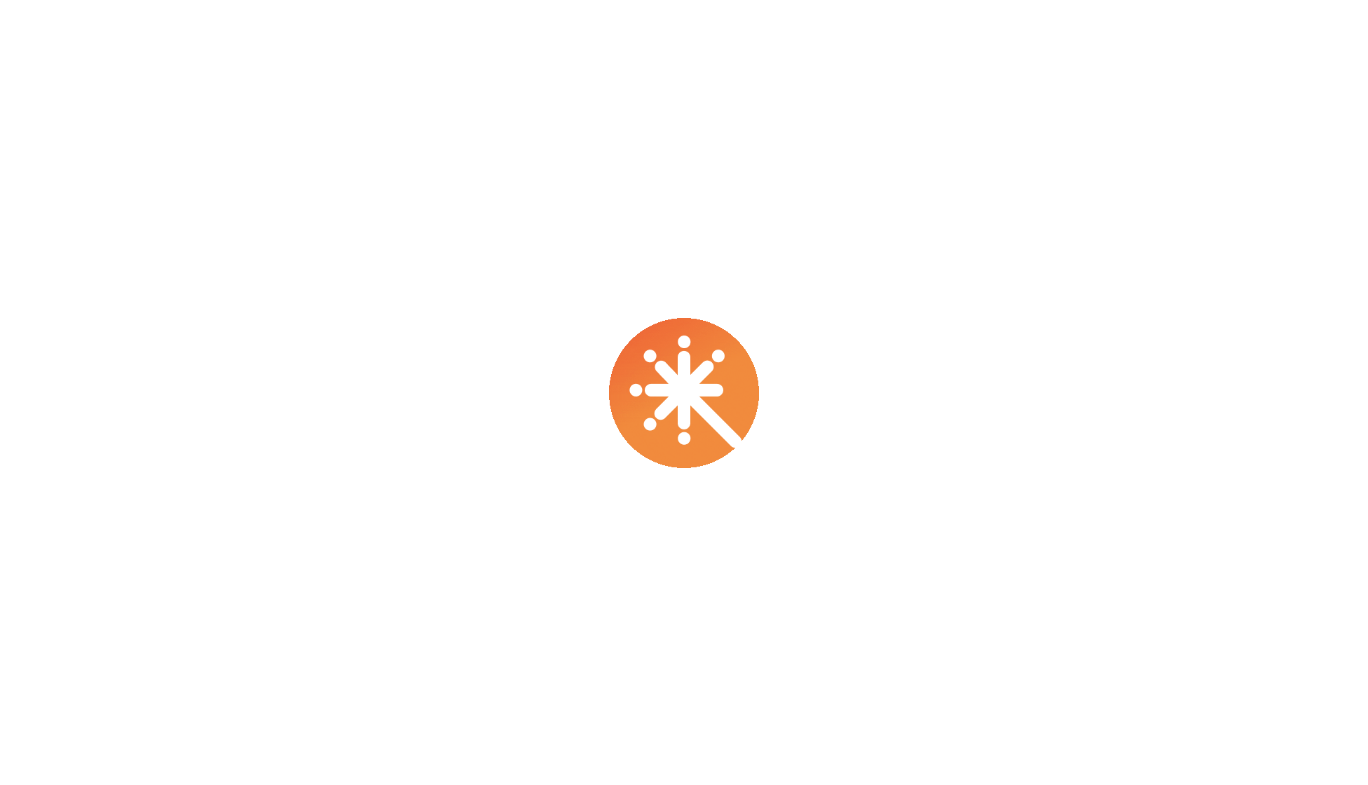 scroll, scrollTop: 0, scrollLeft: 0, axis: both 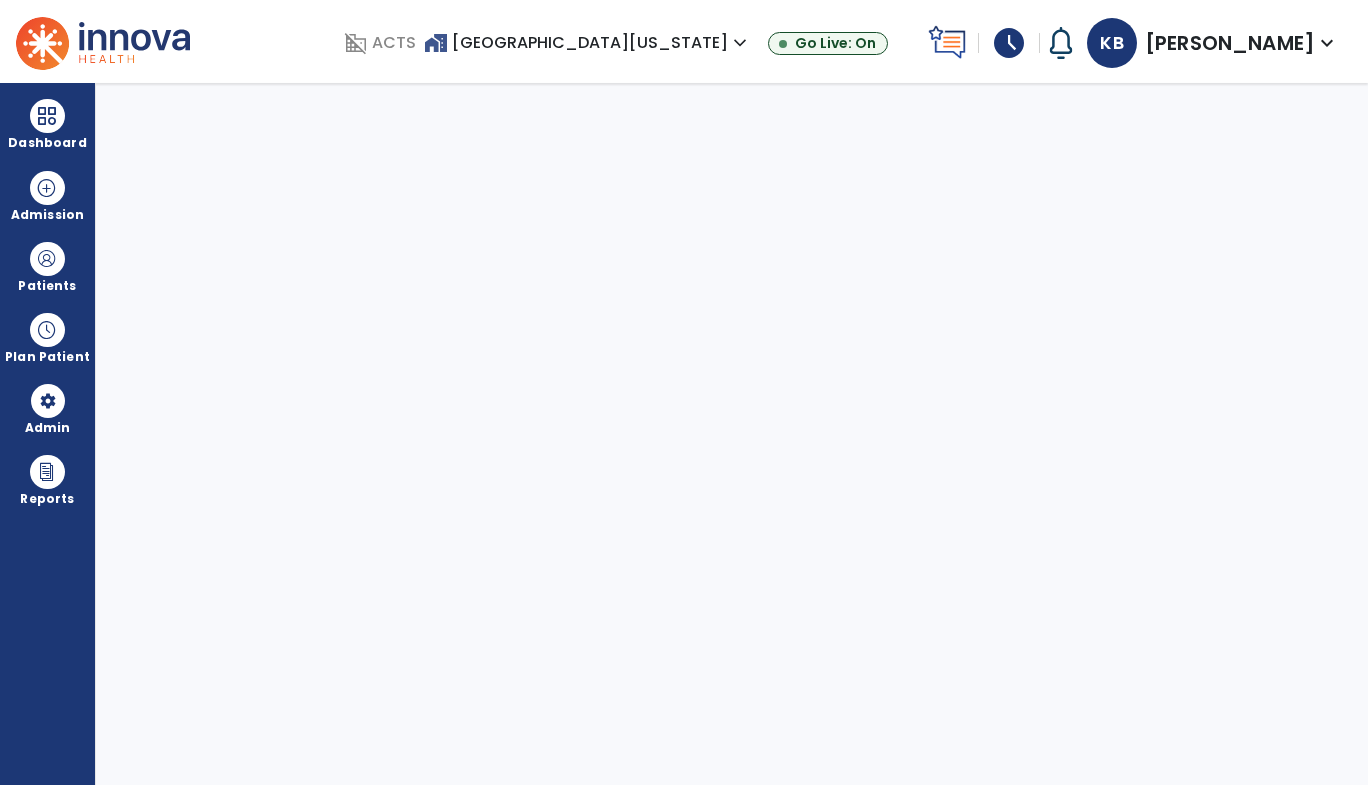 select on "****" 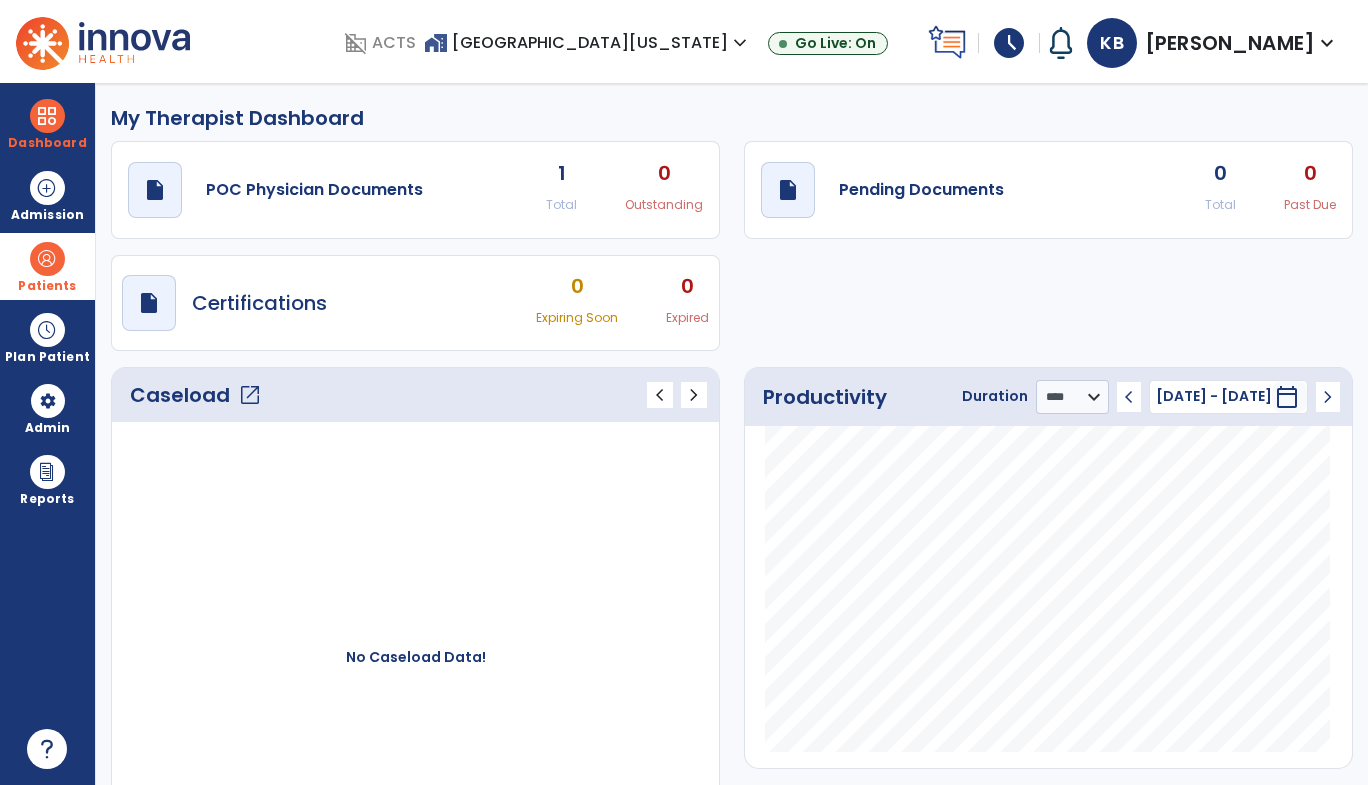 click at bounding box center (47, 259) 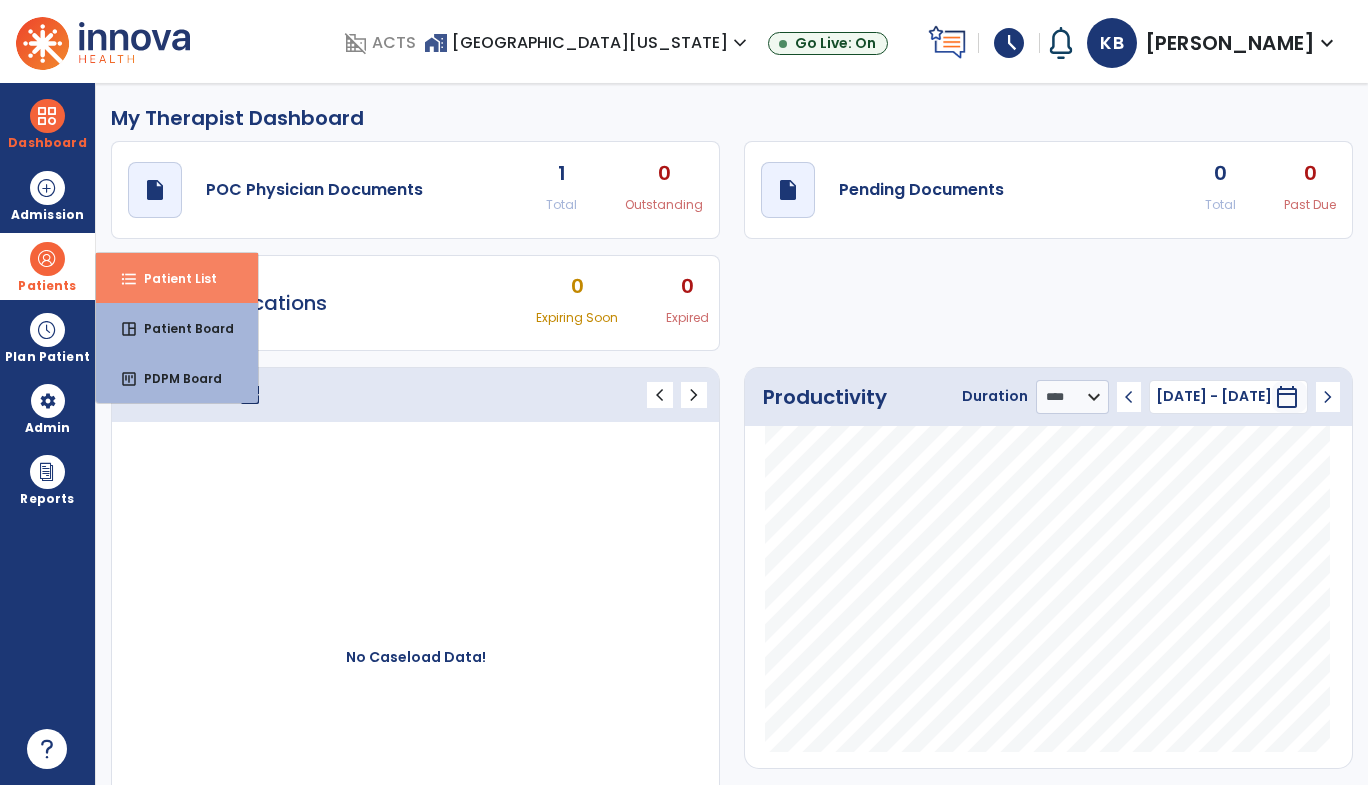 click on "Patient List" at bounding box center [172, 278] 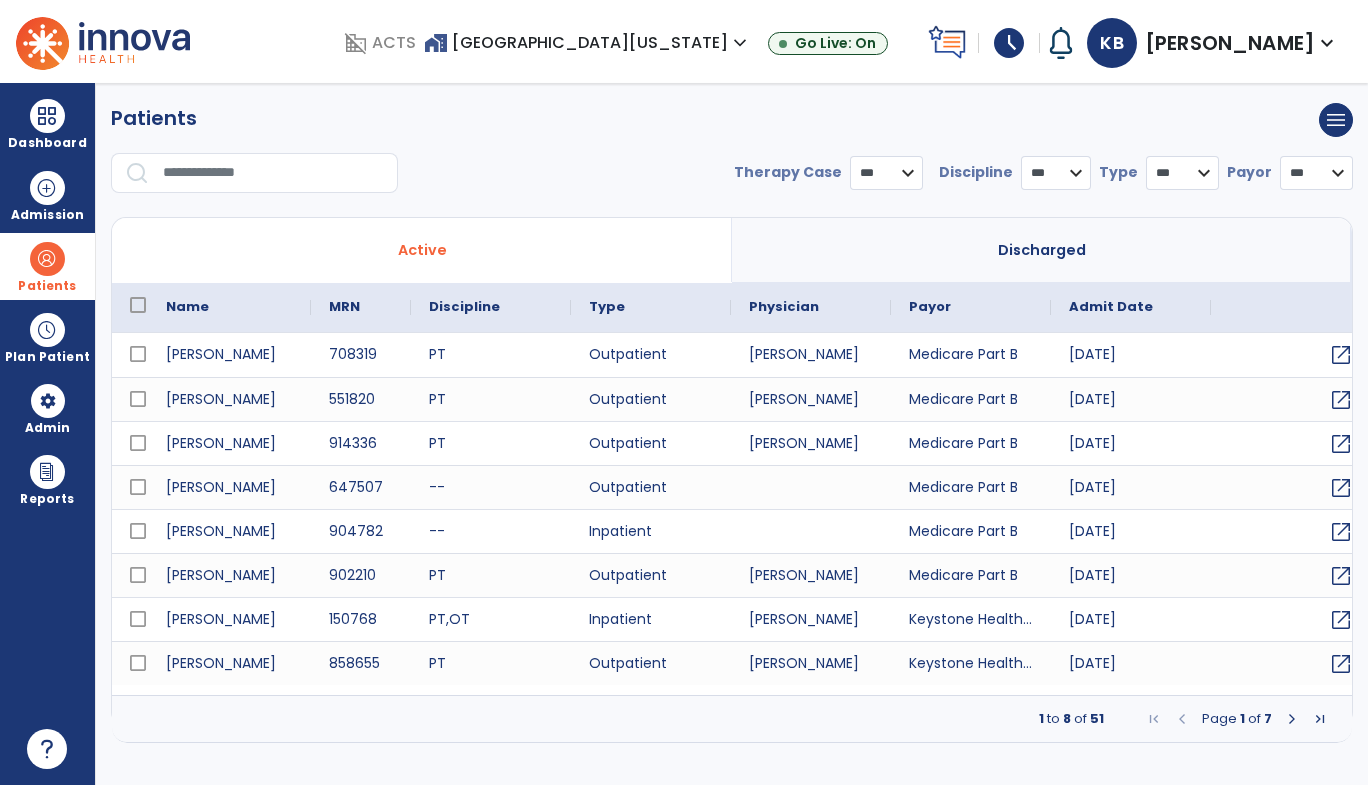 select on "***" 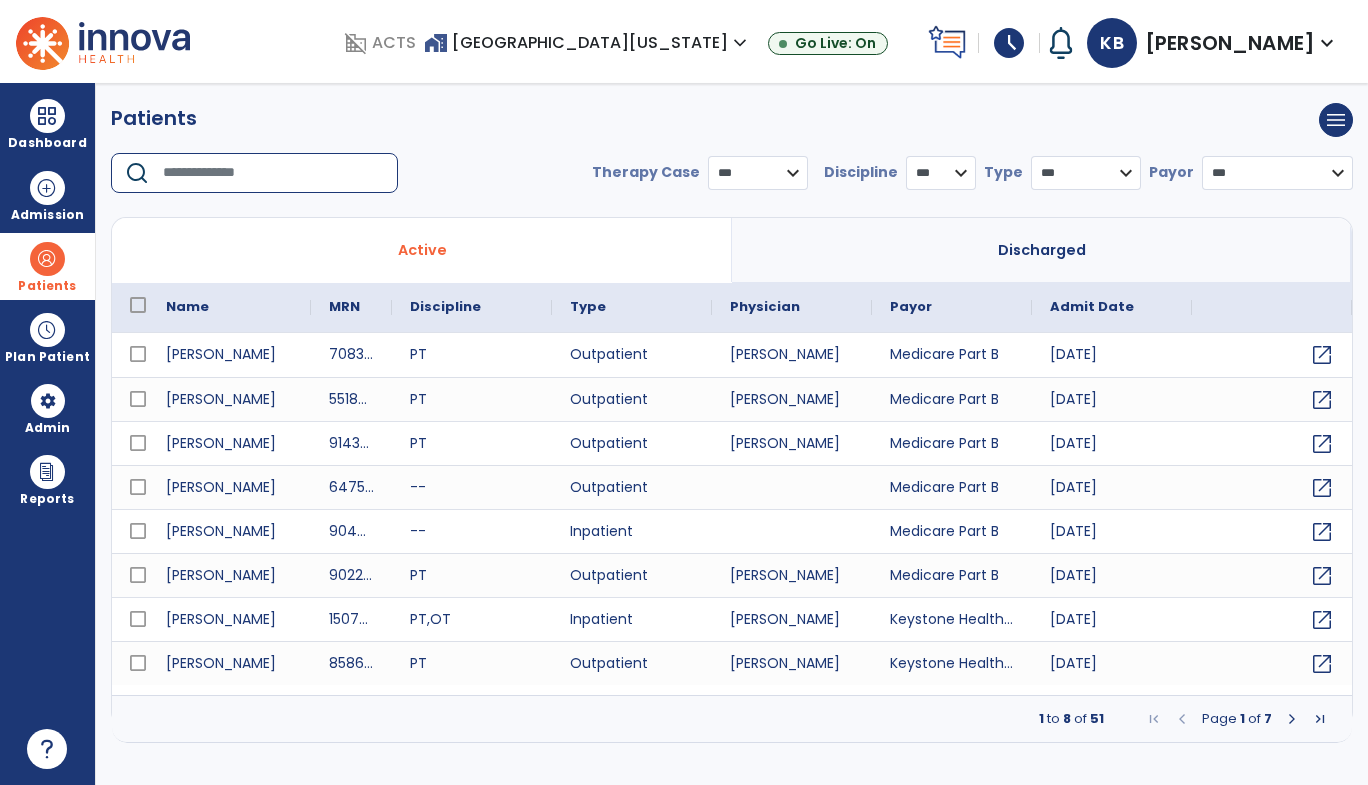 click at bounding box center (273, 173) 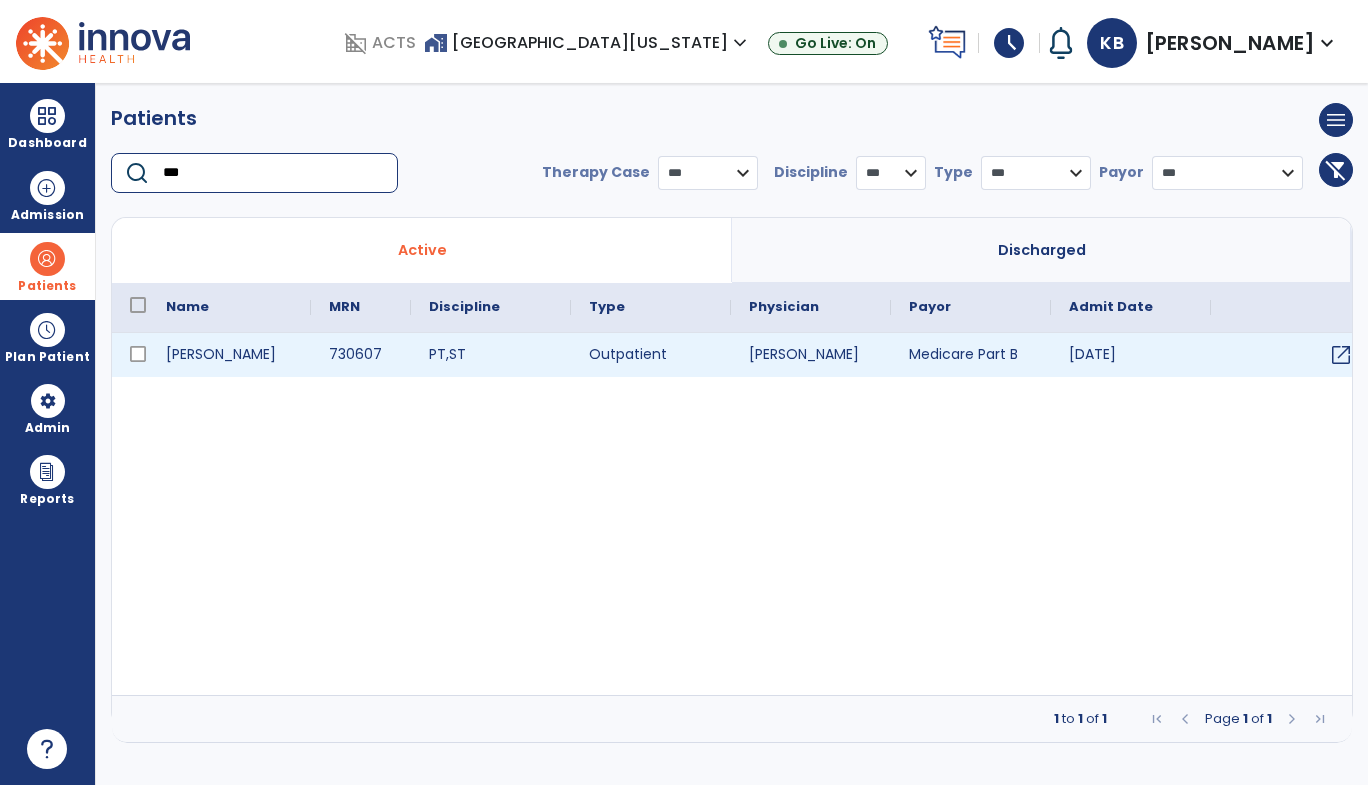 type on "***" 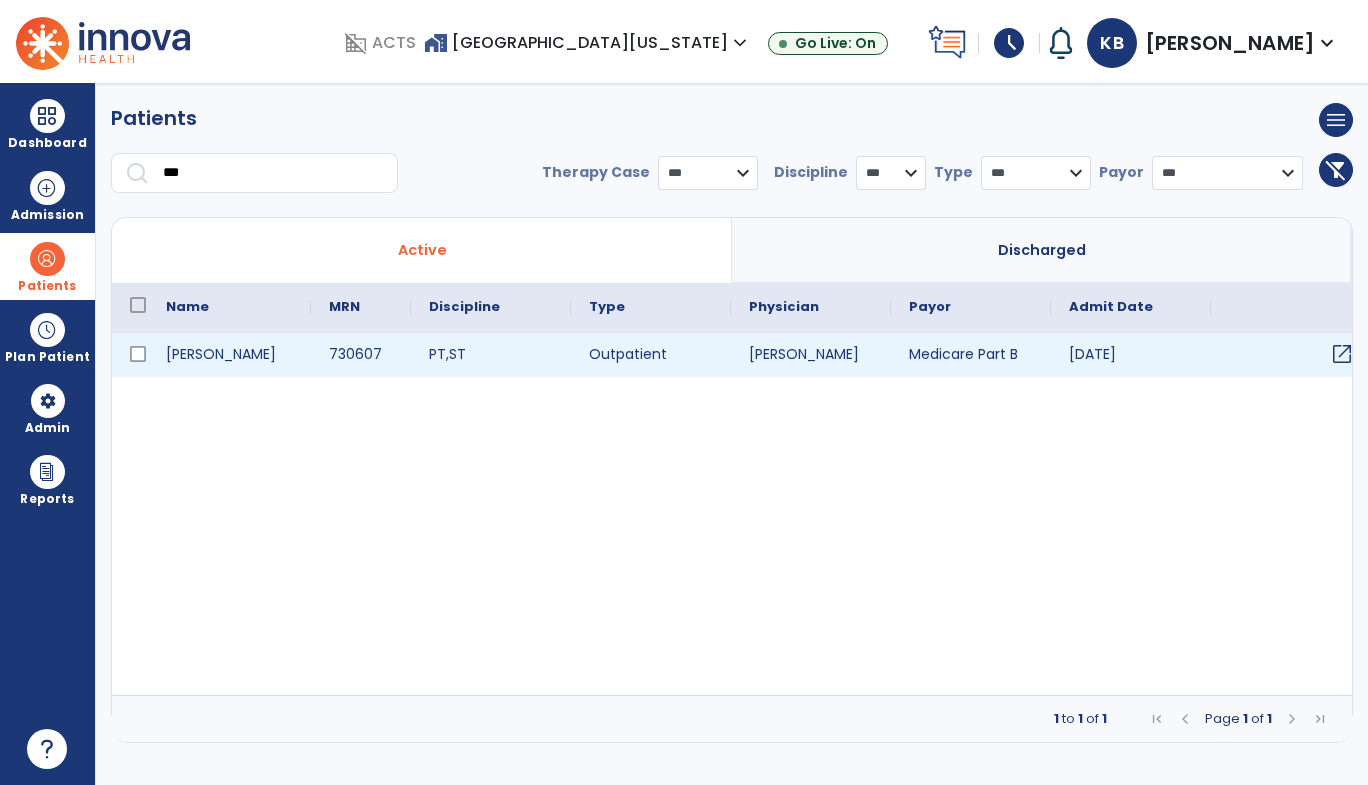 click on "open_in_new" at bounding box center [1342, 354] 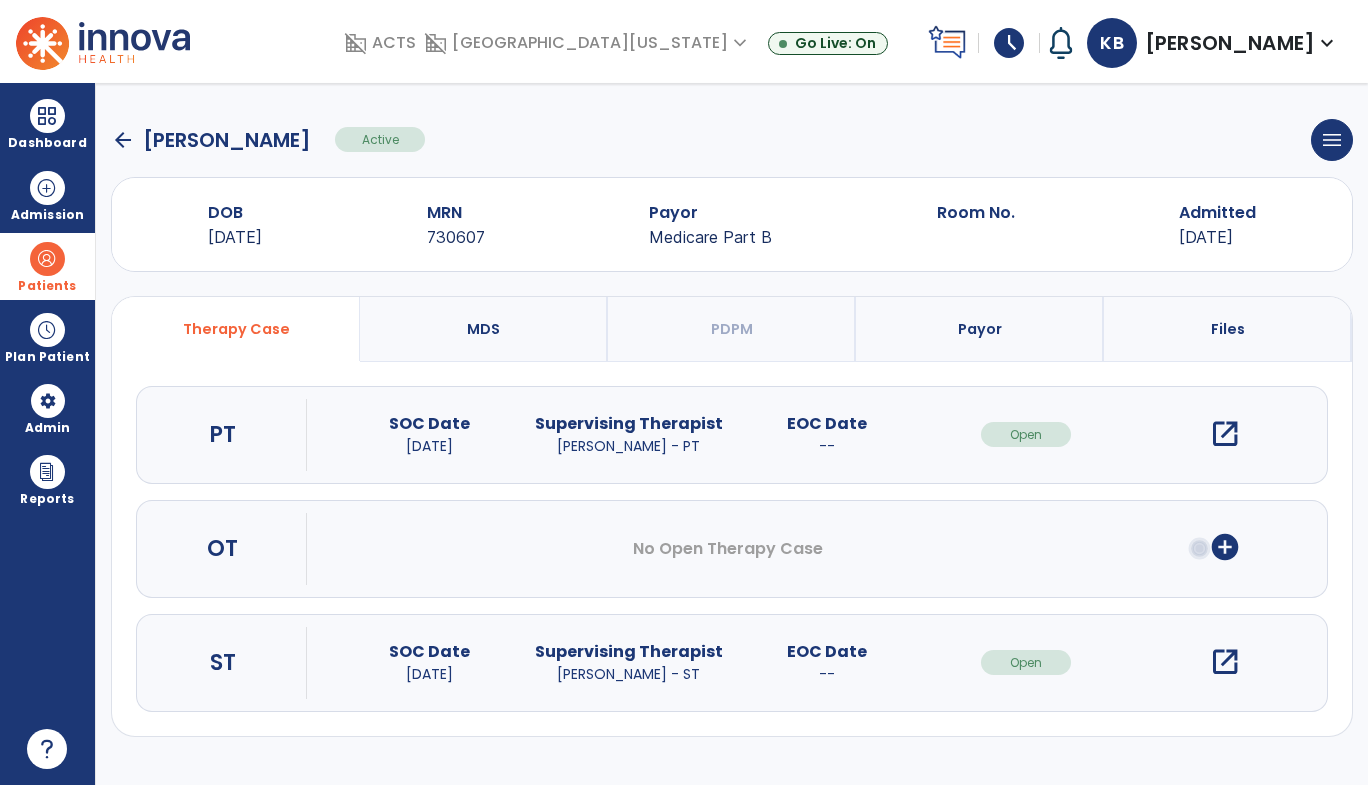 click on "arrow_back" 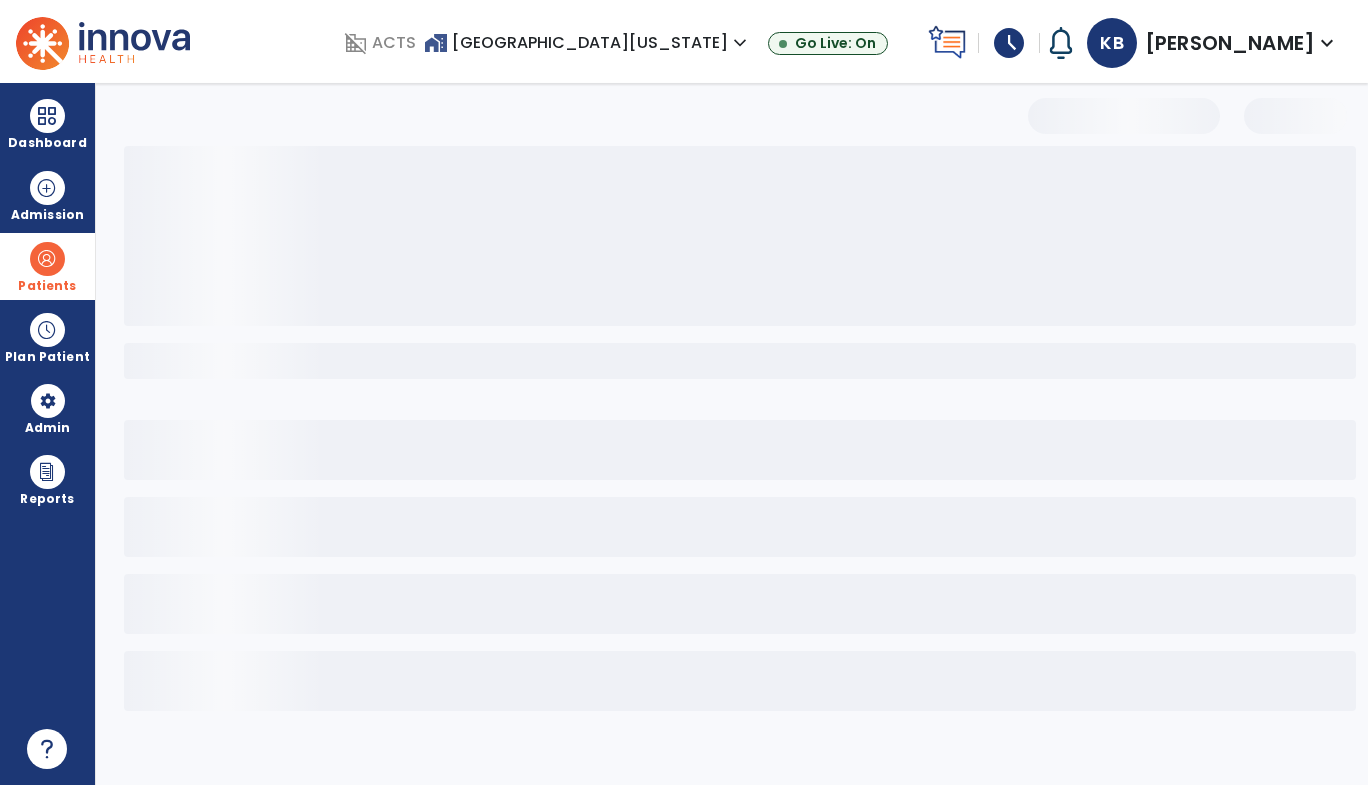 select on "***" 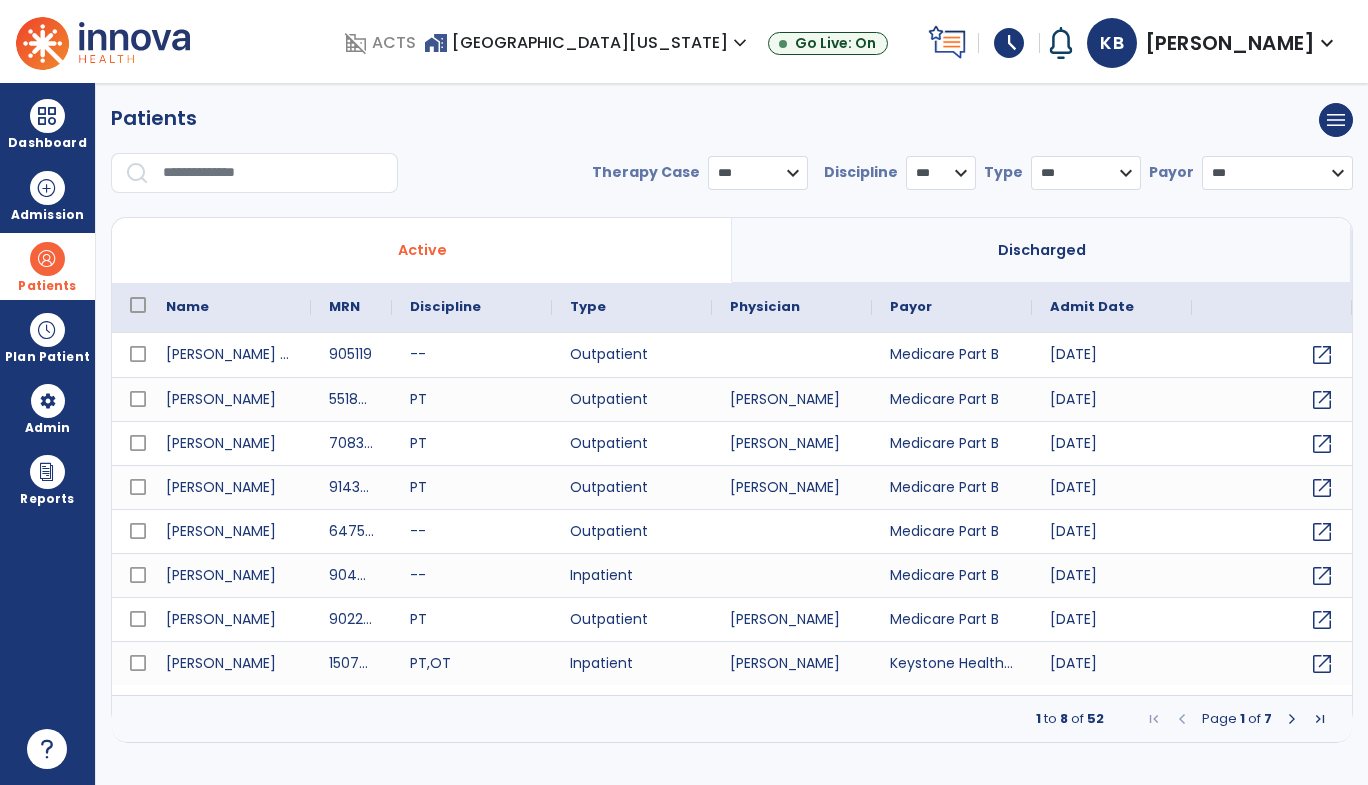 click at bounding box center [273, 173] 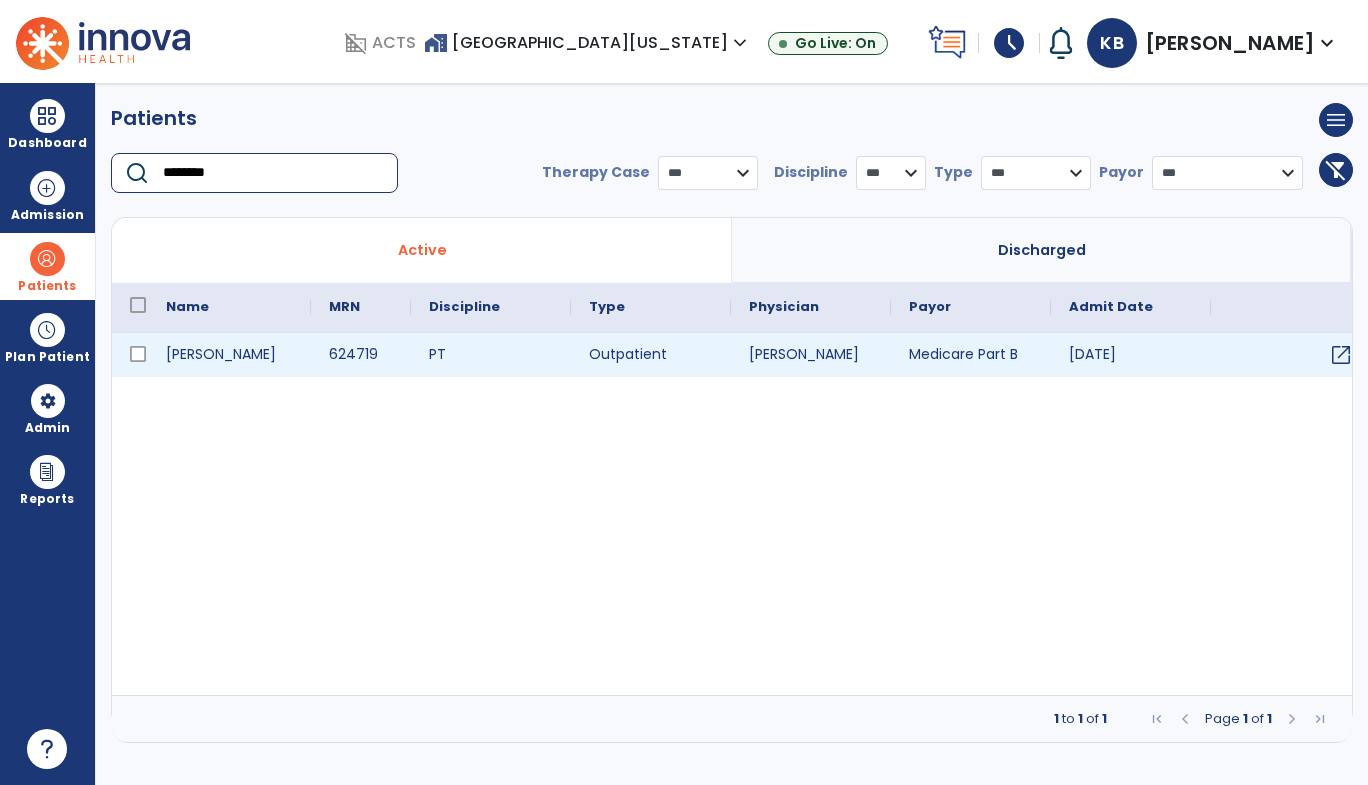 type on "********" 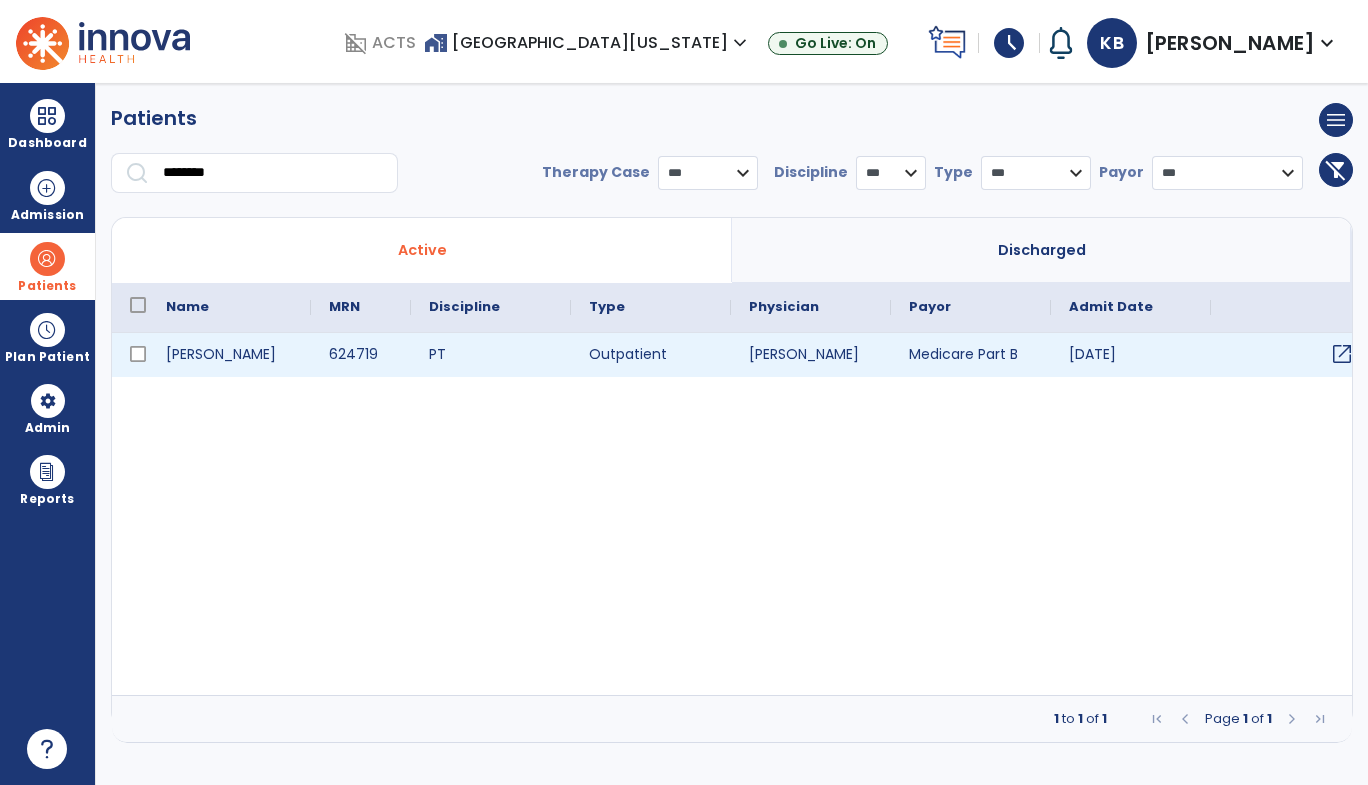 click on "open_in_new" at bounding box center (1342, 354) 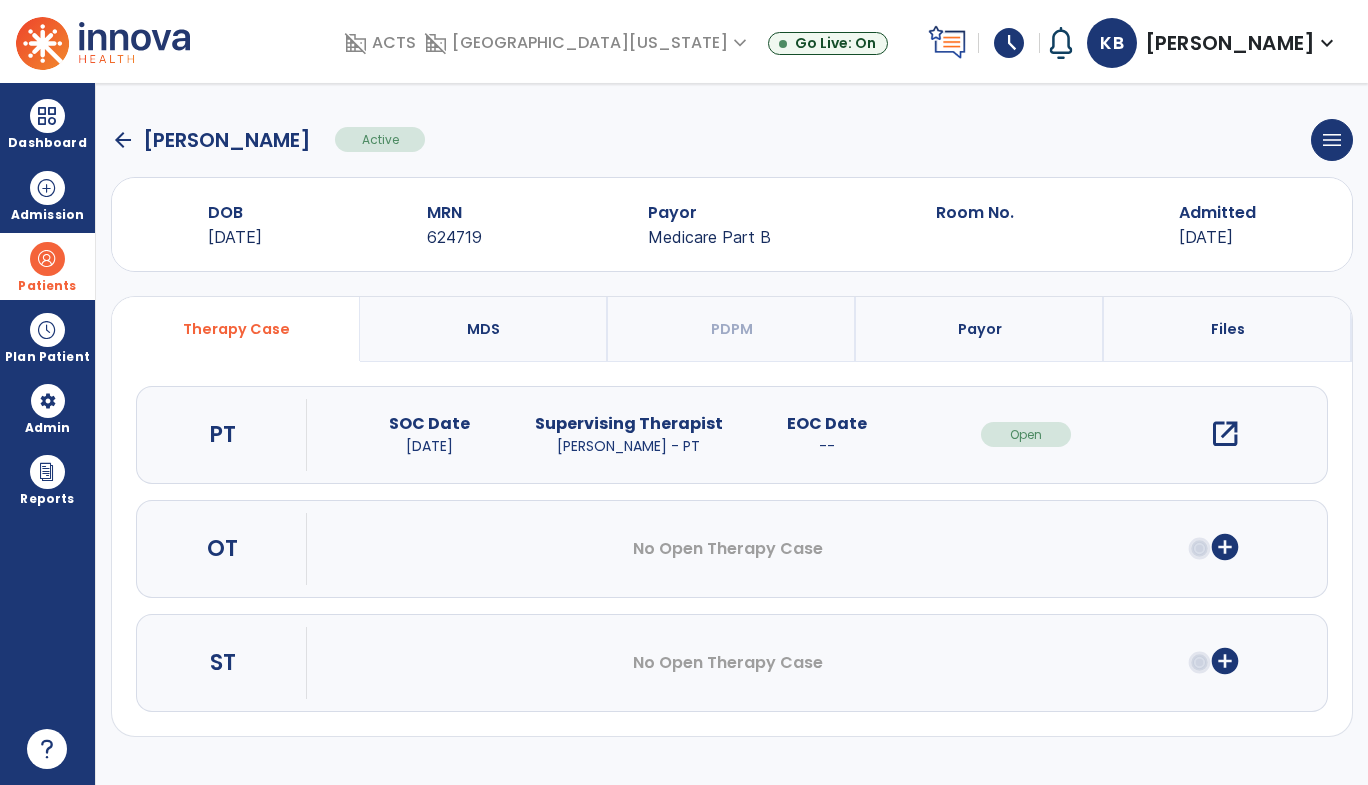 click on "open_in_new" at bounding box center [1225, 434] 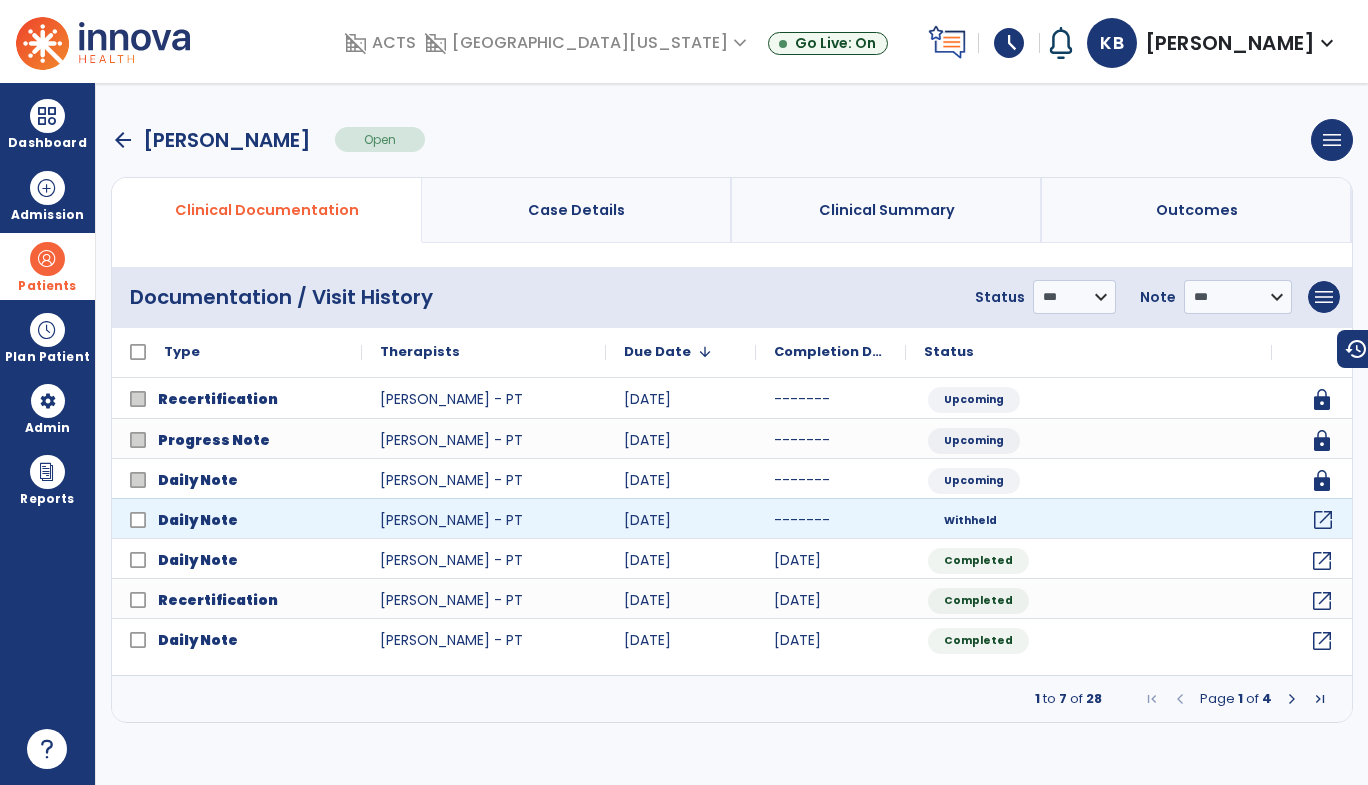 click on "open_in_new" 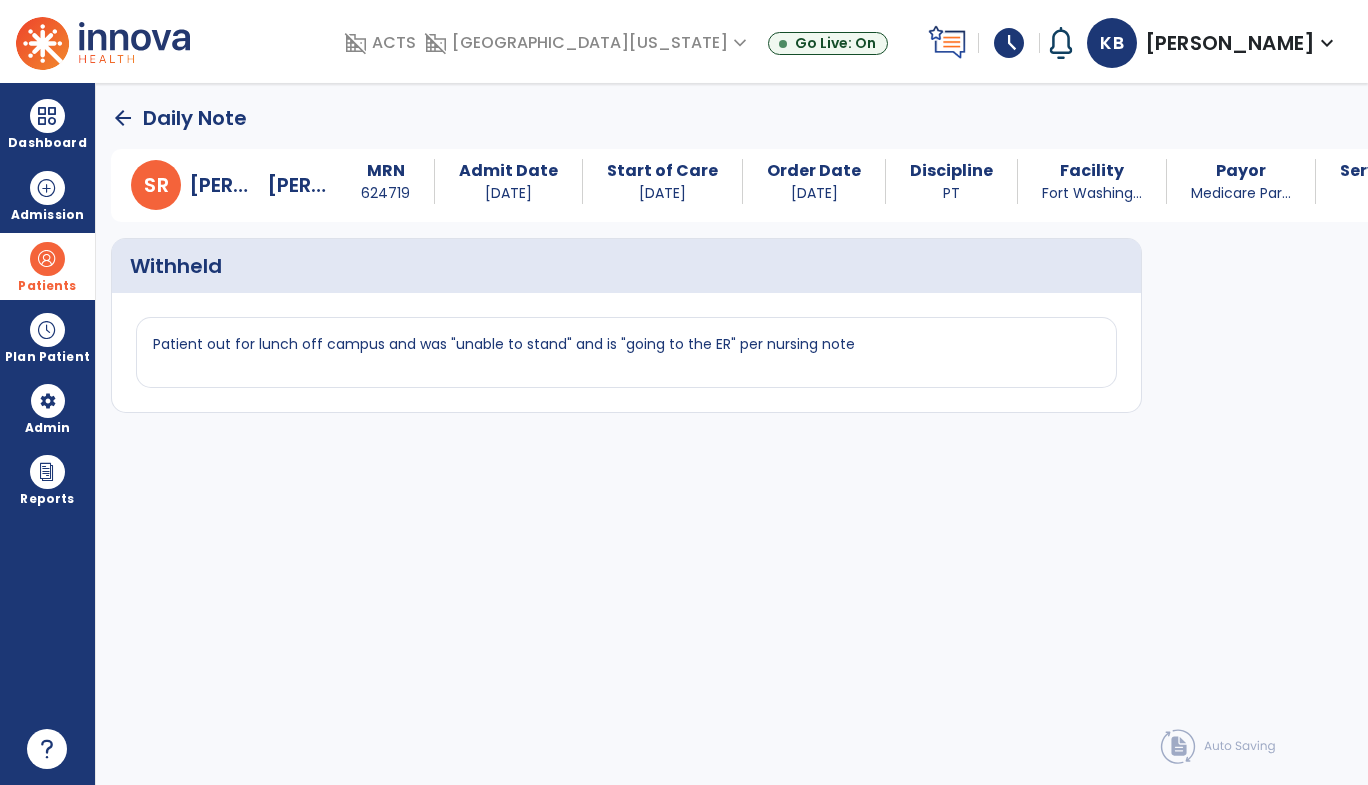 click on "arrow_back" 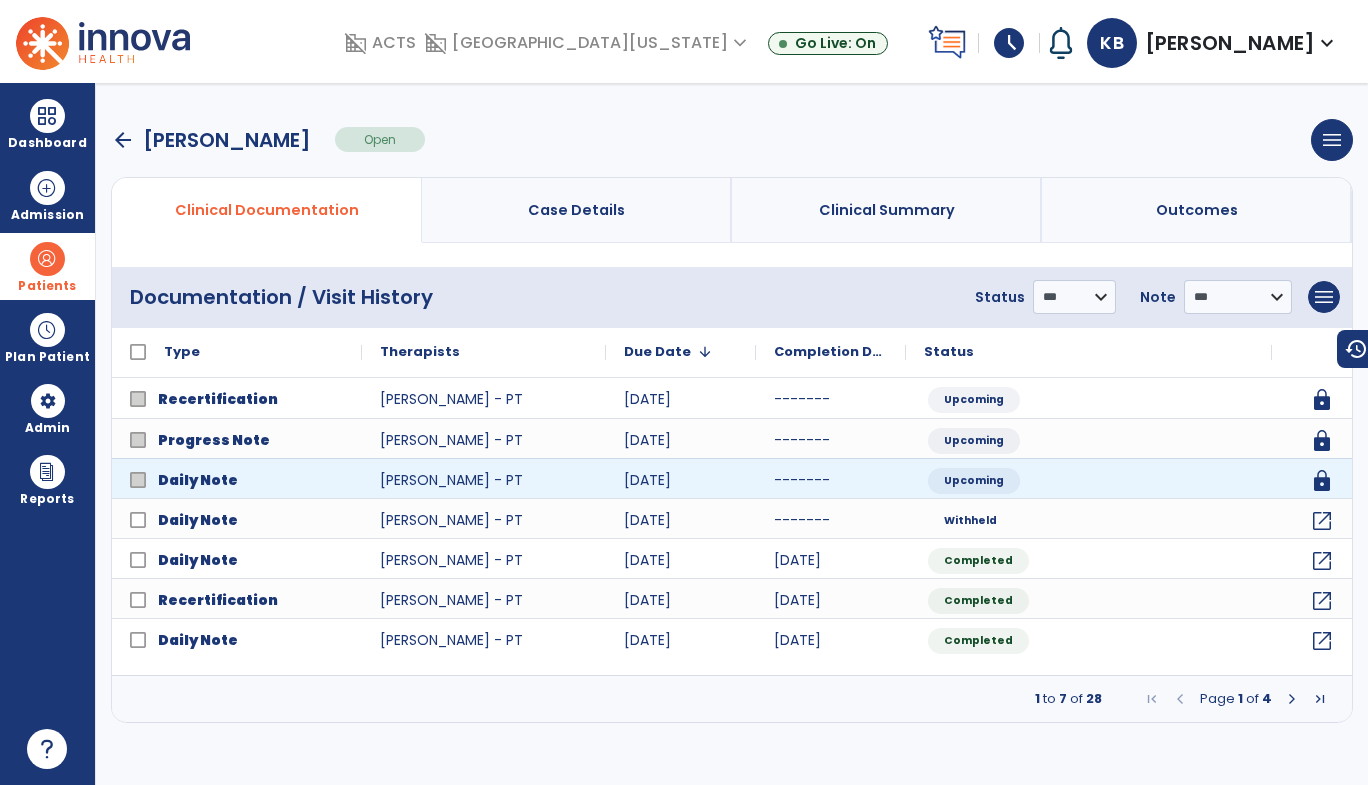 click on "Daily Note  [PERSON_NAME] - PT [DATE] ------- Upcoming lock" 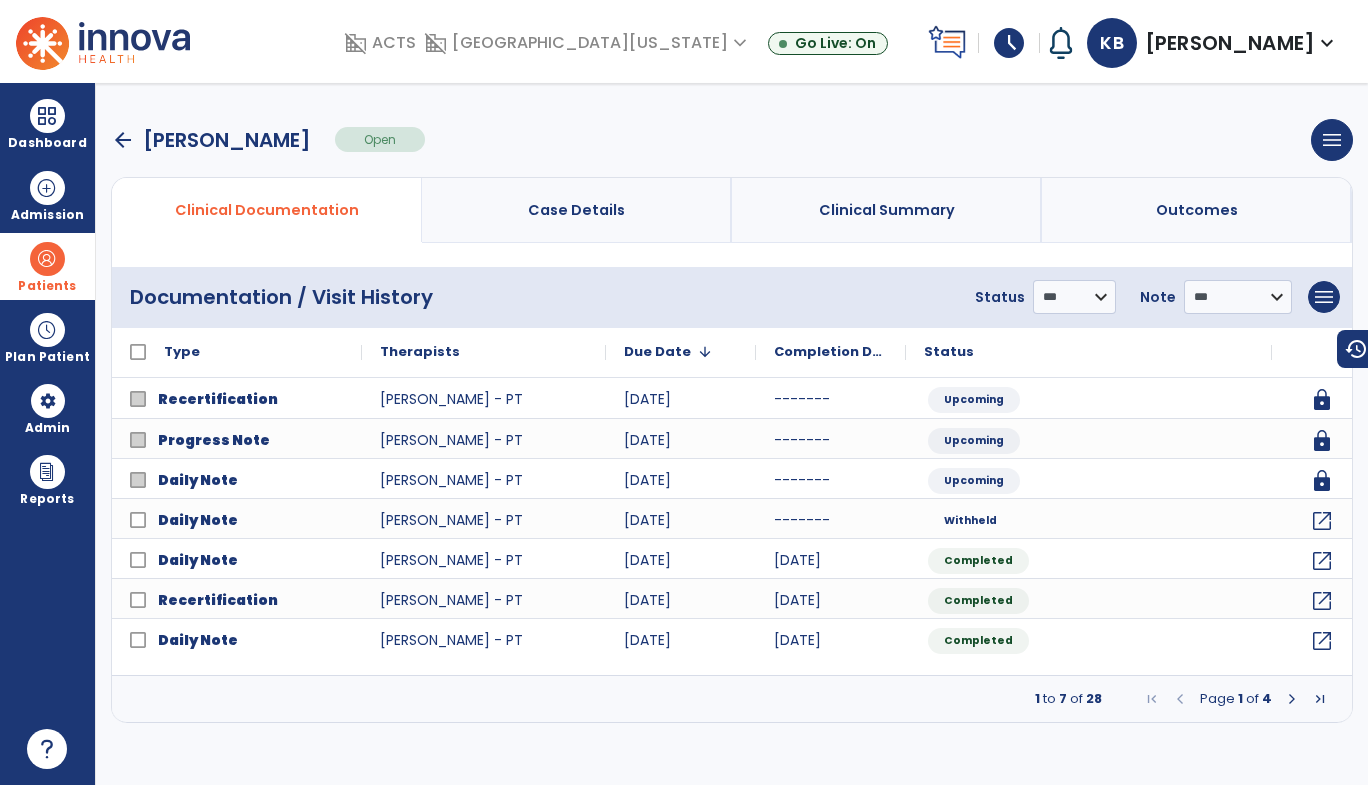 click on "arrow_back" at bounding box center [123, 140] 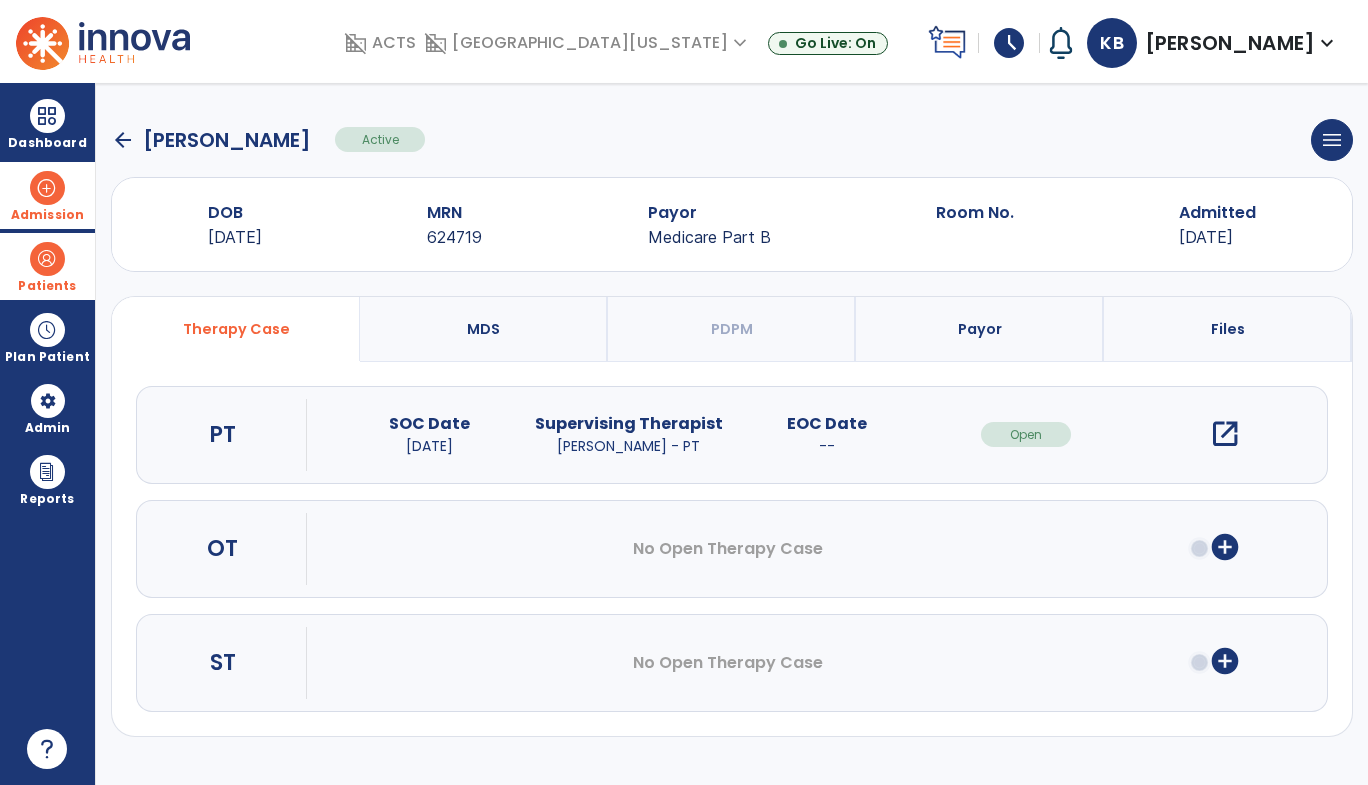 click on "Admission" at bounding box center [47, 195] 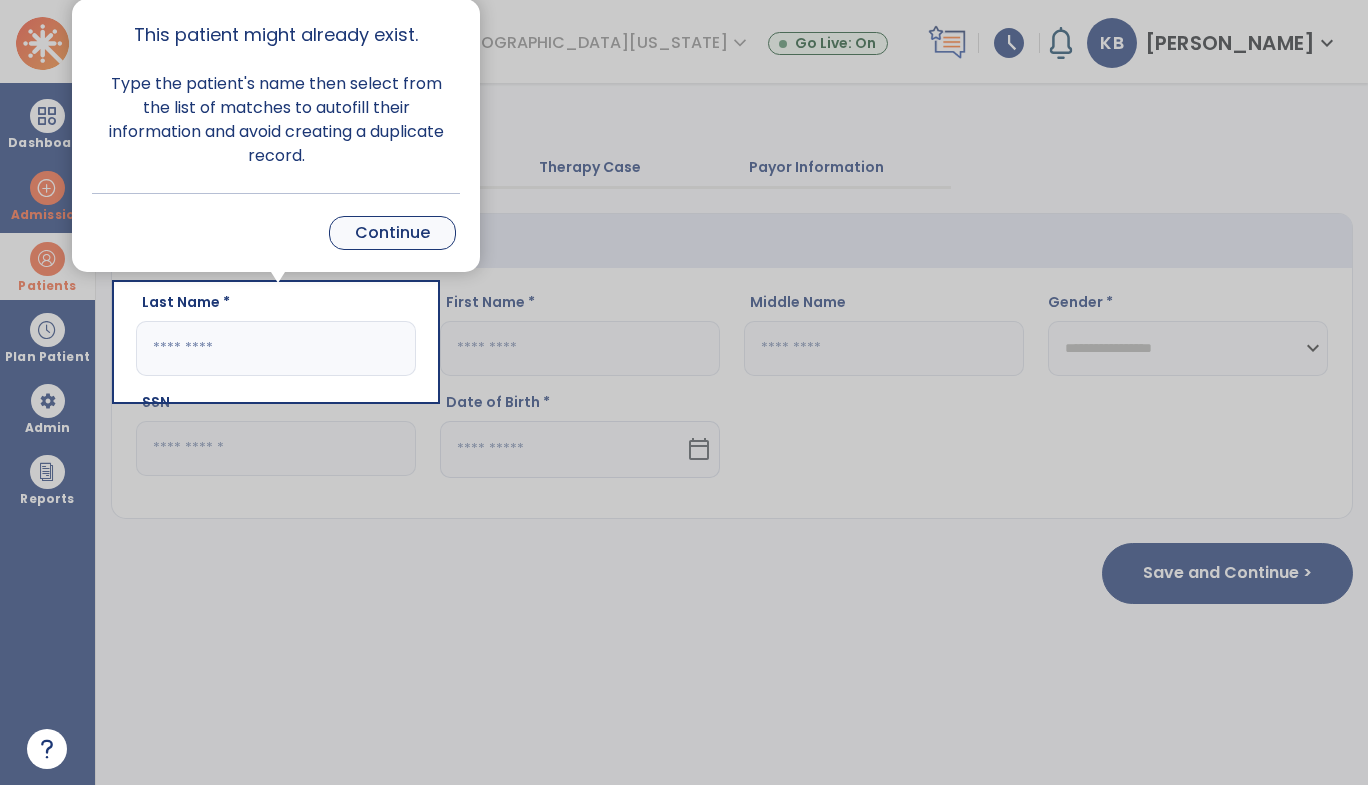 click on "Continue" at bounding box center (392, 233) 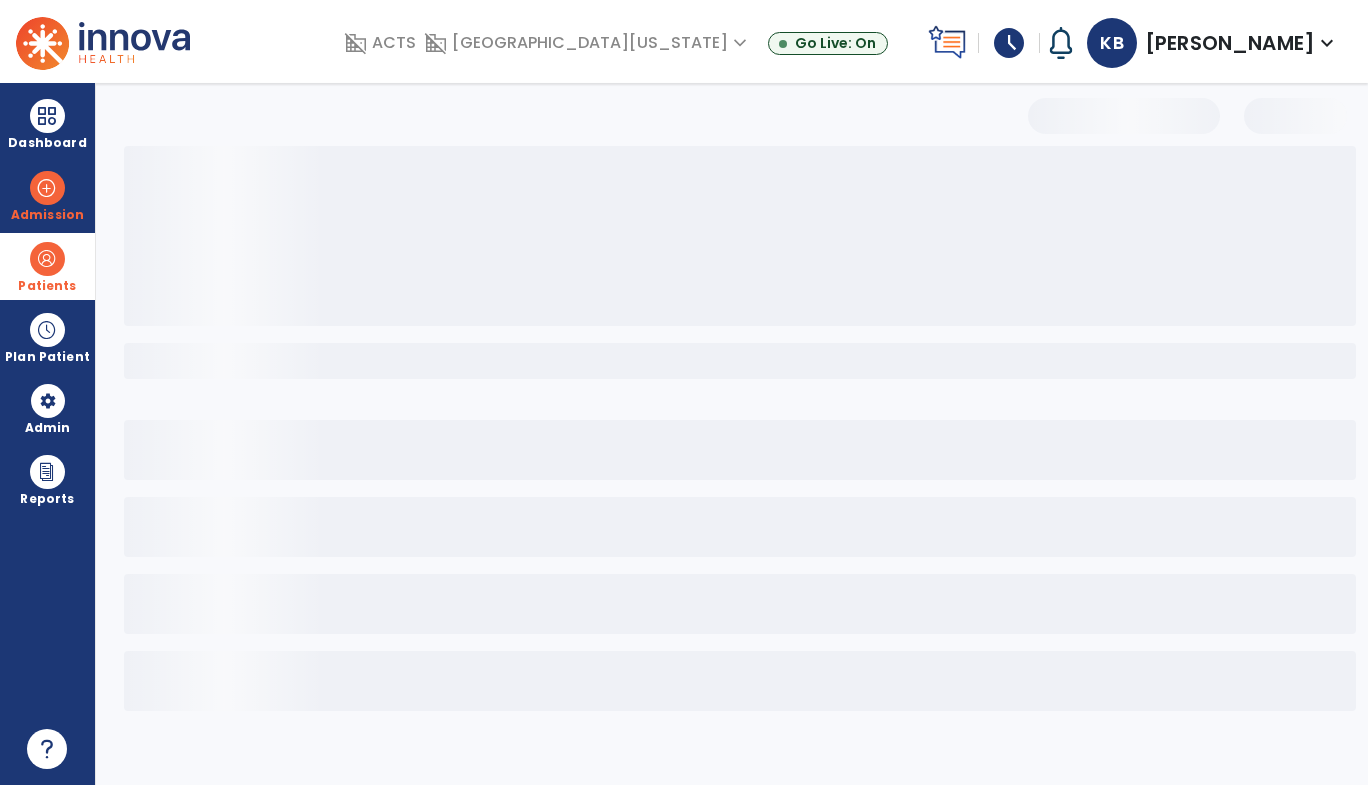type on "********" 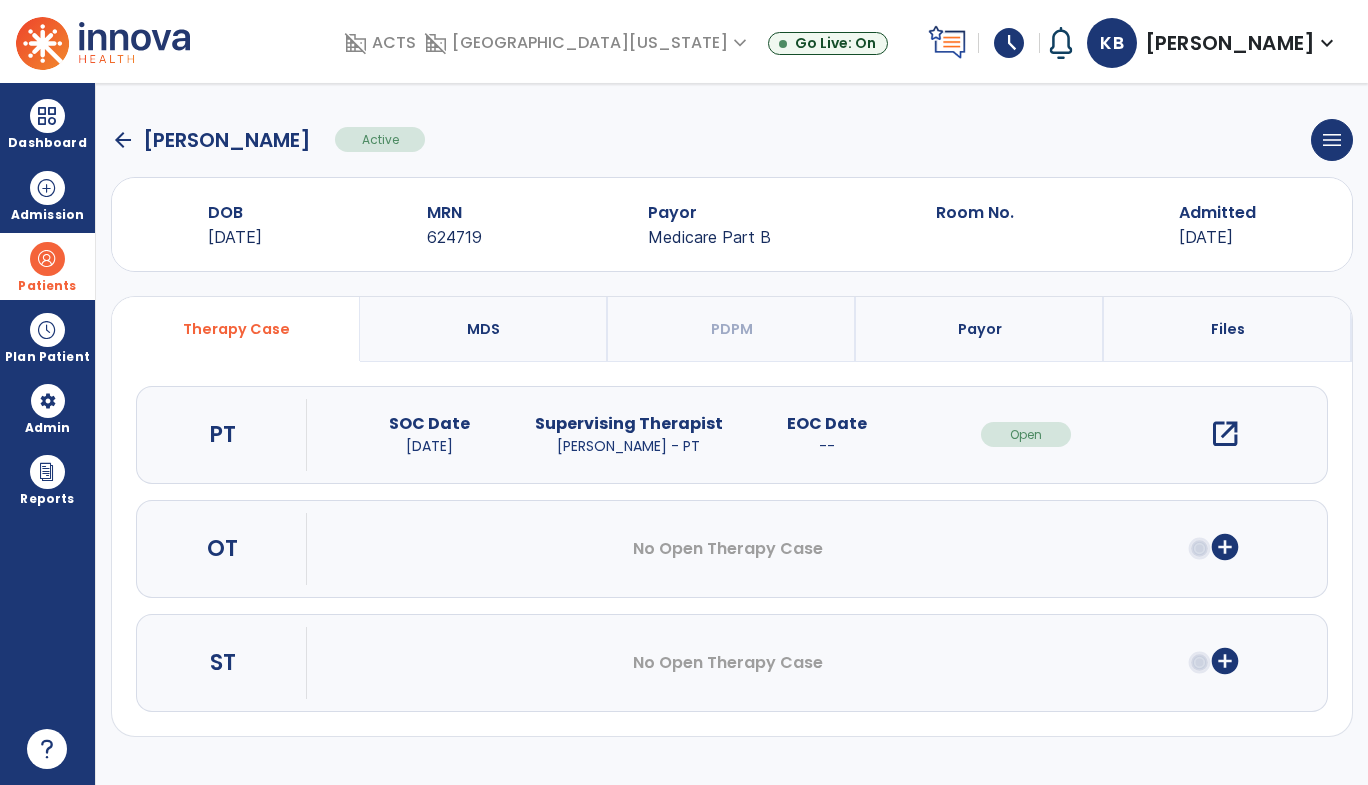 click on "open_in_new" at bounding box center [1225, 434] 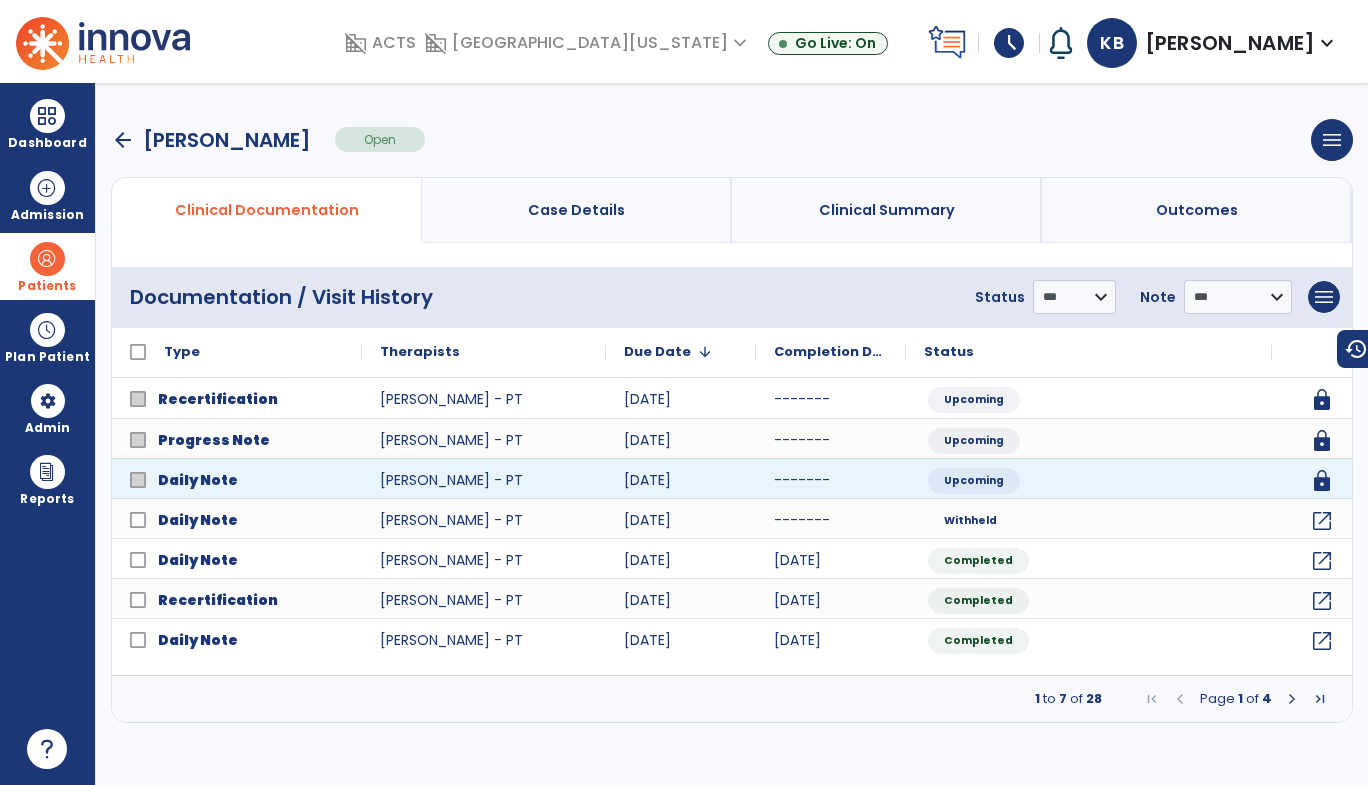 click on "Daily Note  [PERSON_NAME] - PT [DATE] ------- Upcoming lock" 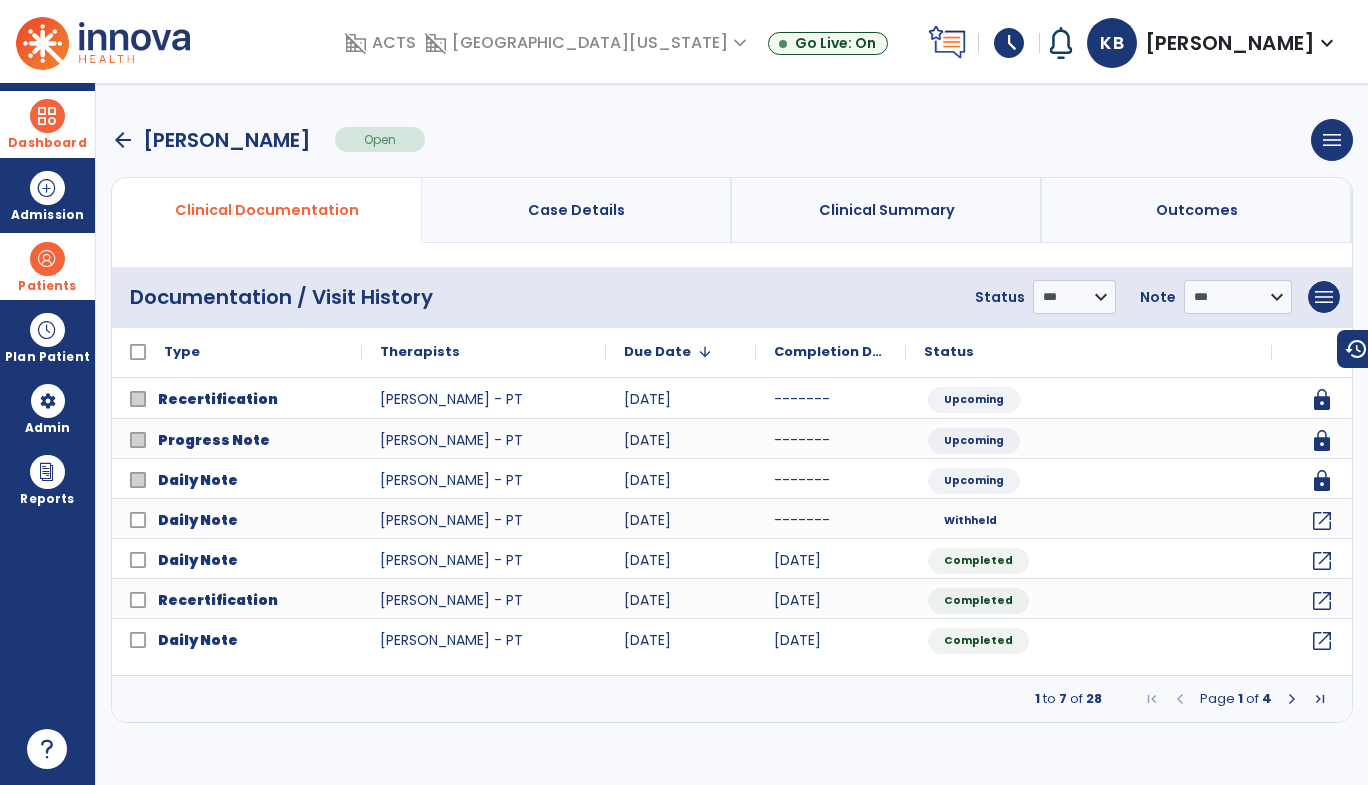 click at bounding box center (47, 116) 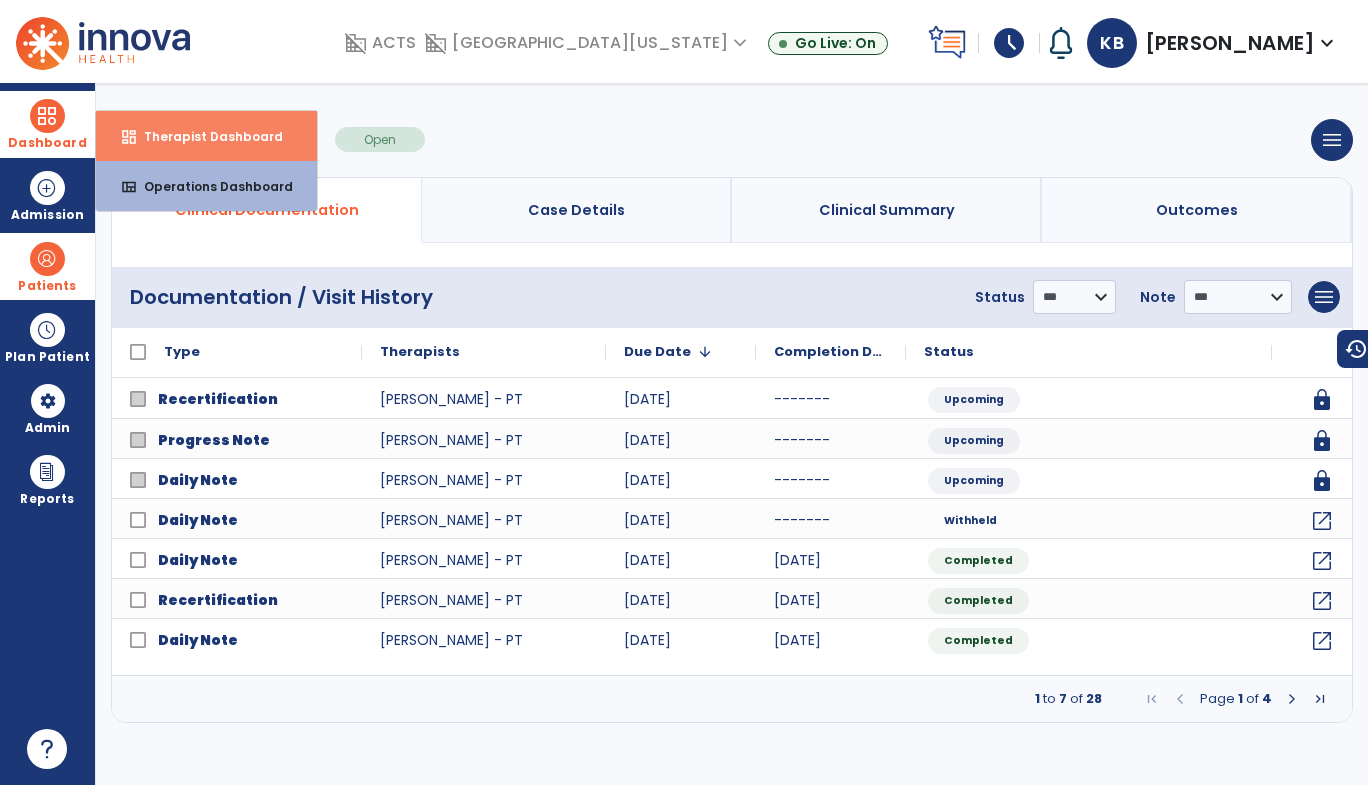 click on "Therapist Dashboard" at bounding box center (205, 136) 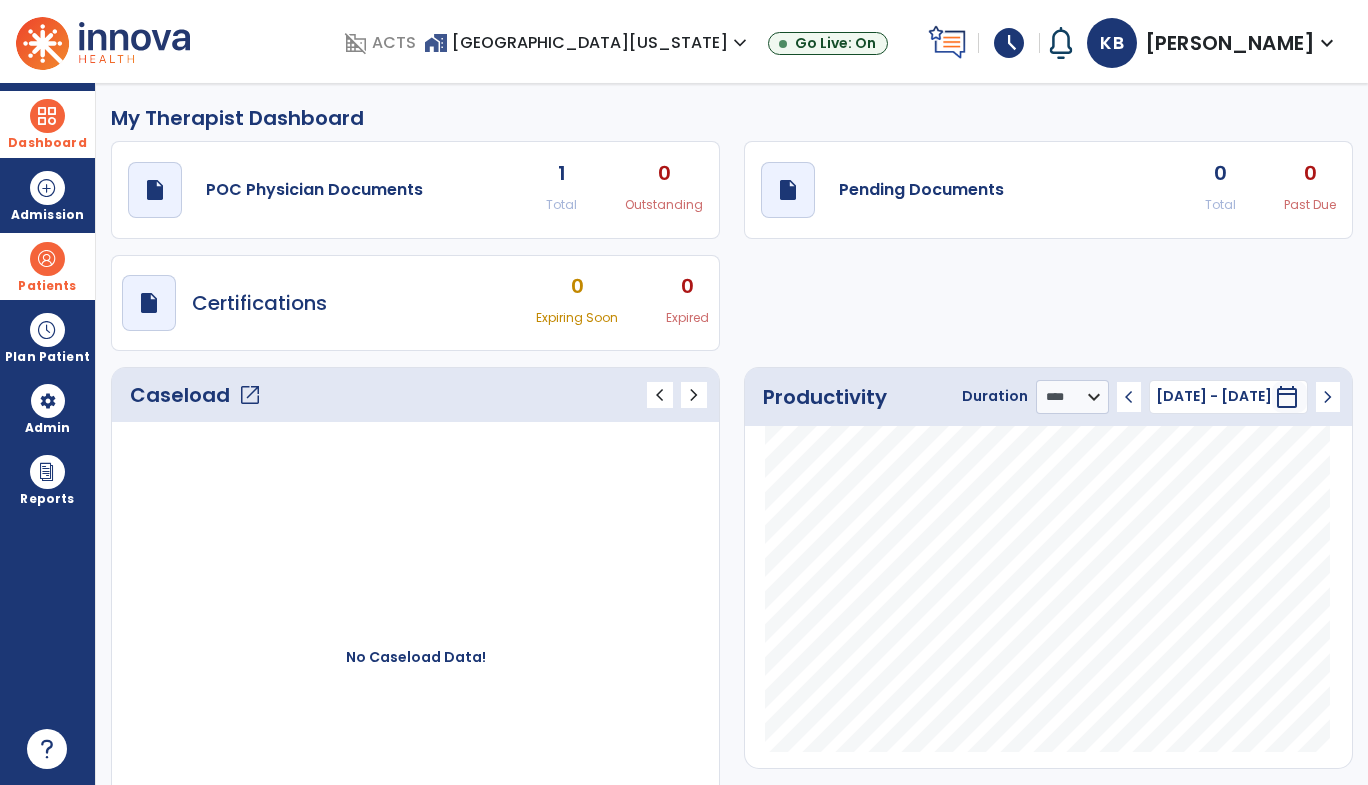click on "open_in_new" 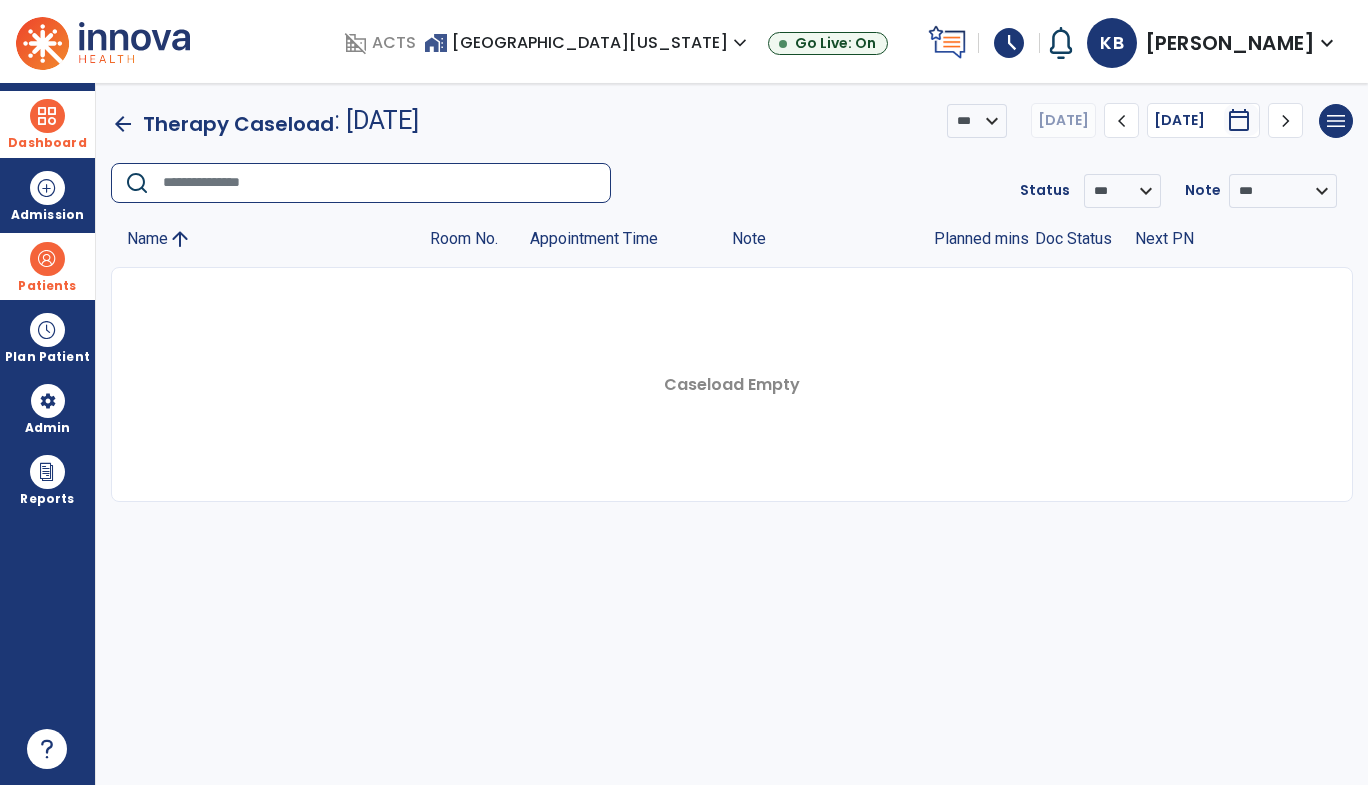 click 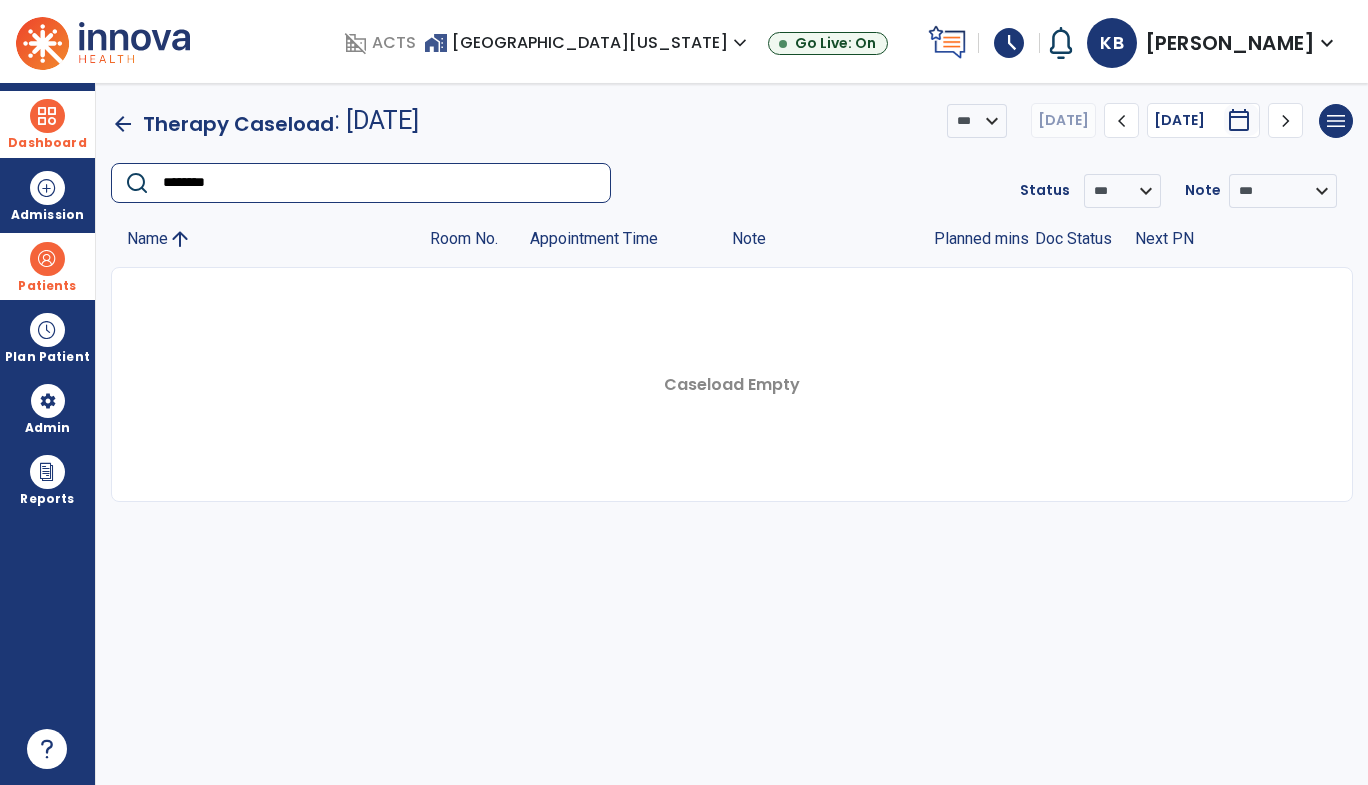 click on "********" 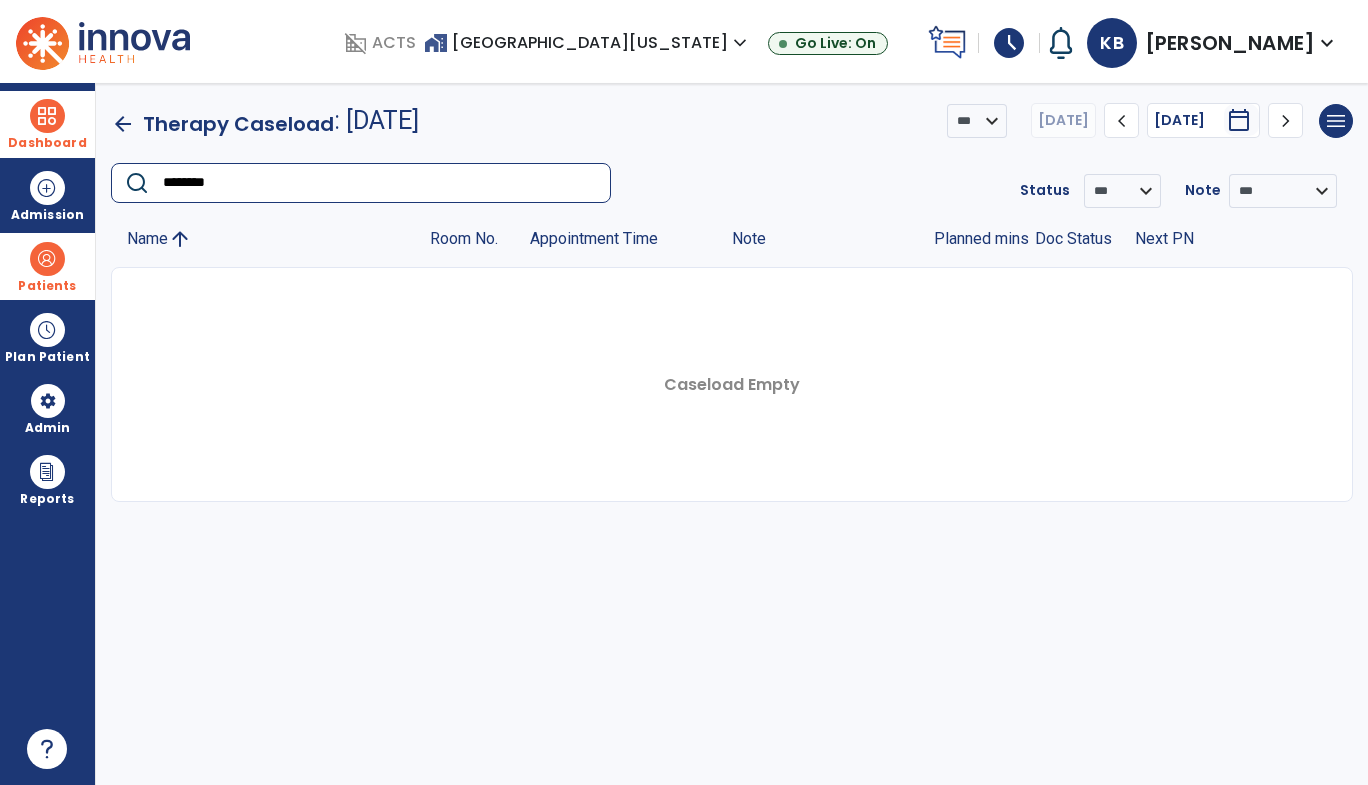 click on "********" 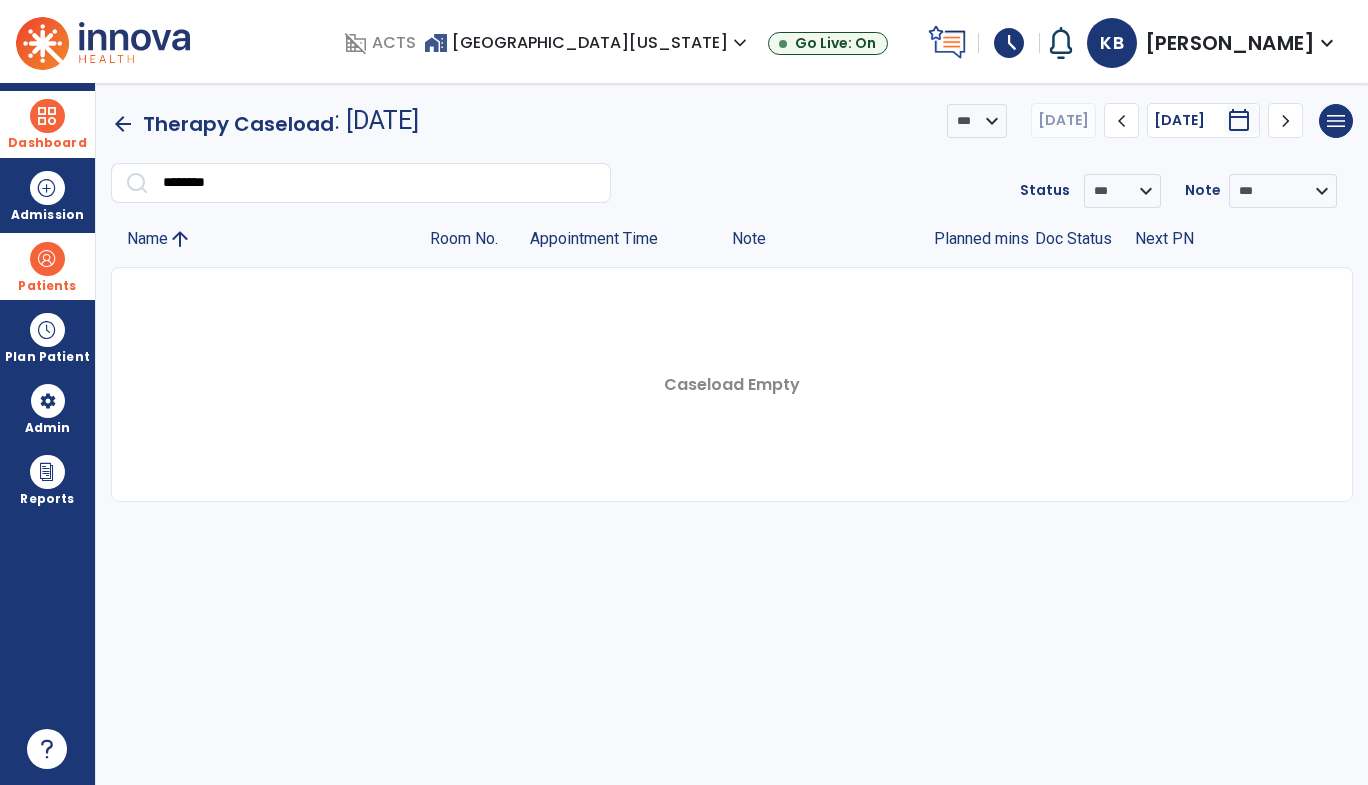 click on "arrow_upward" 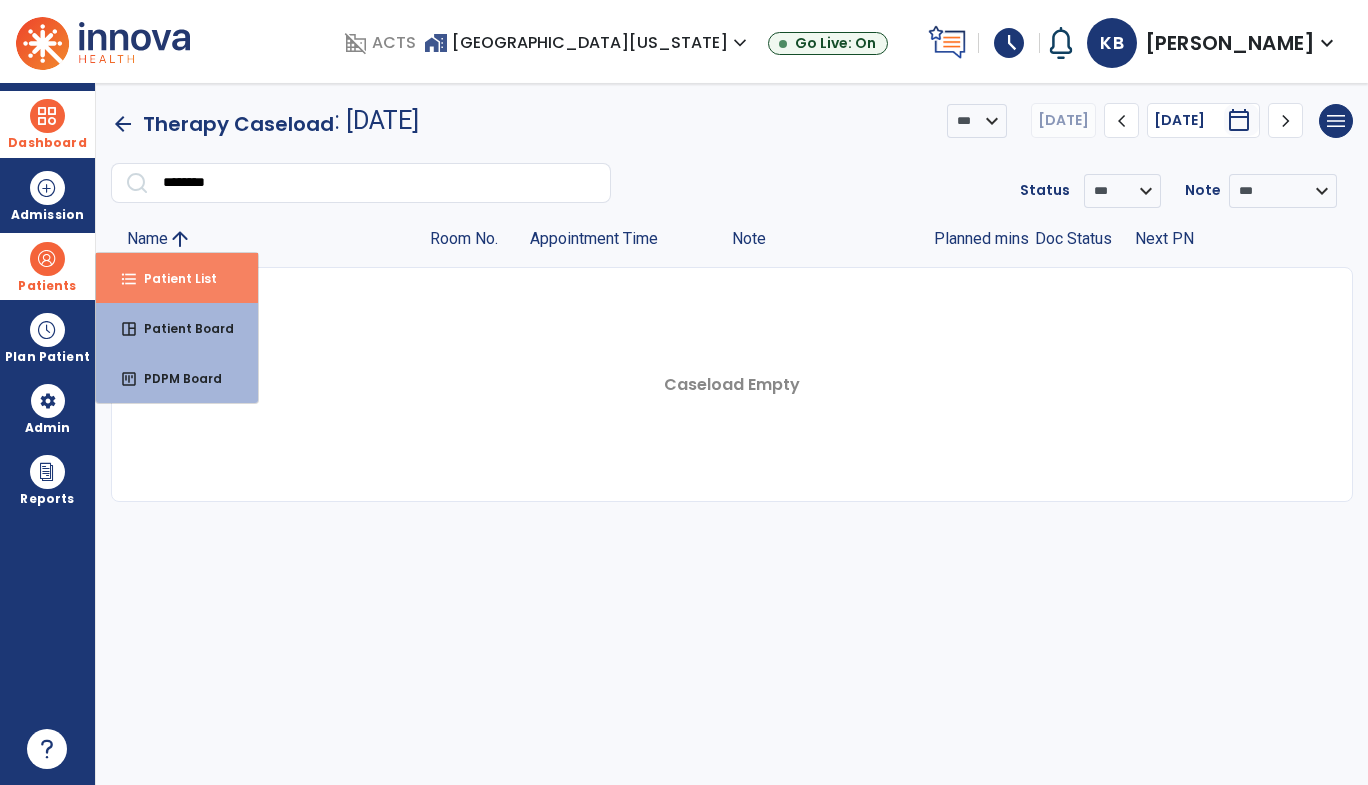 click on "Patient List" at bounding box center [172, 278] 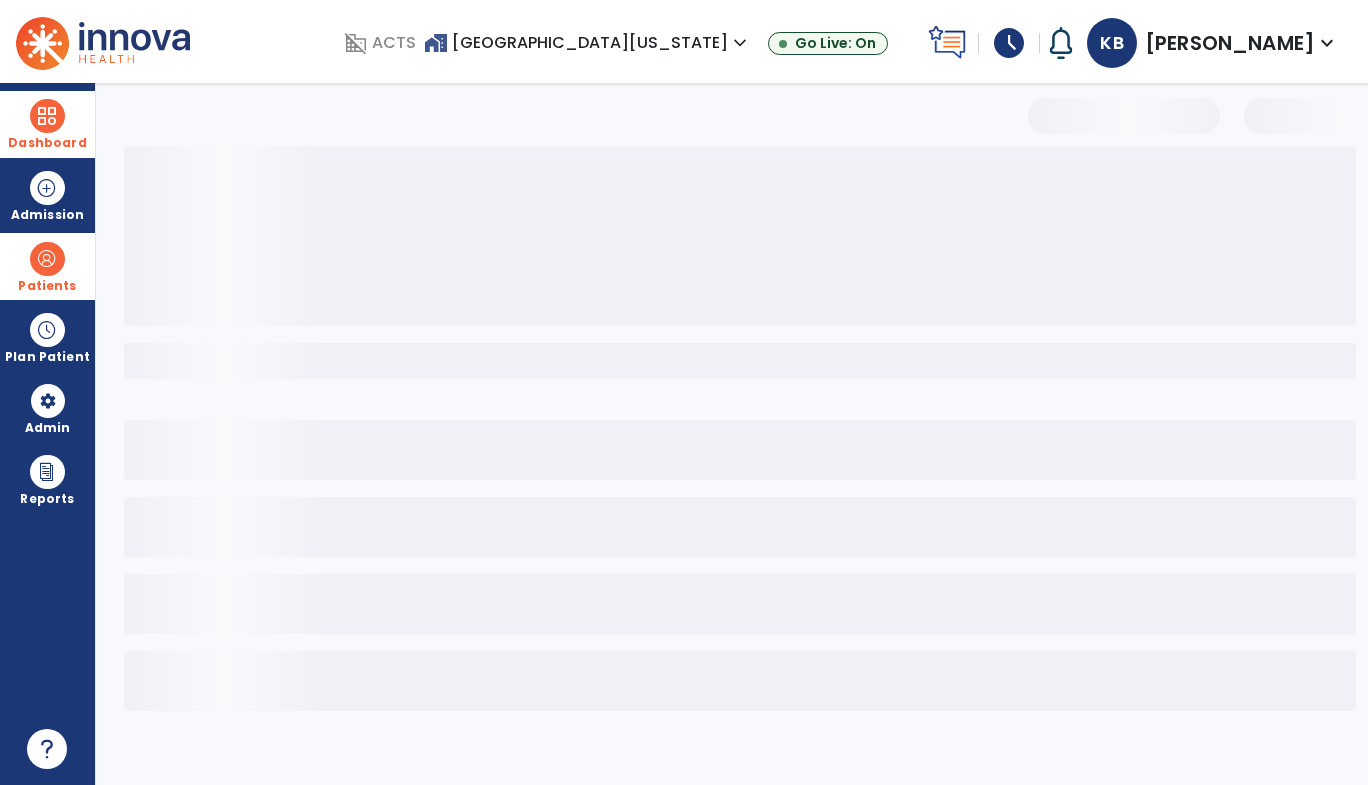 select on "***" 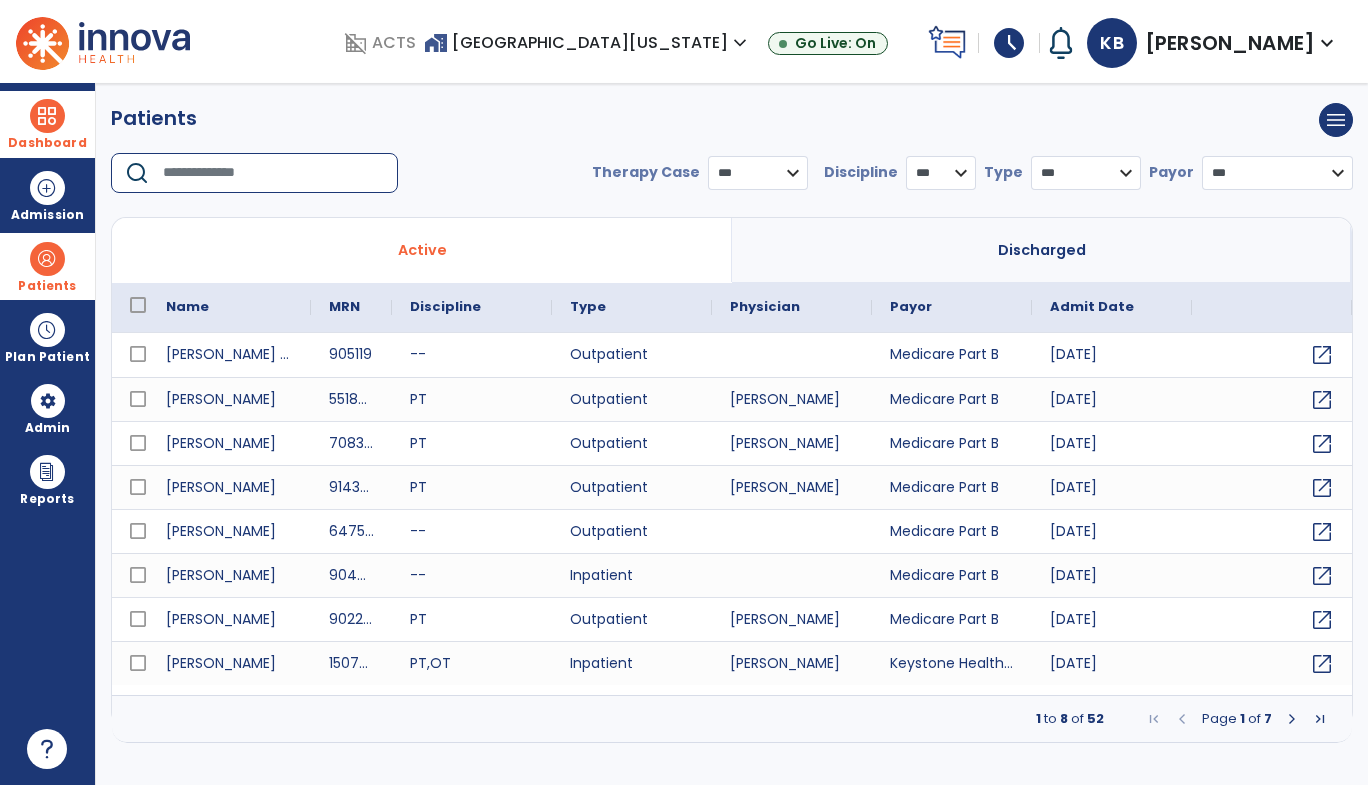 click at bounding box center [273, 173] 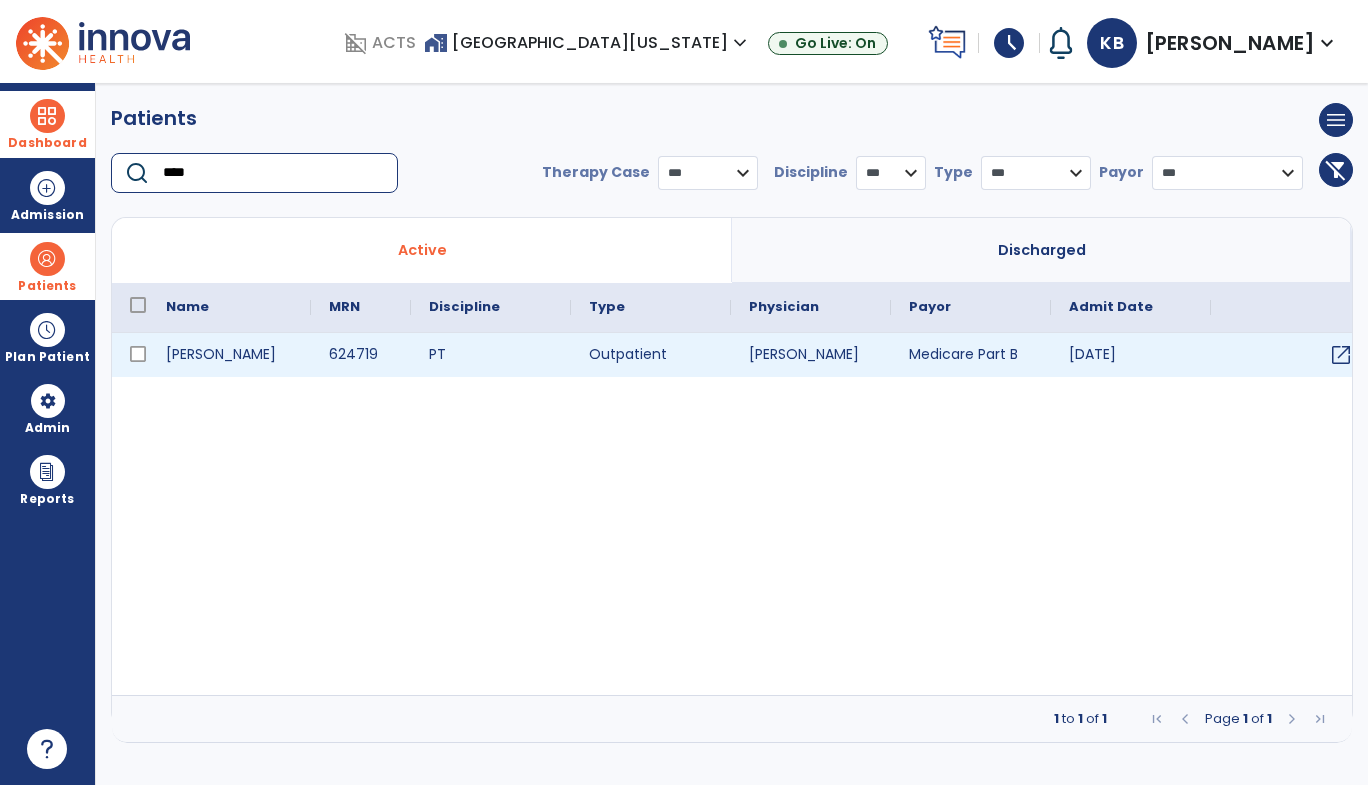 type on "****" 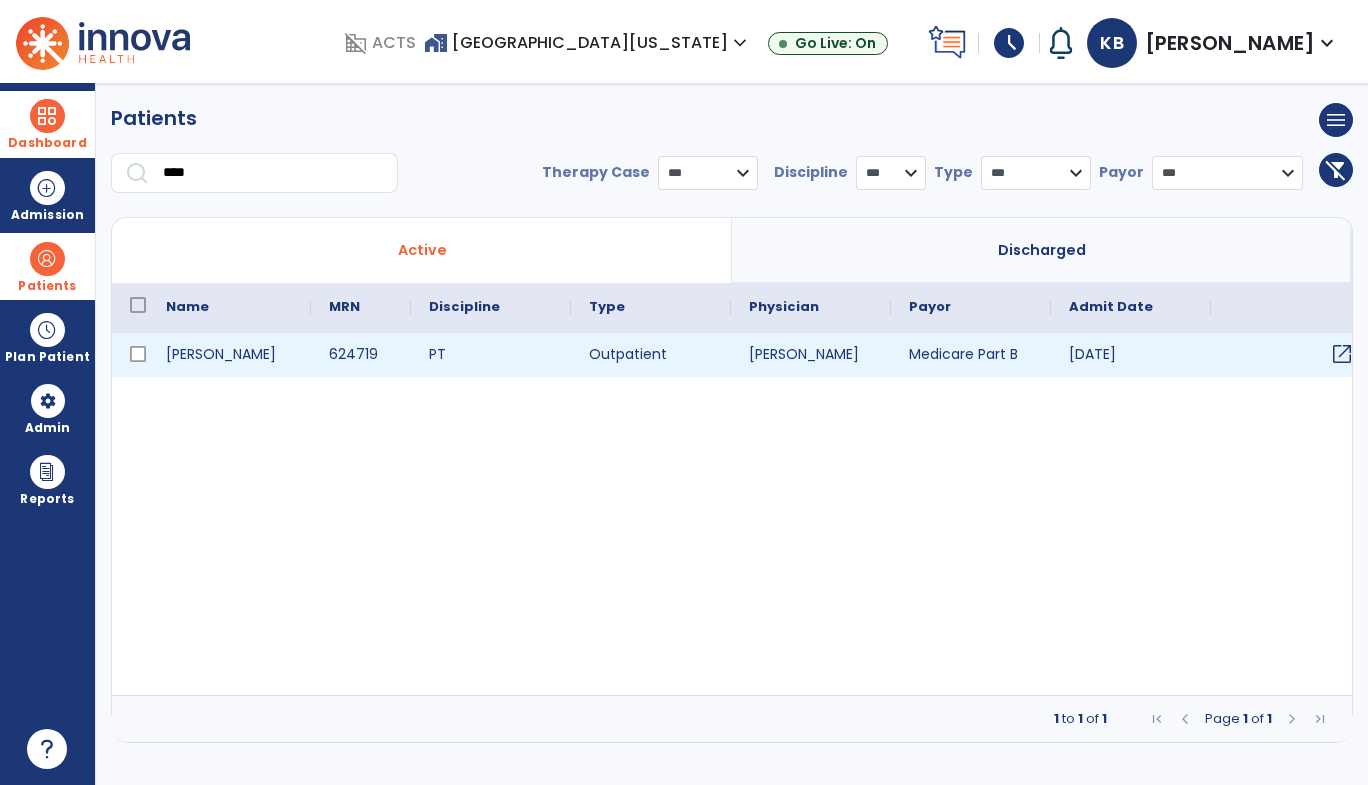 click on "open_in_new" at bounding box center [1342, 354] 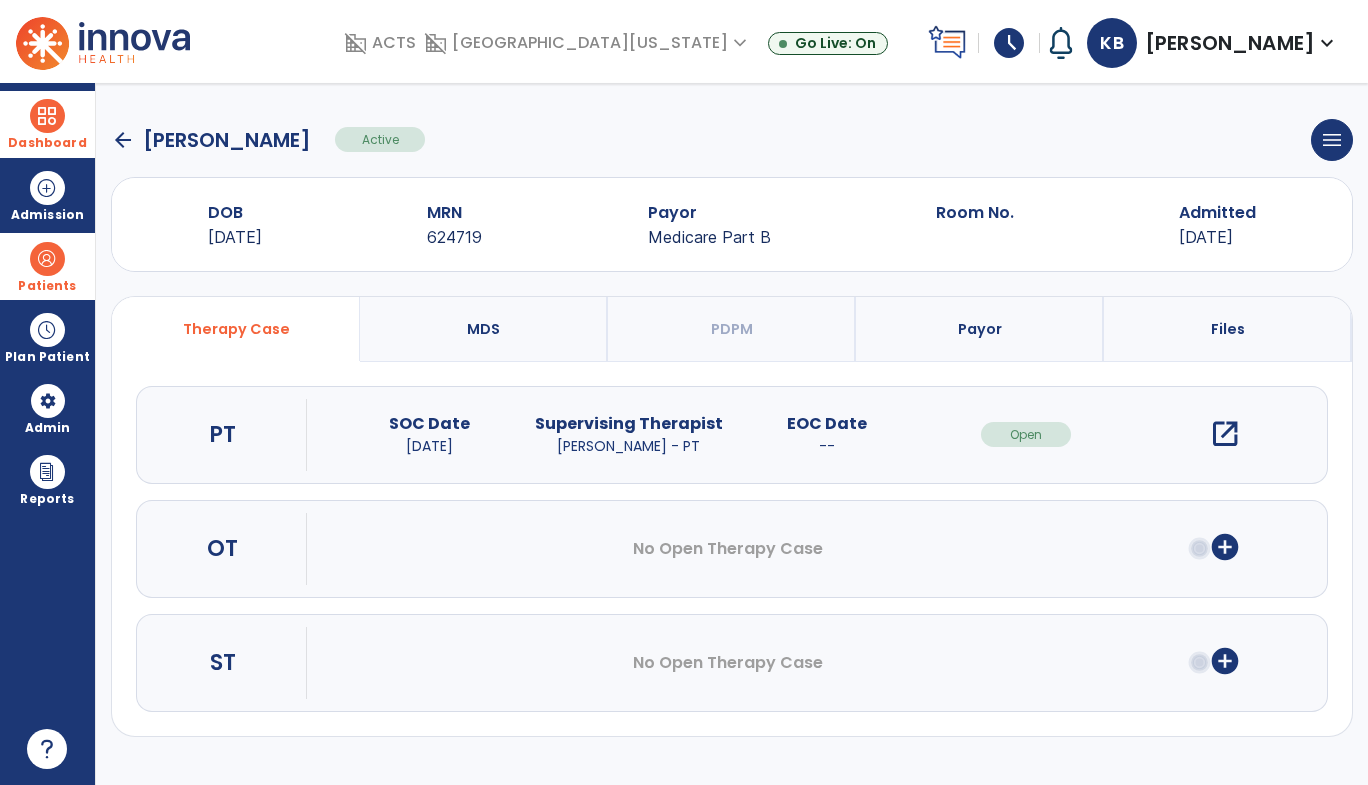 click on "open_in_new" at bounding box center [1225, 434] 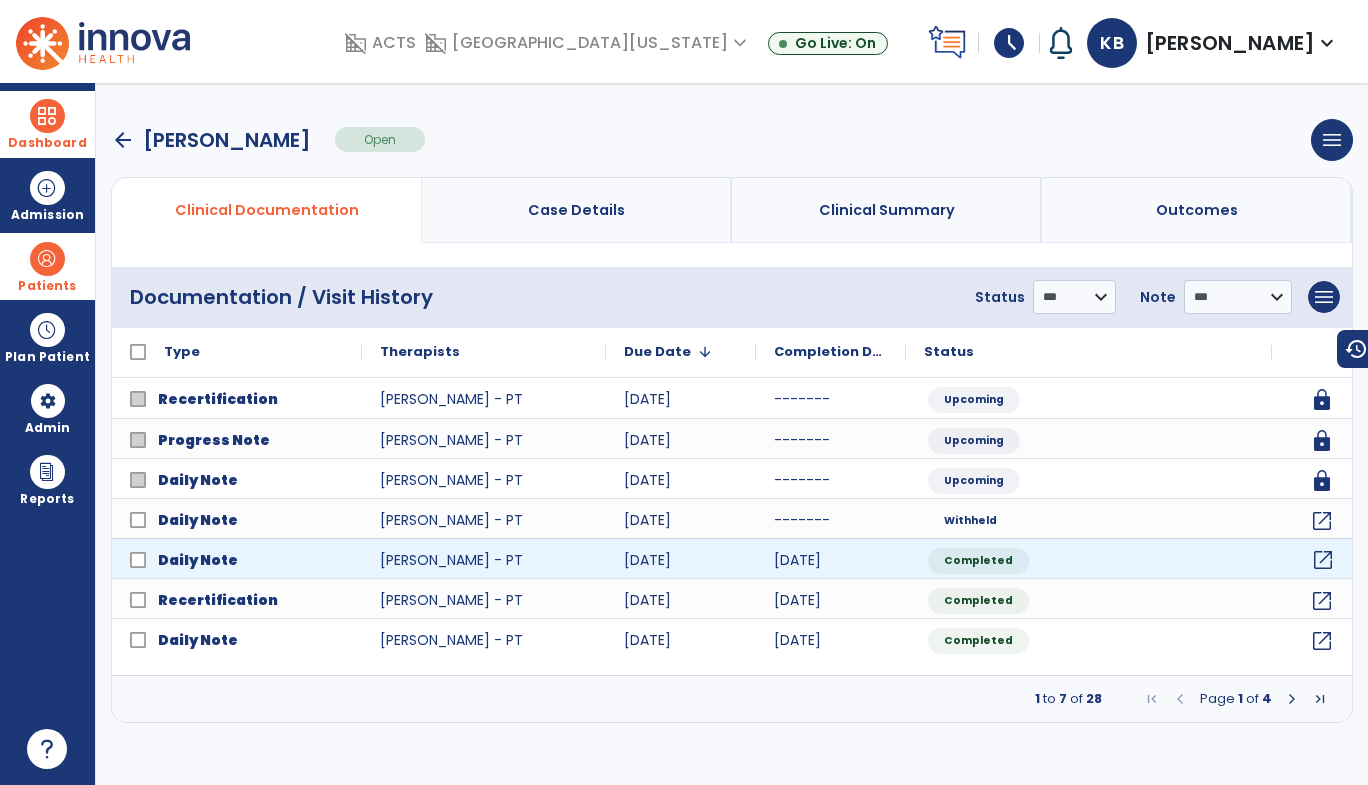 click on "open_in_new" 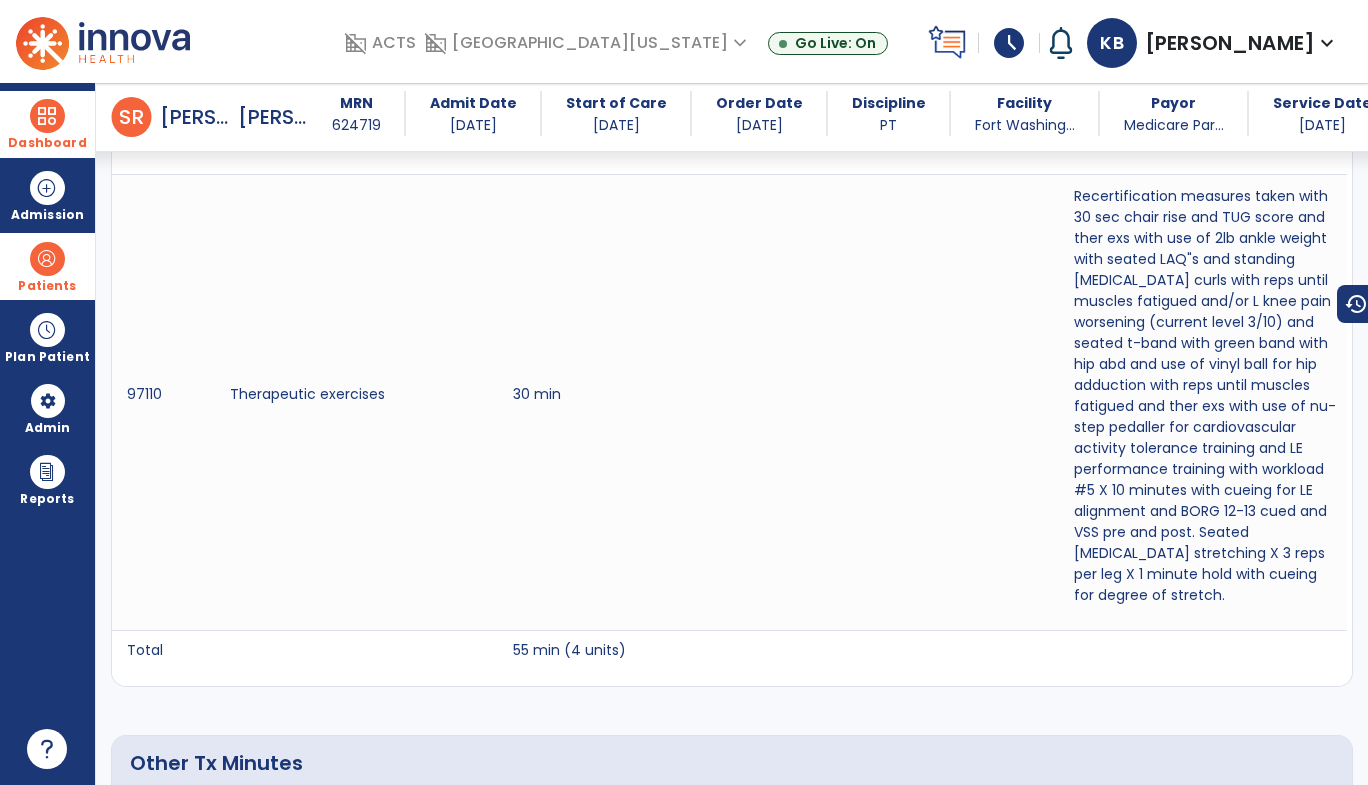 scroll, scrollTop: 1771, scrollLeft: 0, axis: vertical 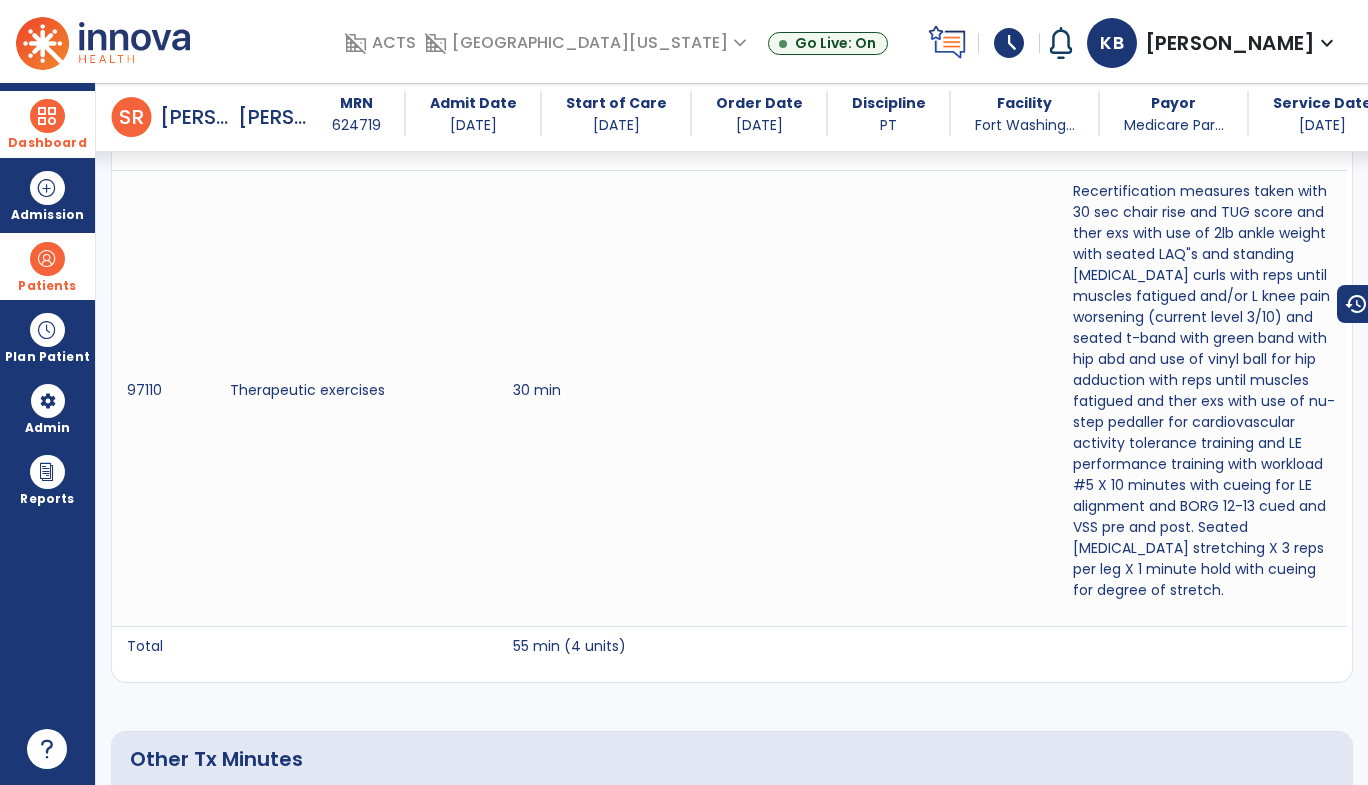 click on "Recertification measures taken with 30 sec chair rise and TUG score and ther exs with use of 2lb ankle weight with seated LAQ"s and standing [MEDICAL_DATA] curls with reps until muscles fatigued and/or L knee pain worsening (current level 3/10) and seated t-band with green band with hip abd and use of vinyl ball for hip adduction with reps until muscles fatigued and ther exs with use of nu-step pedaller for cardiovascular activity tolerance training and LE performance training with workload #5 X 10 minutes with cueing for LE alignment and BORG 12-13 cued and VSS pre and post.  Seated [MEDICAL_DATA] stretching X 3 reps per leg X 1 minute hold with cueing for degree of stretch." at bounding box center (1205, 399) 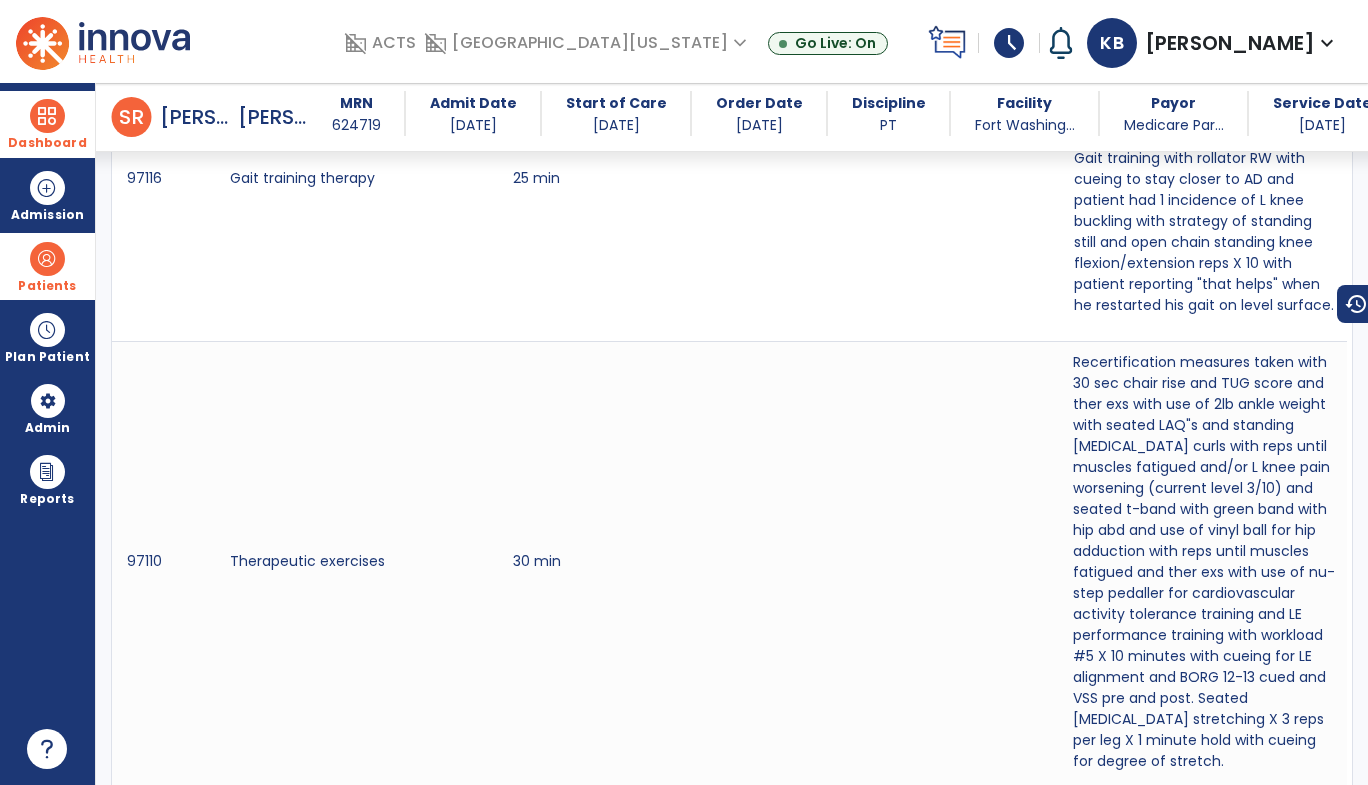 scroll, scrollTop: 1620, scrollLeft: 0, axis: vertical 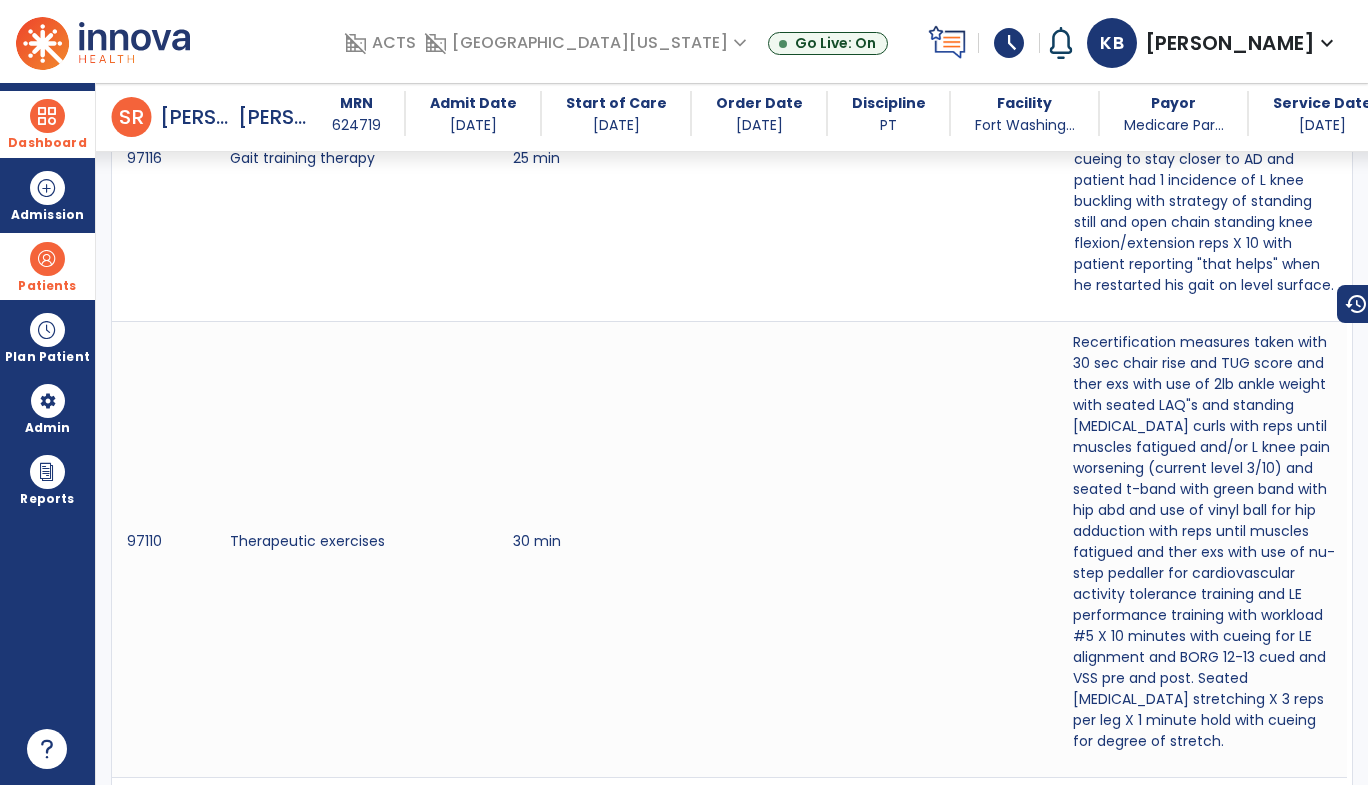 click on "Recertification measures taken with 30 sec chair rise and TUG score and ther exs with use of 2lb ankle weight with seated LAQ"s and standing [MEDICAL_DATA] curls with reps until muscles fatigued and/or L knee pain worsening (current level 3/10) and seated t-band with green band with hip abd and use of vinyl ball for hip adduction with reps until muscles fatigued and ther exs with use of nu-step pedaller for cardiovascular activity tolerance training and LE performance training with workload #5 X 10 minutes with cueing for LE alignment and BORG 12-13 cued and VSS pre and post.  Seated [MEDICAL_DATA] stretching X 3 reps per leg X 1 minute hold with cueing for degree of stretch." at bounding box center [1205, 542] 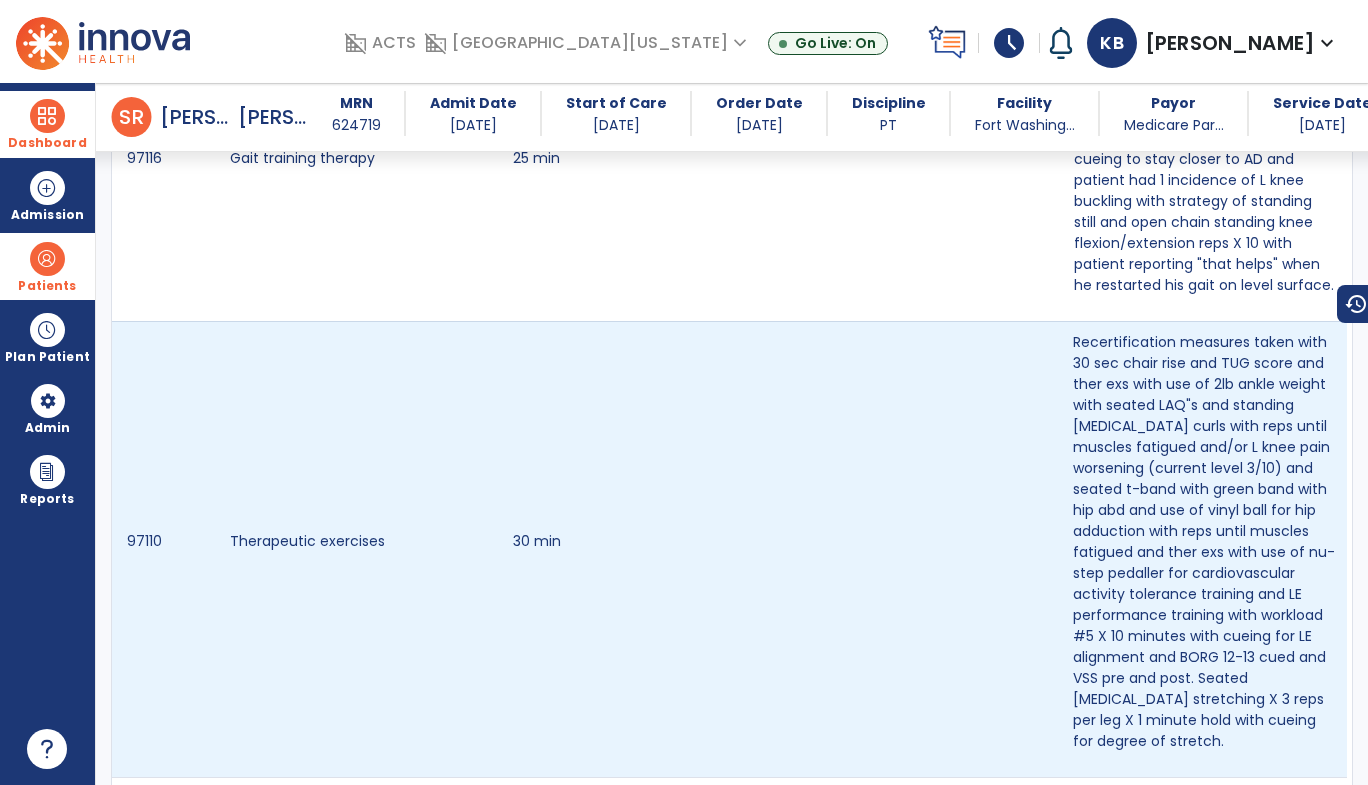 click at bounding box center [921, 549] 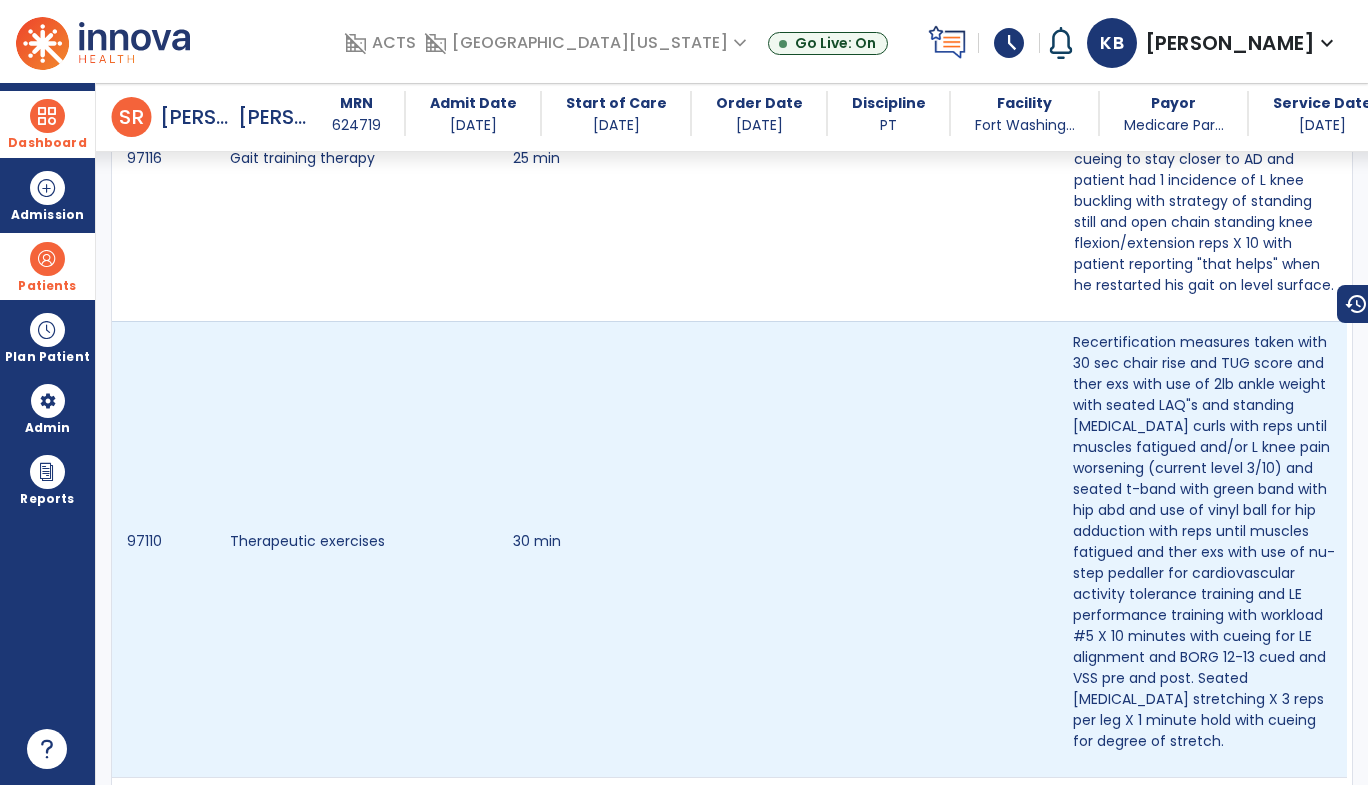 drag, startPoint x: 1070, startPoint y: 383, endPoint x: 1215, endPoint y: 392, distance: 145.27904 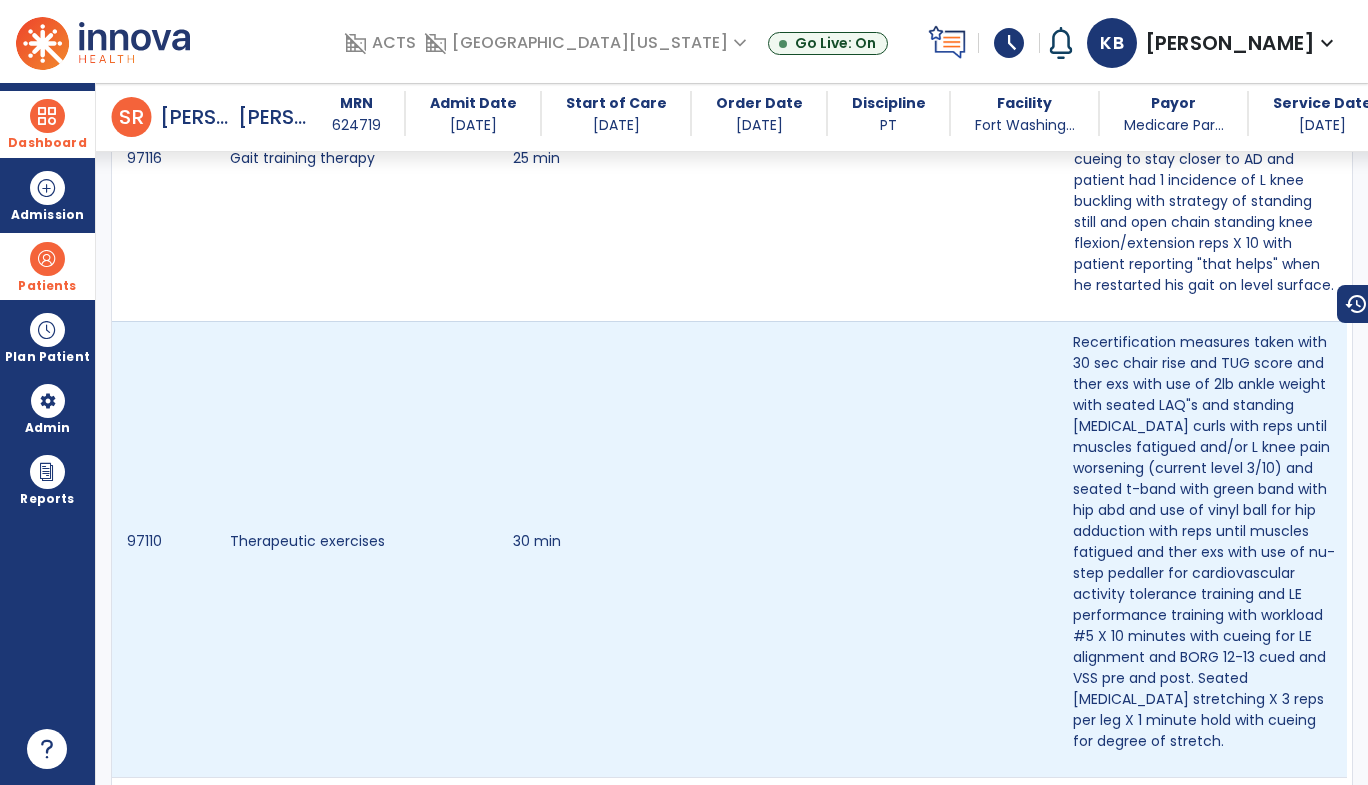 drag, startPoint x: 1131, startPoint y: 742, endPoint x: 1068, endPoint y: 523, distance: 227.88155 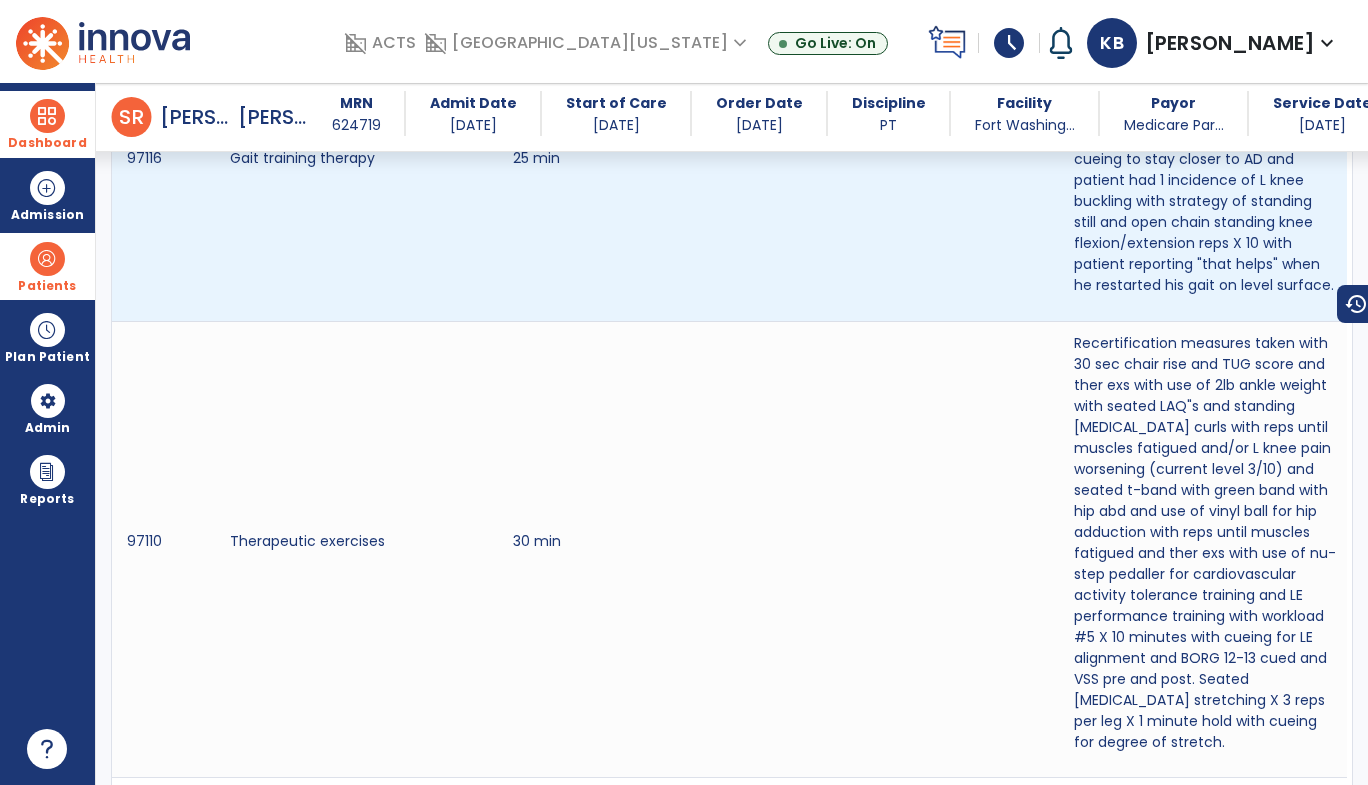 click at bounding box center (921, 166) 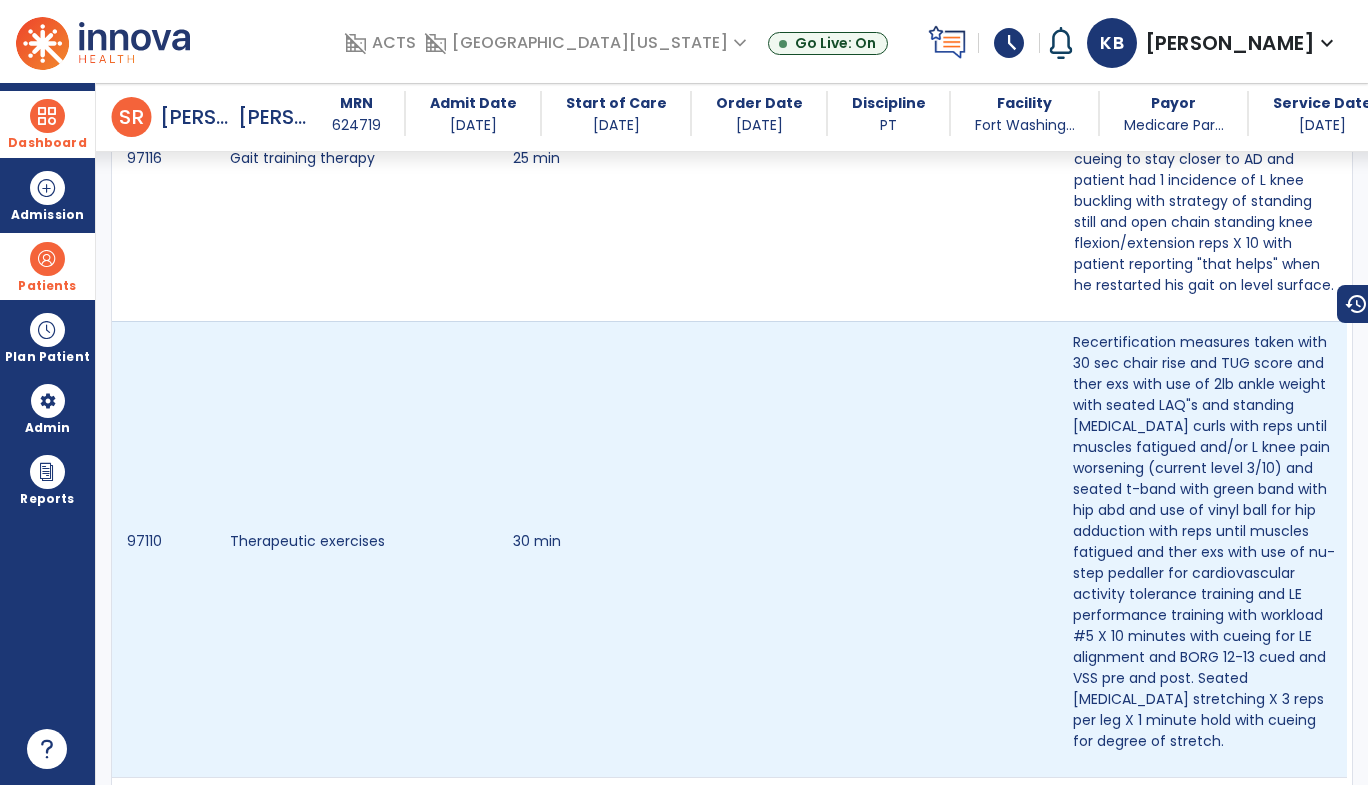 drag, startPoint x: 1130, startPoint y: 742, endPoint x: 1056, endPoint y: 497, distance: 255.93163 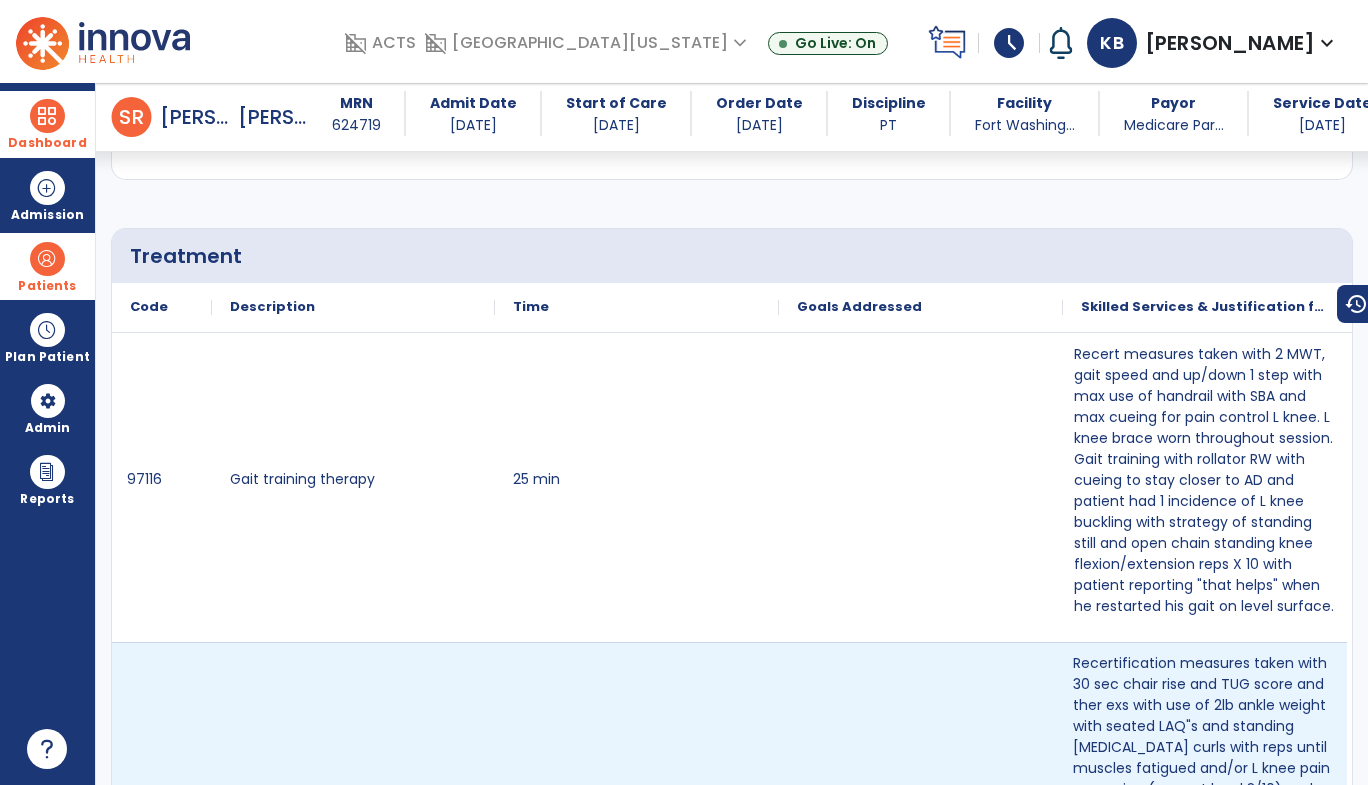 scroll, scrollTop: 1377, scrollLeft: 0, axis: vertical 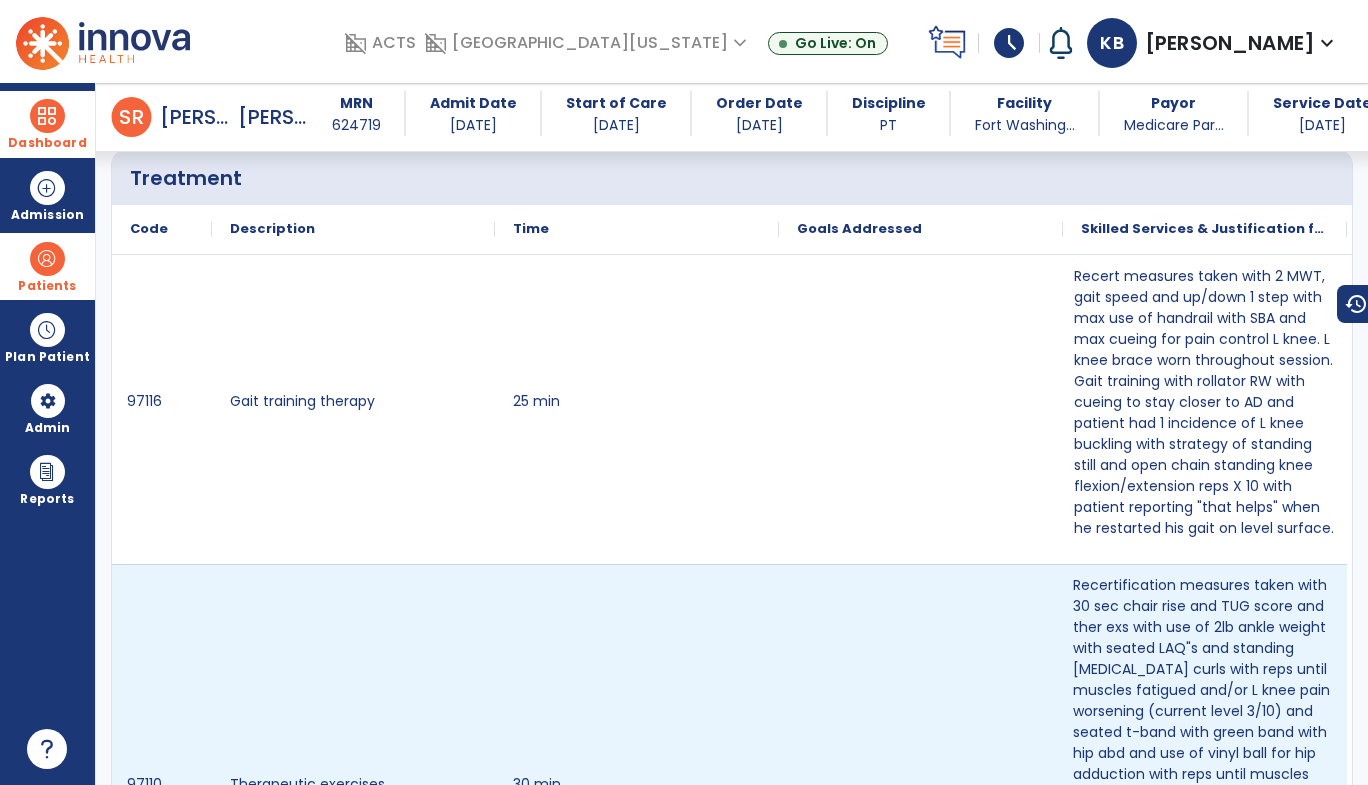 click on "Recertification measures taken with 30 sec chair rise and TUG score and ther exs with use of 2lb ankle weight with seated LAQ"s and standing [MEDICAL_DATA] curls with reps until muscles fatigued and/or L knee pain worsening (current level 3/10) and seated t-band with green band with hip abd and use of vinyl ball for hip adduction with reps until muscles fatigued and ther exs with use of nu-step pedaller for cardiovascular activity tolerance training and LE performance training with workload #5 X 10 minutes with cueing for LE alignment and BORG 12-13 cued and VSS pre and post.  Seated [MEDICAL_DATA] stretching X 3 reps per leg X 1 minute hold with cueing for degree of stretch." at bounding box center [1205, 785] 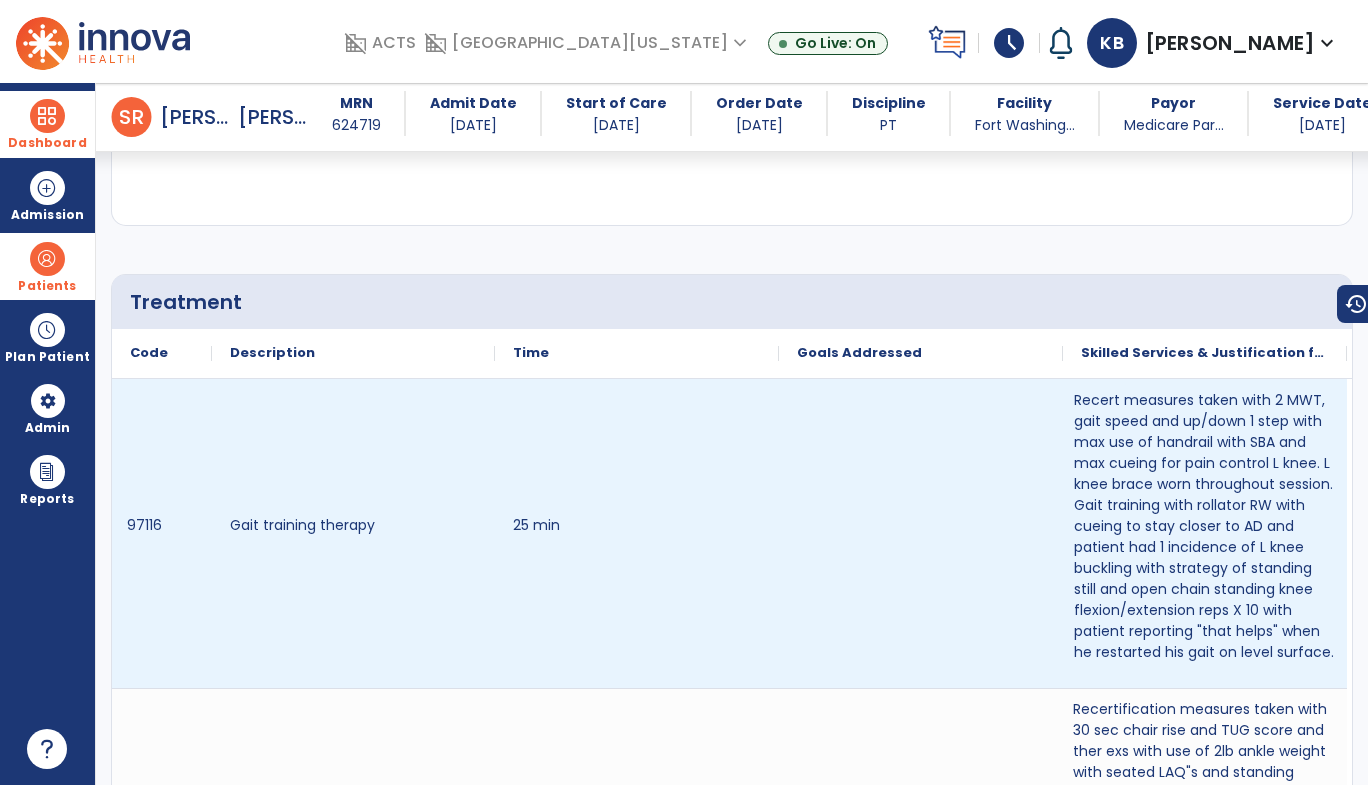 scroll, scrollTop: 1207, scrollLeft: 0, axis: vertical 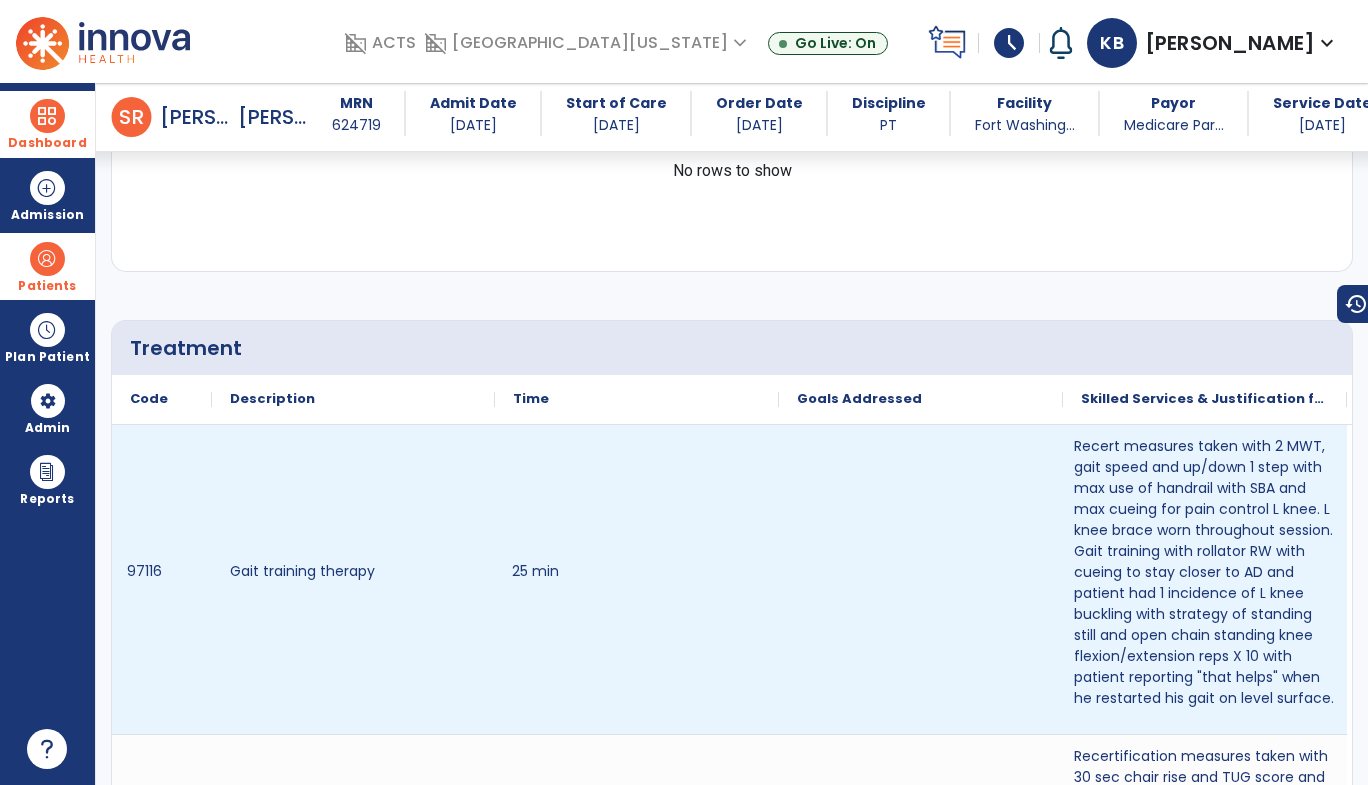 click on "25 min" at bounding box center (637, 579) 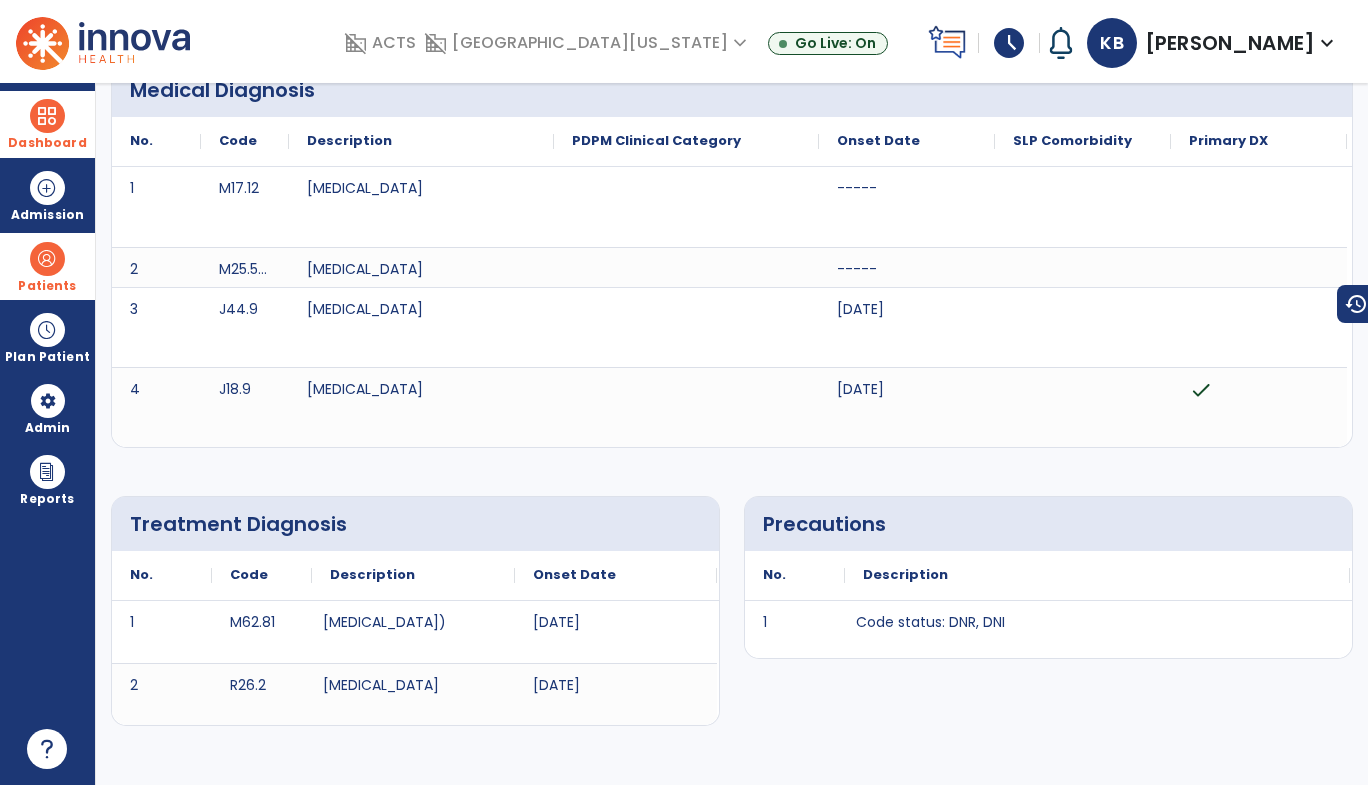 scroll, scrollTop: 0, scrollLeft: 0, axis: both 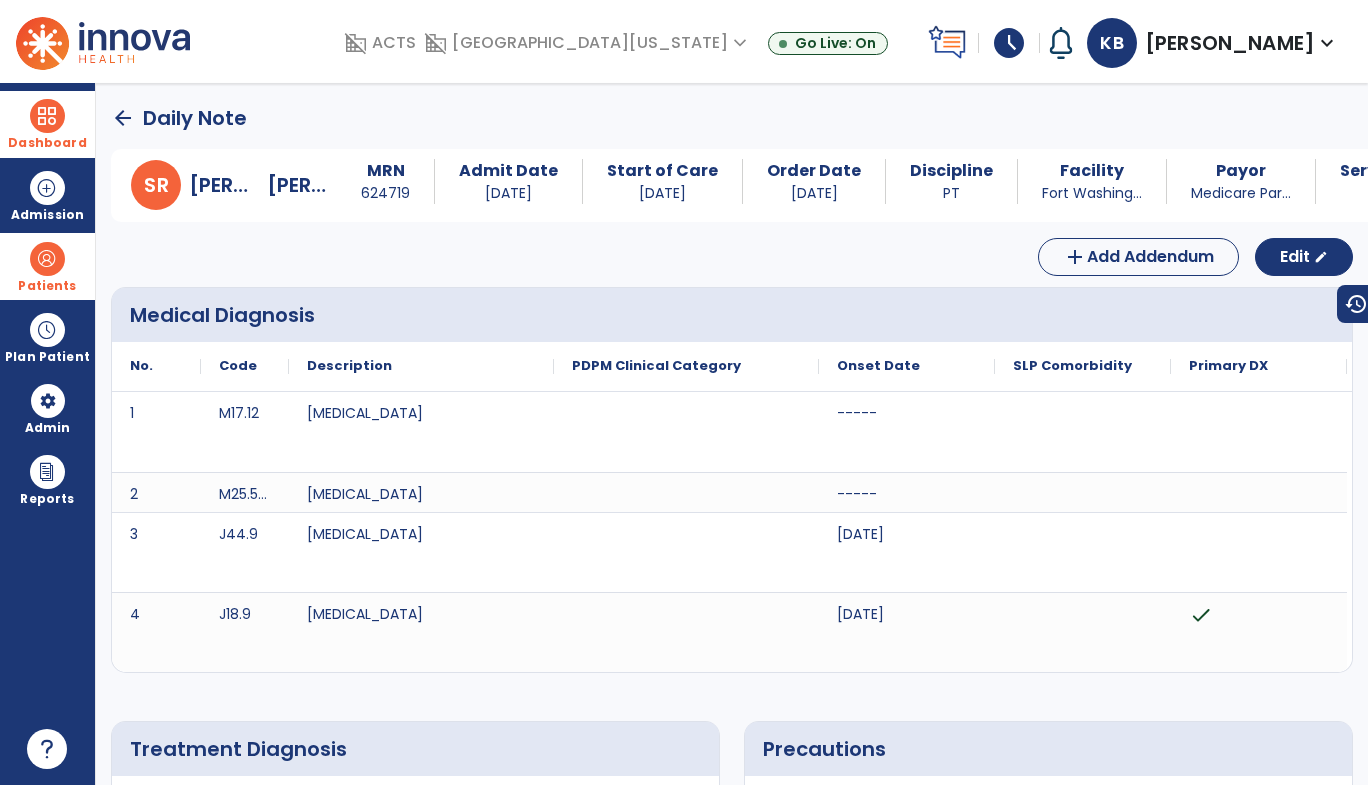 click on "arrow_back" 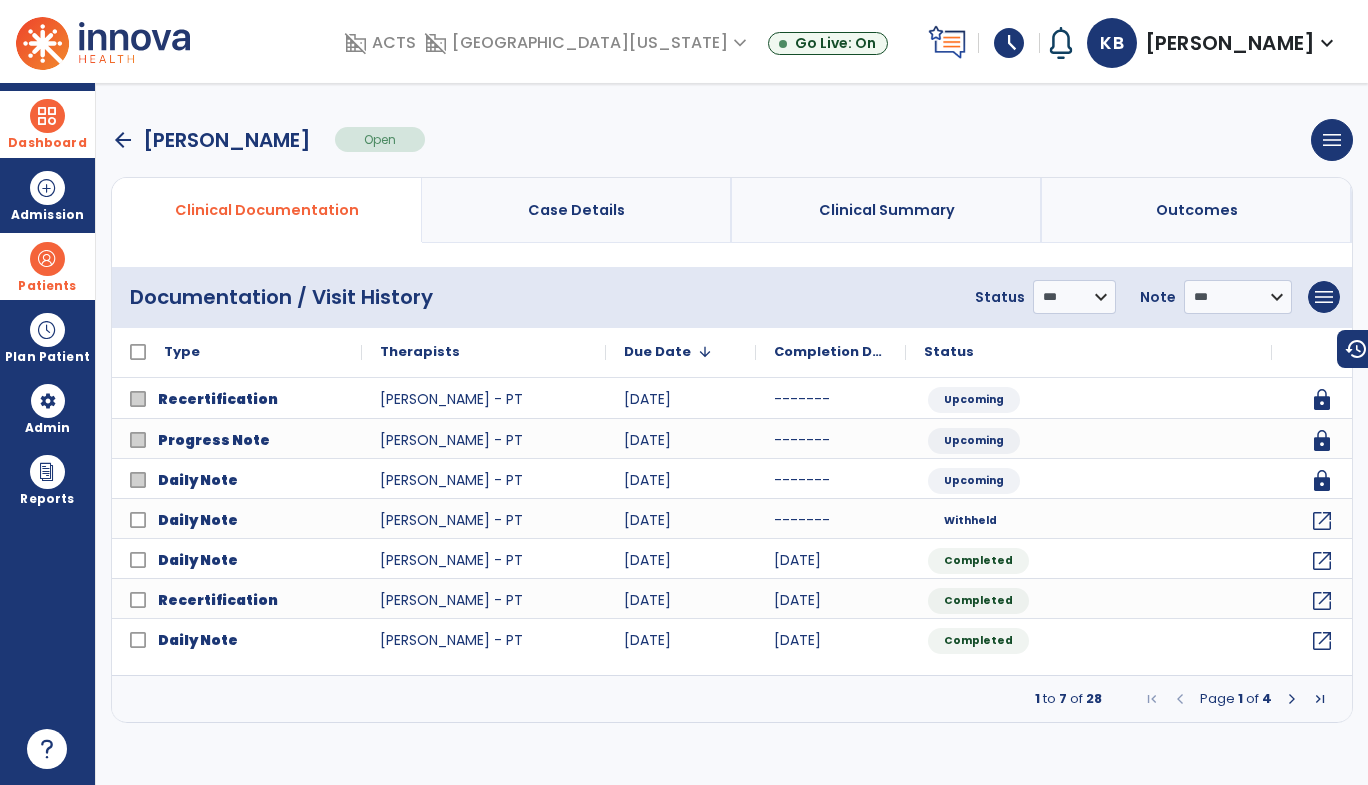 click at bounding box center (47, 259) 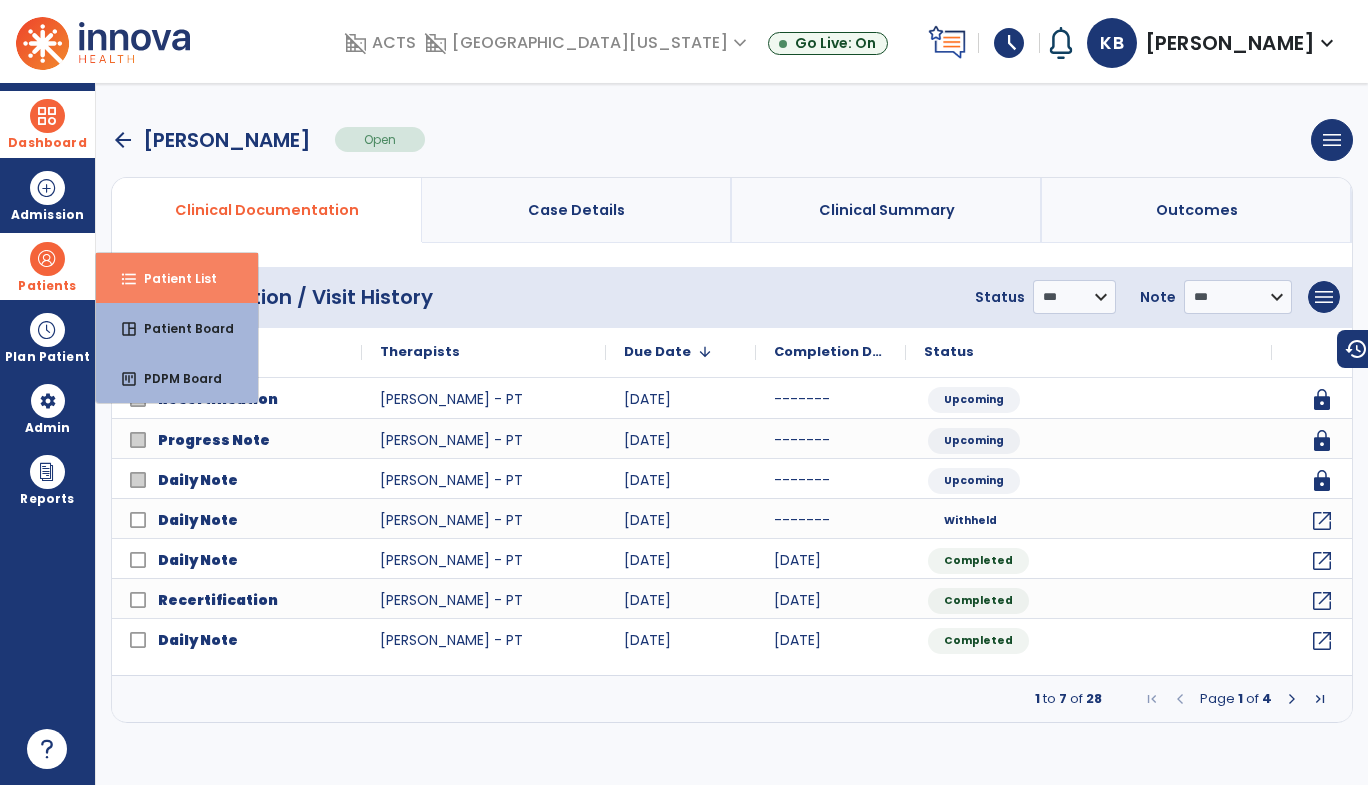 click on "Patient List" at bounding box center (172, 278) 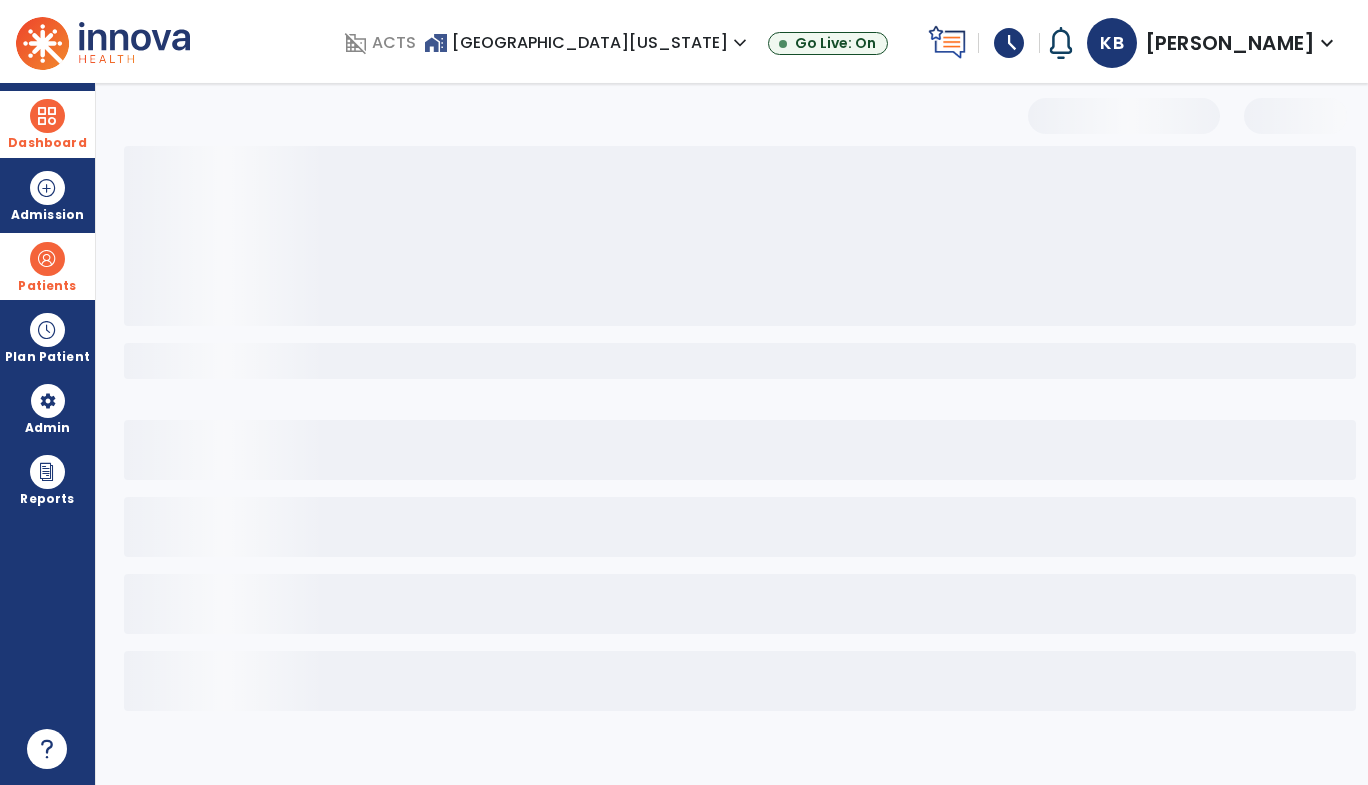 select on "***" 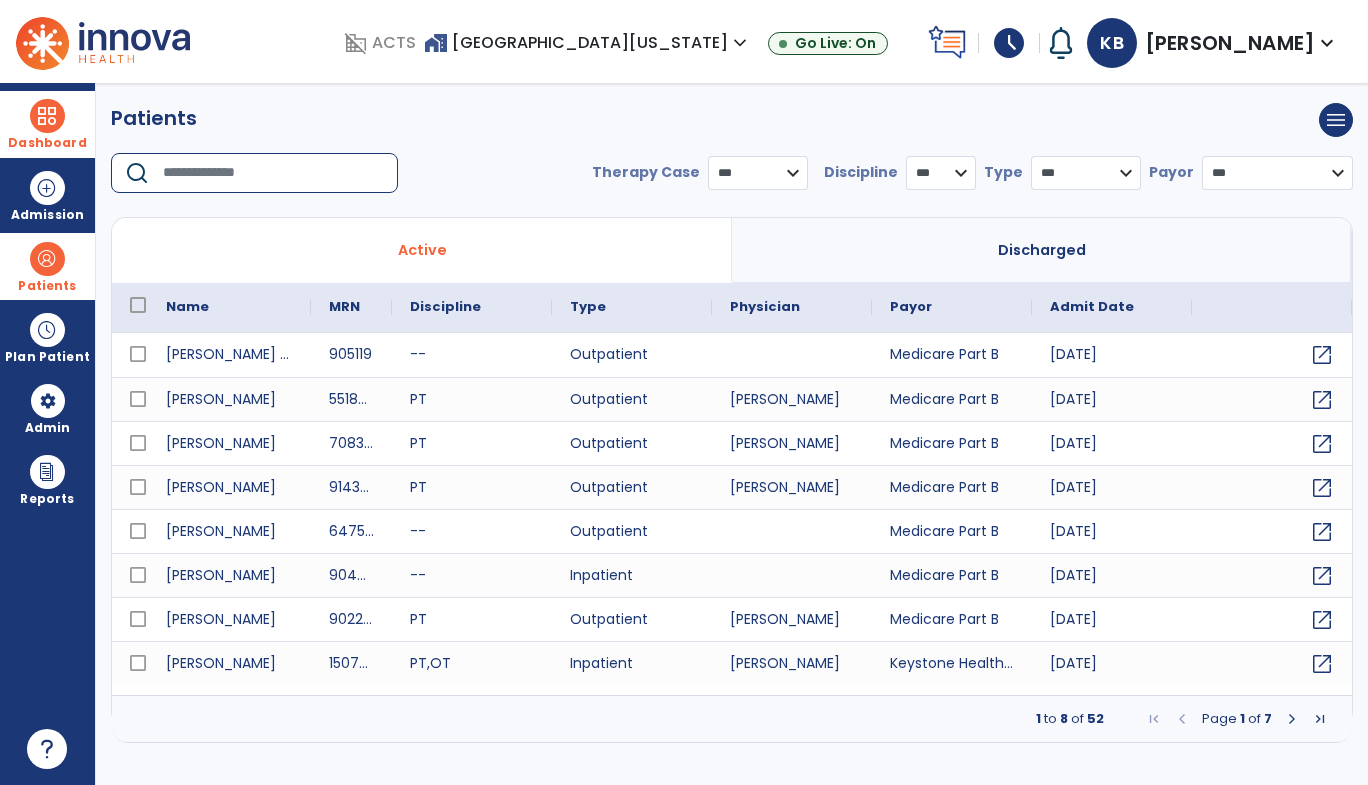click at bounding box center [273, 173] 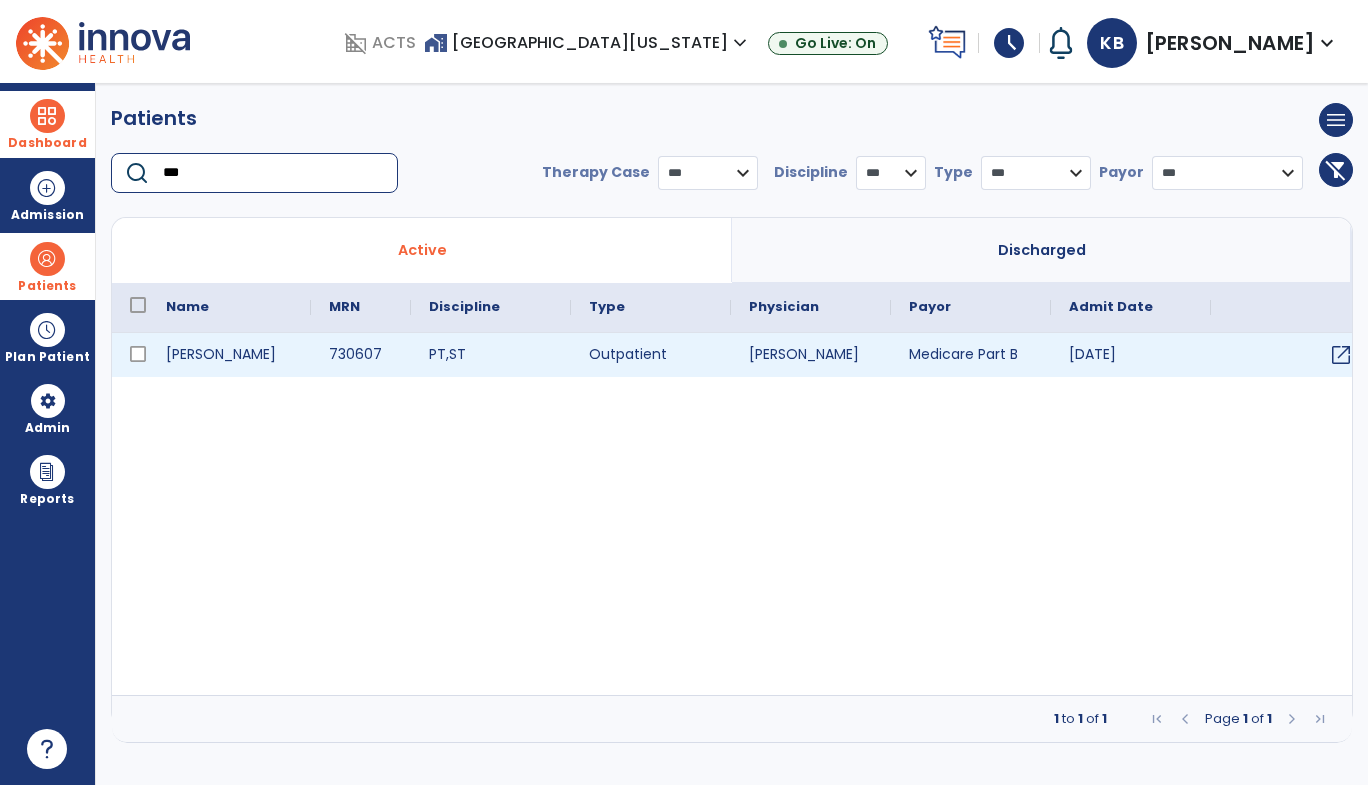 type on "***" 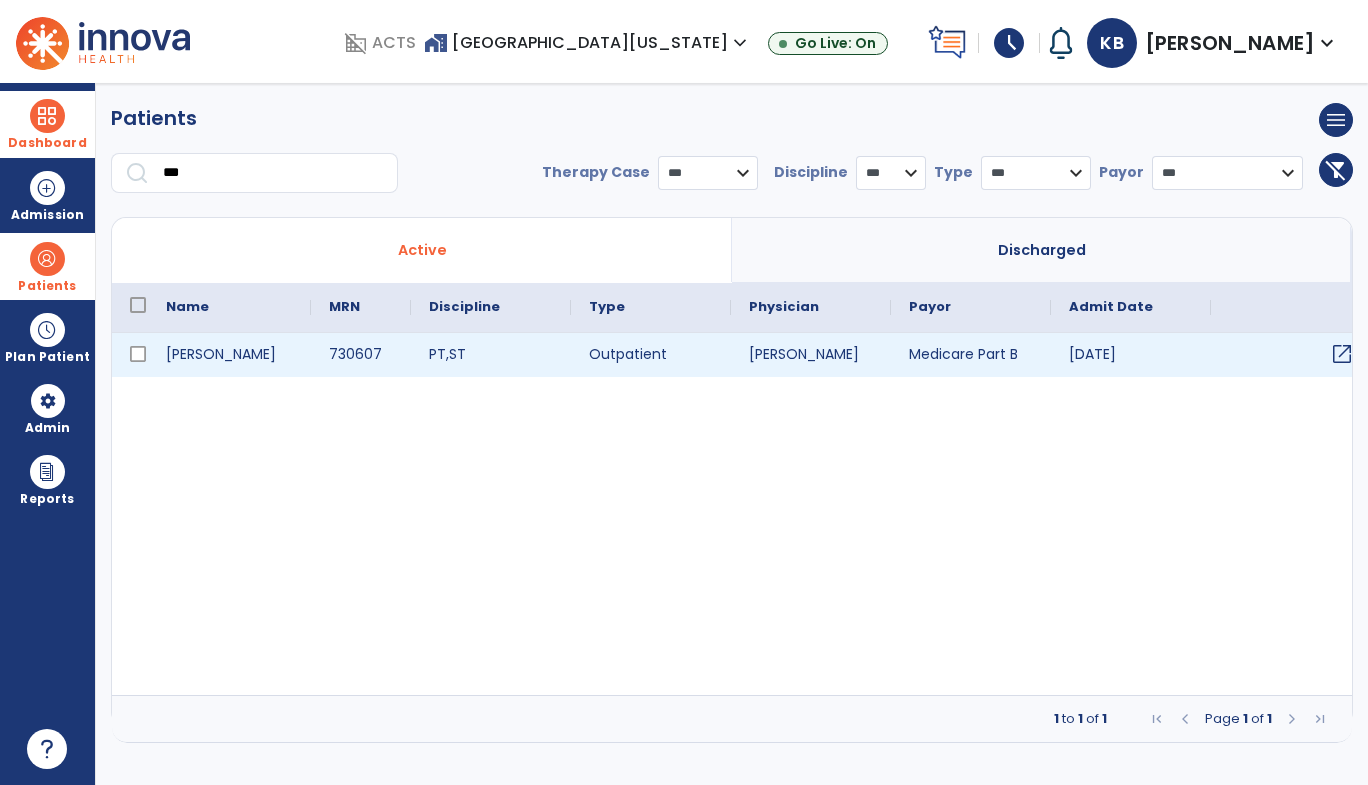 click on "open_in_new" at bounding box center [1342, 354] 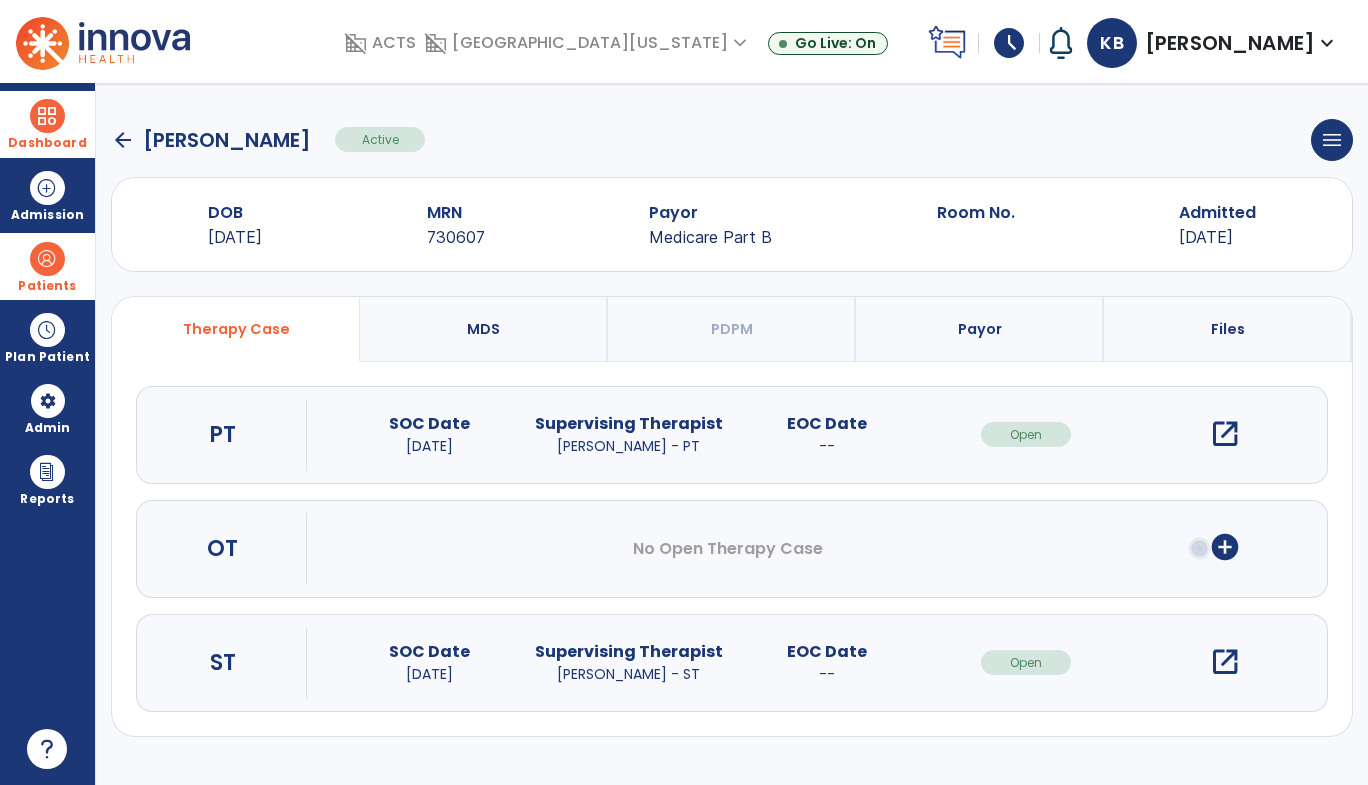 click on "open_in_new" at bounding box center (1225, 434) 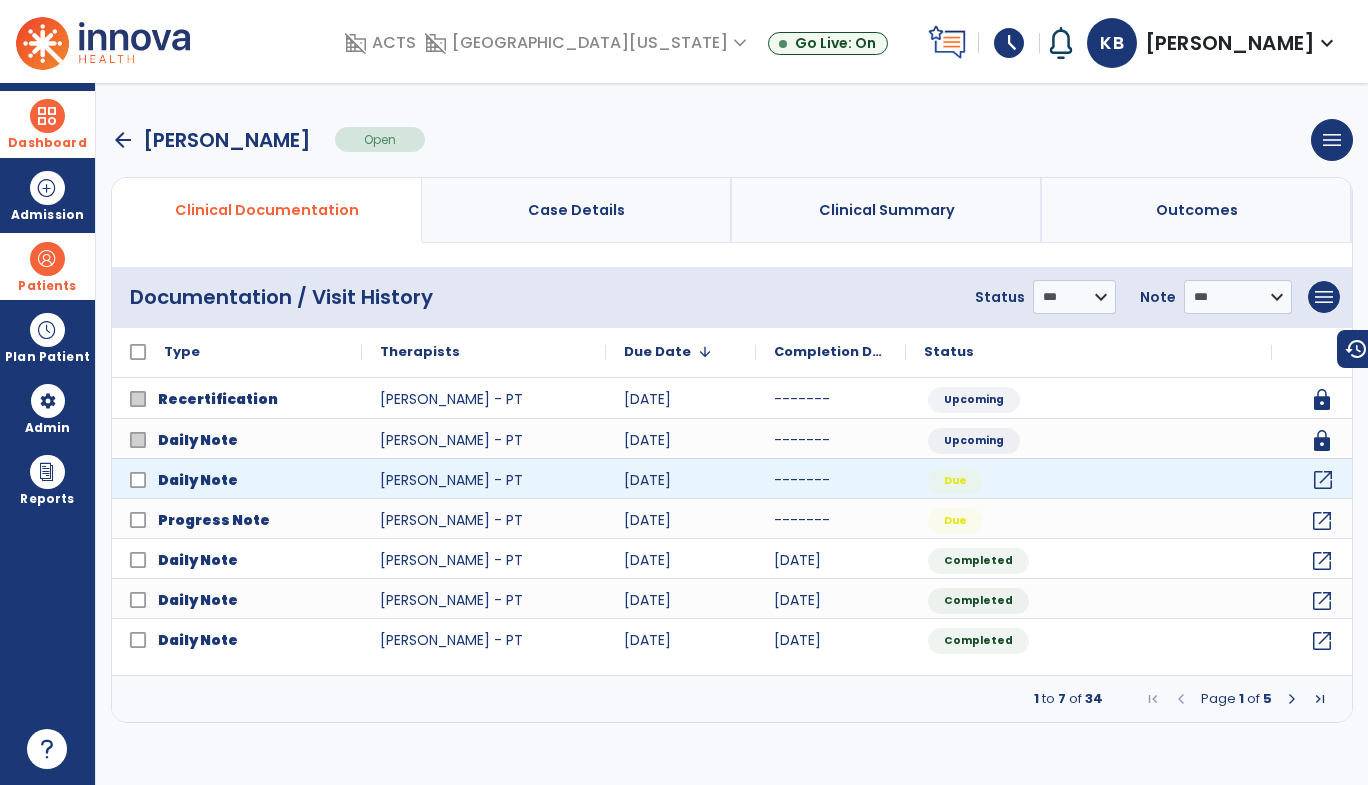 click on "open_in_new" 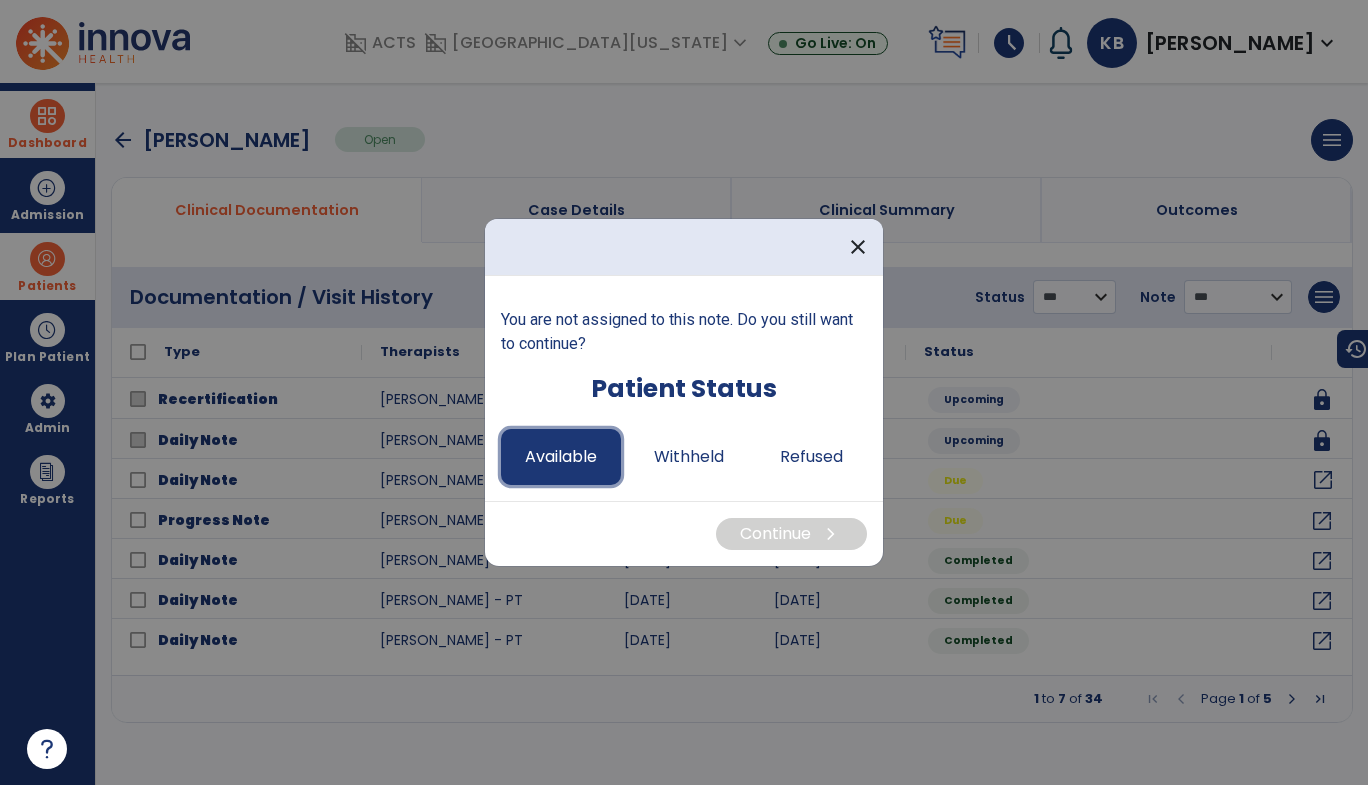 click on "Available" at bounding box center [561, 457] 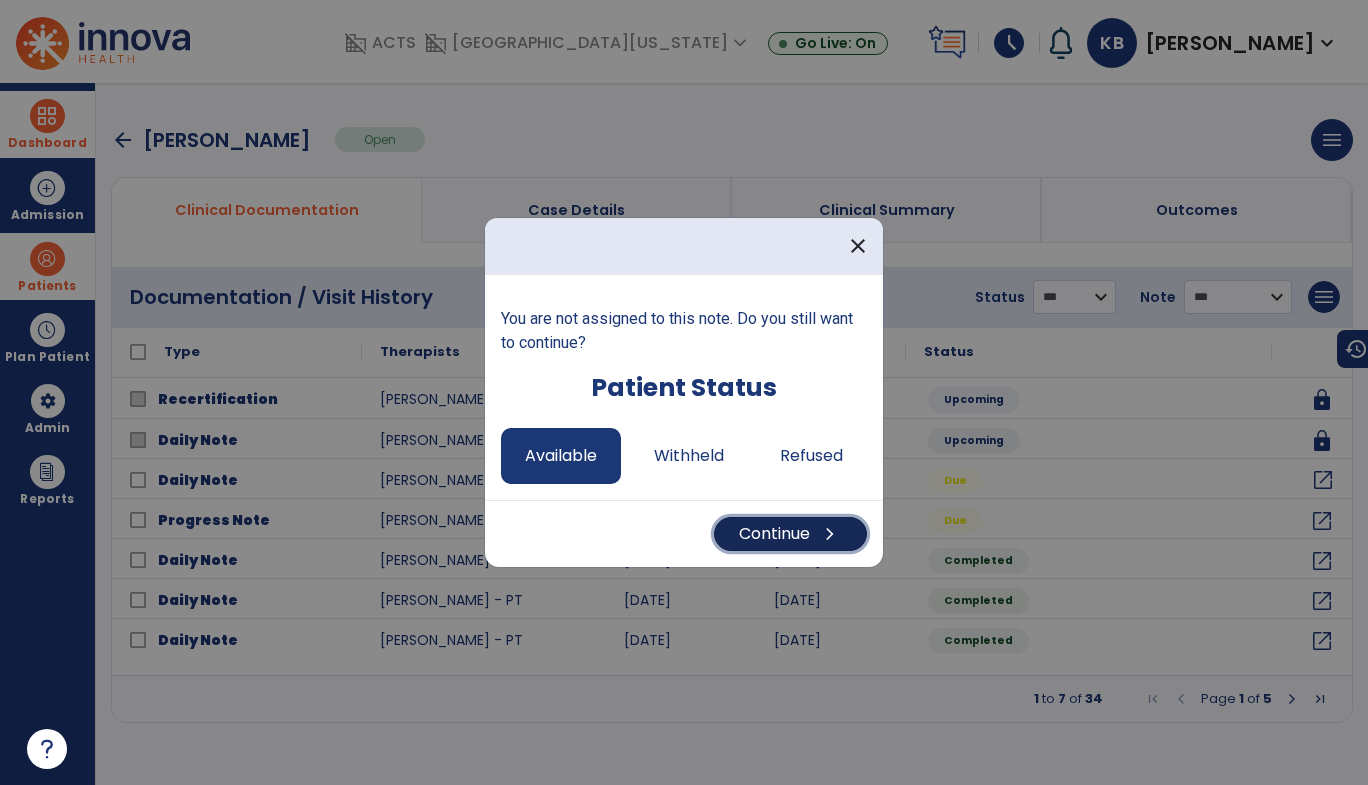 click on "Continue   chevron_right" at bounding box center (790, 534) 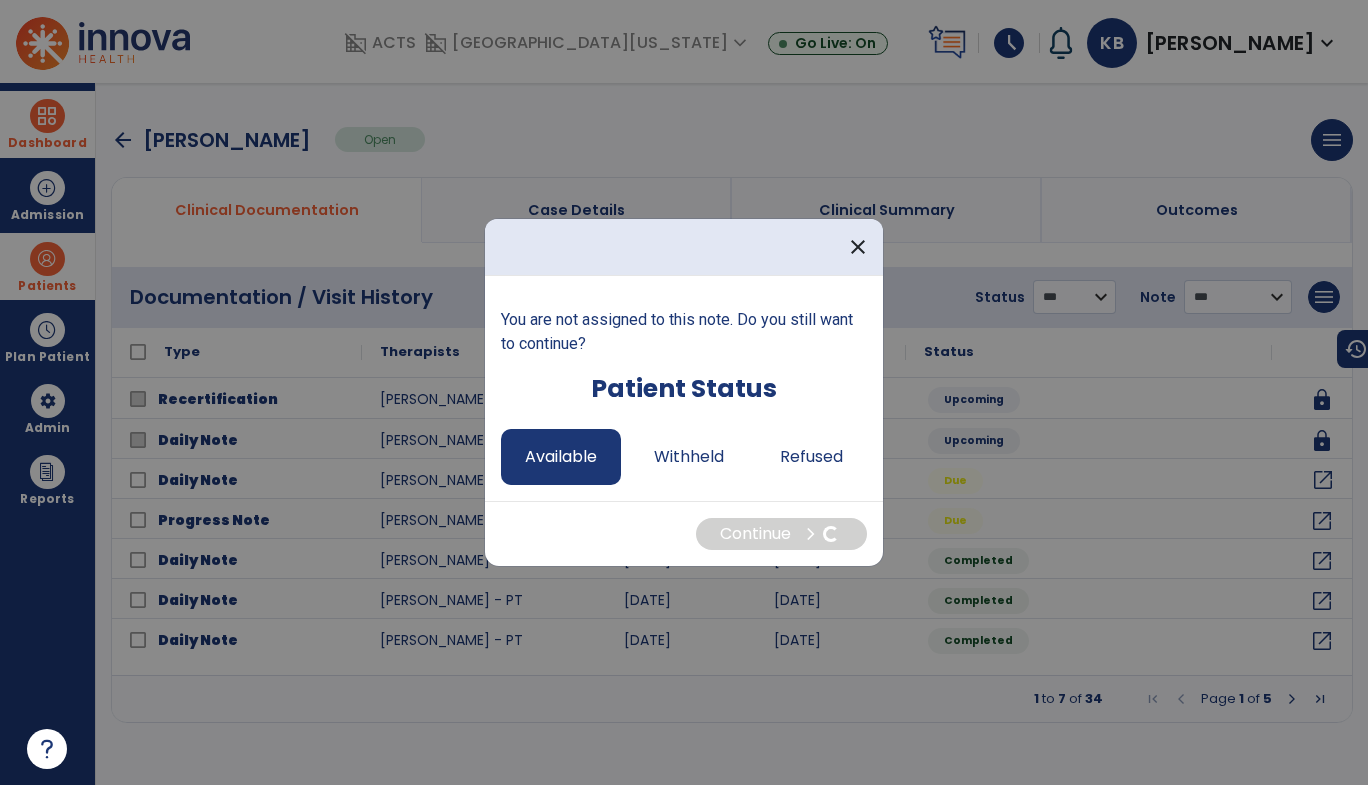 select on "*" 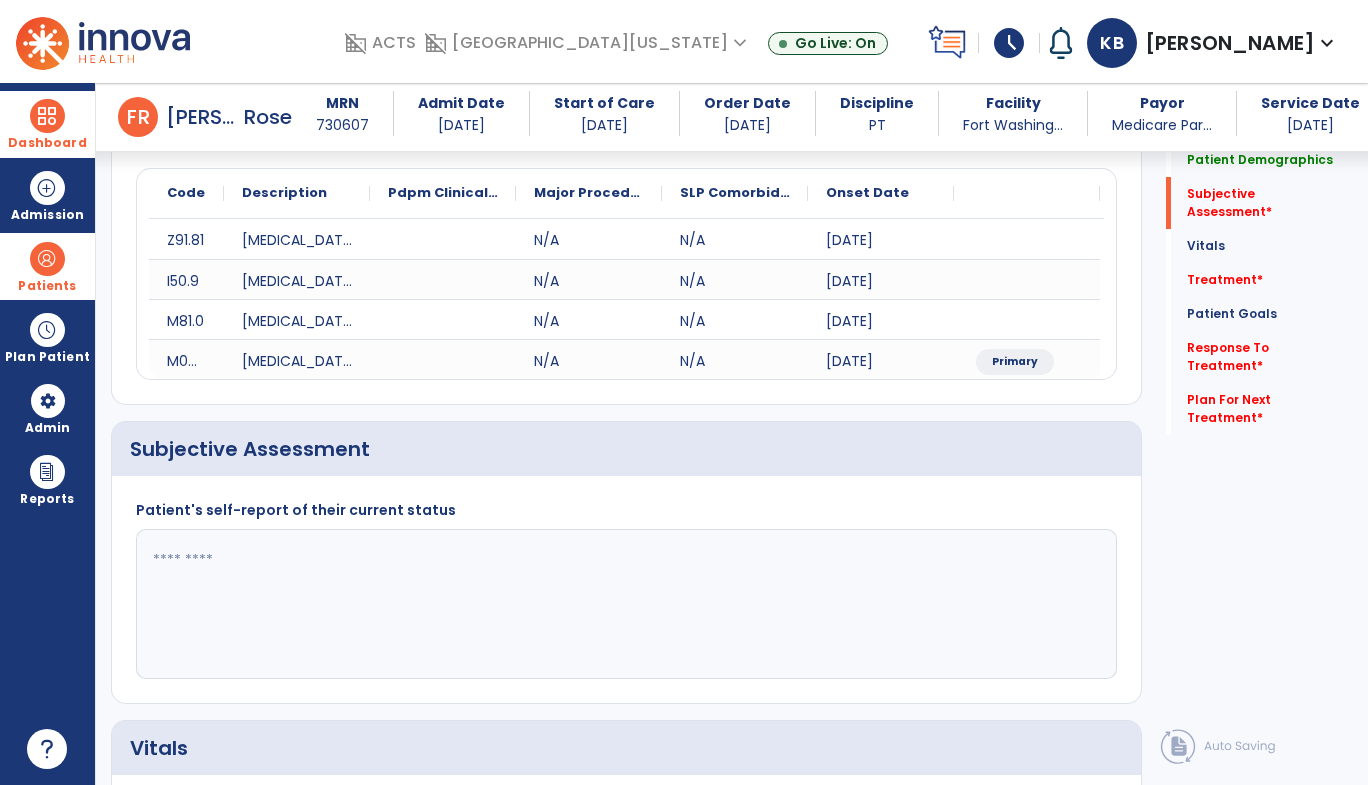 scroll, scrollTop: 282, scrollLeft: 0, axis: vertical 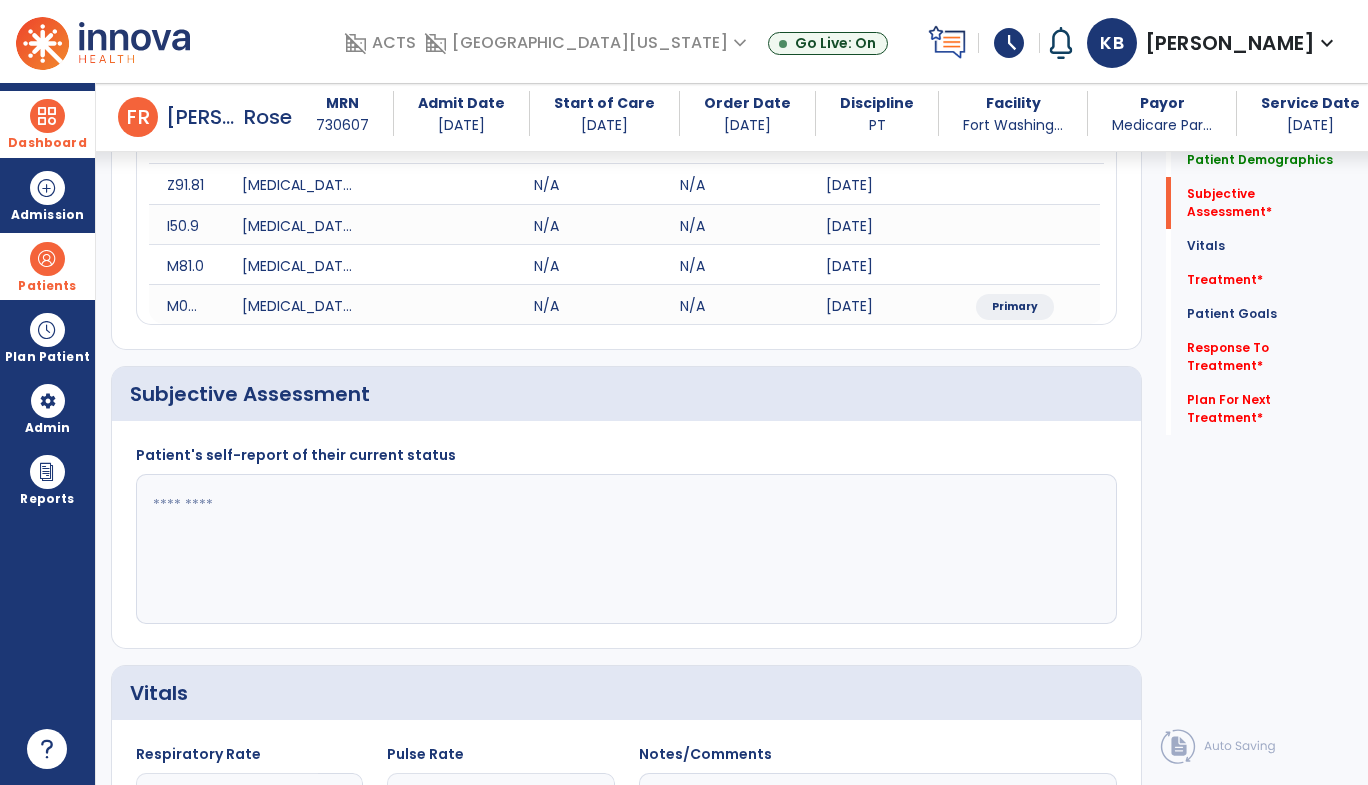 click 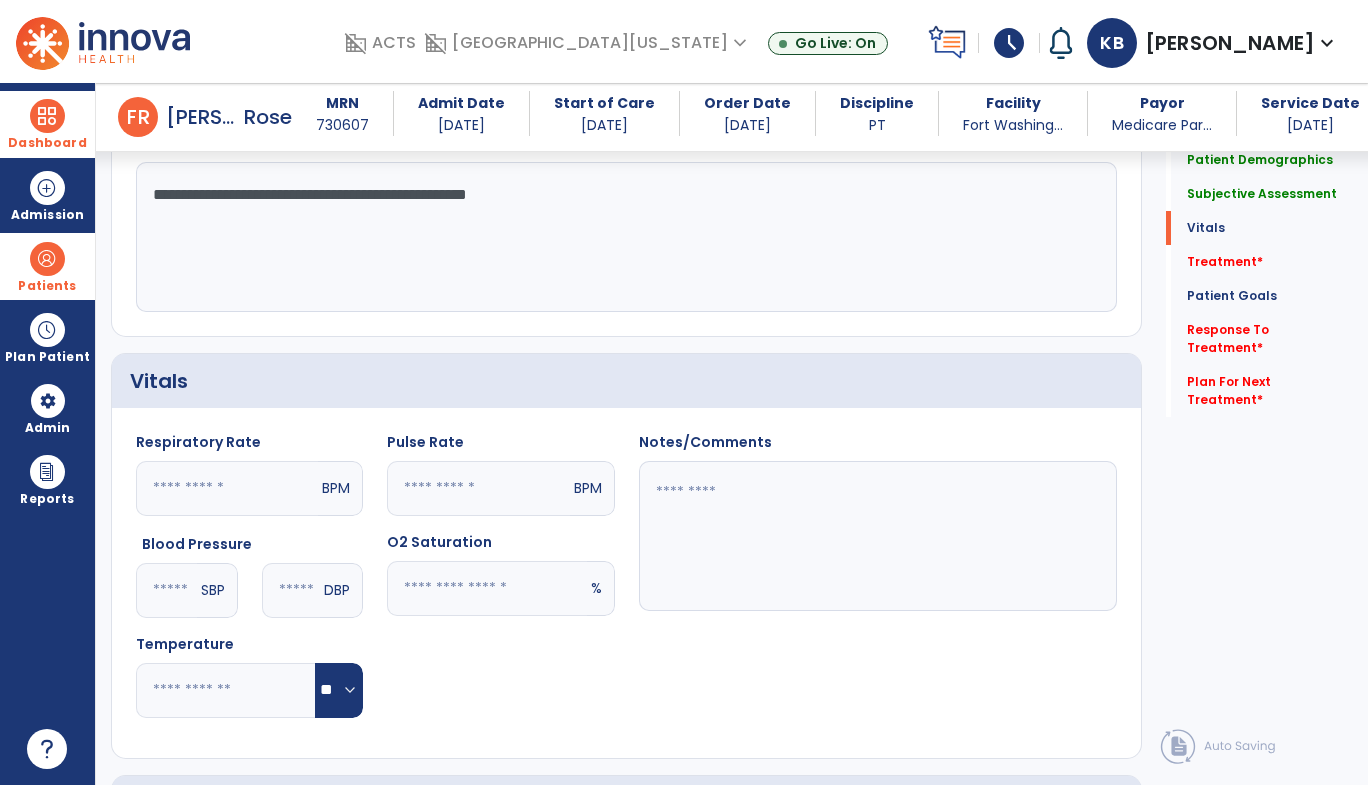scroll, scrollTop: 713, scrollLeft: 0, axis: vertical 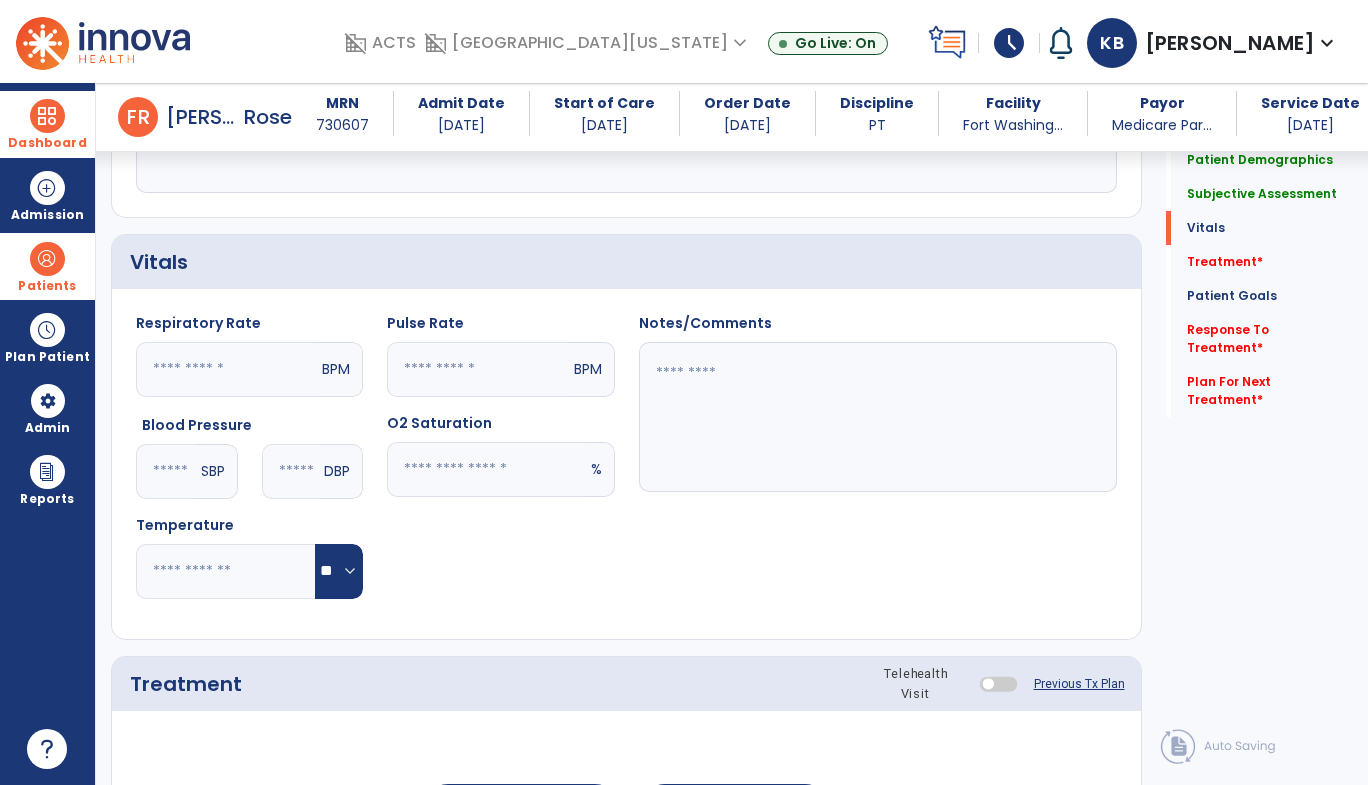 type on "**********" 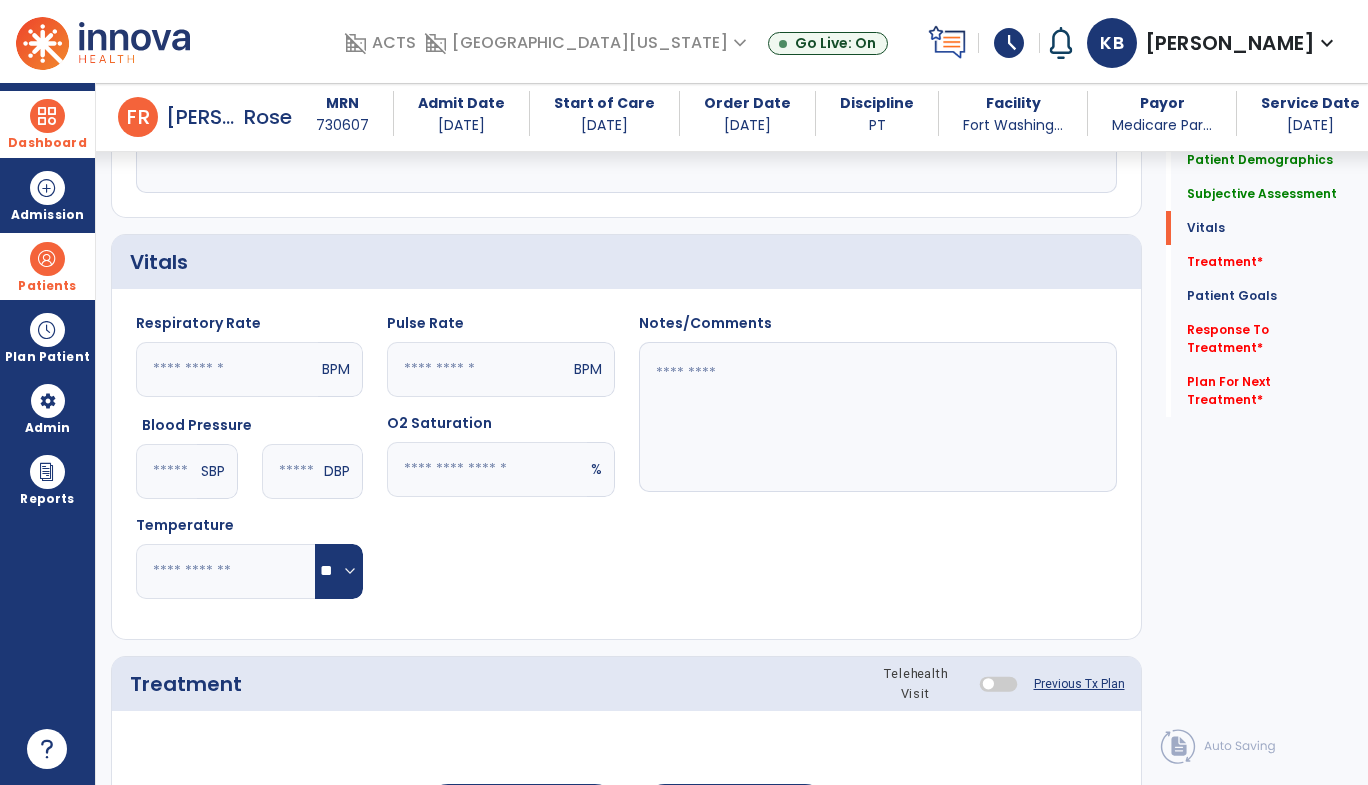 click 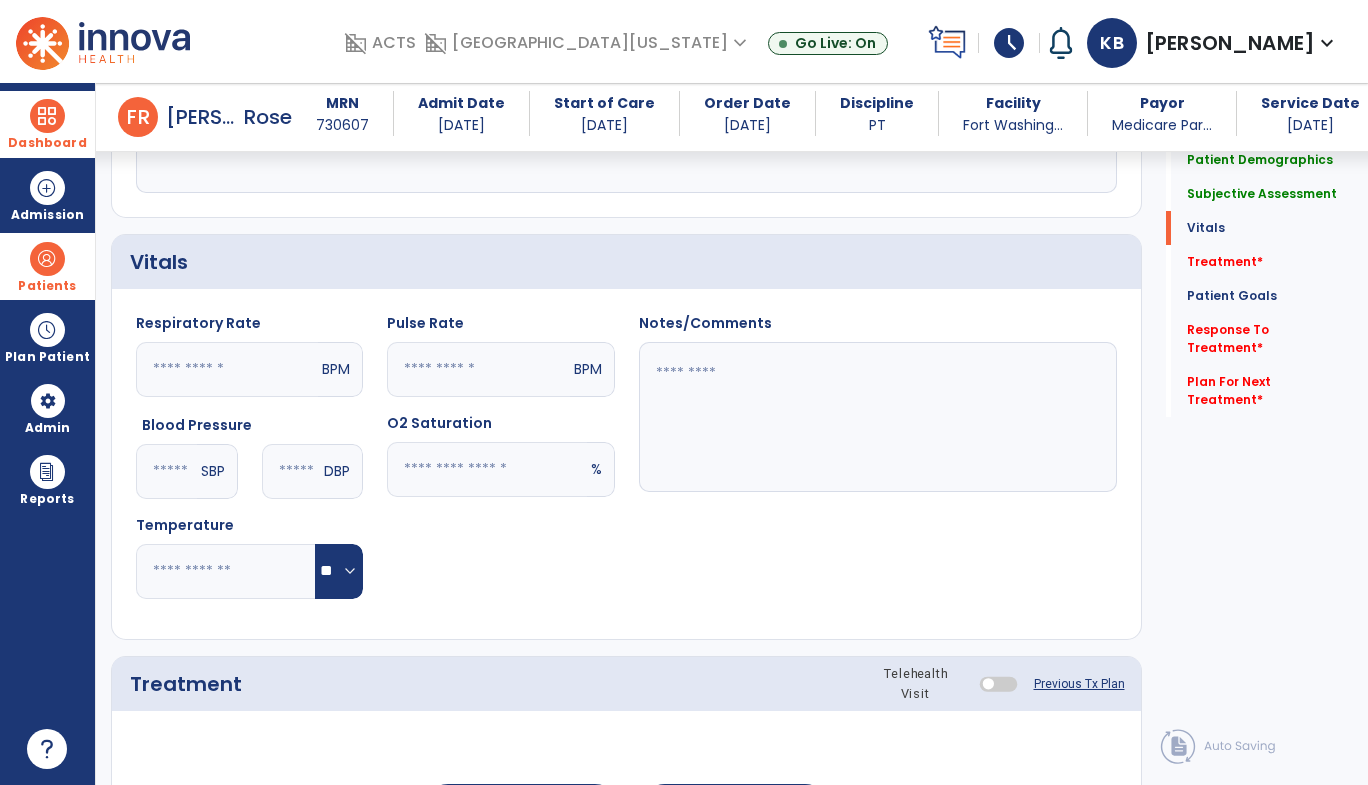 click 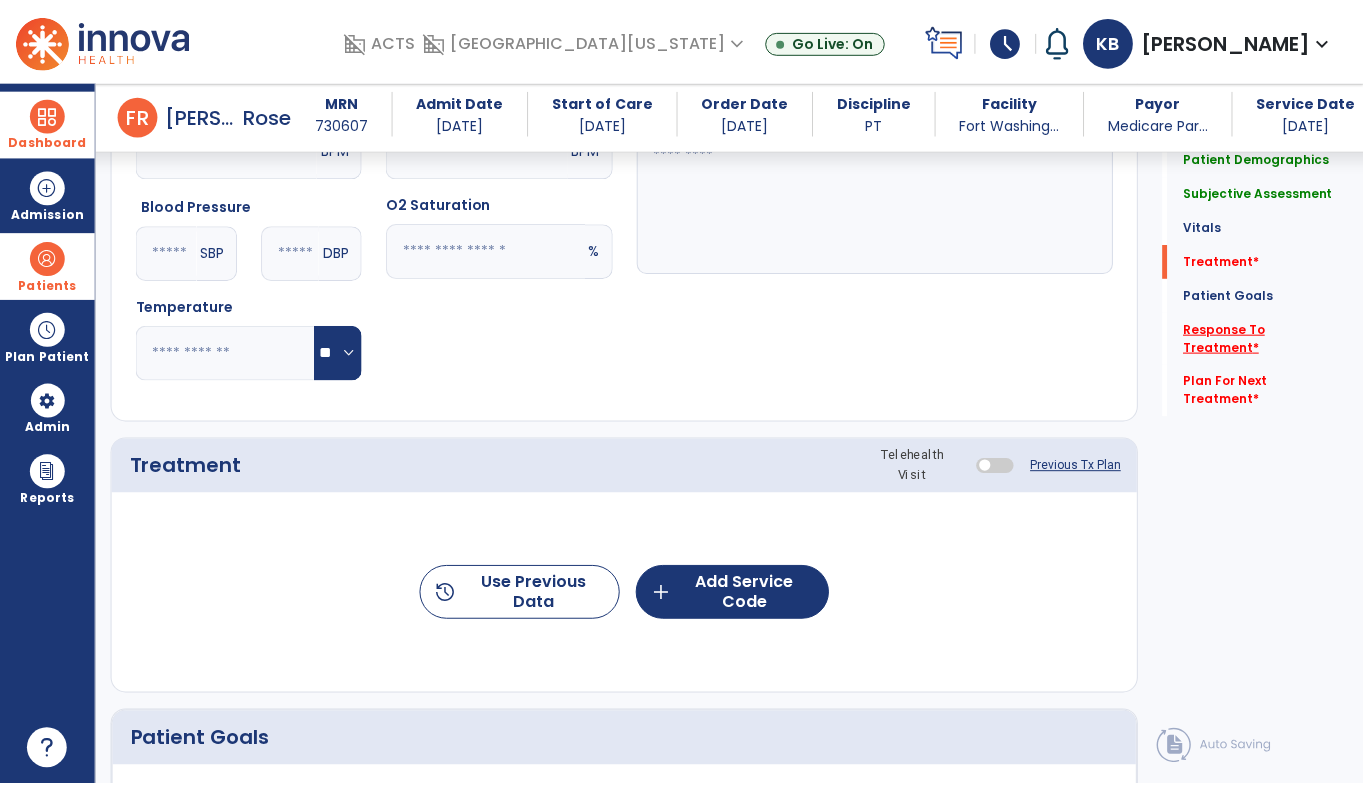 scroll, scrollTop: 1010, scrollLeft: 0, axis: vertical 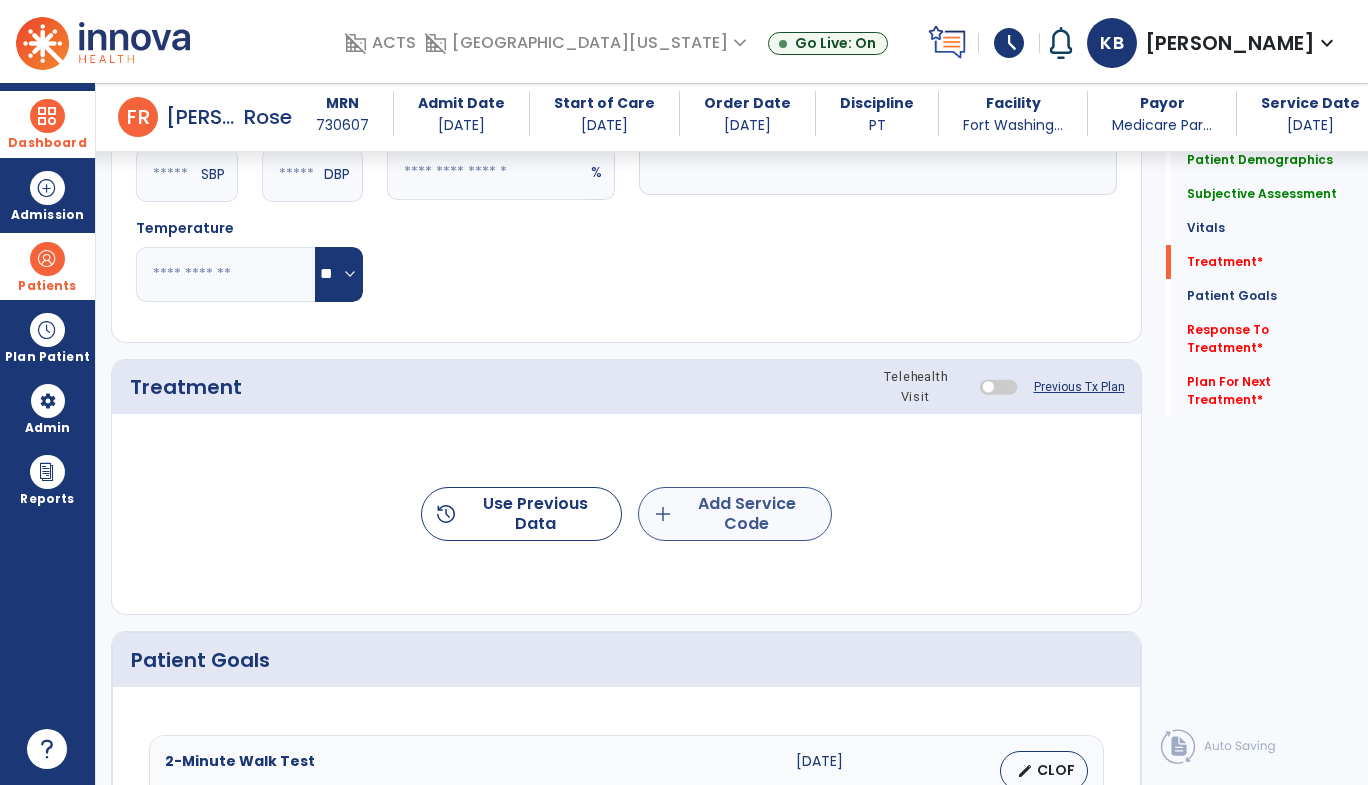 type on "**" 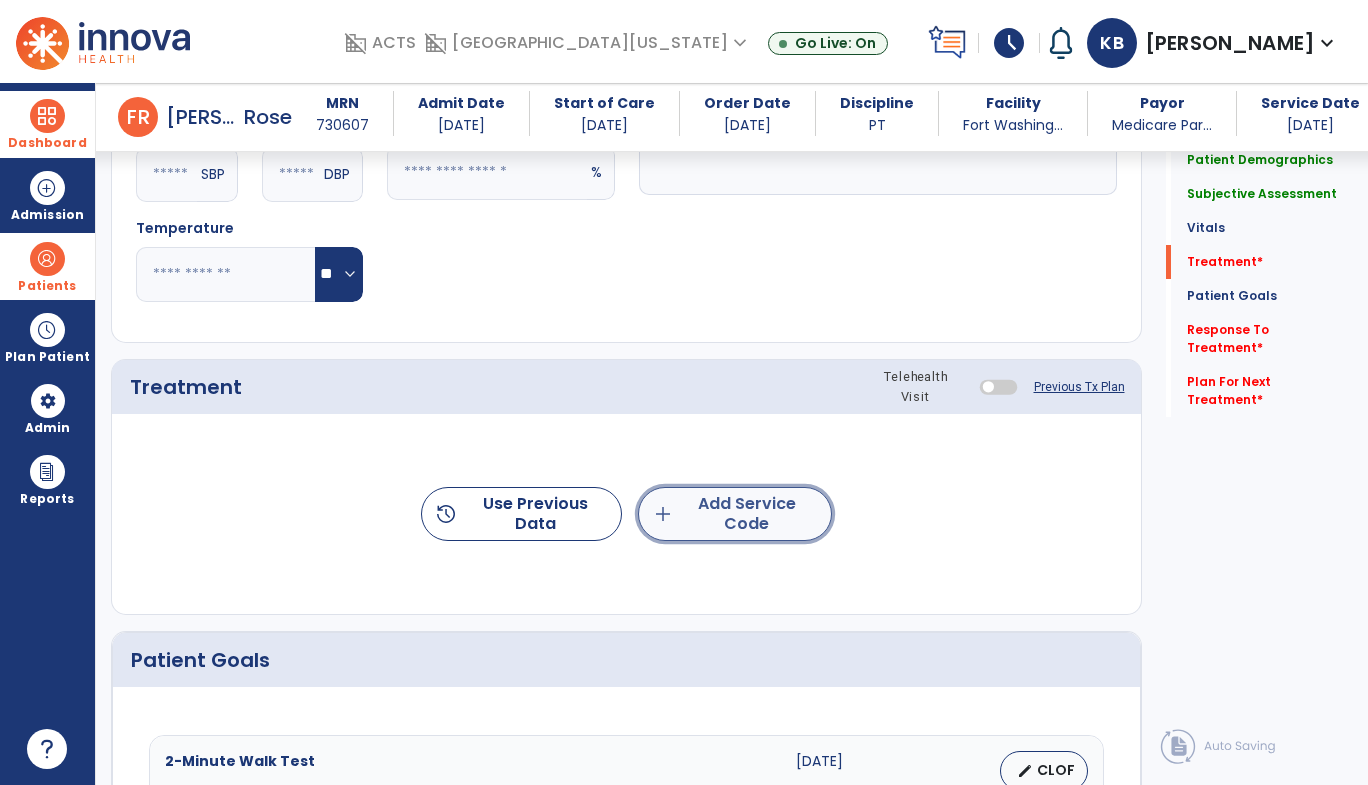click on "add  Add Service Code" 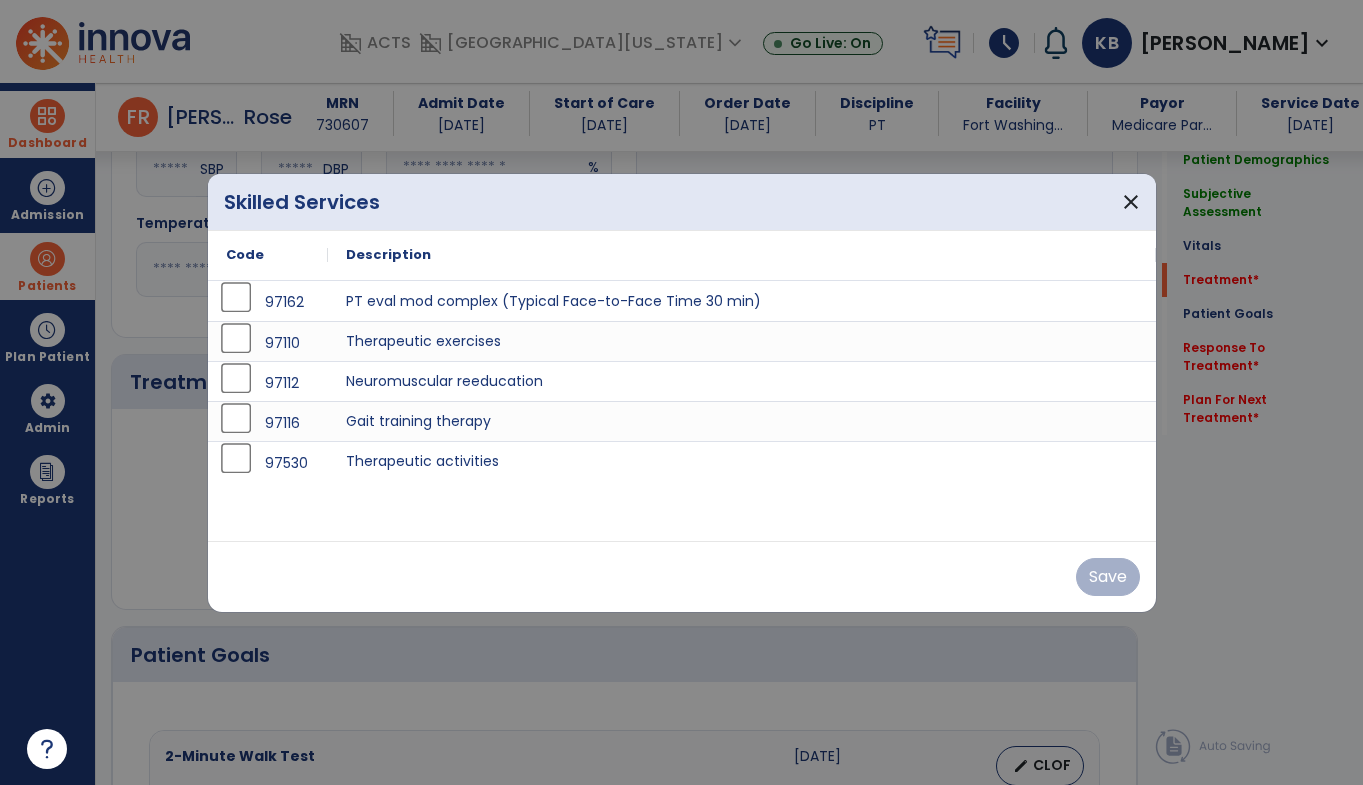 scroll, scrollTop: 1010, scrollLeft: 0, axis: vertical 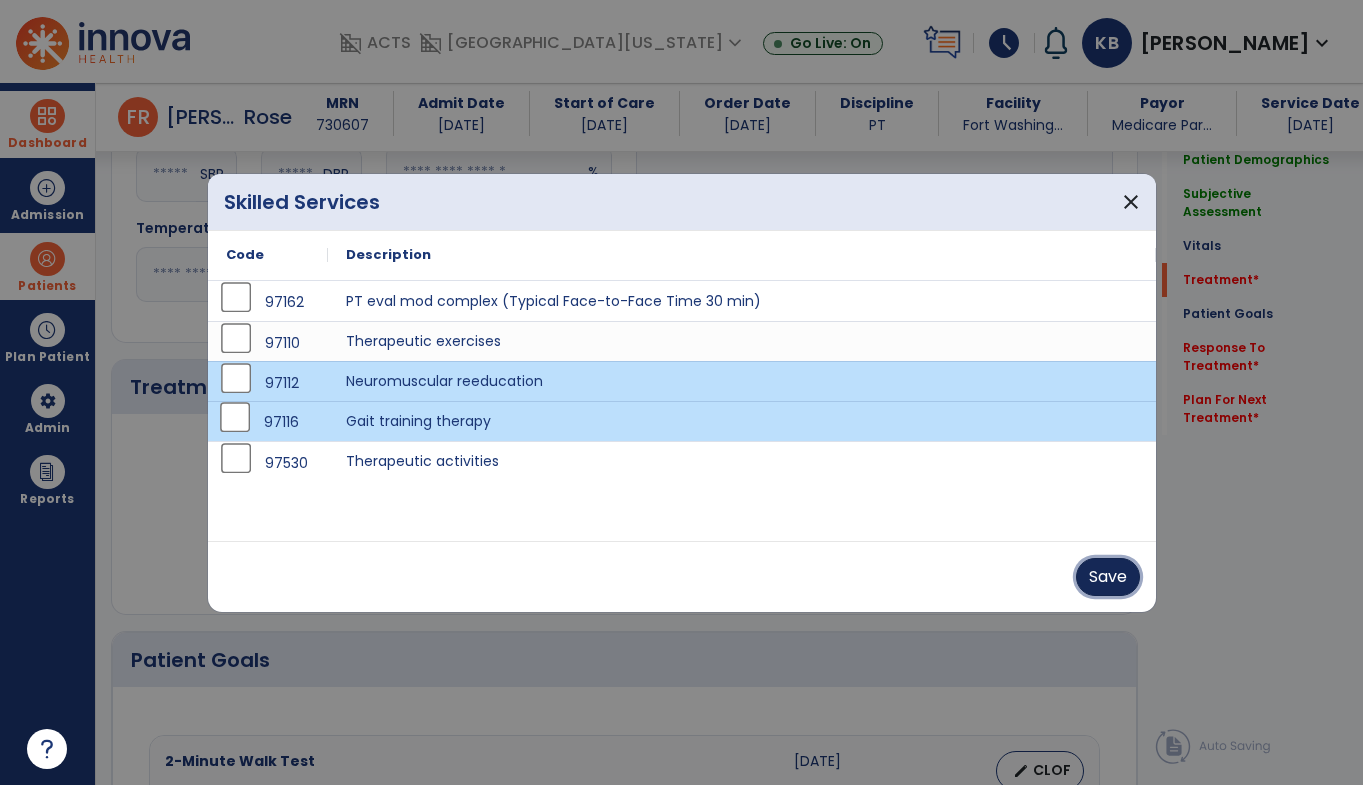 click on "Save" at bounding box center [1108, 577] 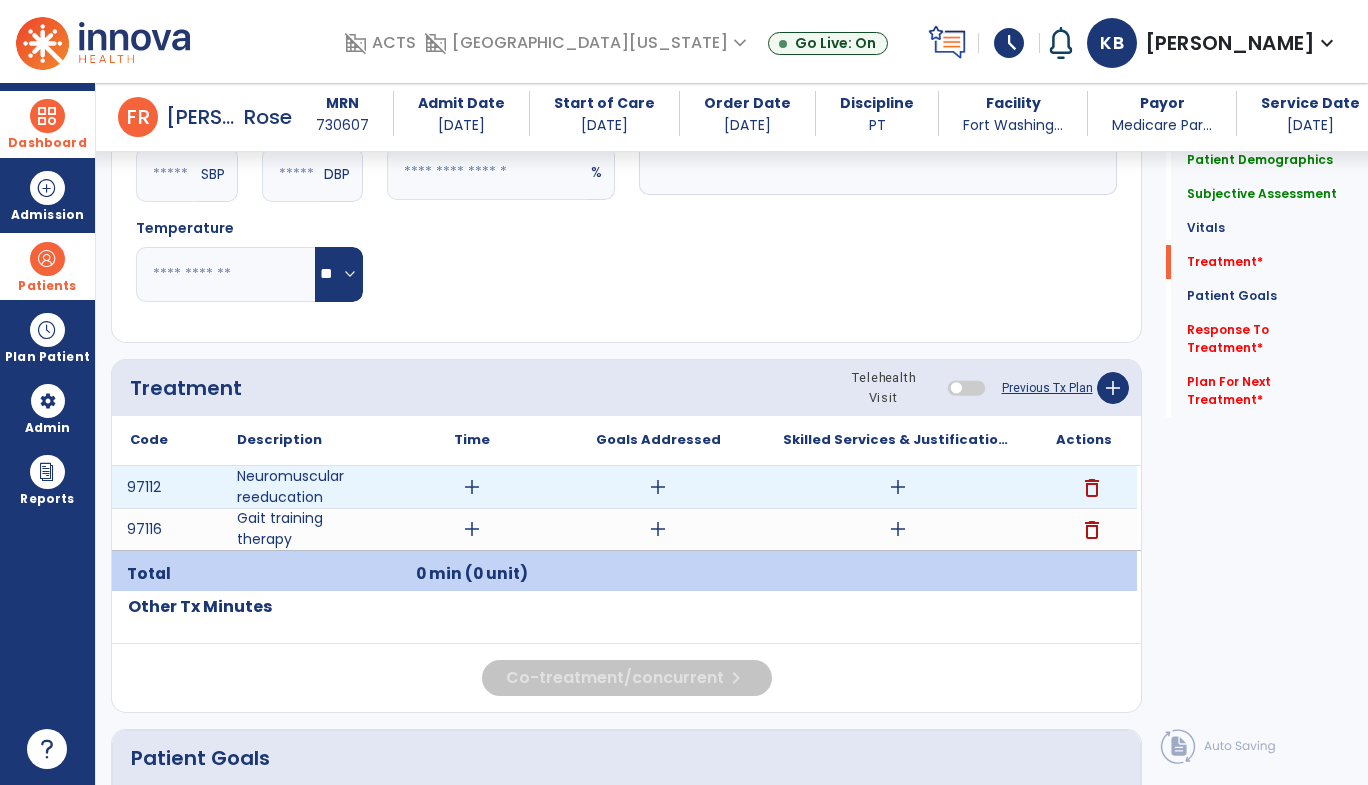 click on "add" at bounding box center (472, 487) 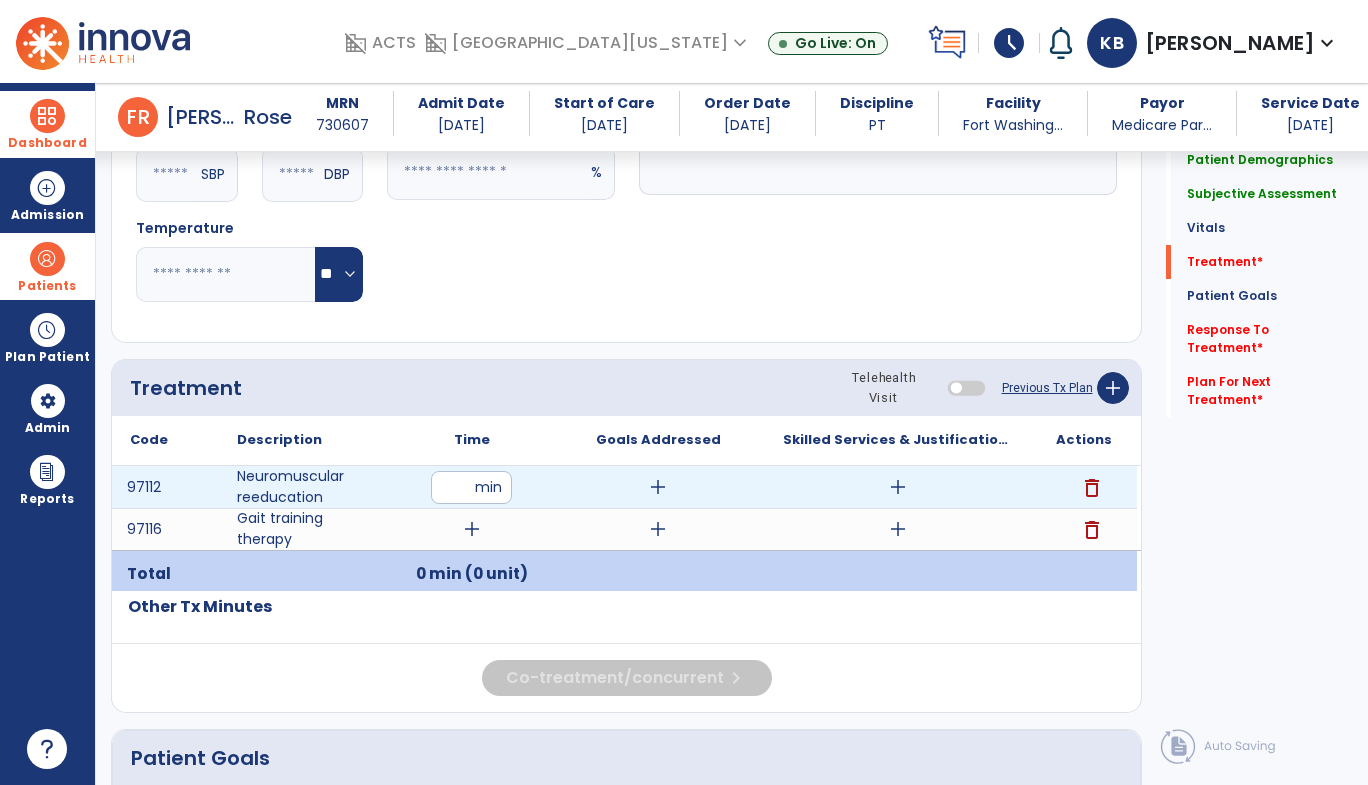 type on "**" 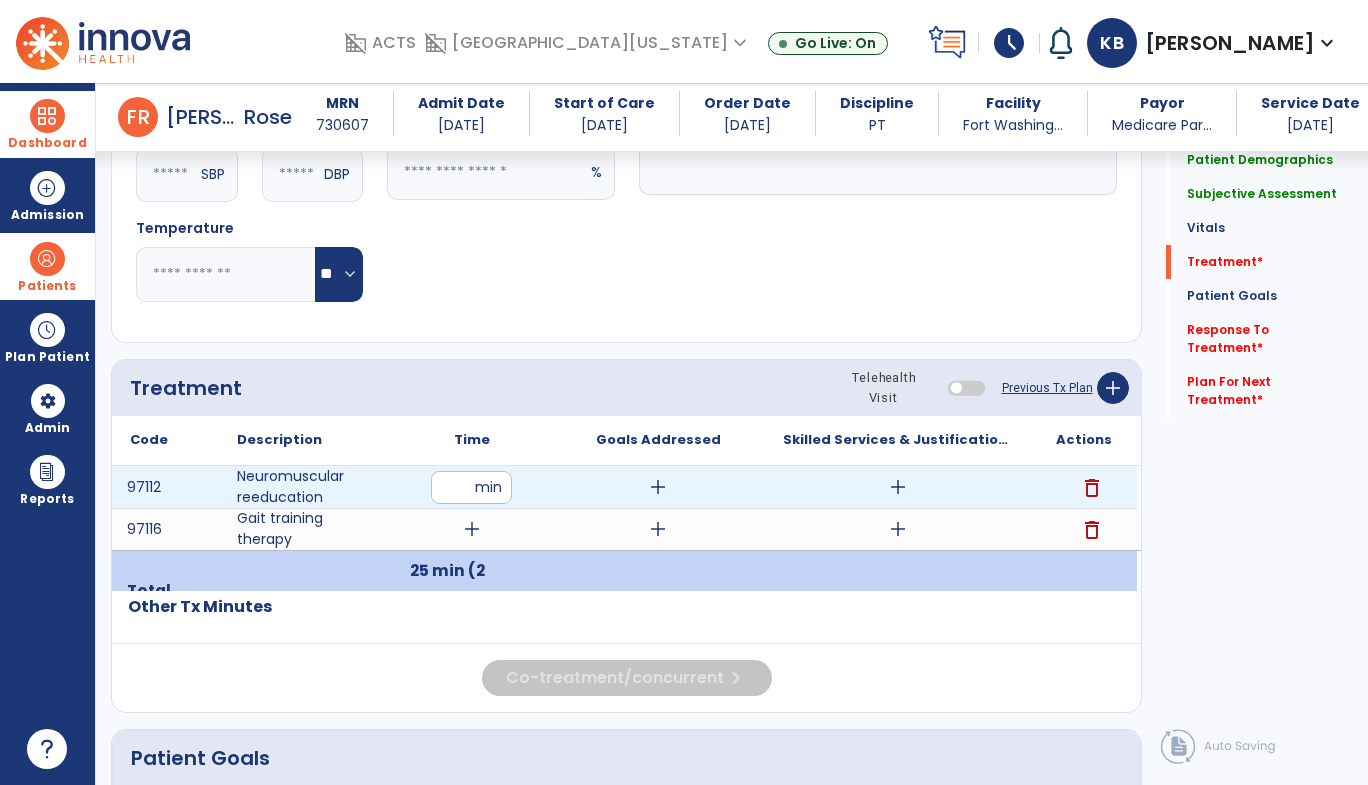 click on "add" at bounding box center (898, 487) 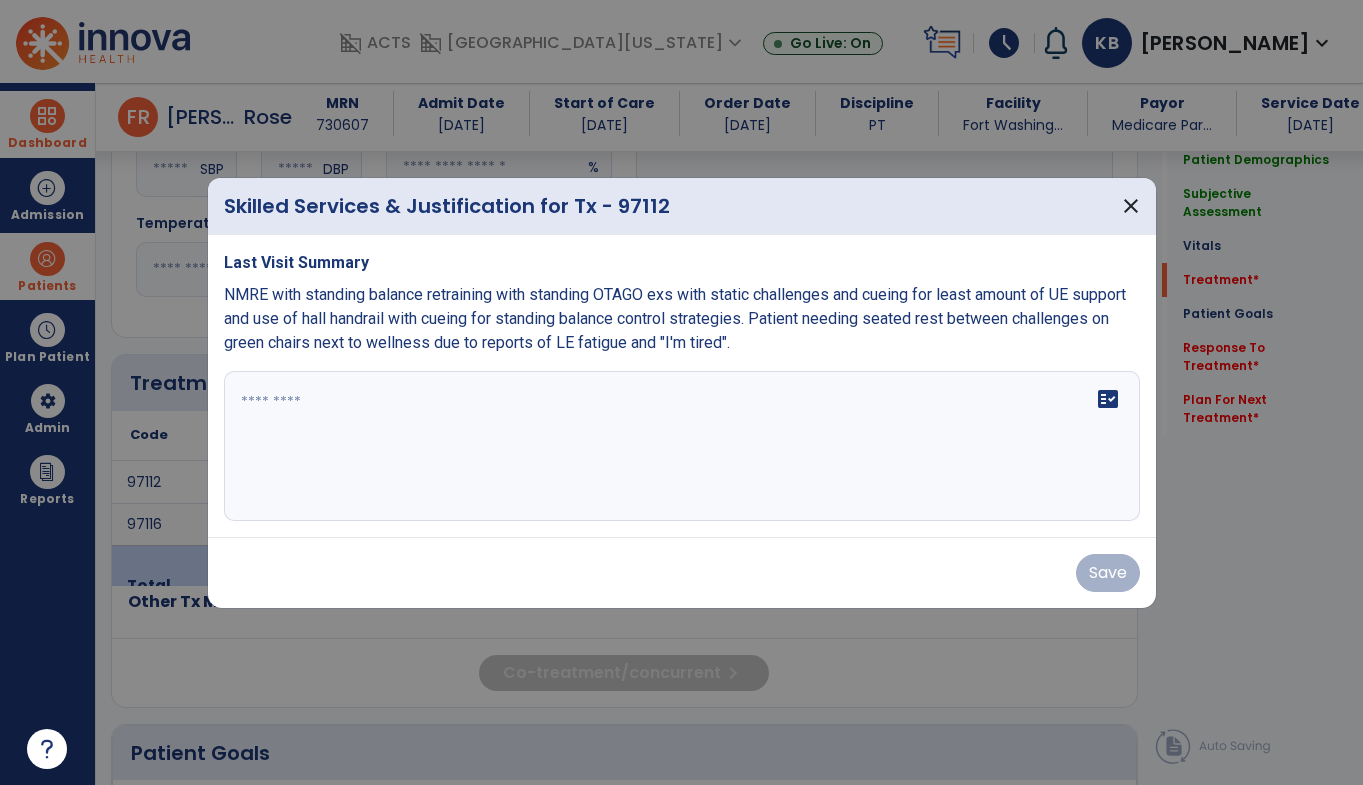 scroll, scrollTop: 1010, scrollLeft: 0, axis: vertical 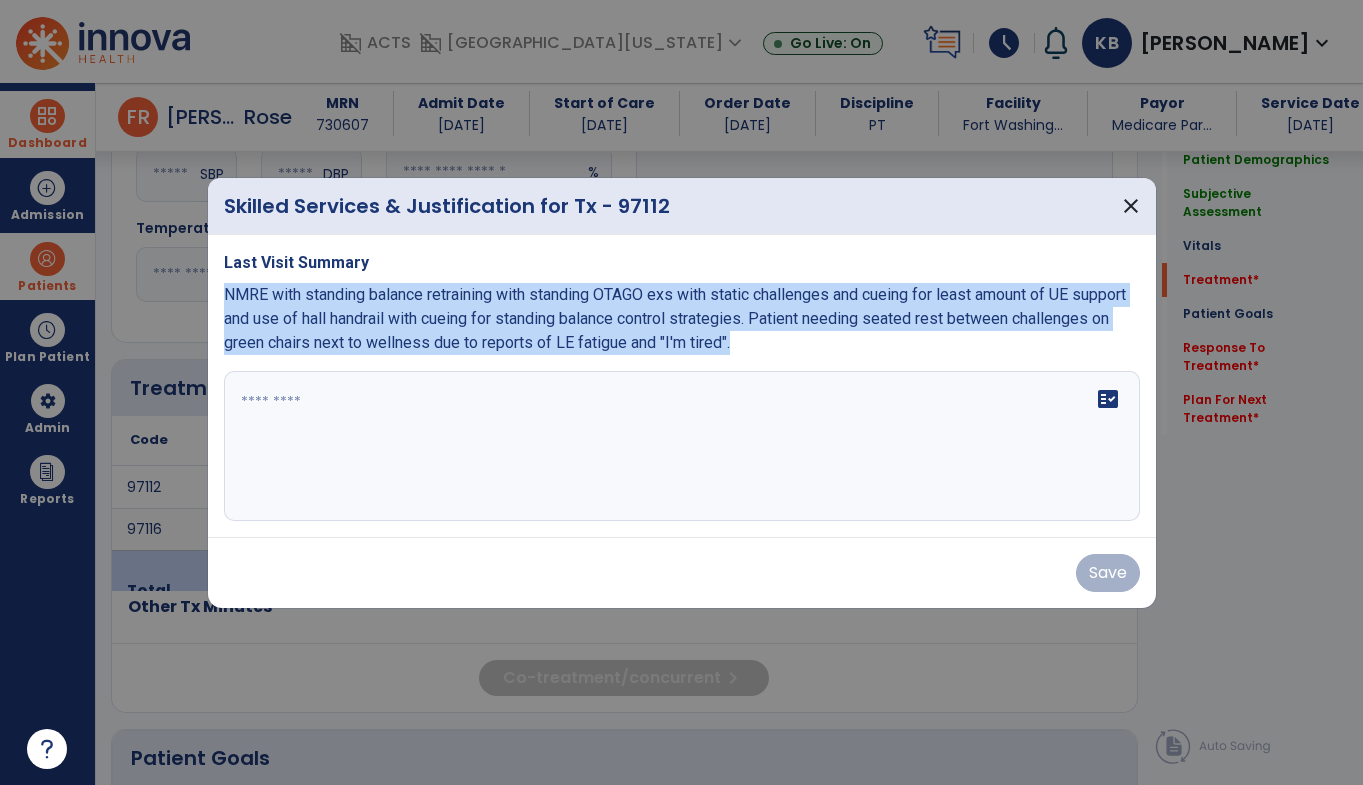 drag, startPoint x: 224, startPoint y: 295, endPoint x: 836, endPoint y: 342, distance: 613.80206 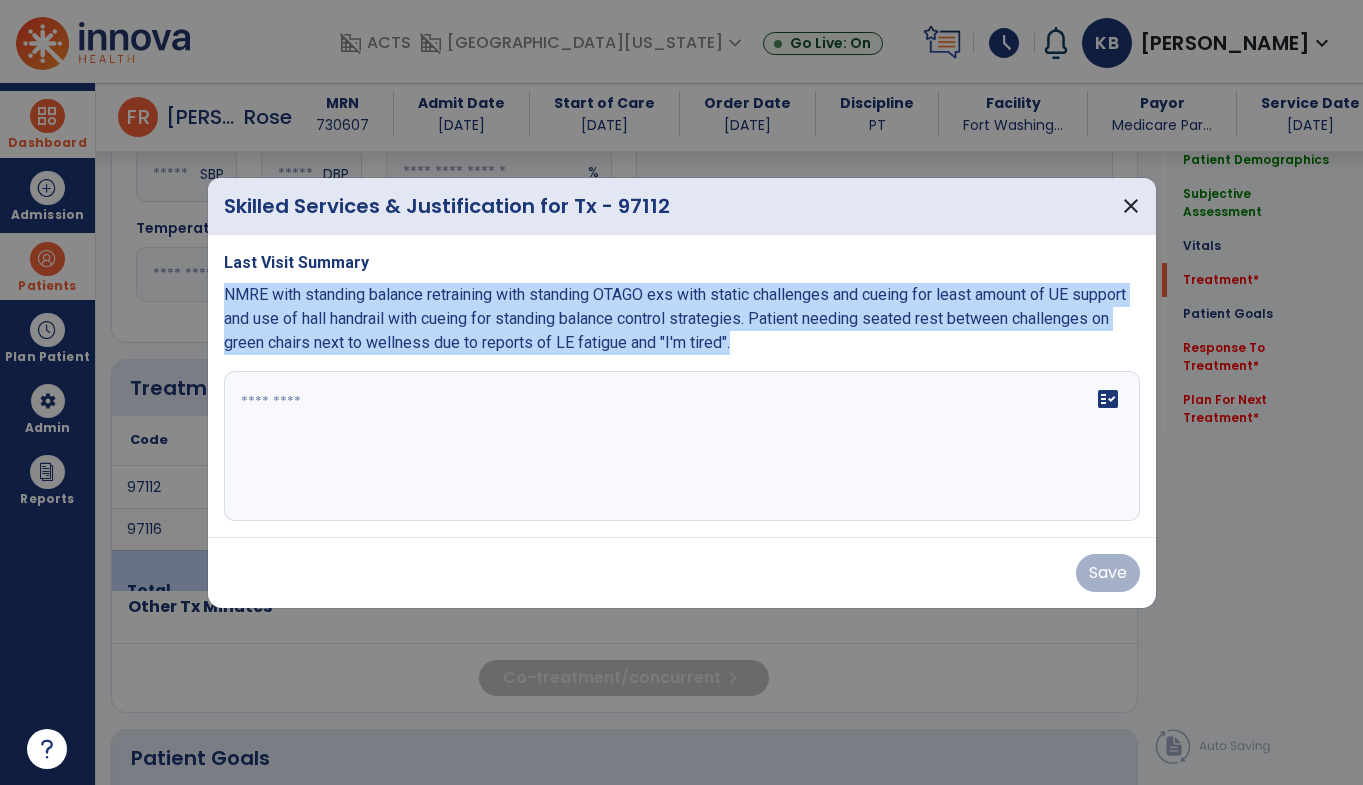 click on "NMRE with standing balance retraining with standing OTAGO exs with static challenges and cueing for least amount of UE support and use of hall handrail with cueing for standing balance control strategies. Patient needing seated rest between challenges on green chairs next to wellness due to reports of LE fatigue and "I'm tired"." at bounding box center (682, 319) 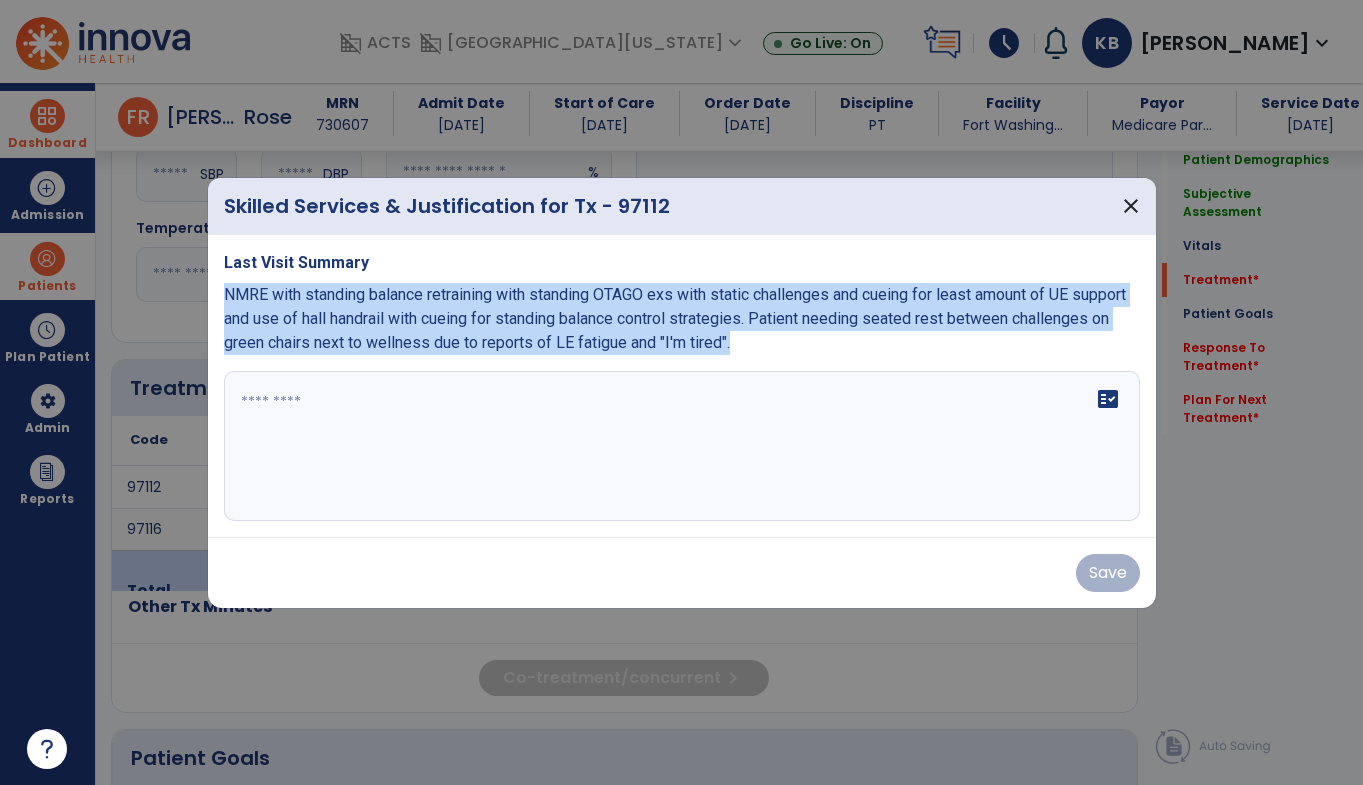 copy on "NMRE with standing balance retraining with standing OTAGO exs with static challenges and cueing for least amount of UE support and use of hall handrail with cueing for standing balance control strategies. Patient needing seated rest between challenges on green chairs next to wellness due to reports of LE fatigue and "I'm tired"." 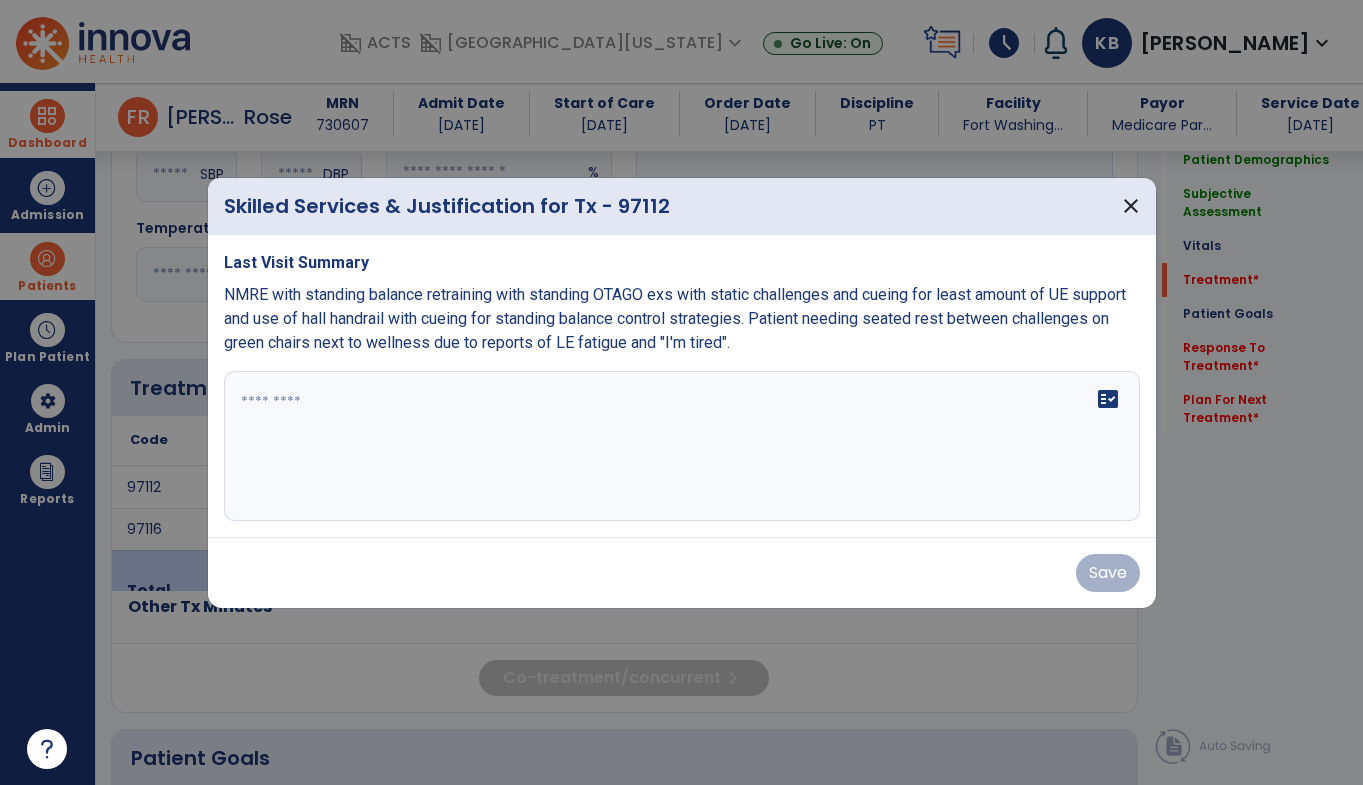 click at bounding box center (682, 446) 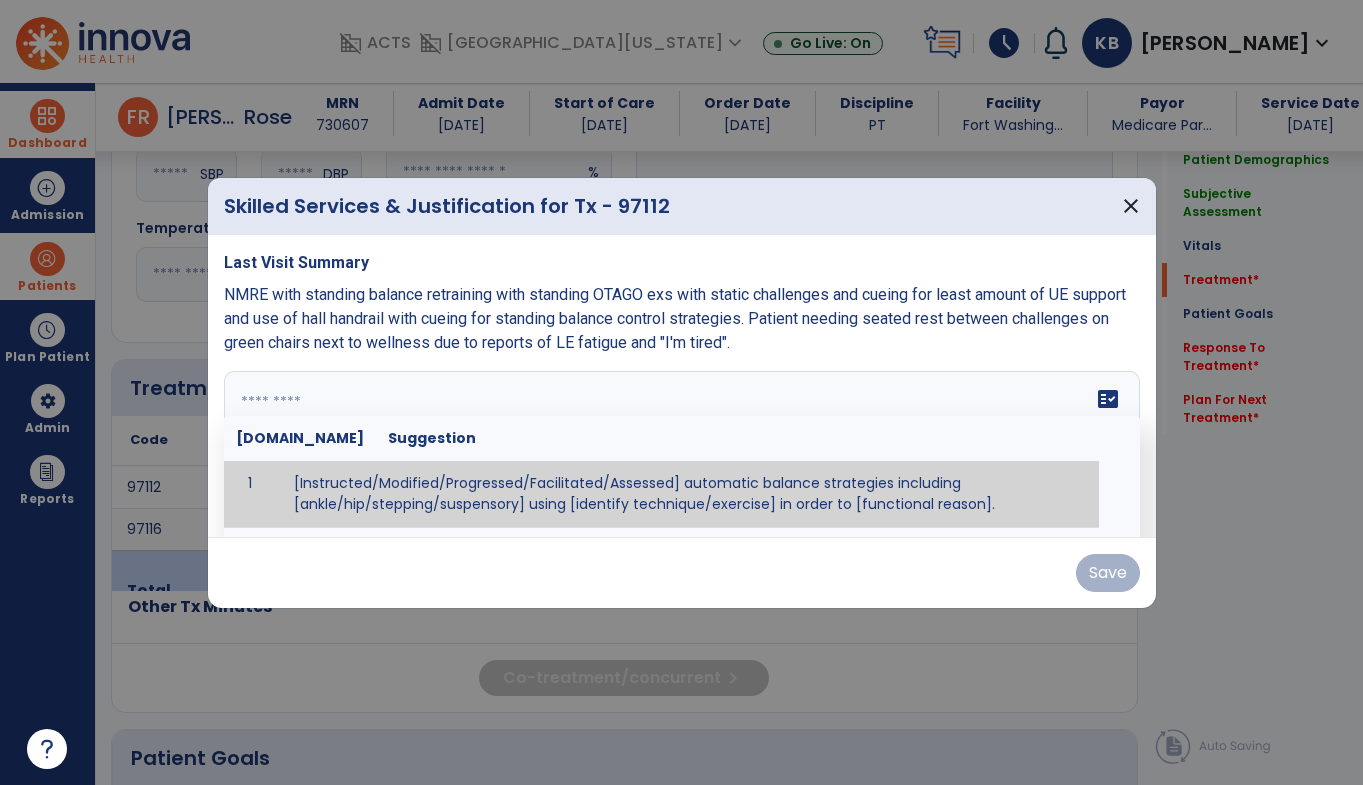 paste on "**********" 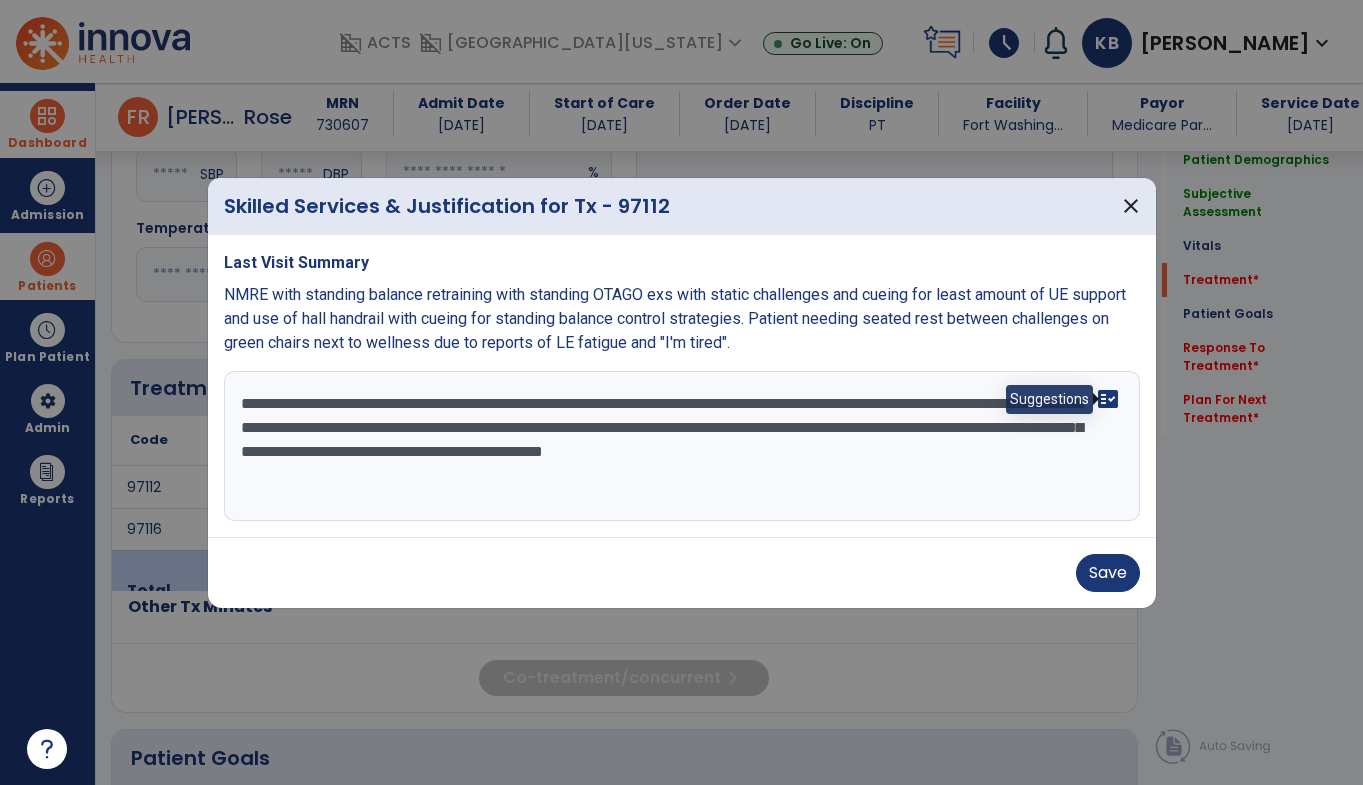 click on "fact_check" at bounding box center (1108, 399) 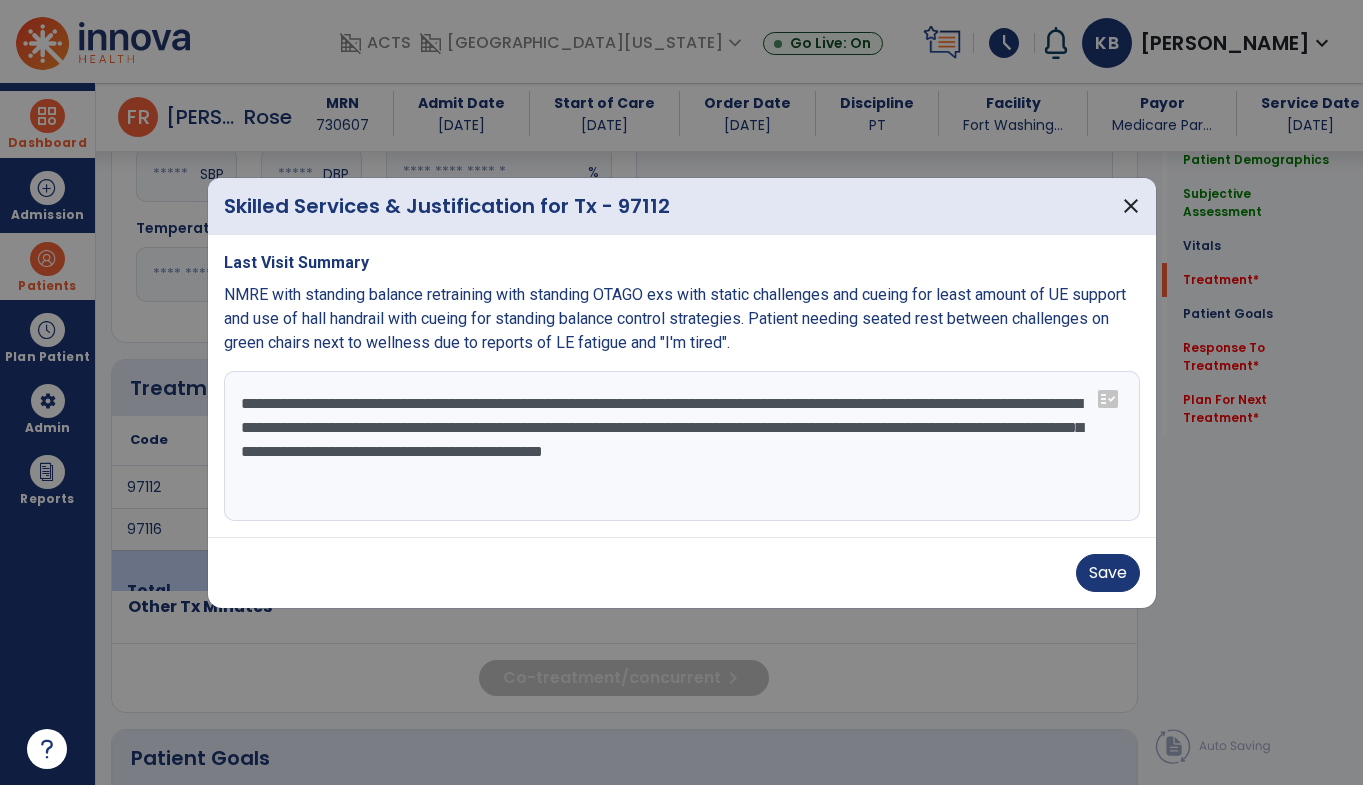 click on "**********" at bounding box center [682, 446] 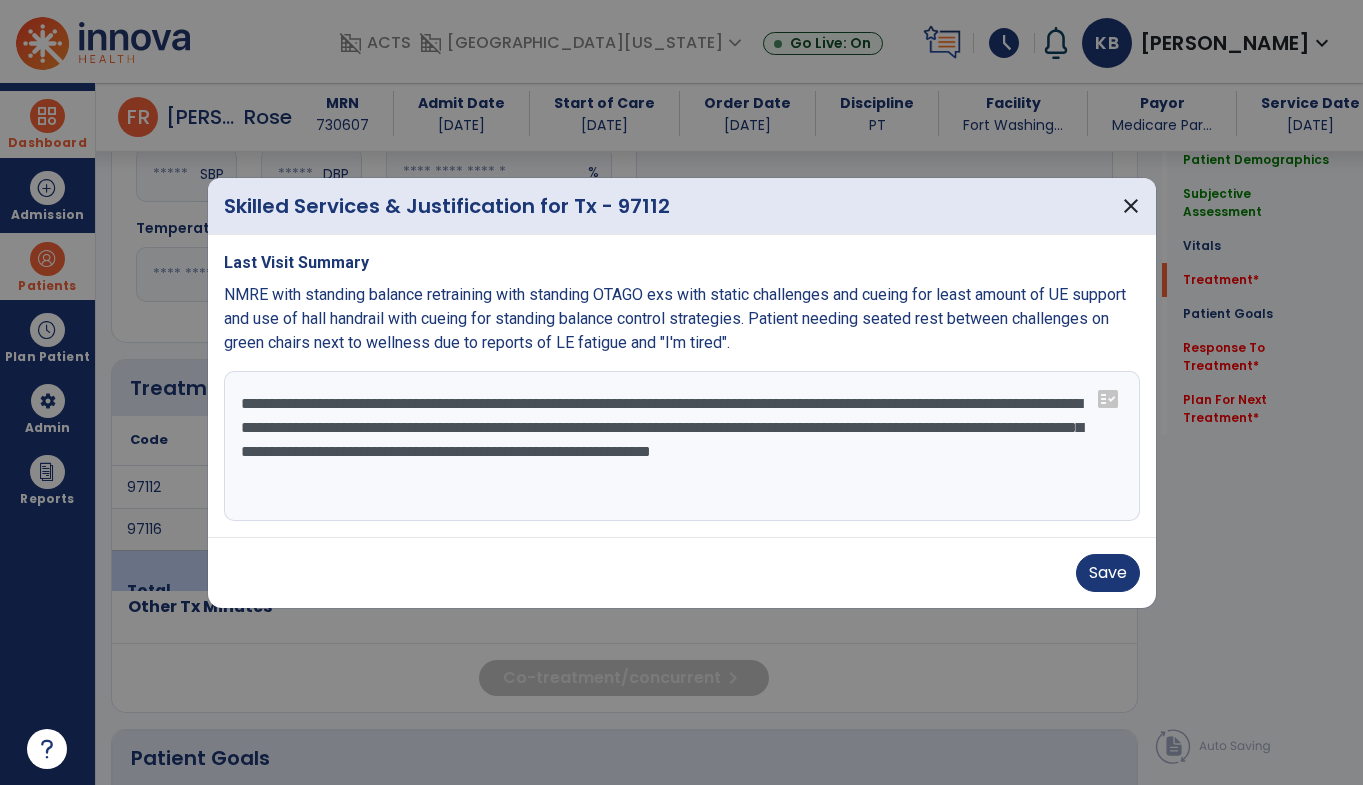 click on "**********" at bounding box center [682, 446] 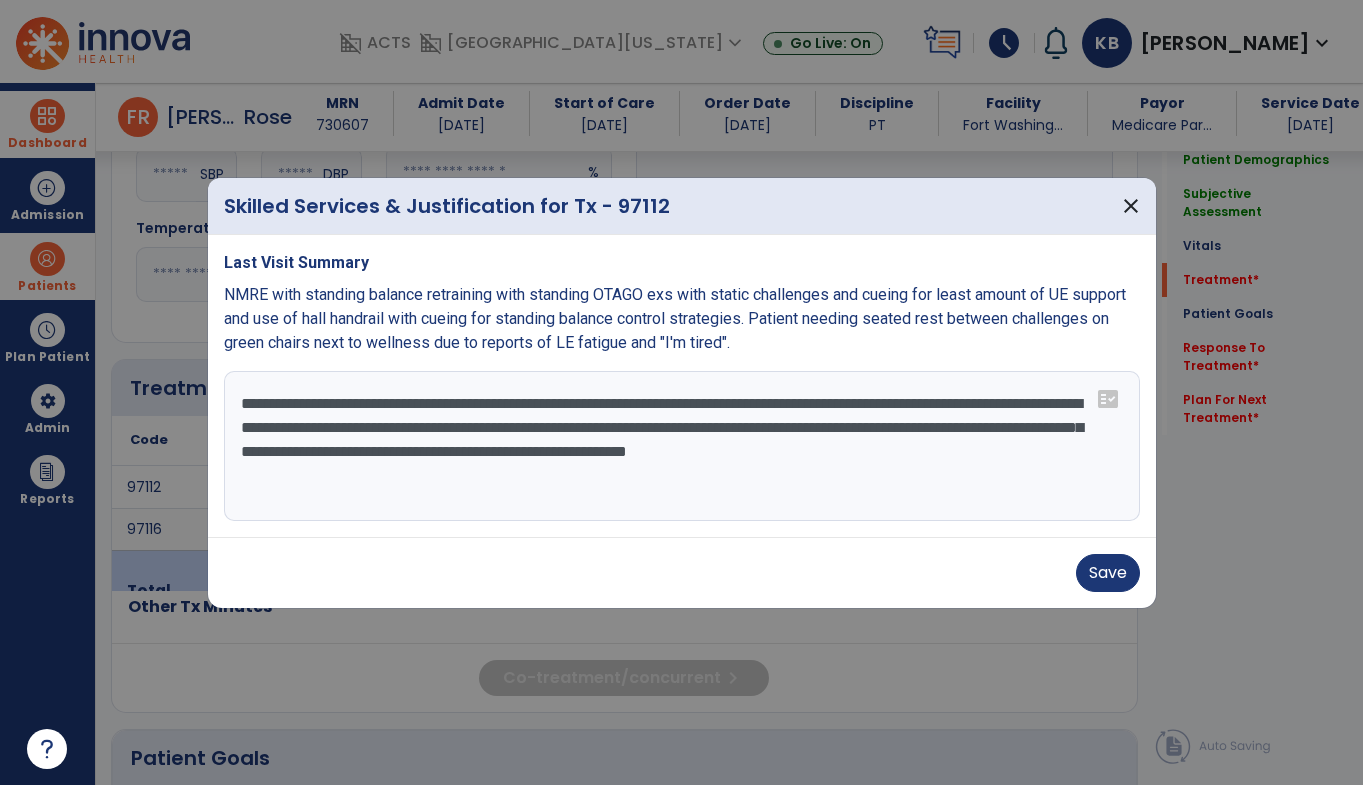 click on "**********" at bounding box center (682, 446) 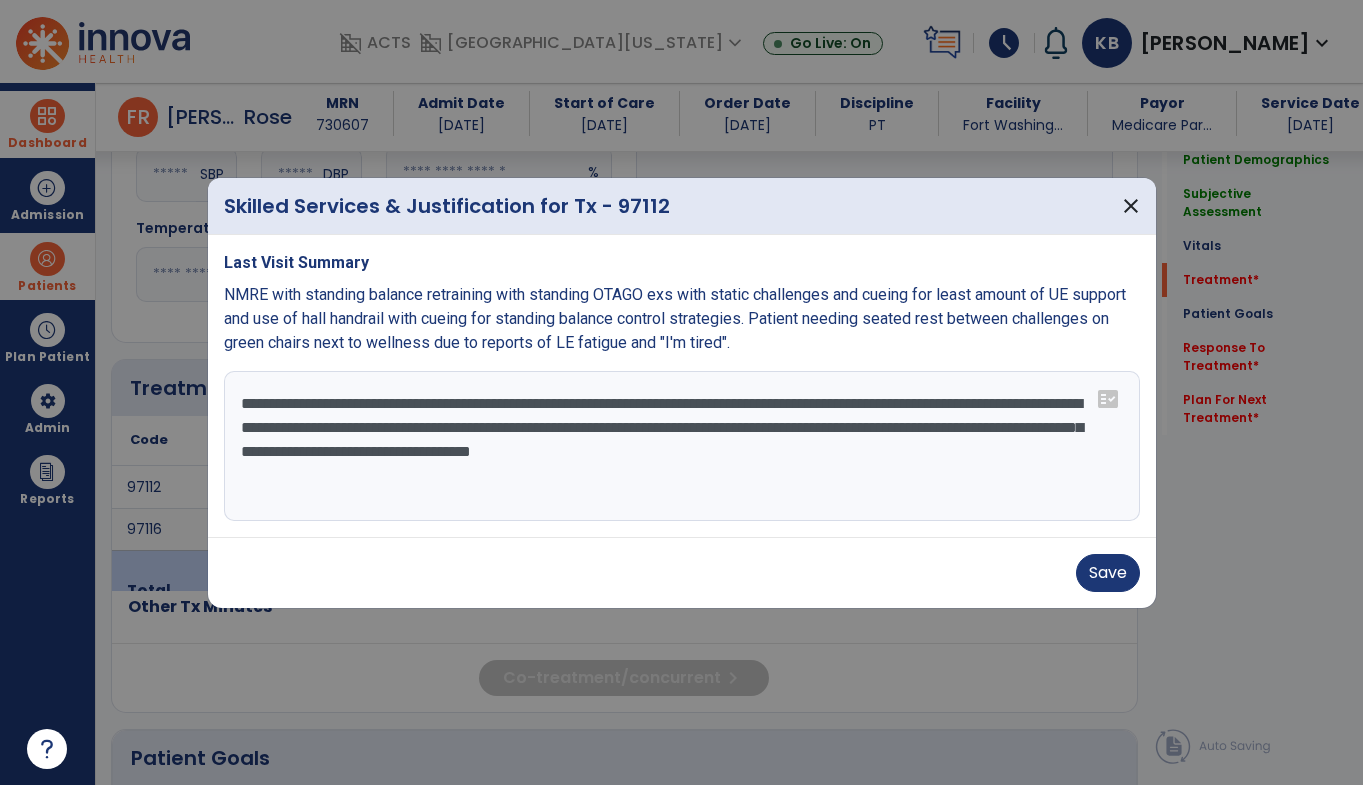 click on "**********" at bounding box center [682, 446] 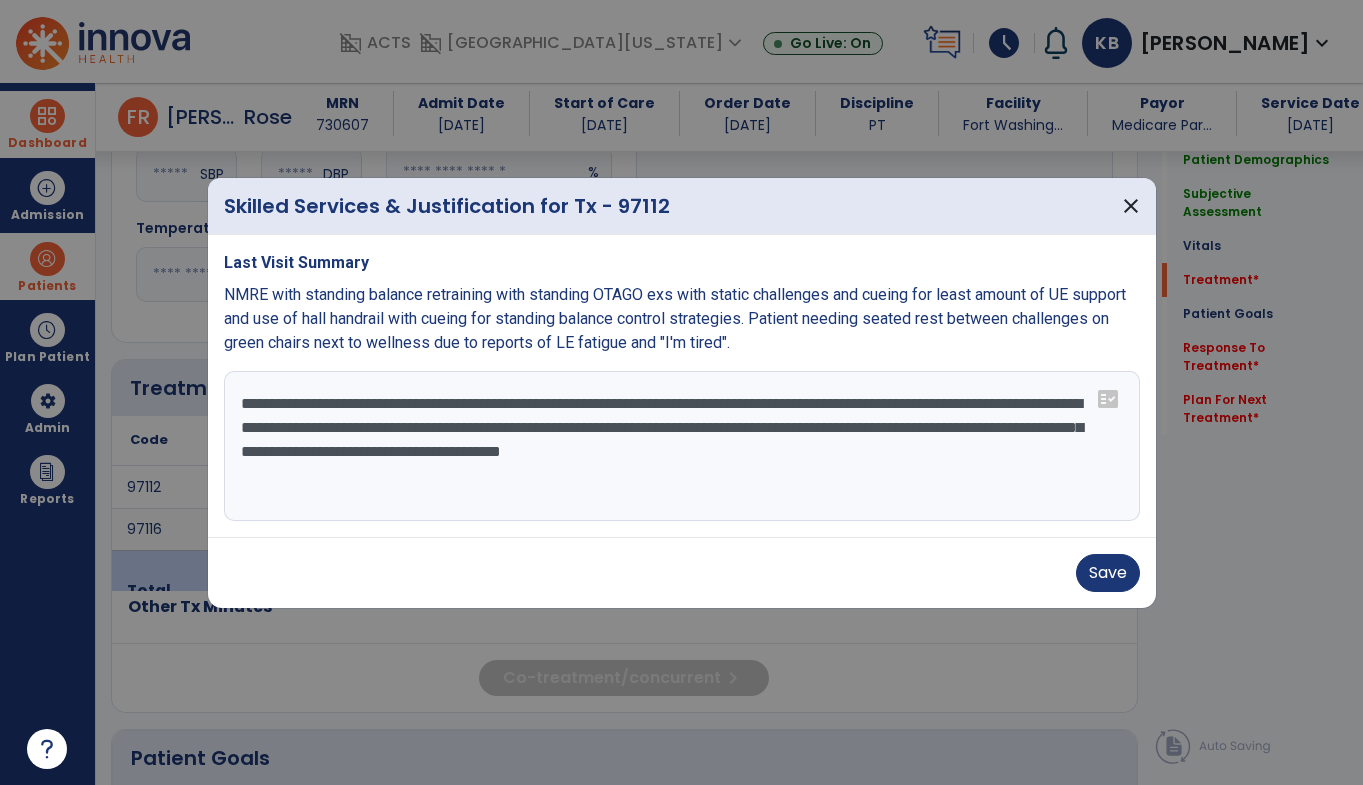 click on "**********" at bounding box center [682, 446] 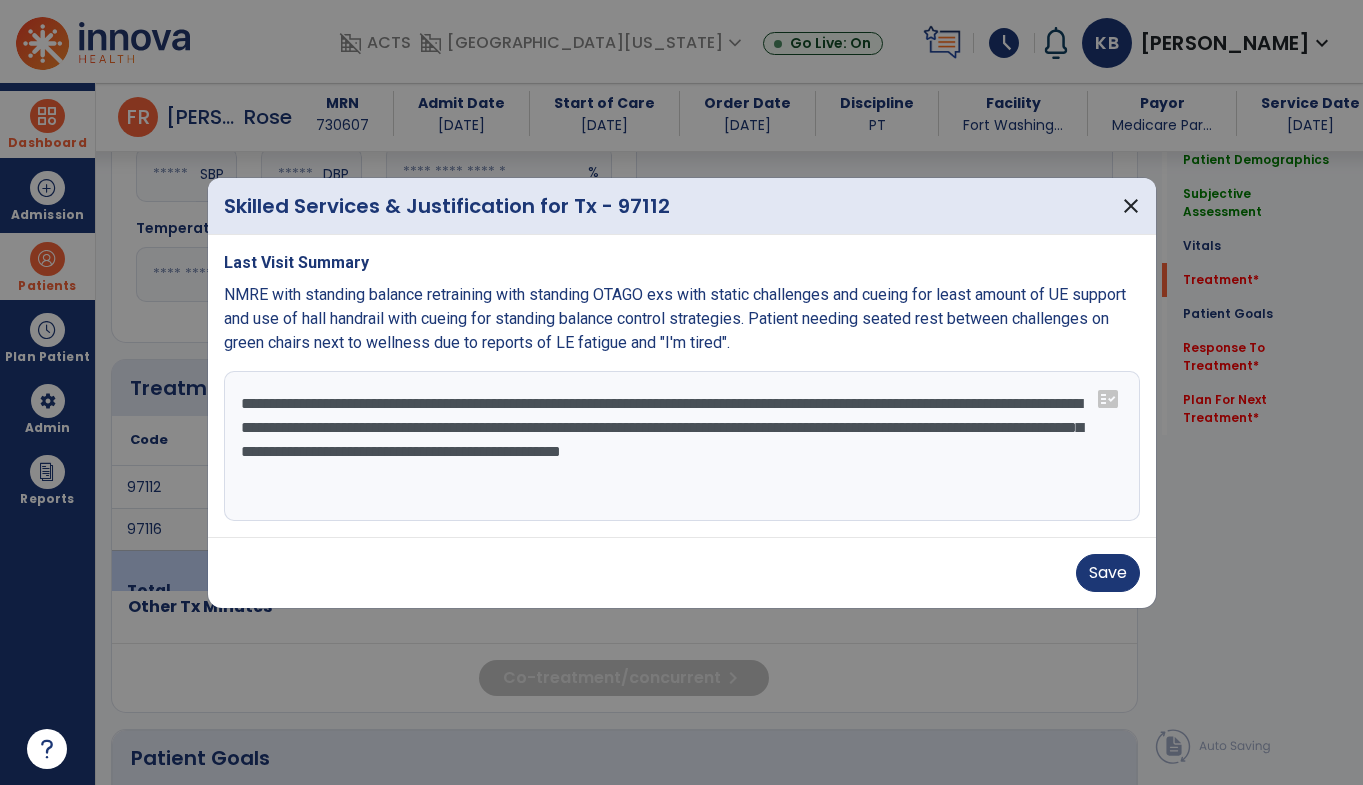 click on "**********" at bounding box center [682, 446] 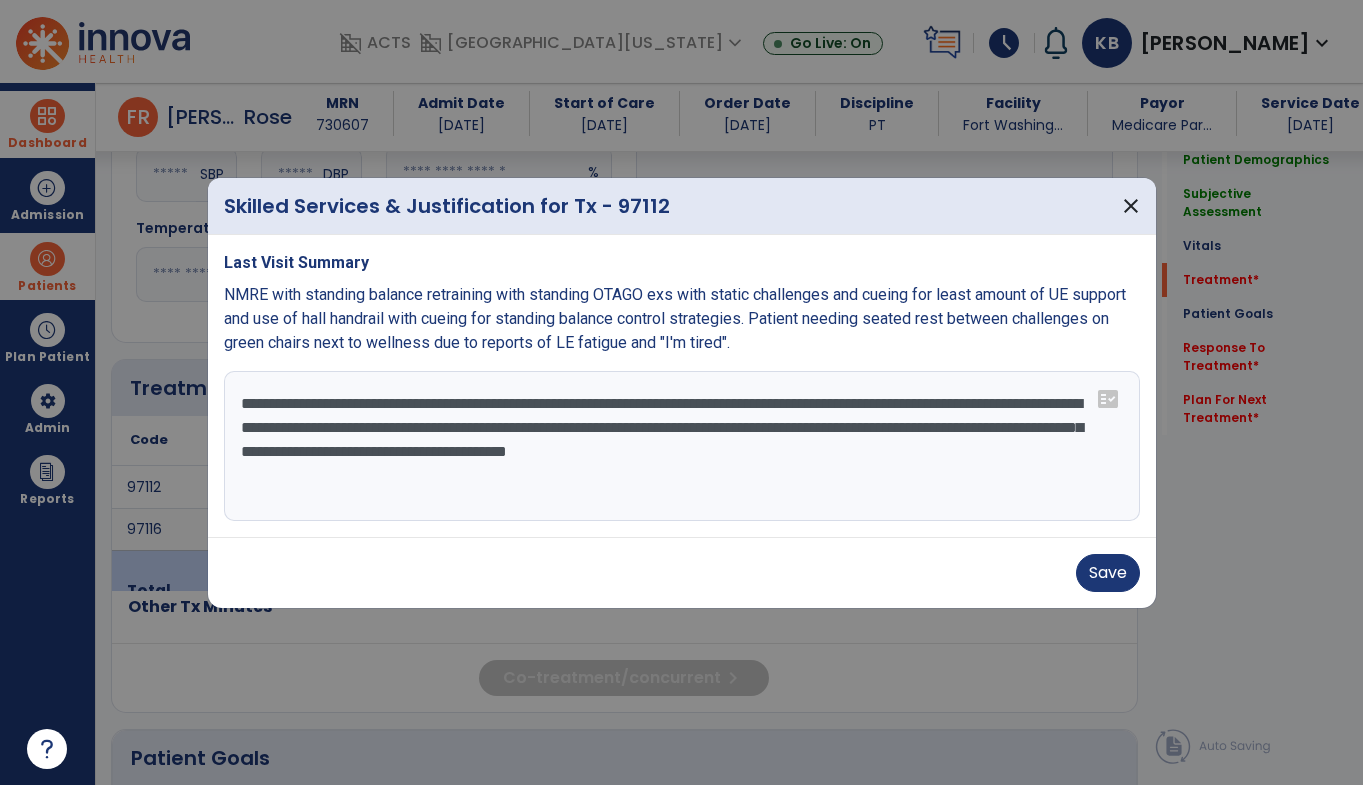 click on "**********" at bounding box center [682, 446] 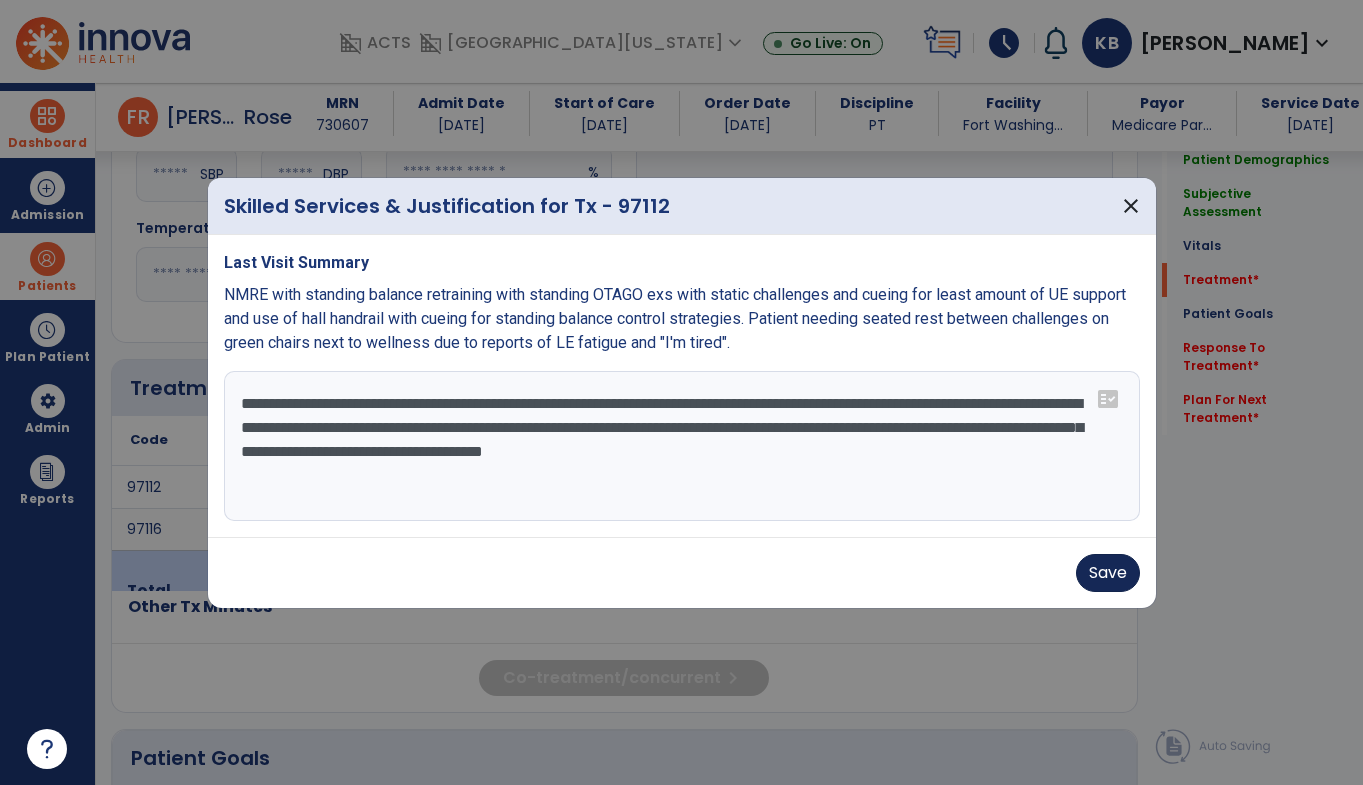 type on "**********" 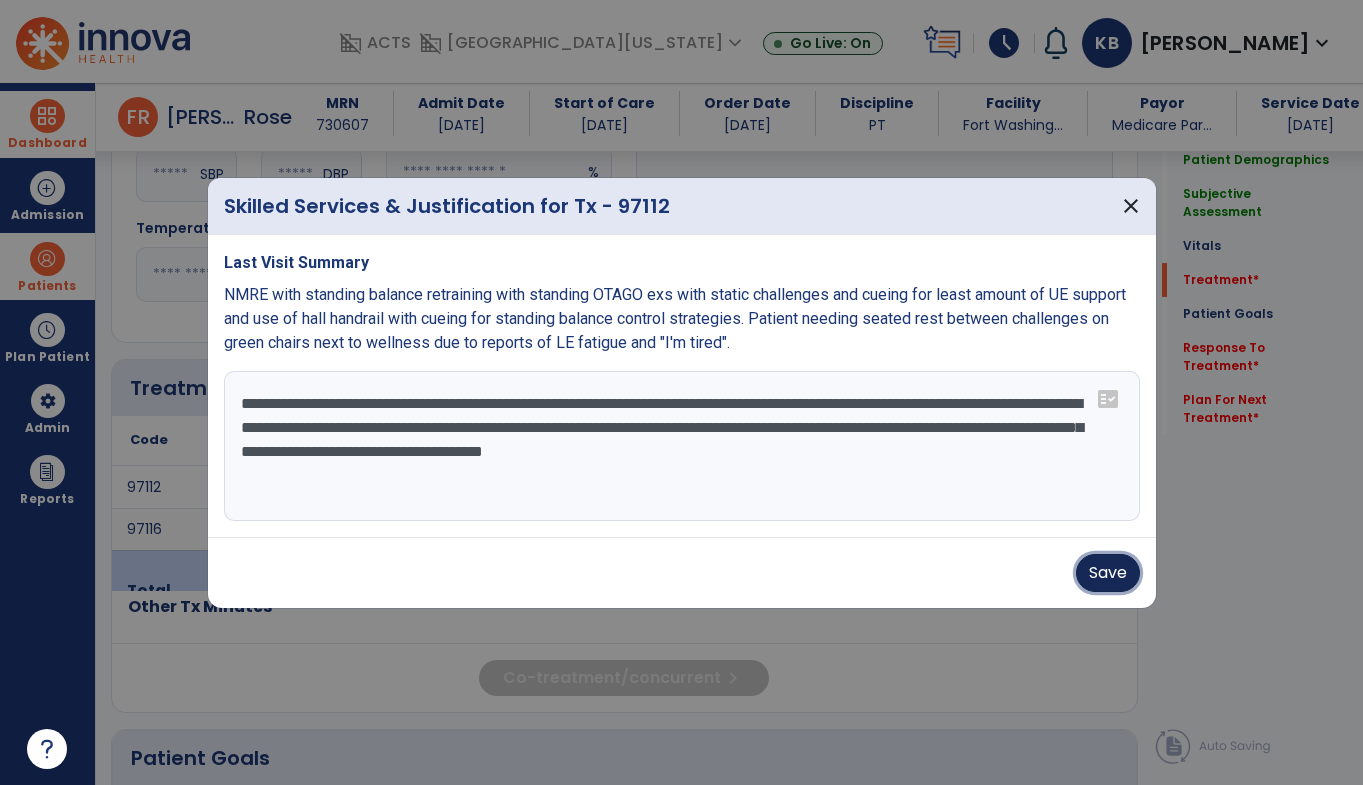 click on "Save" at bounding box center (1108, 573) 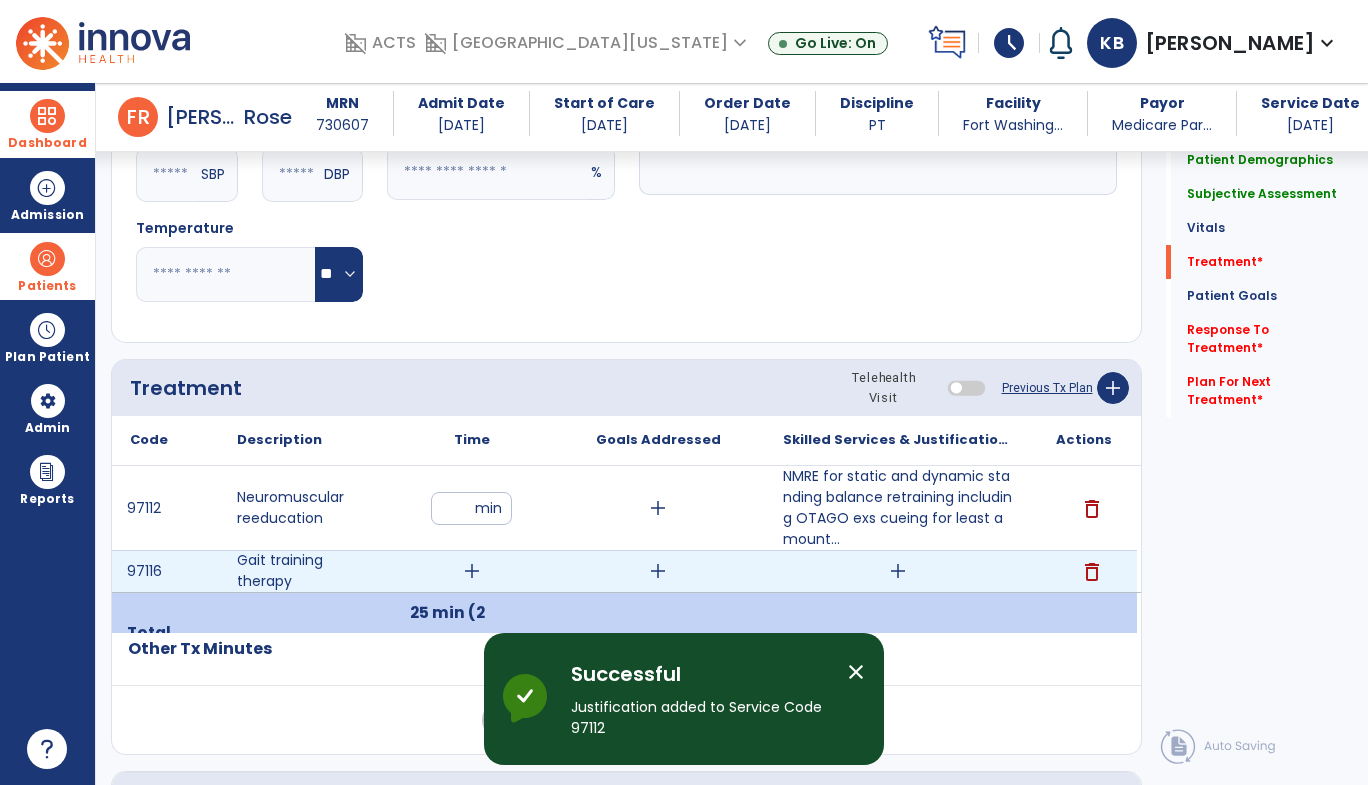 click on "add" at bounding box center (472, 571) 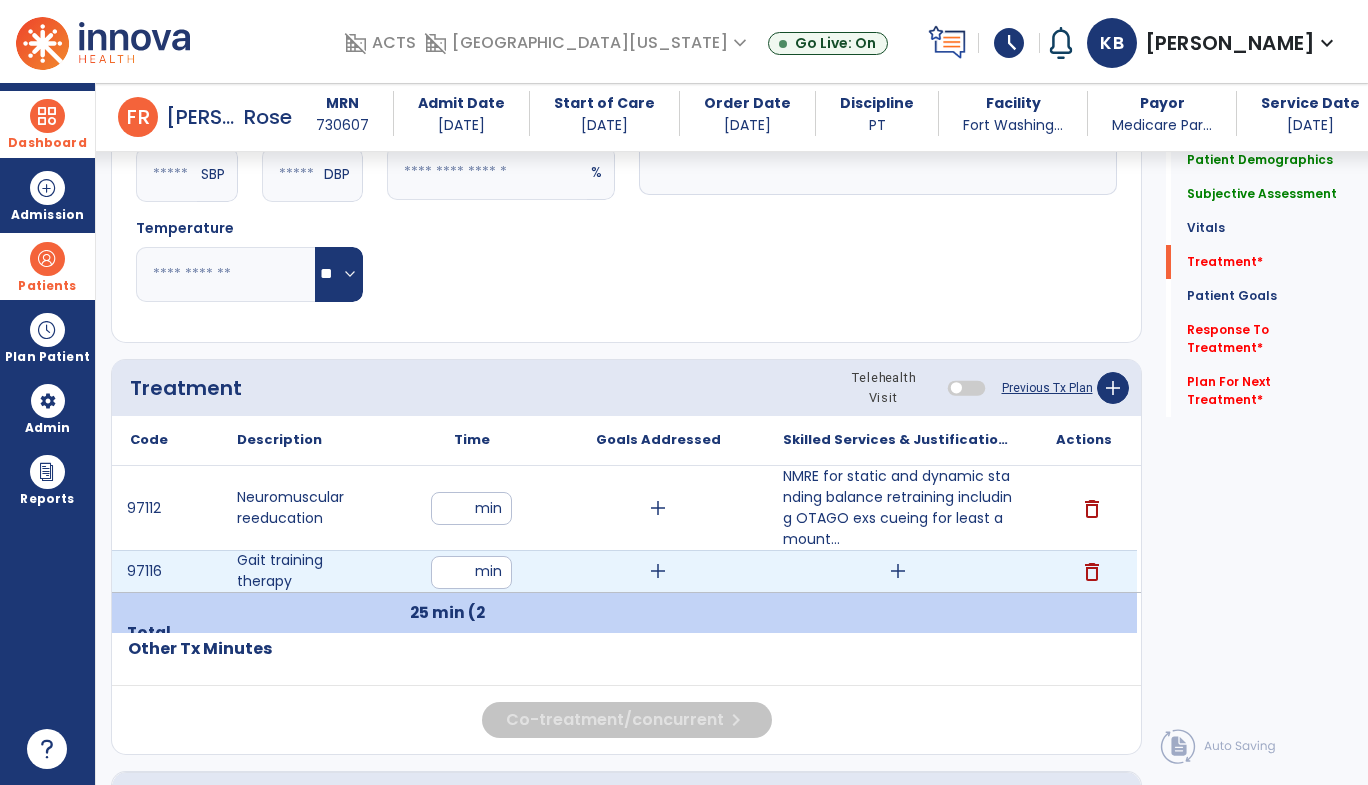 type on "**" 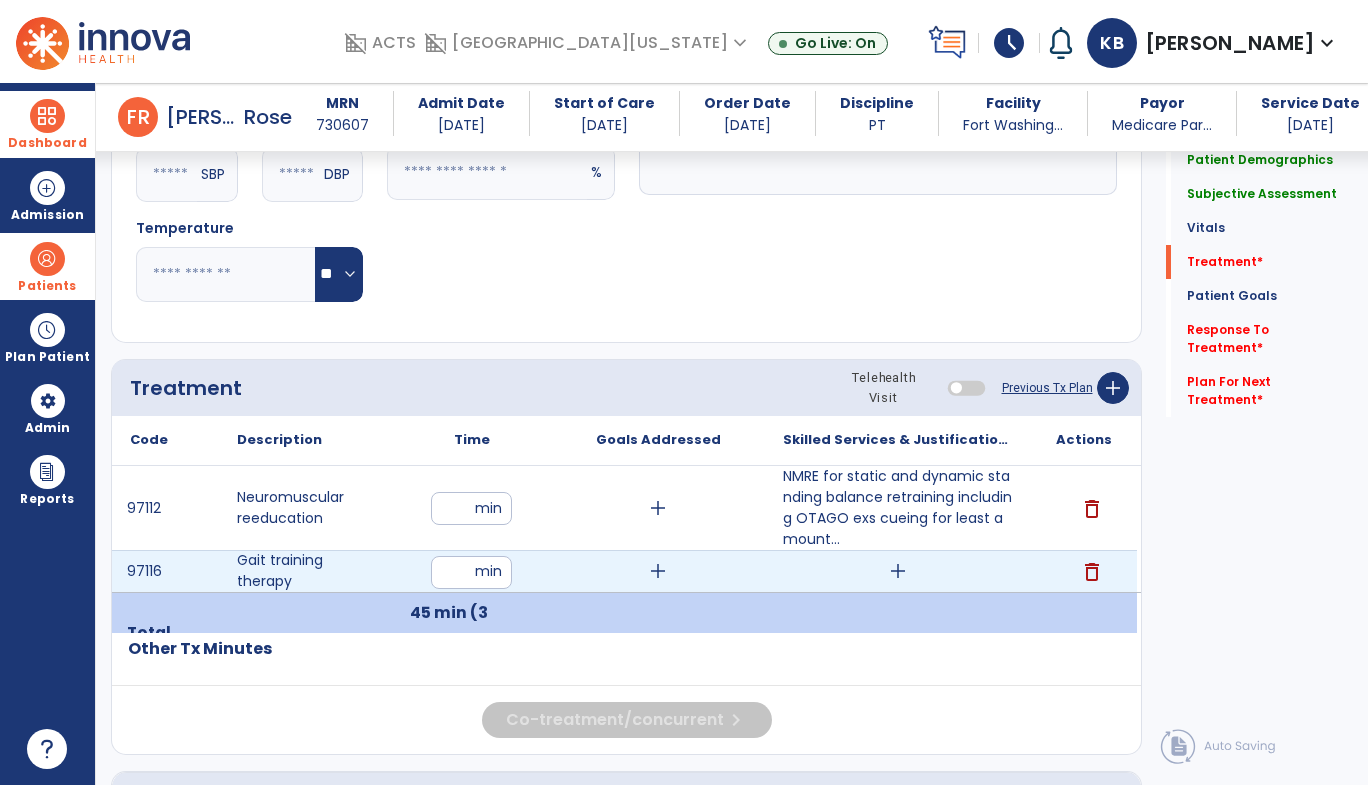 click on "add" at bounding box center (898, 571) 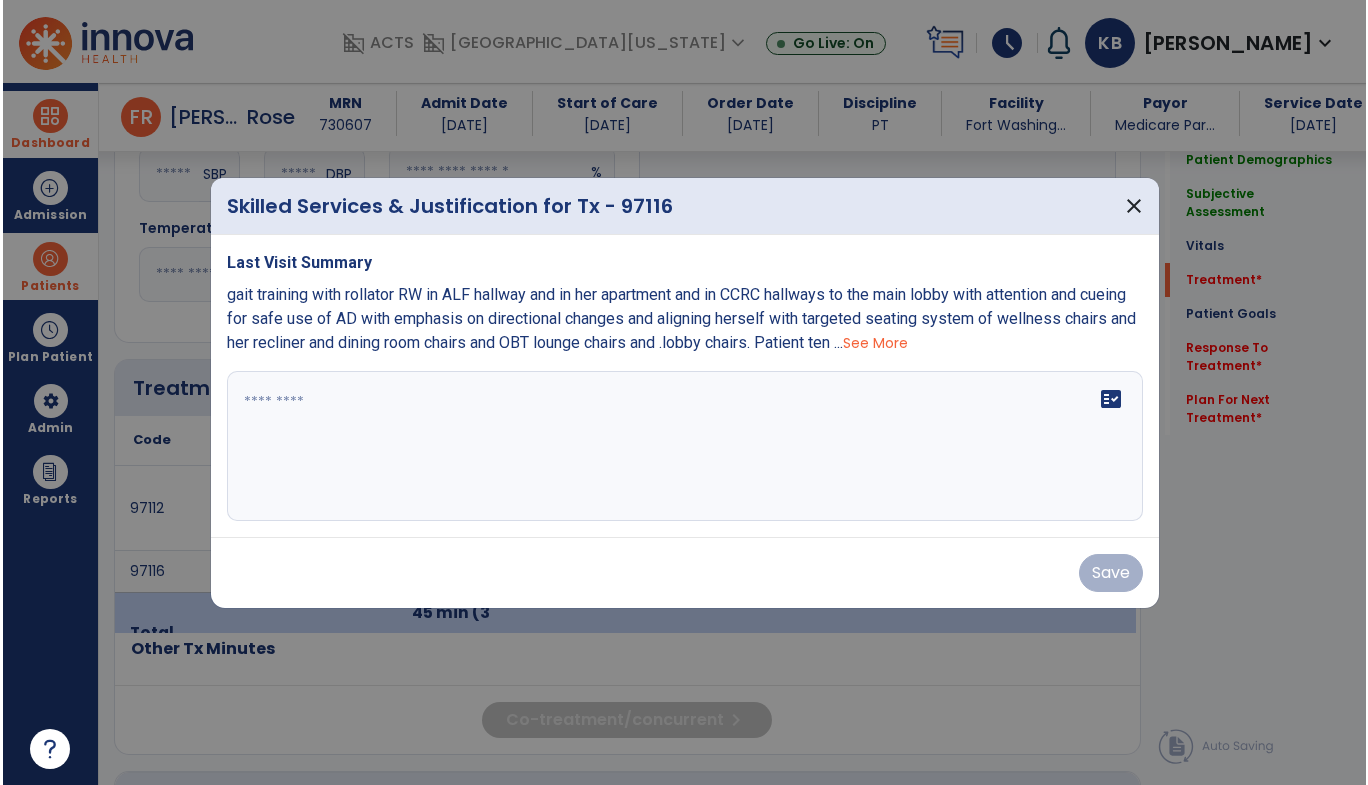 scroll, scrollTop: 1010, scrollLeft: 0, axis: vertical 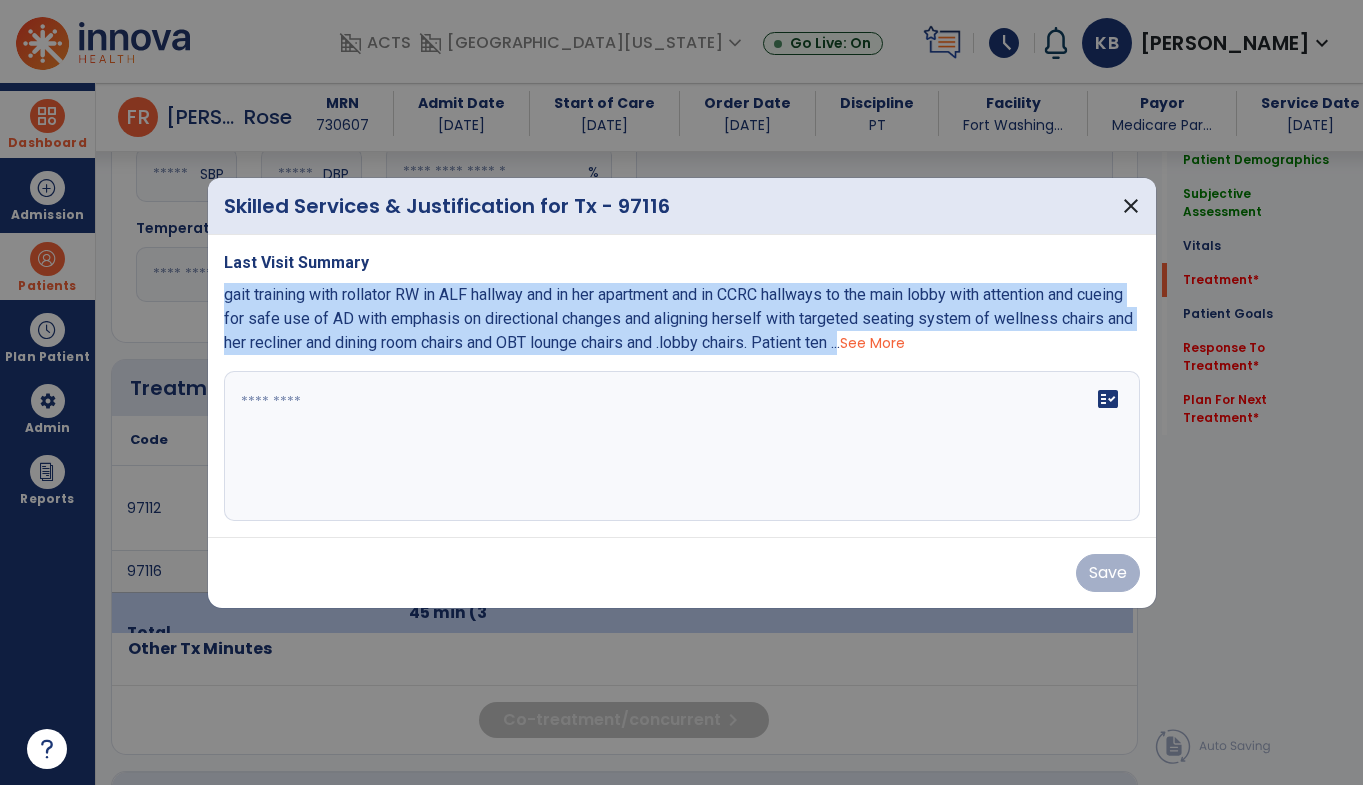 drag, startPoint x: 222, startPoint y: 295, endPoint x: 928, endPoint y: 346, distance: 707.83966 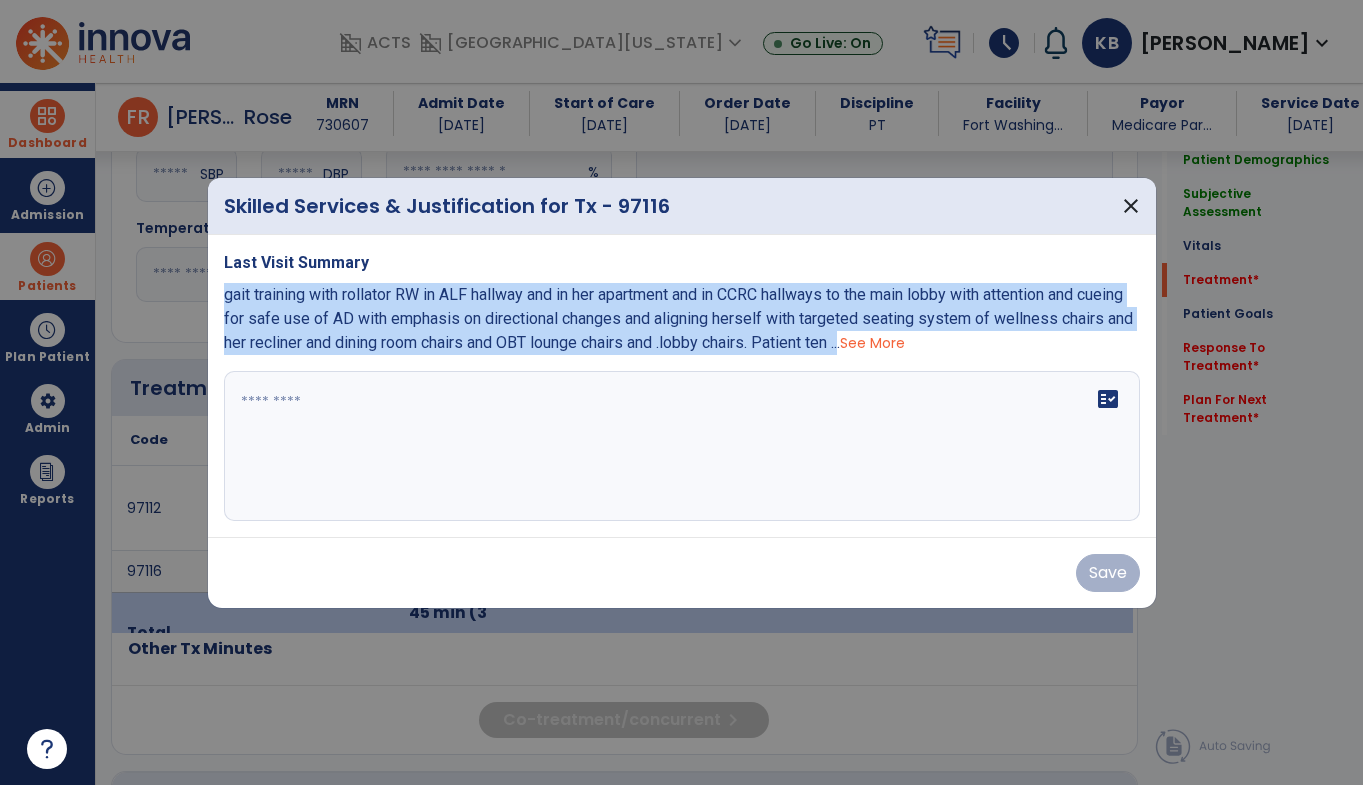 click on "Last Visit Summary gait training with rollator RW in ALF hallway and in her apartment and in CCRC hallways to the main lobby with attention and cueing for safe use of AD with emphasis on directional changes and aligning herself with targeted seating system of wellness chairs and her recliner and dining room chairs and OBT lounge chairs and .lobby chairs.  Patient ten ...  See More   fact_check" at bounding box center (682, 386) 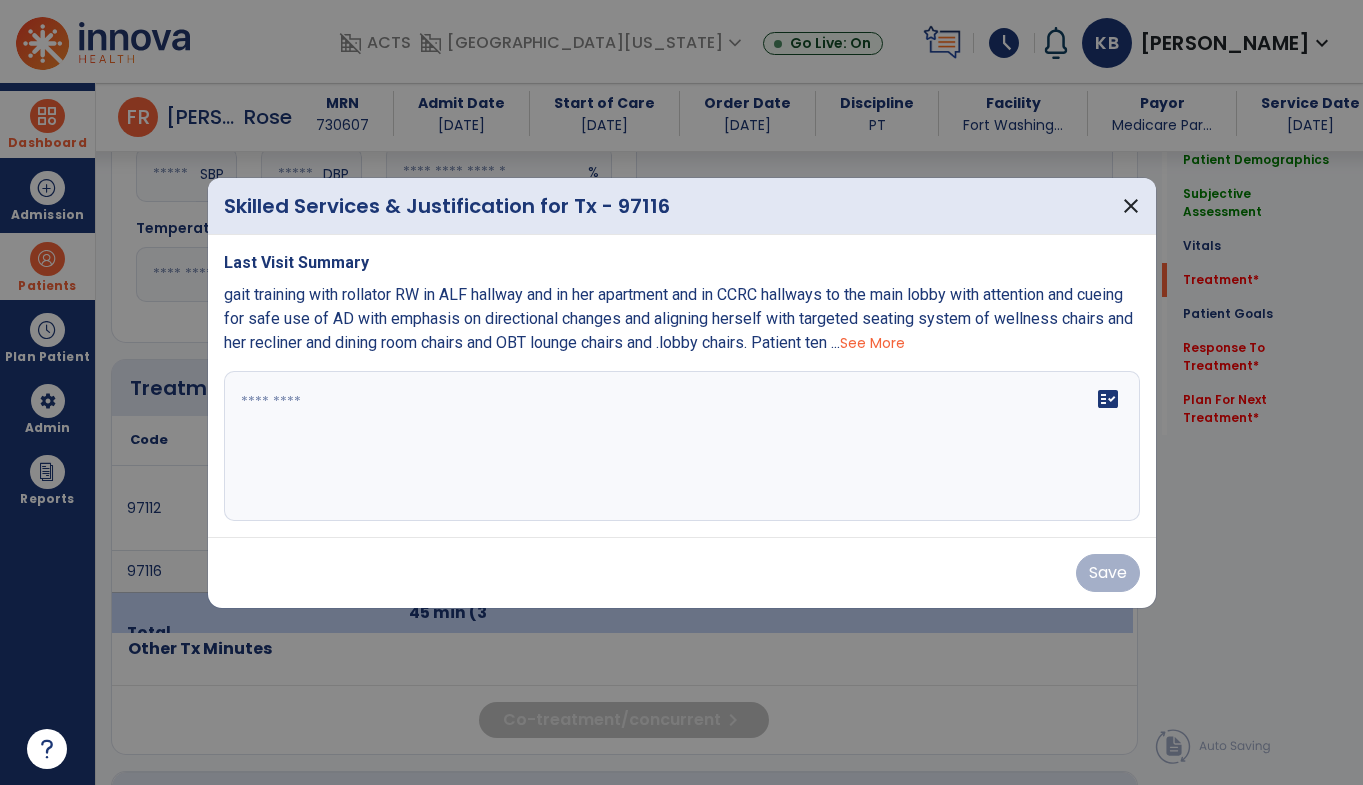 click on "See More" at bounding box center (872, 343) 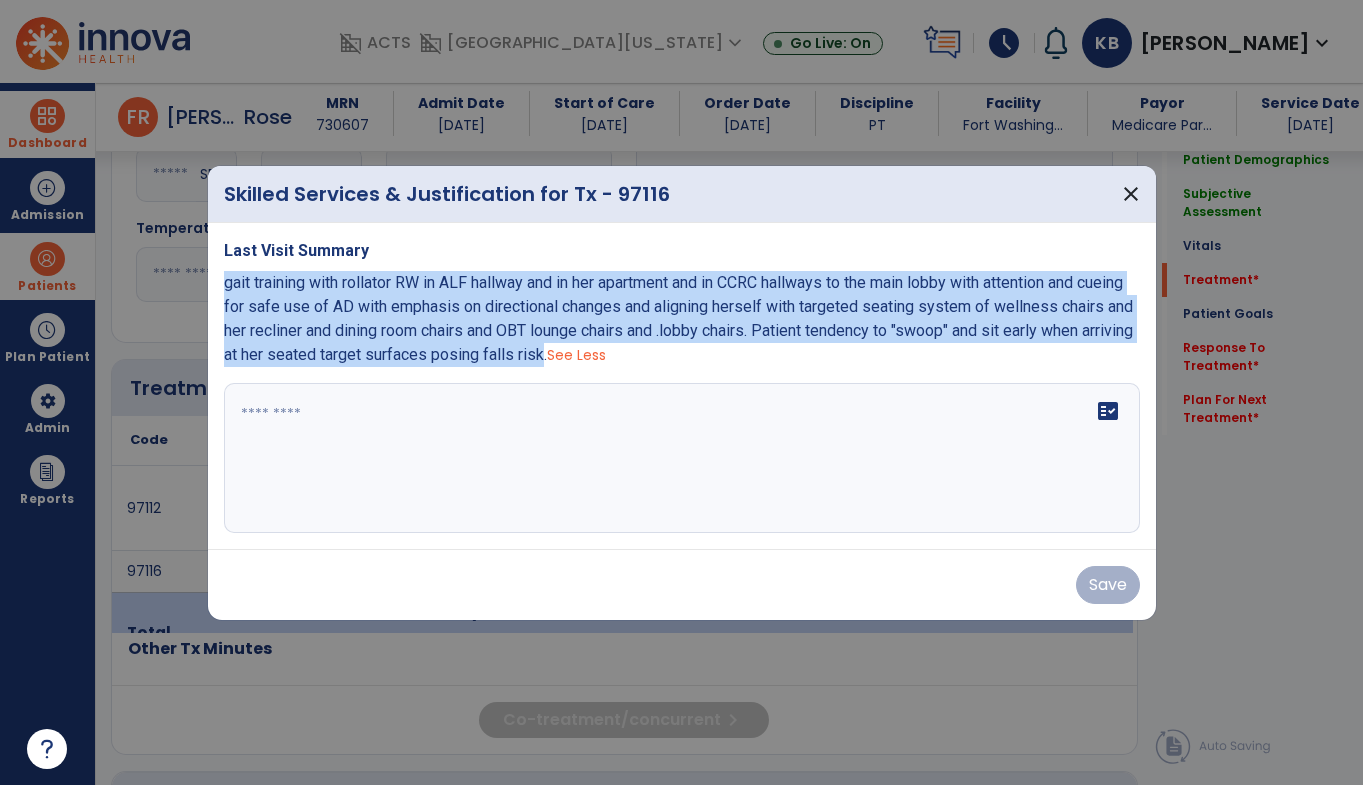 drag, startPoint x: 638, startPoint y: 353, endPoint x: 213, endPoint y: 284, distance: 430.56476 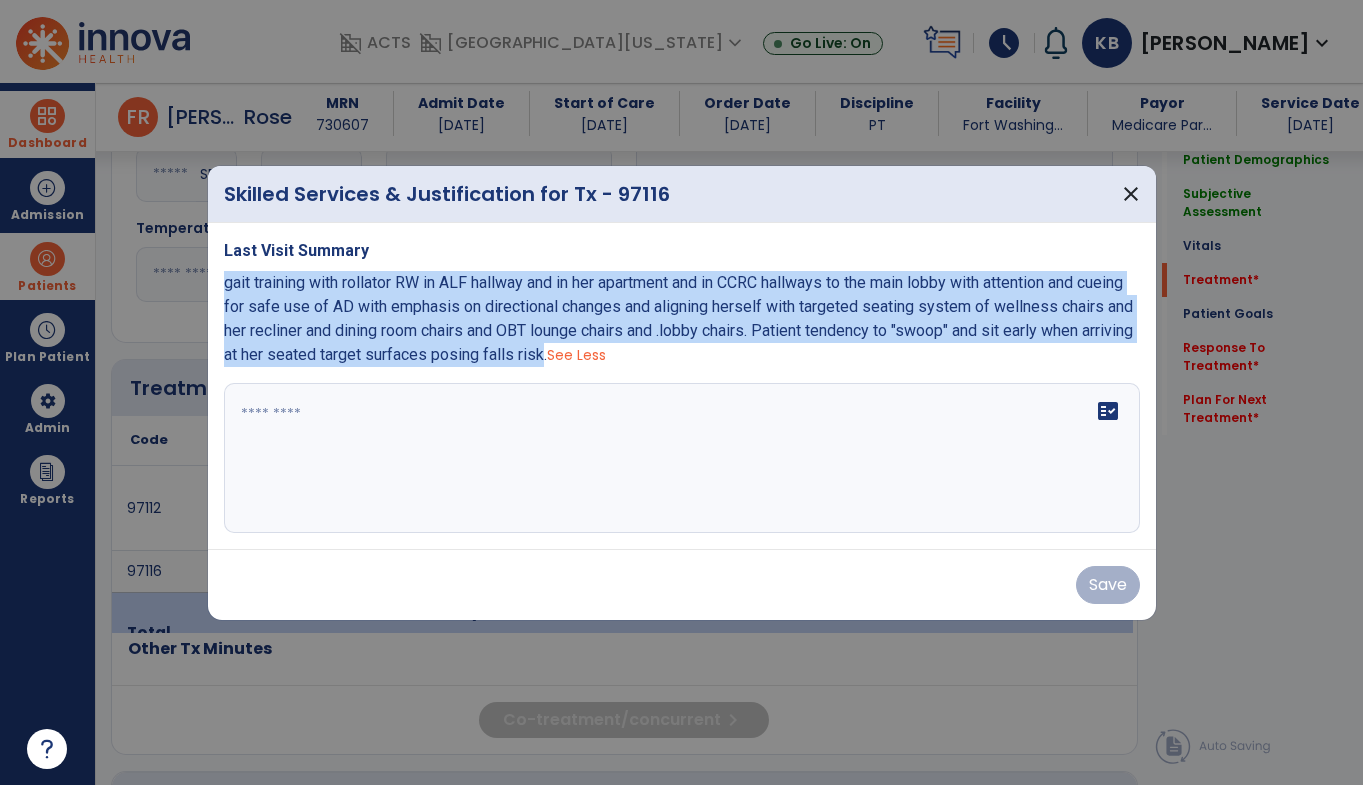 click on "Last Visit Summary gait training with rollator RW in ALF hallway and in her apartment and in CCRC hallways to the main lobby with attention and cueing for safe use of AD with emphasis on directional changes and aligning herself with targeted seating system of wellness chairs and her recliner and dining room chairs and OBT lounge chairs and .lobby chairs.  Patient tendency to "swoop" and sit early when arriving at her seated target surfaces posing falls risk.  See Less   fact_check" at bounding box center (682, 386) 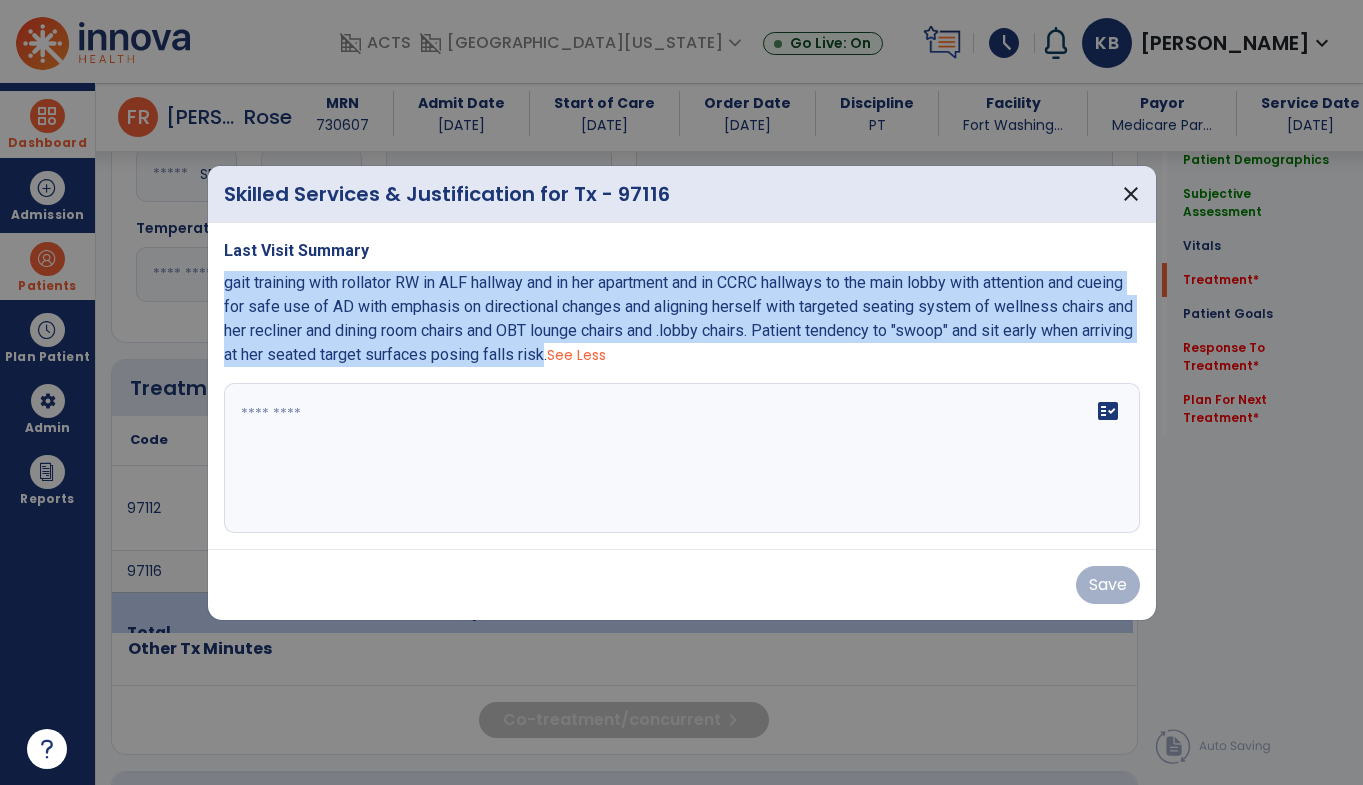 copy on "gait training with rollator RW in ALF hallway and in her apartment and in CCRC hallways to the main lobby with attention and cueing for safe use of AD with emphasis on directional changes and aligning herself with targeted seating system of wellness chairs and her recliner and dining room chairs and OBT lounge chairs and .lobby chairs.  Patient tendency to "swoop" and sit early when arriving at her seated target surfaces posing falls risk" 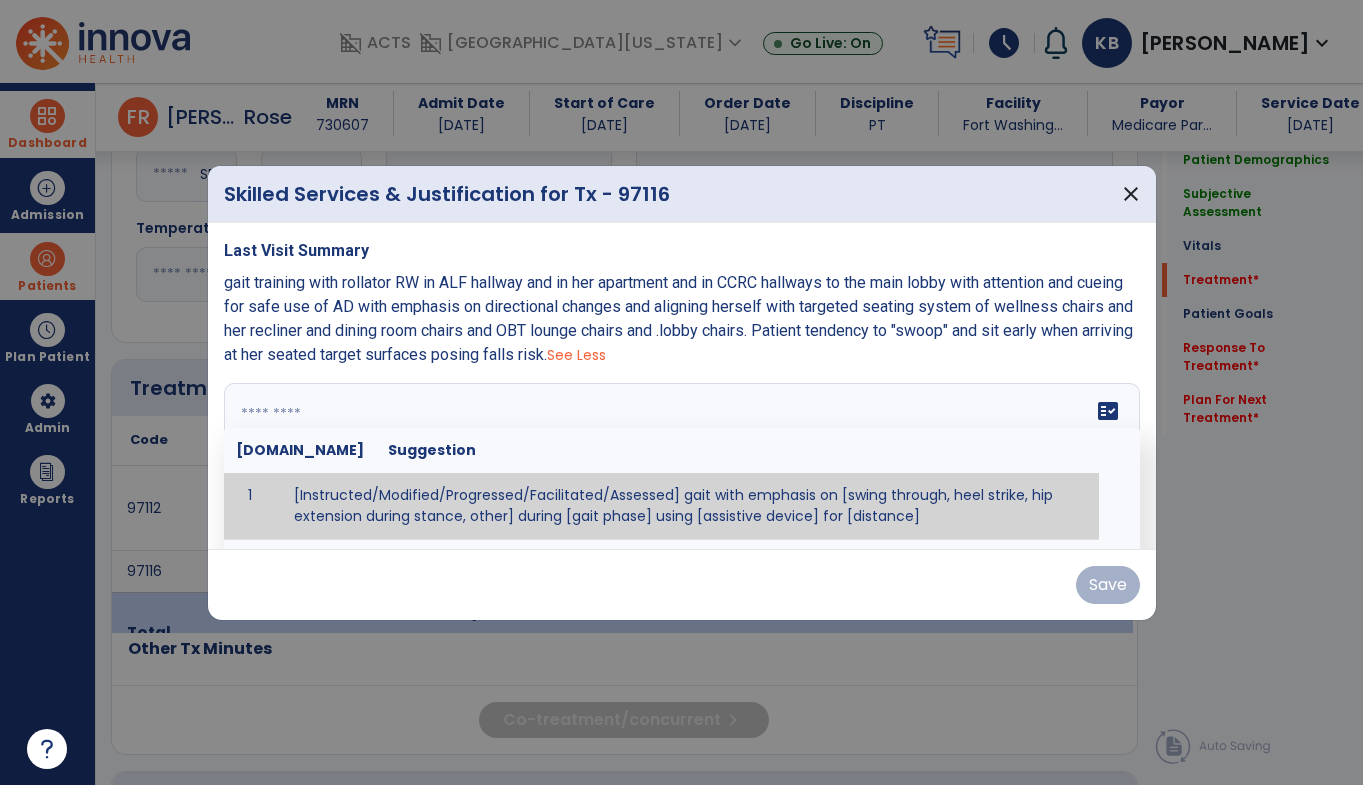 click at bounding box center [679, 458] 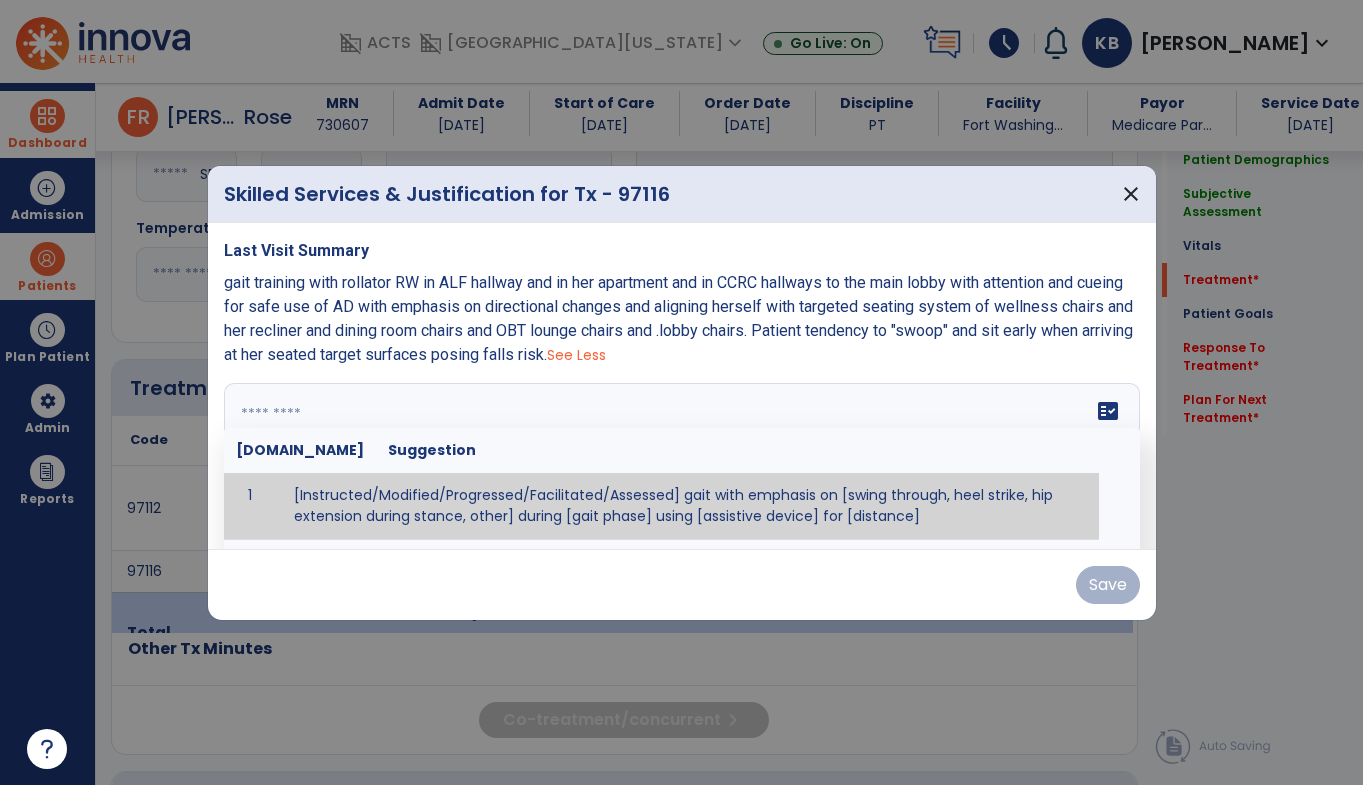 paste on "**********" 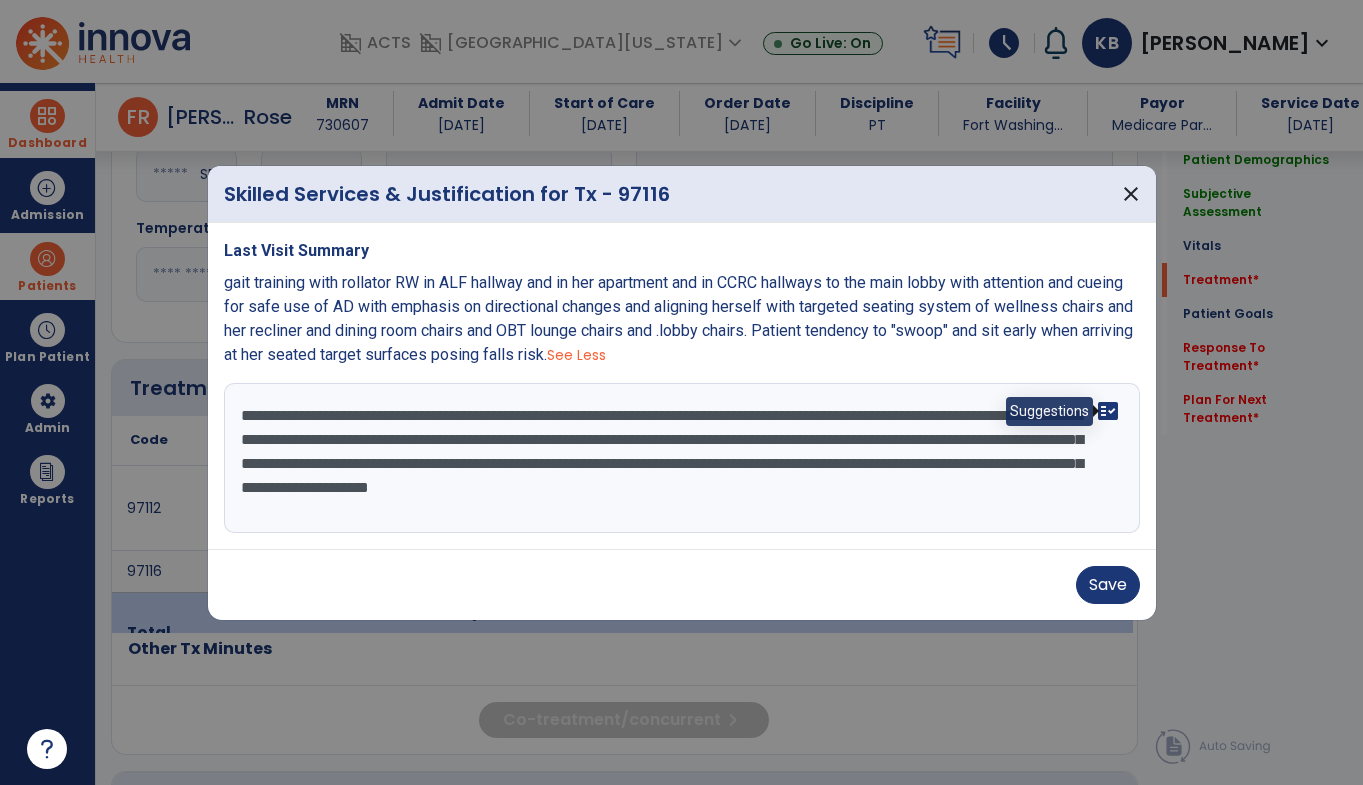 click on "fact_check" at bounding box center (1108, 411) 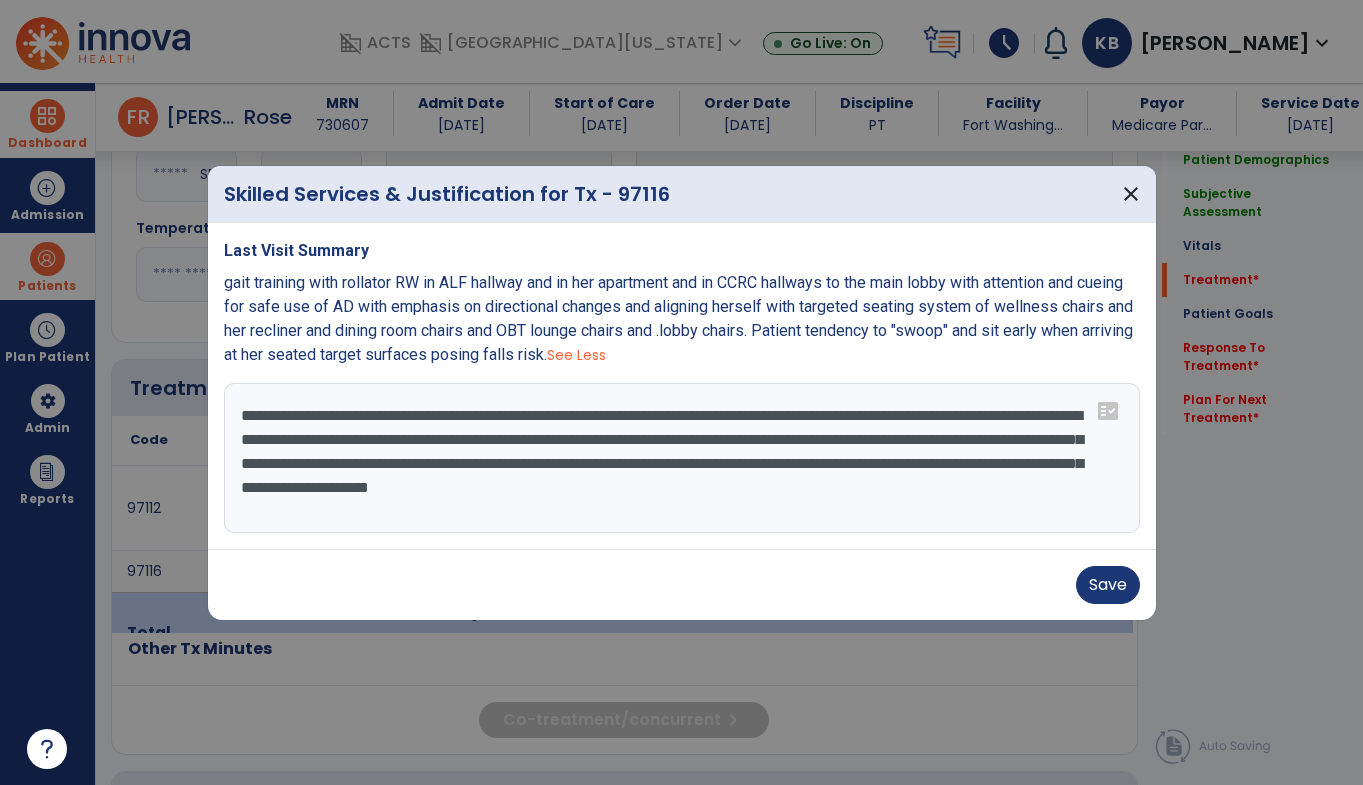 click on "**********" at bounding box center [682, 458] 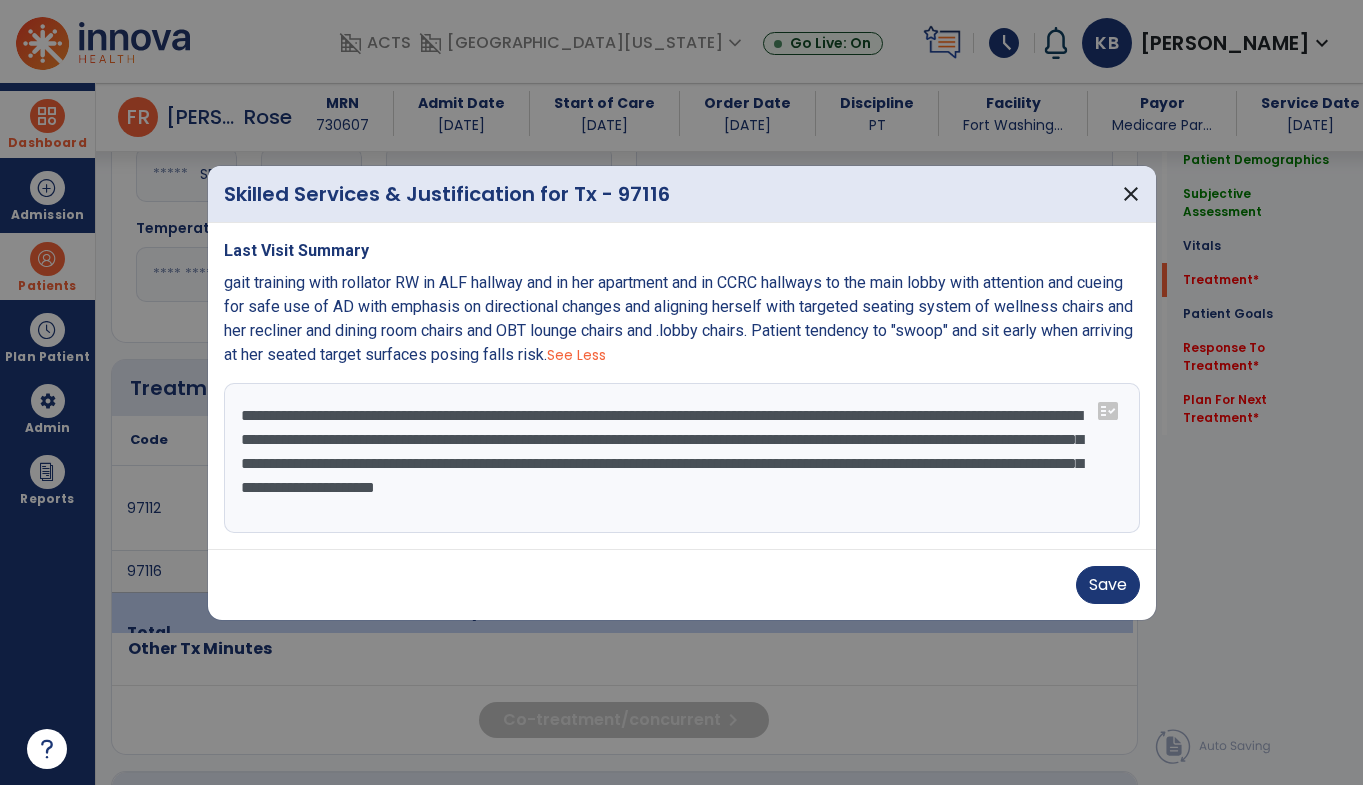 click on "**********" at bounding box center [682, 458] 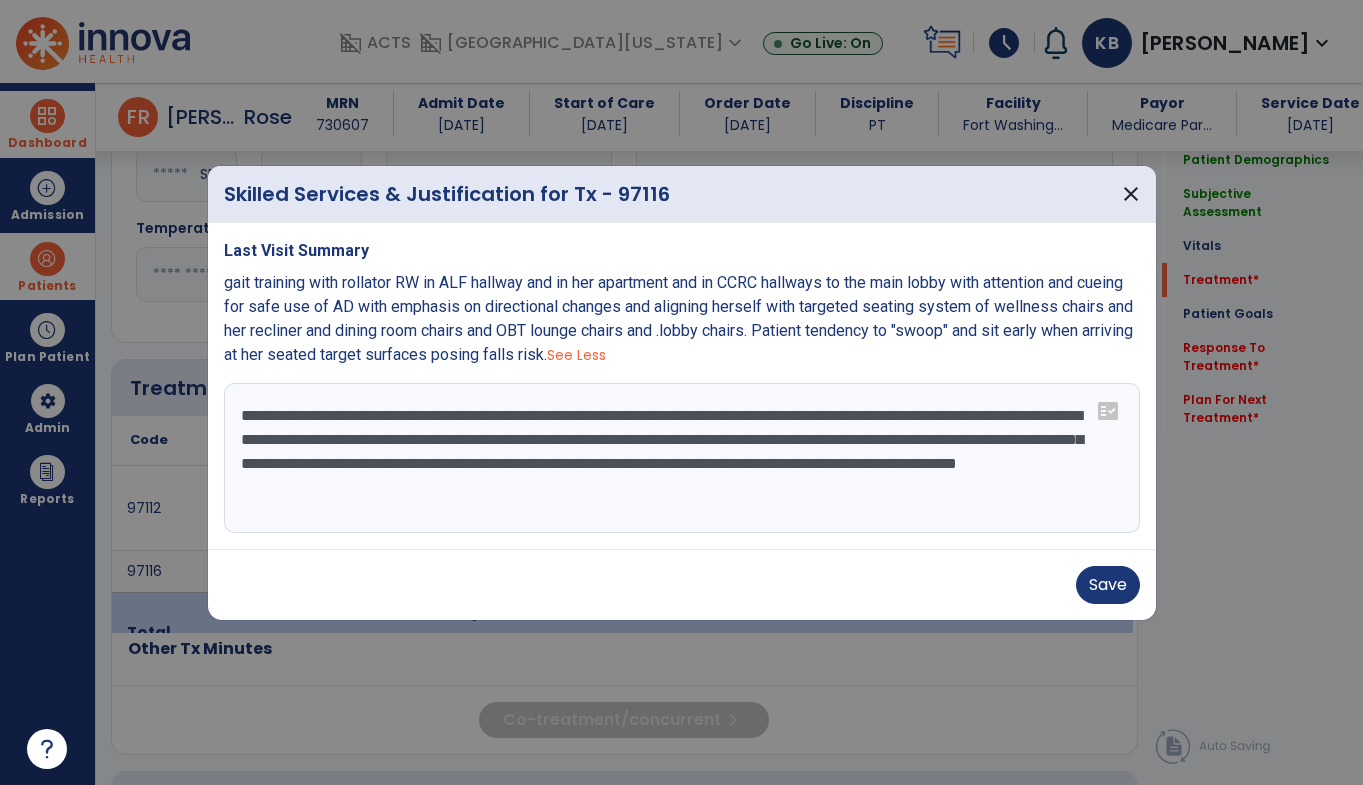 click on "**********" at bounding box center [682, 458] 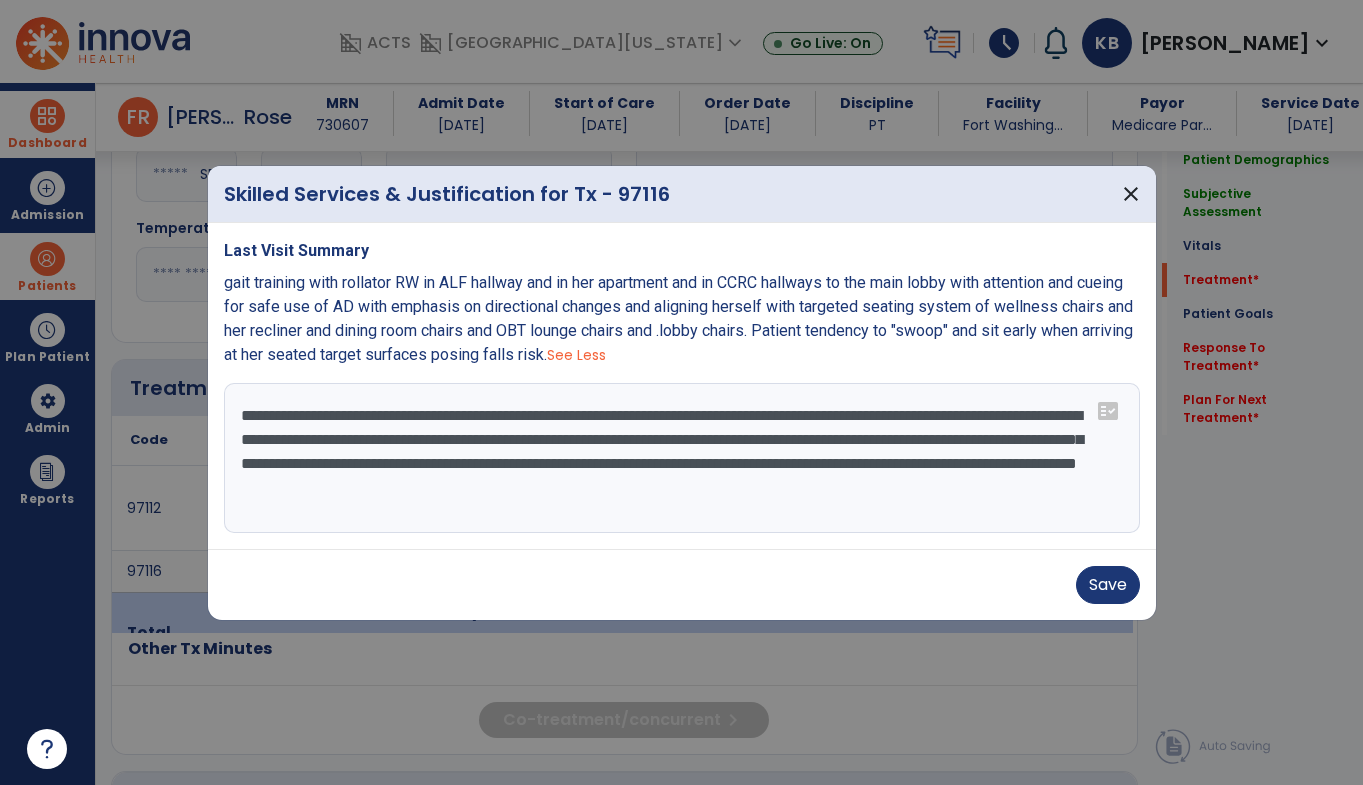 click on "**********" at bounding box center (682, 458) 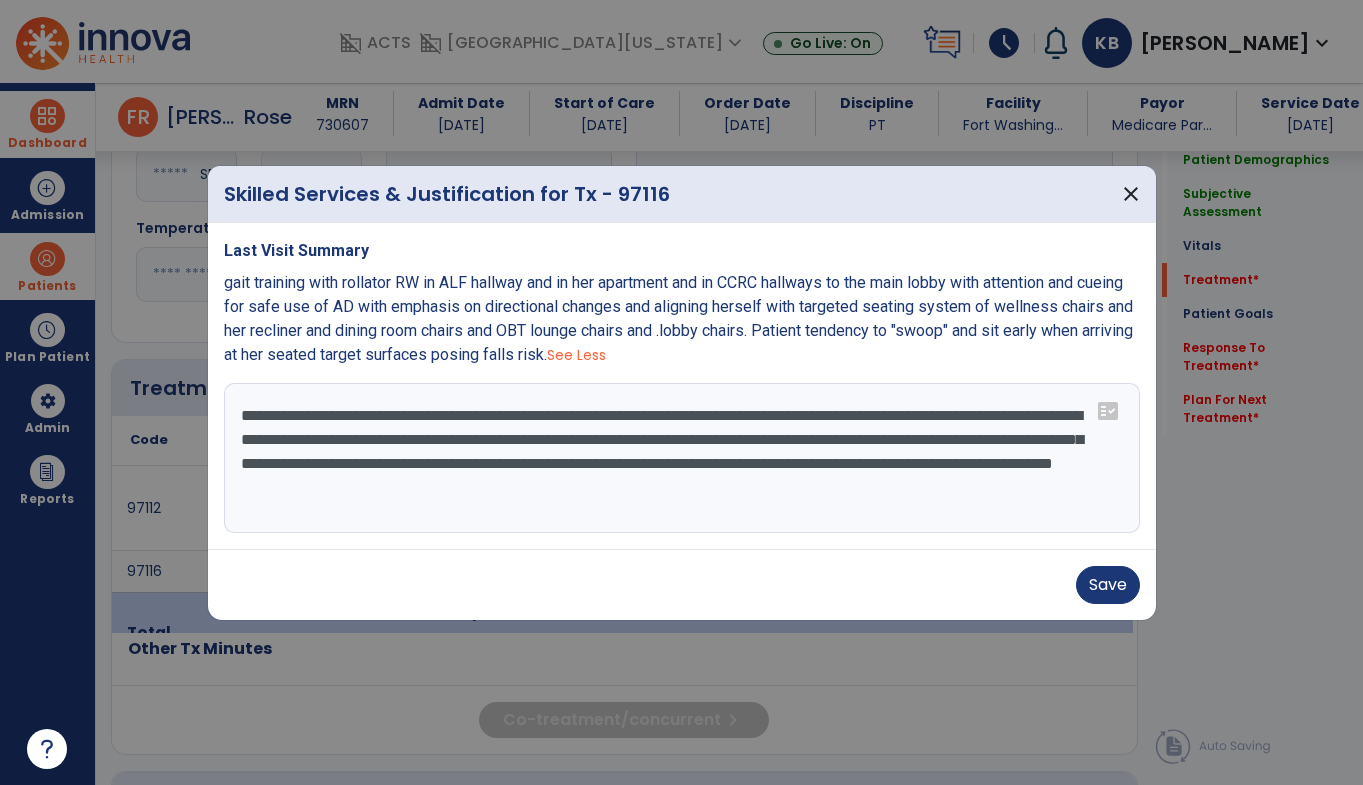 click on "**********" at bounding box center (682, 458) 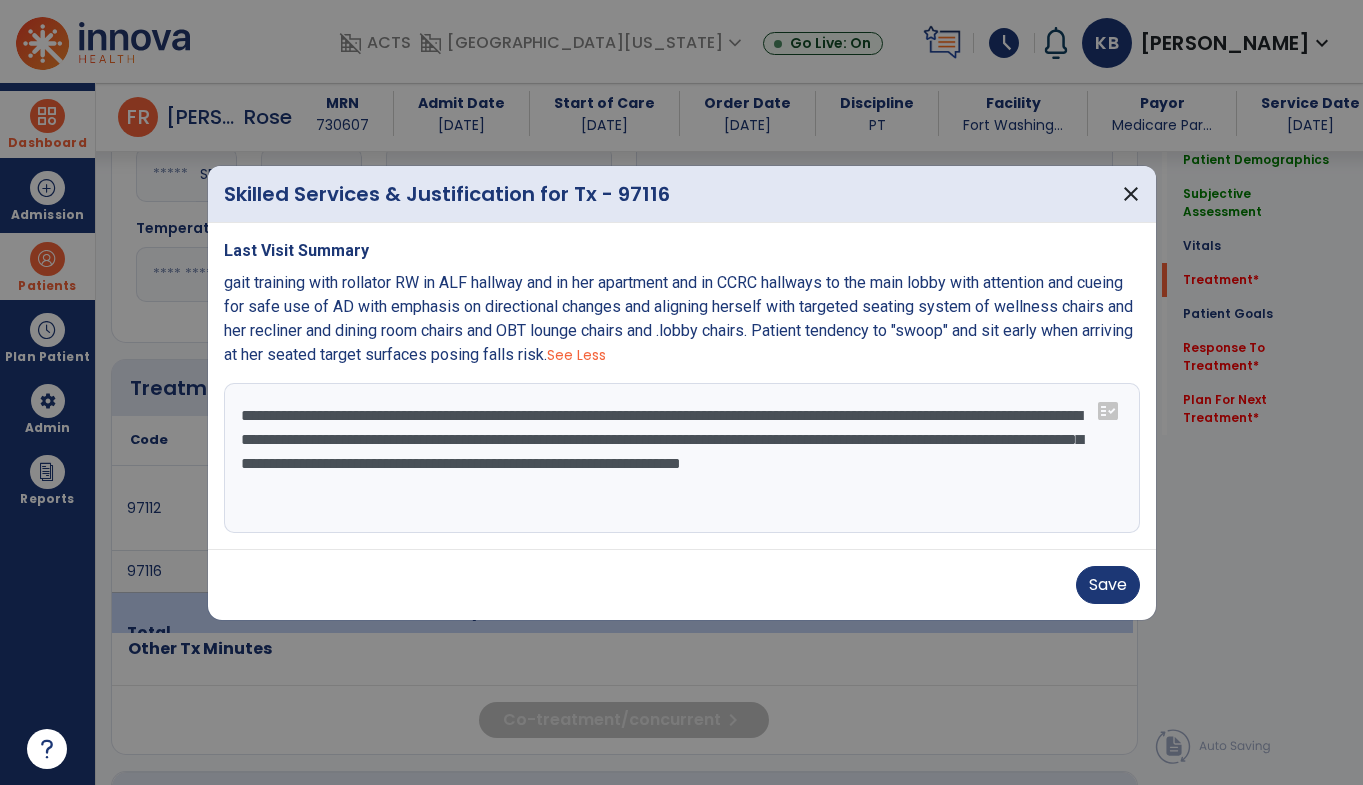 click on "**********" at bounding box center (682, 458) 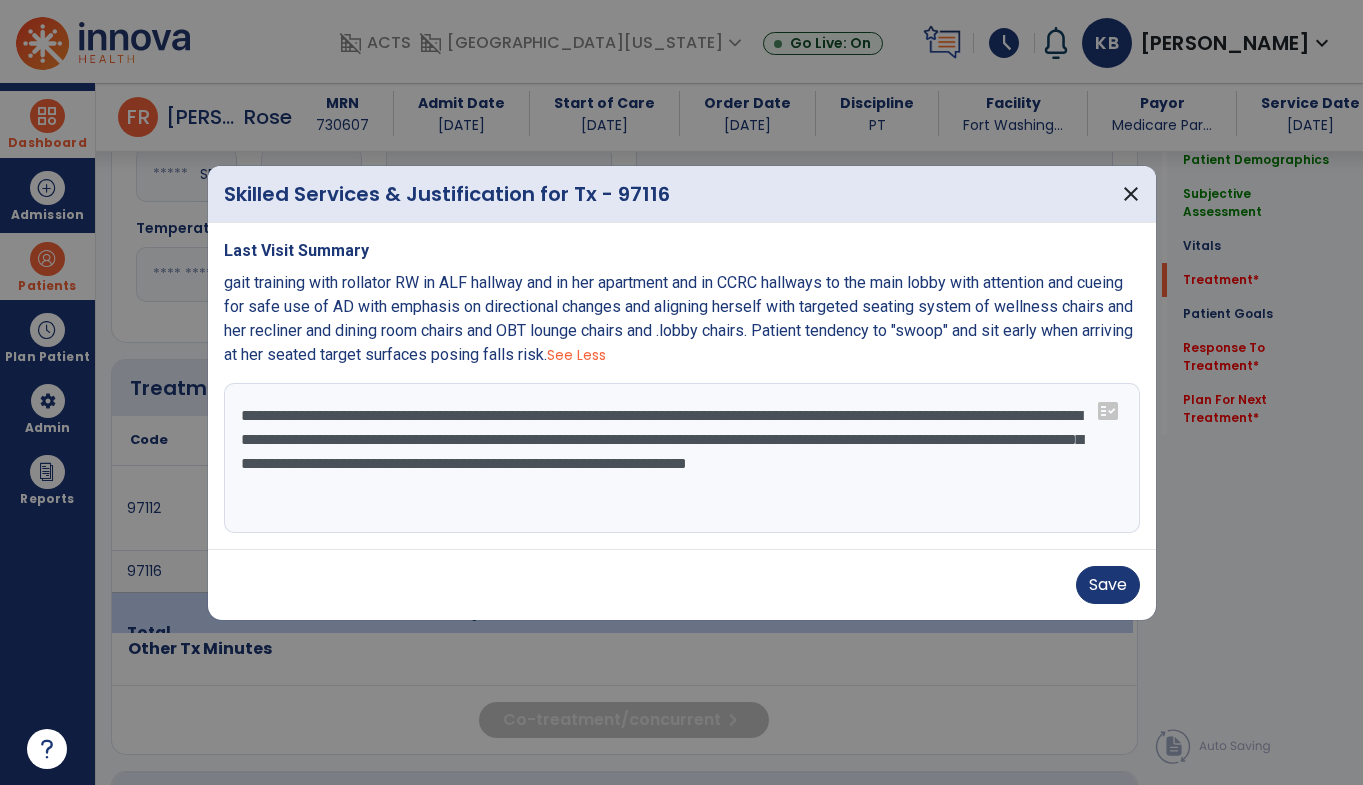click on "**********" at bounding box center (682, 458) 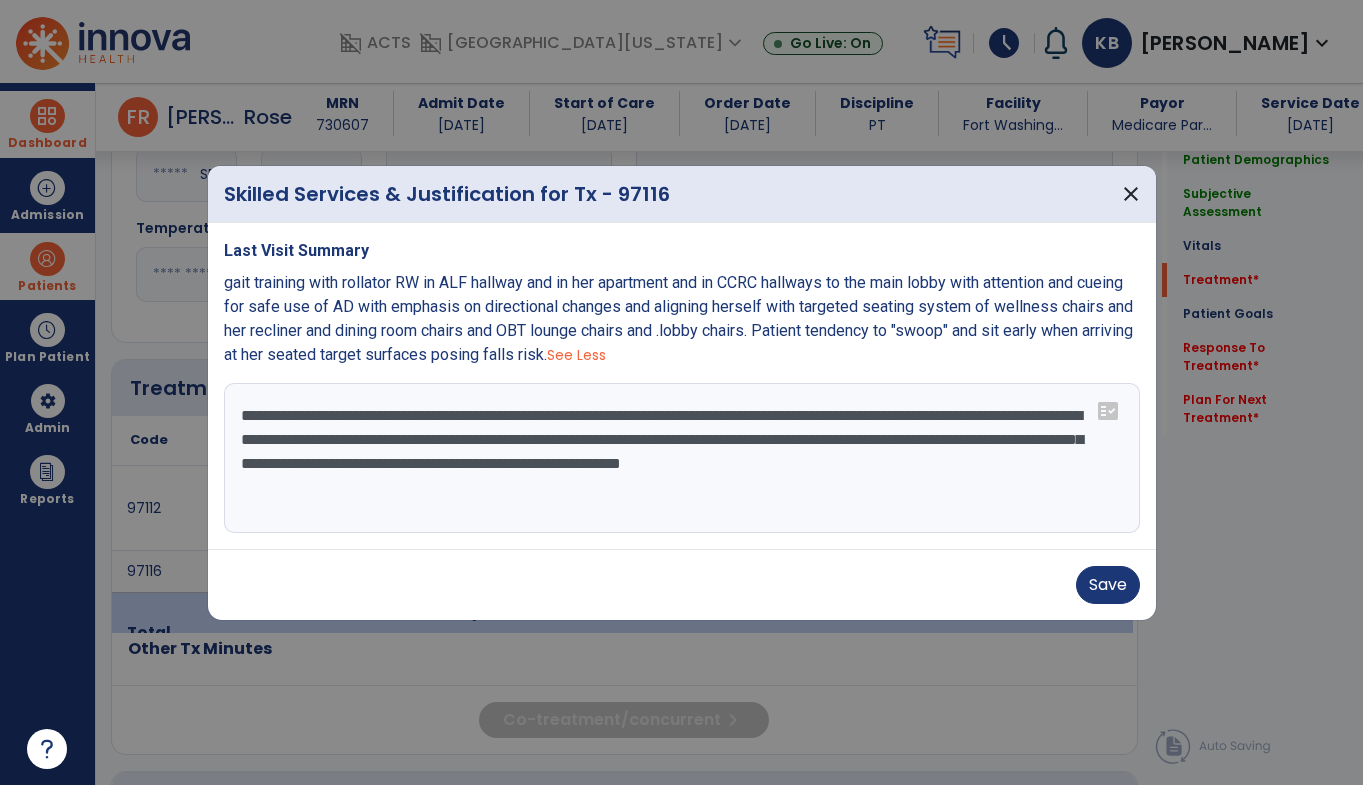 click on "**********" at bounding box center [682, 458] 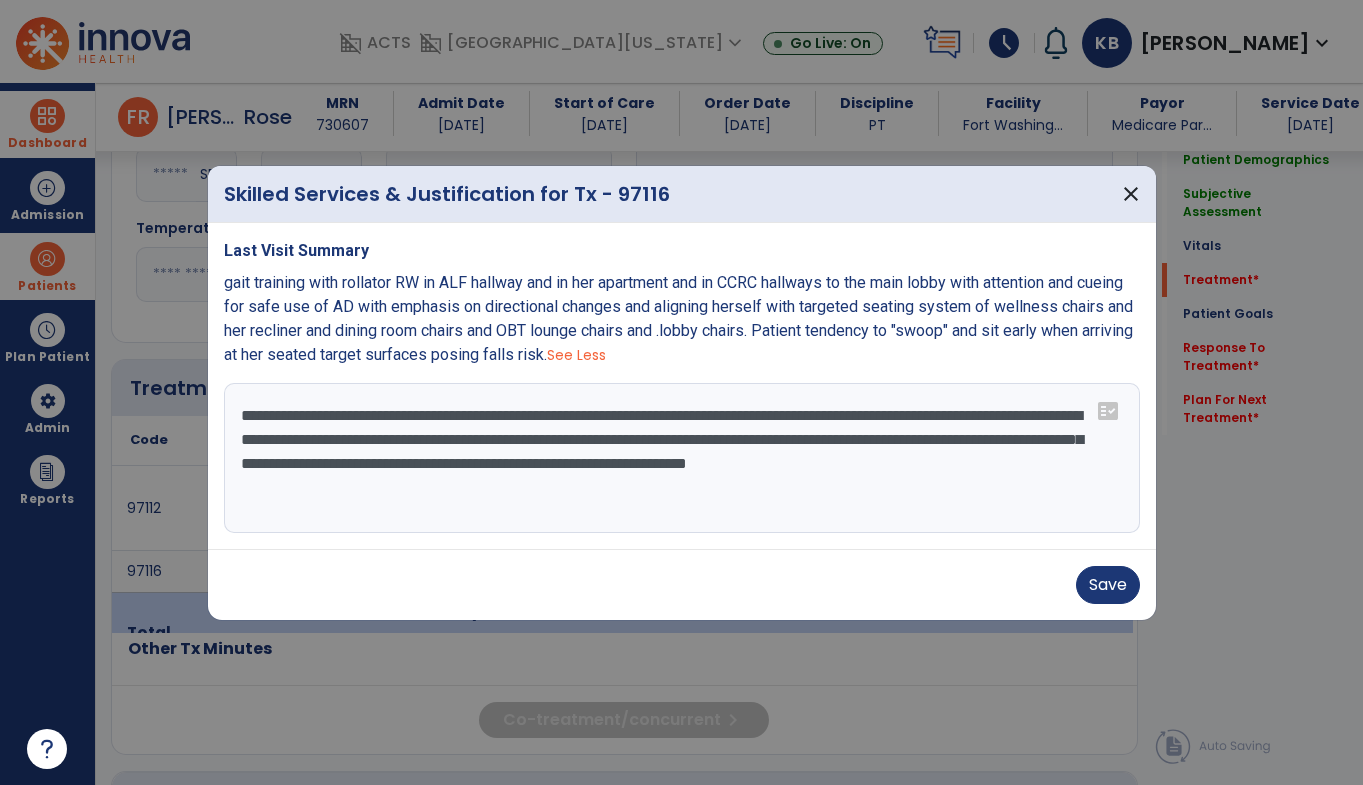 click on "**********" at bounding box center [682, 458] 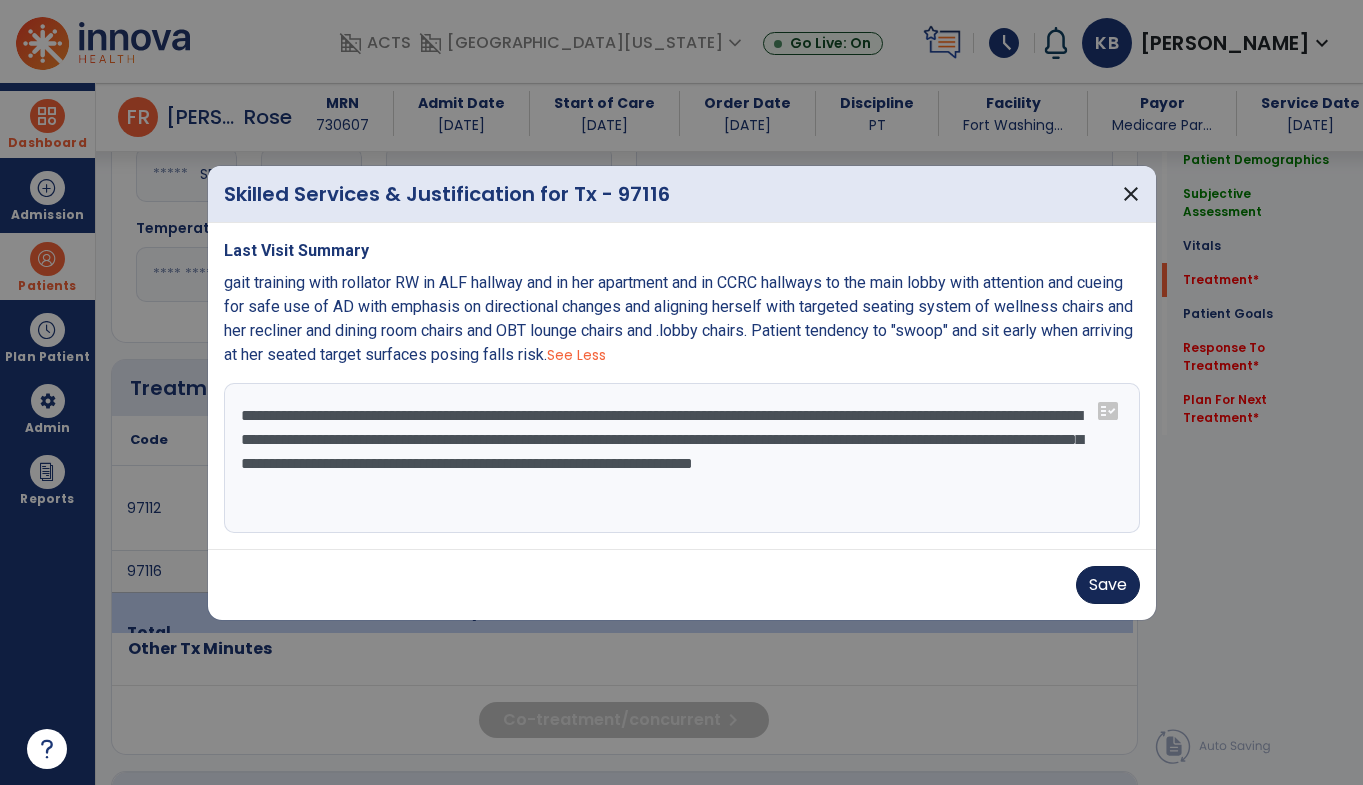 type on "**********" 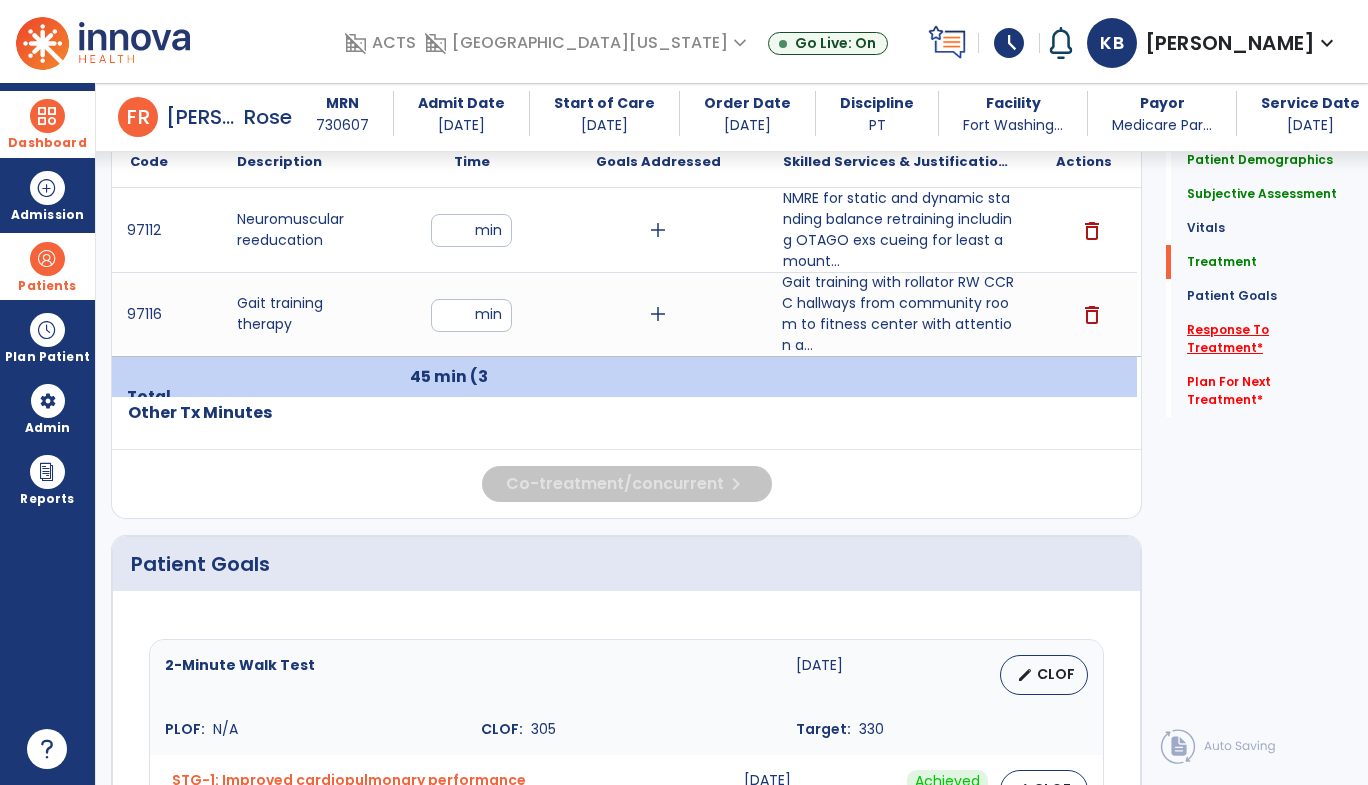 click on "Response To Treatment   *" 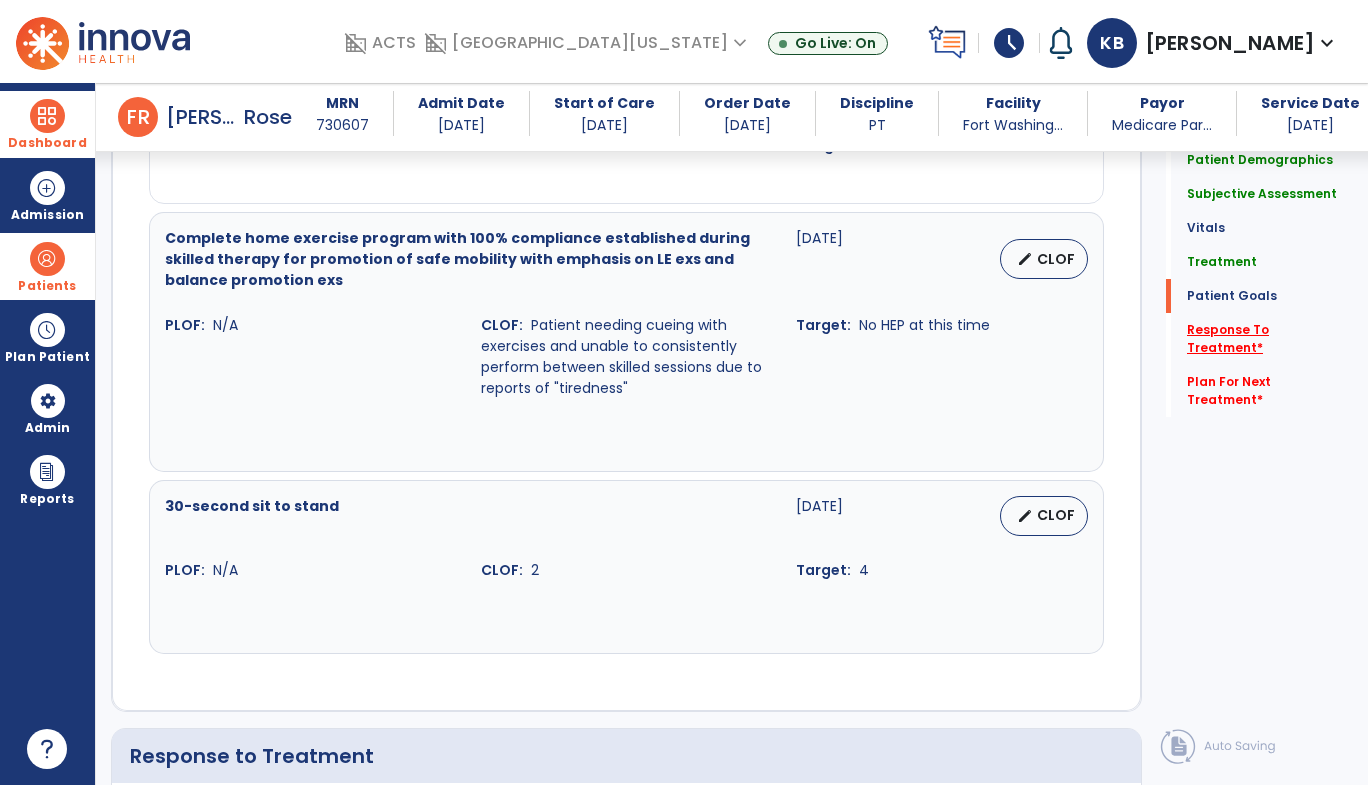 scroll, scrollTop: 3407, scrollLeft: 0, axis: vertical 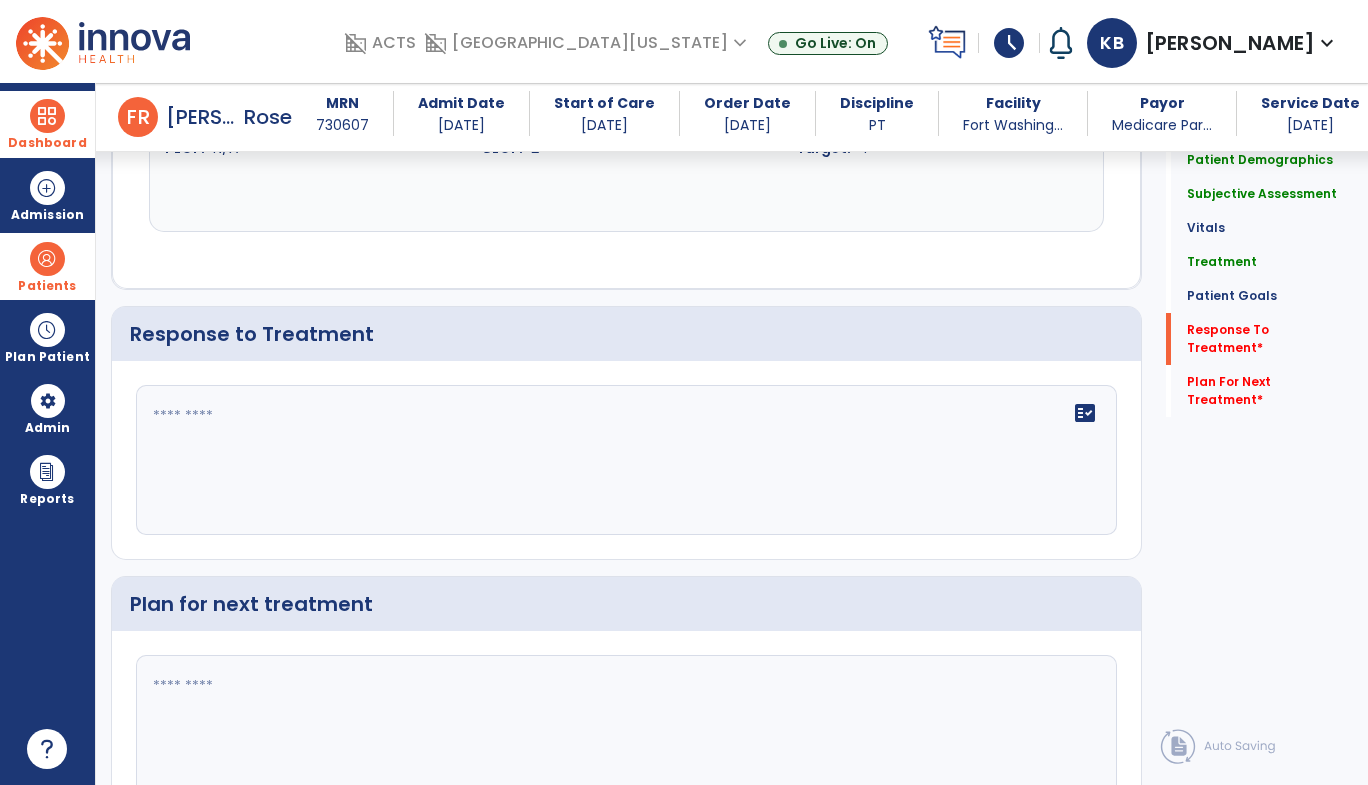 click 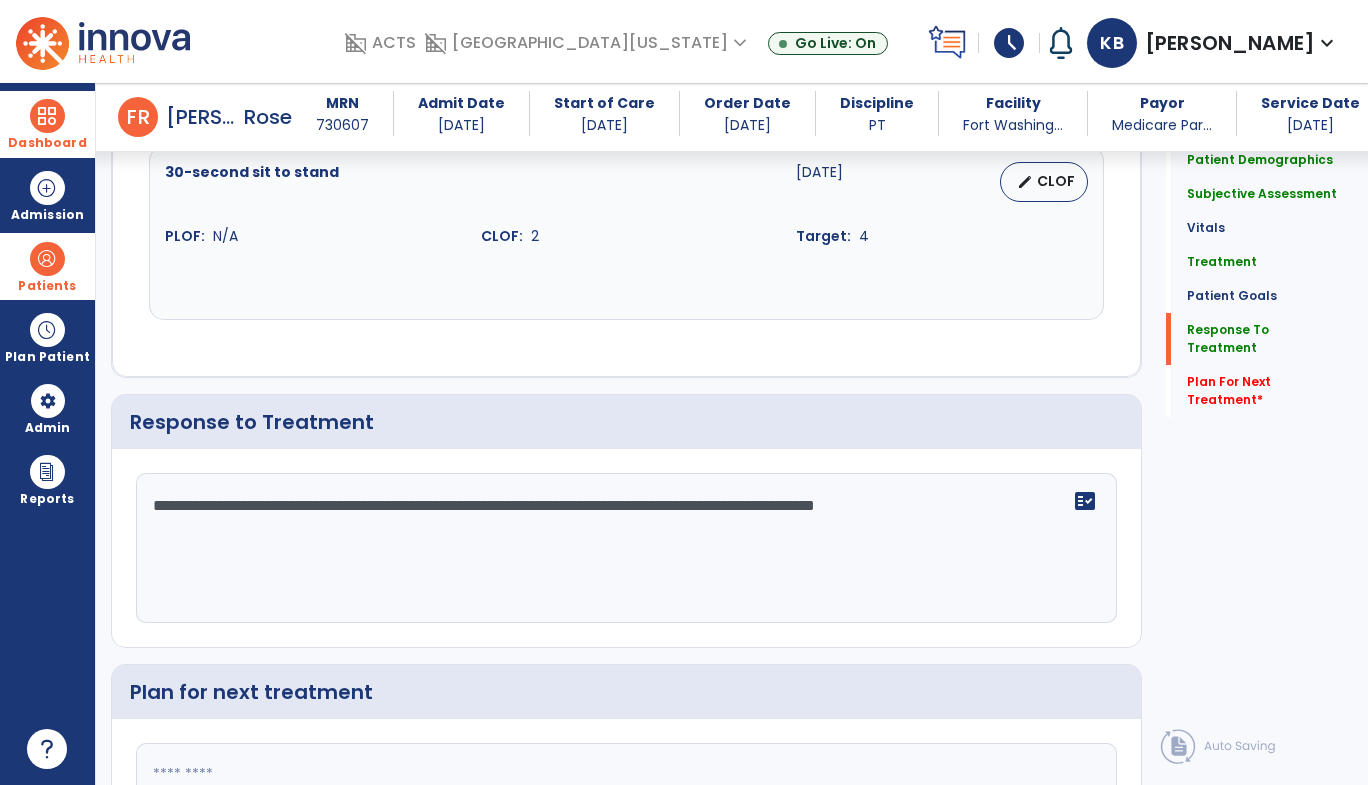 scroll, scrollTop: 3407, scrollLeft: 0, axis: vertical 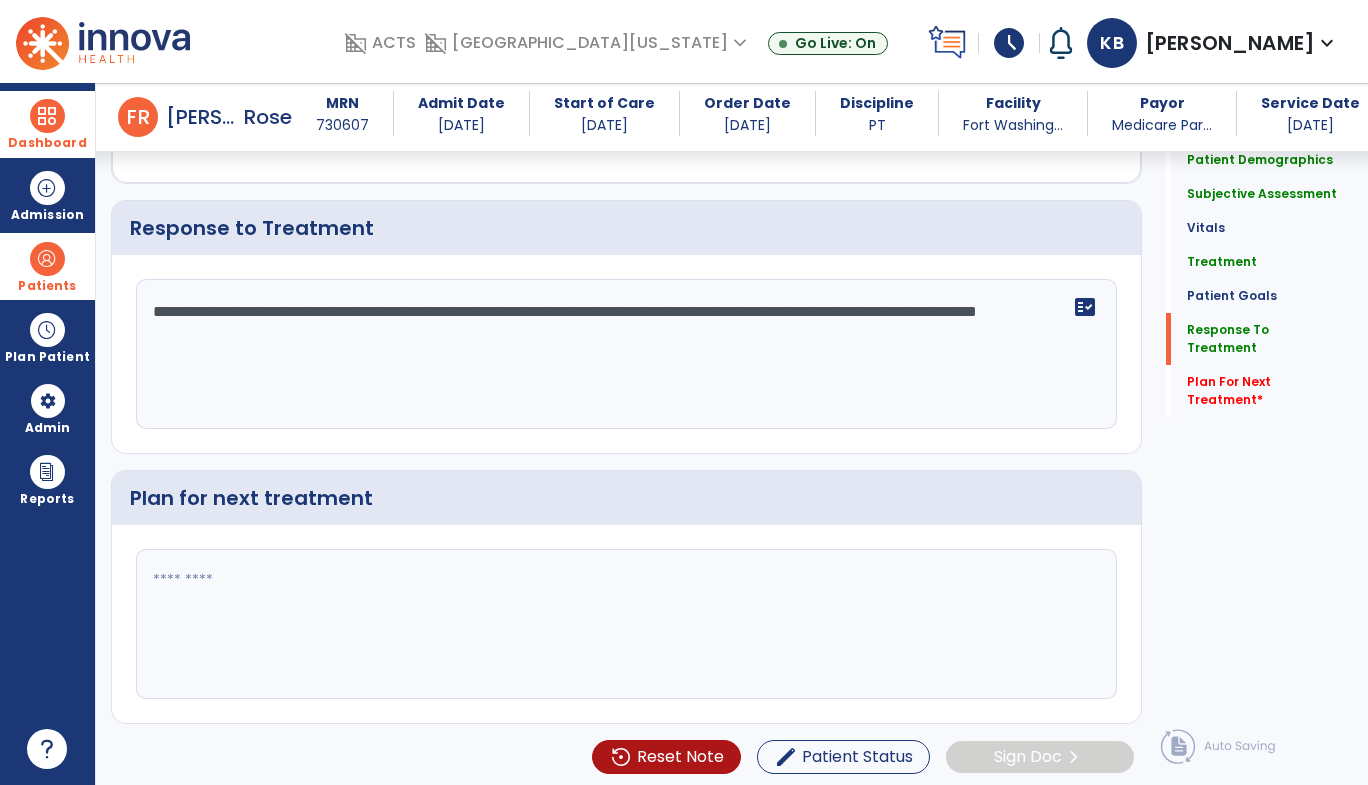 type on "**********" 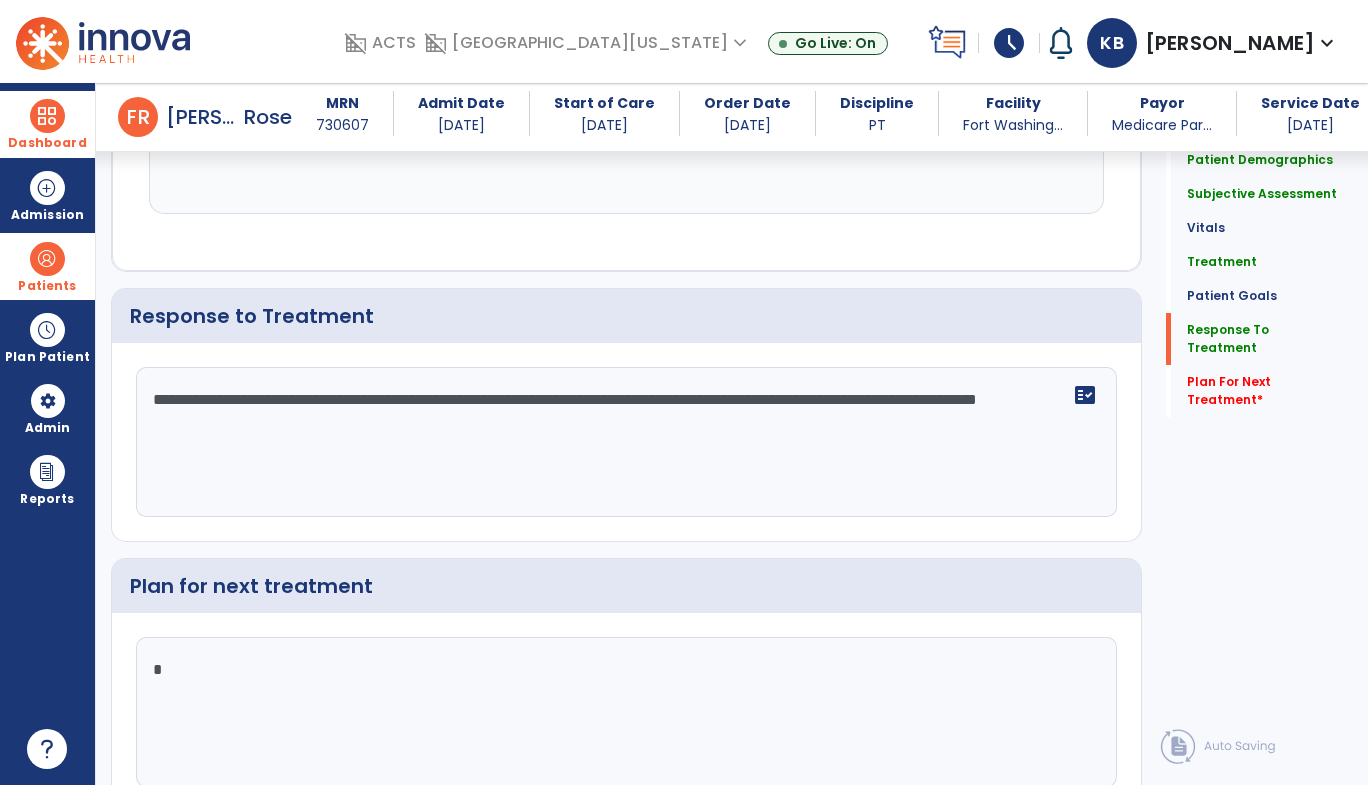scroll, scrollTop: 3513, scrollLeft: 0, axis: vertical 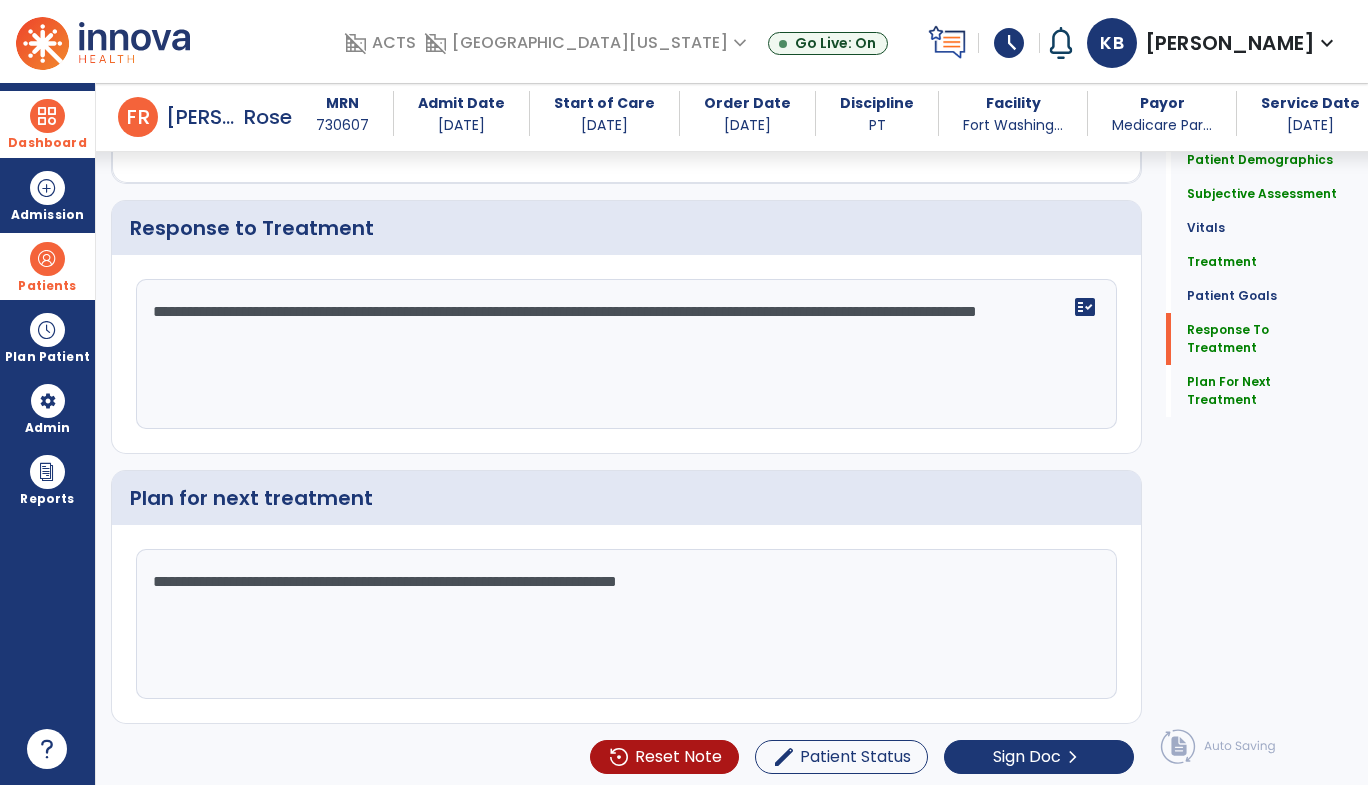 click on "**********" 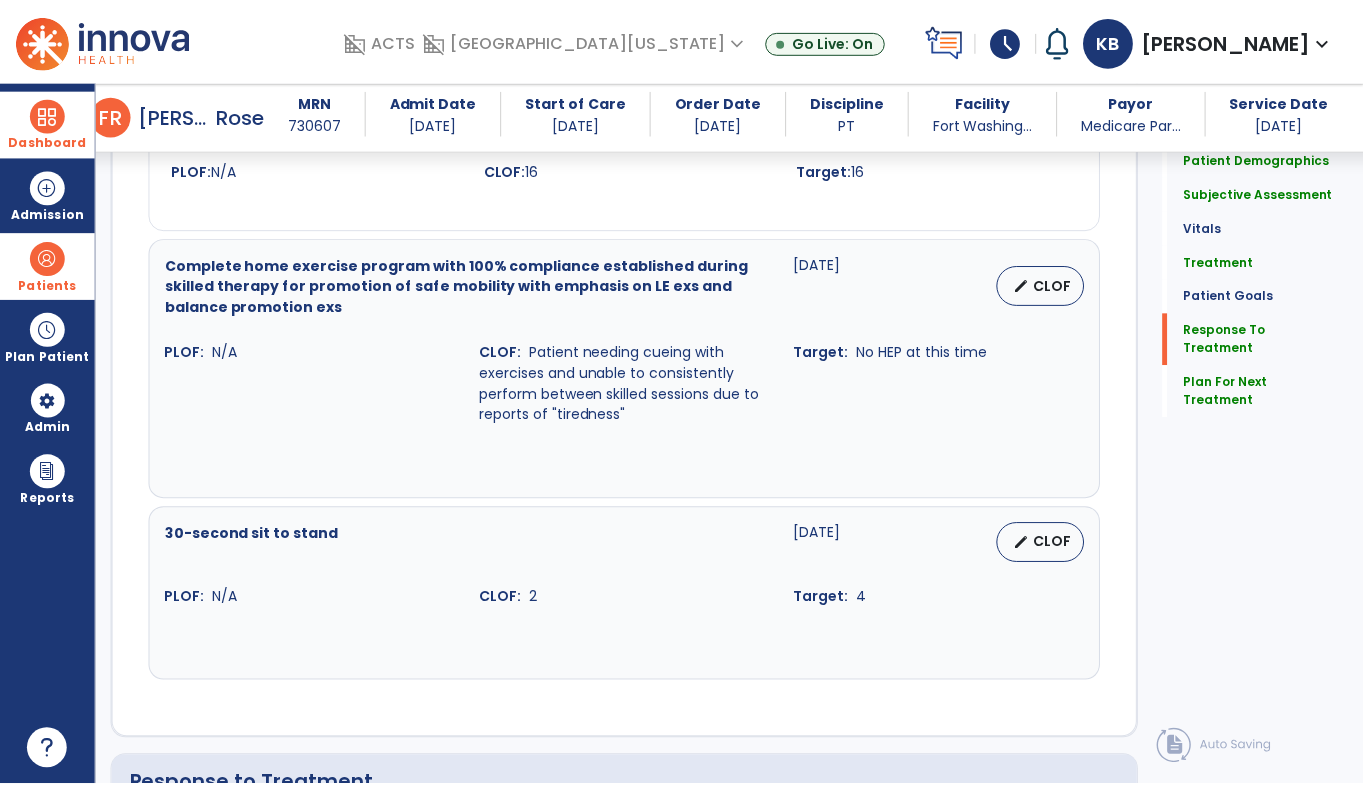 scroll, scrollTop: 3519, scrollLeft: 0, axis: vertical 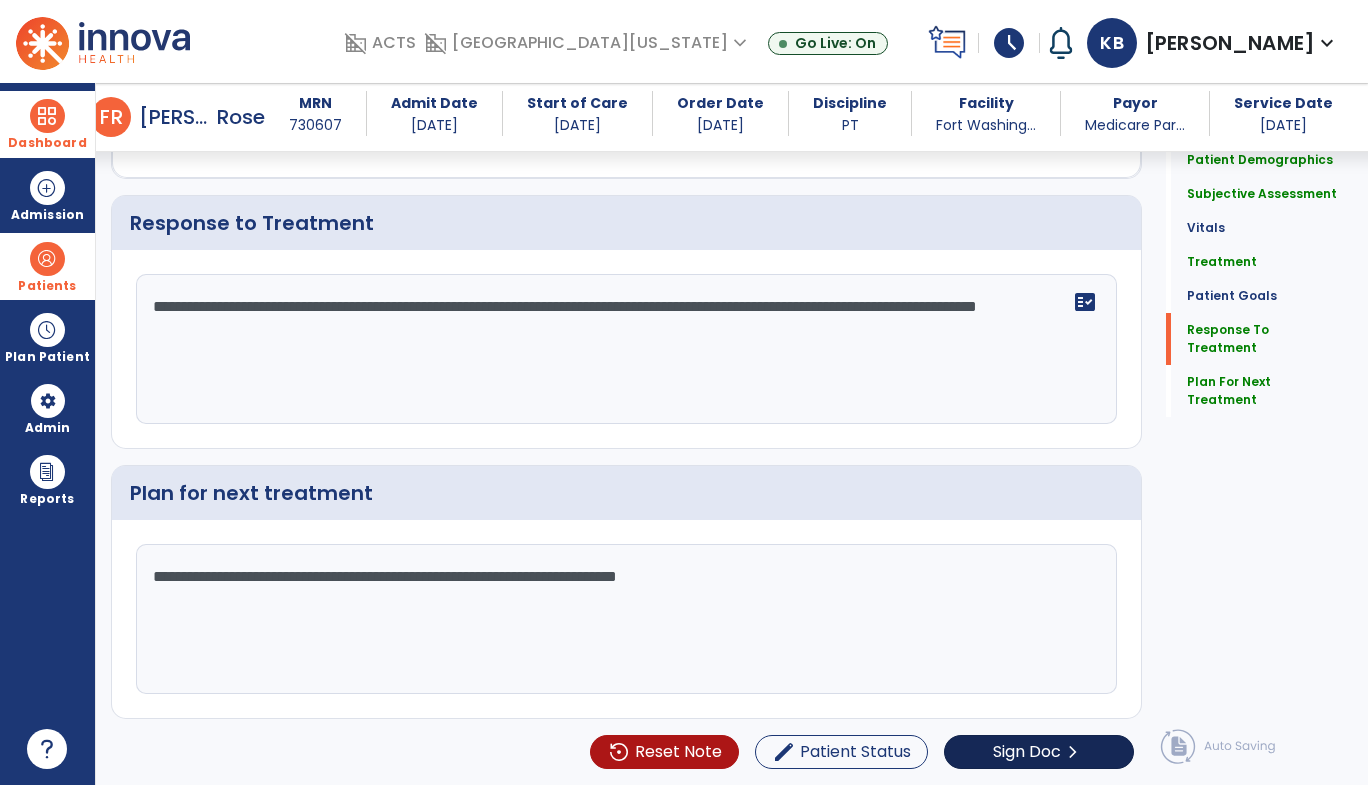 type on "**********" 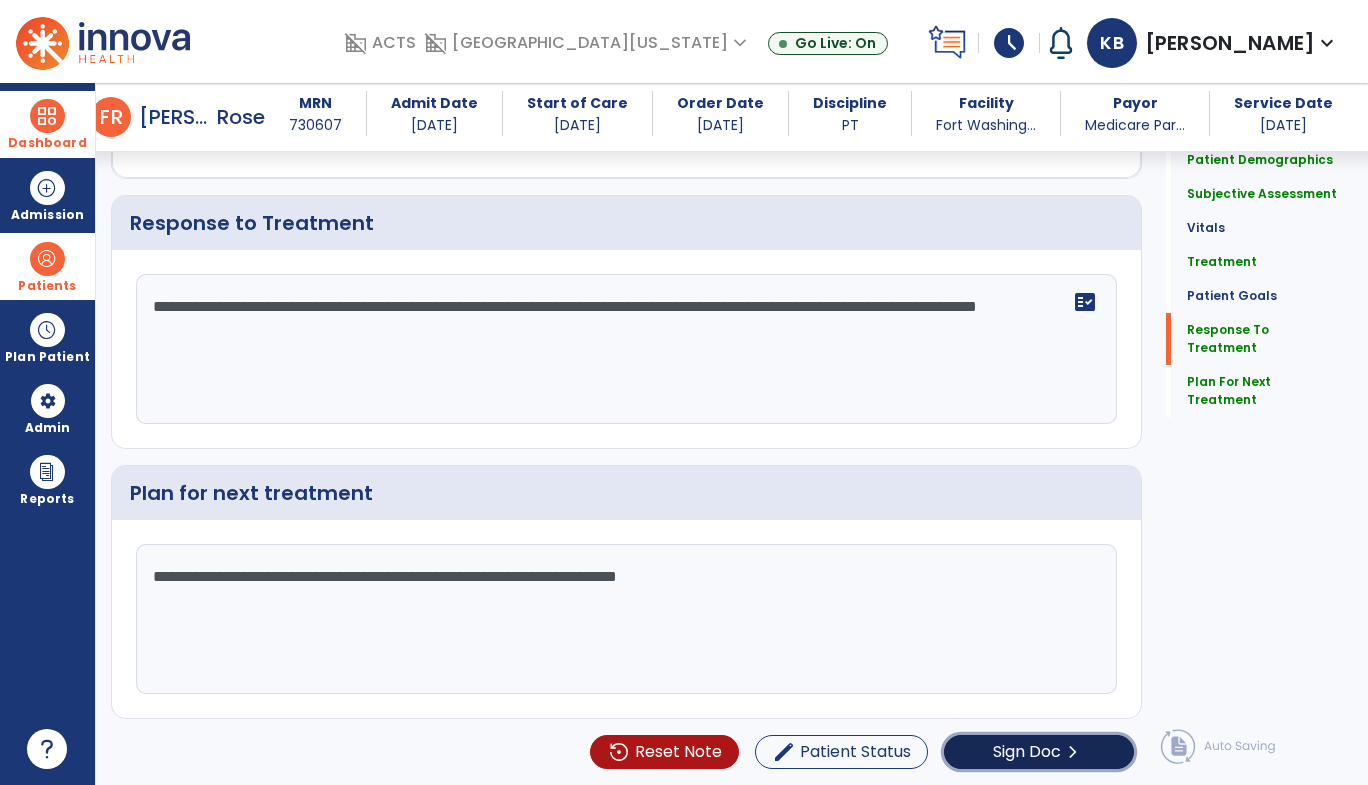 click on "Sign Doc" 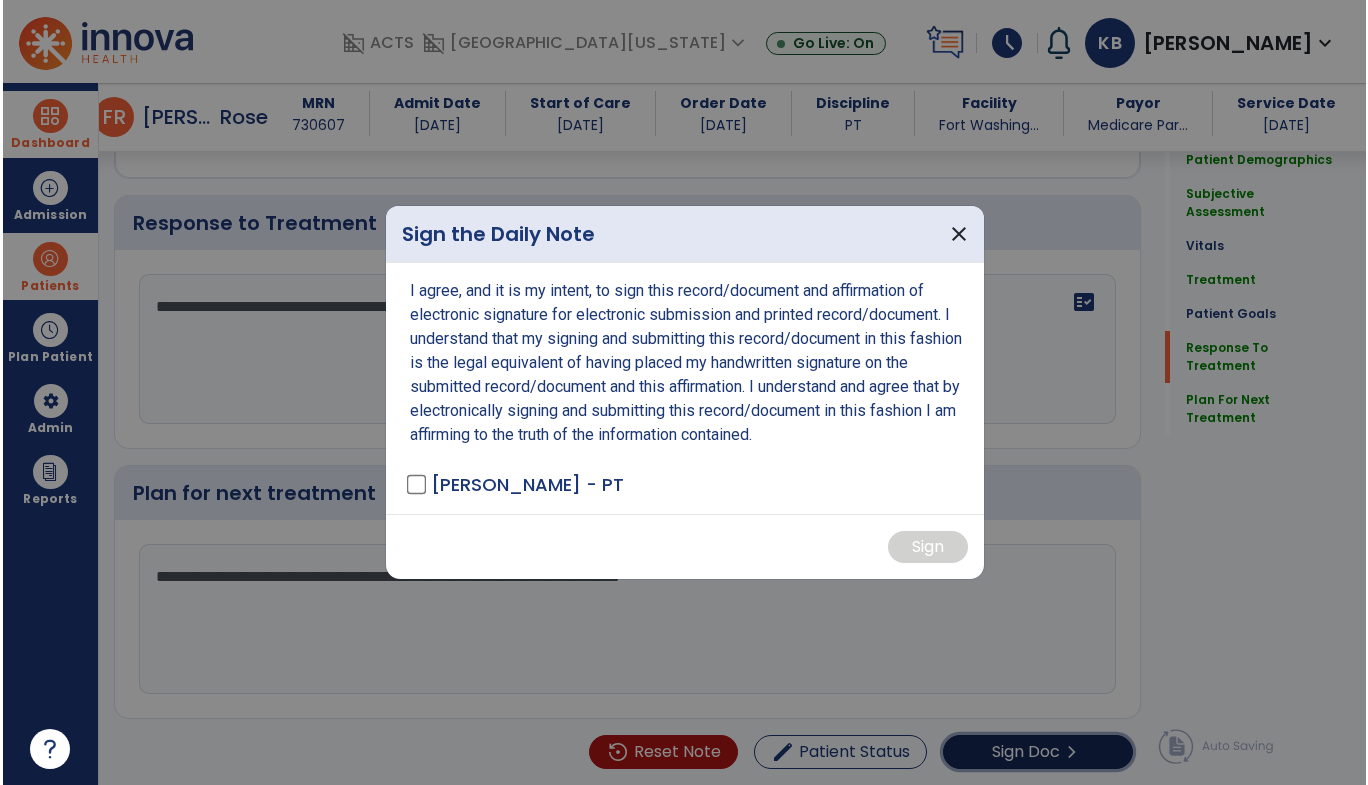 scroll, scrollTop: 3519, scrollLeft: 0, axis: vertical 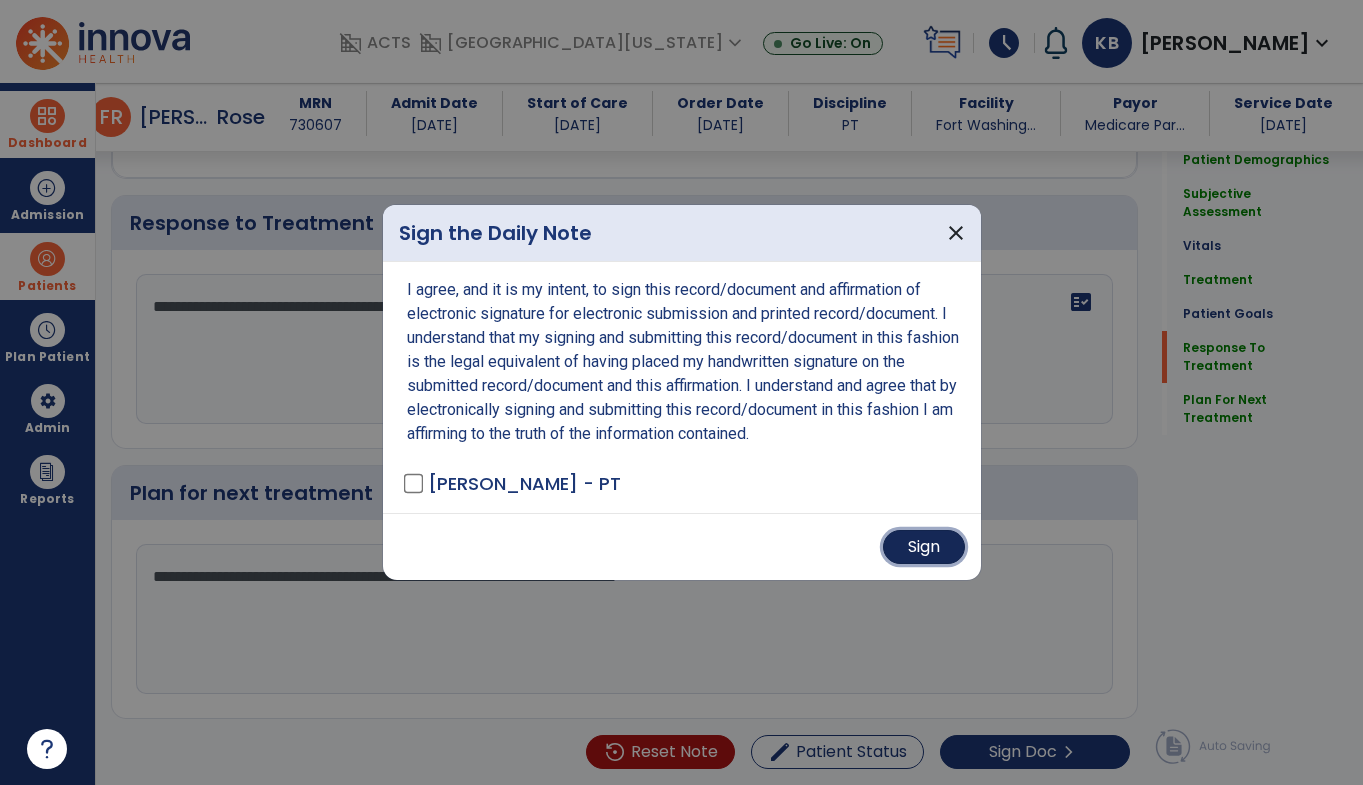 click on "Sign" at bounding box center [924, 547] 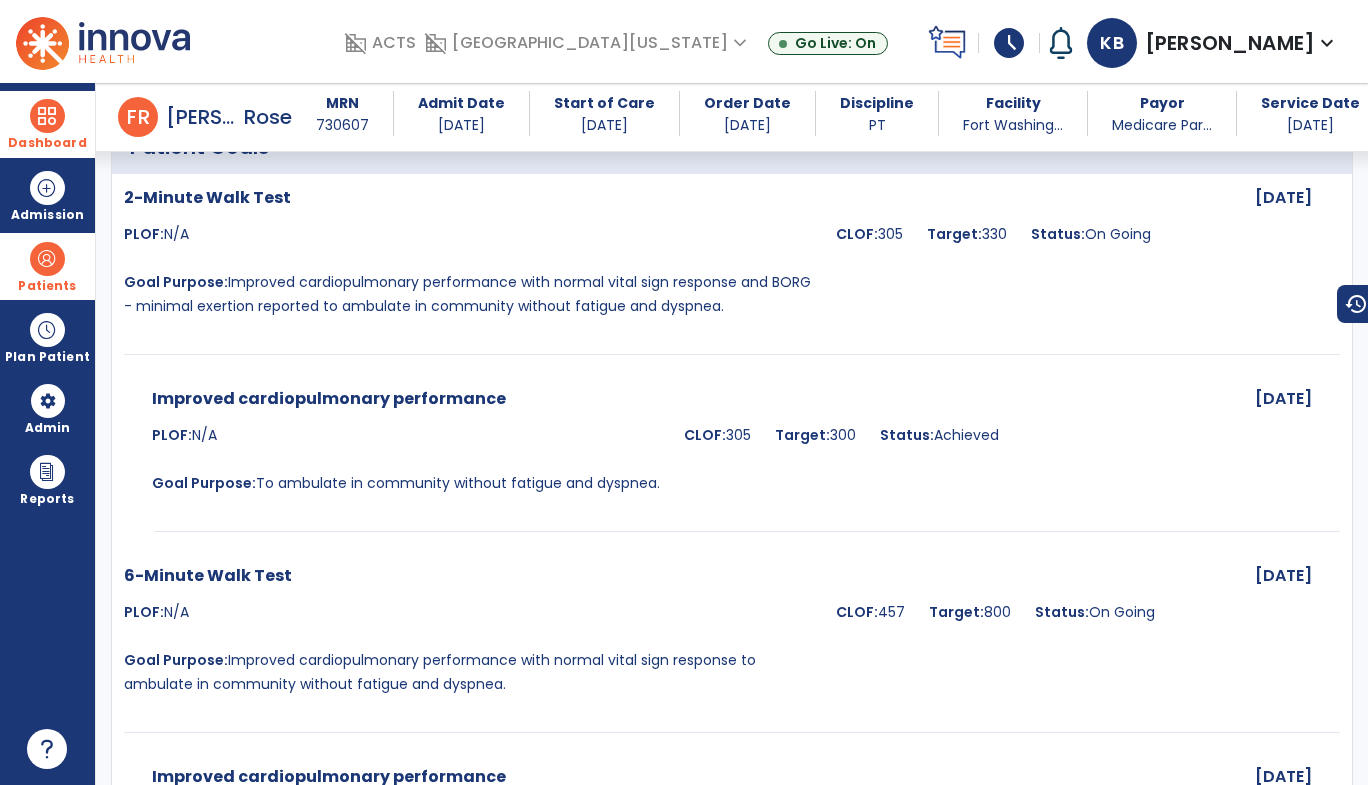 scroll, scrollTop: 1389, scrollLeft: 0, axis: vertical 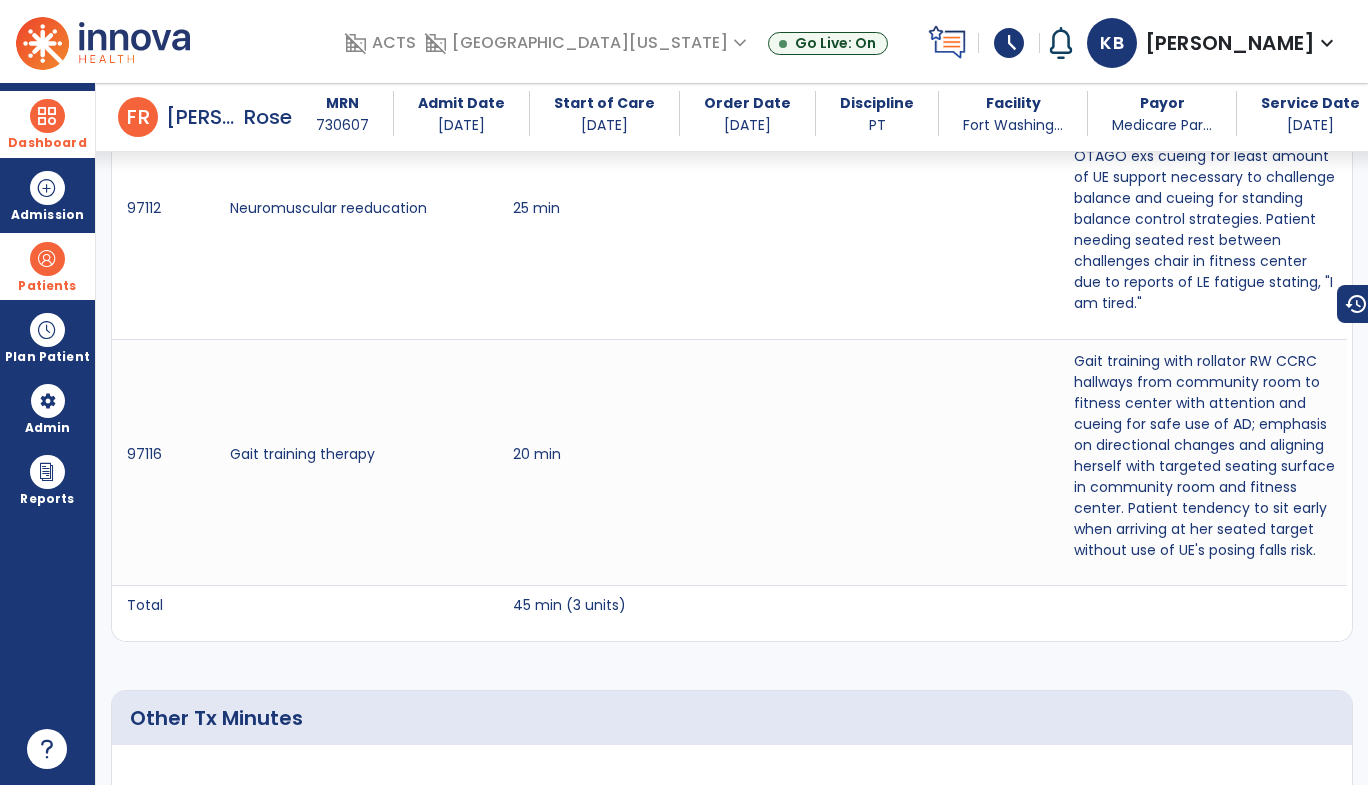 click at bounding box center (353, 613) 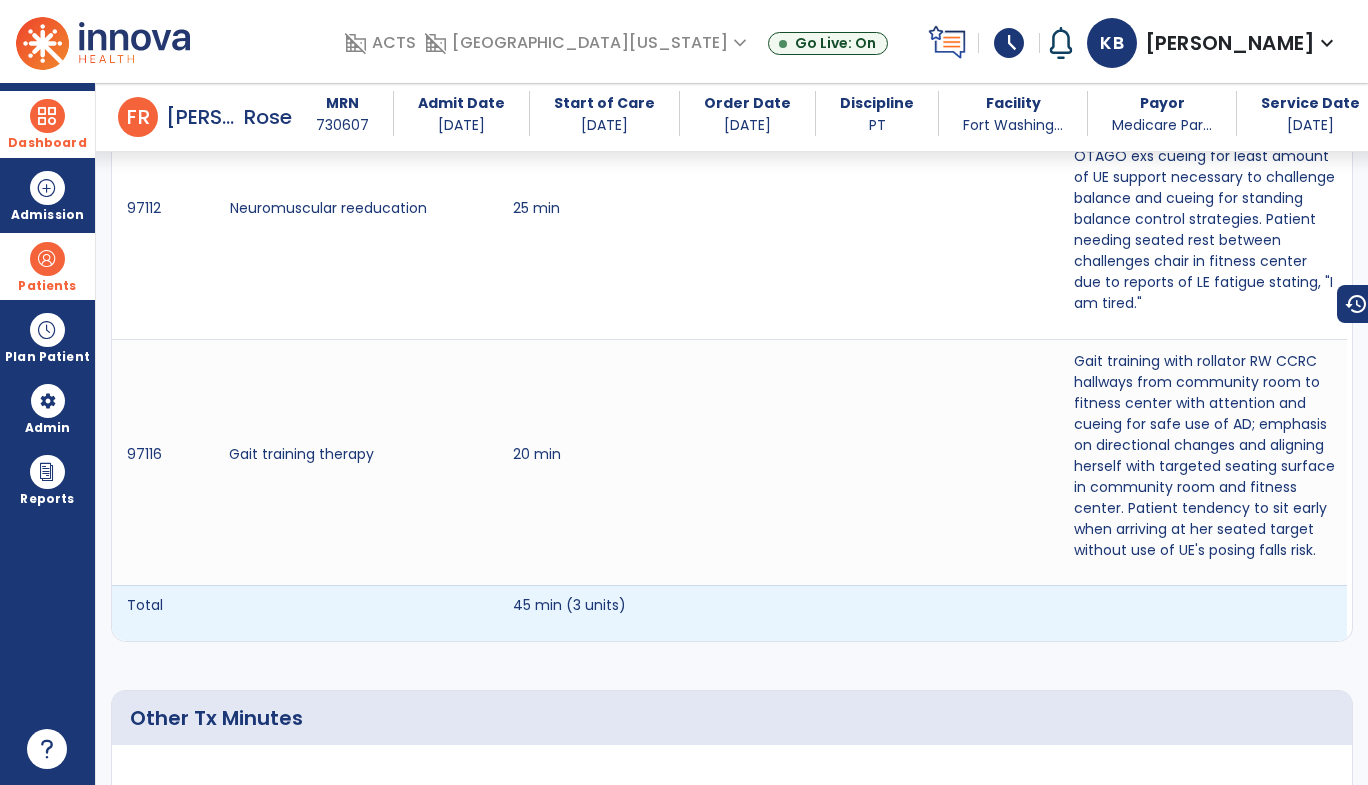 click on "Gait training therapy" at bounding box center (353, 462) 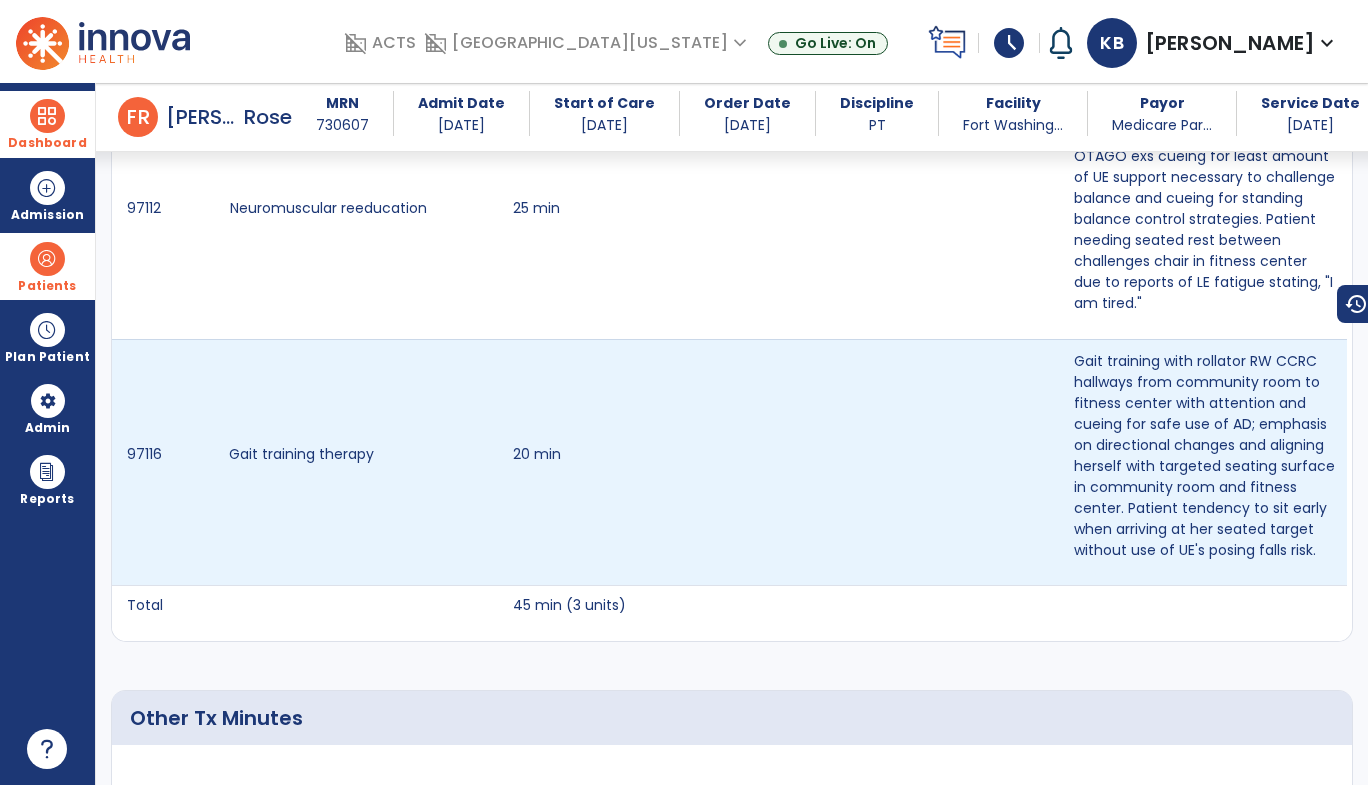 click on "Gait training therapy" at bounding box center (353, 462) 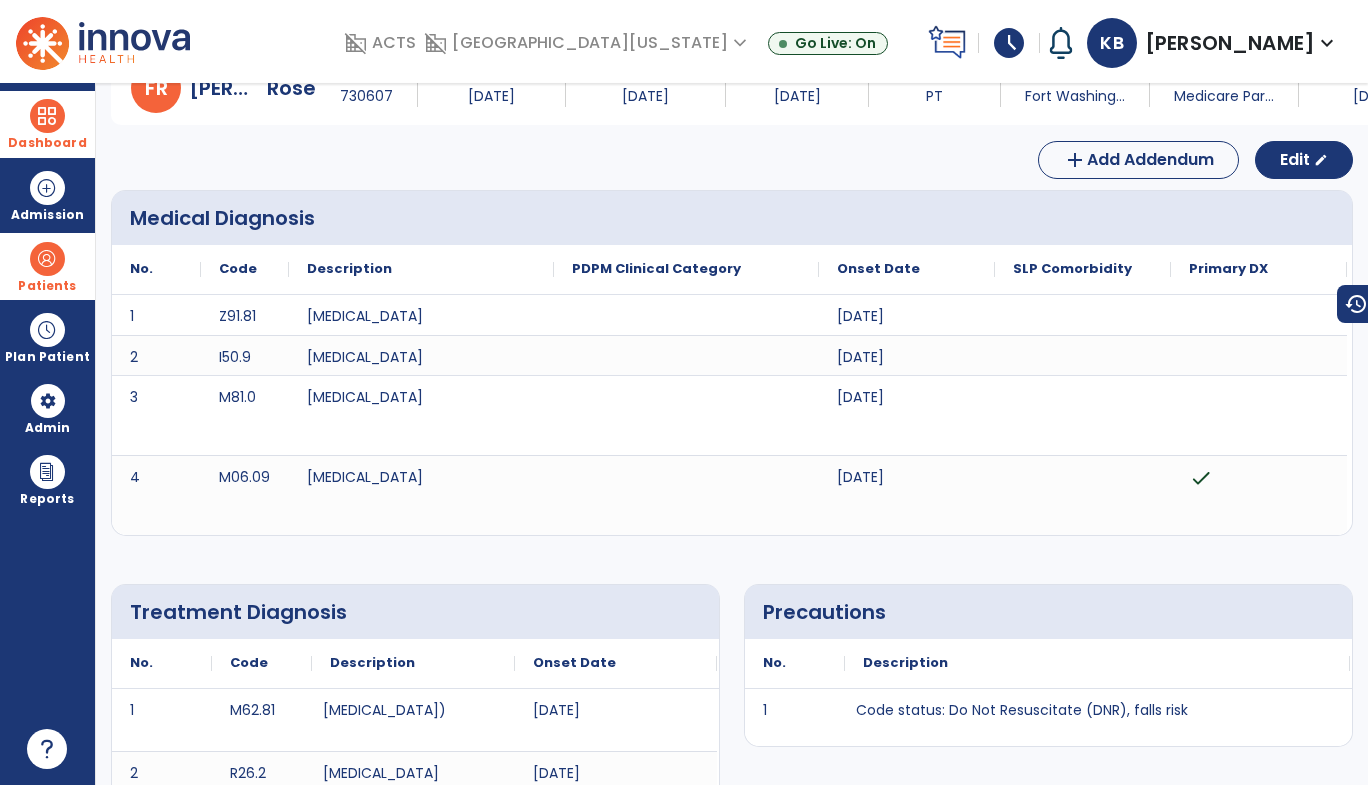 scroll, scrollTop: 0, scrollLeft: 0, axis: both 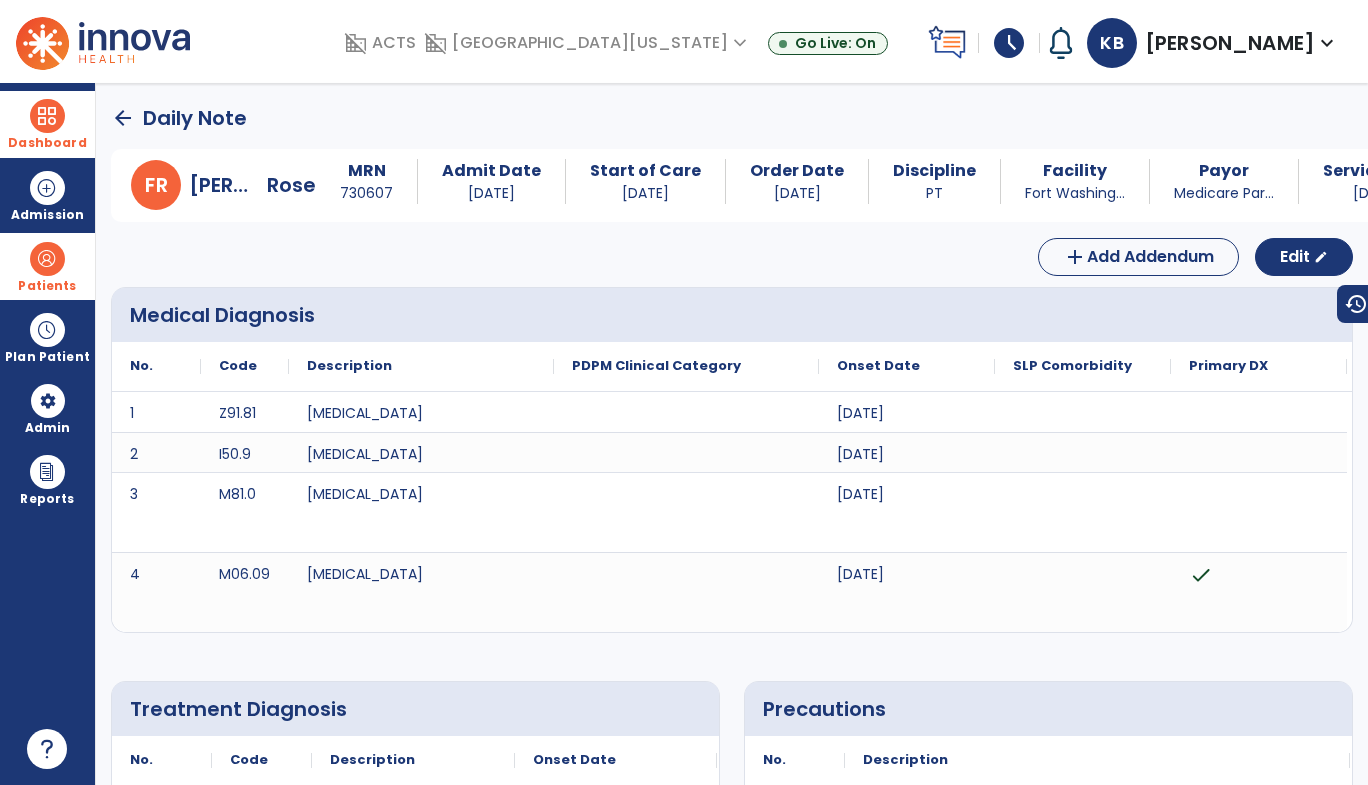 click on "arrow_back" 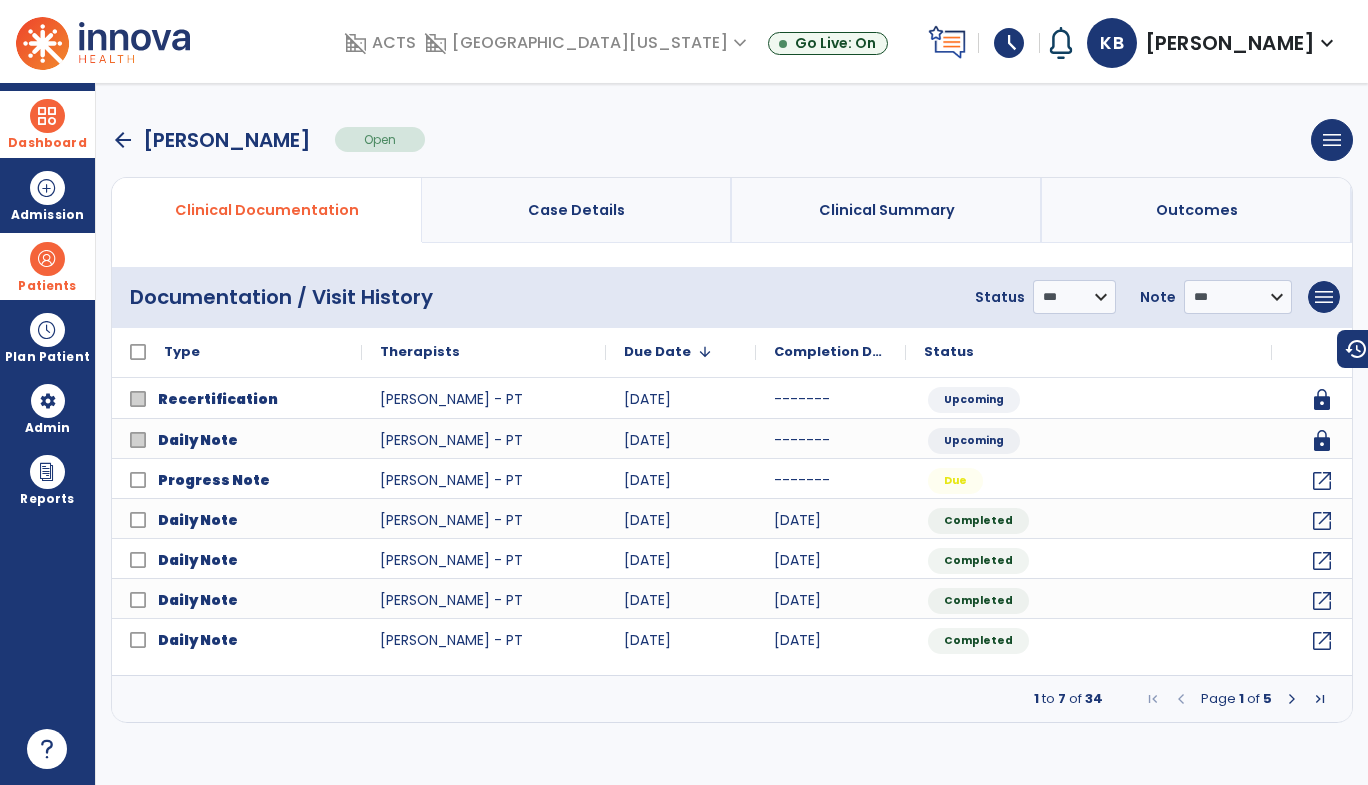 click on "arrow_back" at bounding box center [123, 140] 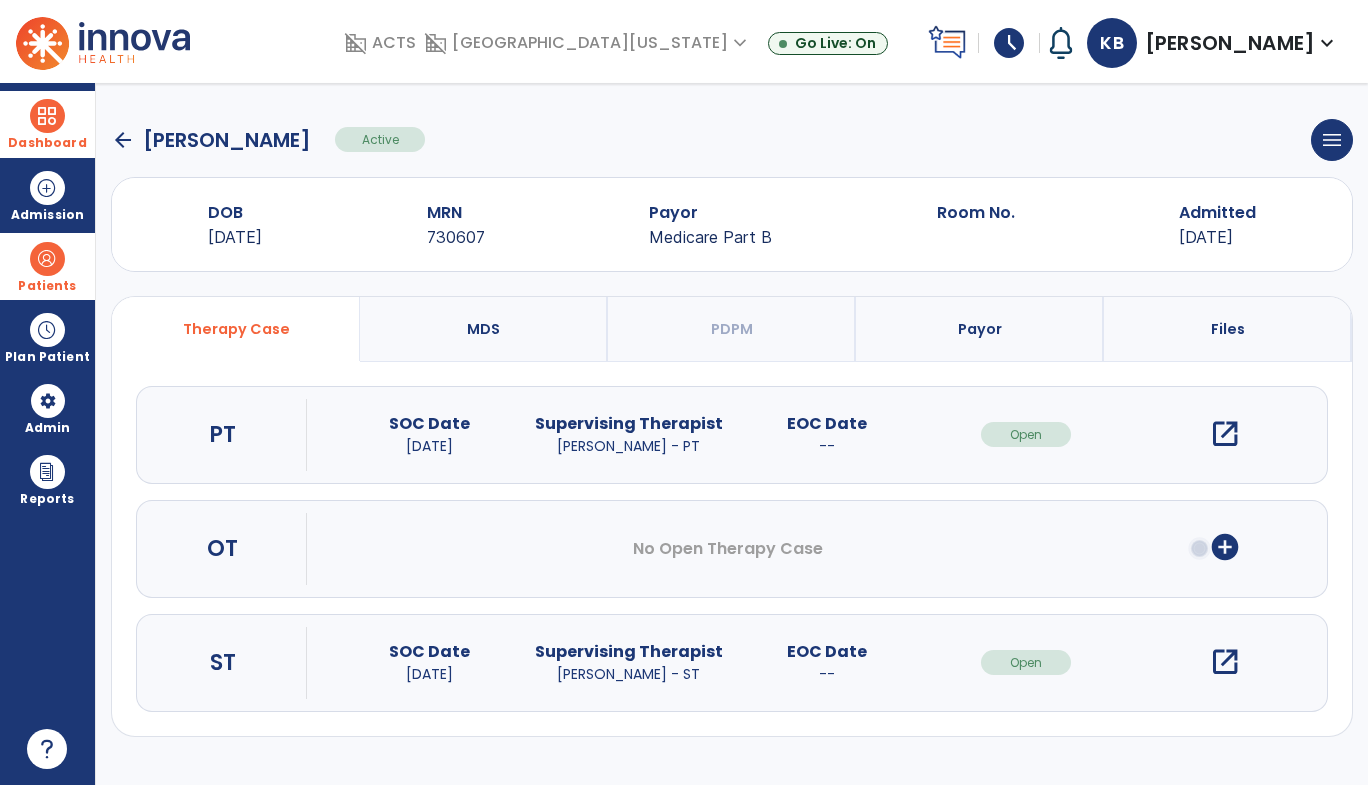 click at bounding box center (47, 259) 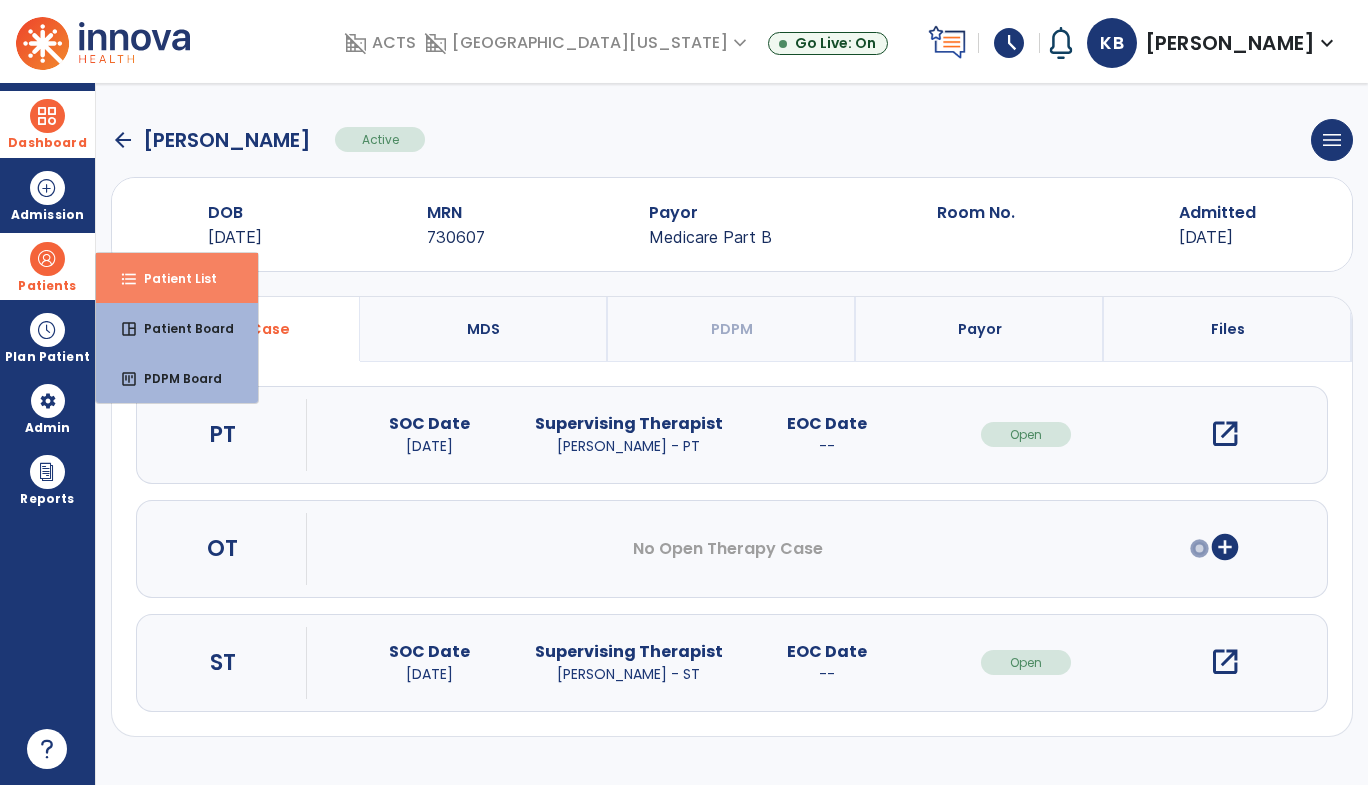 click on "Patient List" at bounding box center (172, 278) 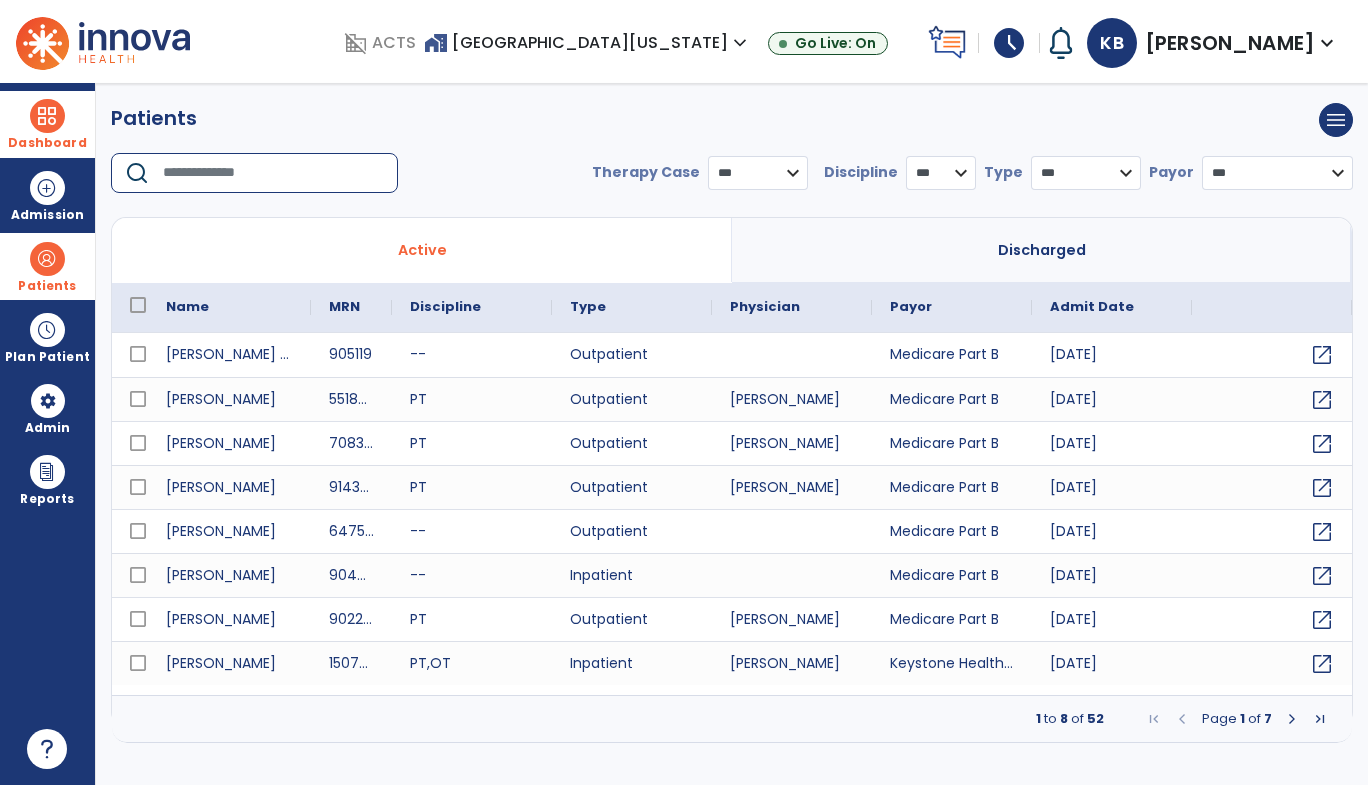 click at bounding box center (273, 173) 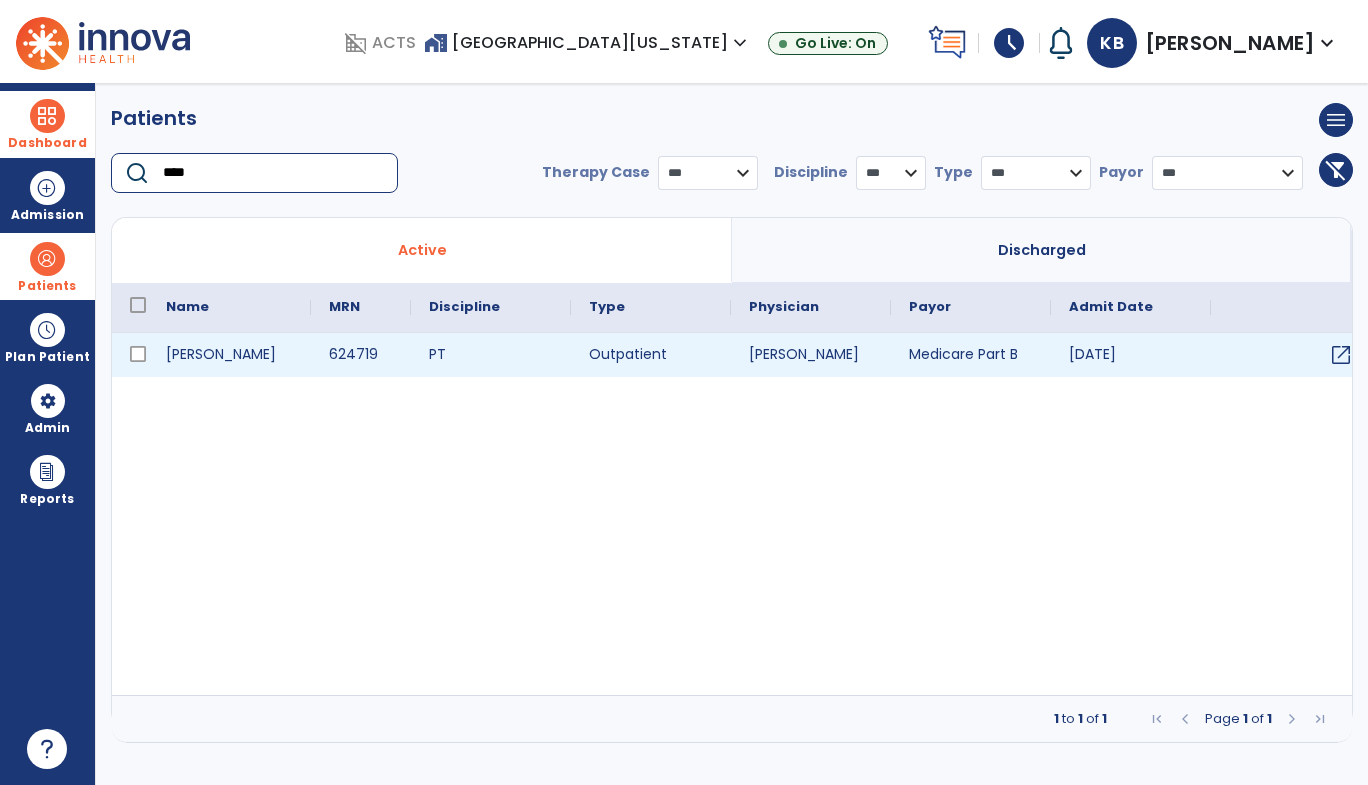 type on "****" 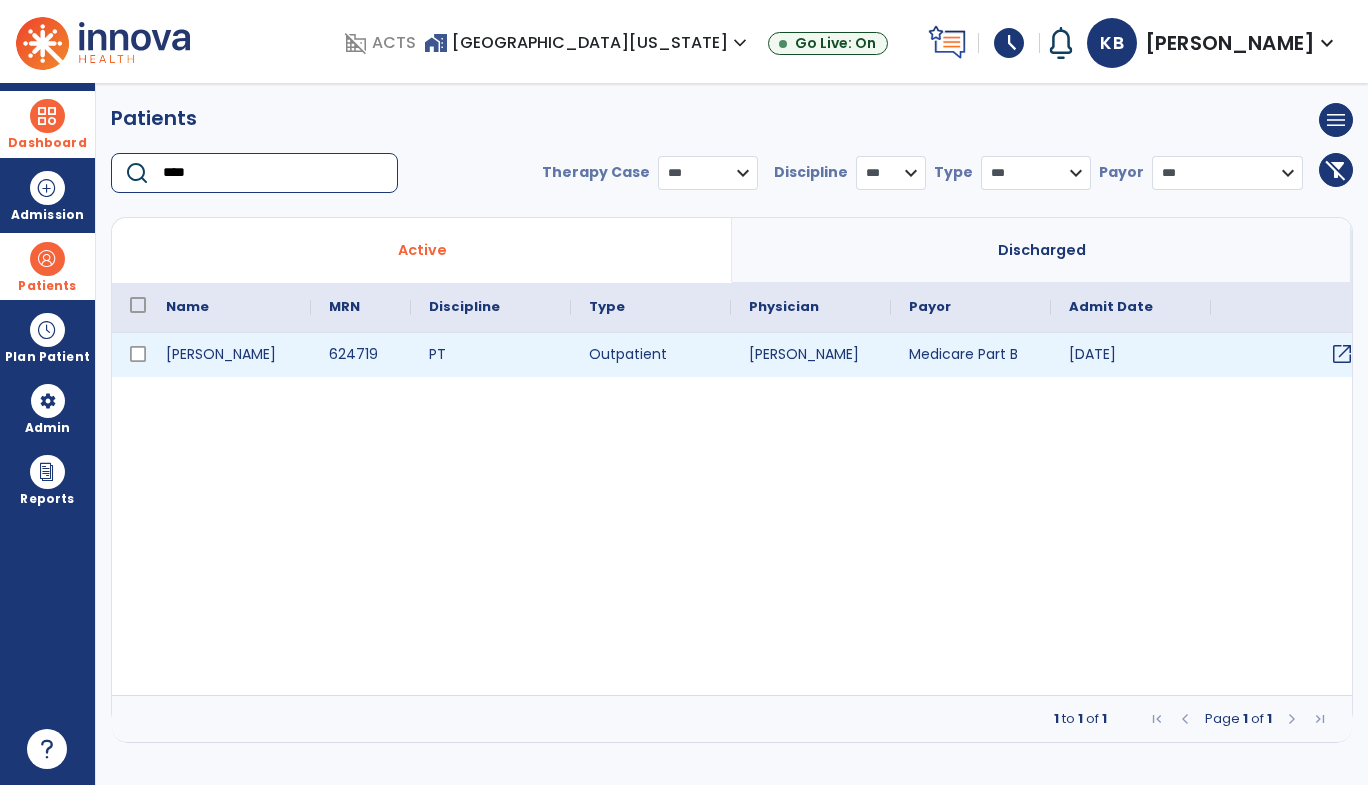 click on "open_in_new" at bounding box center [1342, 354] 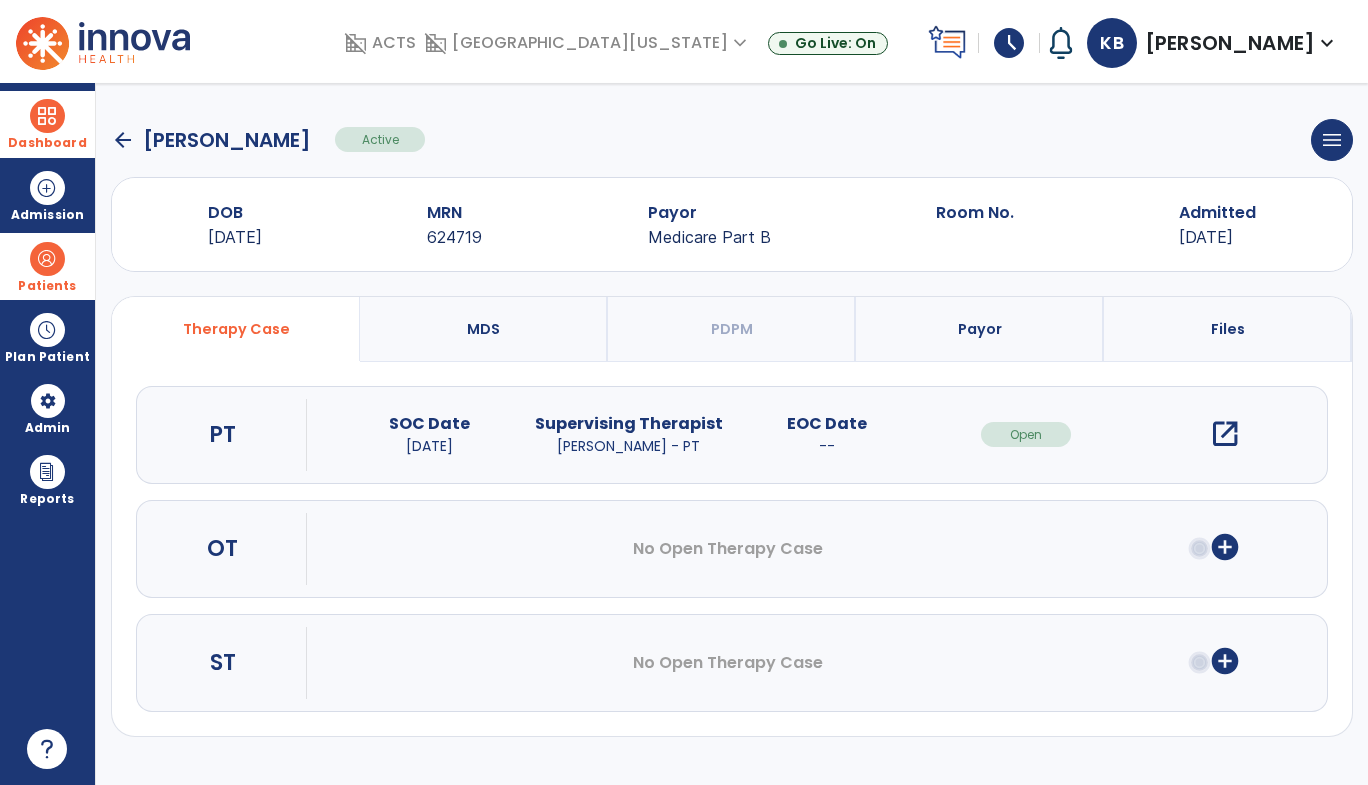 click on "open_in_new" at bounding box center (1225, 434) 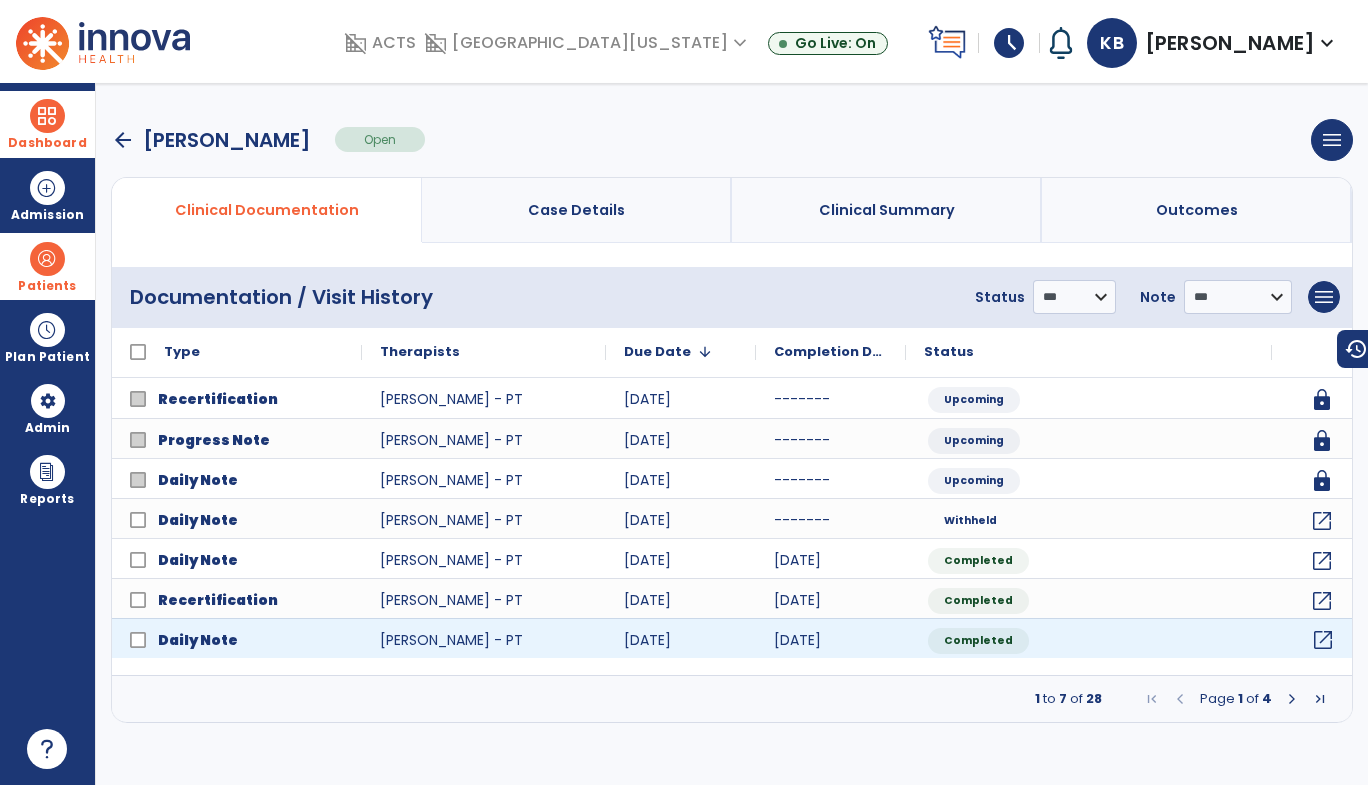 click on "open_in_new" 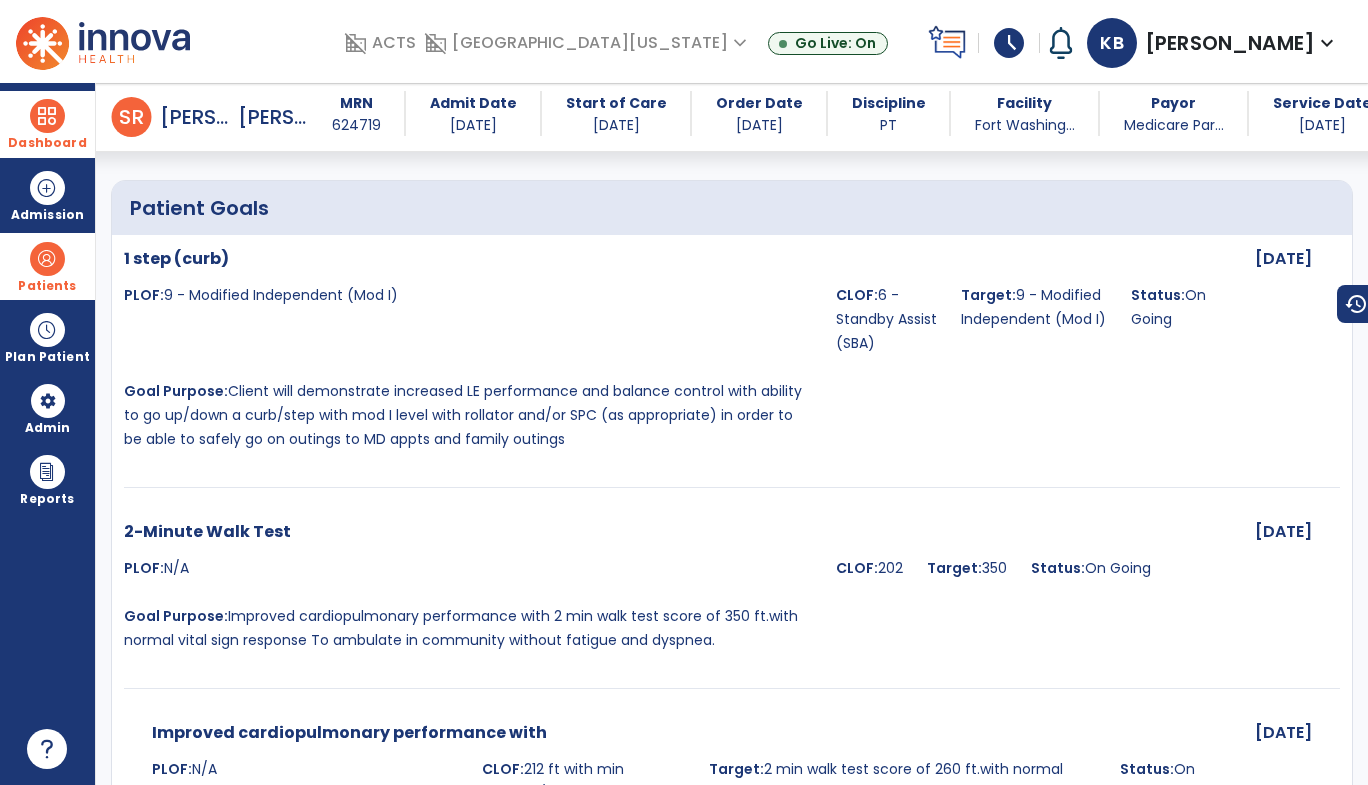 click at bounding box center [732, 692] 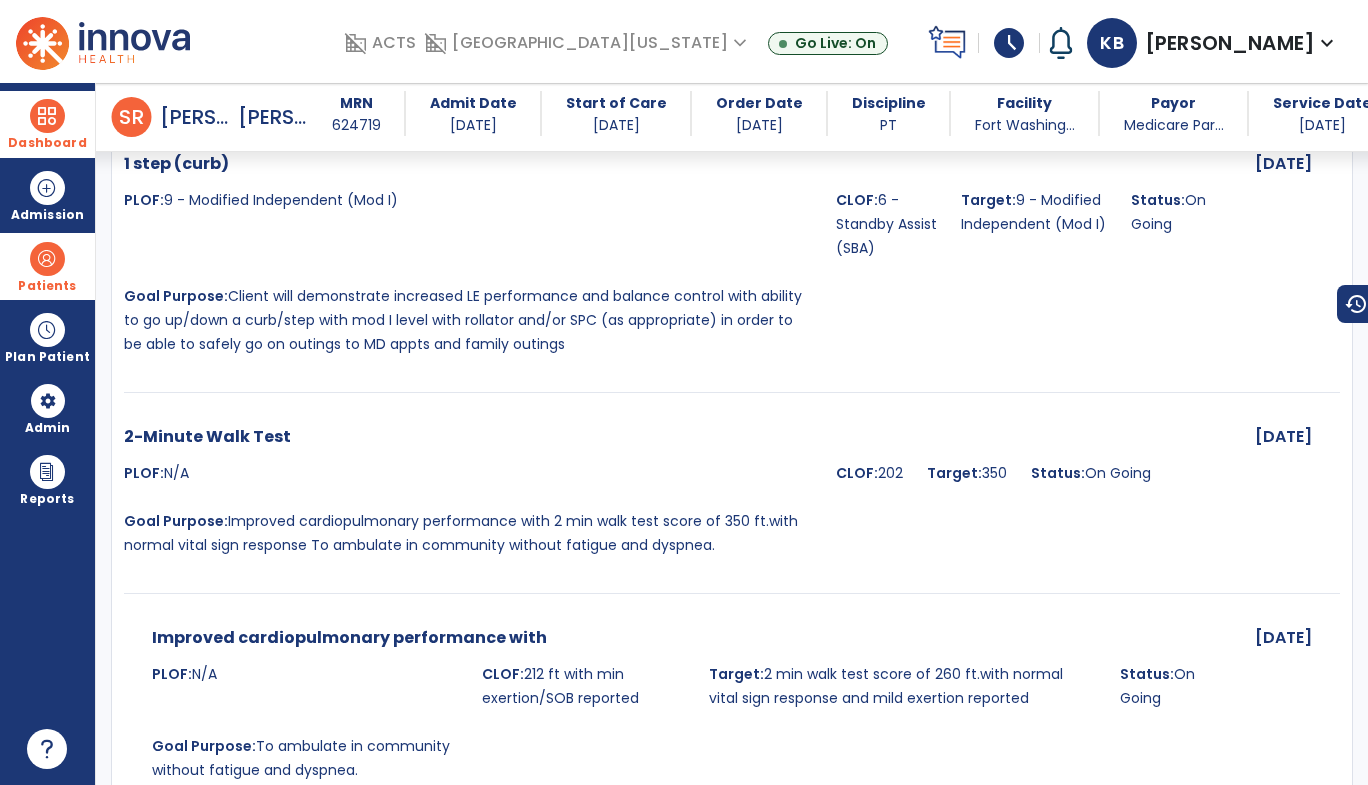 click on "[DATE]" at bounding box center [1297, 710] 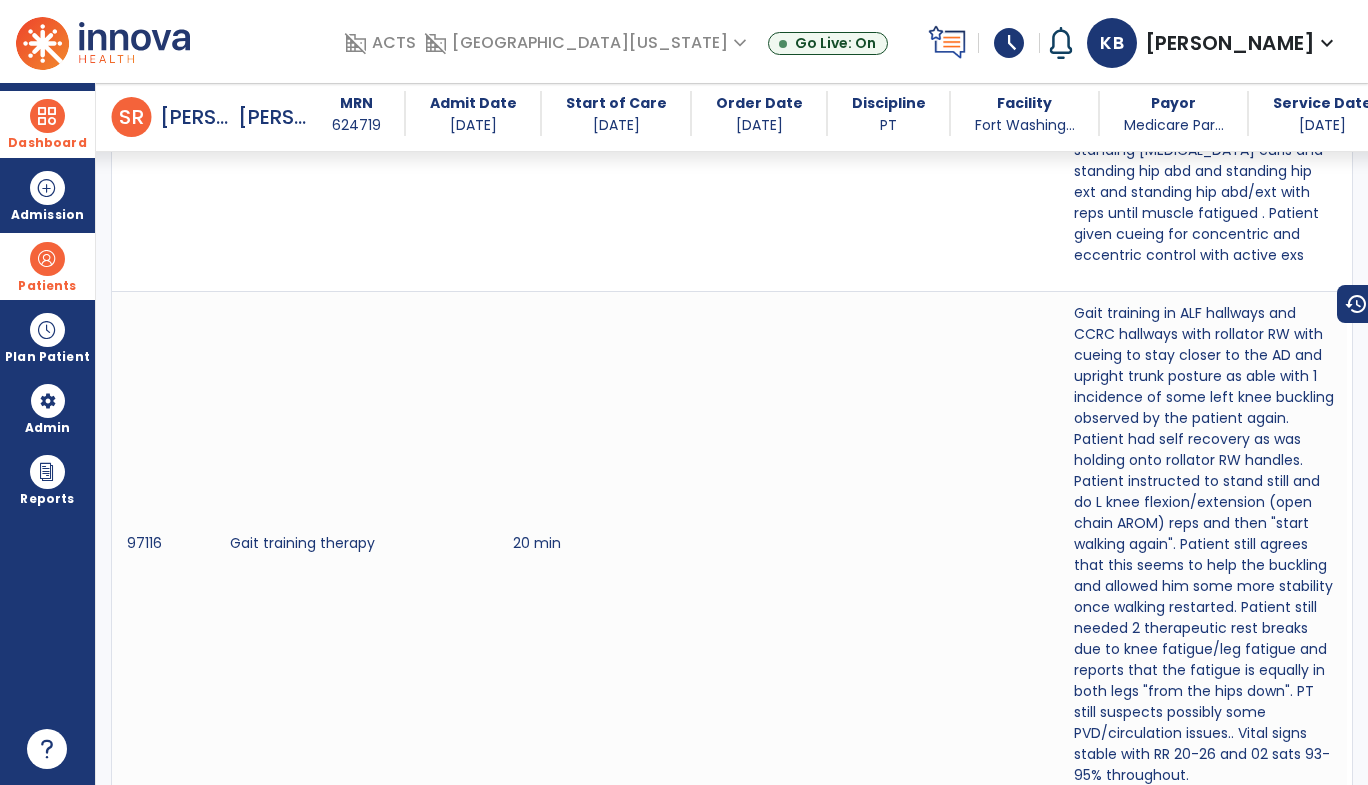 scroll, scrollTop: 1639, scrollLeft: 0, axis: vertical 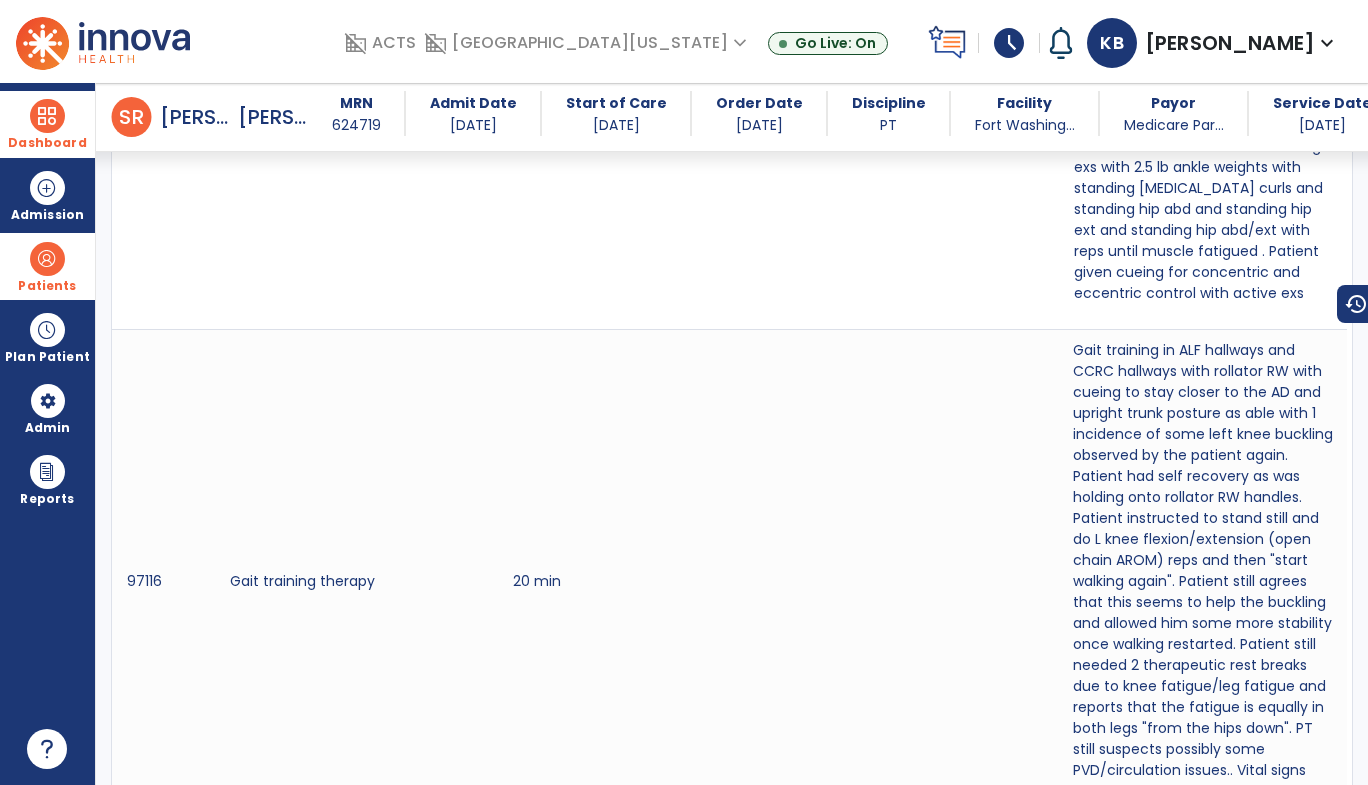 click on "Gait training in ALF hallways and CCRC hallways with rollator RW with cueing to stay closer to the AD and upright trunk posture as able with 1 incidence of some left knee buckling observed by the patient again.  Patient had self recovery as was holding onto rollator RW handles. Patient instructed to stand still and do L knee flexion/extension (open chain AROM) reps and then "start walking again". Patient still agrees that this seems to help the buckling and allowed him some more stability once walking restarted. Patient still needed 2 therapeutic rest breaks due to knee fatigue/leg fatigue and reports that the fatigue is equally in both legs "from the hips down". PT still suspects possibly some PVD/circulation issues.. Vital signs stable with RR 20-26 and 02 sats 93-95% throughout." at bounding box center (1205, 581) 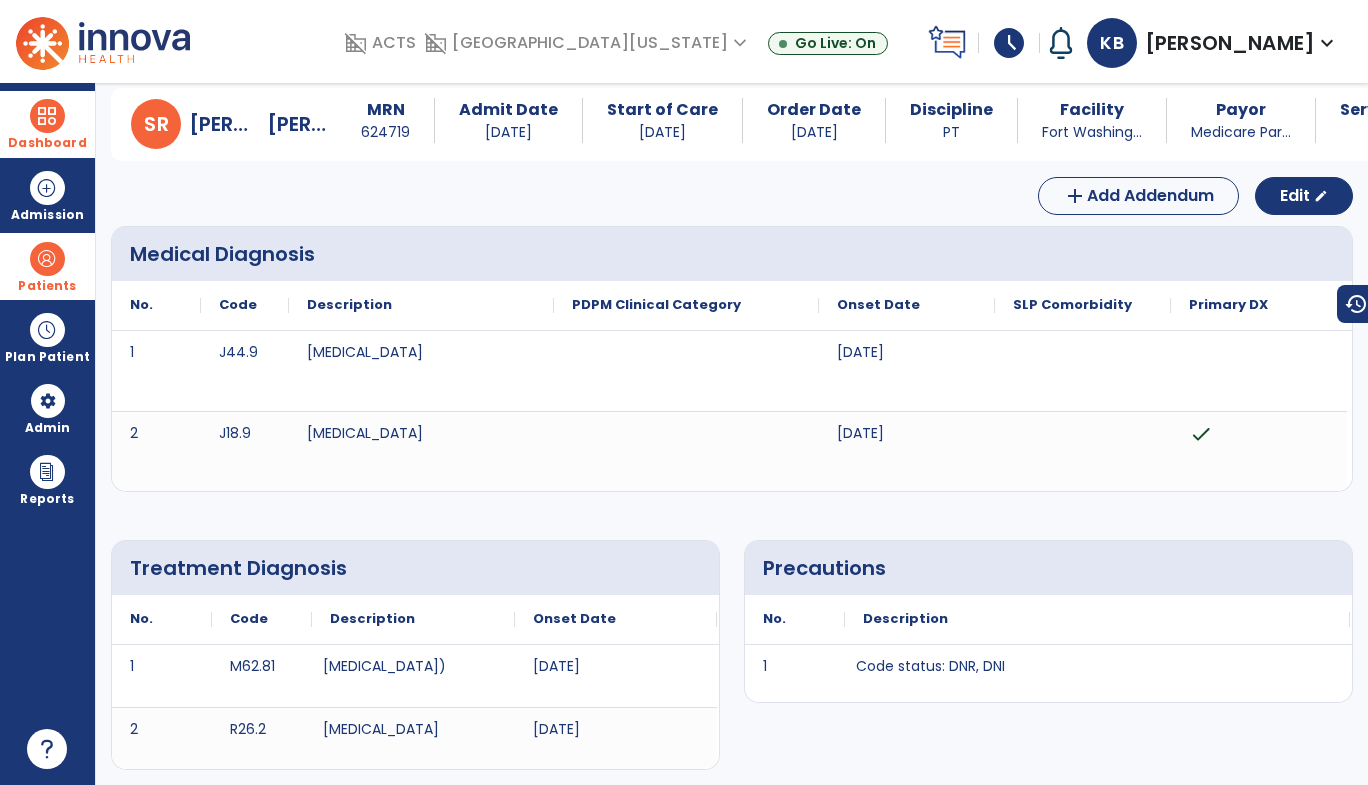 scroll, scrollTop: 0, scrollLeft: 0, axis: both 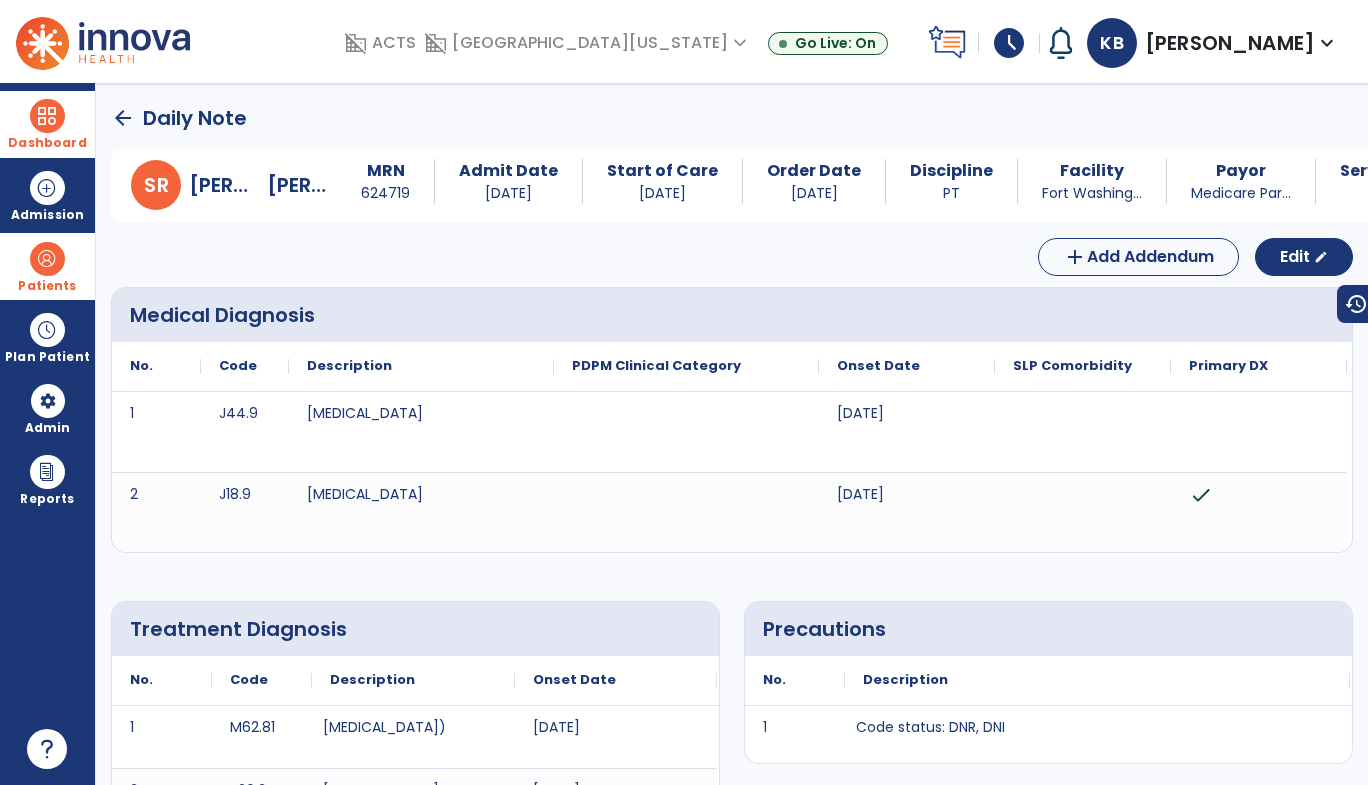 click on "arrow_back" 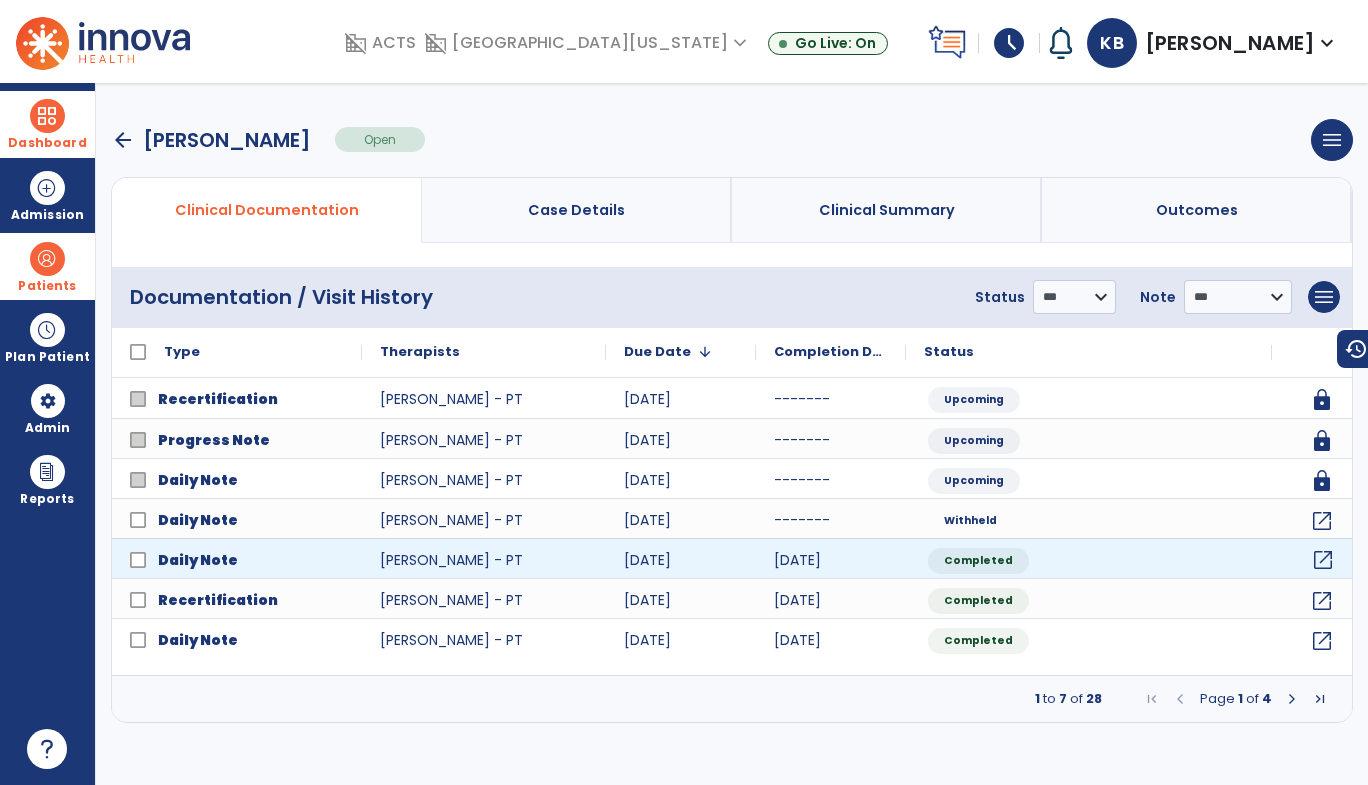 click on "open_in_new" 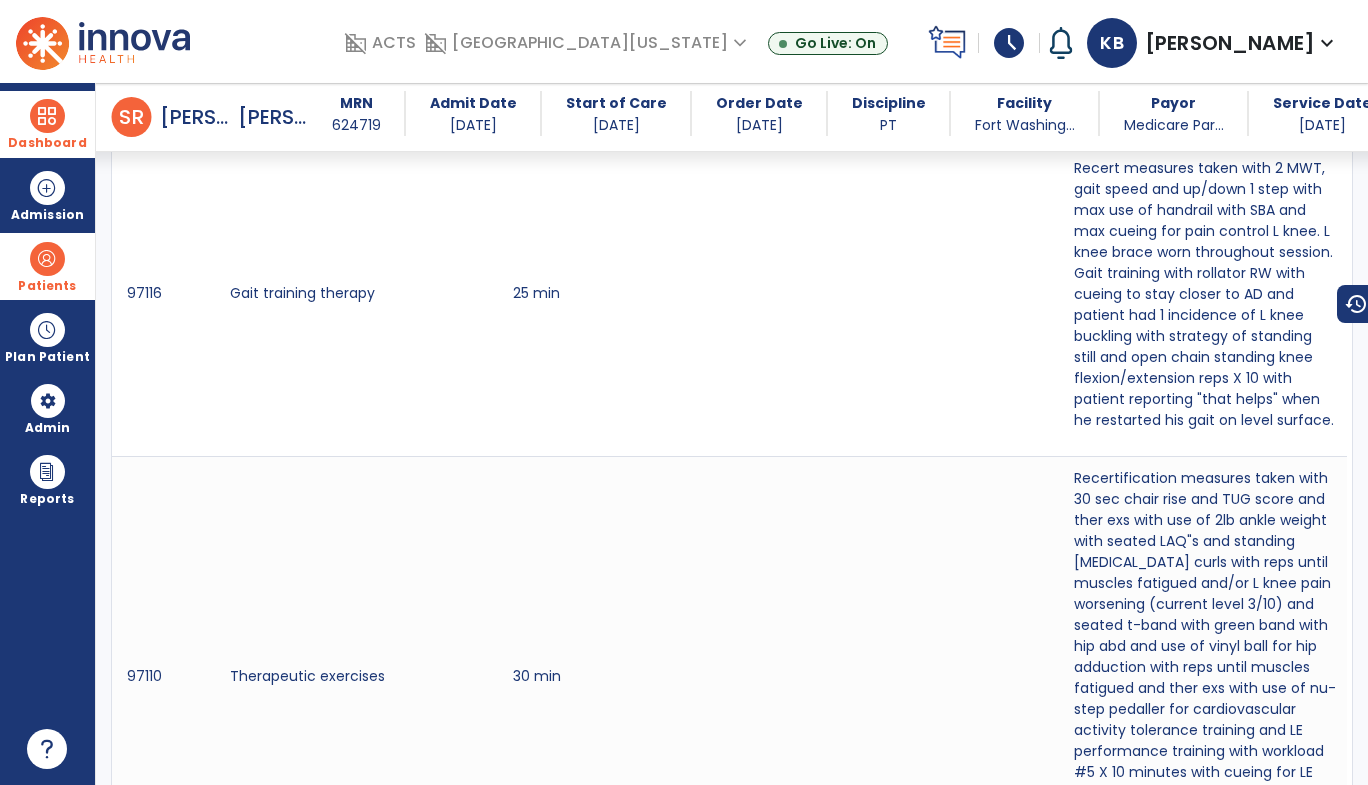 scroll, scrollTop: 1352, scrollLeft: 0, axis: vertical 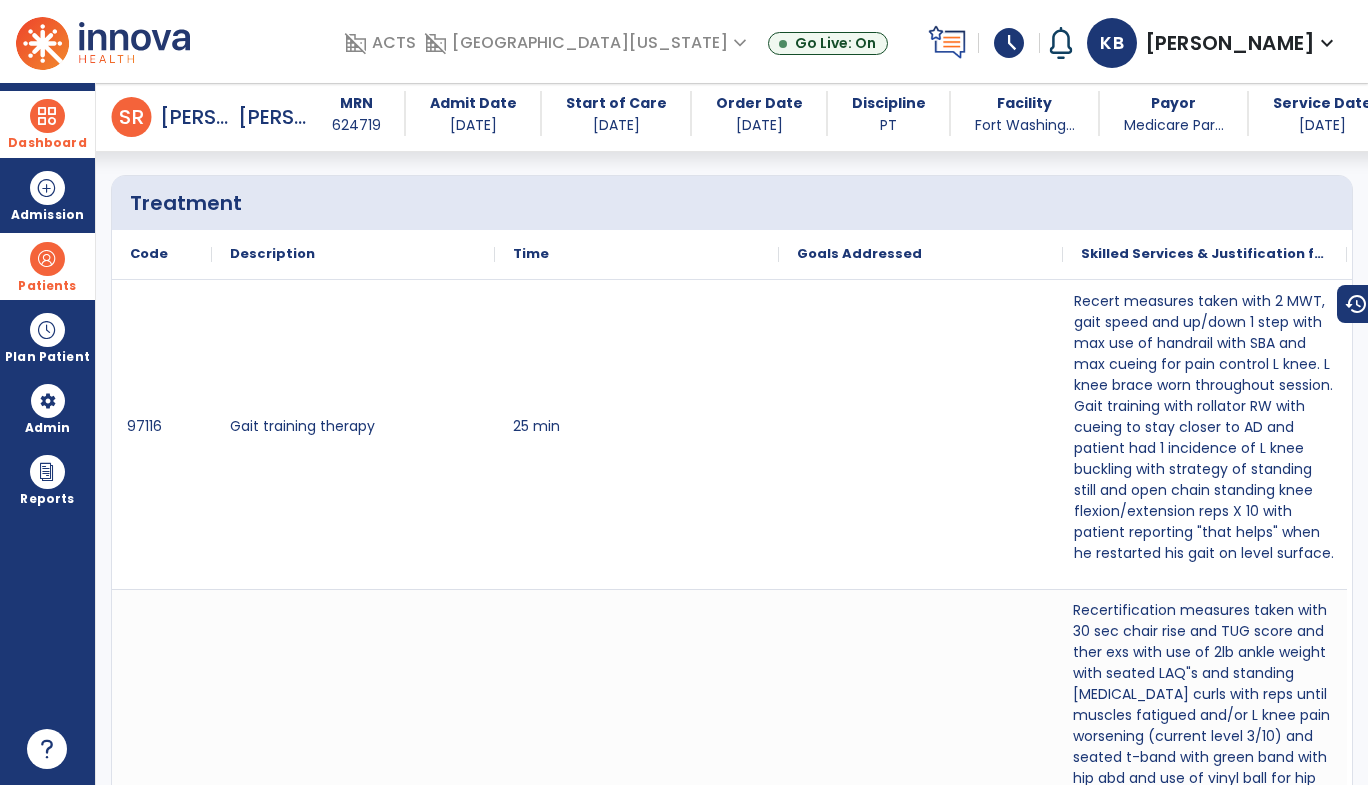 click on "Recertification measures taken with 30 sec chair rise and TUG score and ther exs with use of 2lb ankle weight with seated LAQ"s and standing [MEDICAL_DATA] curls with reps until muscles fatigued and/or L knee pain worsening (current level 3/10) and seated t-band with green band with hip abd and use of vinyl ball for hip adduction with reps until muscles fatigued and ther exs with use of nu-step pedaller for cardiovascular activity tolerance training and LE performance training with workload #5 X 10 minutes with cueing for LE alignment and BORG 12-13 cued and VSS pre and post.  Seated [MEDICAL_DATA] stretching X 3 reps per leg X 1 minute hold with cueing for degree of stretch." at bounding box center (1205, 810) 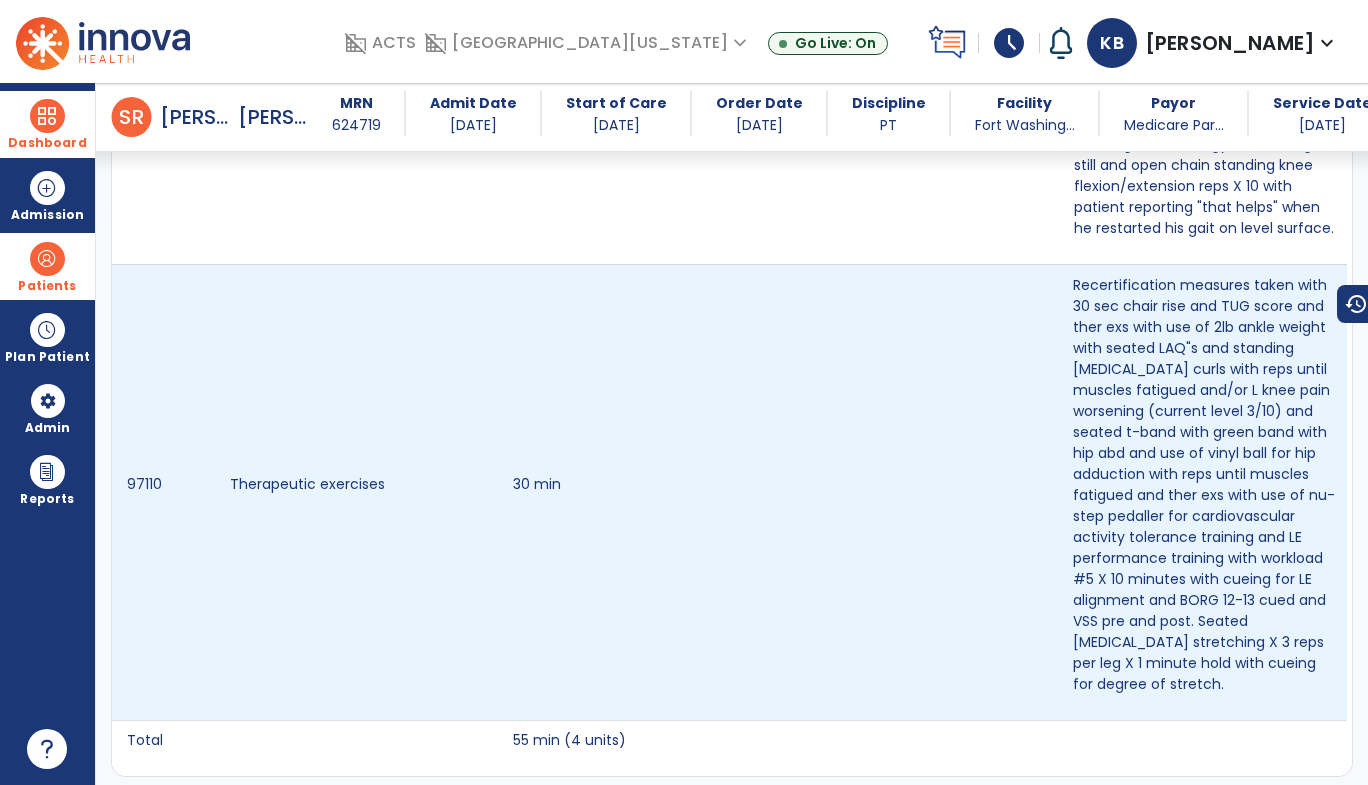 scroll, scrollTop: 1675, scrollLeft: 0, axis: vertical 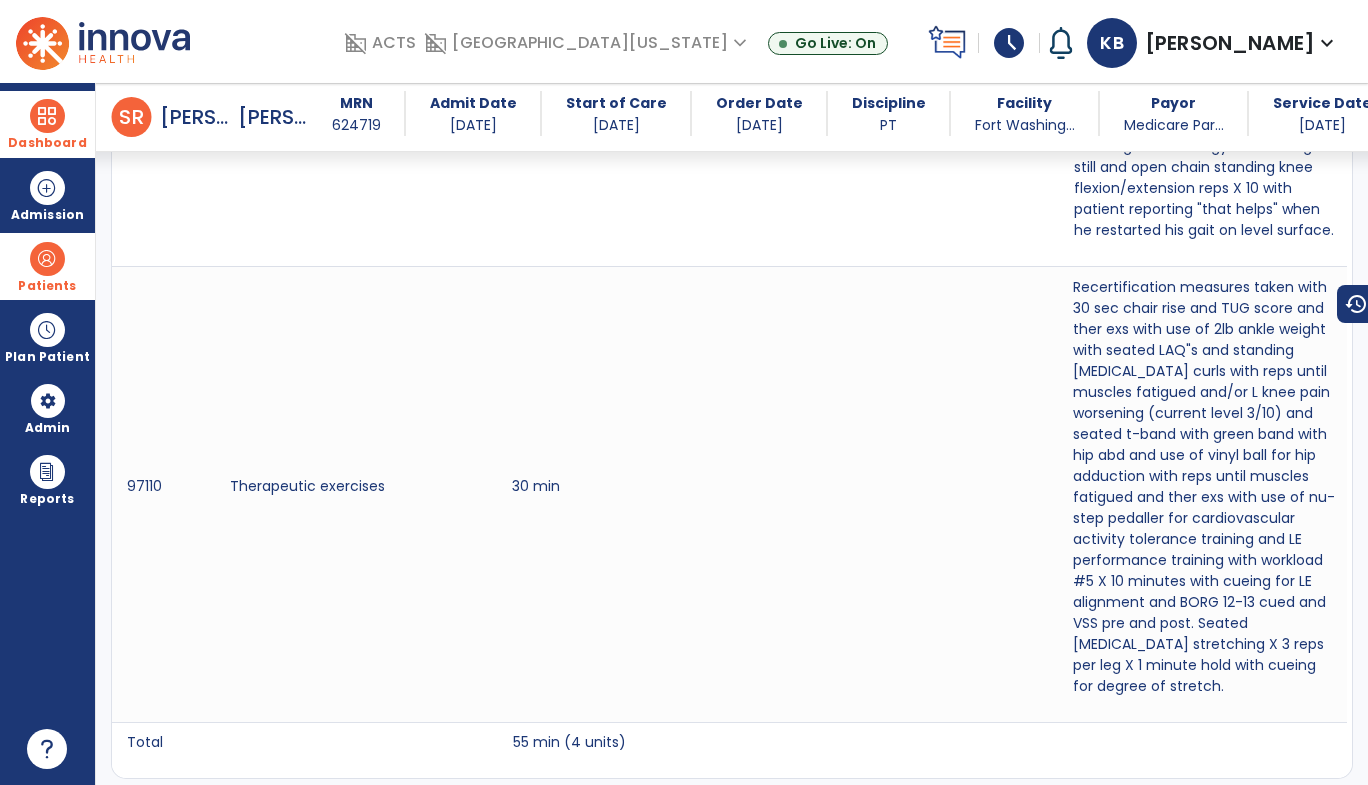 click on "30 min" at bounding box center [637, 494] 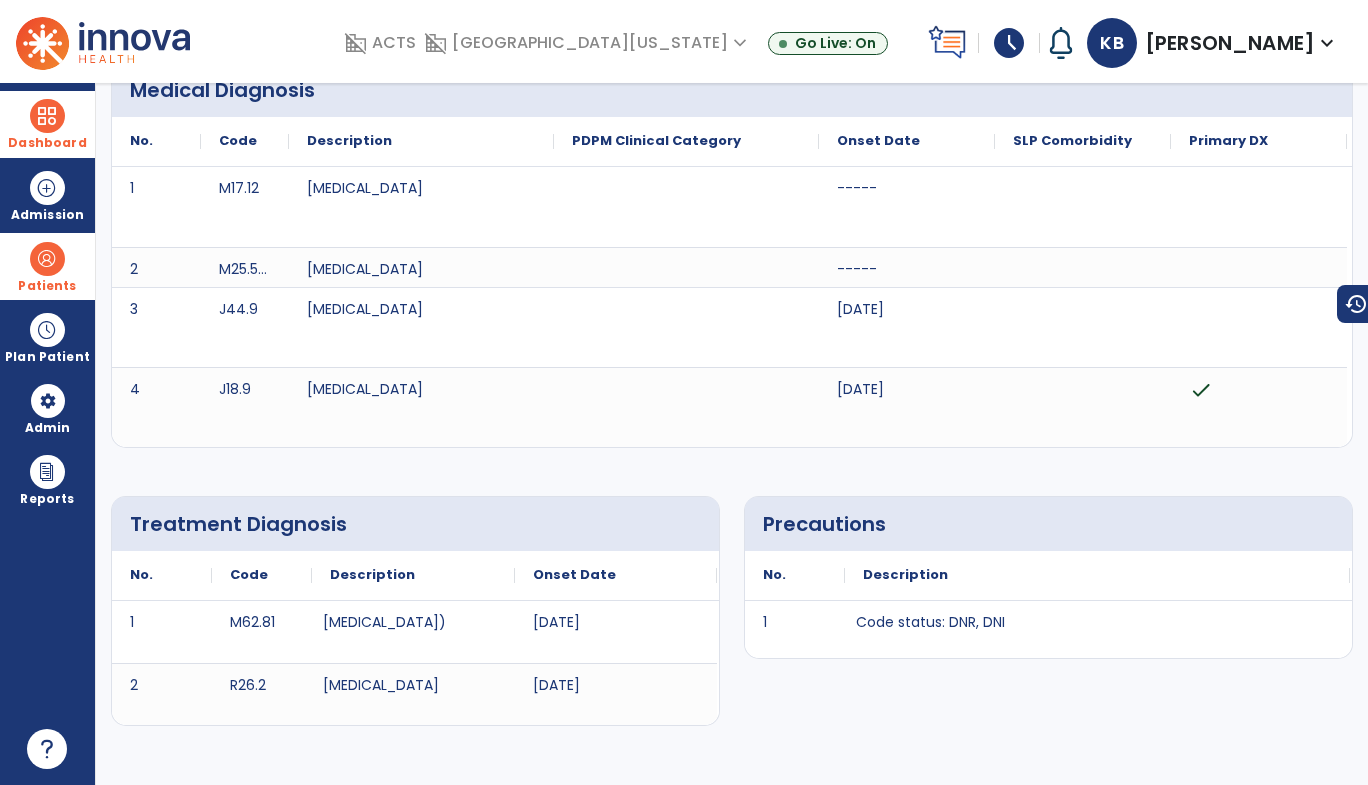 scroll, scrollTop: 0, scrollLeft: 0, axis: both 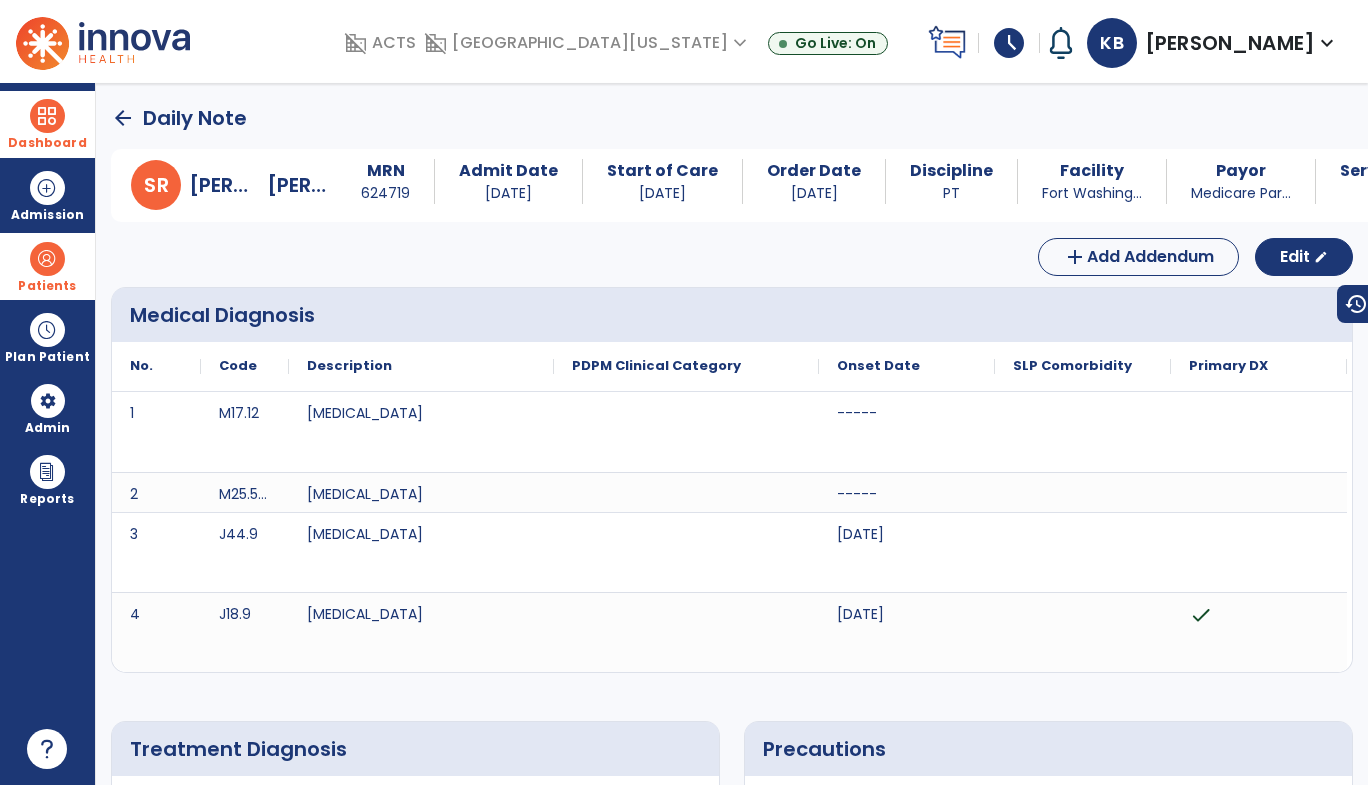 click on "arrow_back" 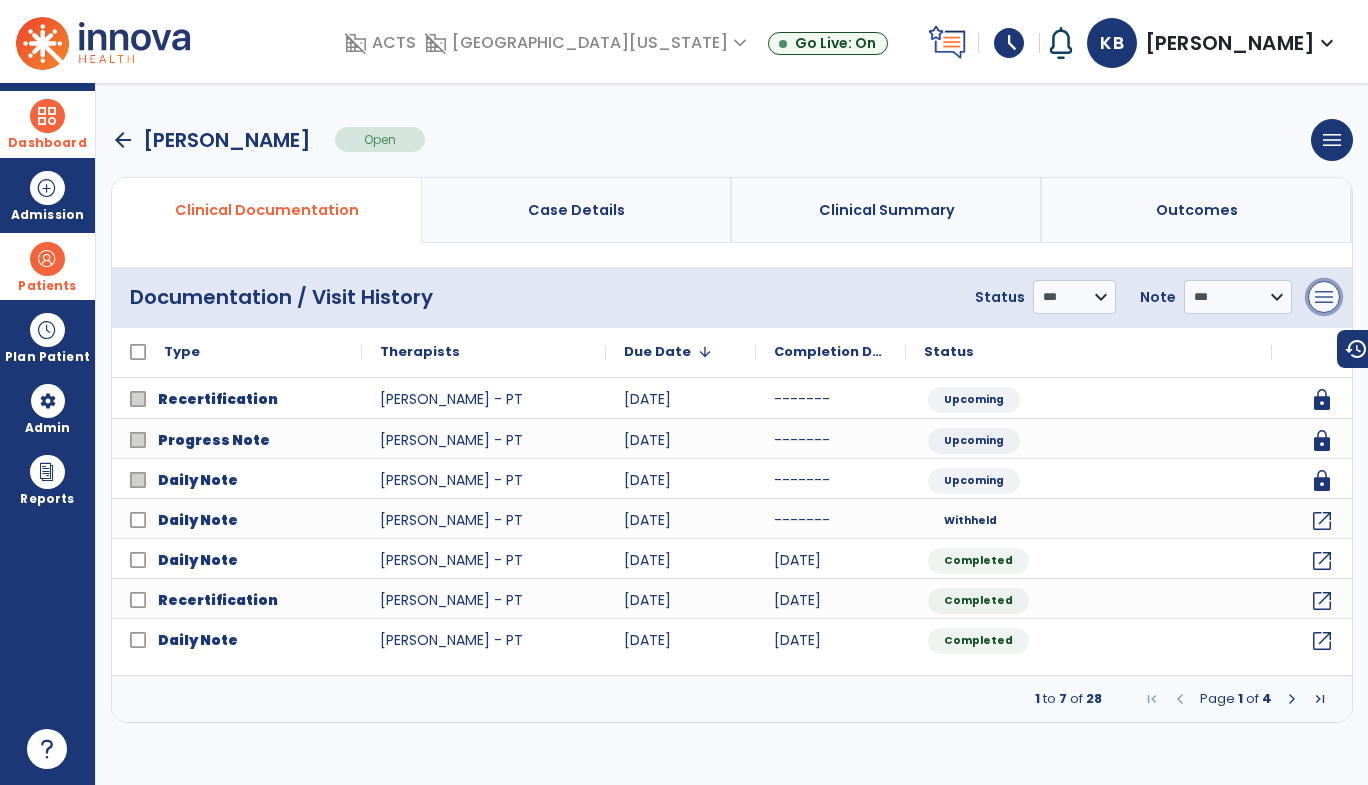 click on "menu" at bounding box center [1324, 297] 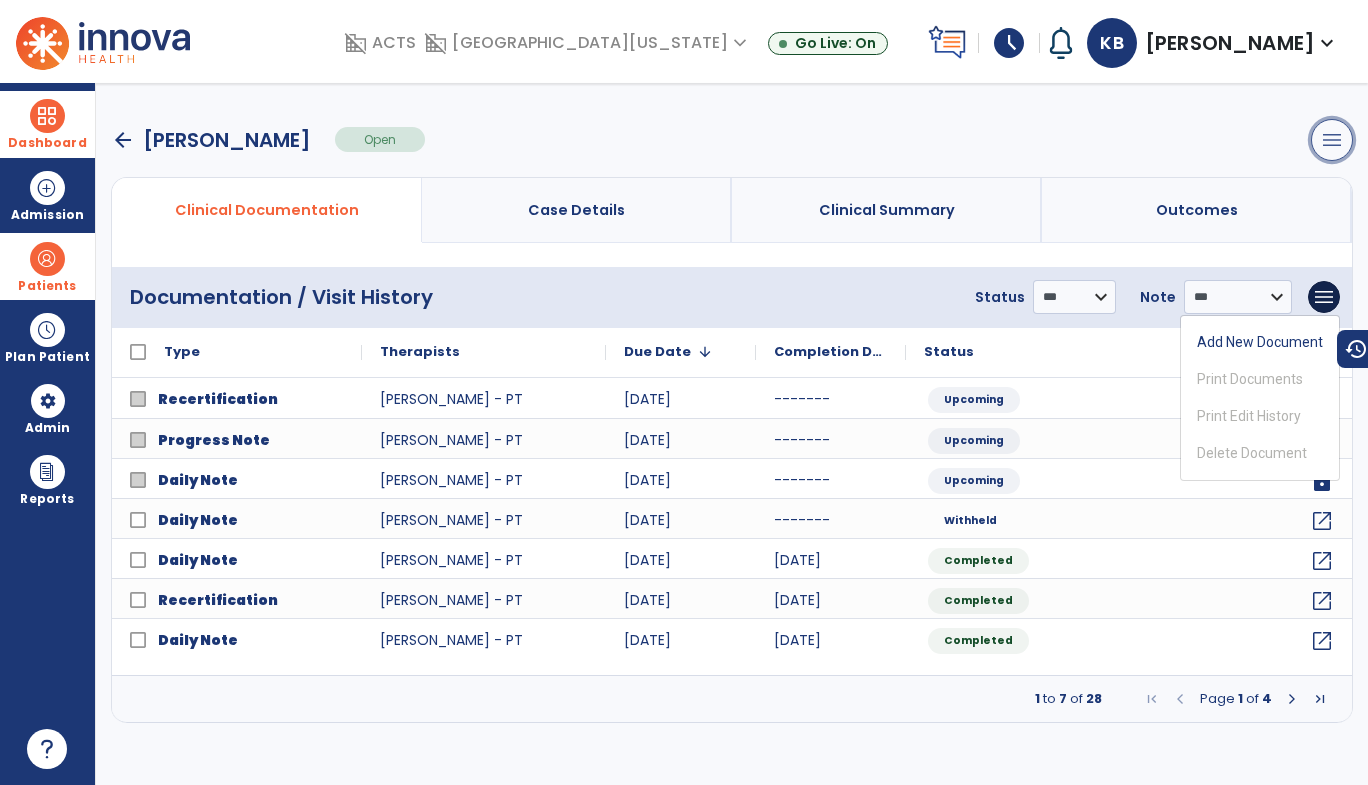 click on "menu" at bounding box center [1332, 140] 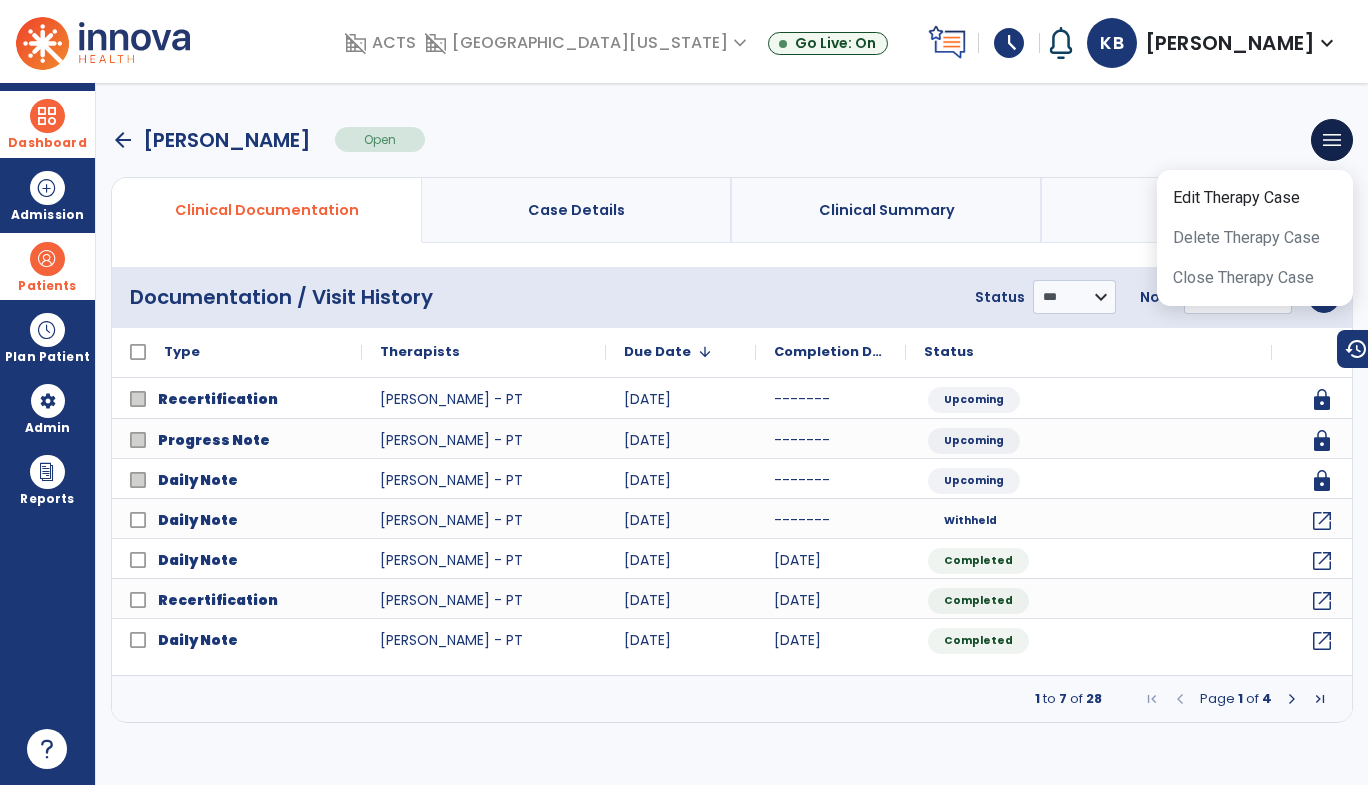 click on "Status" 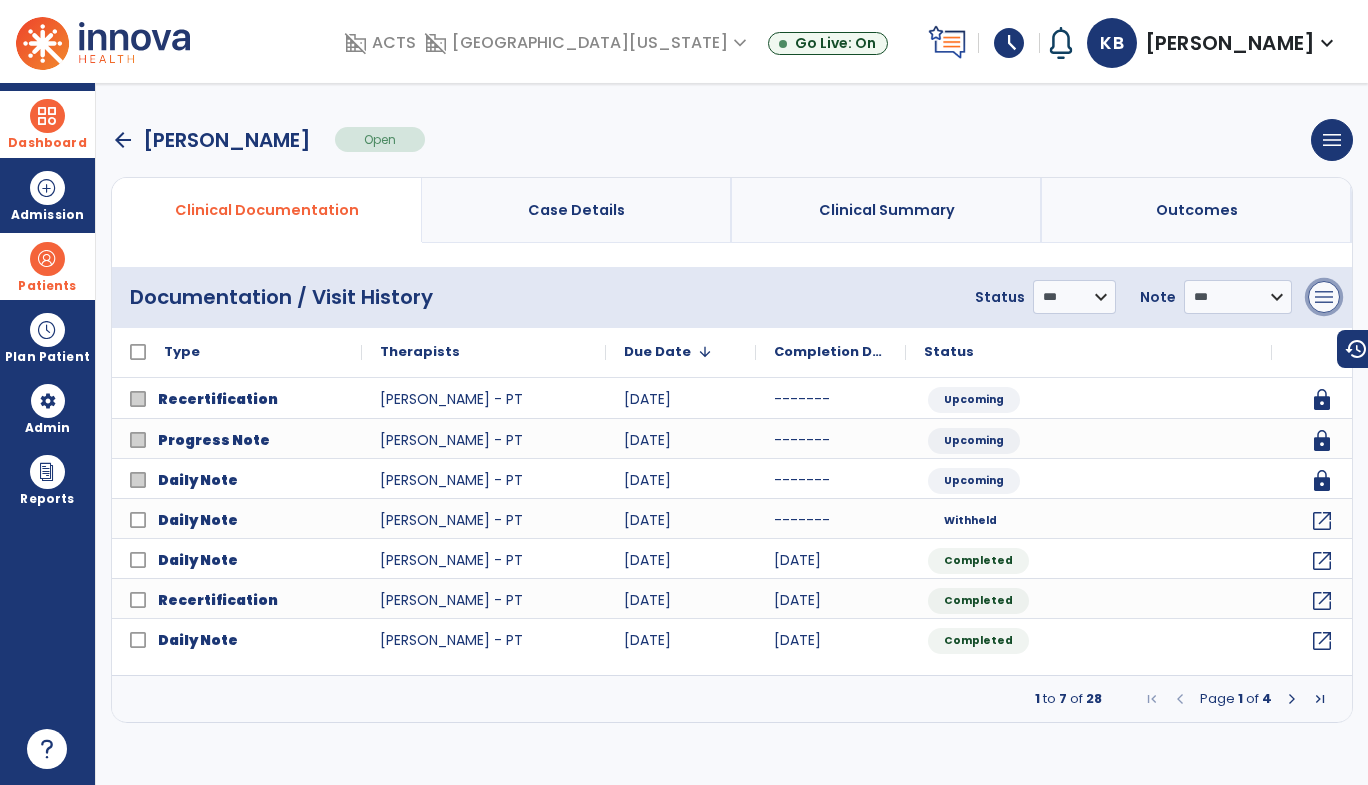 click on "menu" at bounding box center (1324, 297) 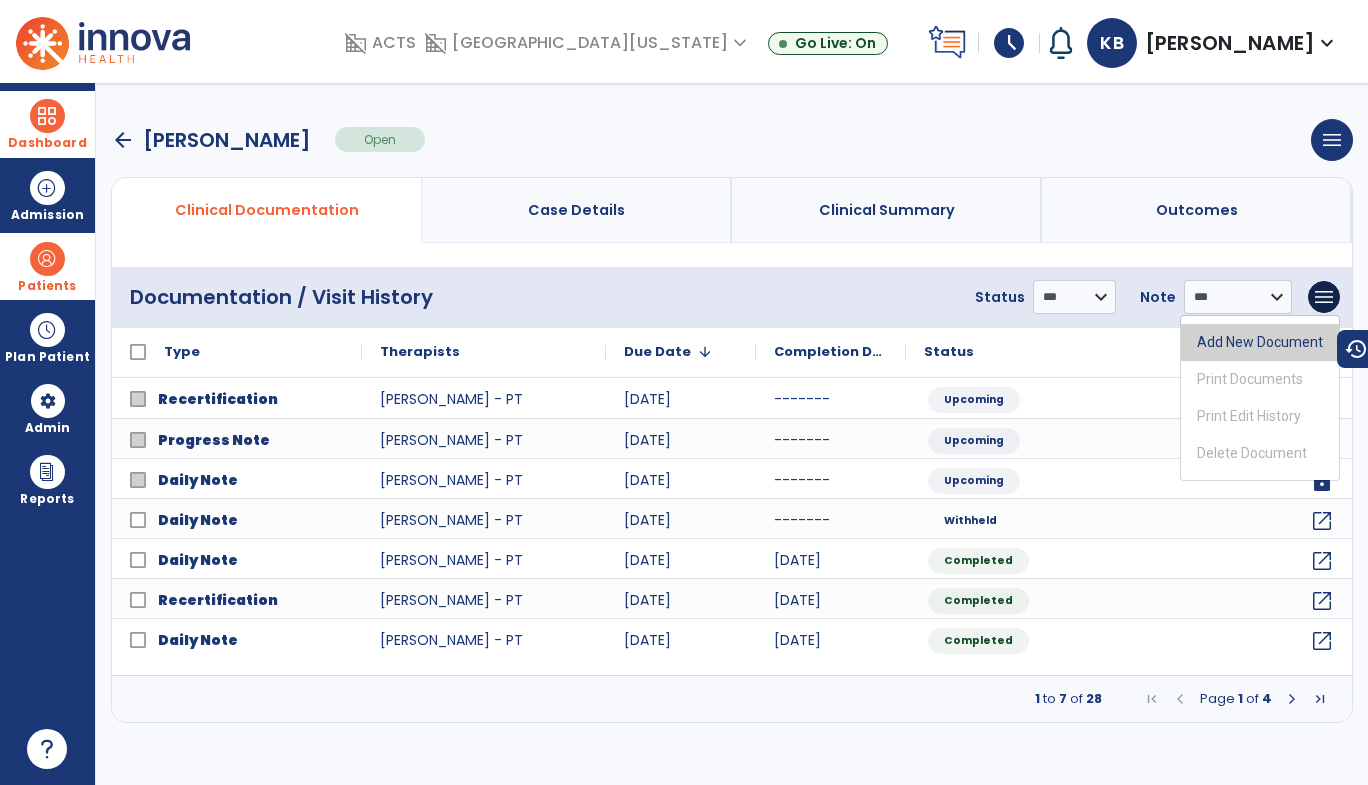 click on "Add New Document" at bounding box center (1260, 342) 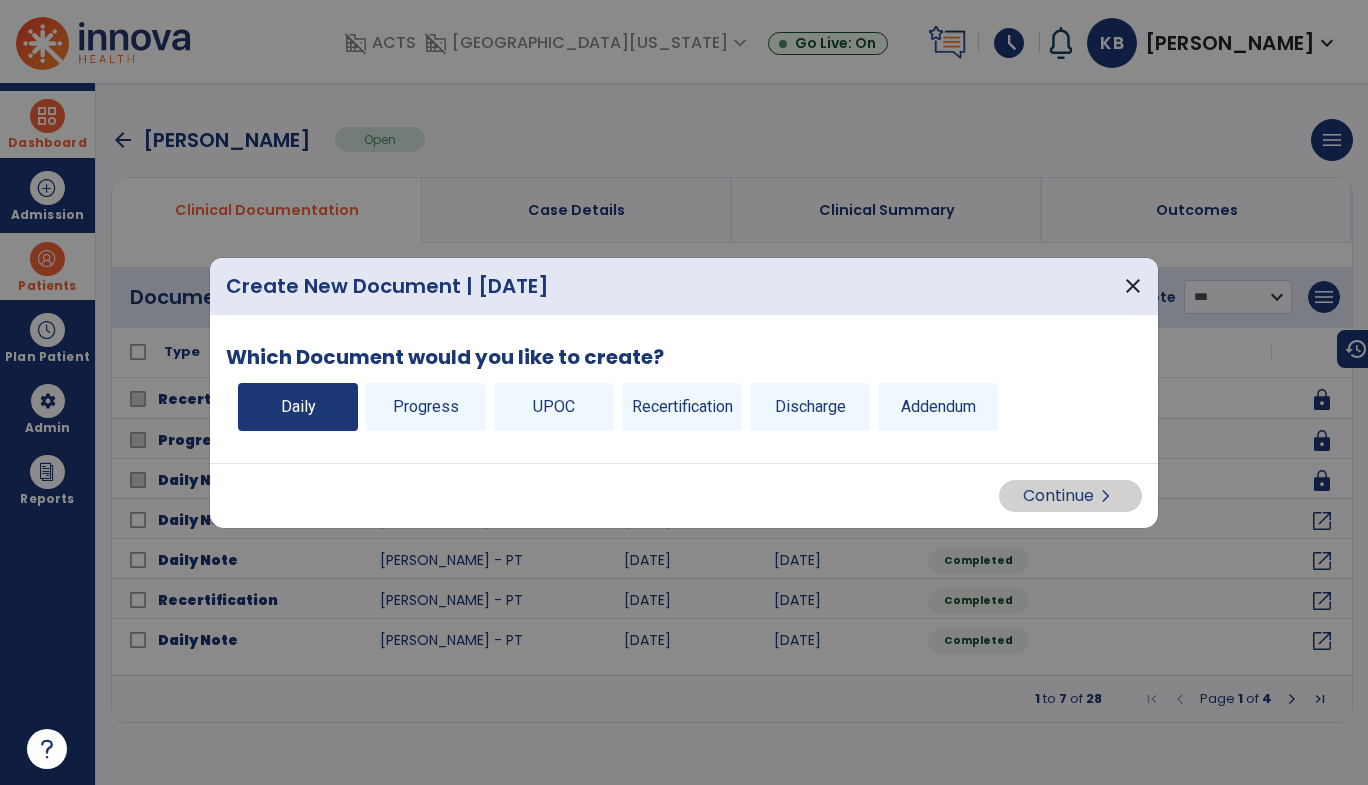 click on "Daily" at bounding box center (298, 407) 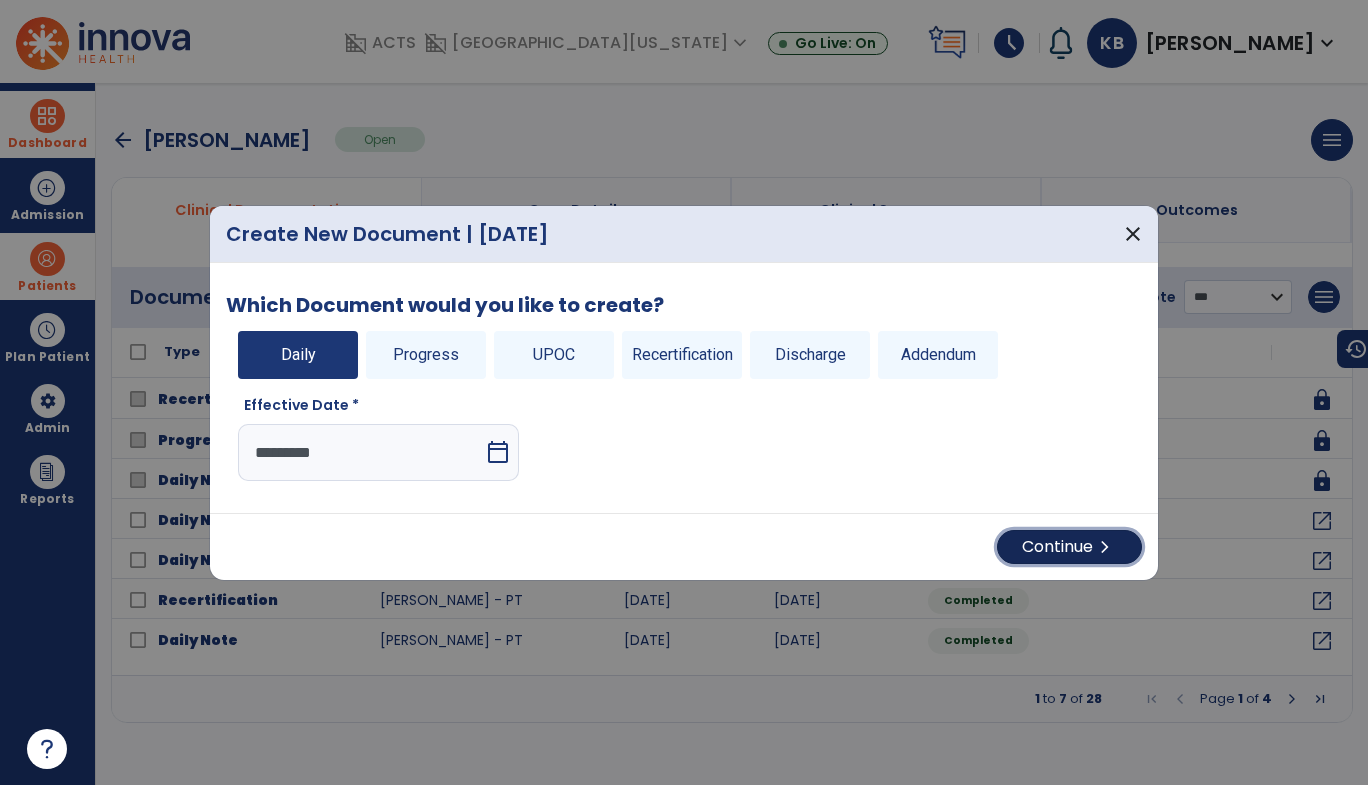 click on "Continue   chevron_right" at bounding box center [1069, 547] 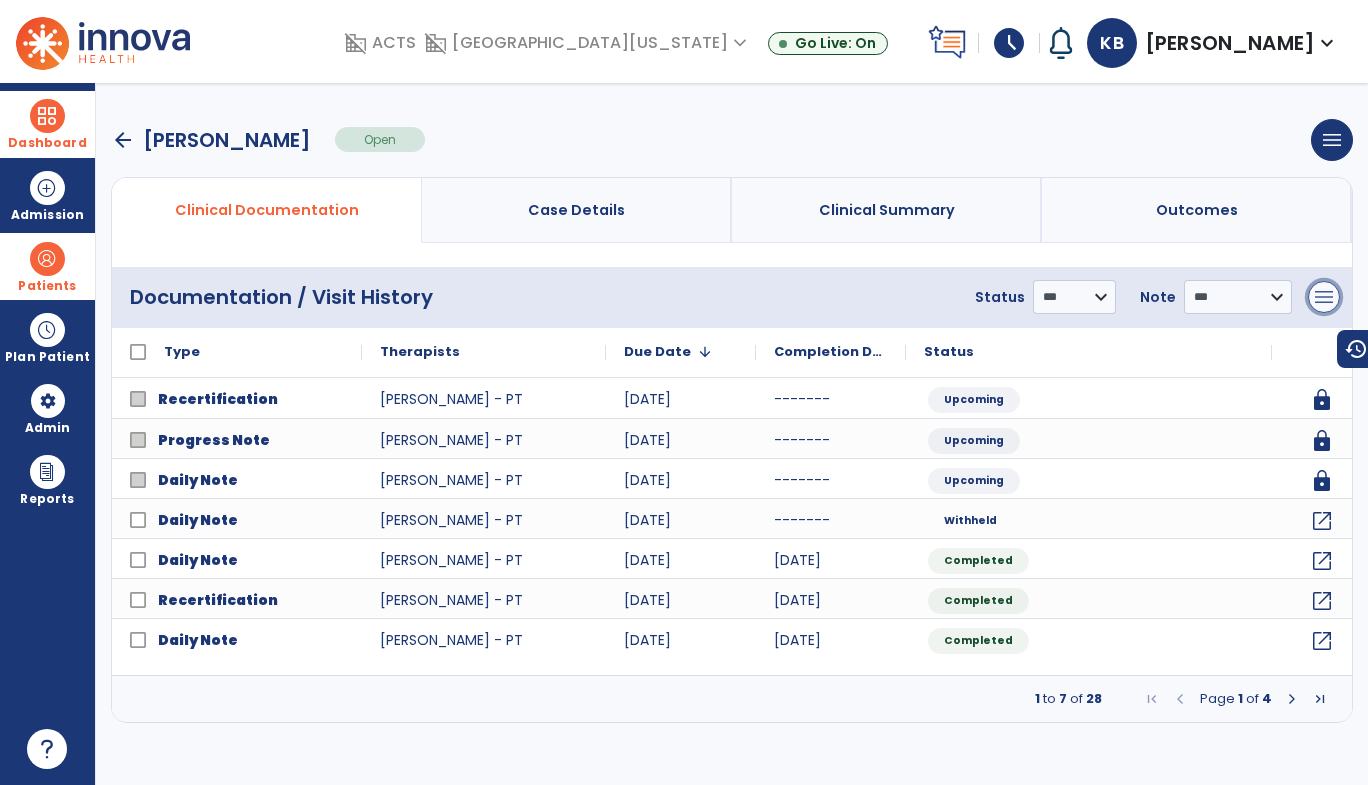 click on "menu" at bounding box center (1324, 297) 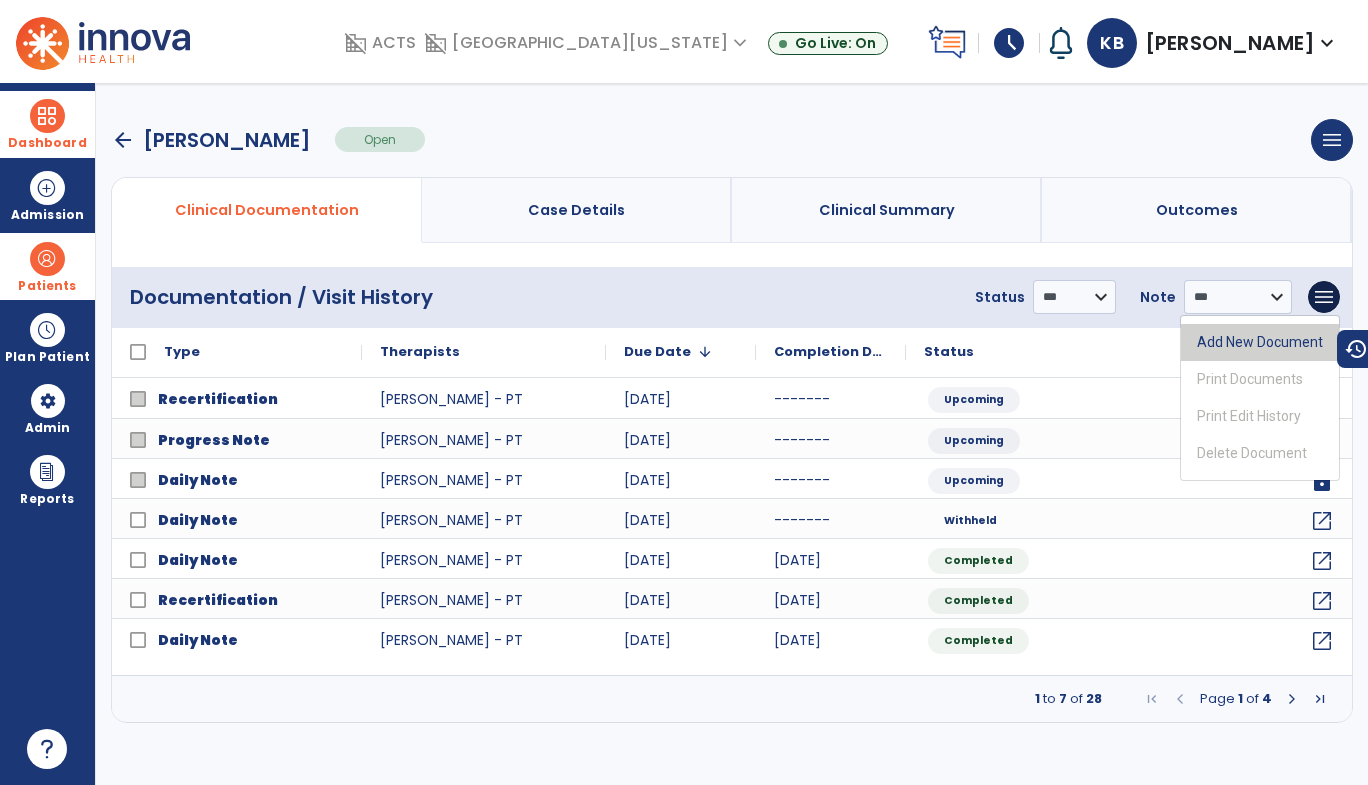 click on "Add New Document" at bounding box center [1260, 342] 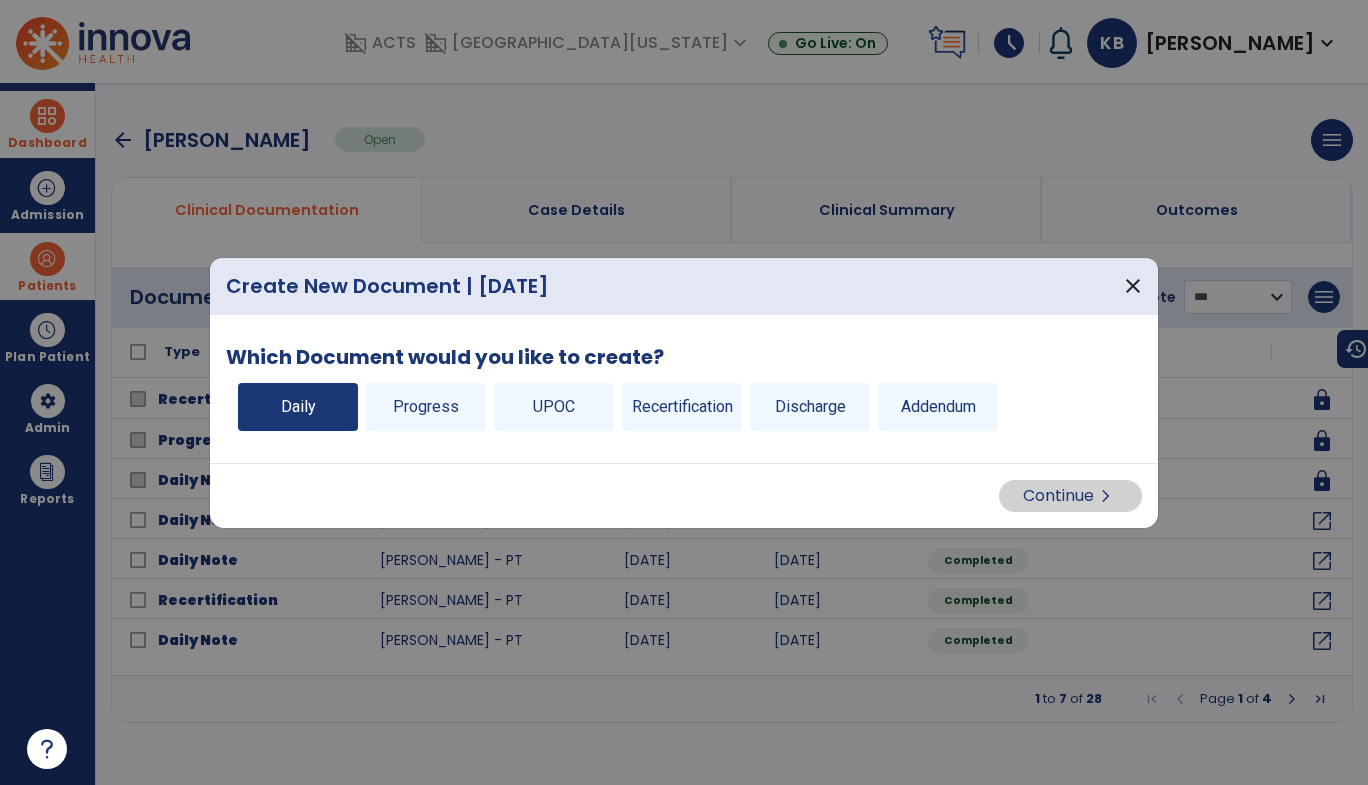 click on "Daily" at bounding box center (298, 407) 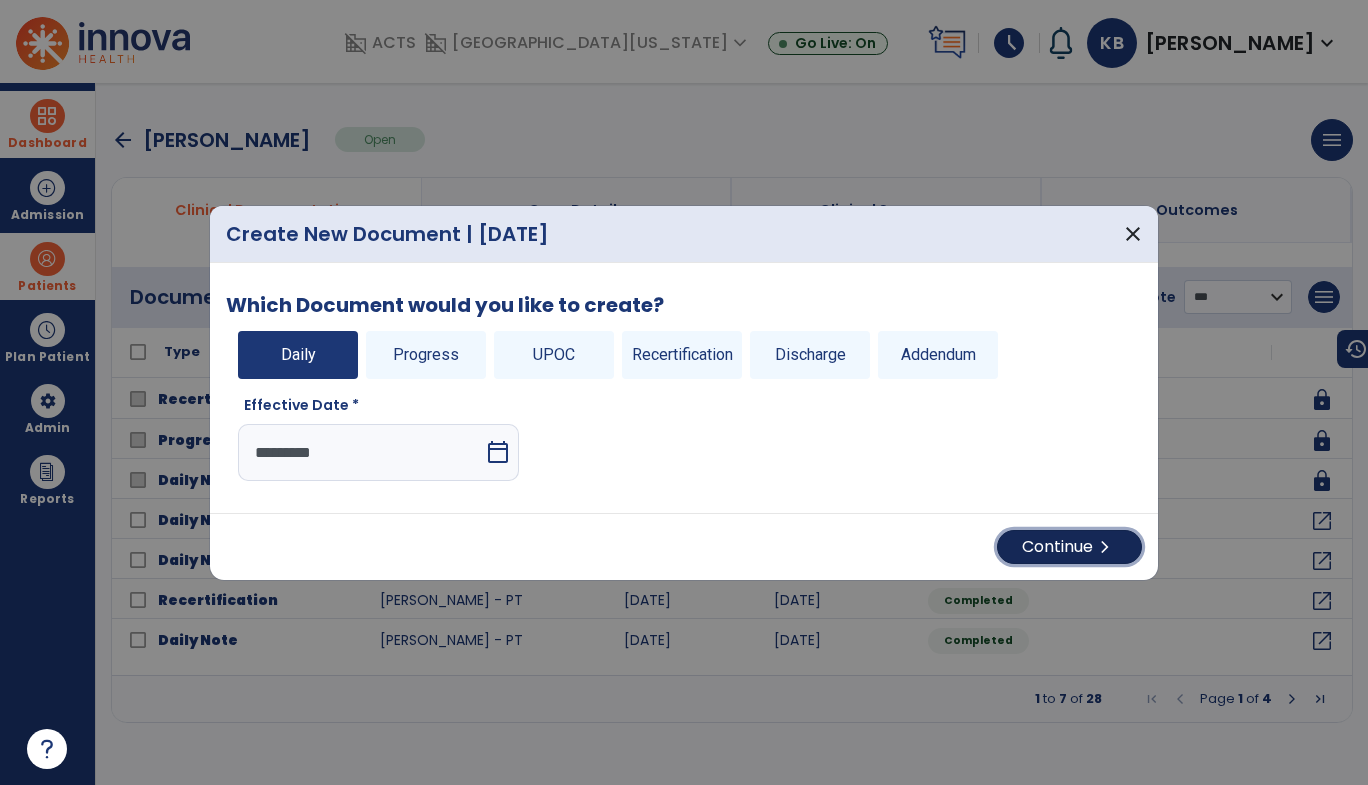 click on "Continue   chevron_right" at bounding box center (1069, 547) 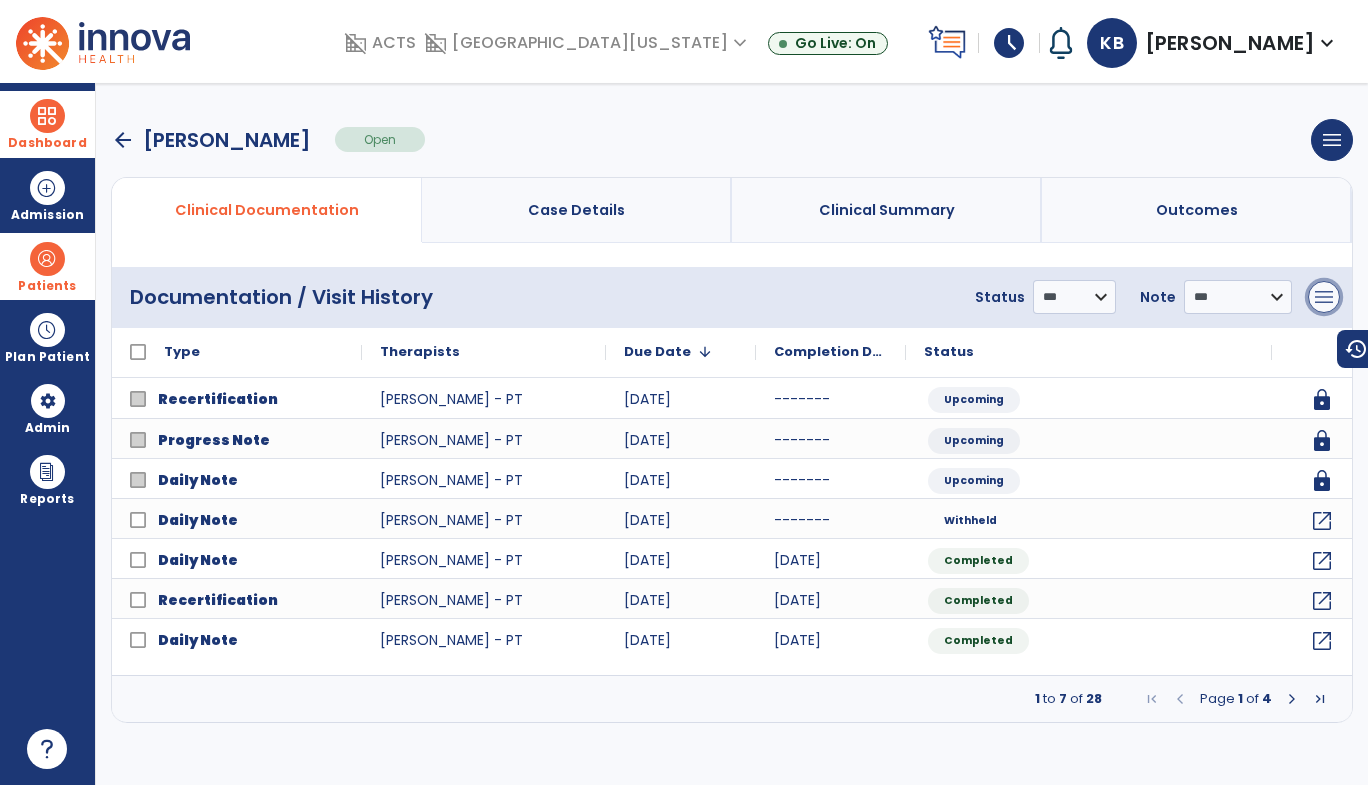 click on "menu" at bounding box center (1324, 297) 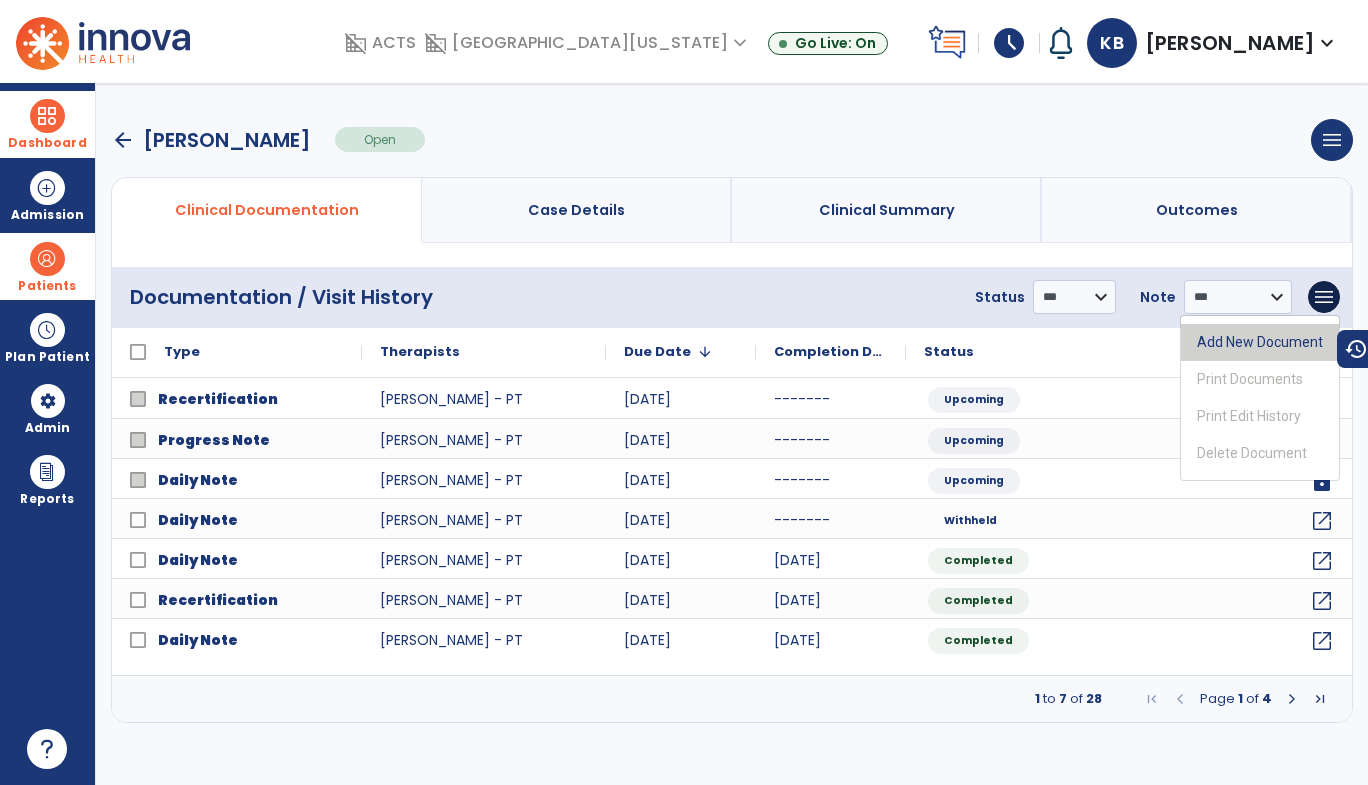 click on "Add New Document" at bounding box center (1260, 342) 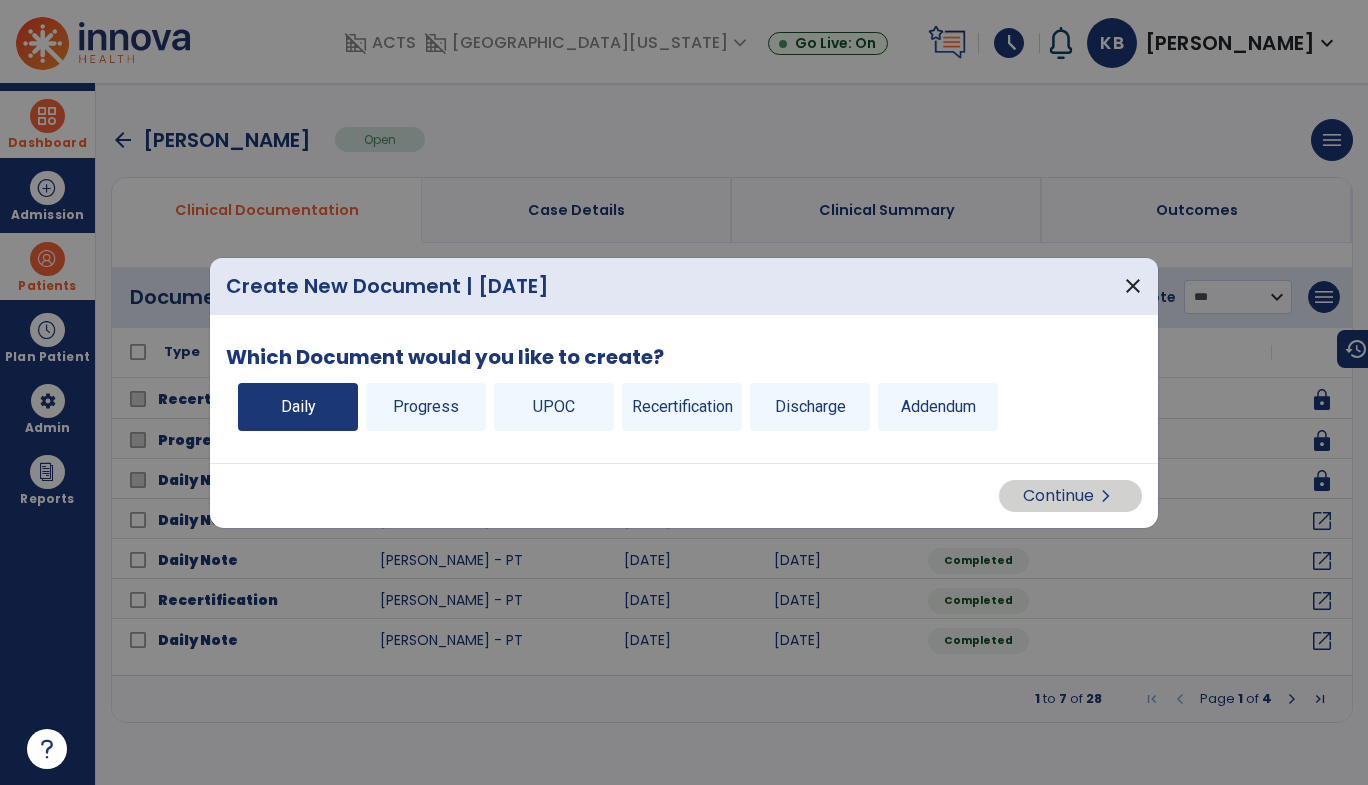 click on "Daily" at bounding box center (298, 407) 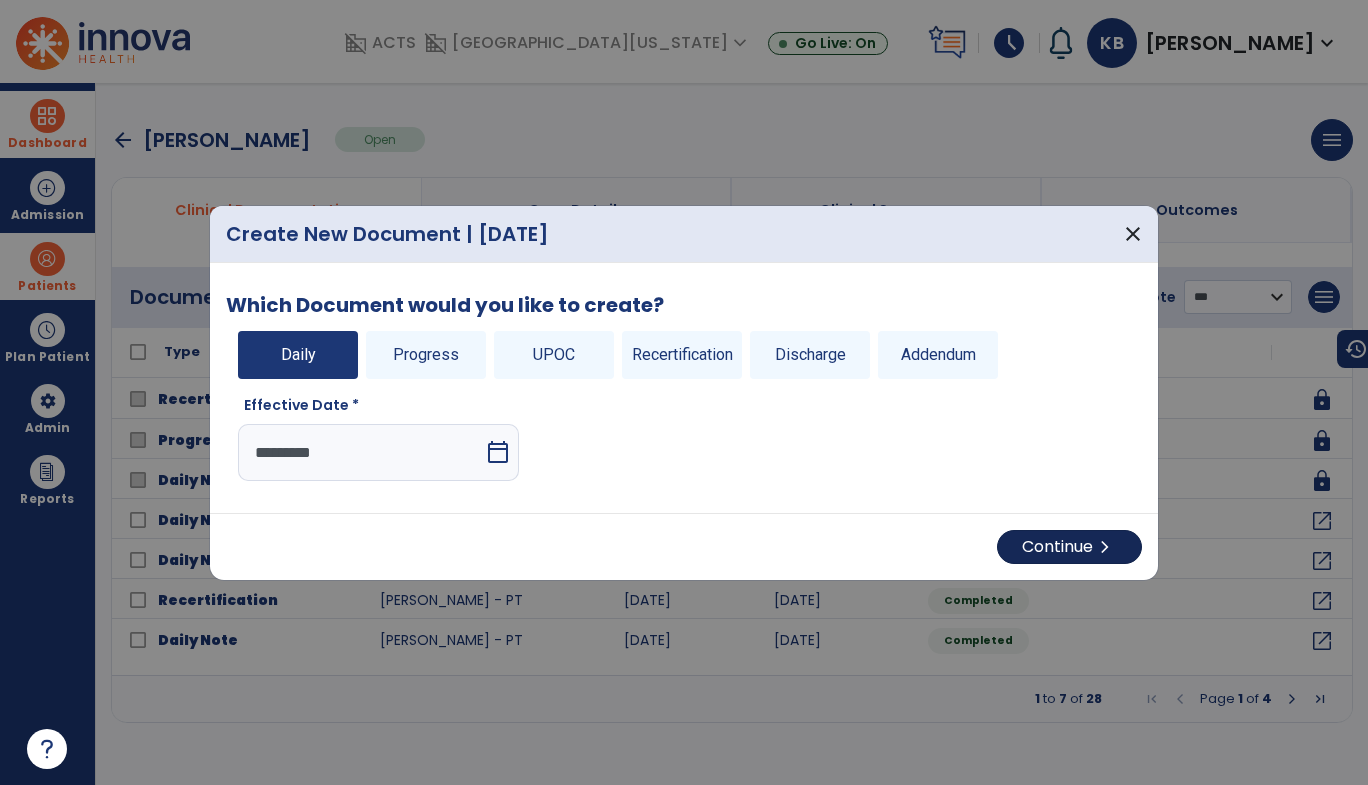 click on "Continue   chevron_right" at bounding box center [1069, 547] 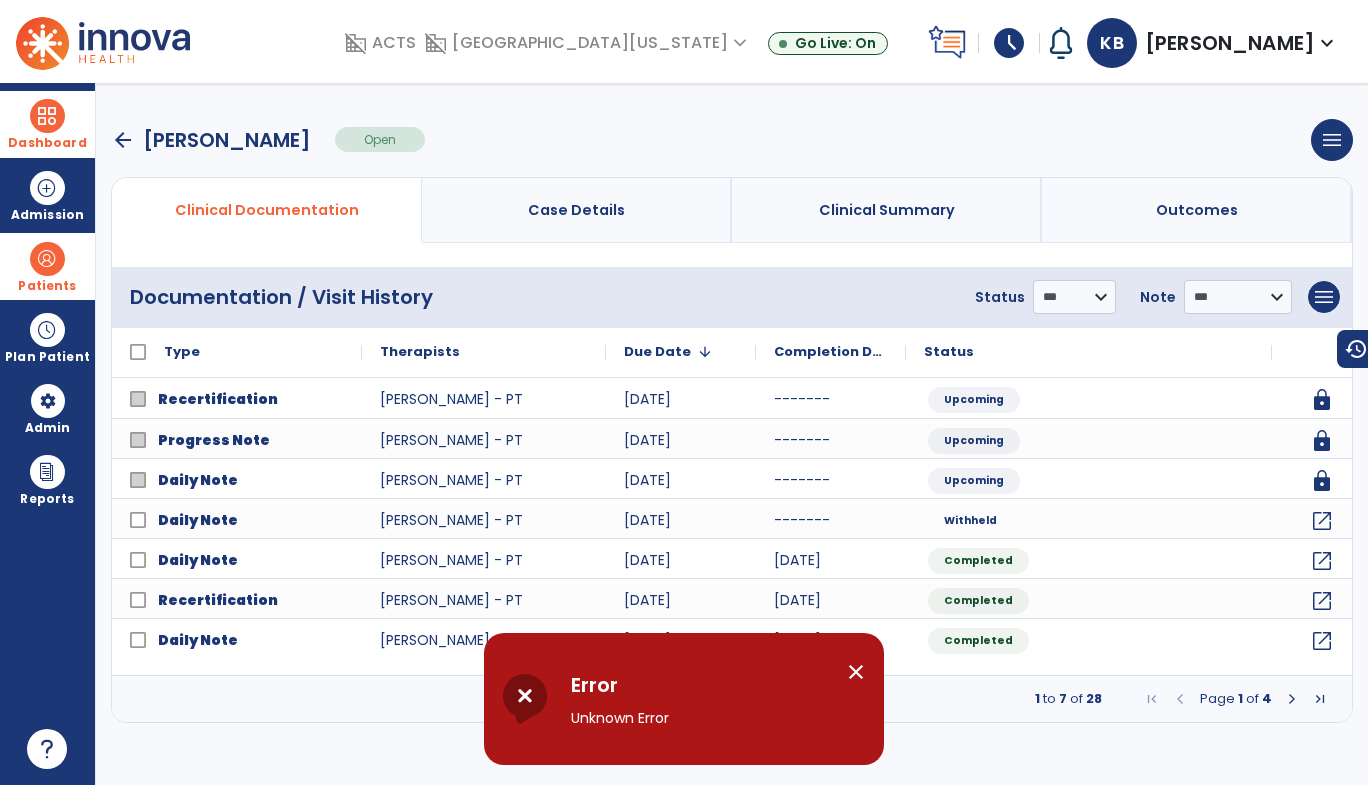 click on "close" at bounding box center (856, 672) 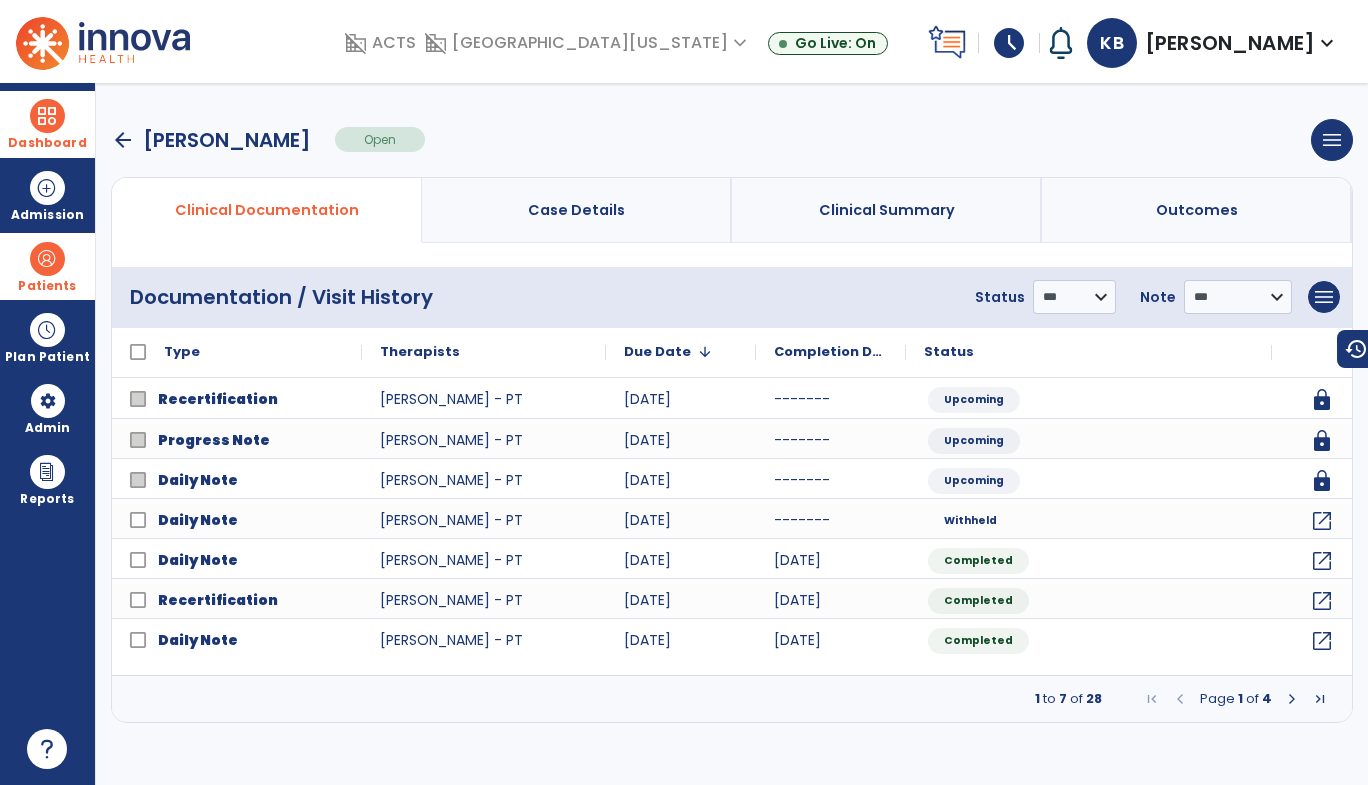 click on "arrow_back" at bounding box center [123, 140] 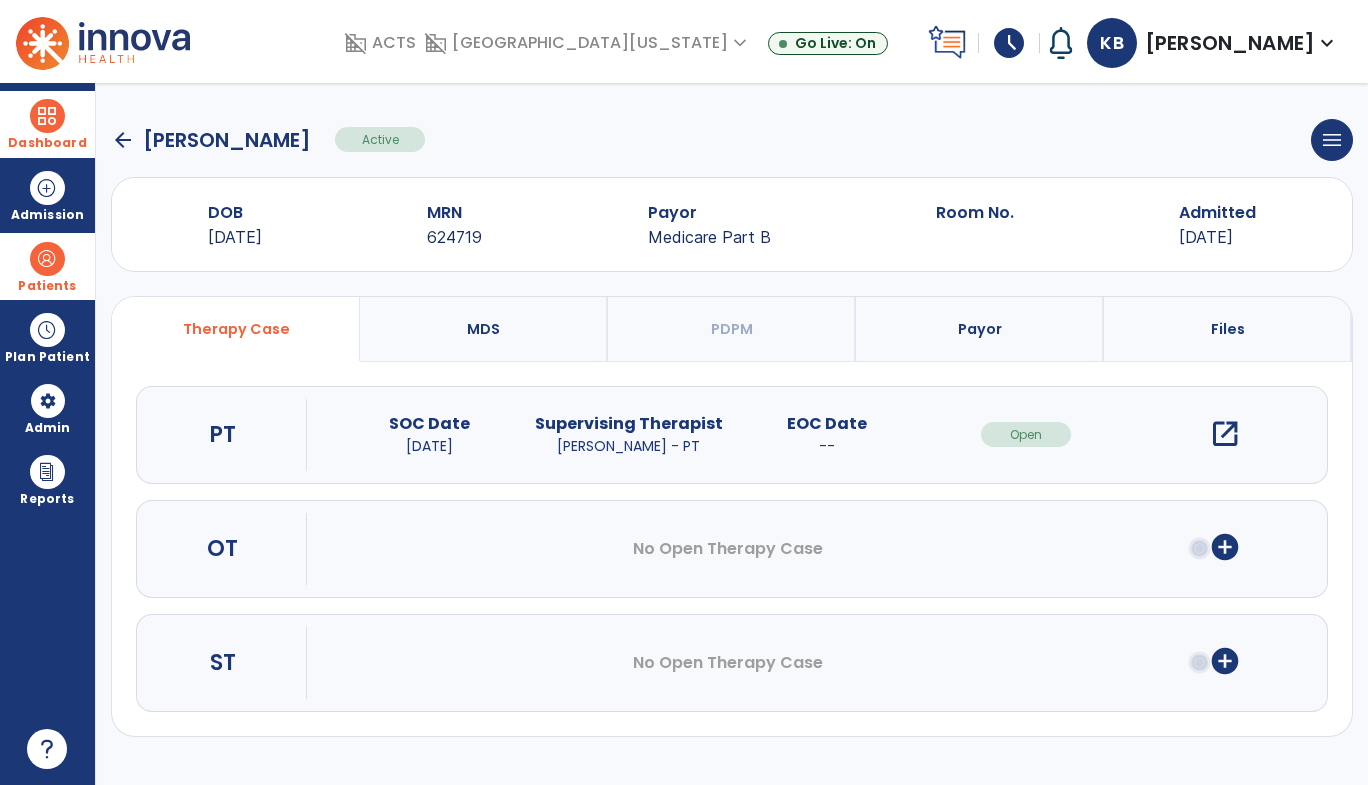 click on "arrow_back" 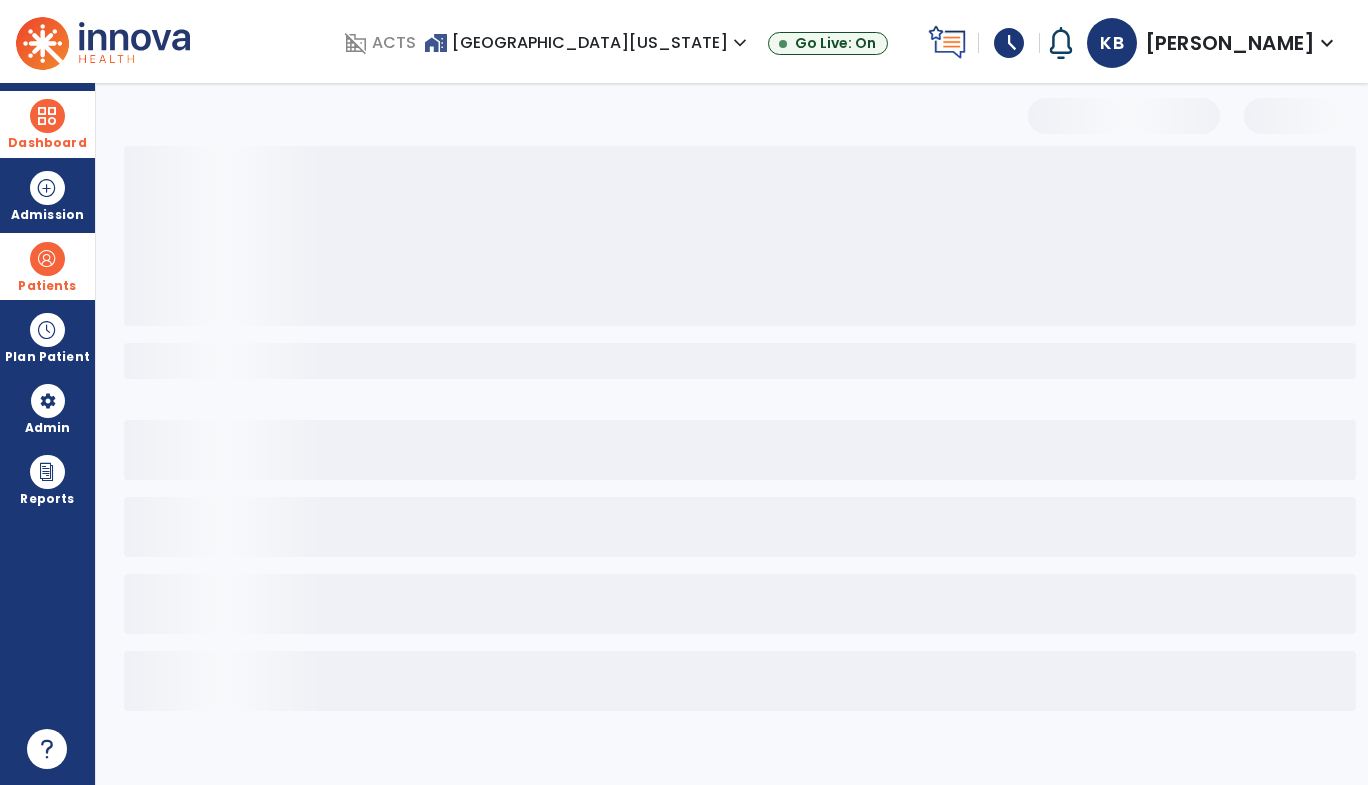 select on "***" 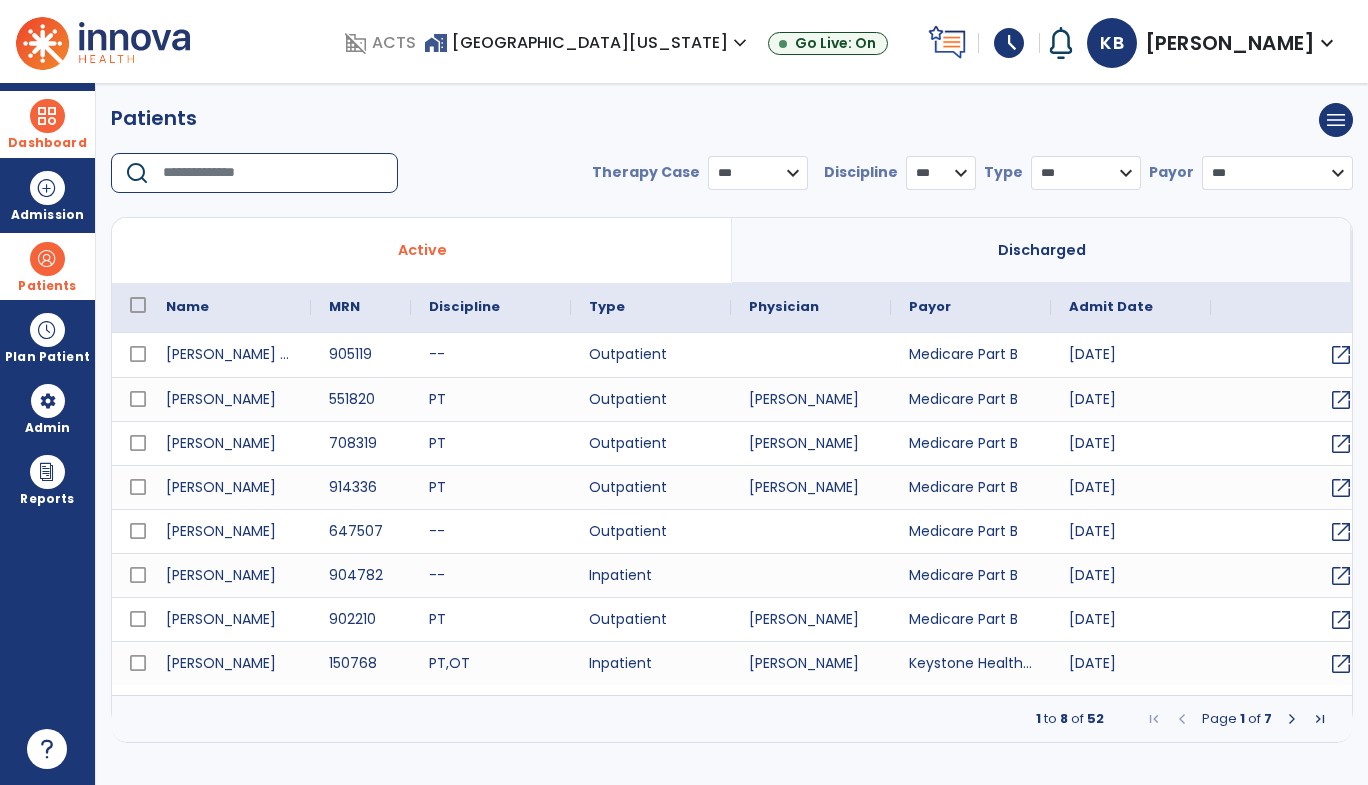 click at bounding box center [273, 173] 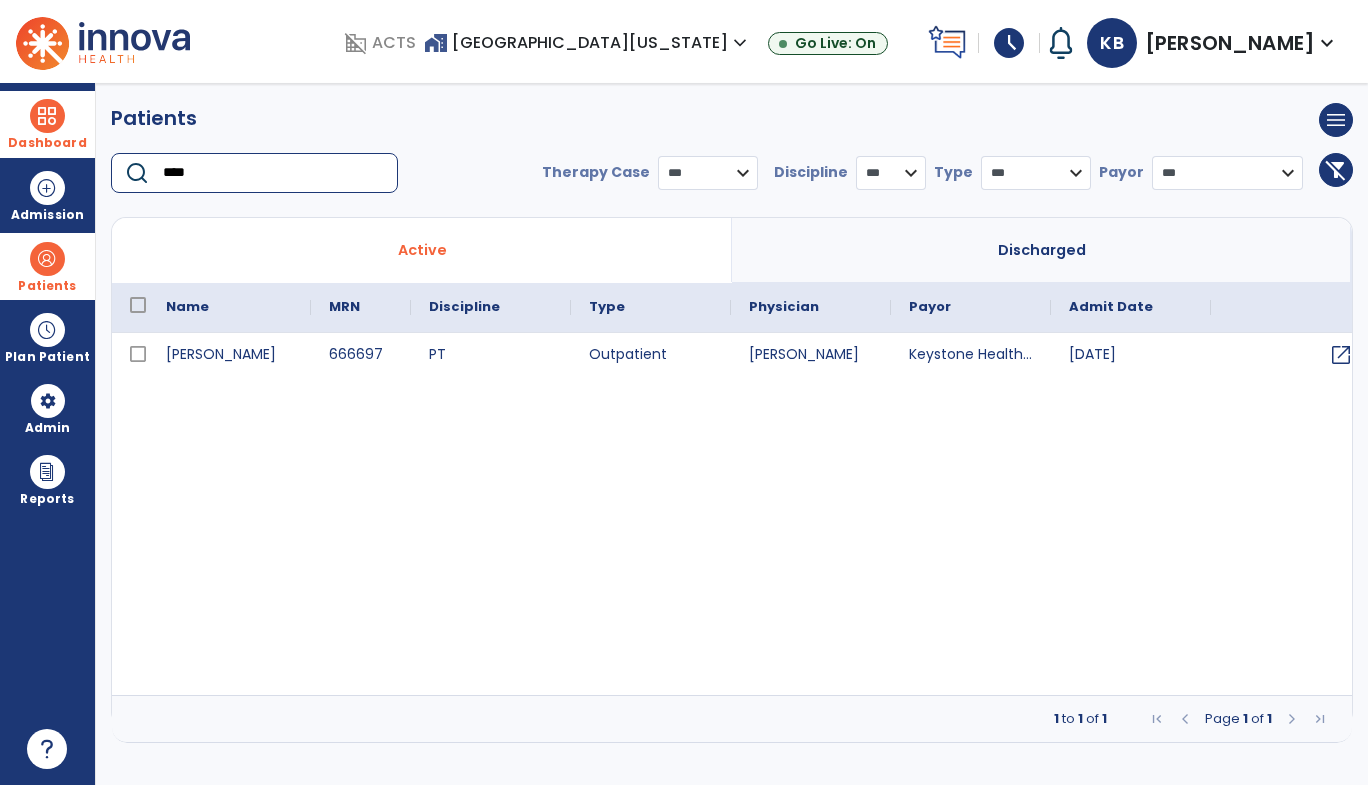 type on "****" 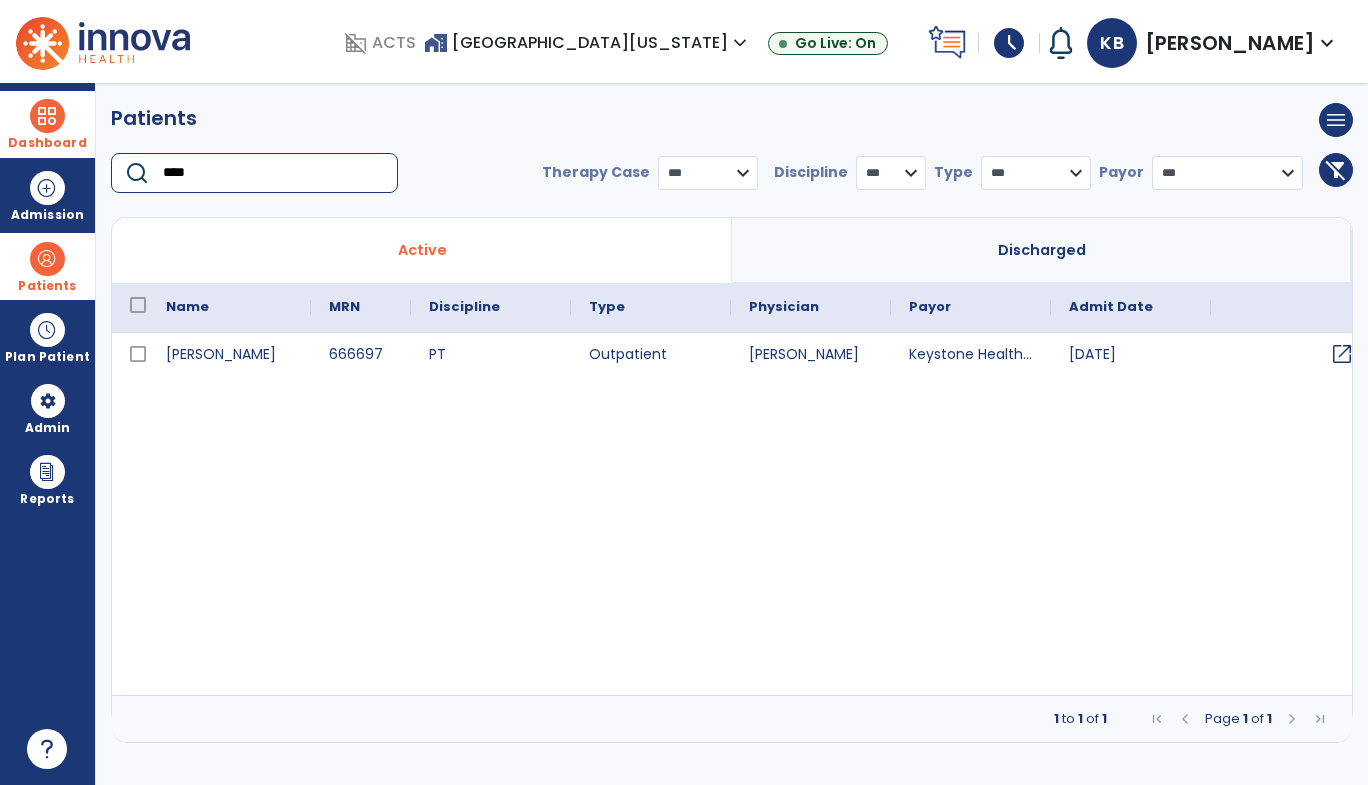 click on "open_in_new" at bounding box center (1342, 354) 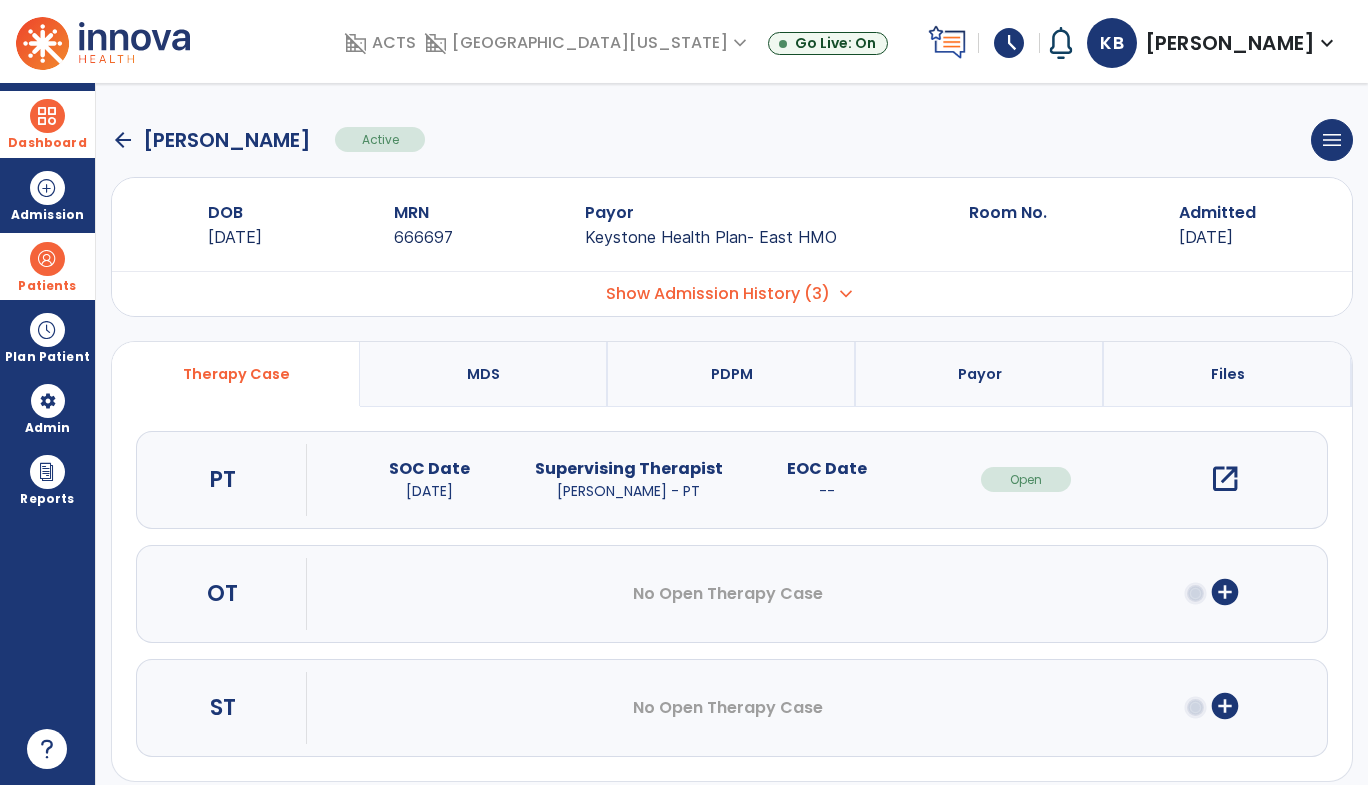 click on "open_in_new" at bounding box center (1225, 479) 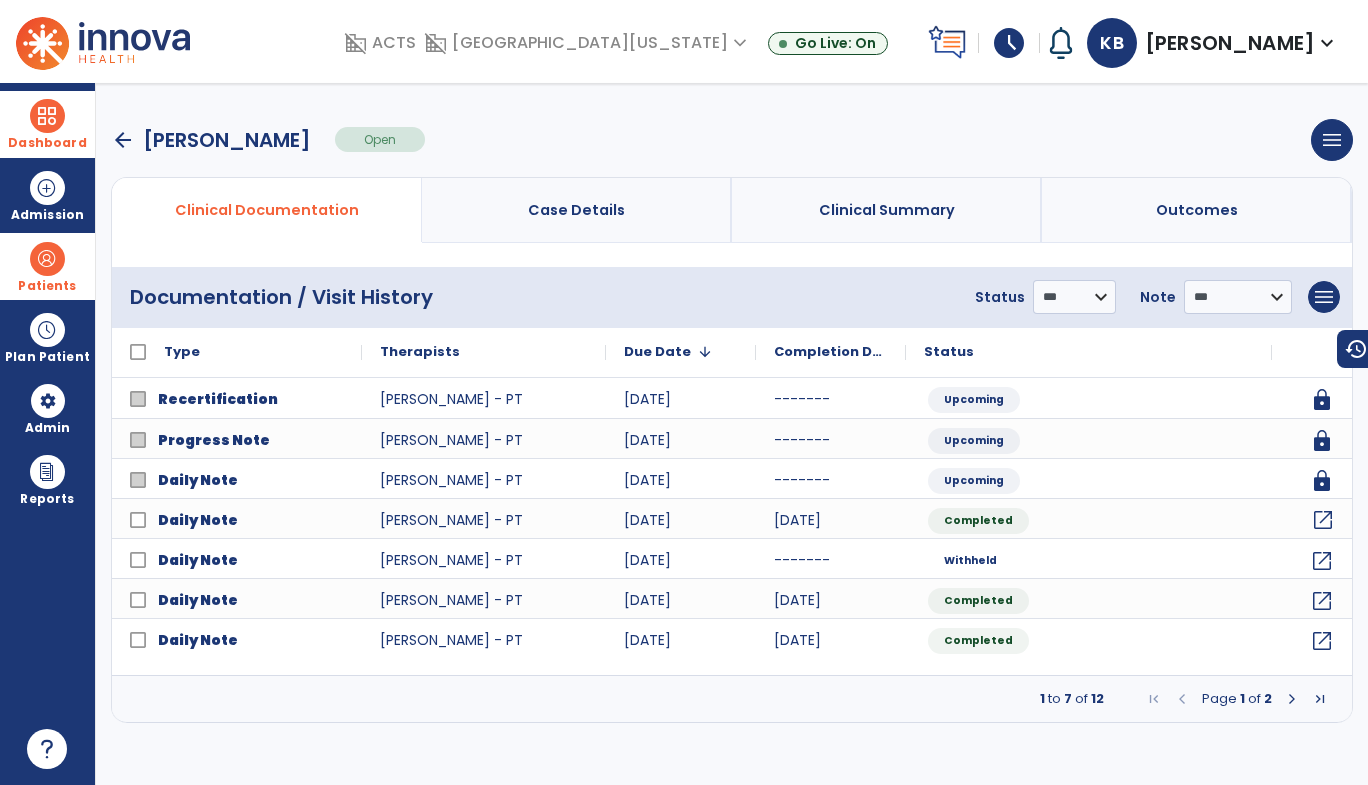 click on "open_in_new" 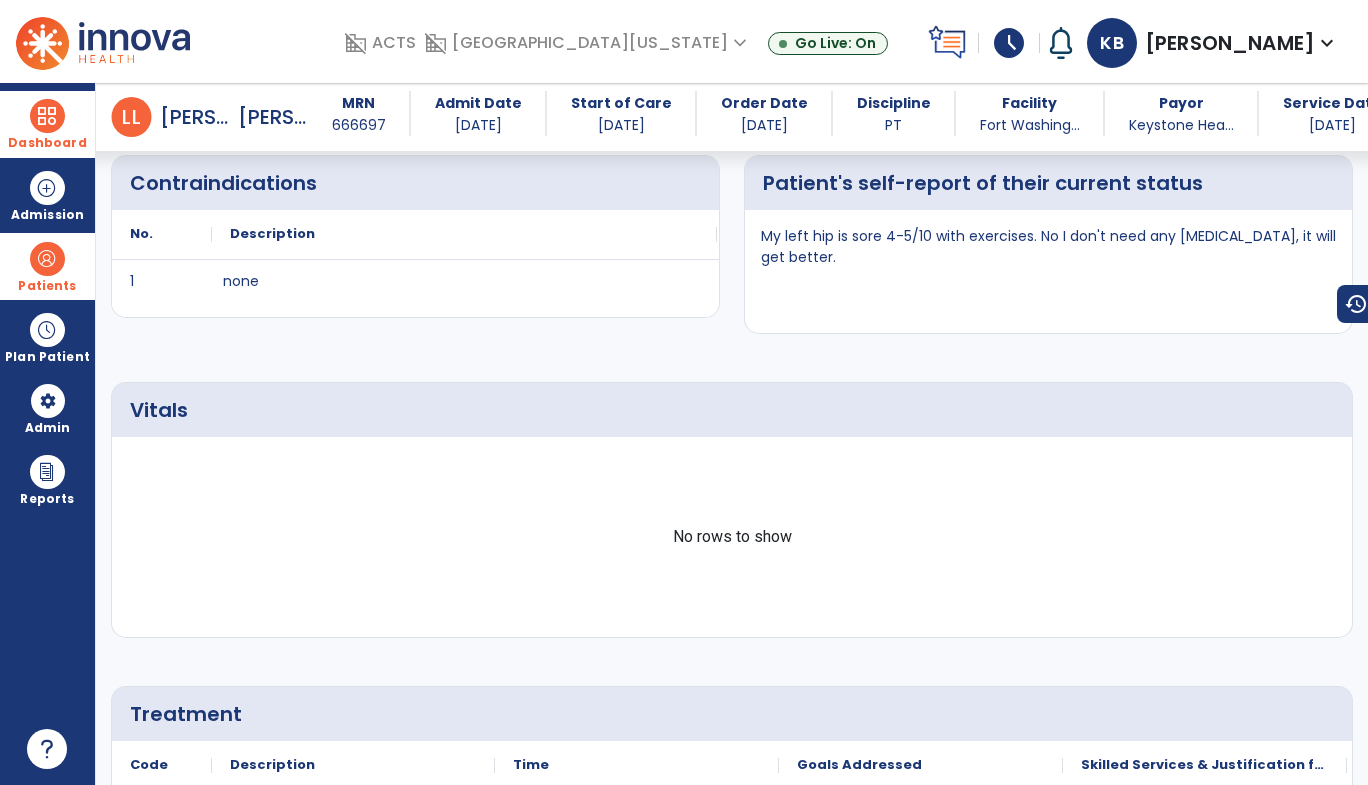 scroll, scrollTop: 704, scrollLeft: 0, axis: vertical 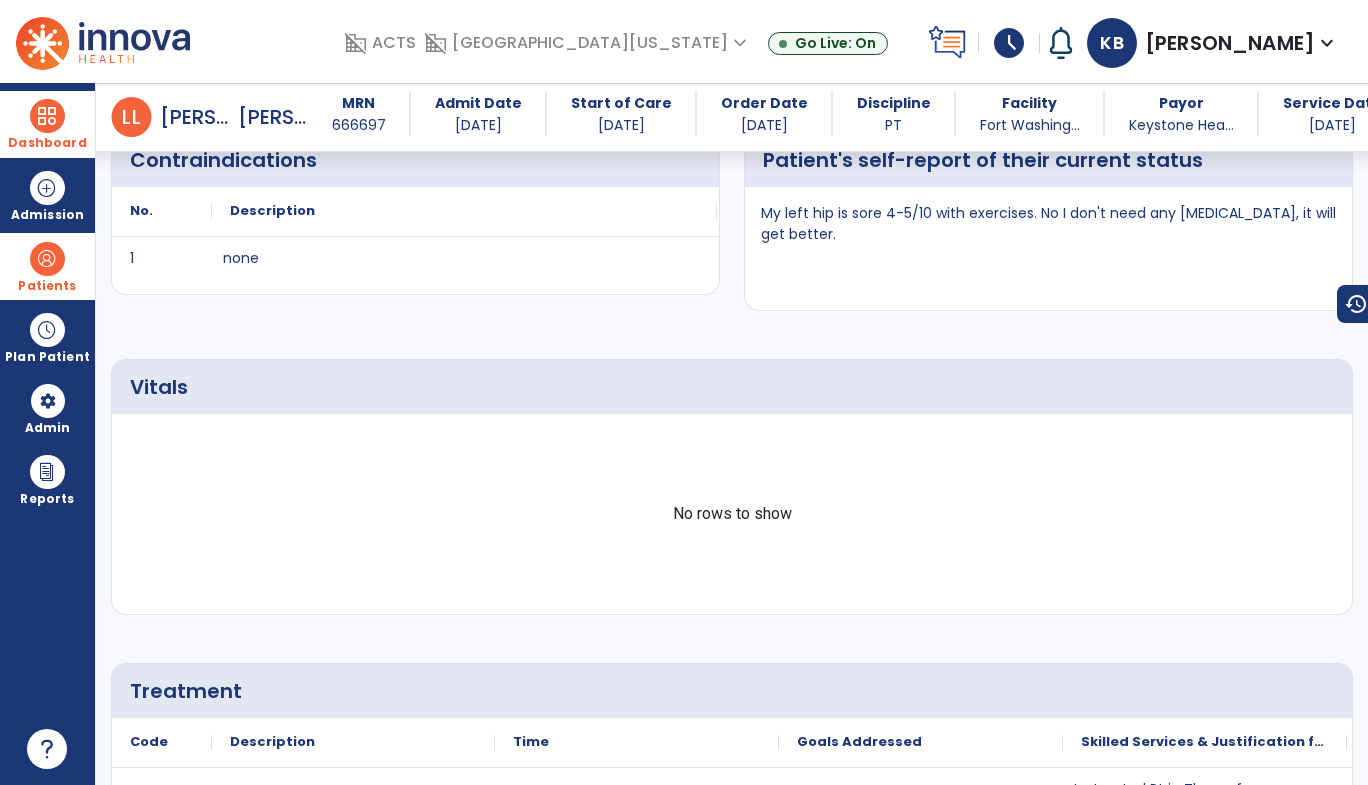 click on "No rows to show" at bounding box center (732, 514) 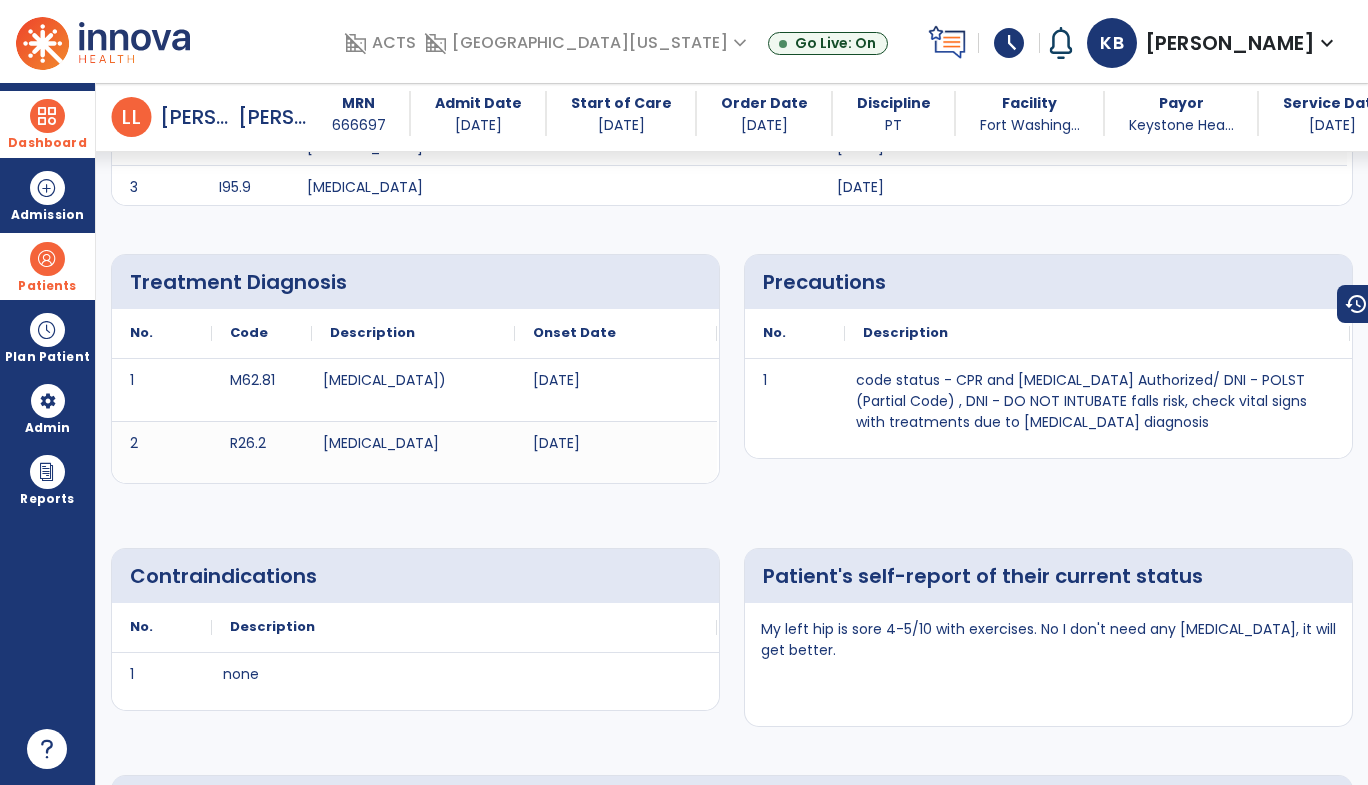 scroll, scrollTop: 0, scrollLeft: 0, axis: both 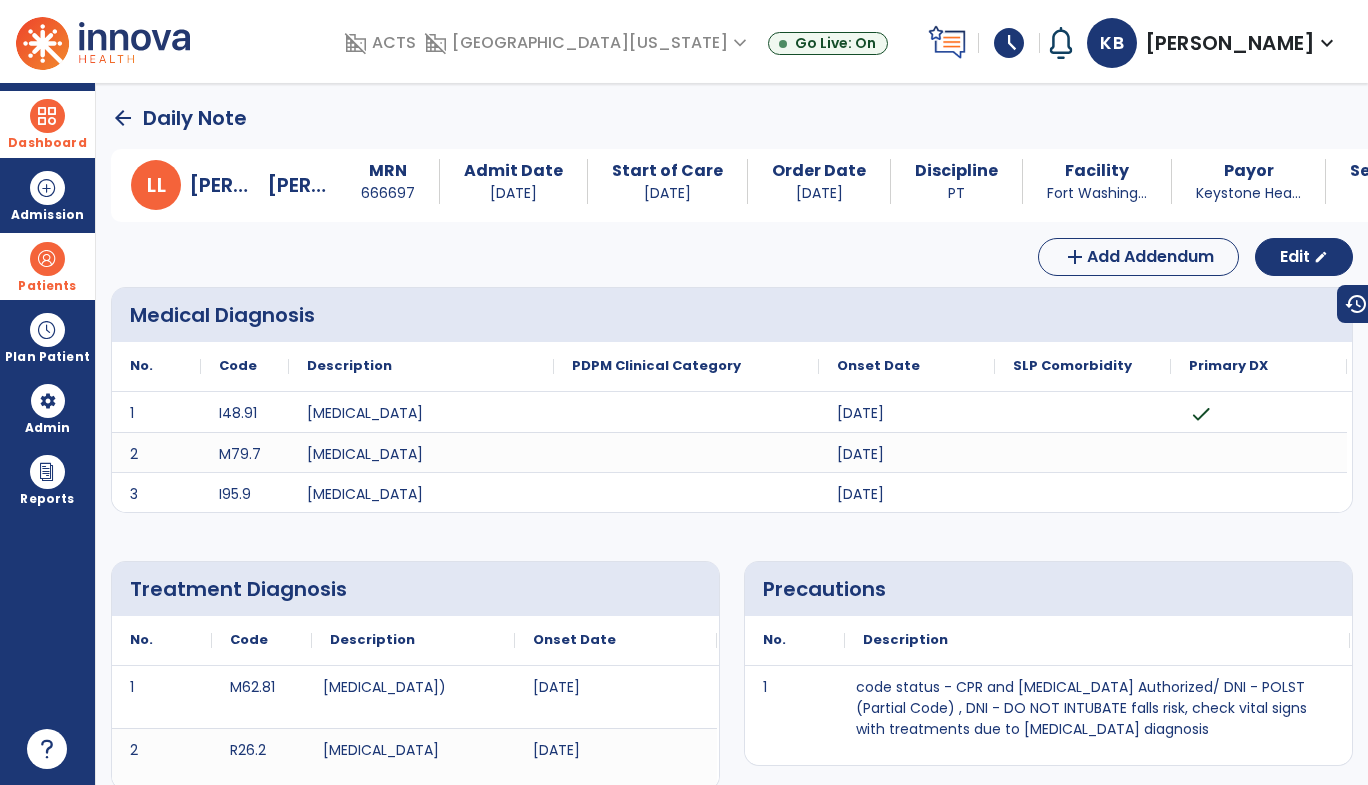click on "arrow_back" 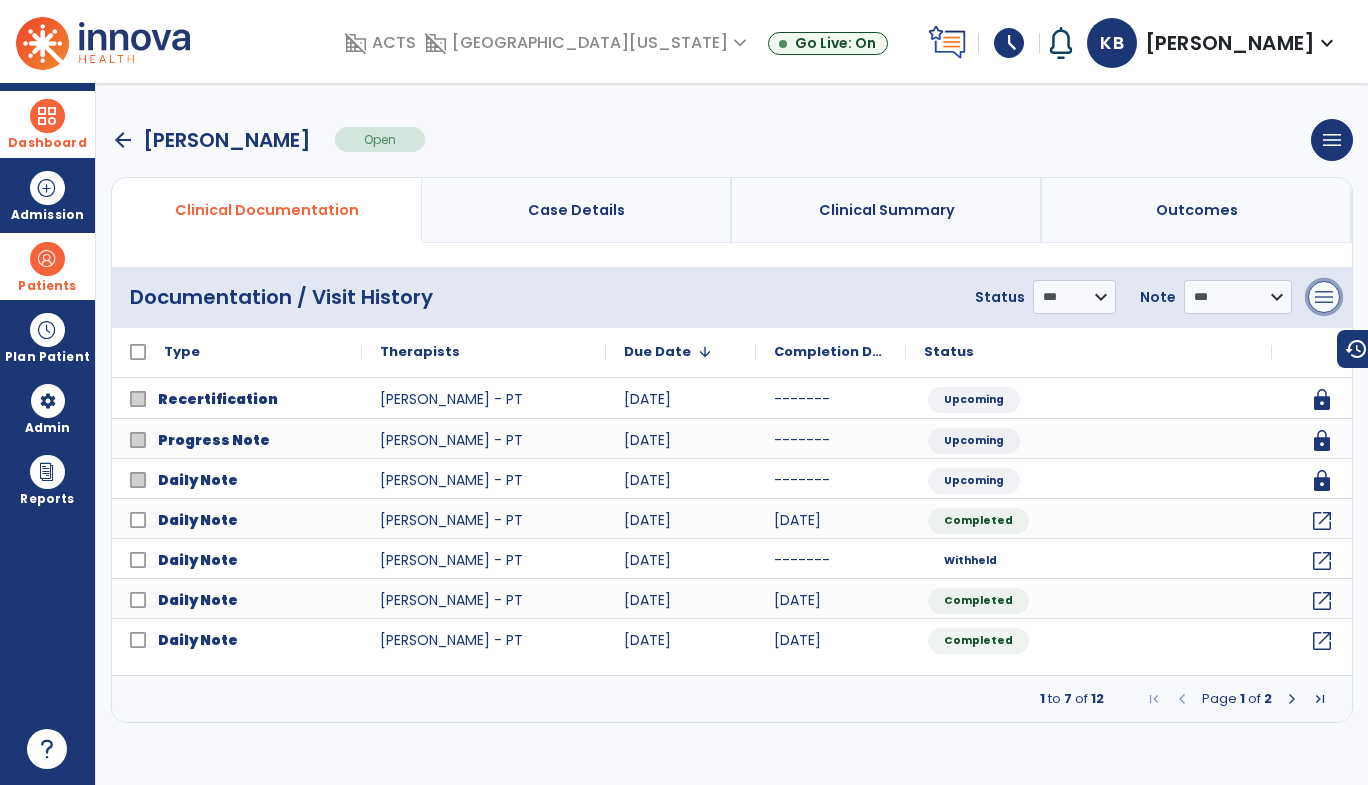 click on "menu" at bounding box center [1324, 297] 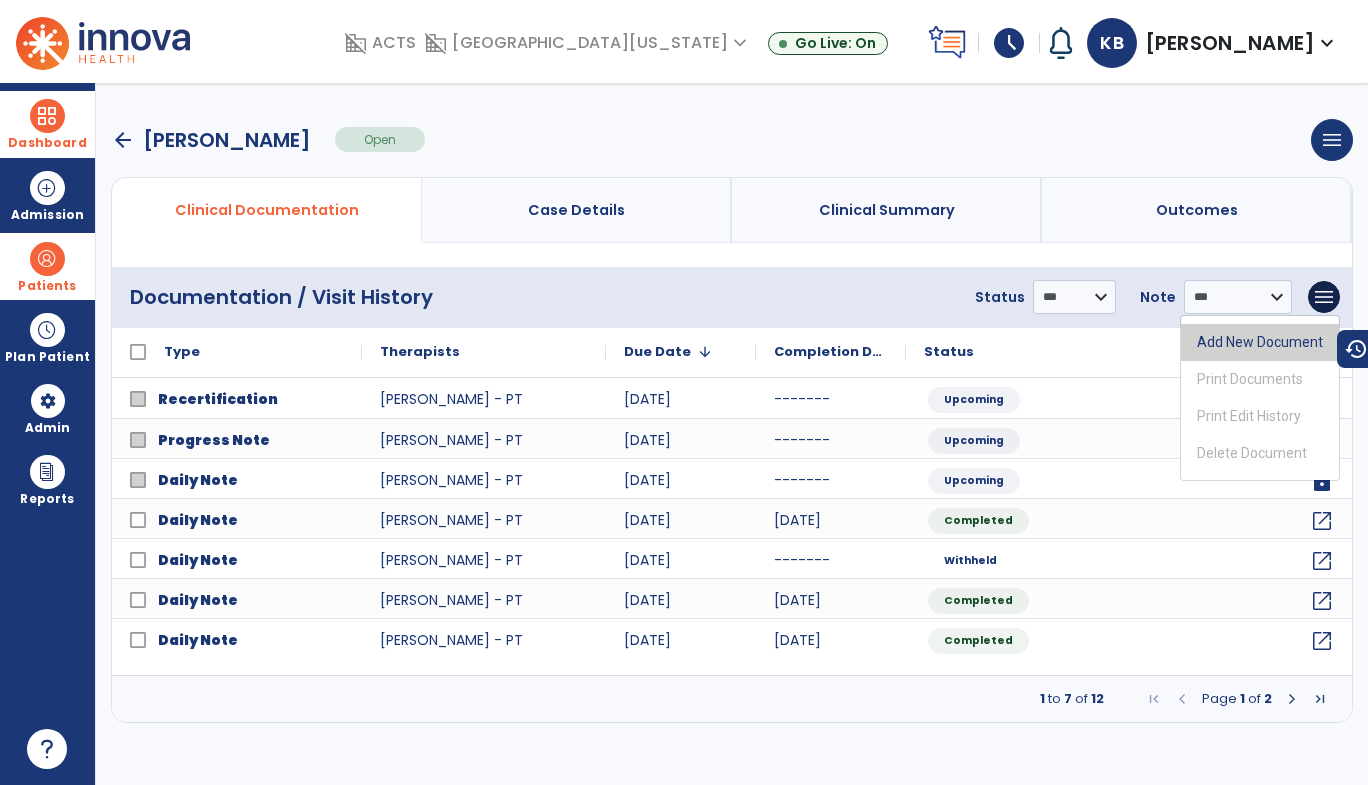 click on "Add New Document" at bounding box center (1260, 342) 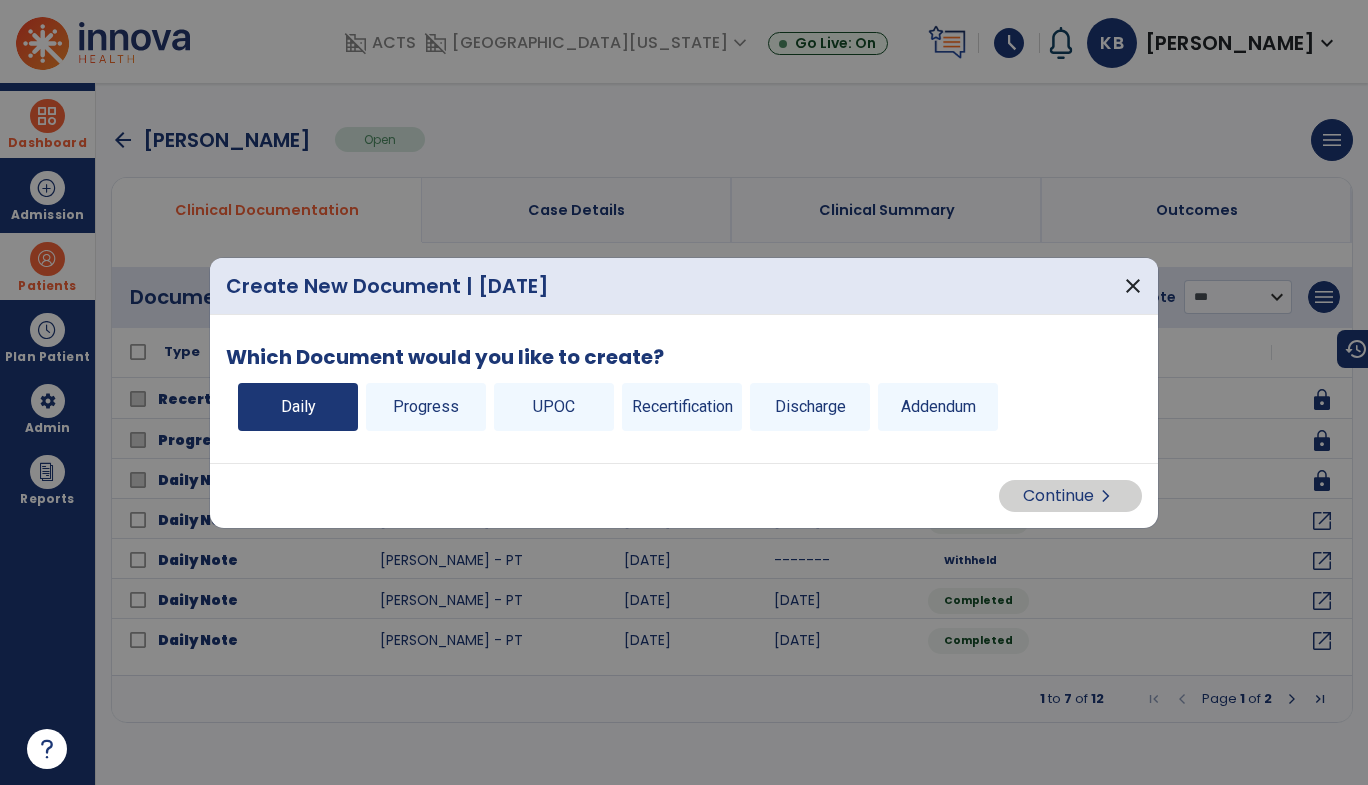 click on "Daily" at bounding box center [298, 407] 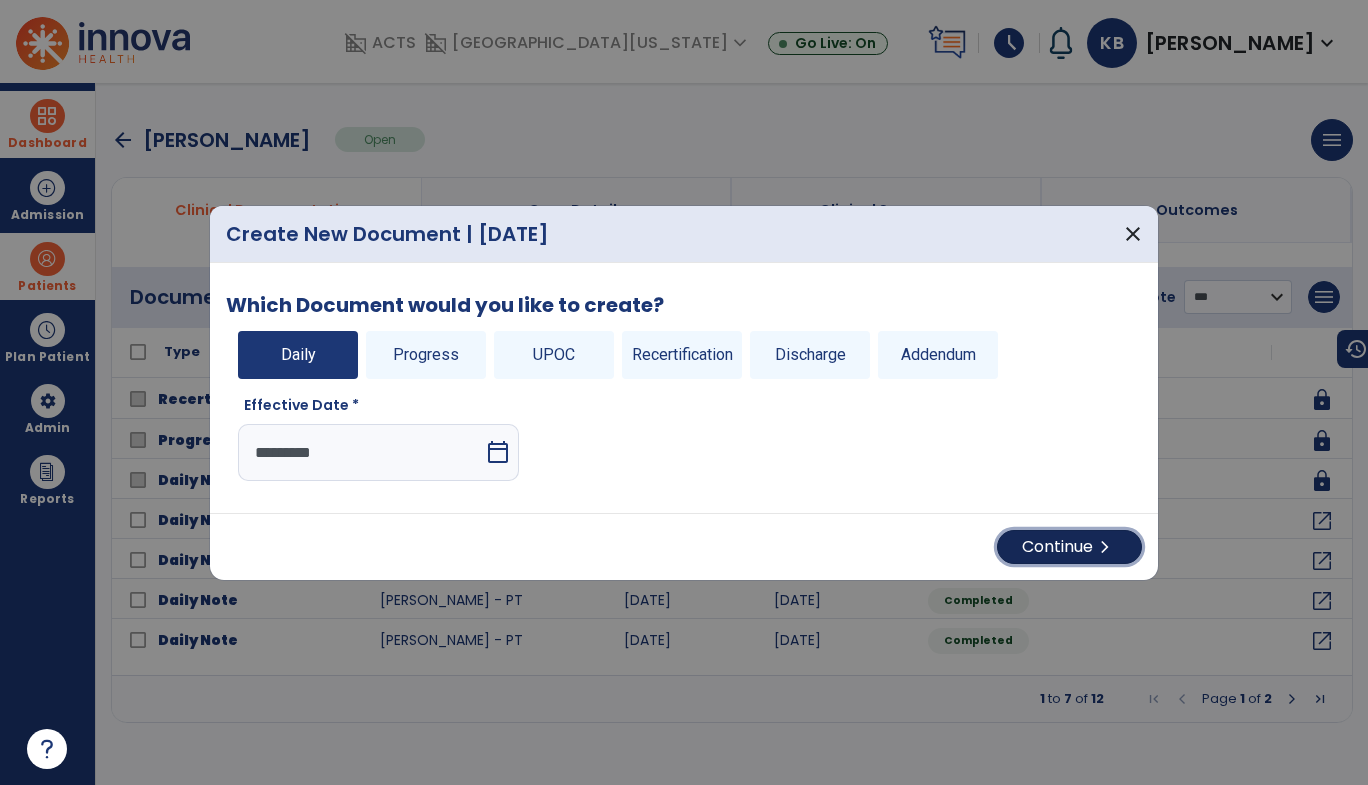 click on "chevron_right" at bounding box center (1105, 547) 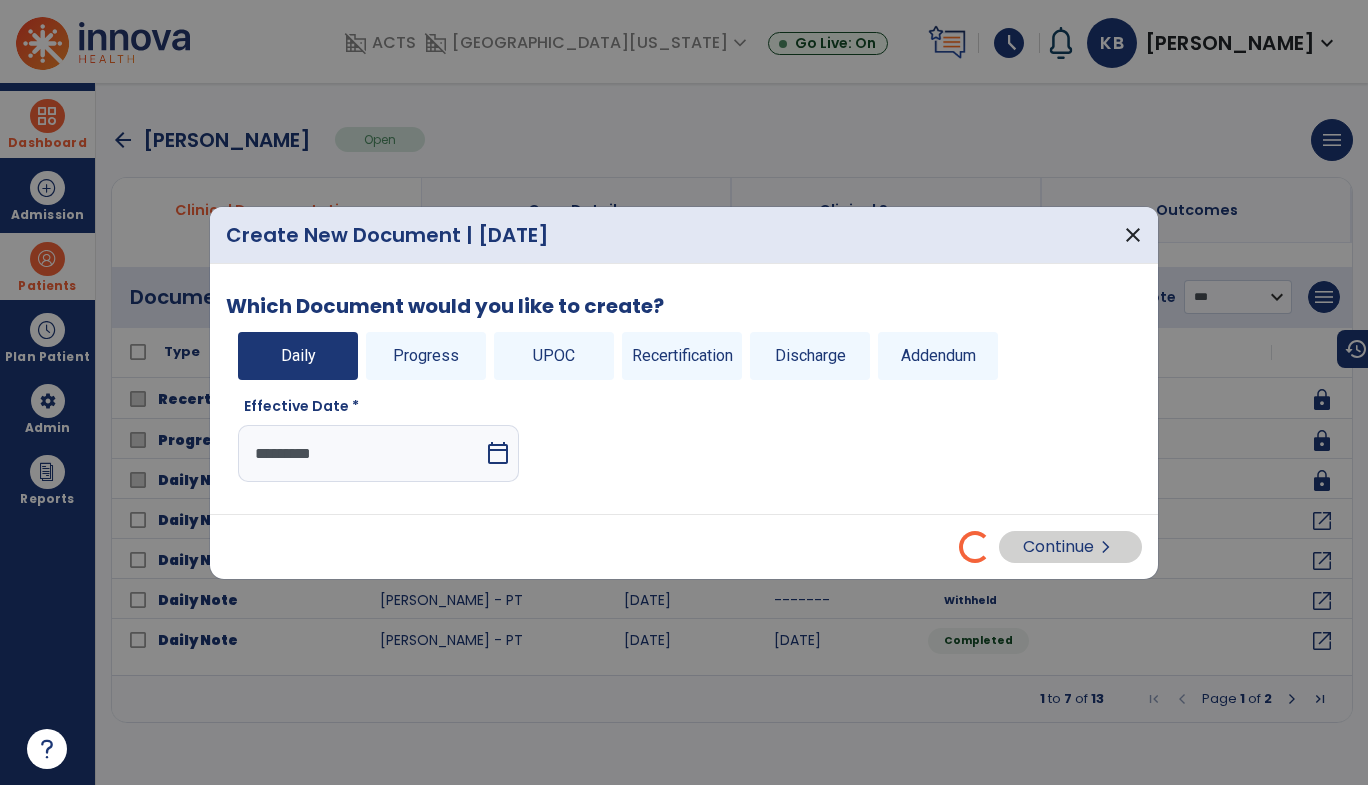 select on "*" 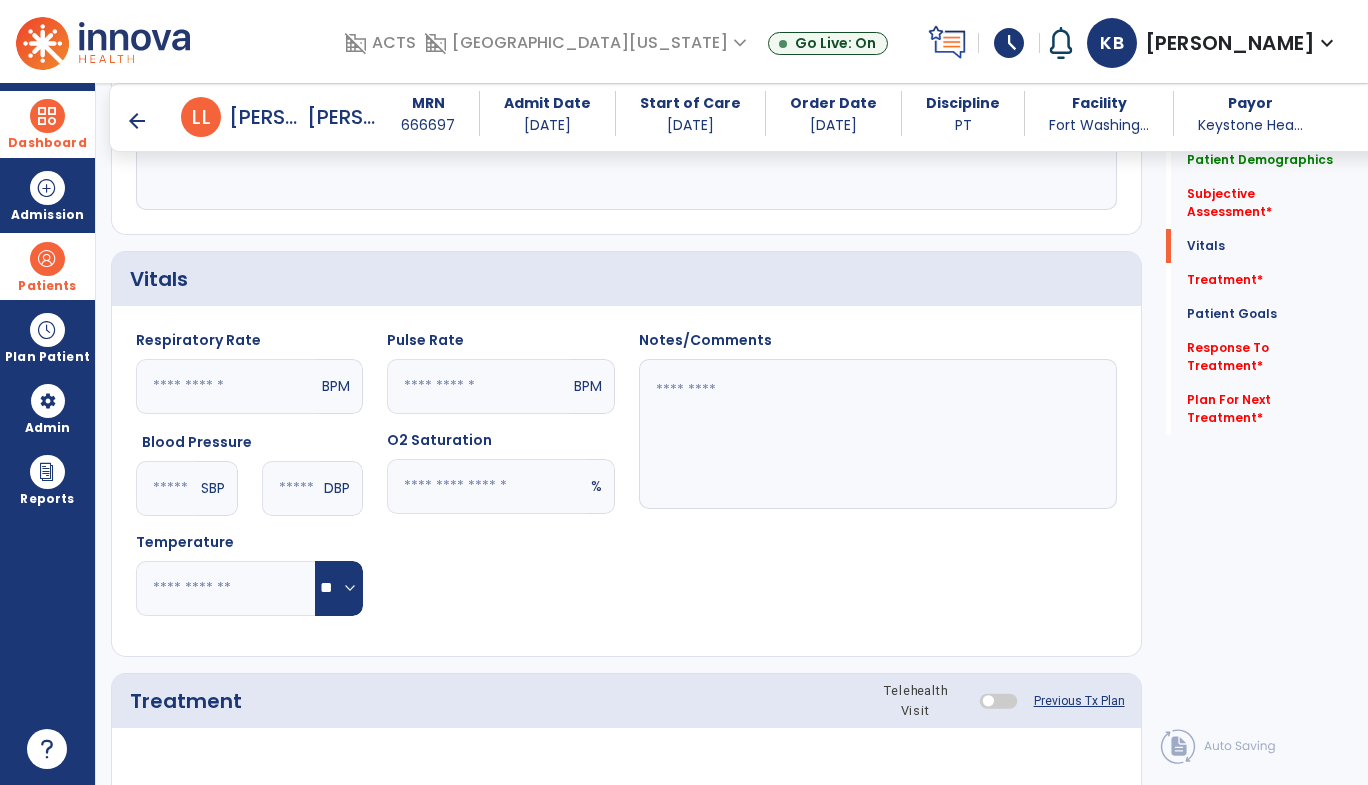 scroll, scrollTop: 657, scrollLeft: 0, axis: vertical 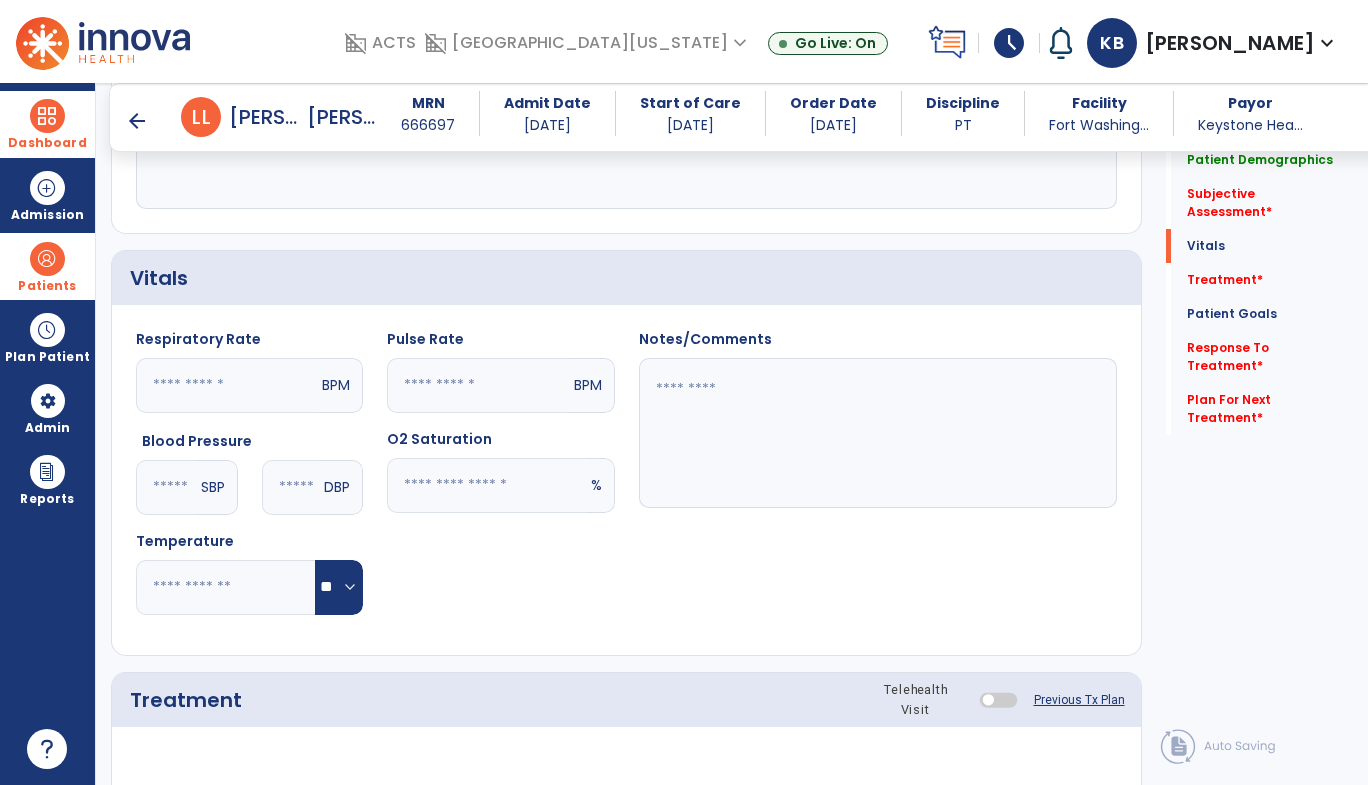 click 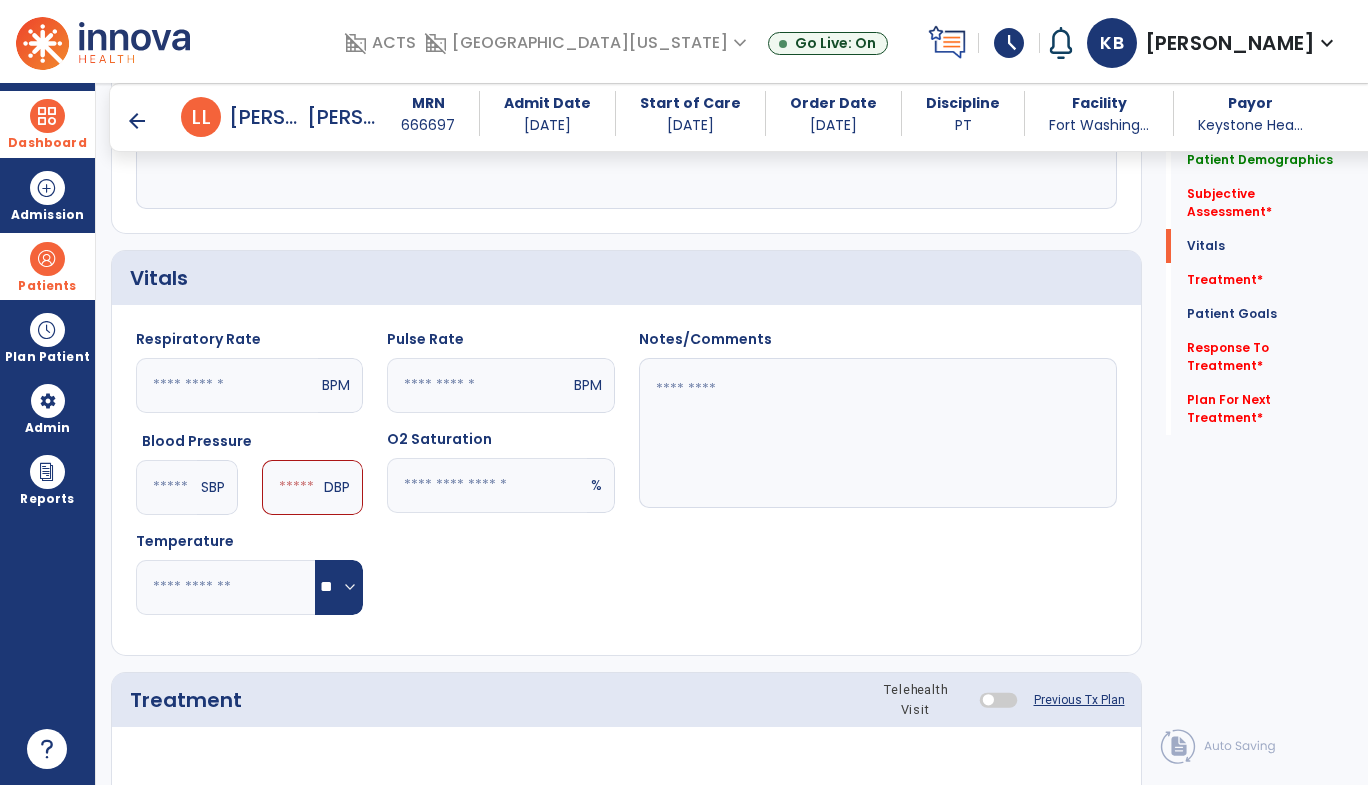 type on "***" 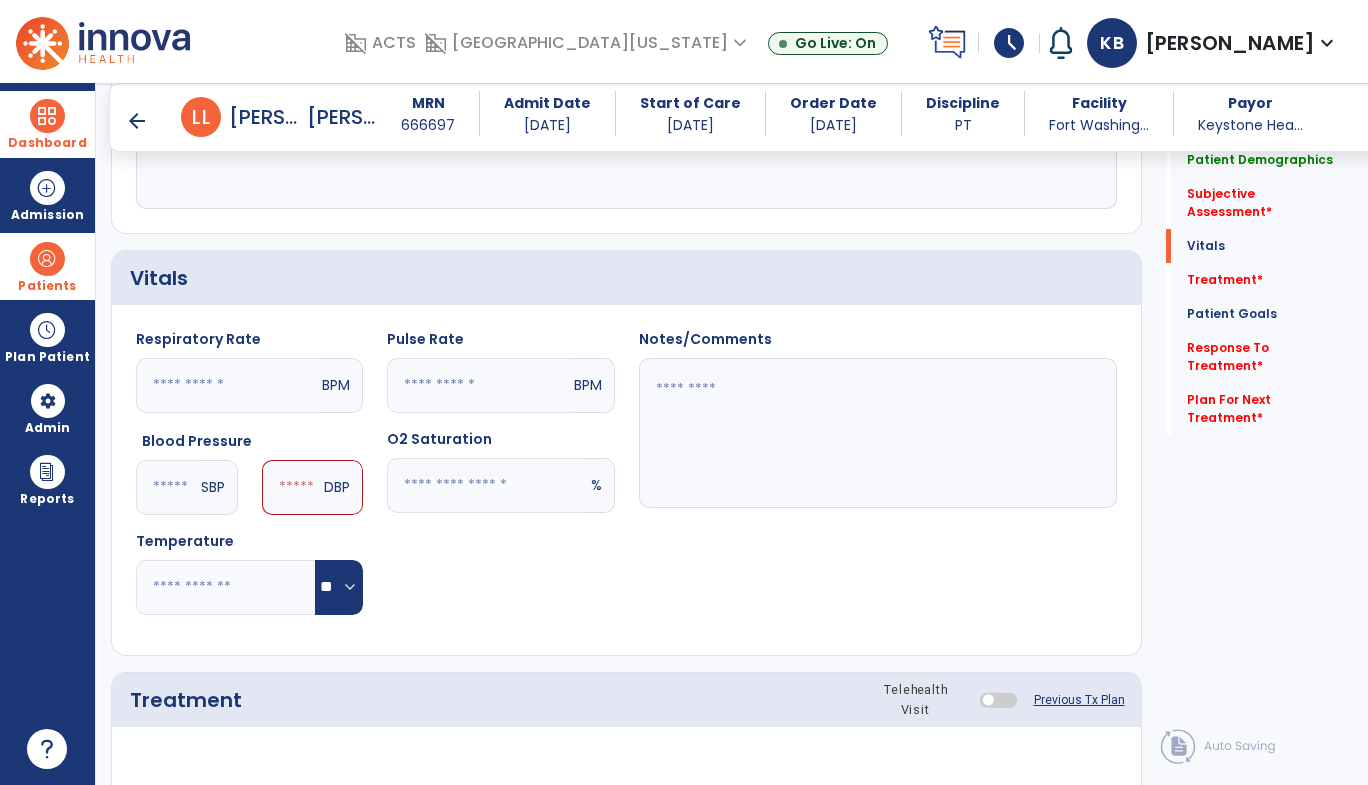 click 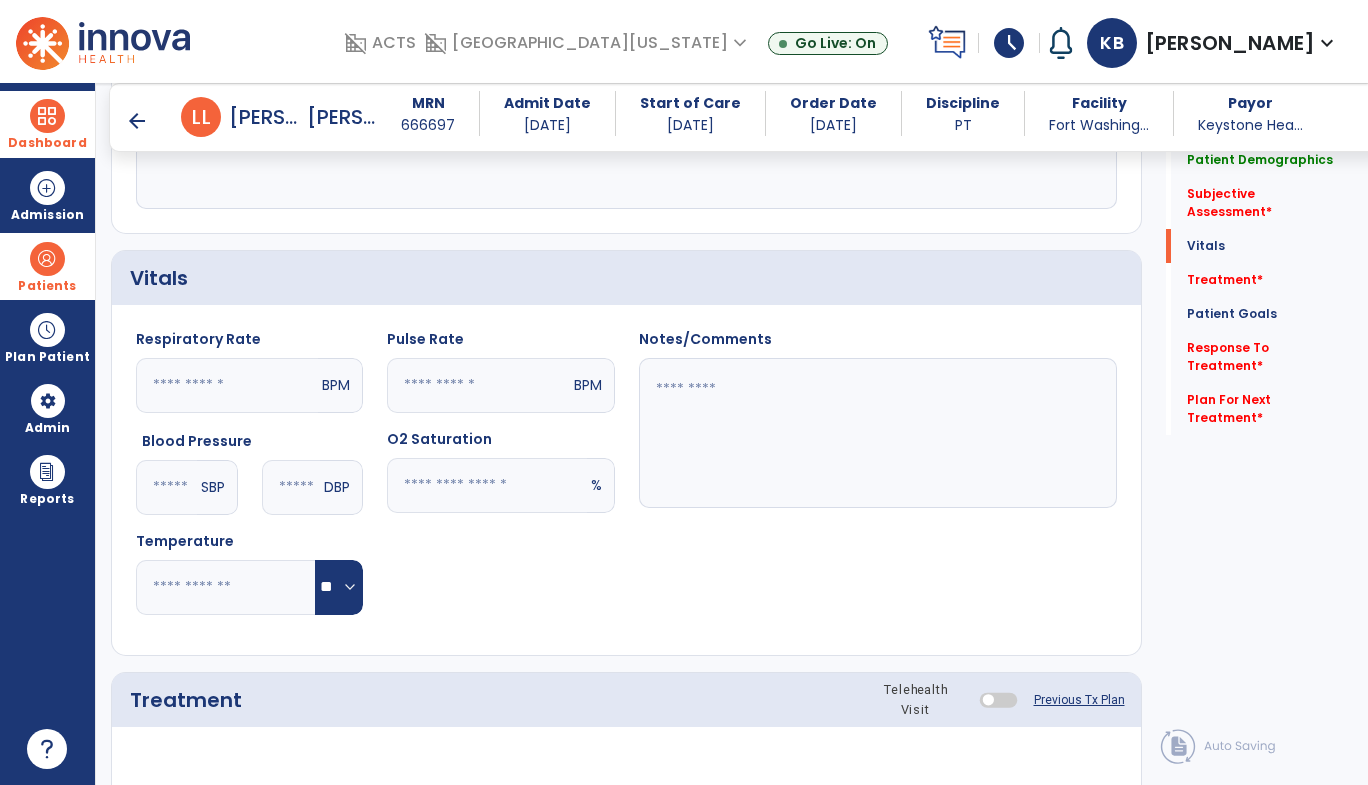 type on "**" 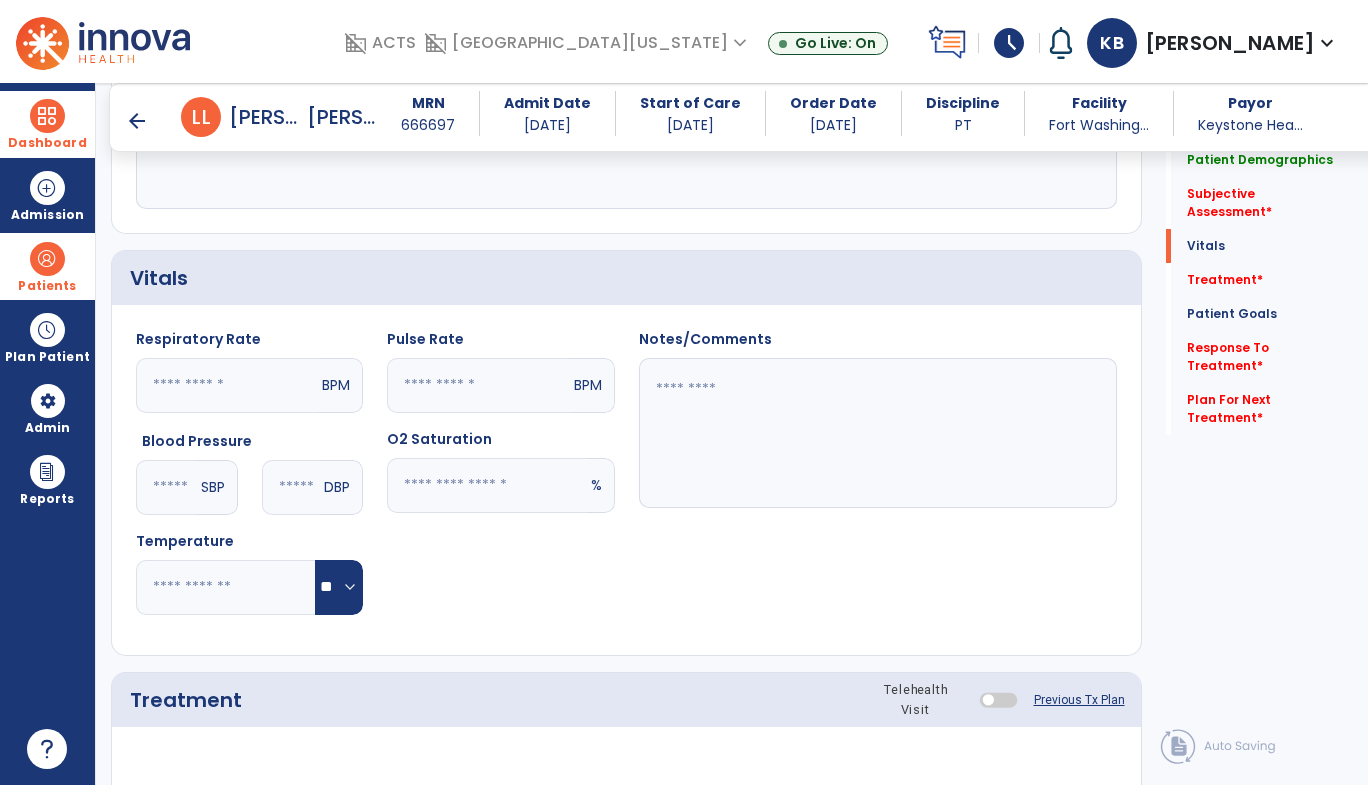 click 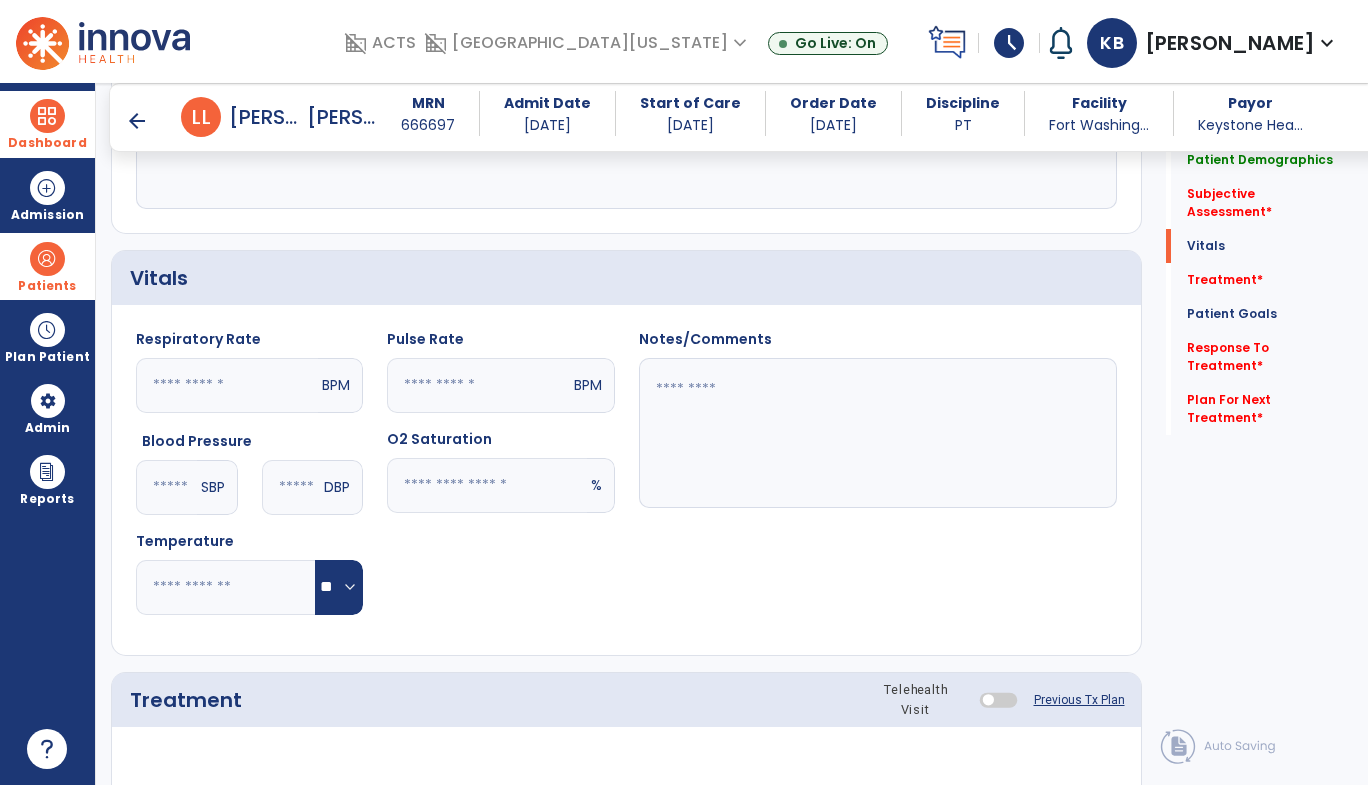 click 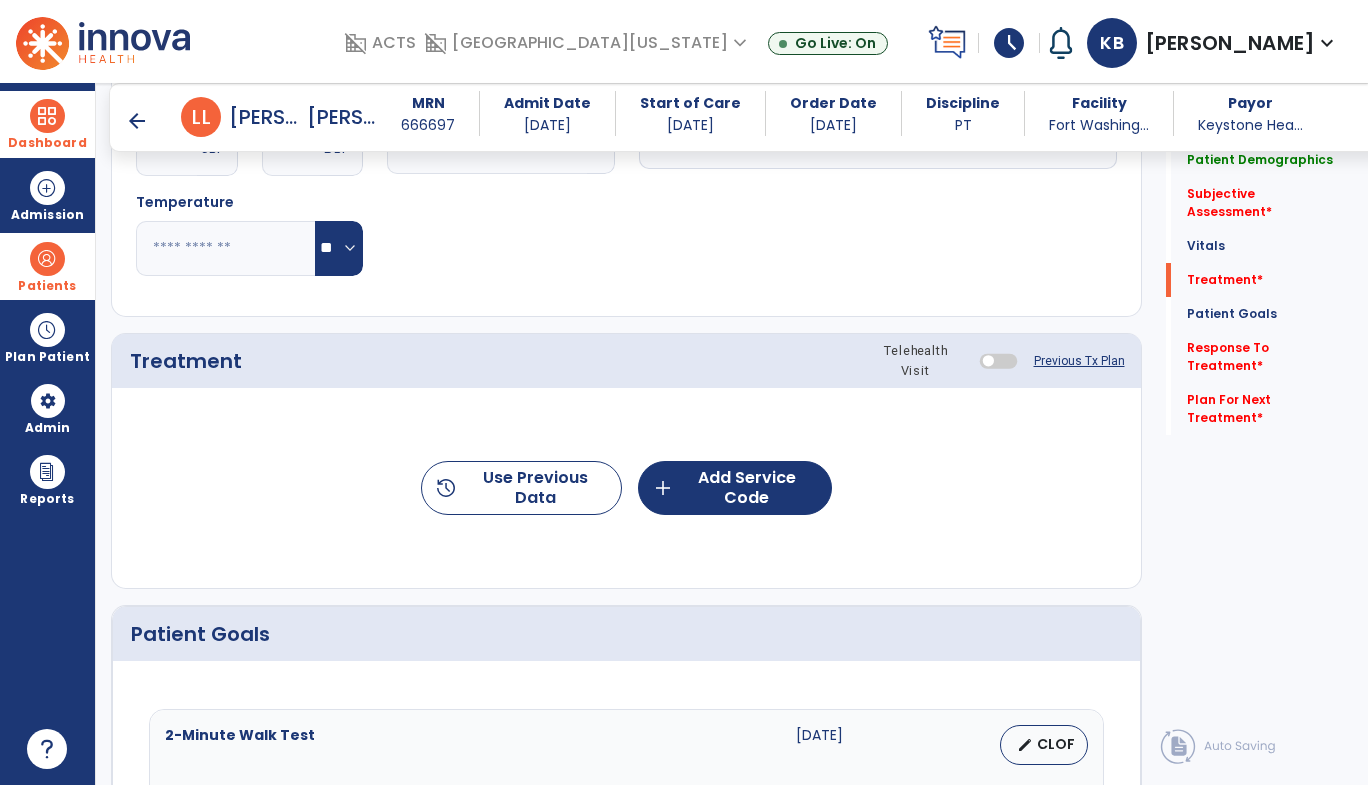 scroll, scrollTop: 1013, scrollLeft: 0, axis: vertical 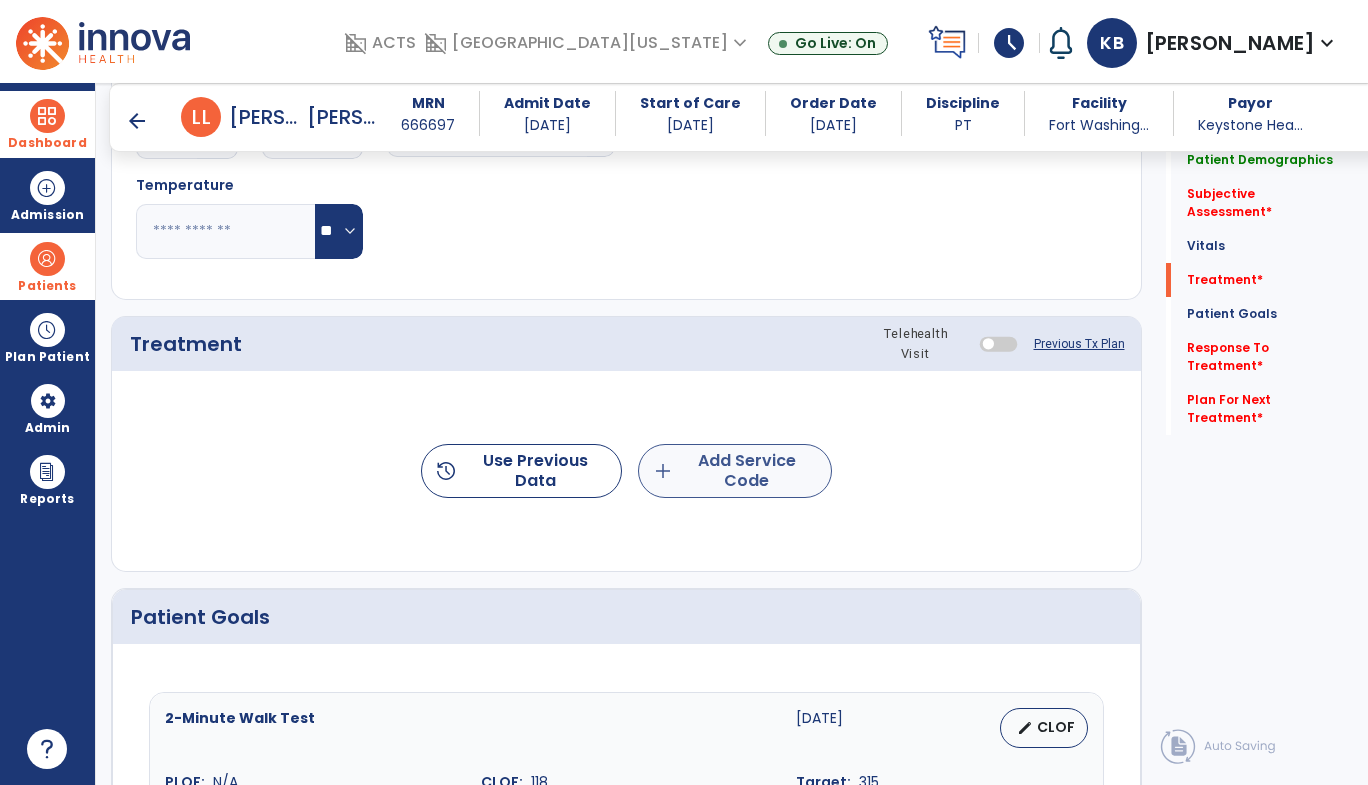 type on "**" 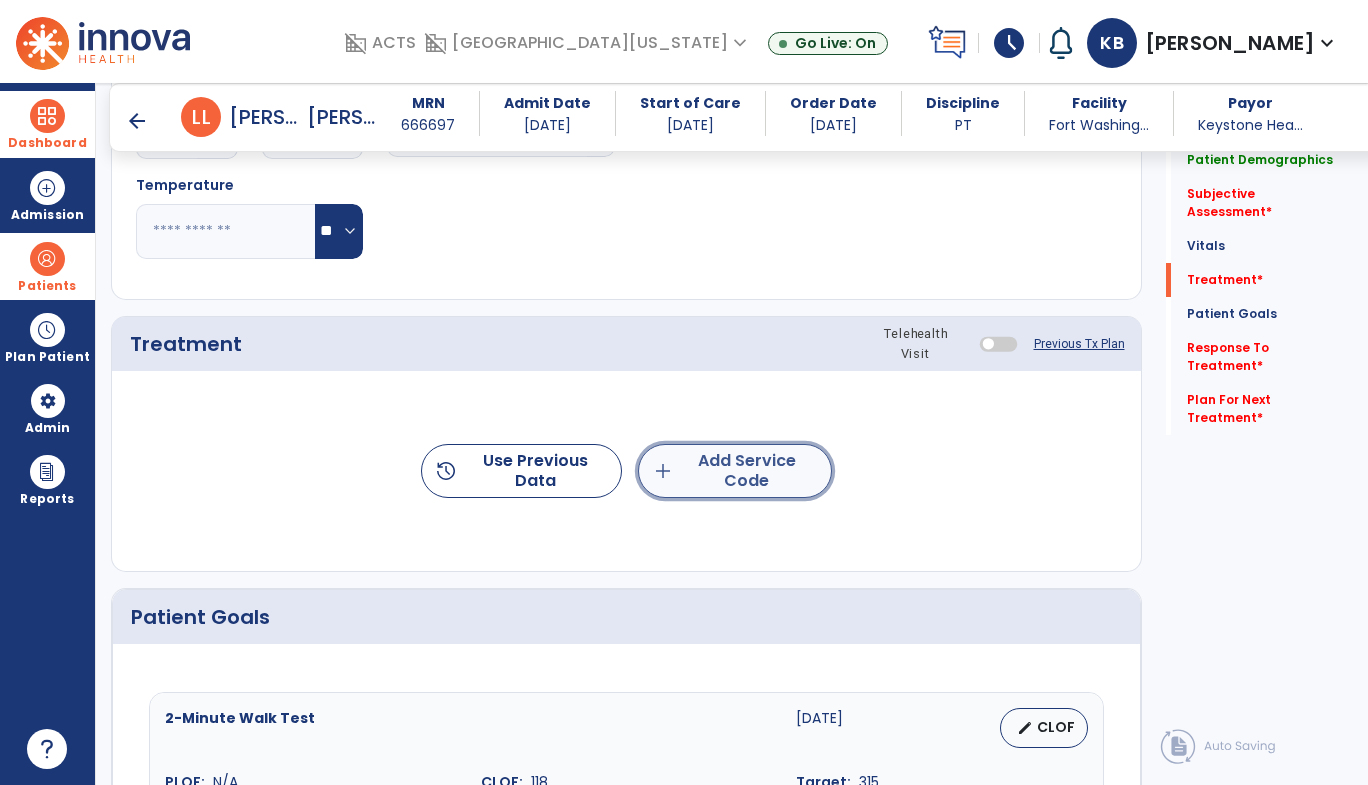 click on "add  Add Service Code" 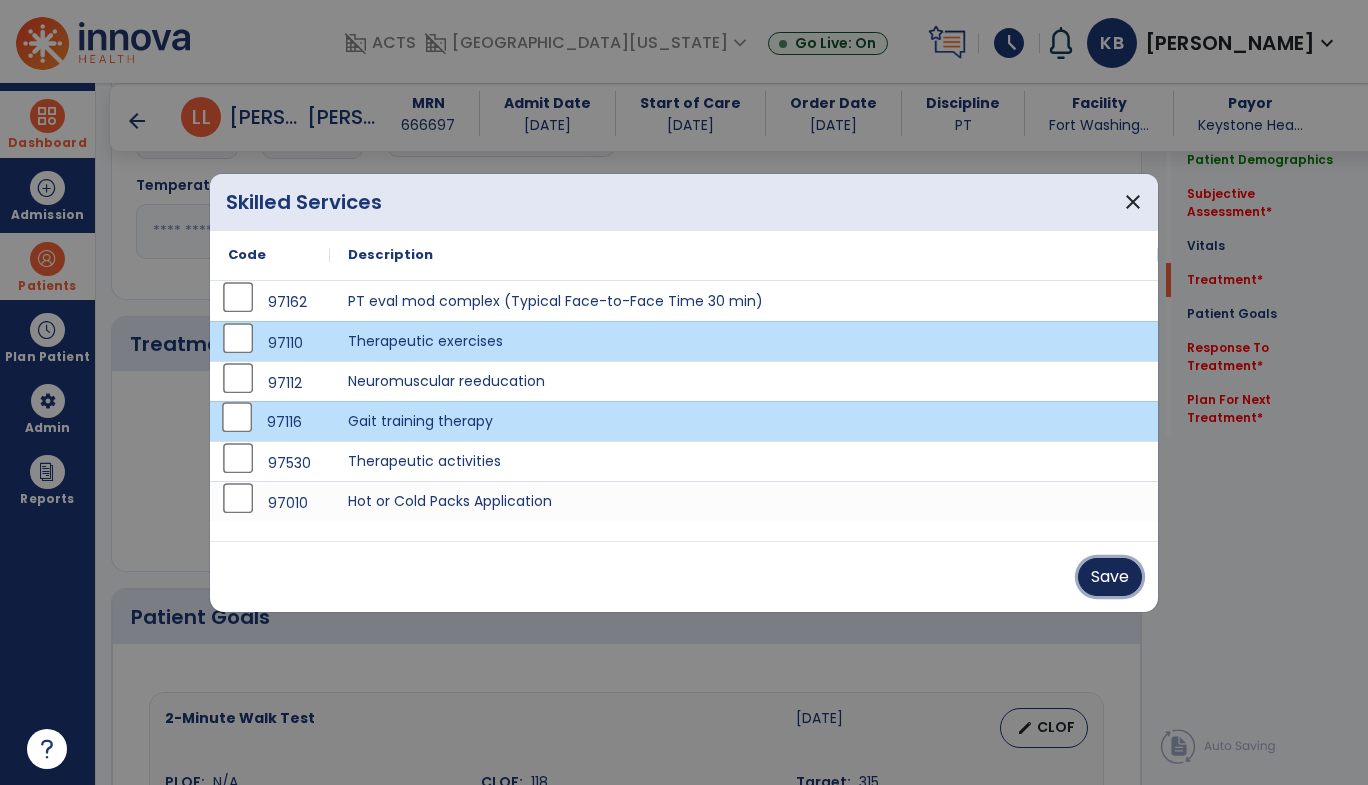 click on "Save" at bounding box center (1110, 577) 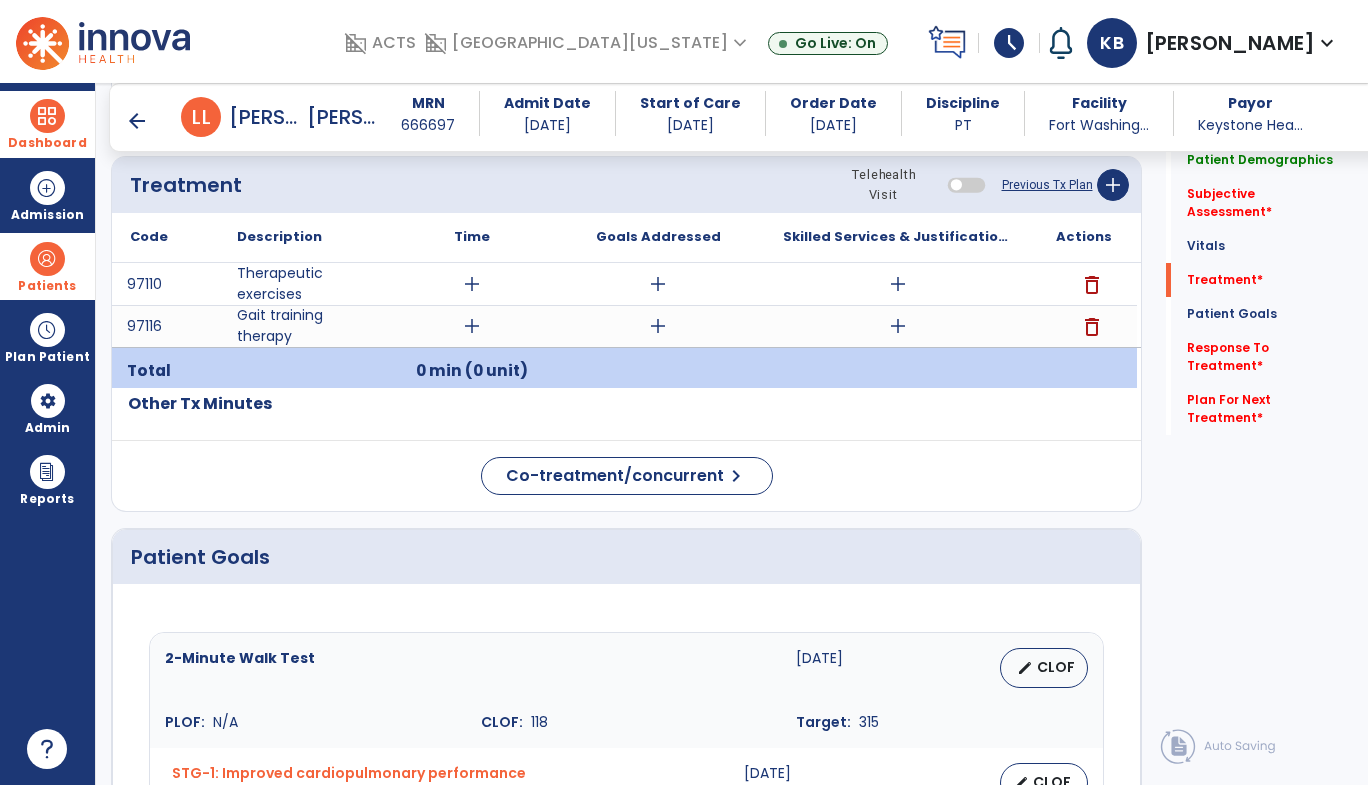 scroll, scrollTop: 1170, scrollLeft: 0, axis: vertical 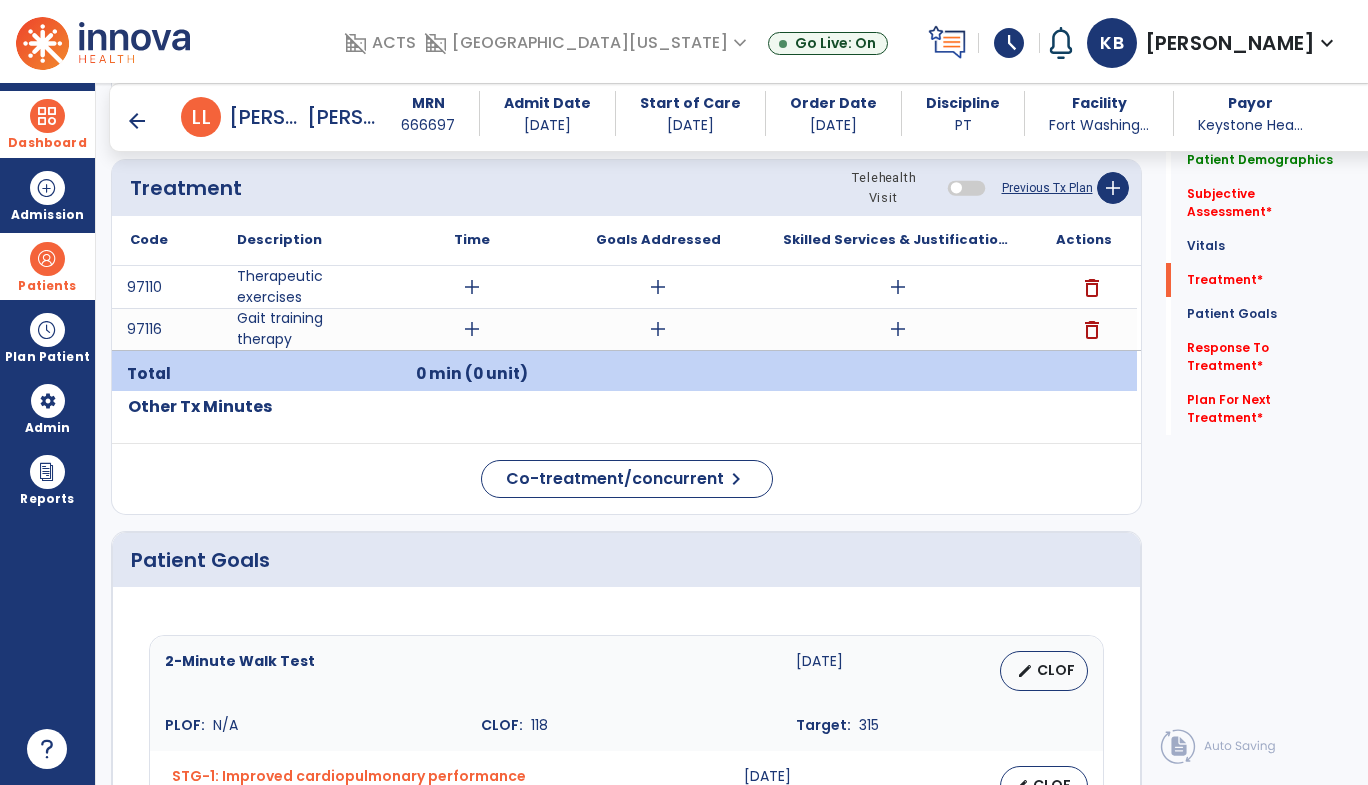 click on "add" at bounding box center (898, 287) 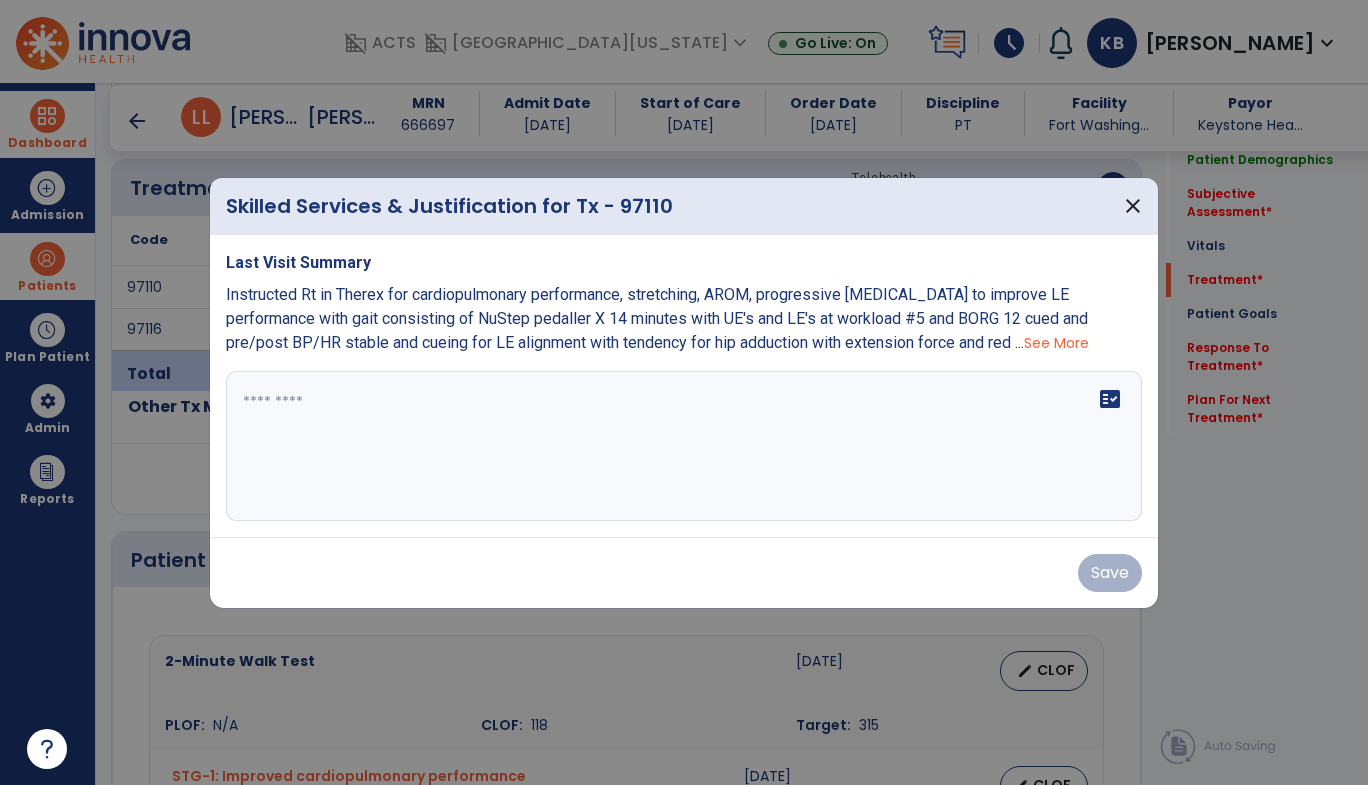 click on "See More" at bounding box center [1056, 343] 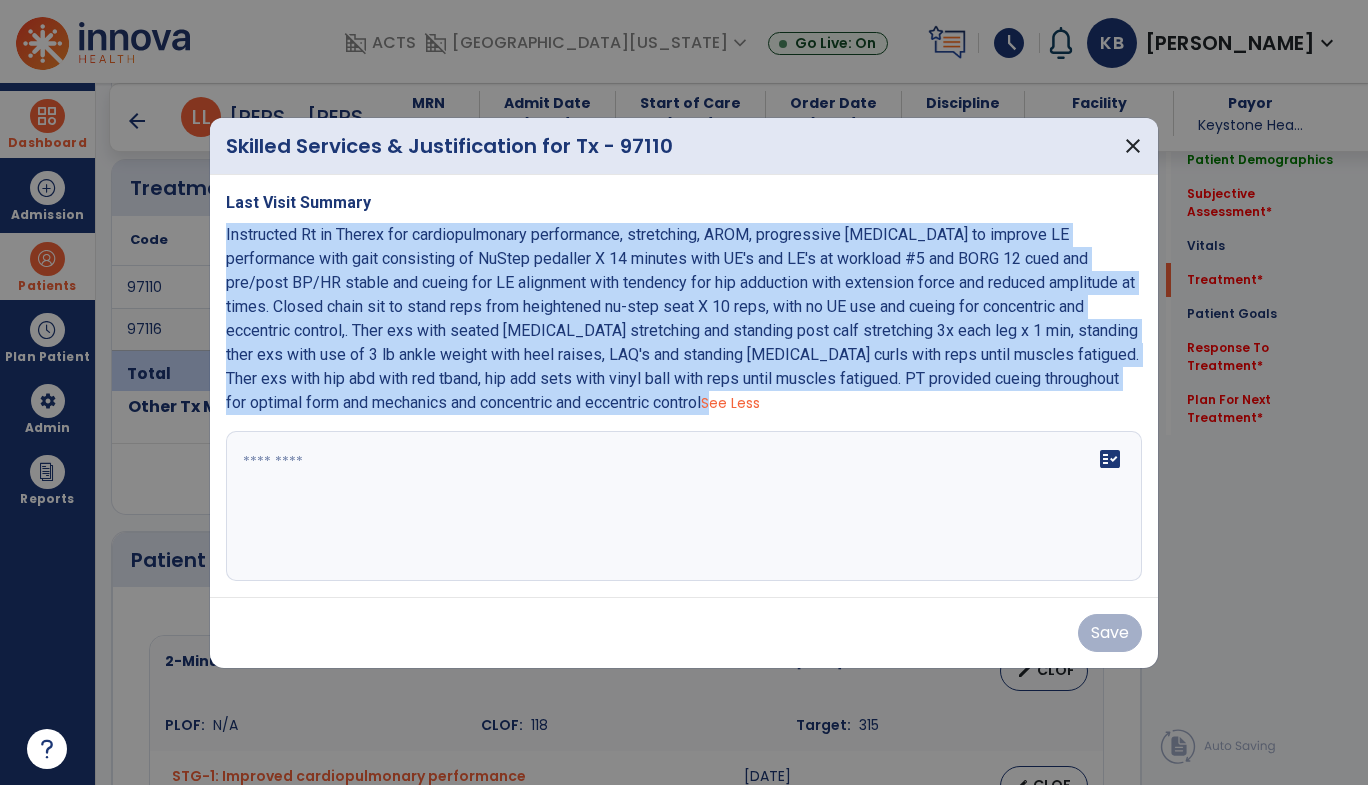 drag, startPoint x: 220, startPoint y: 232, endPoint x: 691, endPoint y: 402, distance: 500.74045 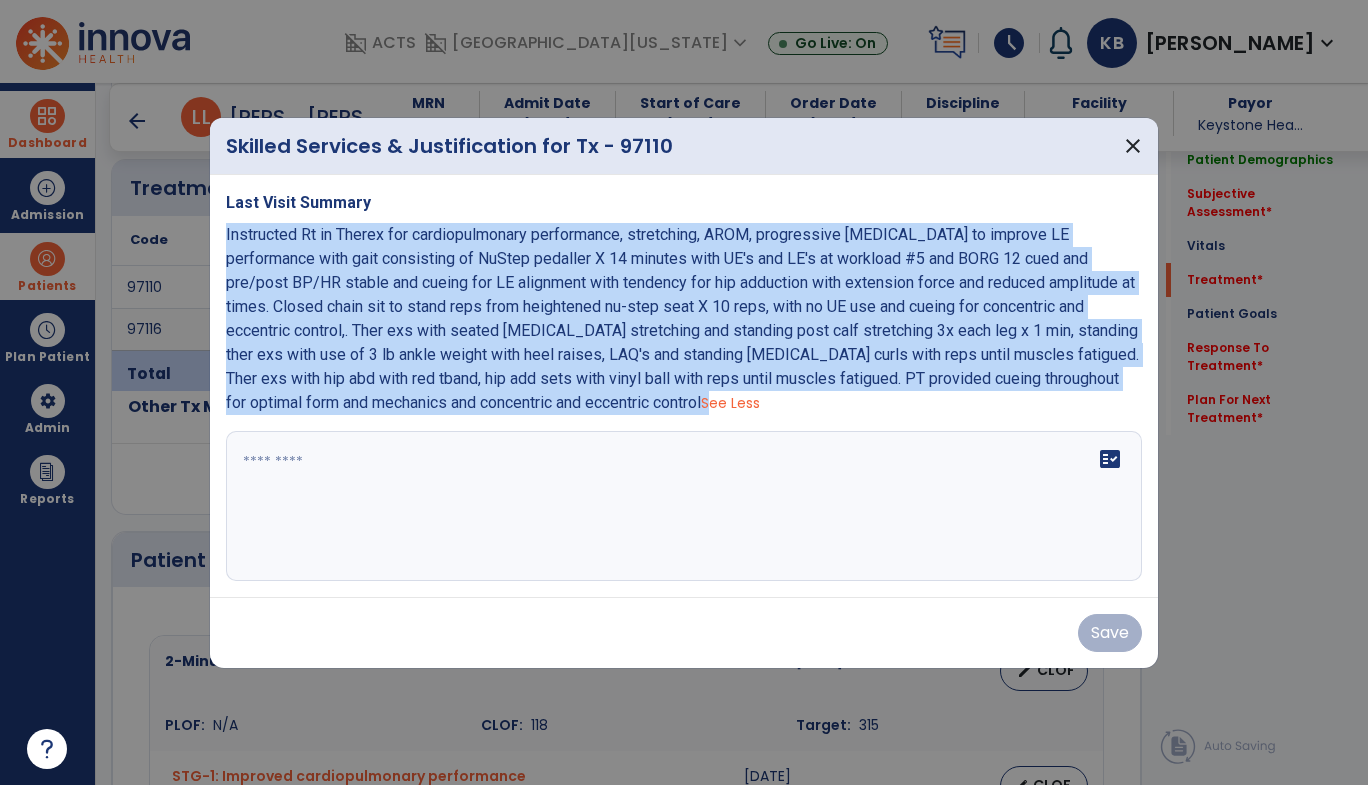 click on "Last Visit Summary Instructed Rt in Therex for cardiopulmonary performance, stretching, AROM, progressive [MEDICAL_DATA] to improve LE performance with gait consisting of NuStep pedaller X 14 minutes with UE's and LE's at workload #5 and BORG 12 cued and pre/post BP/HR stable and cueing for LE alignment with tendency for hip adduction with extension force and reduced amplitude at times. Closed chain sit to stand reps from heightened nu-step seat X 10 reps, with no UE use and cueing for concentric and eccentric control,. Ther exs with seated [MEDICAL_DATA] stretching and standing post calf stretching 3x each leg x 1 min, standing ther exs with use of 3 lb ankle weight with heel raises, LAQ's and standing [MEDICAL_DATA] curls with reps until muscles fatigued. Ther exs with hip abd with red tband, hip add sets with vinyl ball with reps until muscles fatigued. PT provided cueing throughout for optimal form and mechanics and concentric and eccentric control  See Less   fact_check" at bounding box center (684, 386) 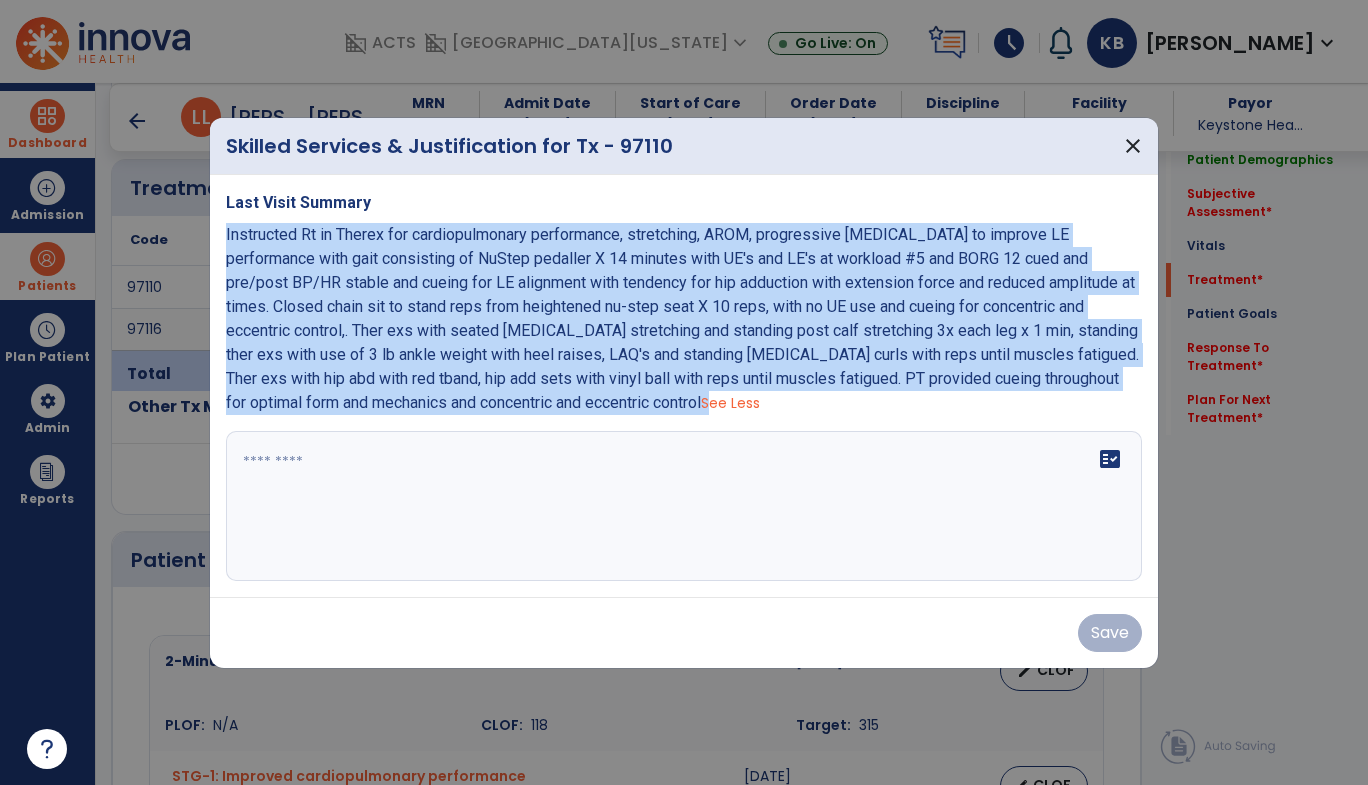 copy on "Instructed Rt in Therex for cardiopulmonary performance, stretching, AROM, progressive [MEDICAL_DATA] to improve LE performance with gait consisting of NuStep pedaller X 14 minutes with UE's and LE's at workload #5 and BORG 12 cued and pre/post BP/HR stable and cueing for LE alignment with tendency for hip adduction with extension force and reduced amplitude at times. Closed chain sit to stand reps from heightened nu-step seat X 10 reps, with no UE use and cueing for concentric and eccentric control,. Ther exs with seated [MEDICAL_DATA] stretching and standing post calf stretching 3x each leg x 1 min, standing ther exs with use of 3 lb ankle weight with heel raises, LAQ's and standing [MEDICAL_DATA] curls with reps until muscles fatigued. Ther exs with hip abd with red tband, hip add sets with vinyl ball with reps until muscles fatigued. PT provided cueing throughout for optimal form and mechanics and concentric and eccentric control" 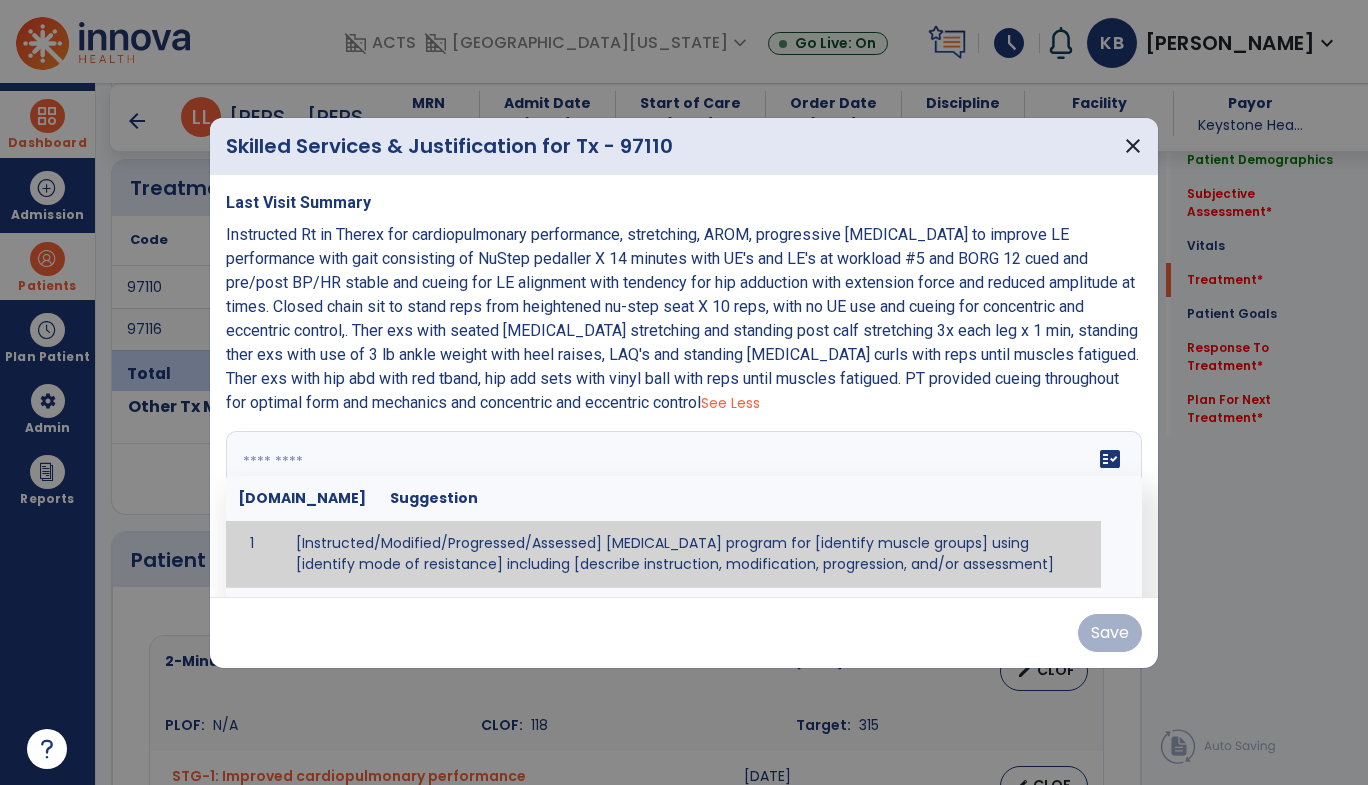 click at bounding box center [681, 506] 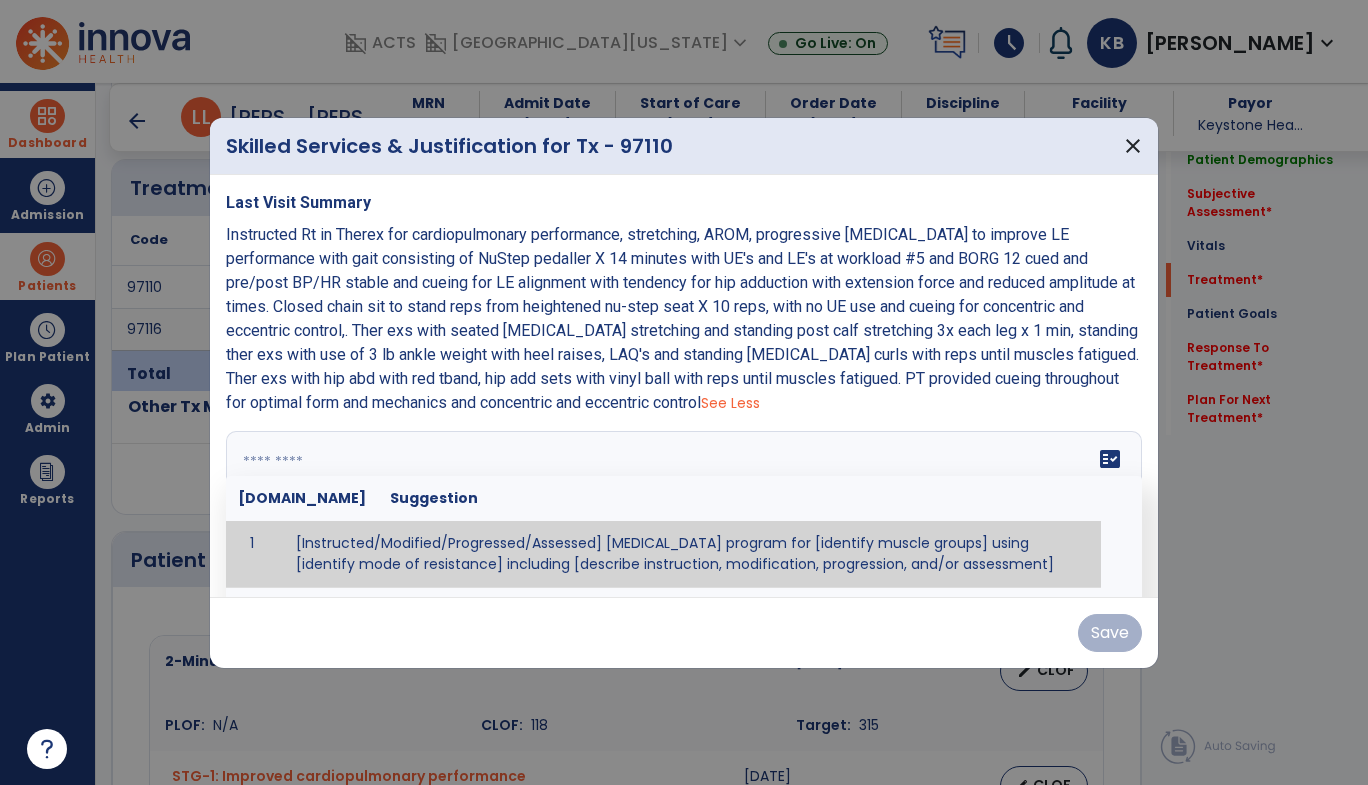paste on "**********" 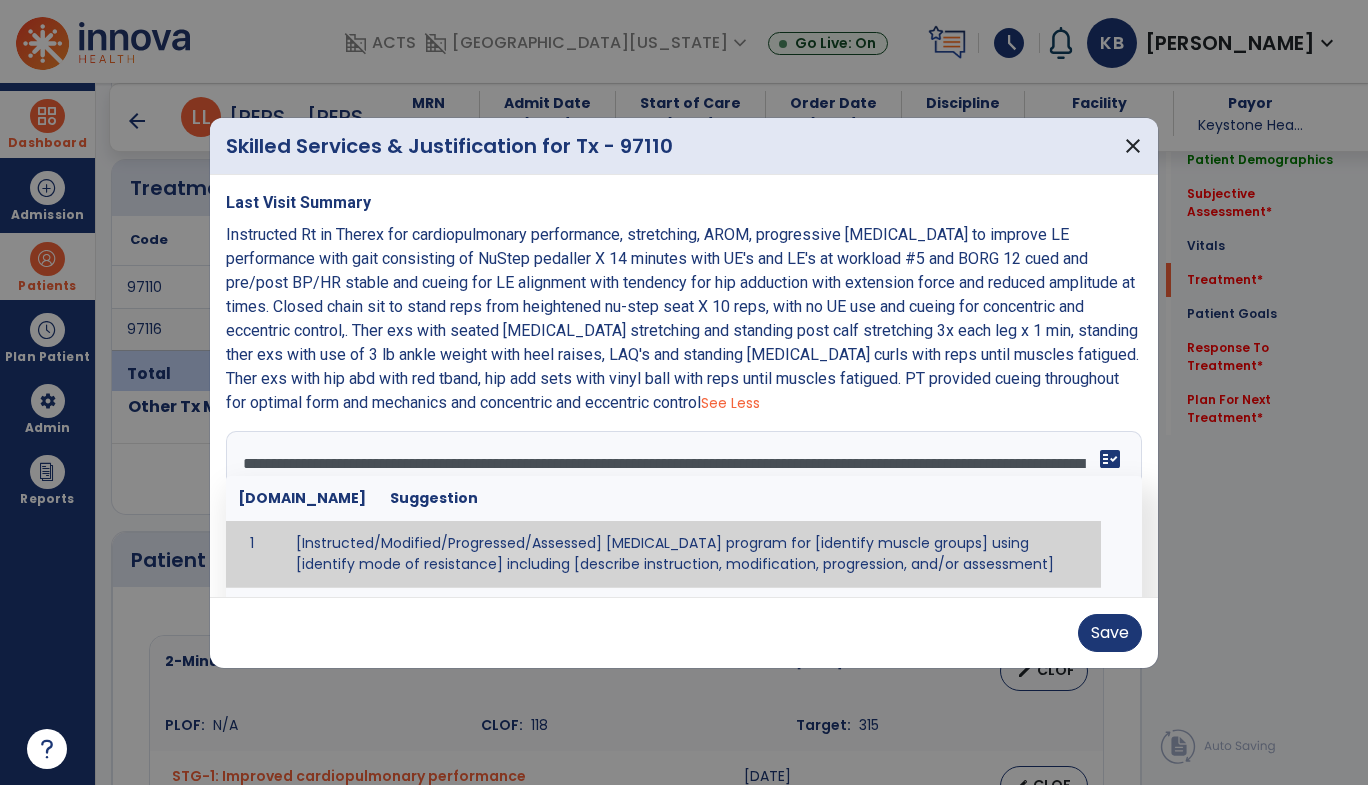 scroll, scrollTop: 111, scrollLeft: 0, axis: vertical 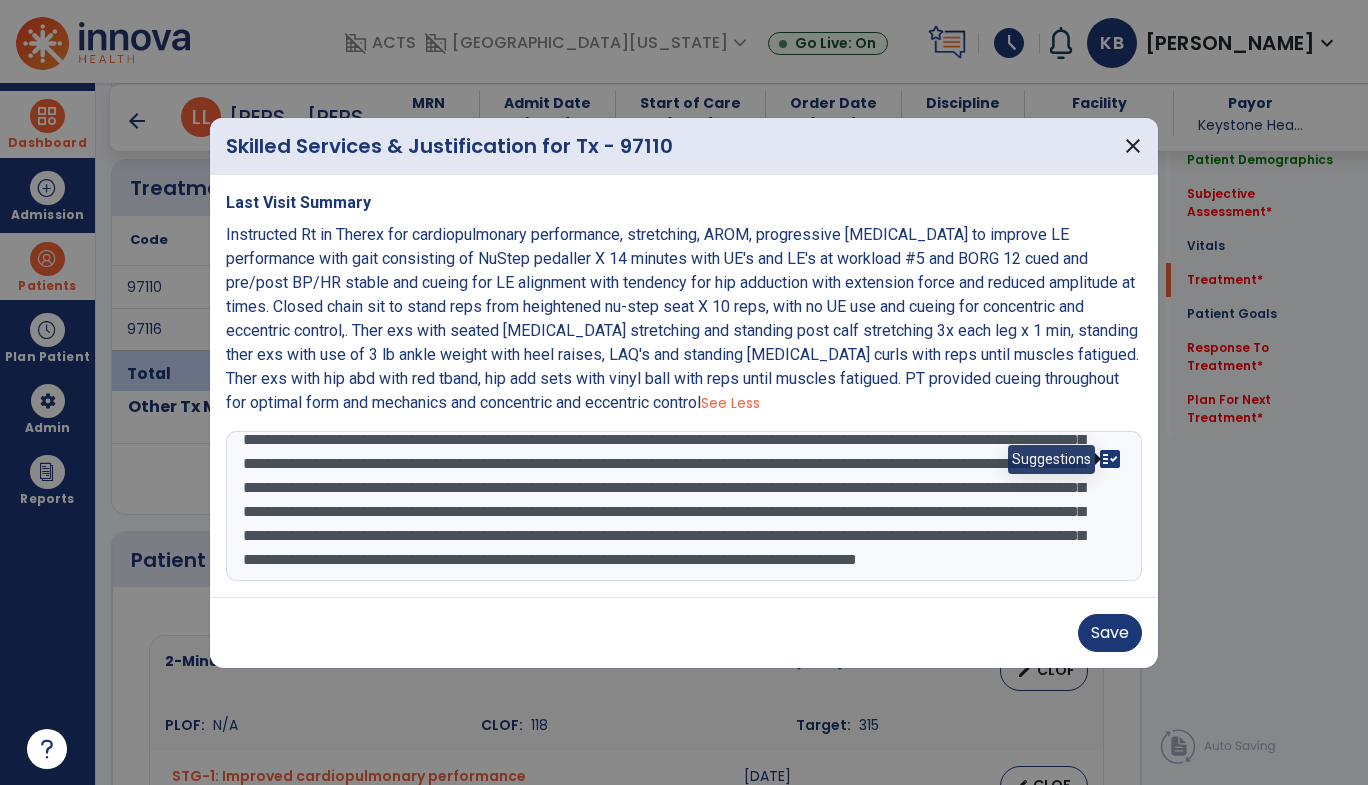 click on "fact_check" at bounding box center (1110, 459) 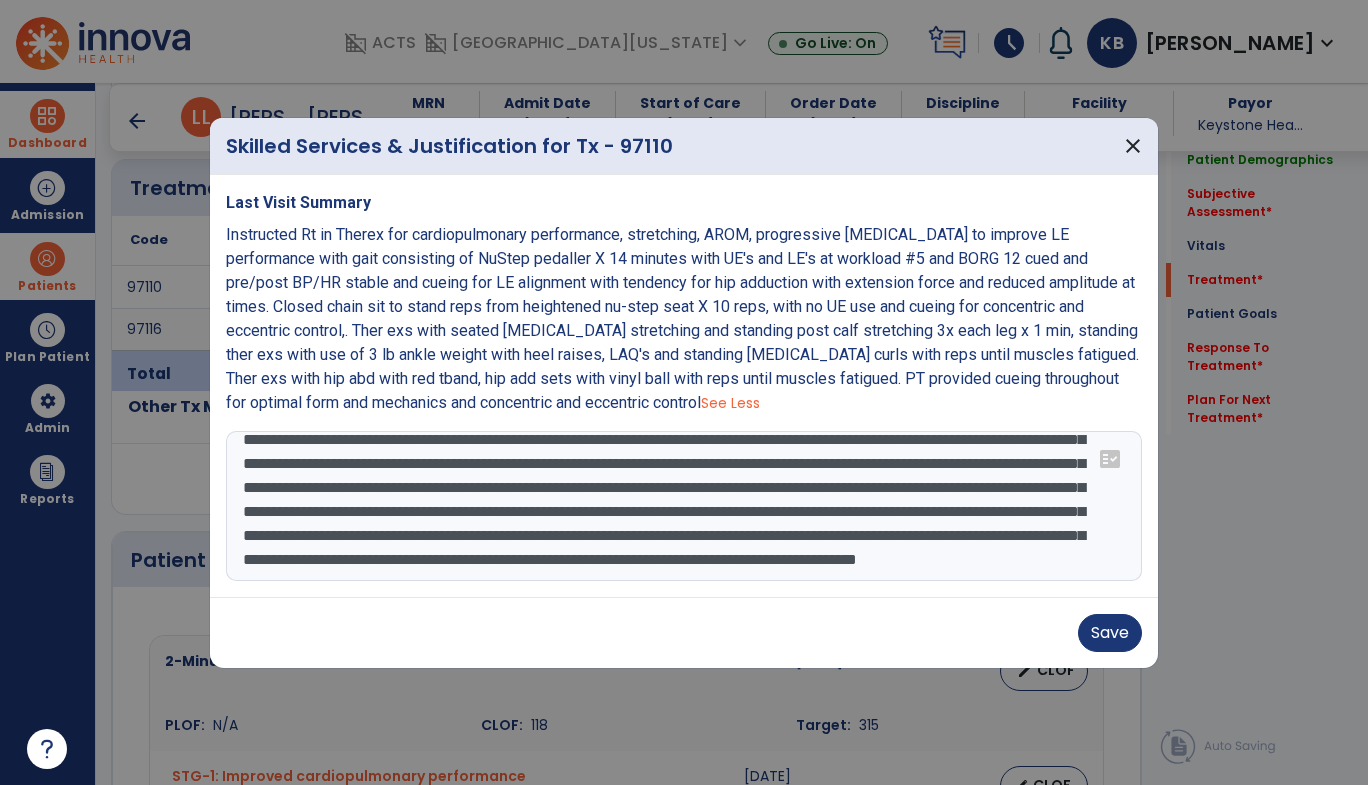scroll, scrollTop: 65, scrollLeft: 0, axis: vertical 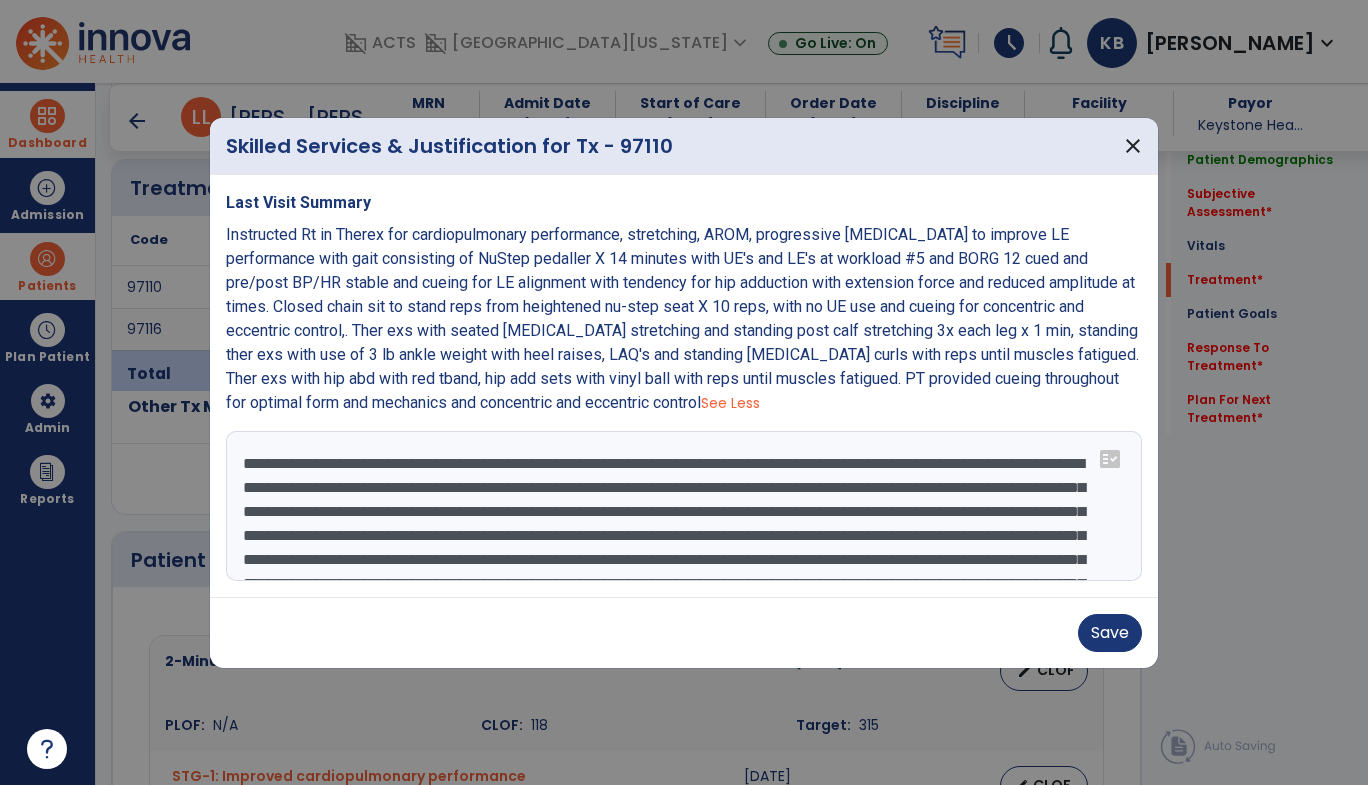 click on "**********" at bounding box center (684, 506) 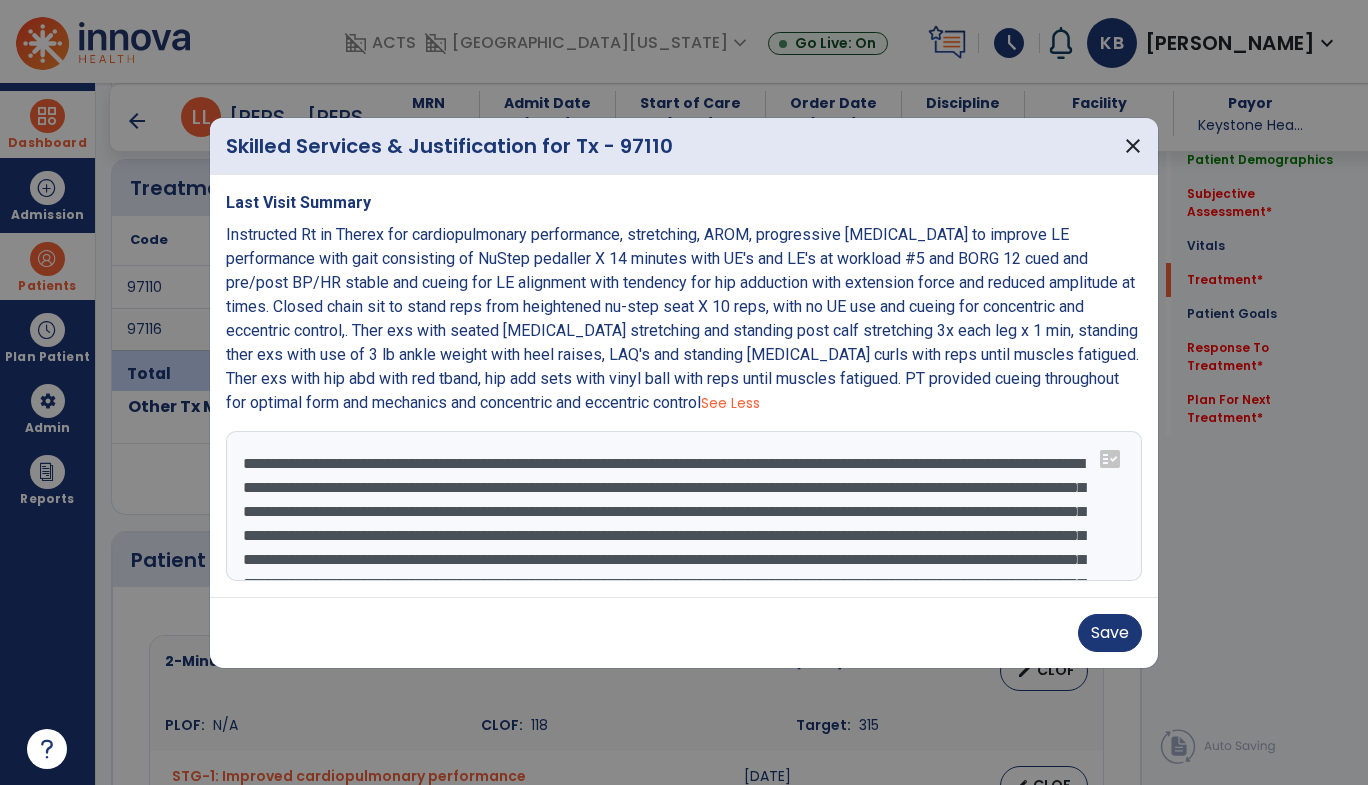 click on "**********" at bounding box center [684, 506] 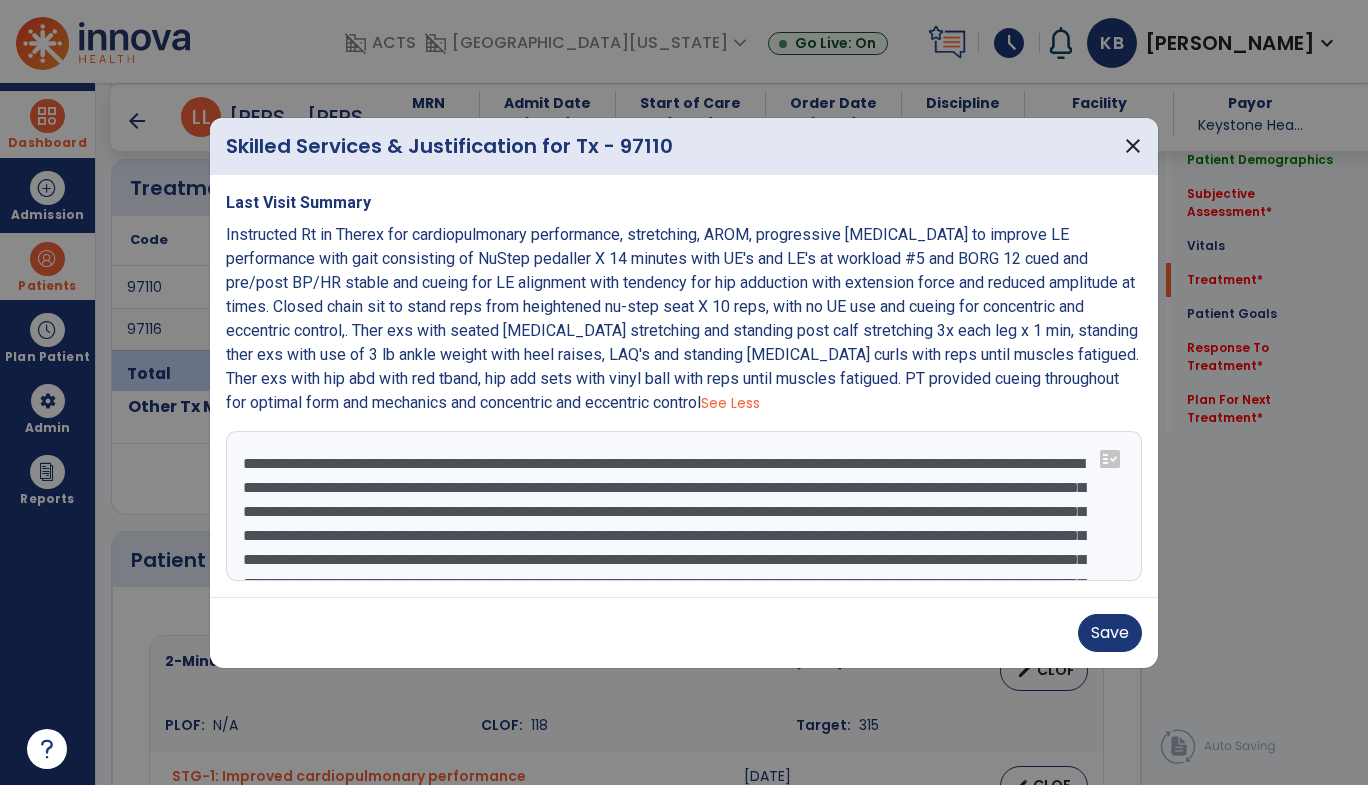 scroll, scrollTop: 98, scrollLeft: 0, axis: vertical 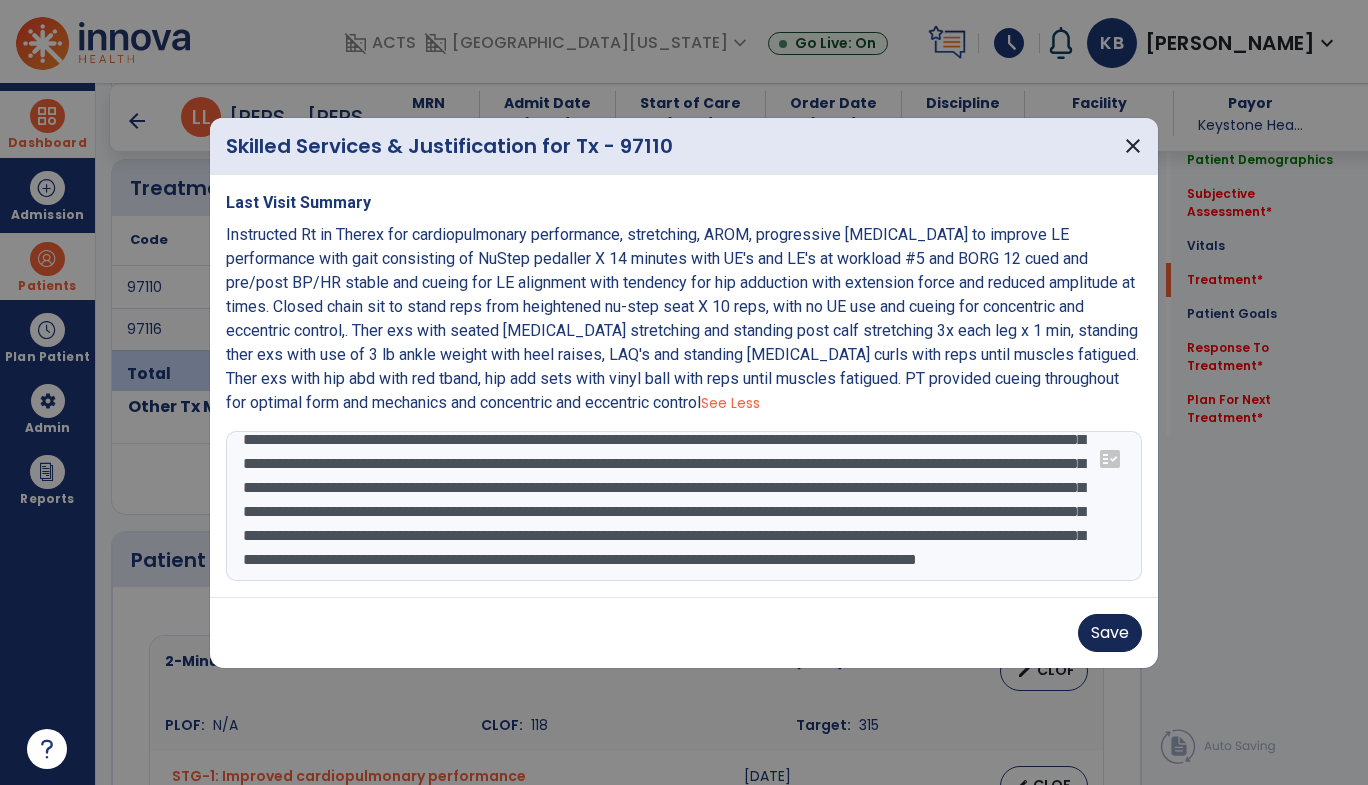 type on "**********" 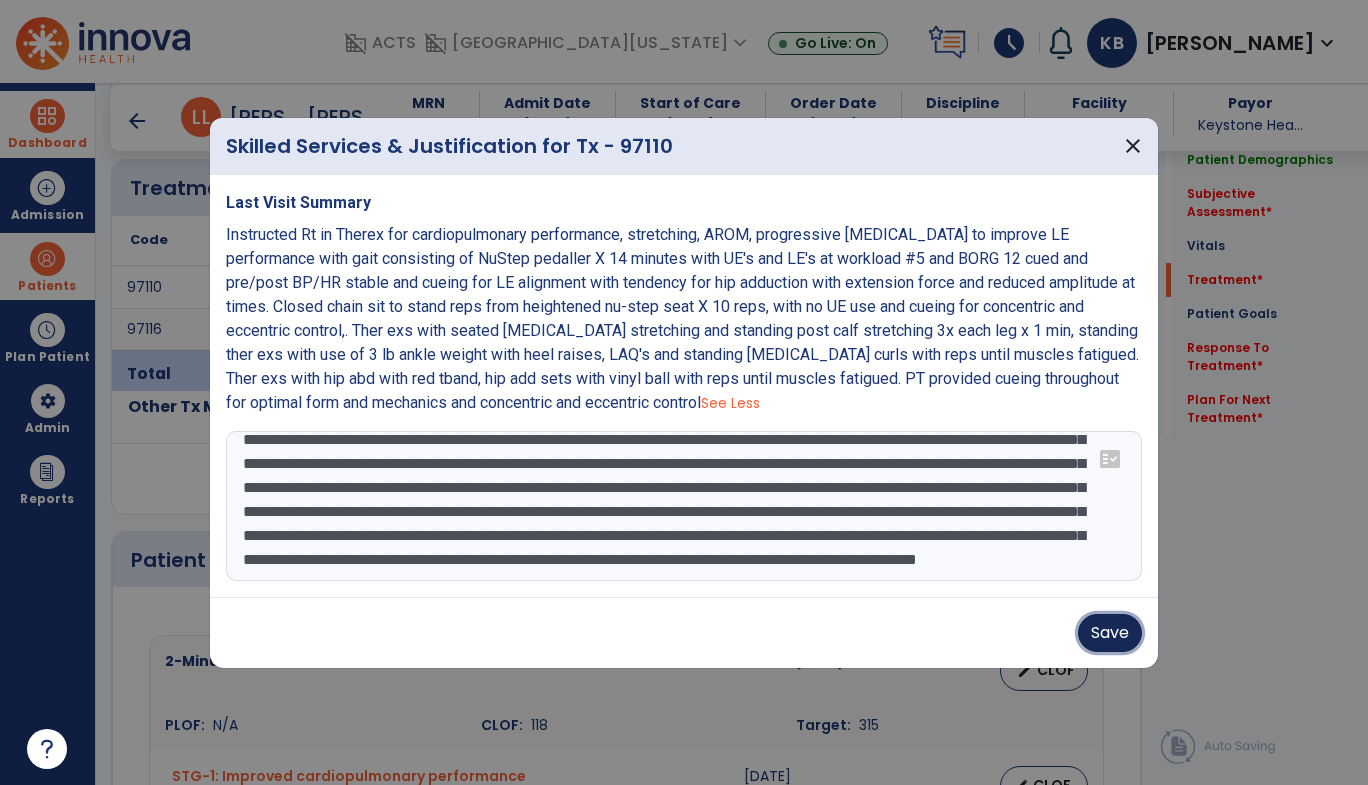 click on "Save" at bounding box center [1110, 633] 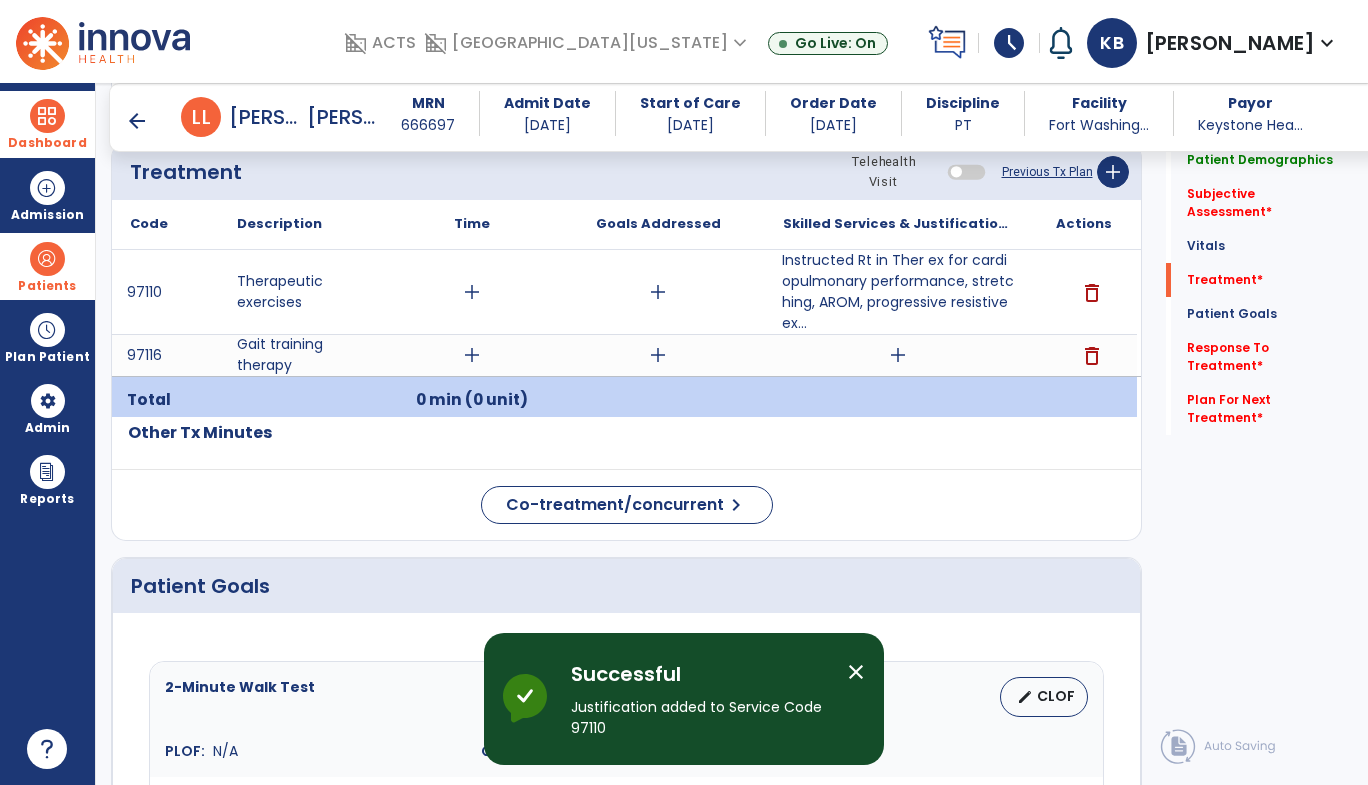 scroll, scrollTop: 1187, scrollLeft: 0, axis: vertical 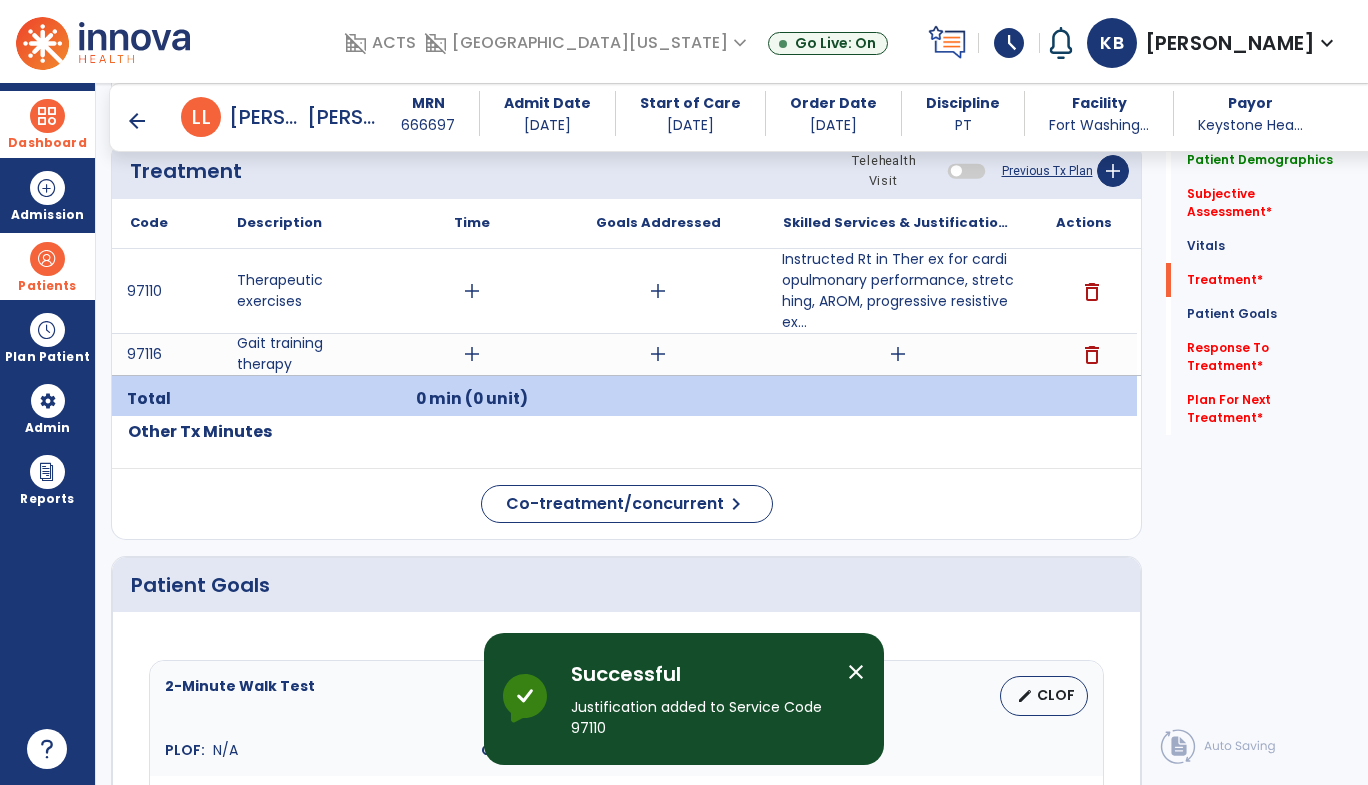 click on "add" at bounding box center [898, 354] 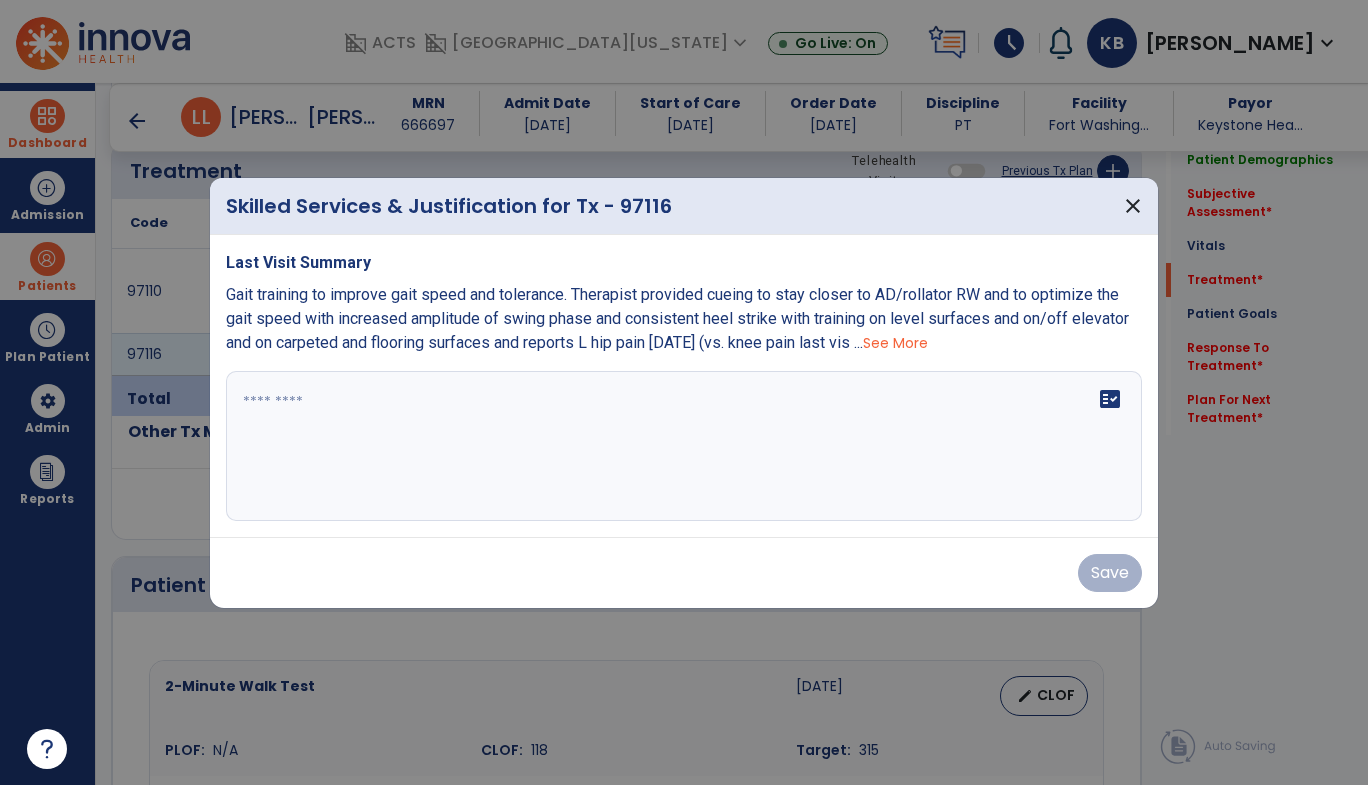 click on "See More" at bounding box center (895, 343) 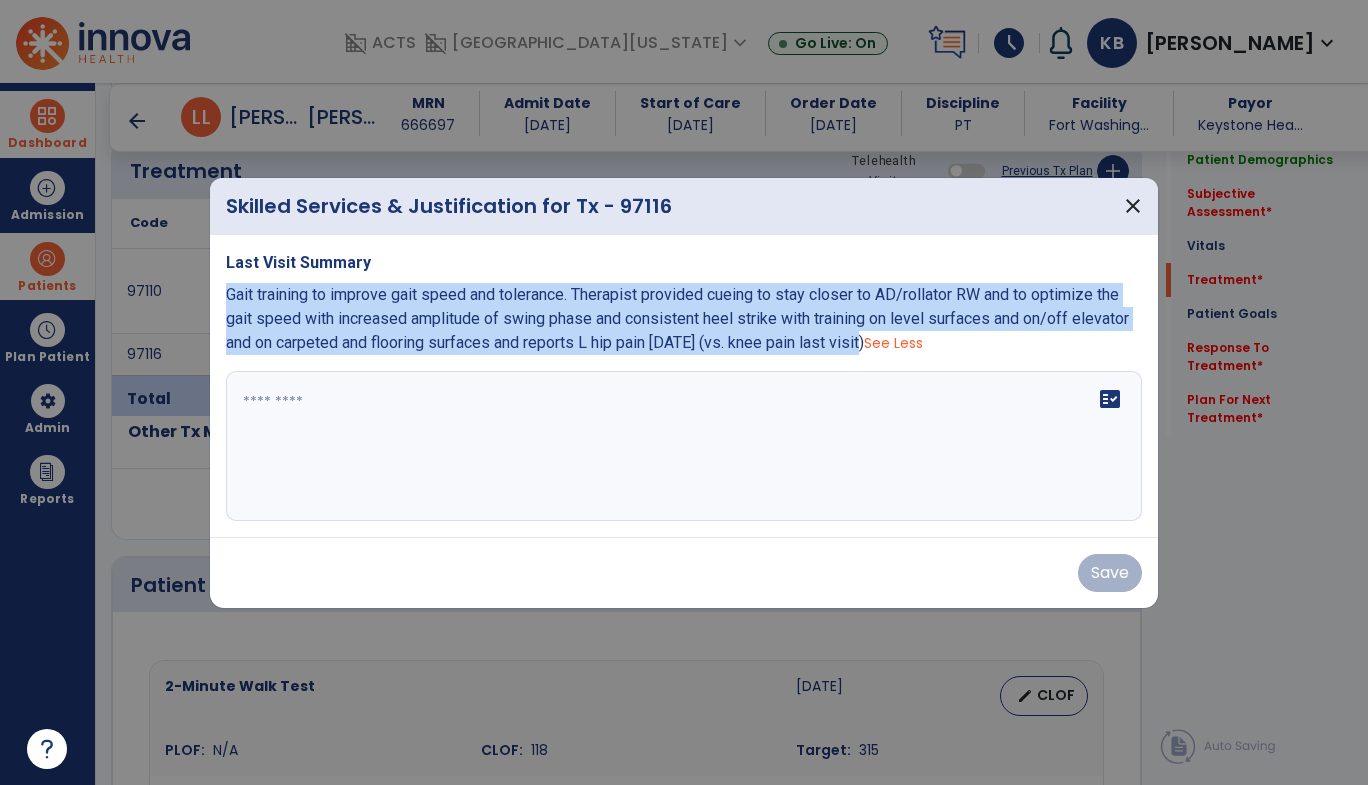 drag, startPoint x: 226, startPoint y: 296, endPoint x: 864, endPoint y: 343, distance: 639.7288 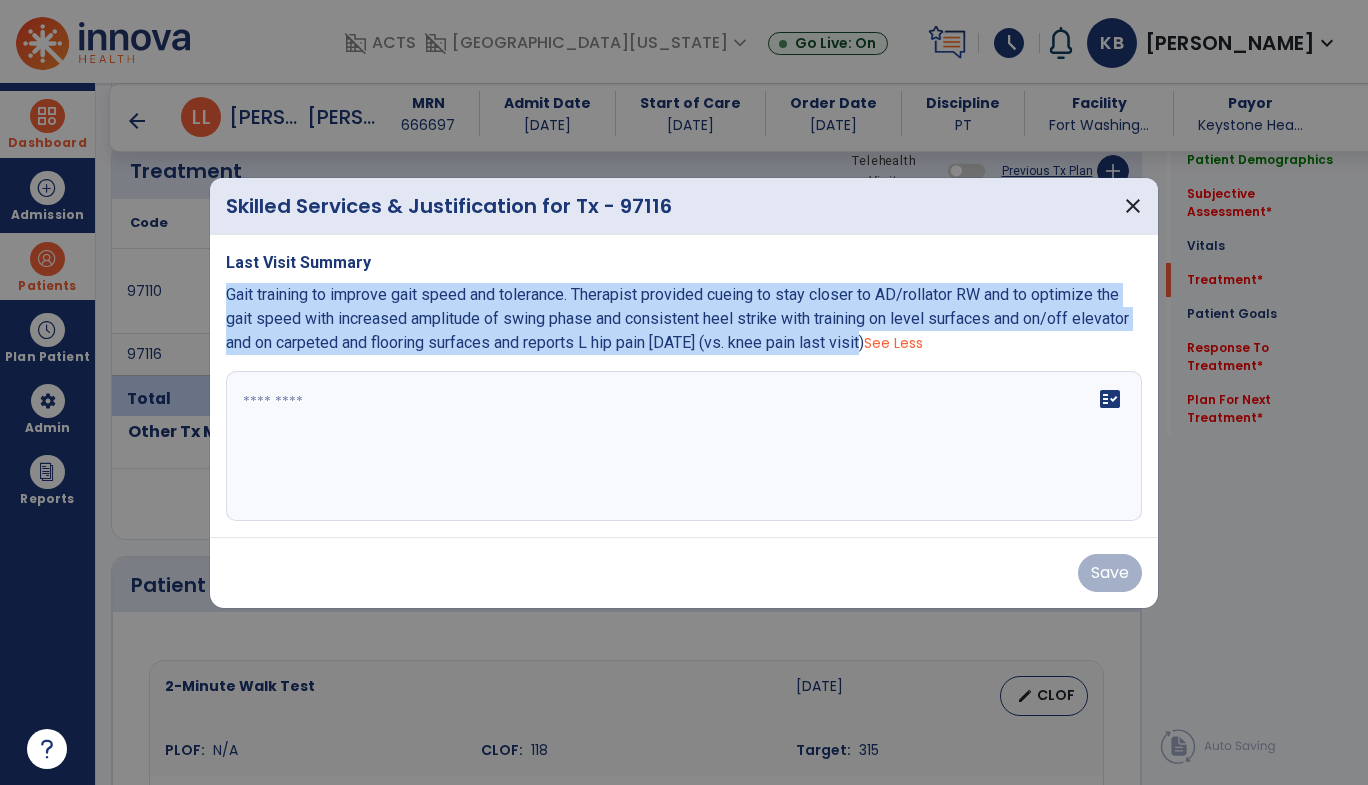 click on "Gait training to improve gait speed and tolerance. Therapist provided cueing to stay closer to AD/rollator RW and to optimize the gait speed with increased amplitude of swing phase and consistent heel strike with training on level surfaces and on/off elevator and on carpeted and flooring surfaces and reports L hip pain [DATE] (vs. knee pain last visit)  See Less" at bounding box center (684, 319) 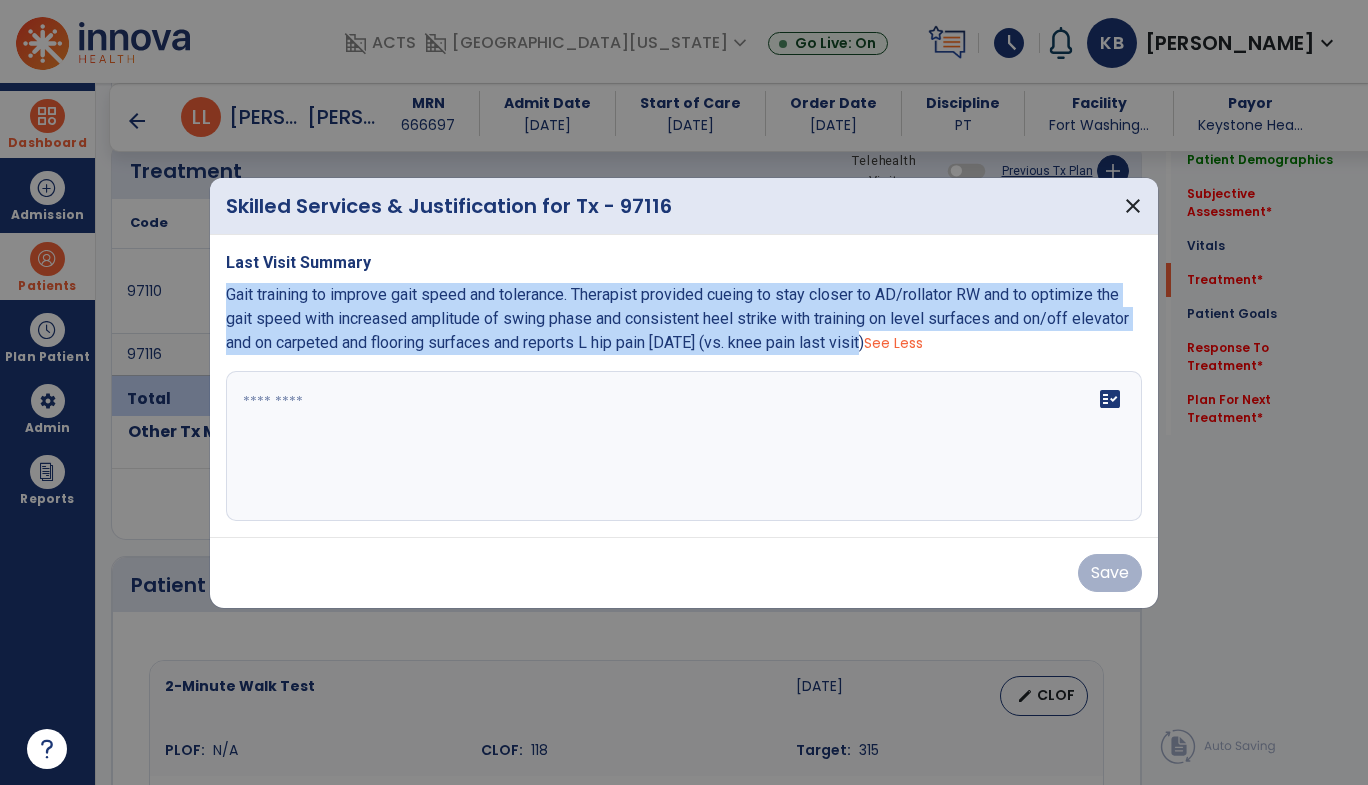 copy on "Gait training to improve gait speed and tolerance. Therapist provided cueing to stay closer to AD/rollator RW and to optimize the gait speed with increased amplitude of swing phase and consistent heel strike with training on level surfaces and on/off elevator and on carpeted and flooring surfaces and reports L hip pain [DATE] (vs. knee pain last visit)" 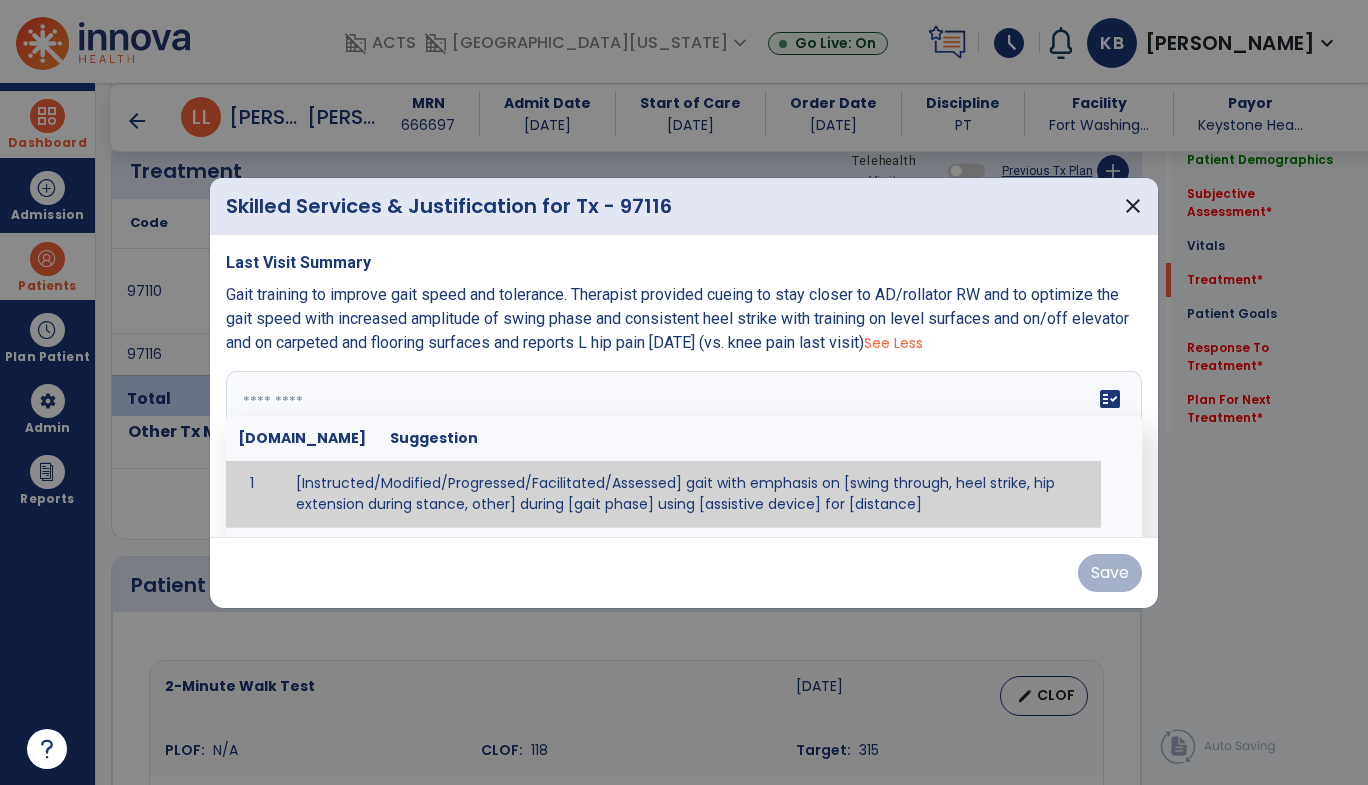 click at bounding box center (681, 446) 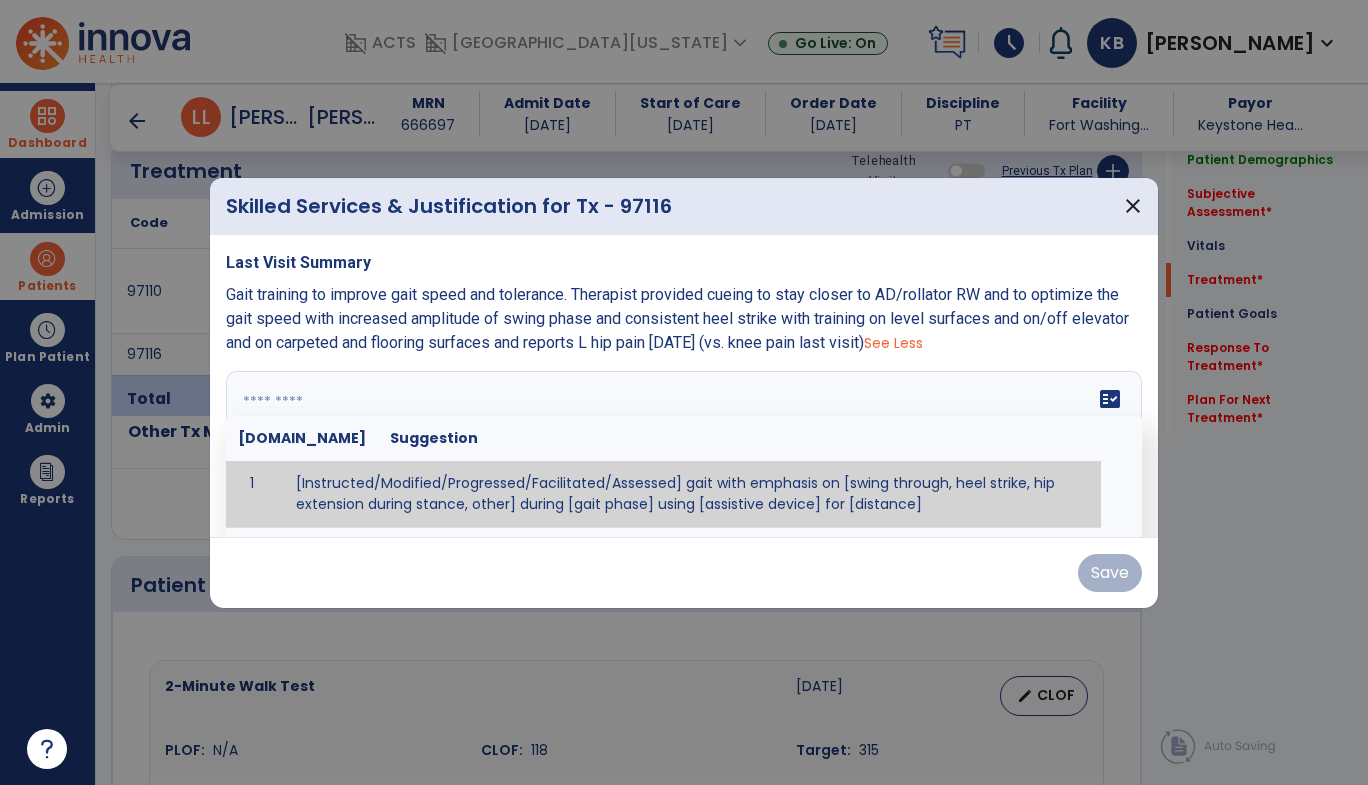 paste on "**********" 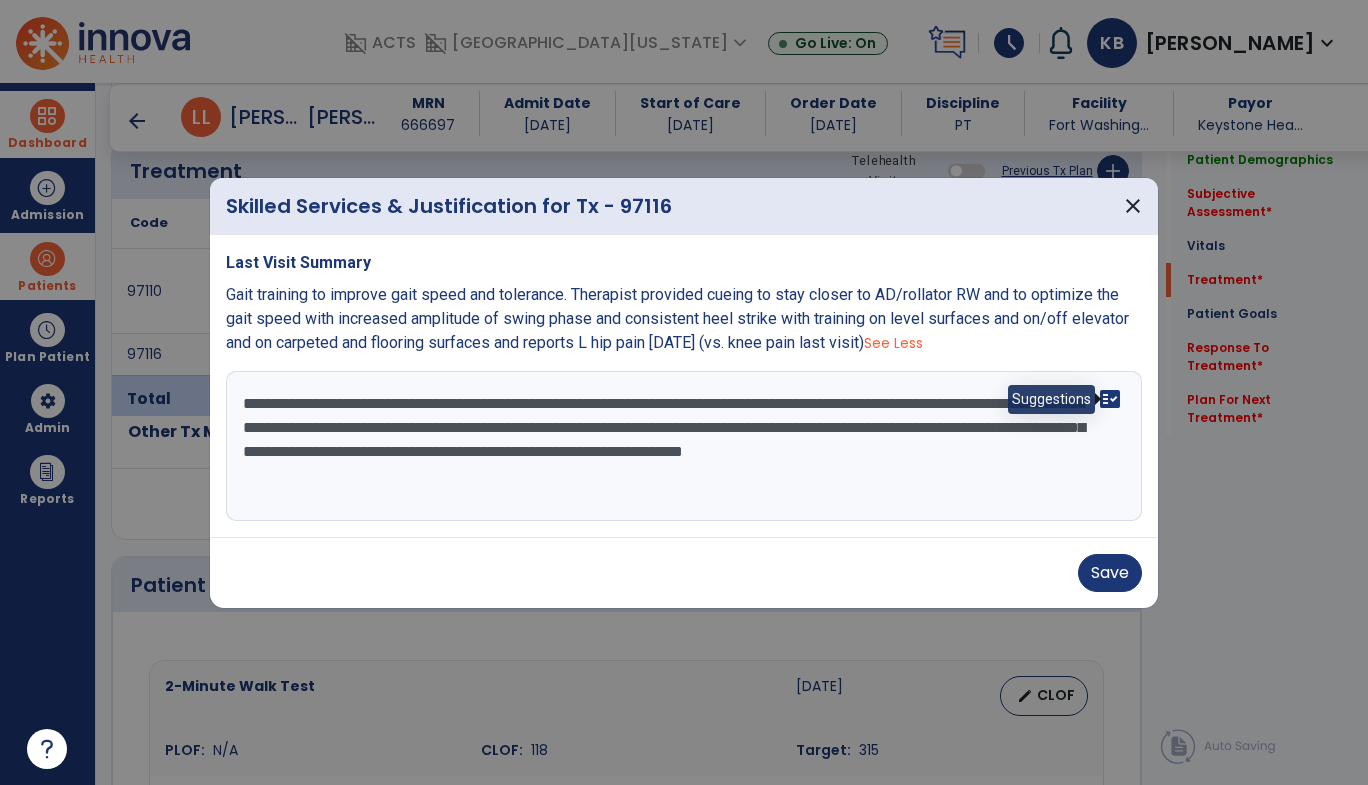 click on "fact_check" at bounding box center [1110, 399] 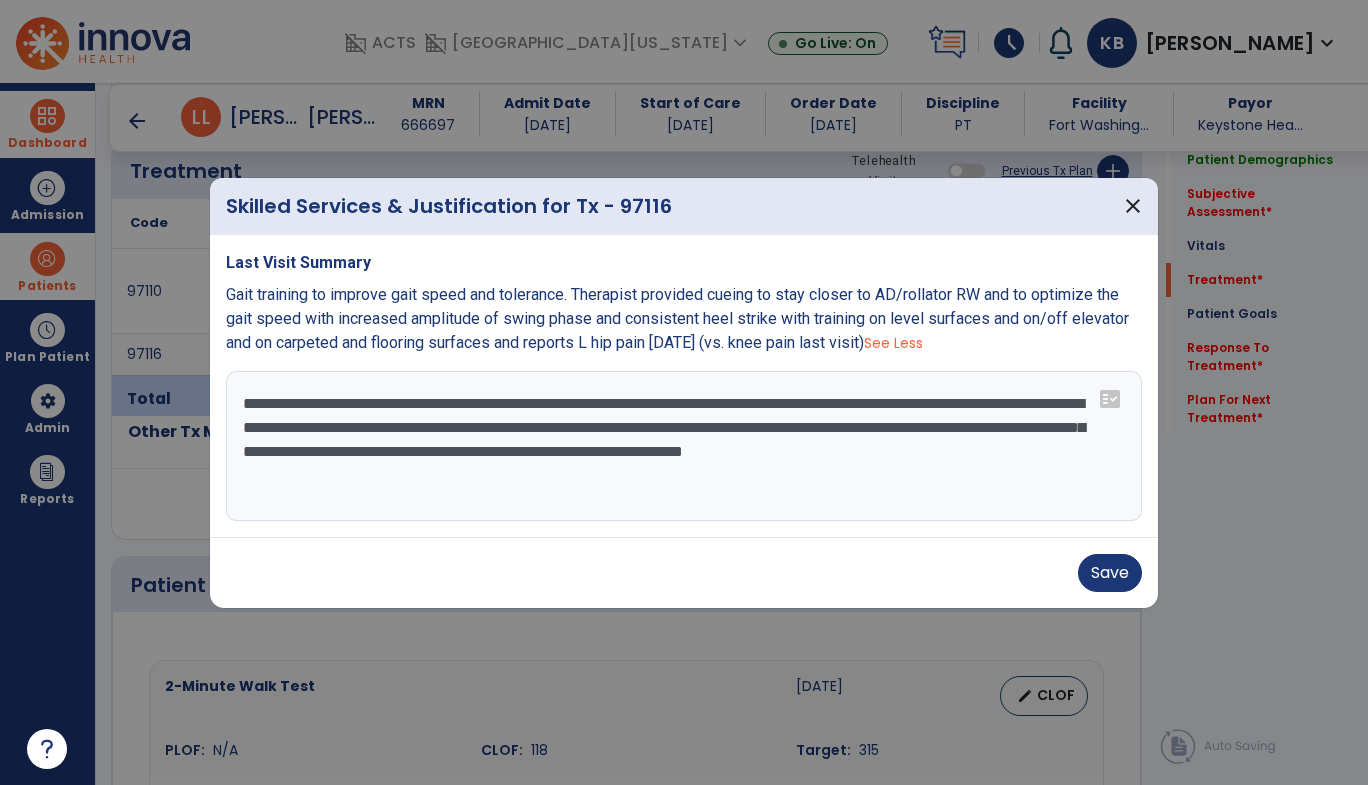 click on "**********" at bounding box center [684, 446] 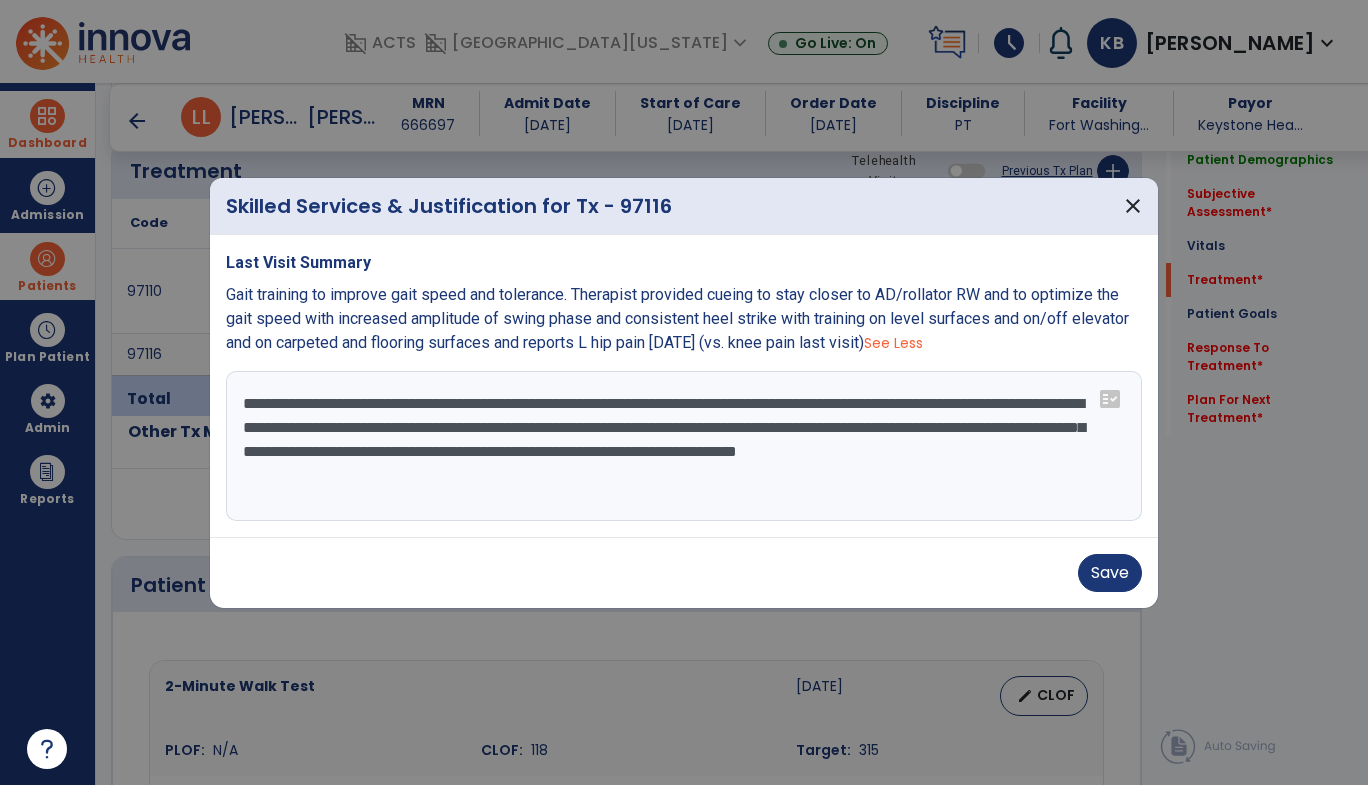 click on "**********" at bounding box center [684, 446] 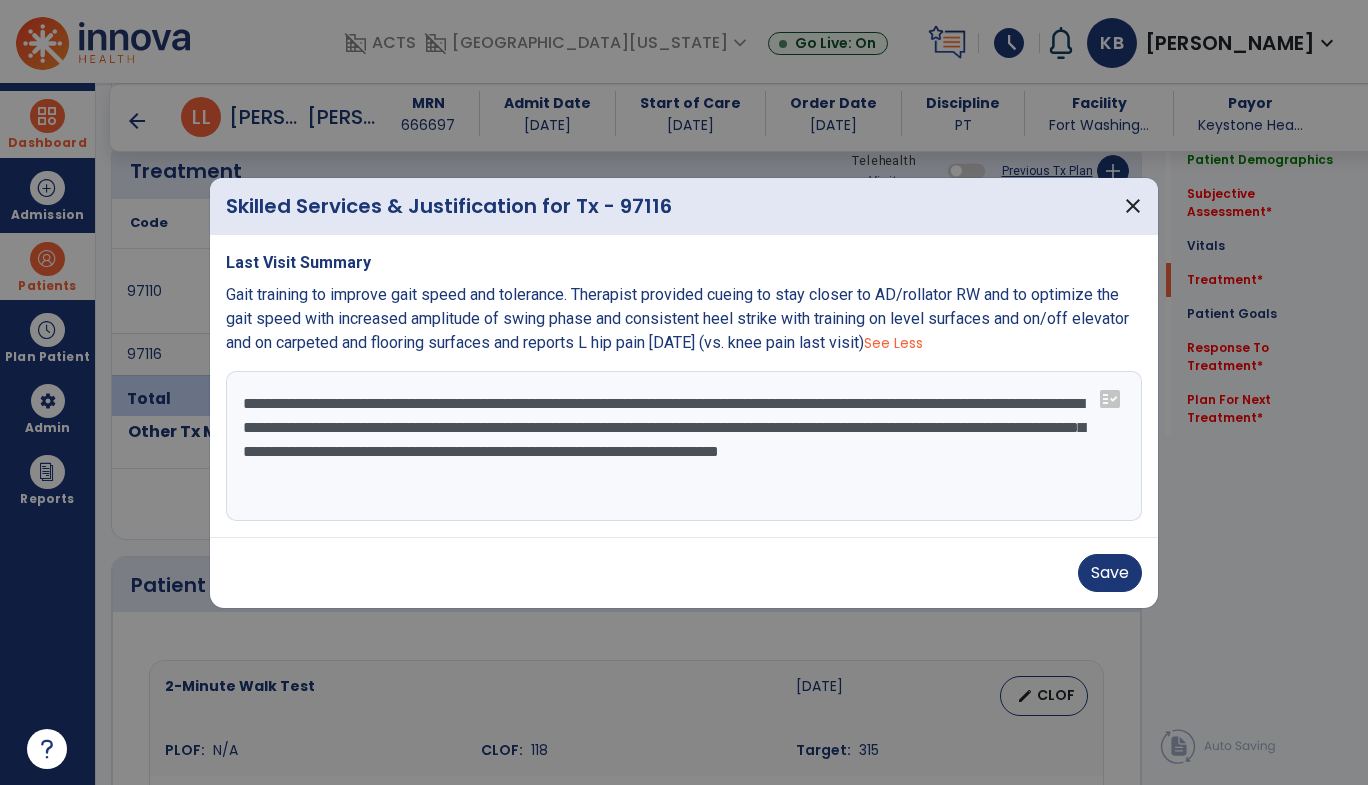 click on "**********" at bounding box center (684, 446) 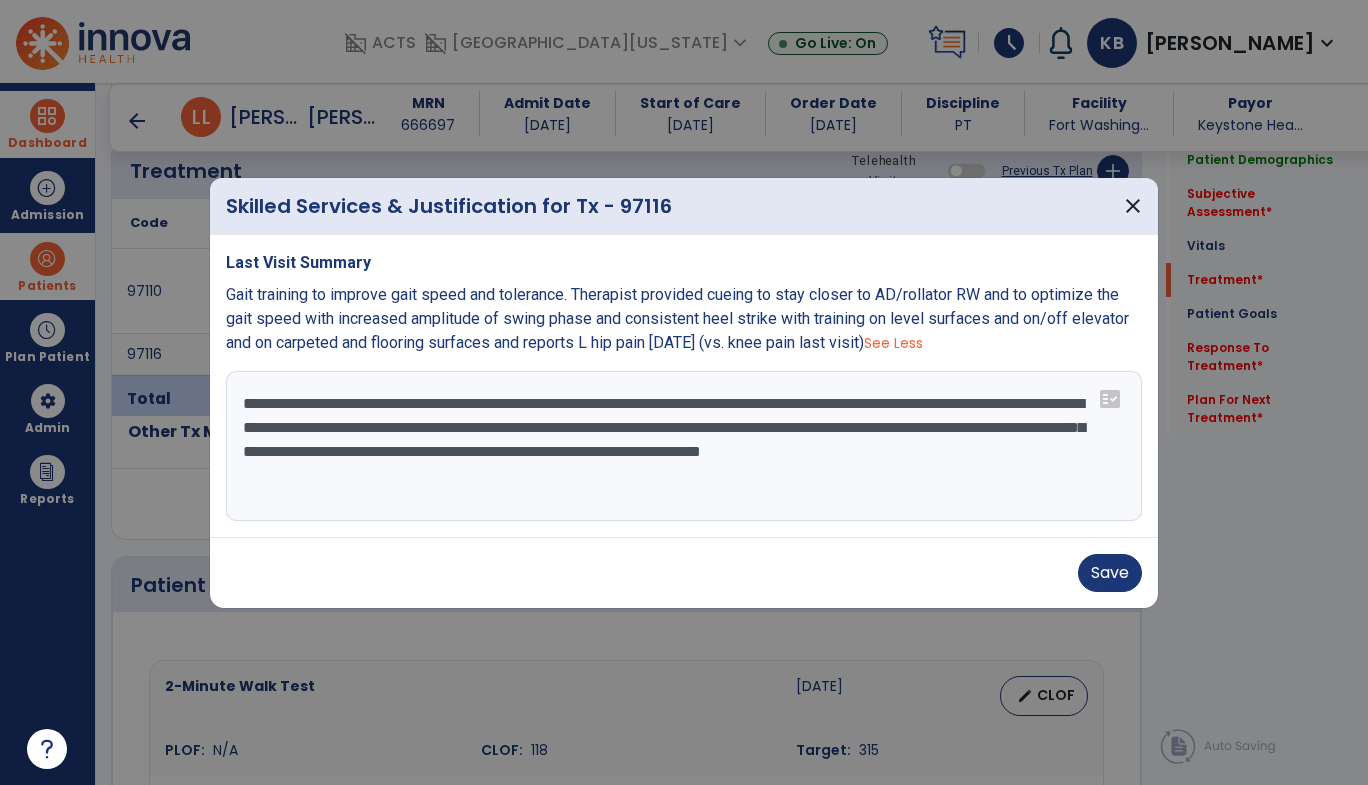 click on "**********" at bounding box center (684, 446) 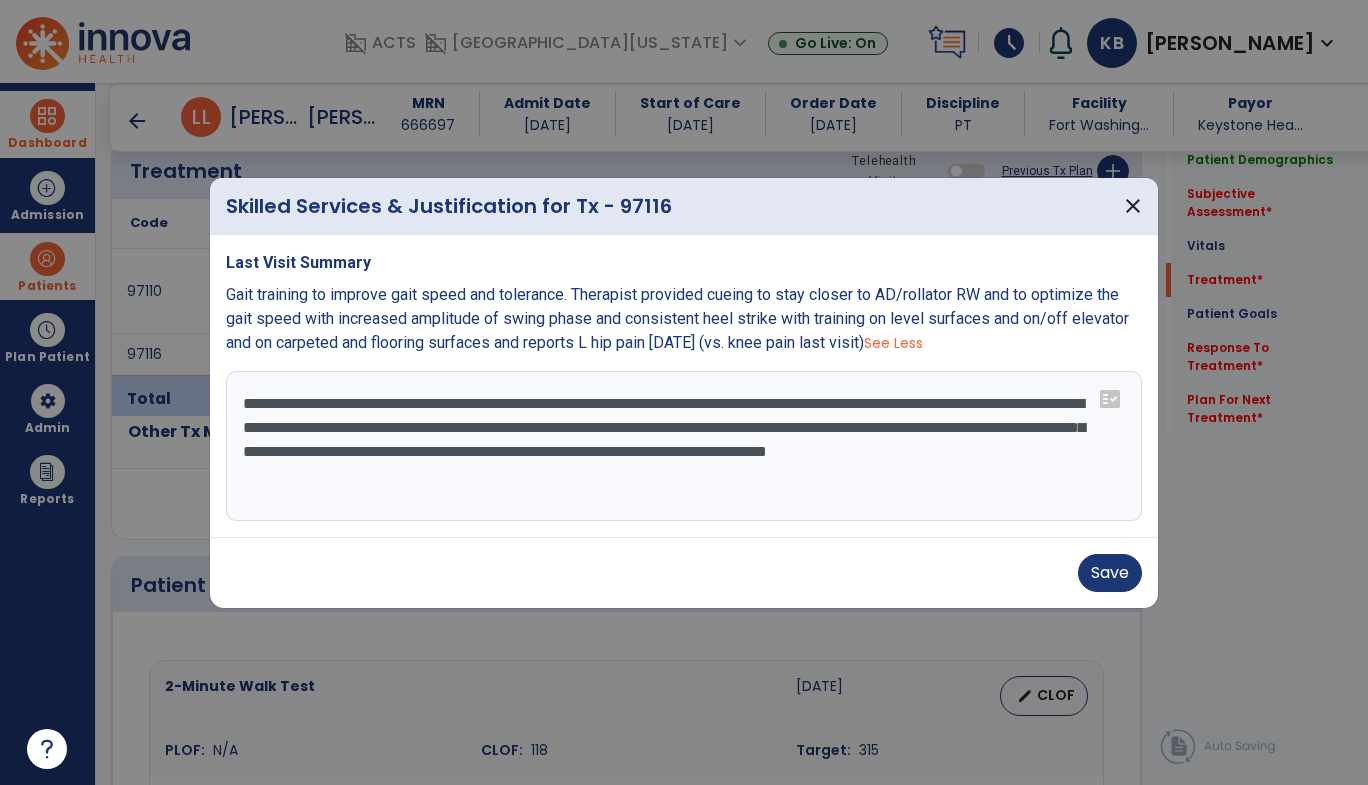 click on "**********" at bounding box center [684, 446] 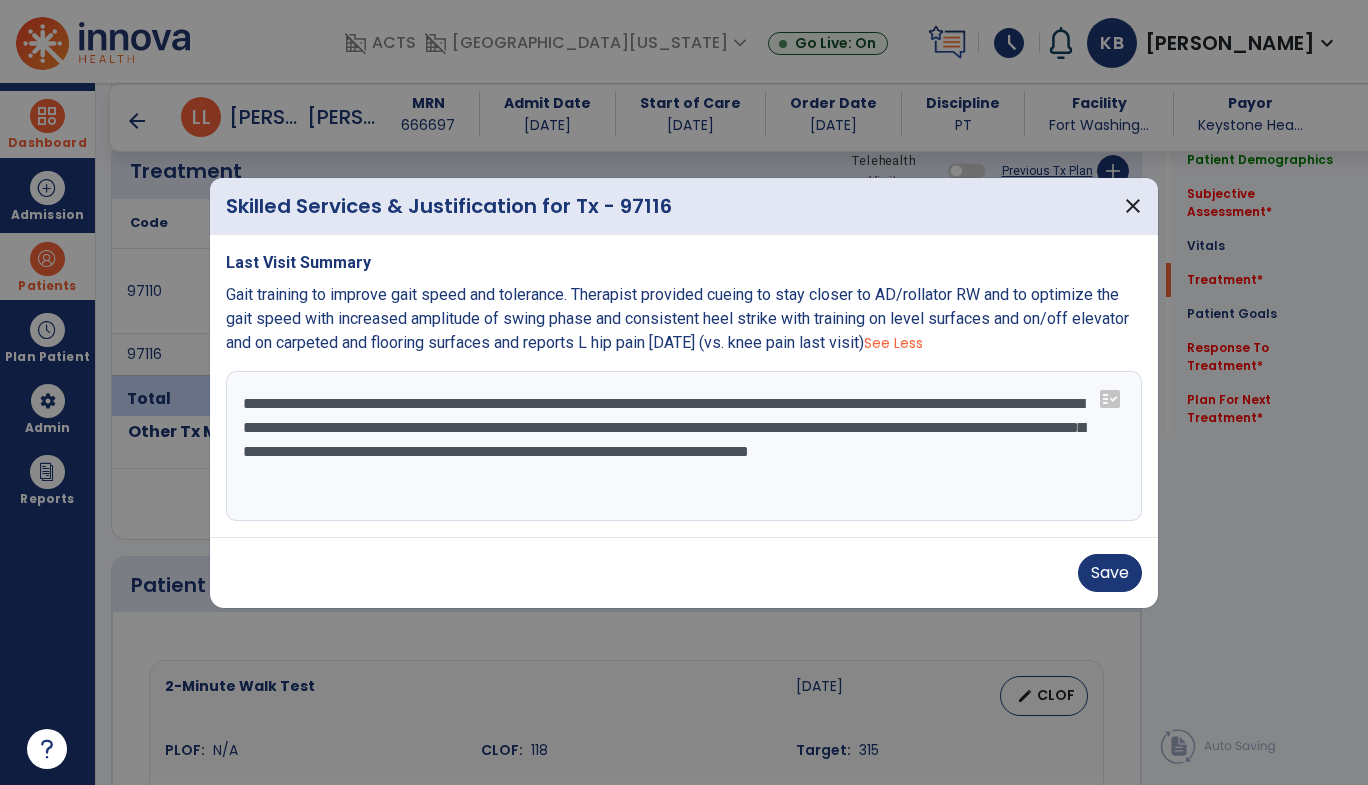 click on "**********" at bounding box center [684, 446] 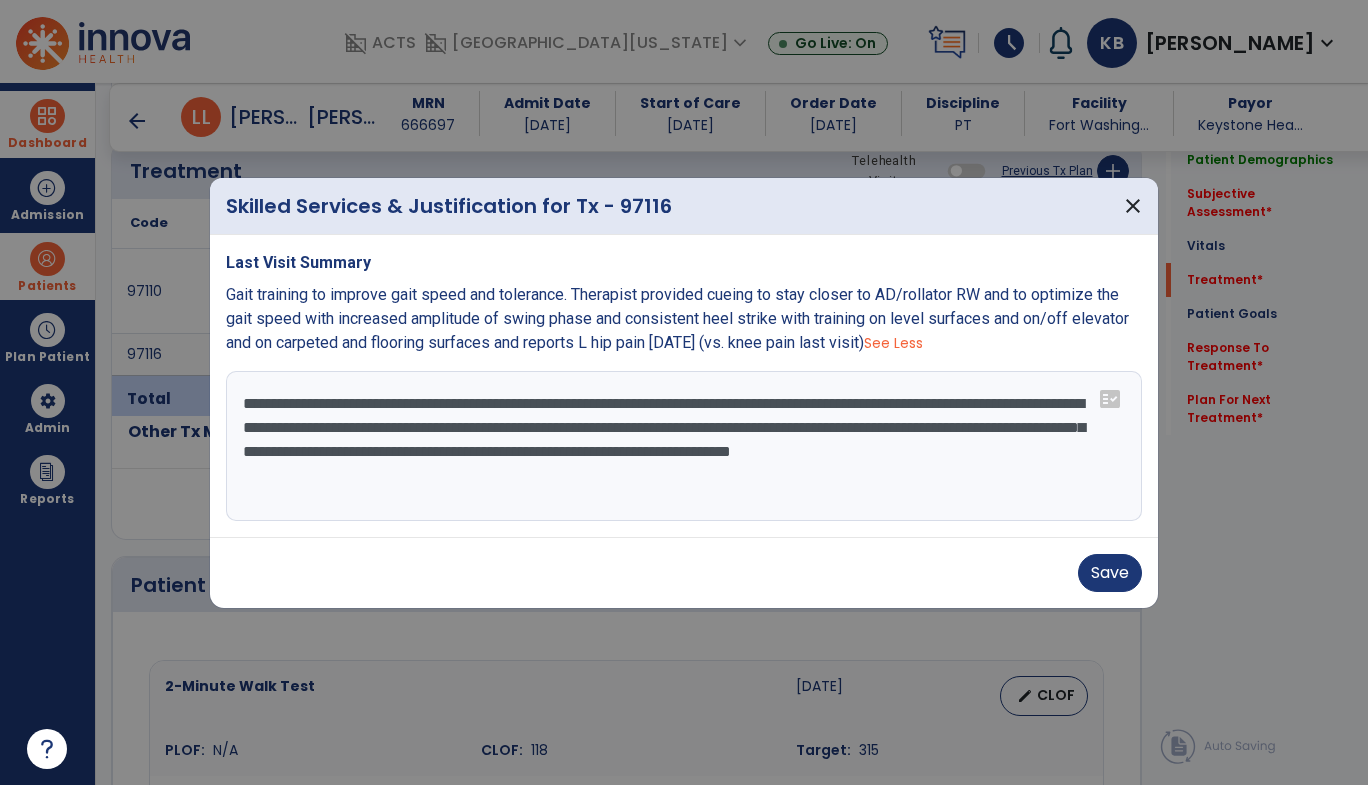 click on "**********" at bounding box center (684, 446) 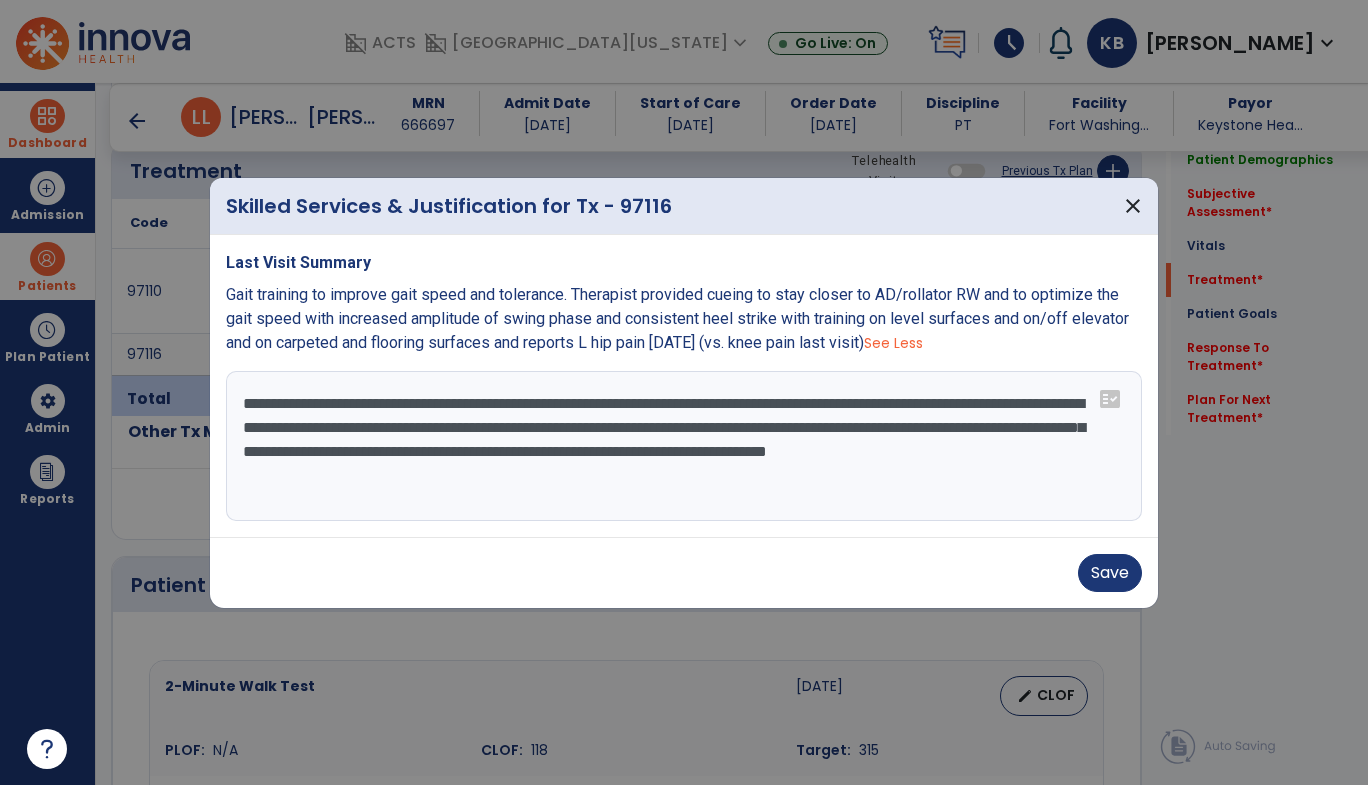 click on "**********" at bounding box center (684, 446) 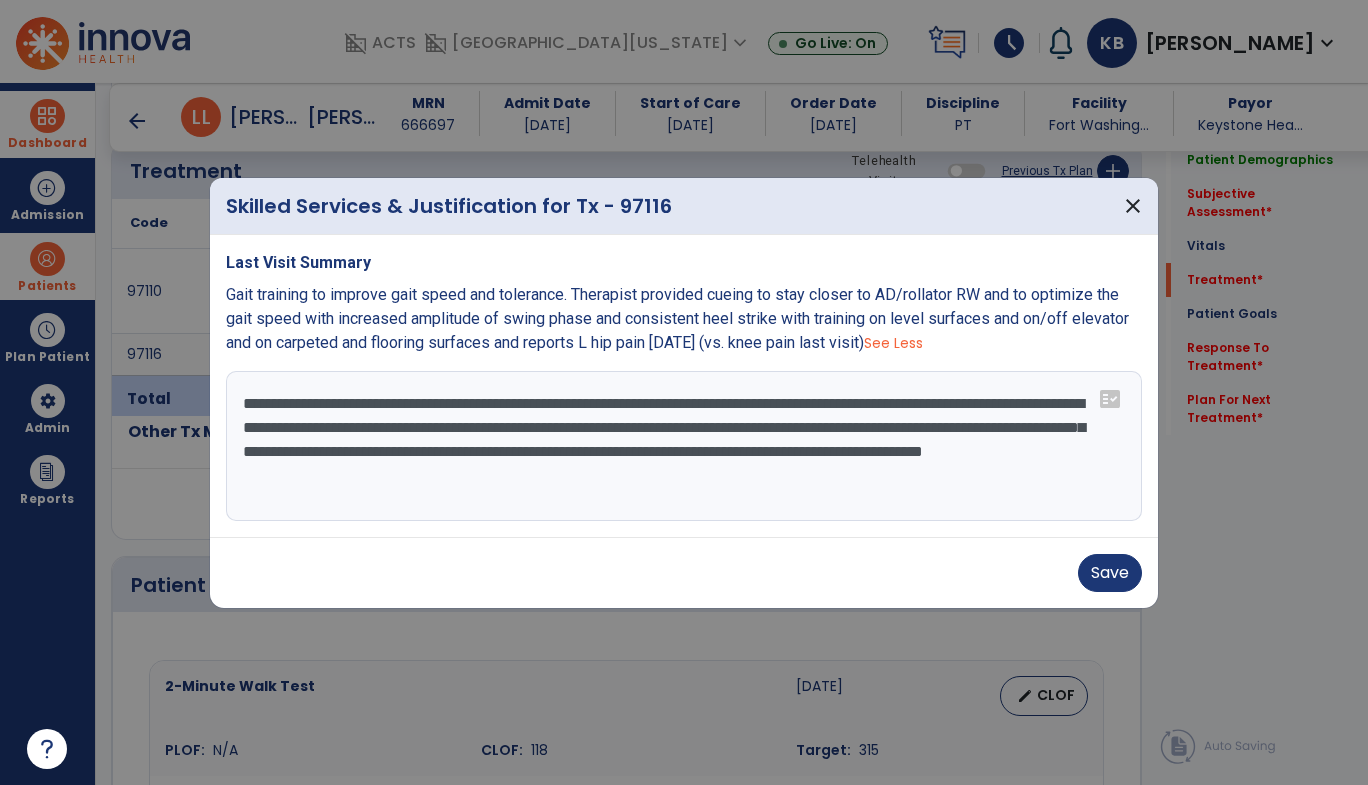 click on "**********" at bounding box center (684, 446) 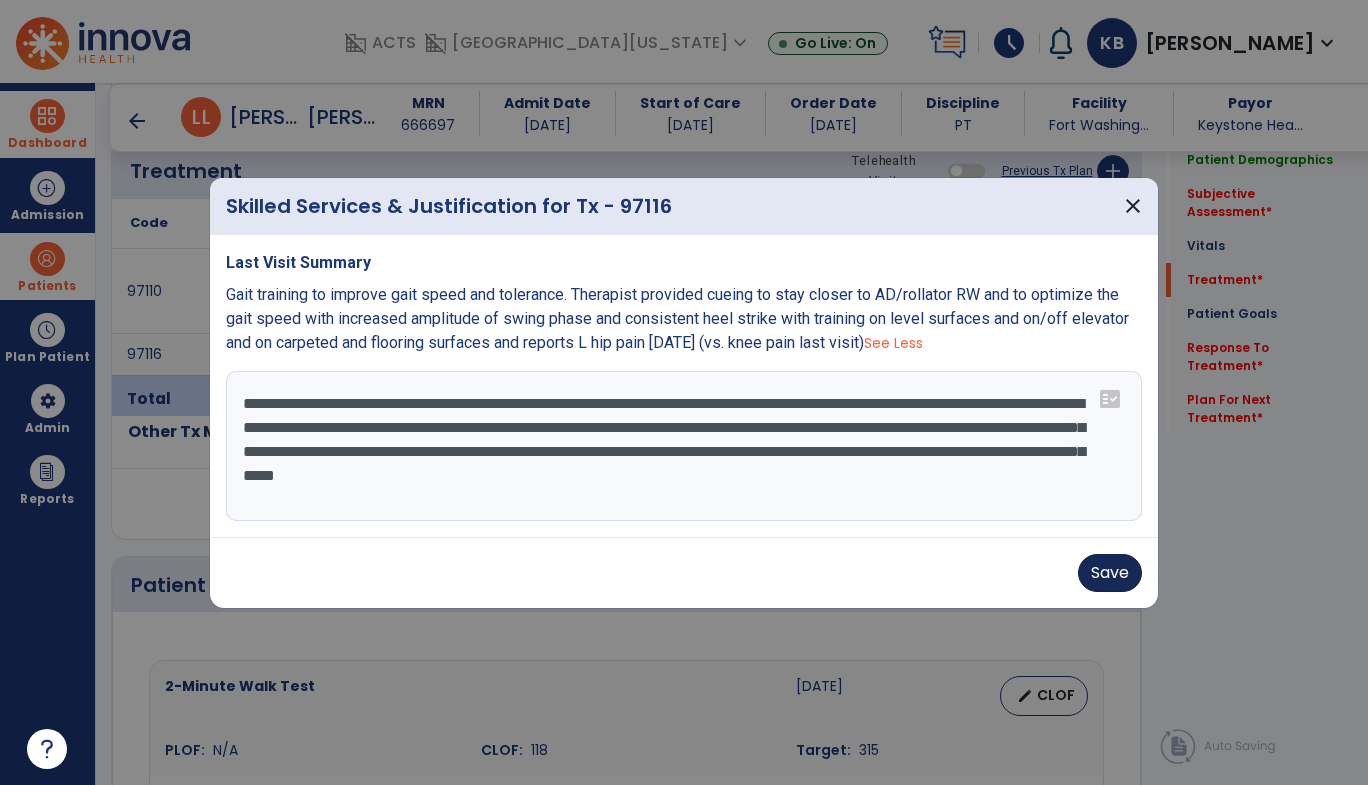 type on "**********" 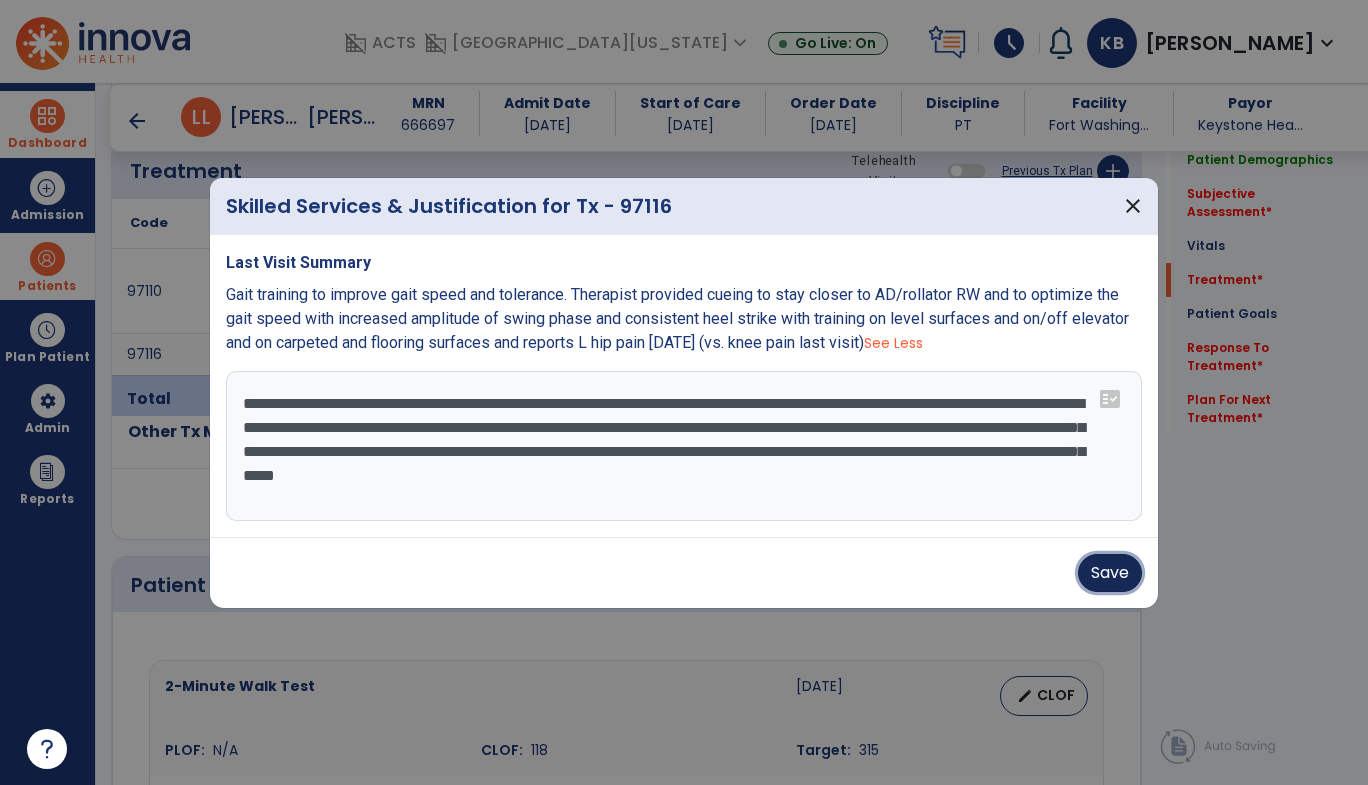 click on "Save" at bounding box center (1110, 573) 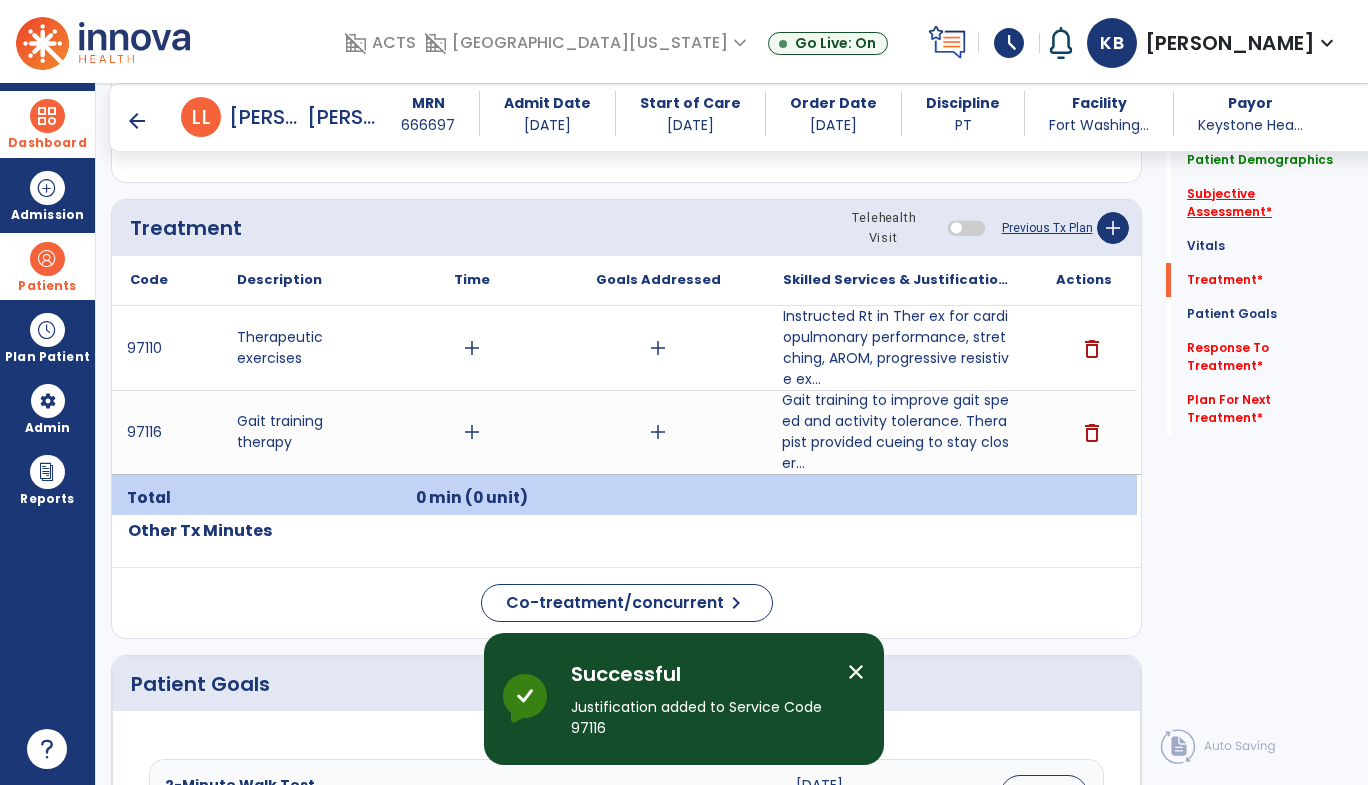 click on "Subjective Assessment   *" 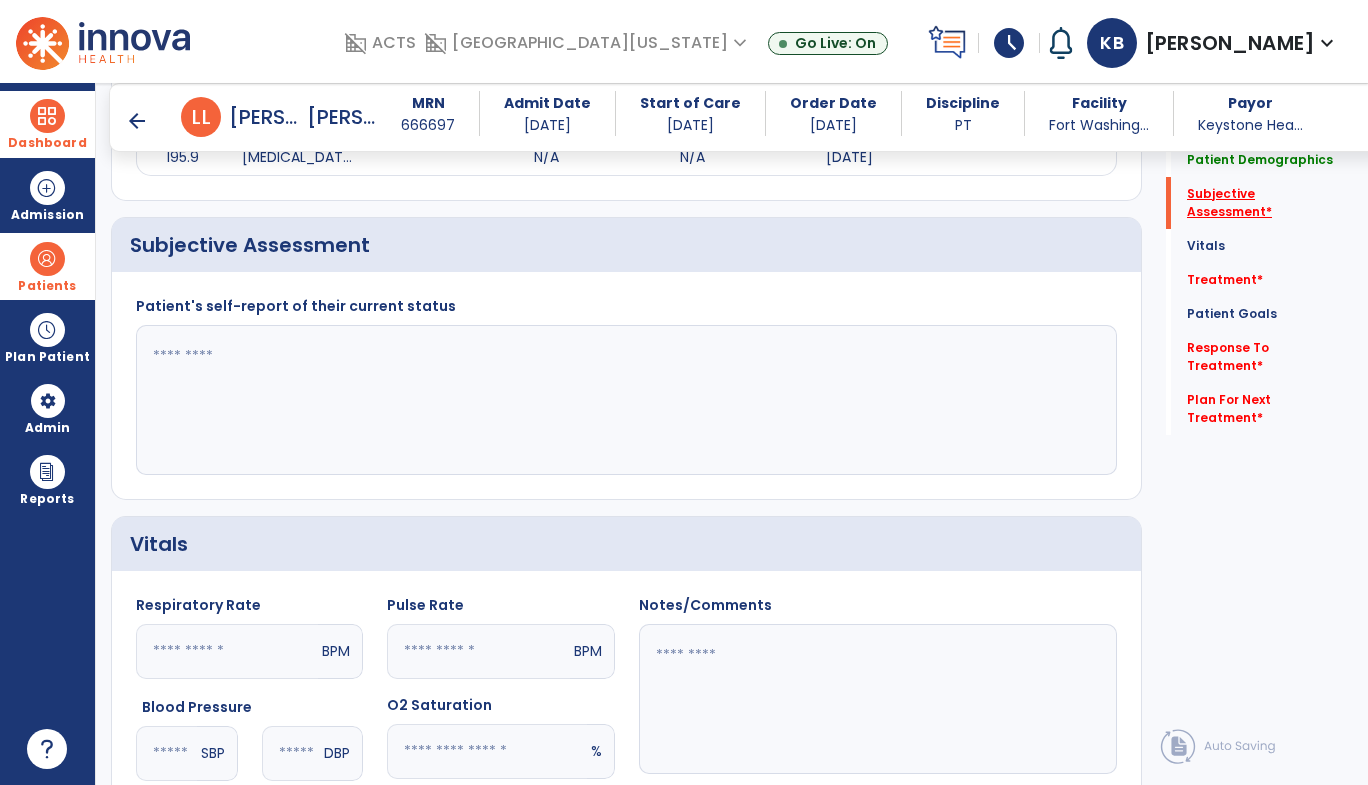 scroll, scrollTop: 387, scrollLeft: 0, axis: vertical 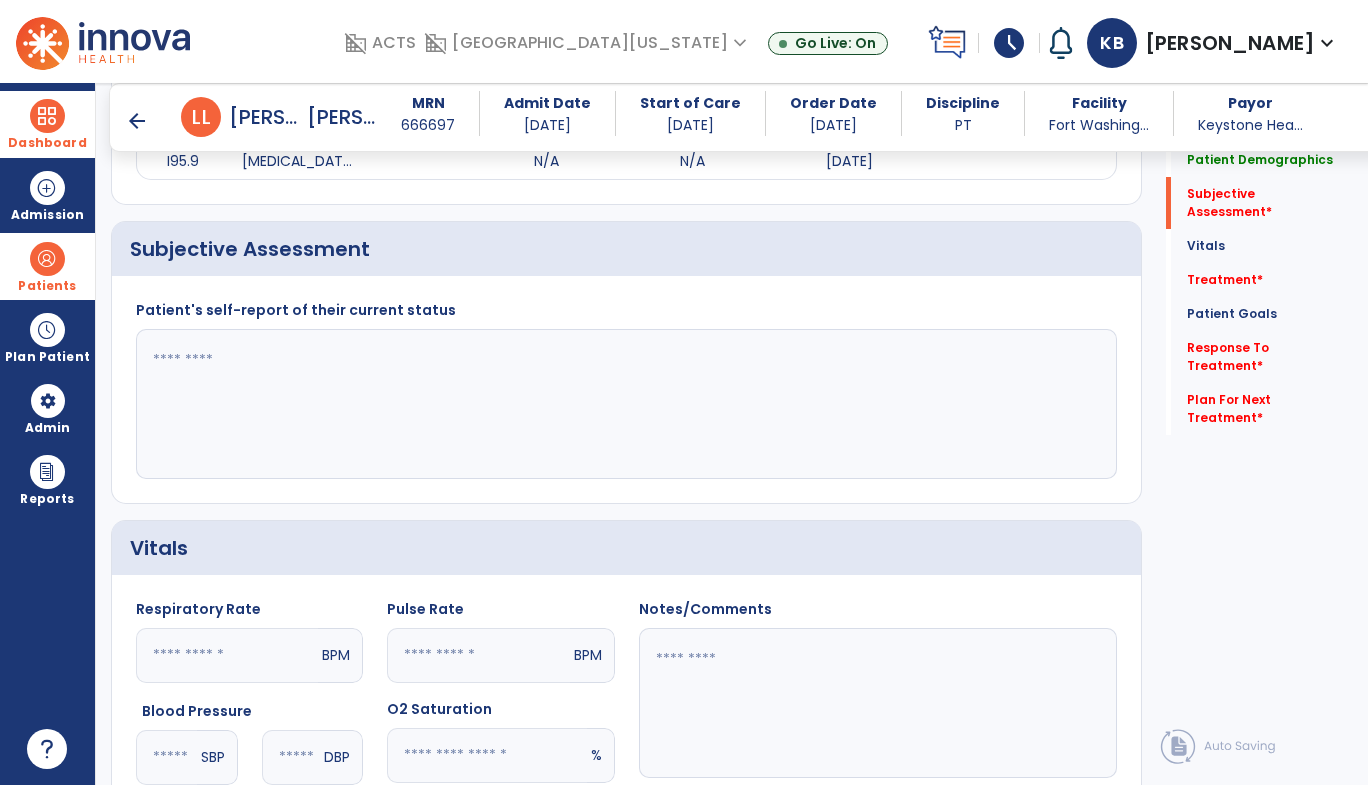click 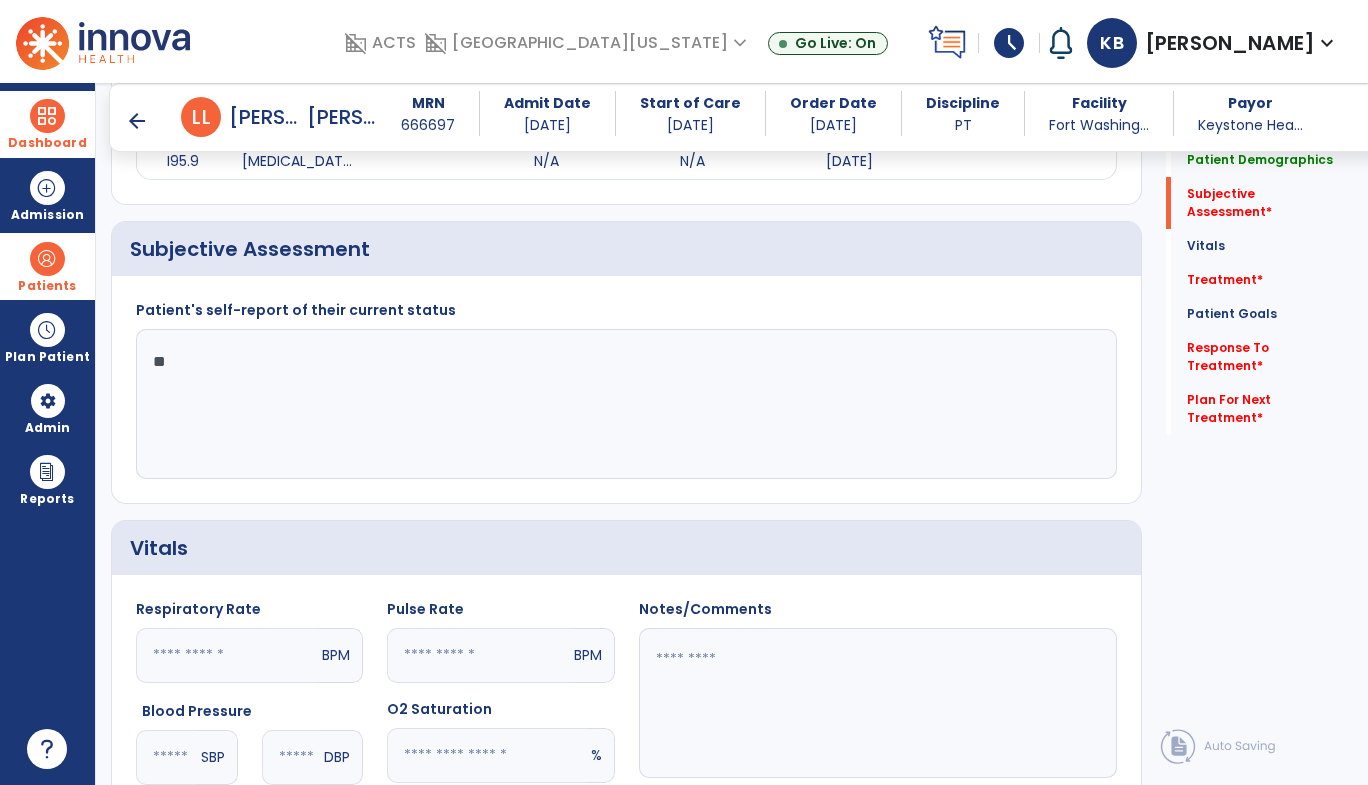 type on "*" 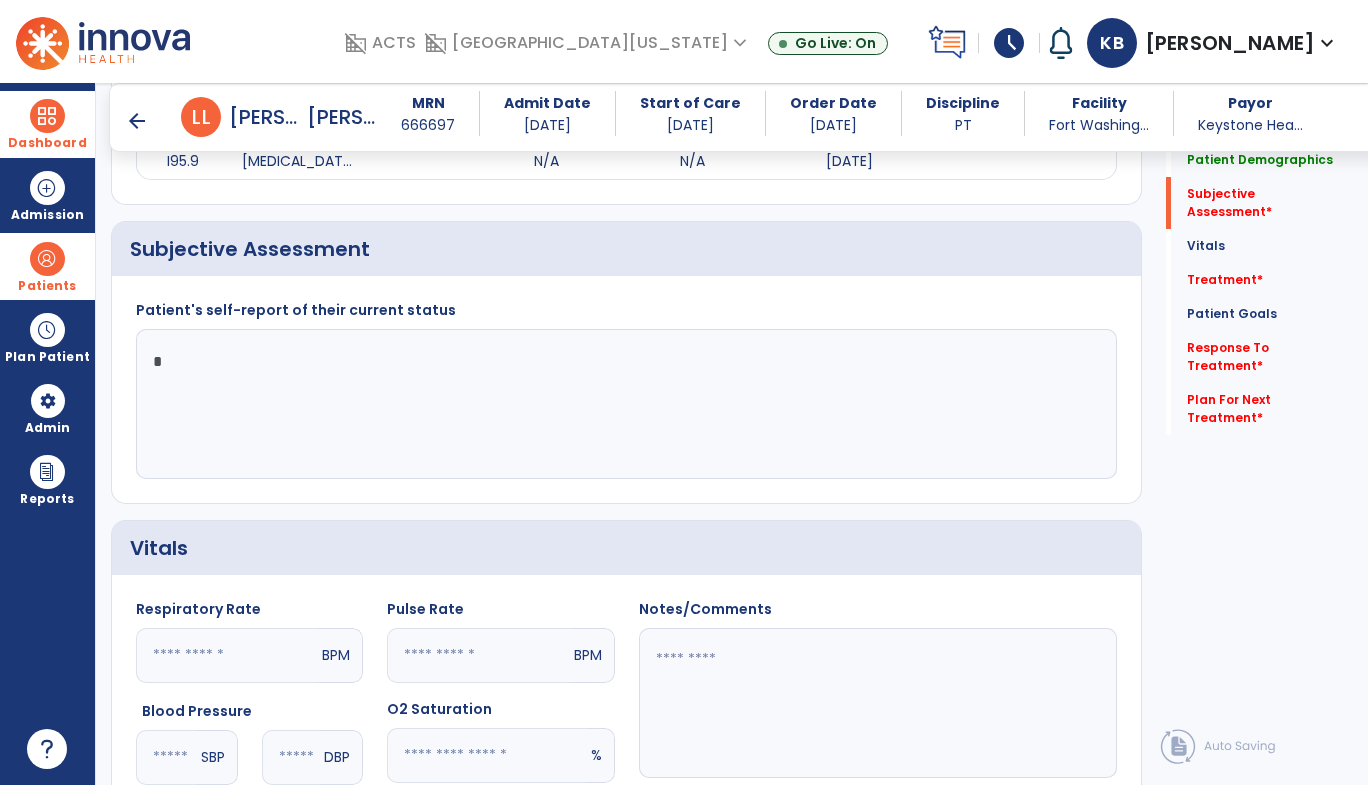 type 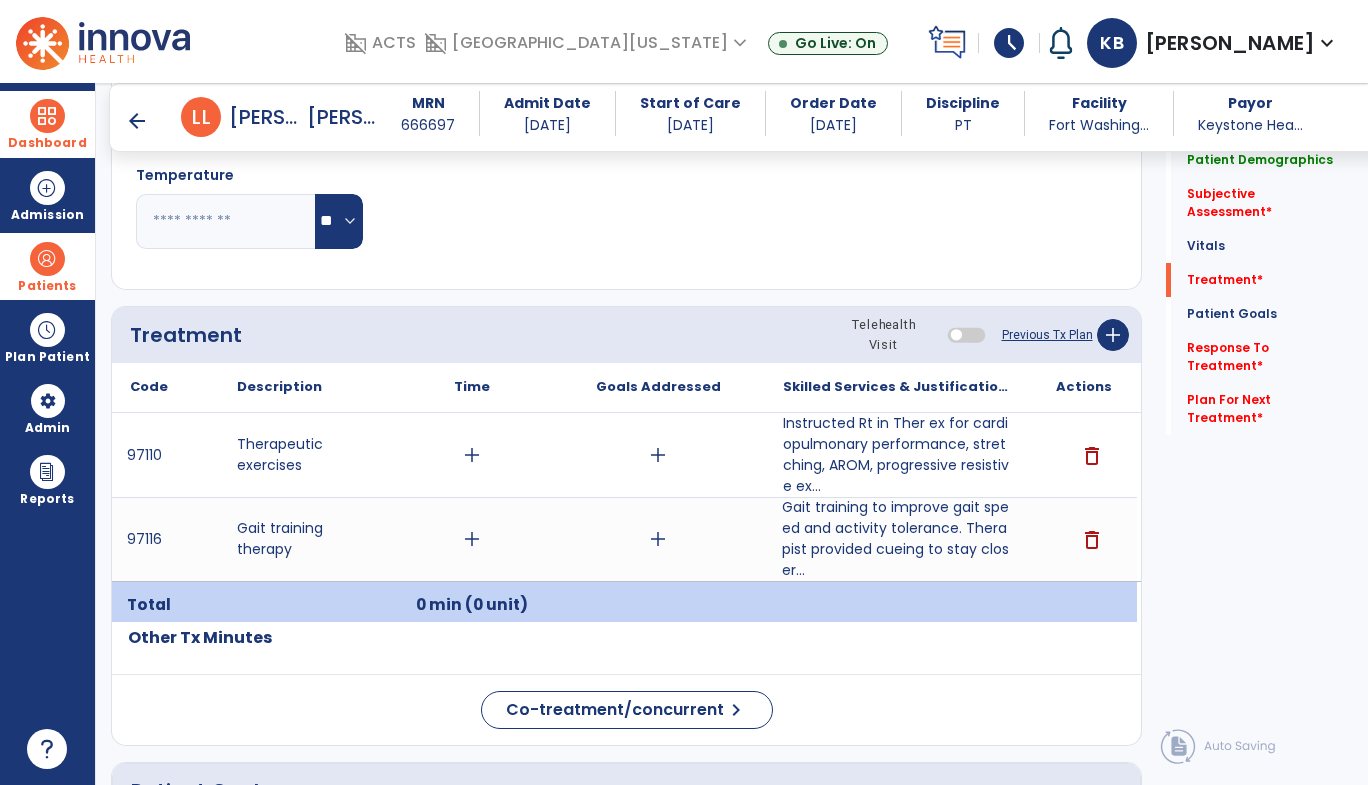 scroll, scrollTop: 1027, scrollLeft: 0, axis: vertical 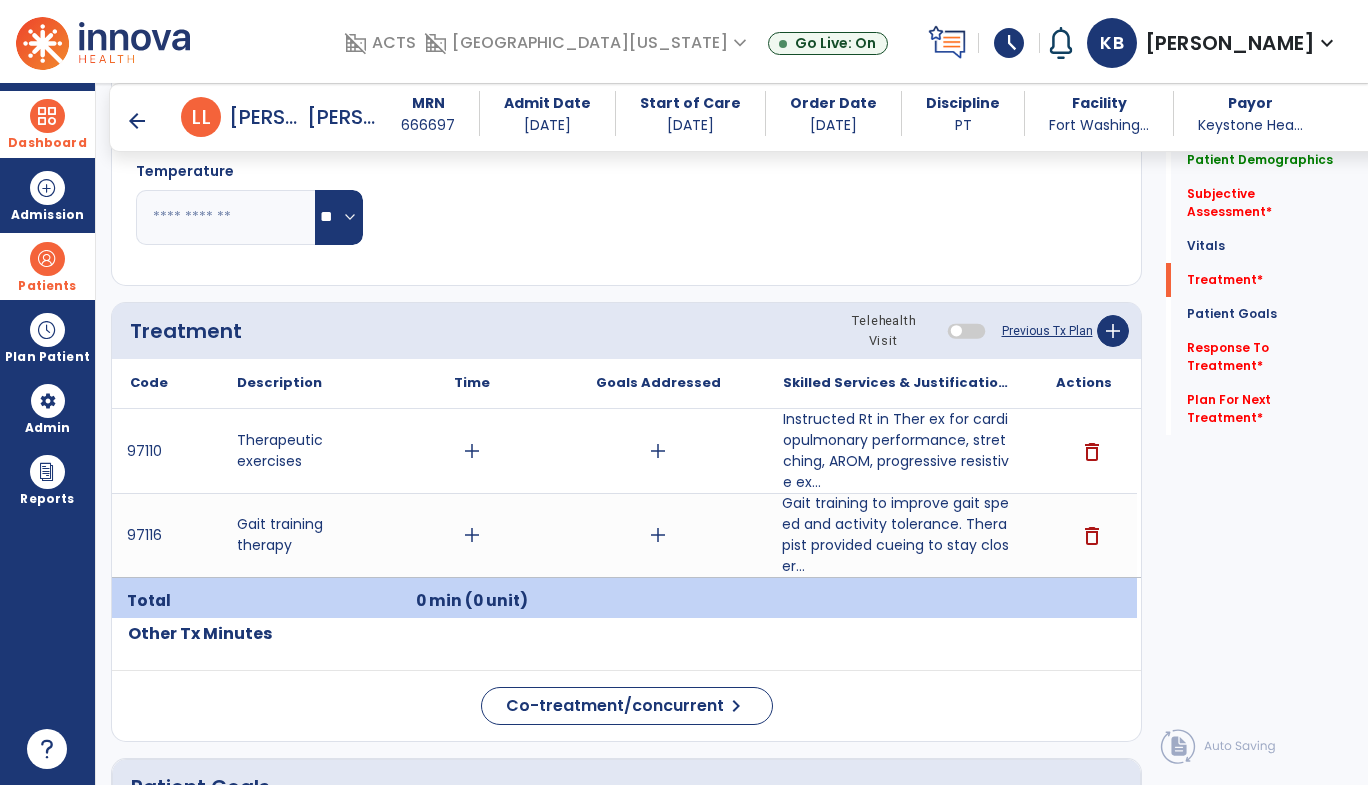 click on "Gait training to improve gait speed and activity tolerance. Therapist provided cueing to stay closer..." at bounding box center (898, 535) 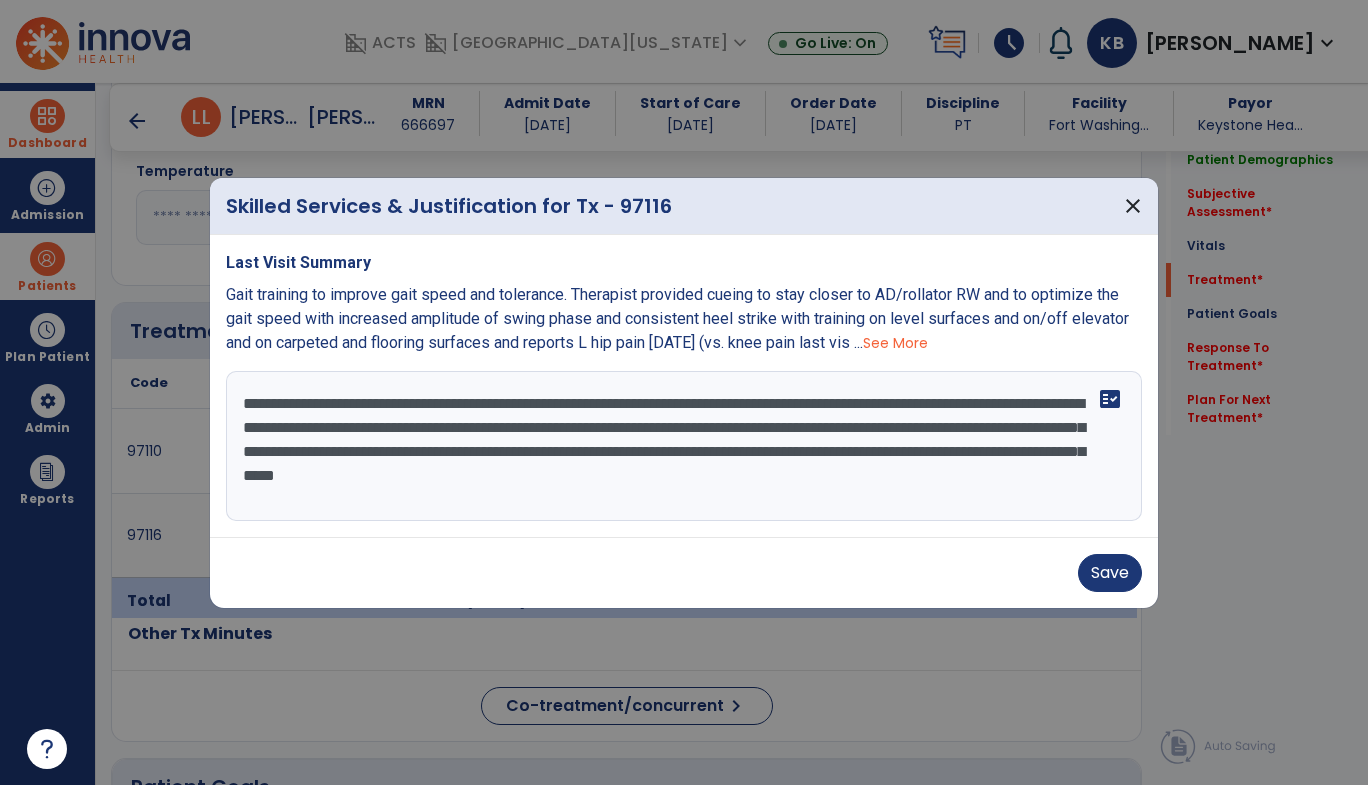 drag, startPoint x: 977, startPoint y: 451, endPoint x: 1026, endPoint y: 503, distance: 71.44928 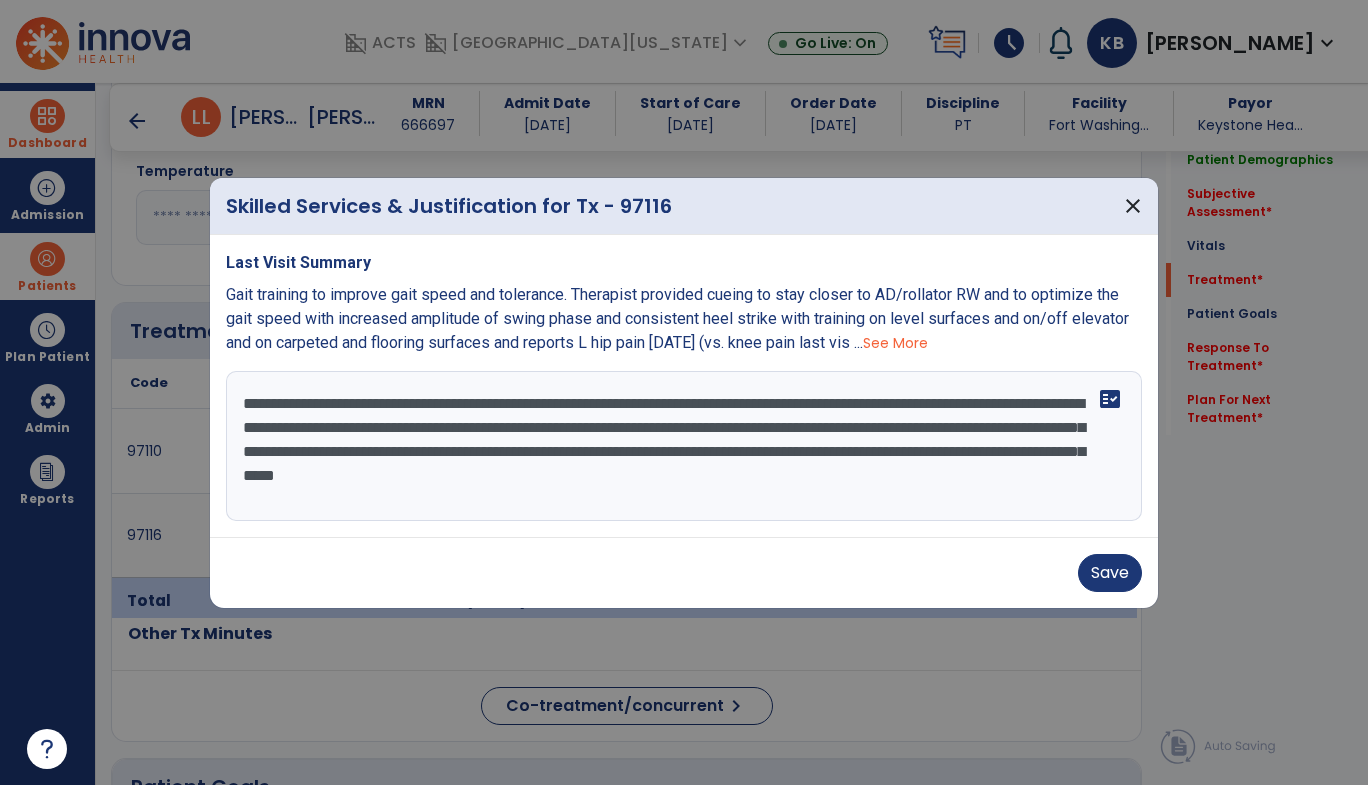 click on "**********" at bounding box center (684, 446) 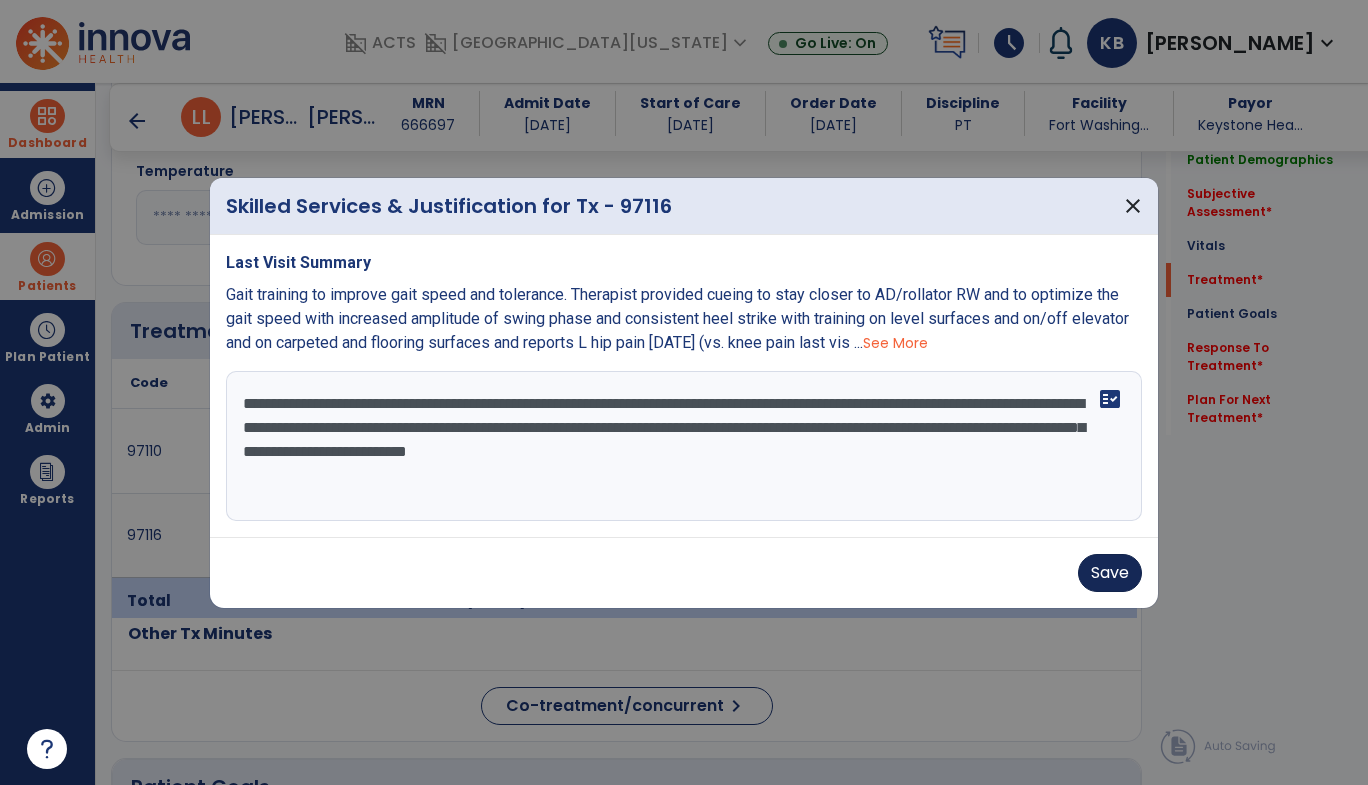 type on "**********" 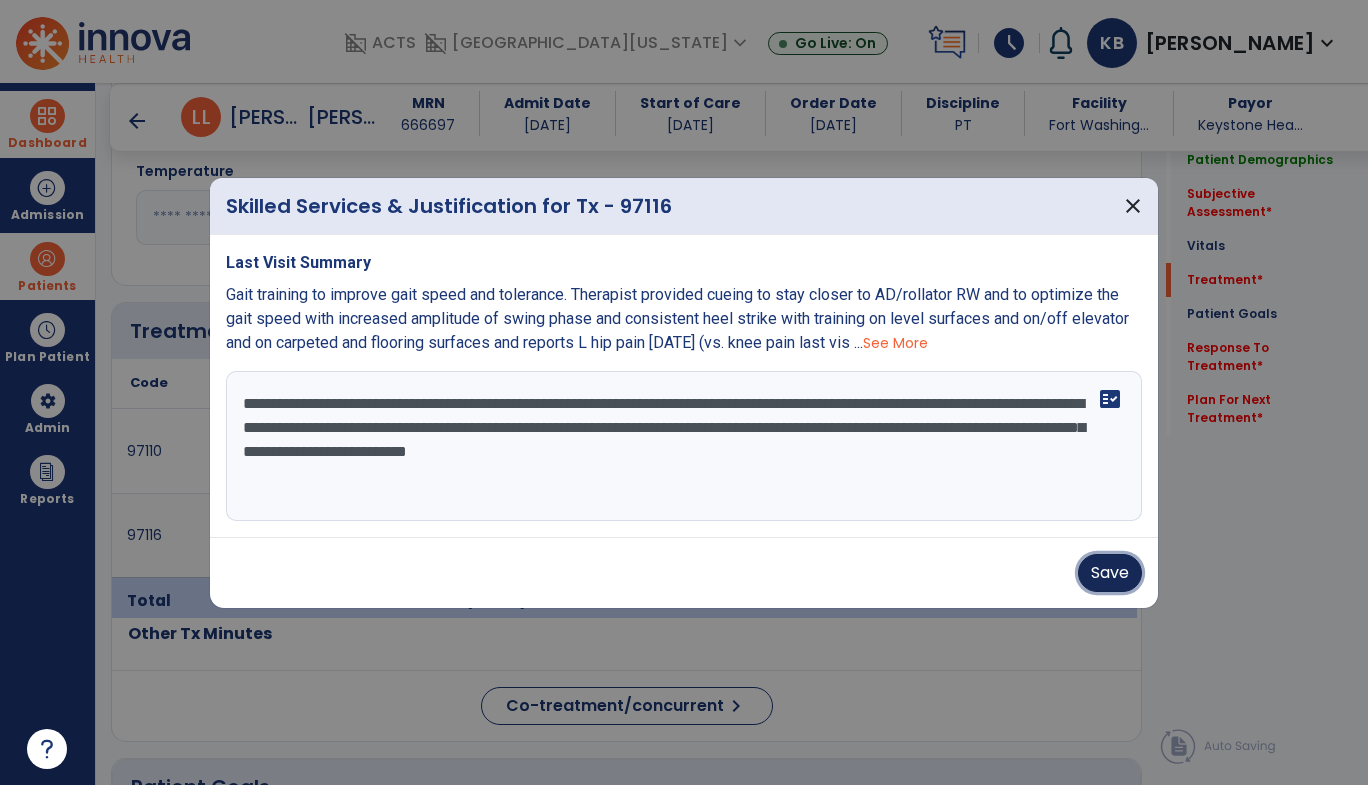 click on "Save" at bounding box center (1110, 573) 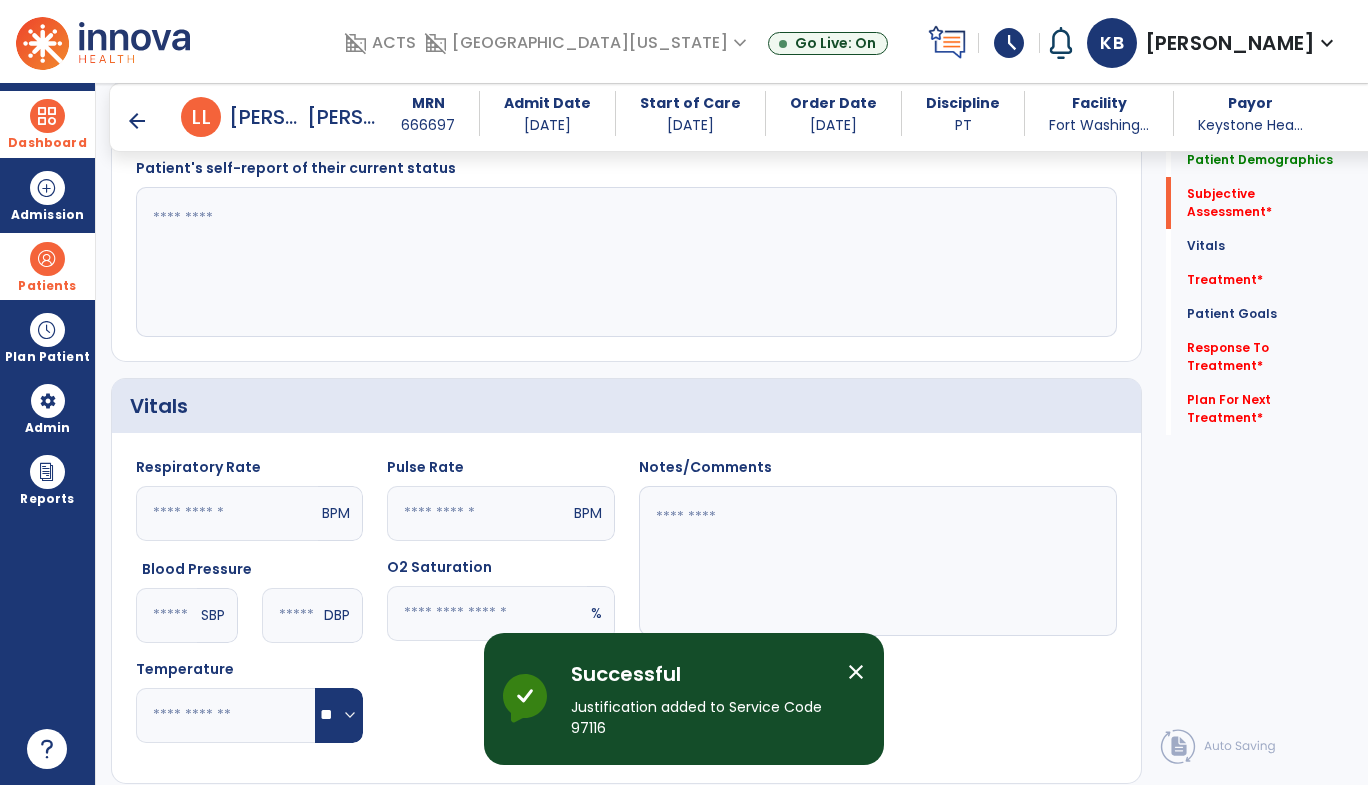 scroll, scrollTop: 414, scrollLeft: 0, axis: vertical 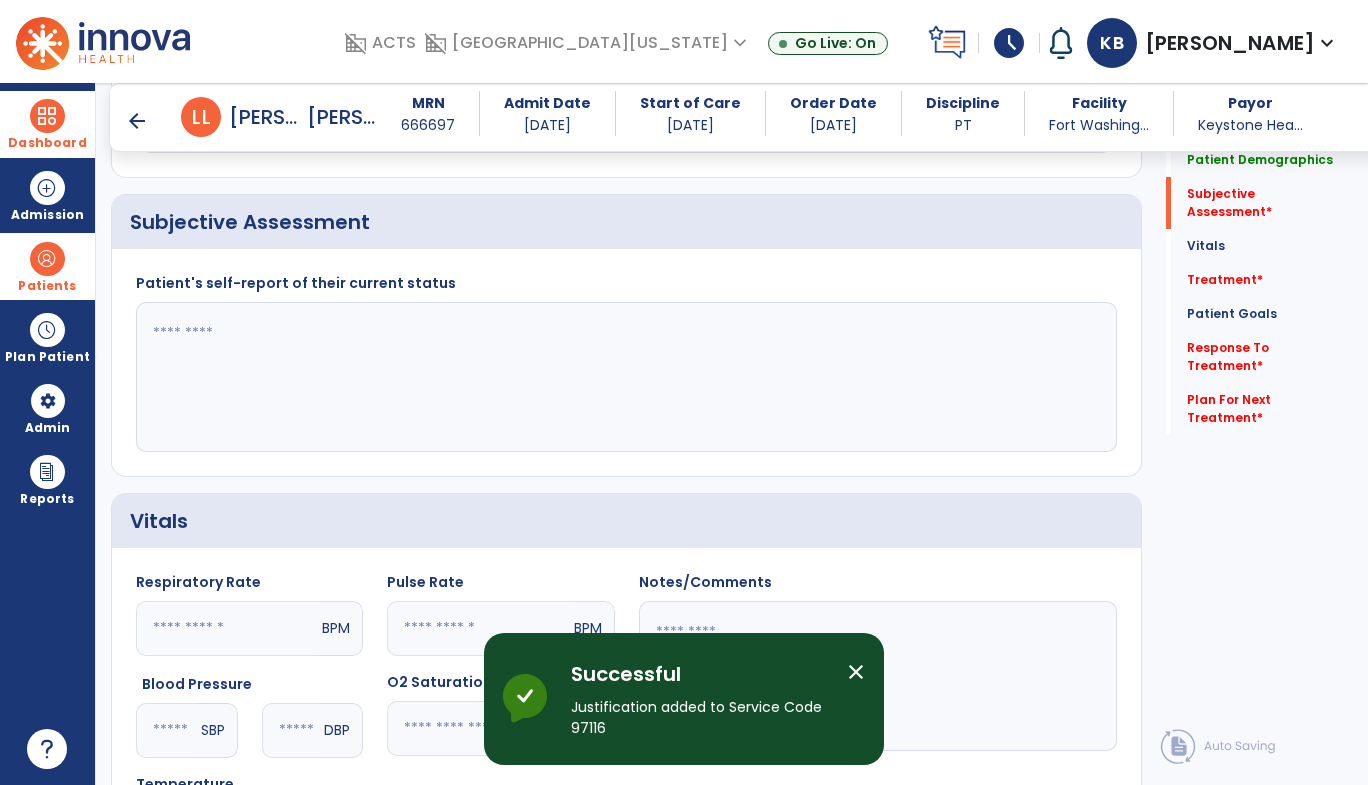 click 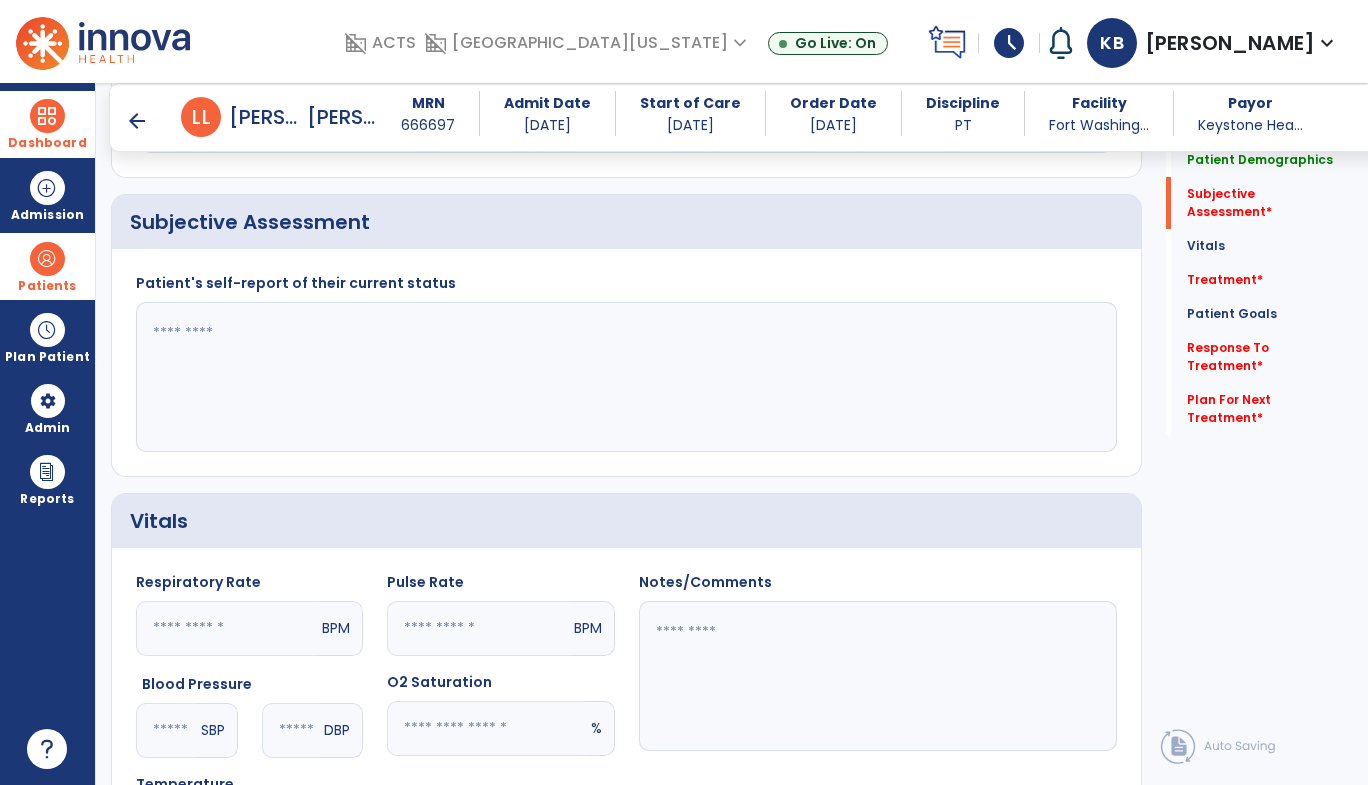 paste on "**********" 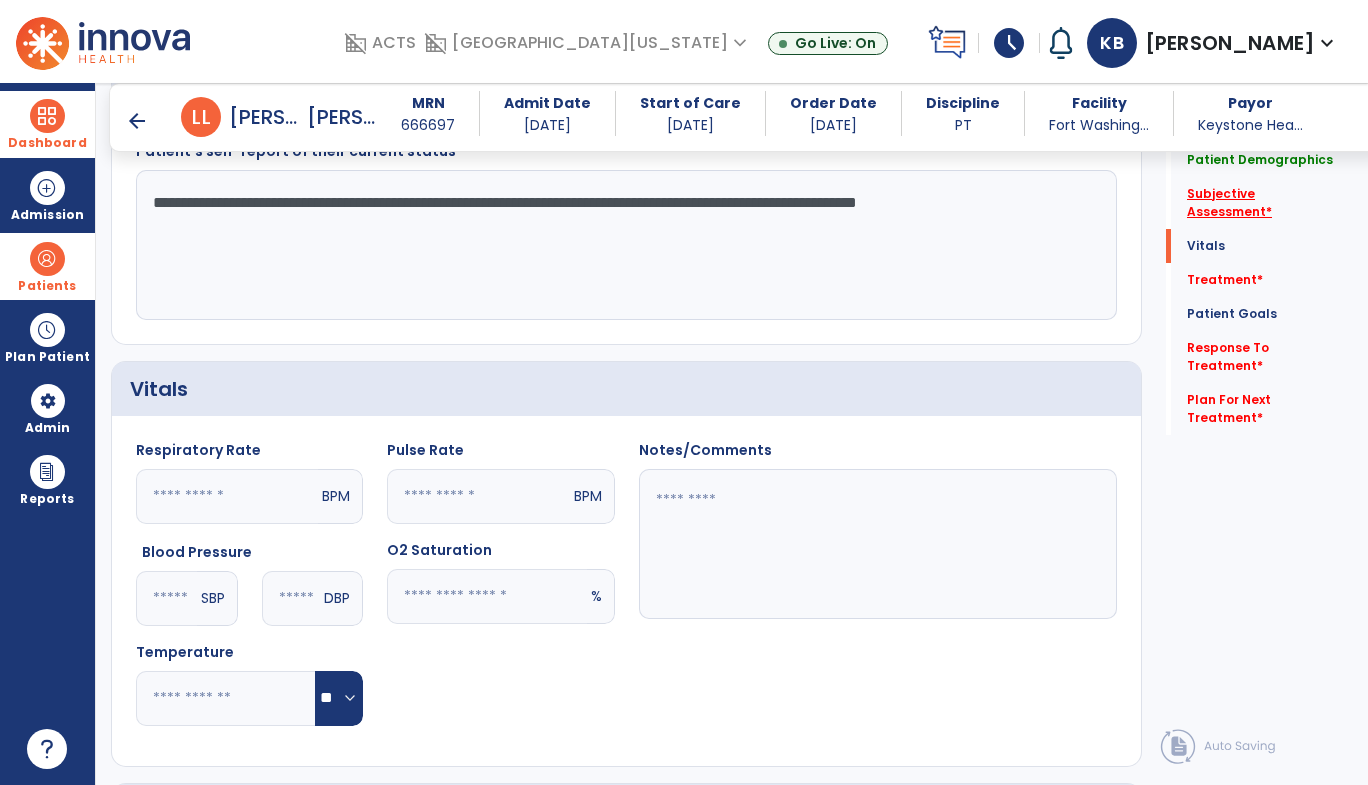 click on "Subjective Assessment   *" 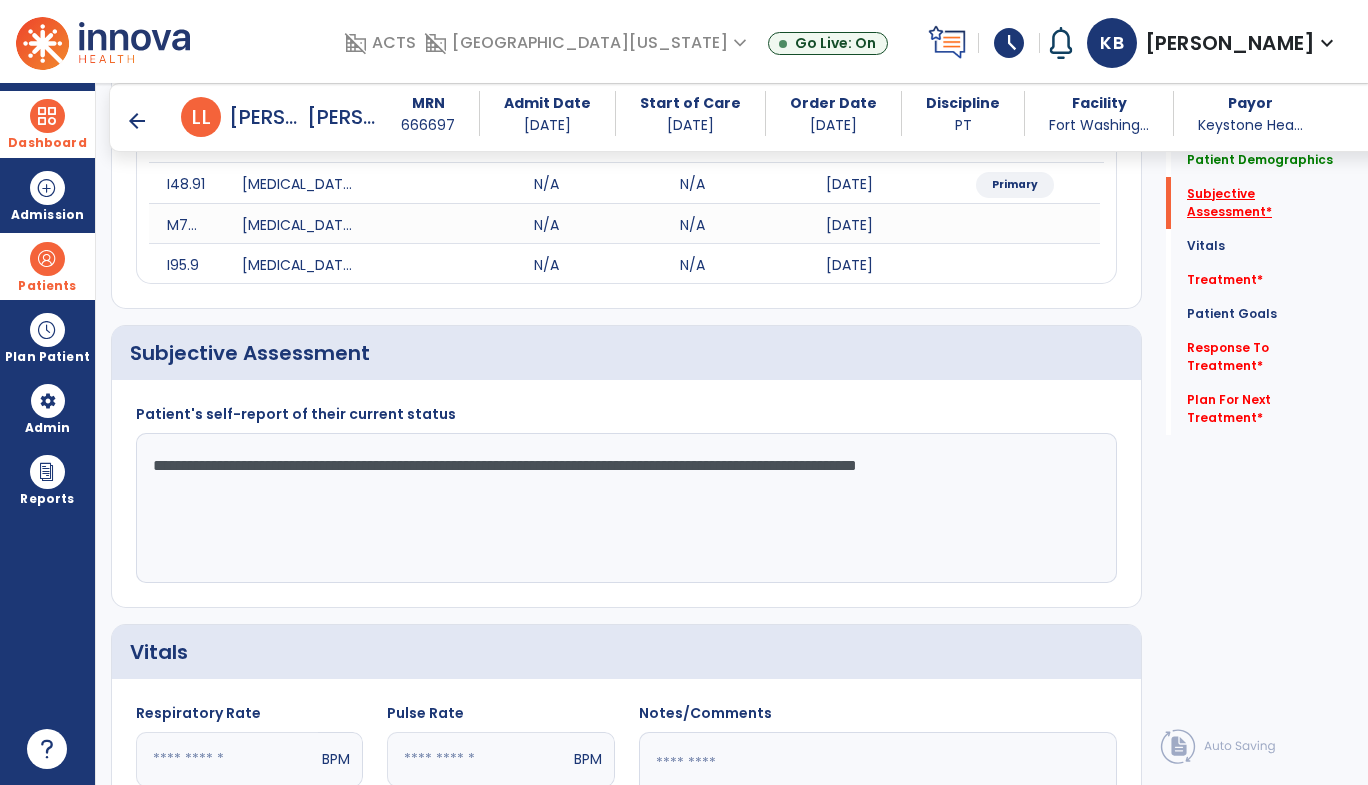 scroll, scrollTop: 277, scrollLeft: 0, axis: vertical 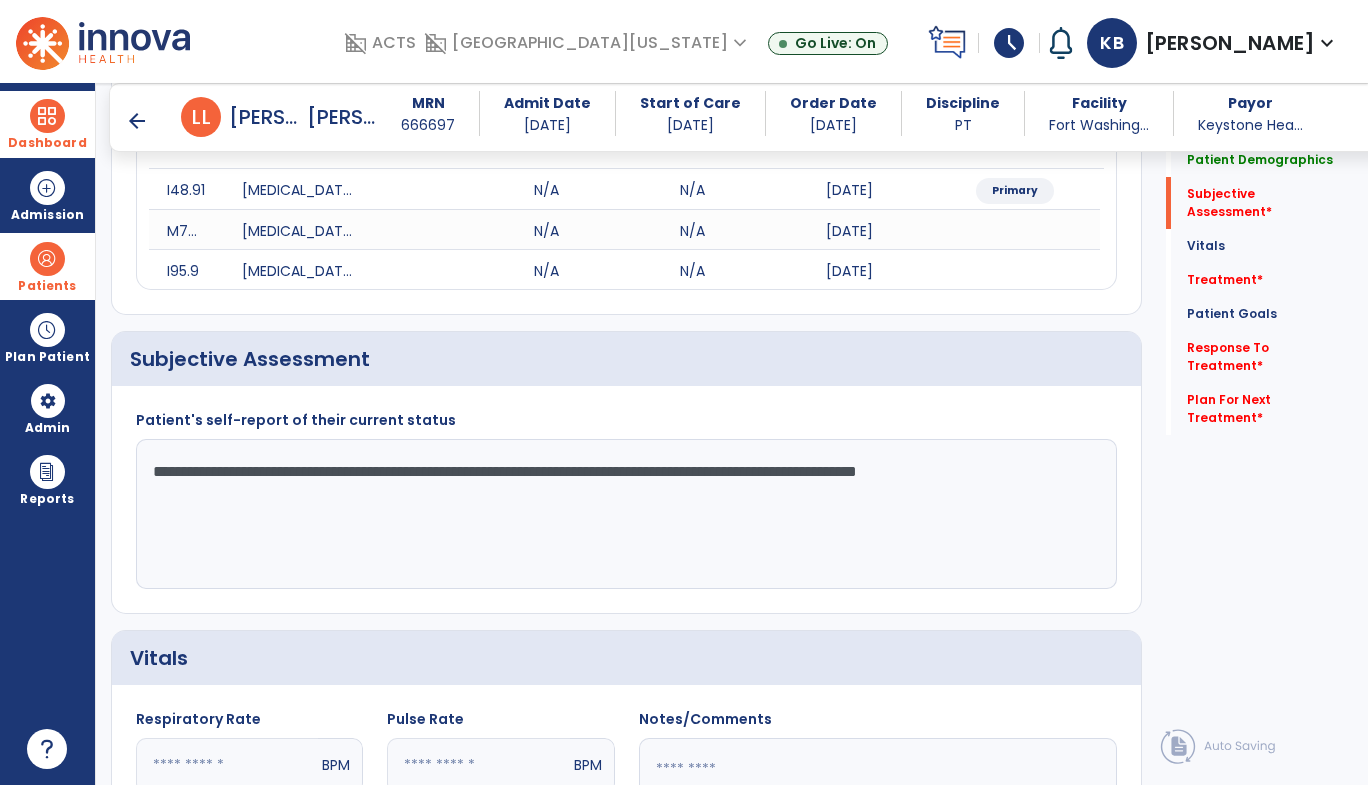 click on "**********" 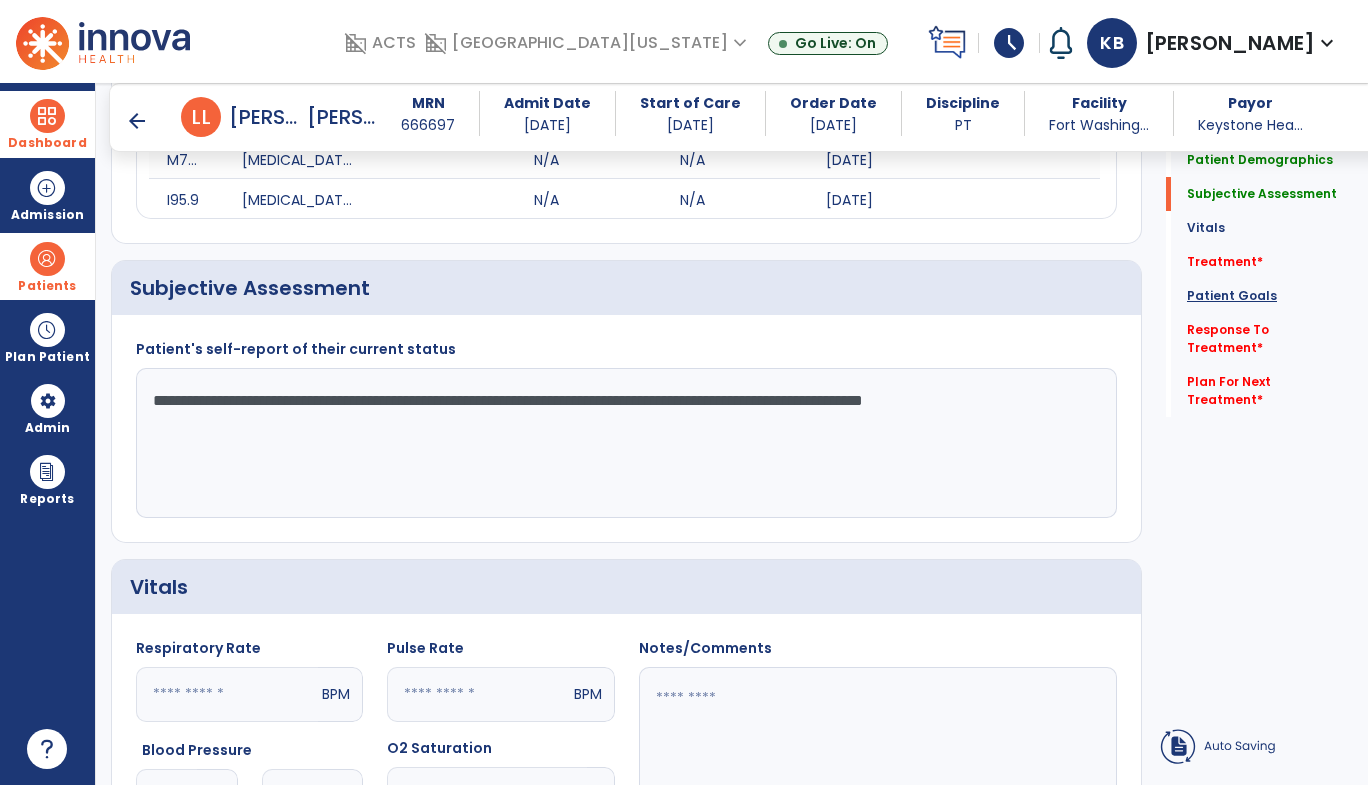 type on "**********" 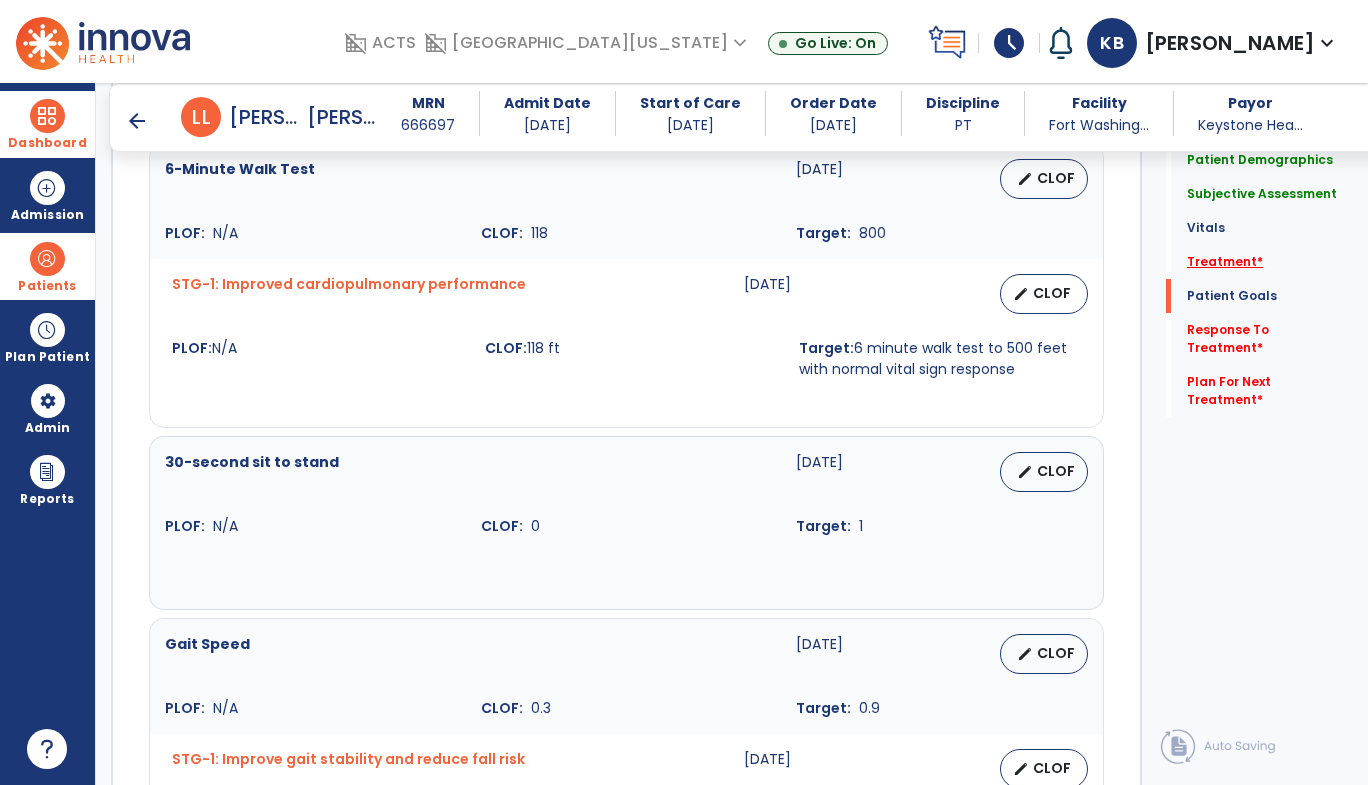 click on "Treatment   *" 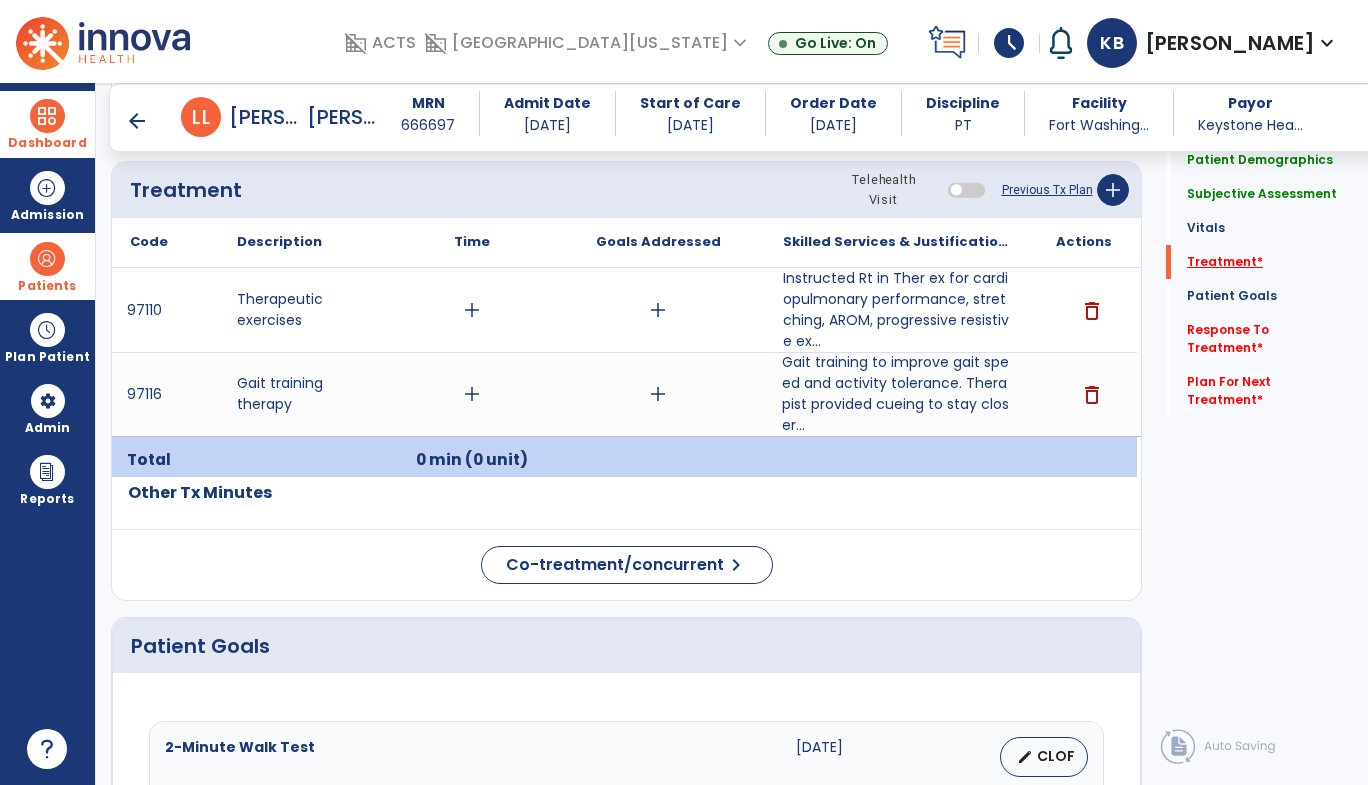 scroll, scrollTop: 1116, scrollLeft: 0, axis: vertical 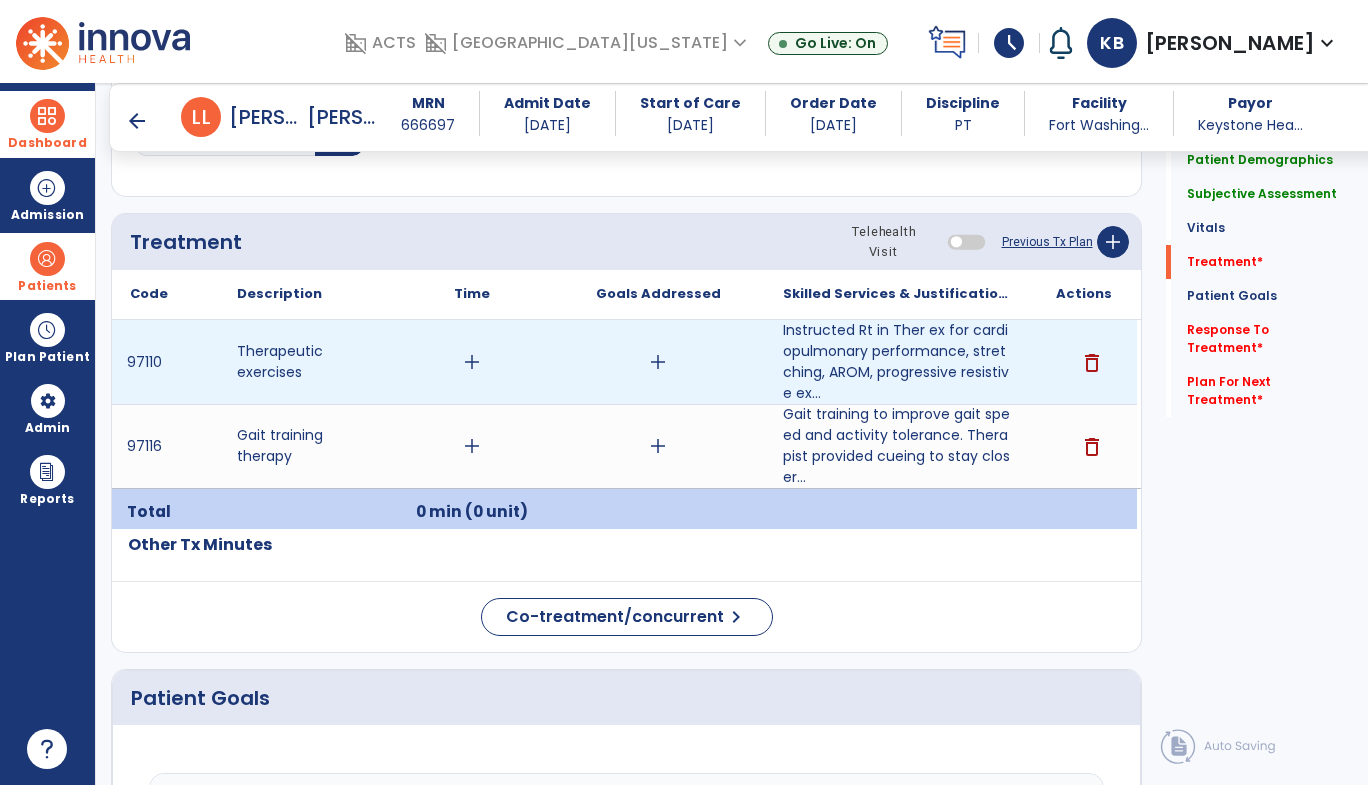 click on "add" at bounding box center (472, 362) 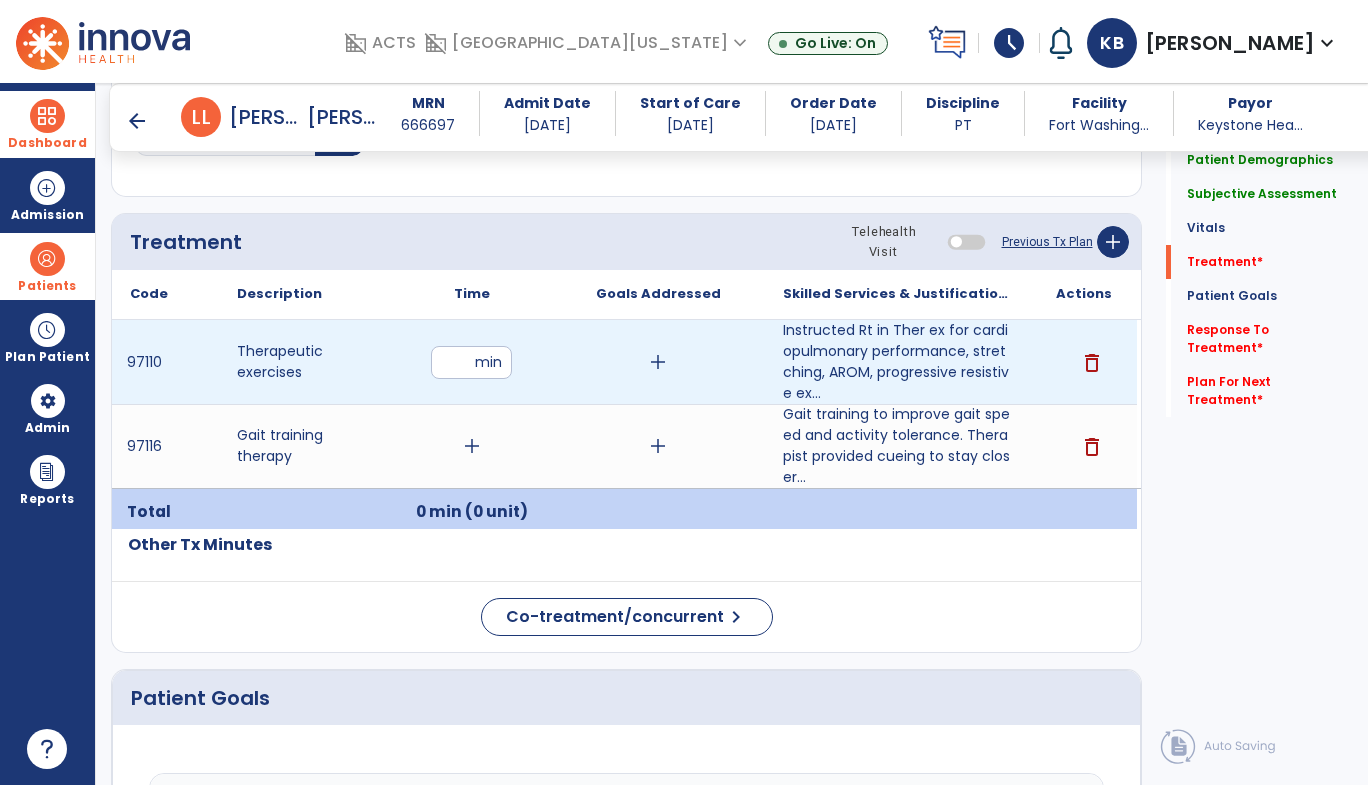 type on "*" 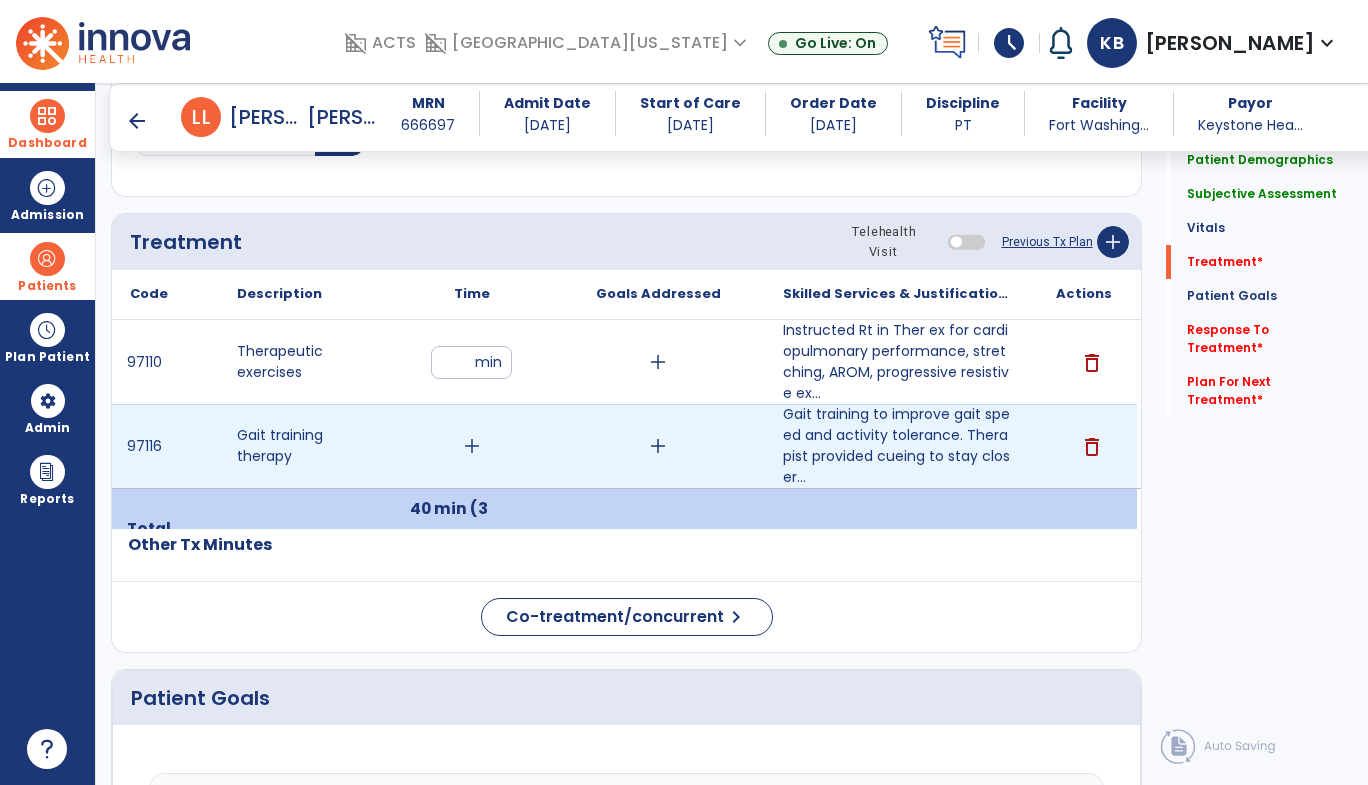 click on "add" at bounding box center (472, 446) 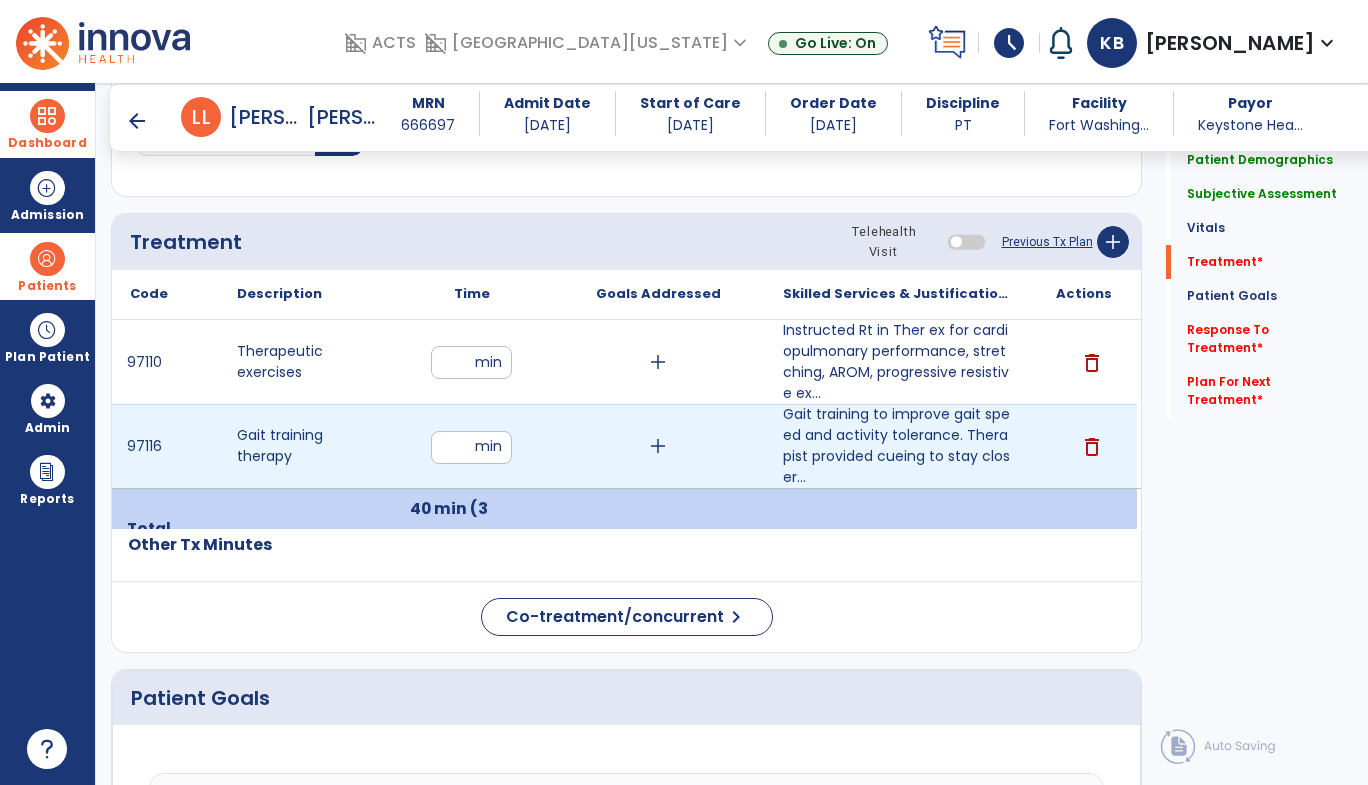 type on "**" 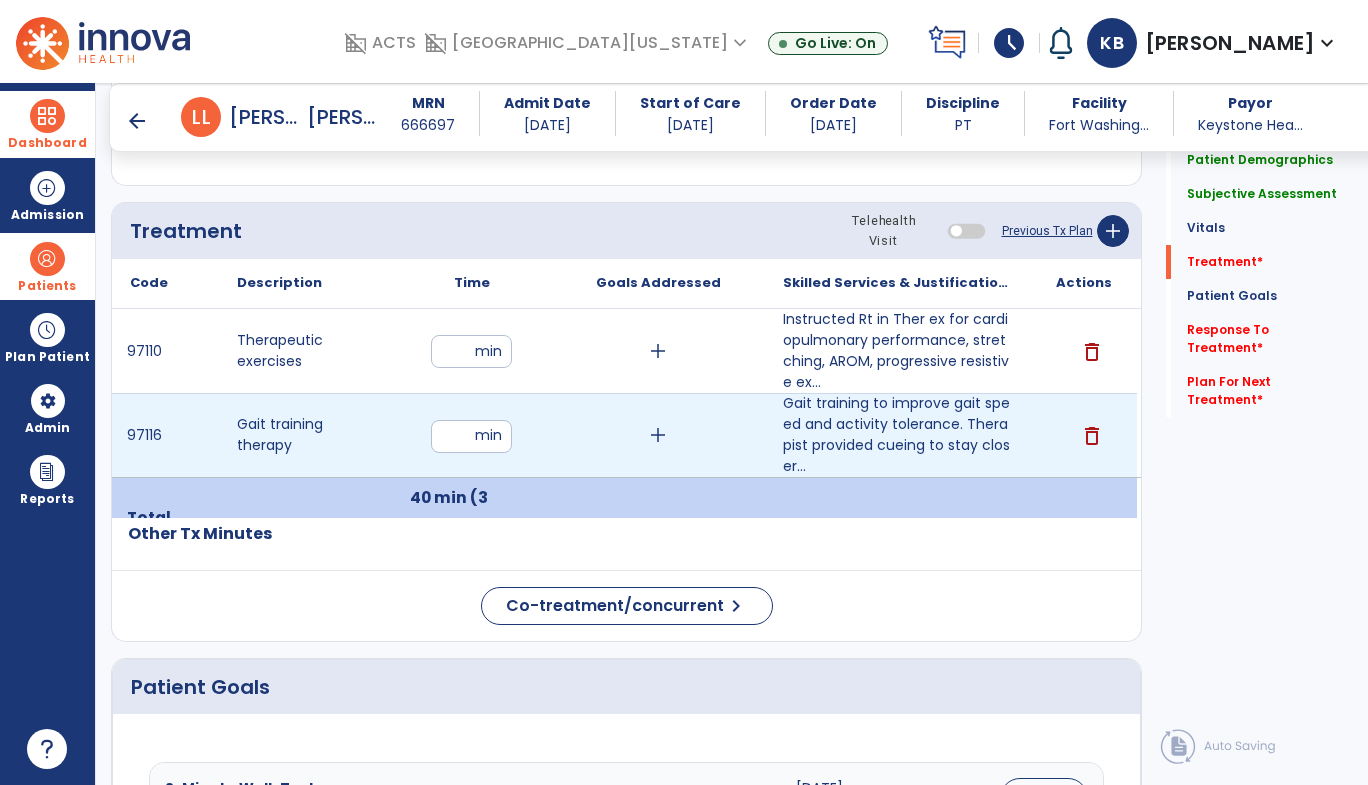 scroll, scrollTop: 1129, scrollLeft: 0, axis: vertical 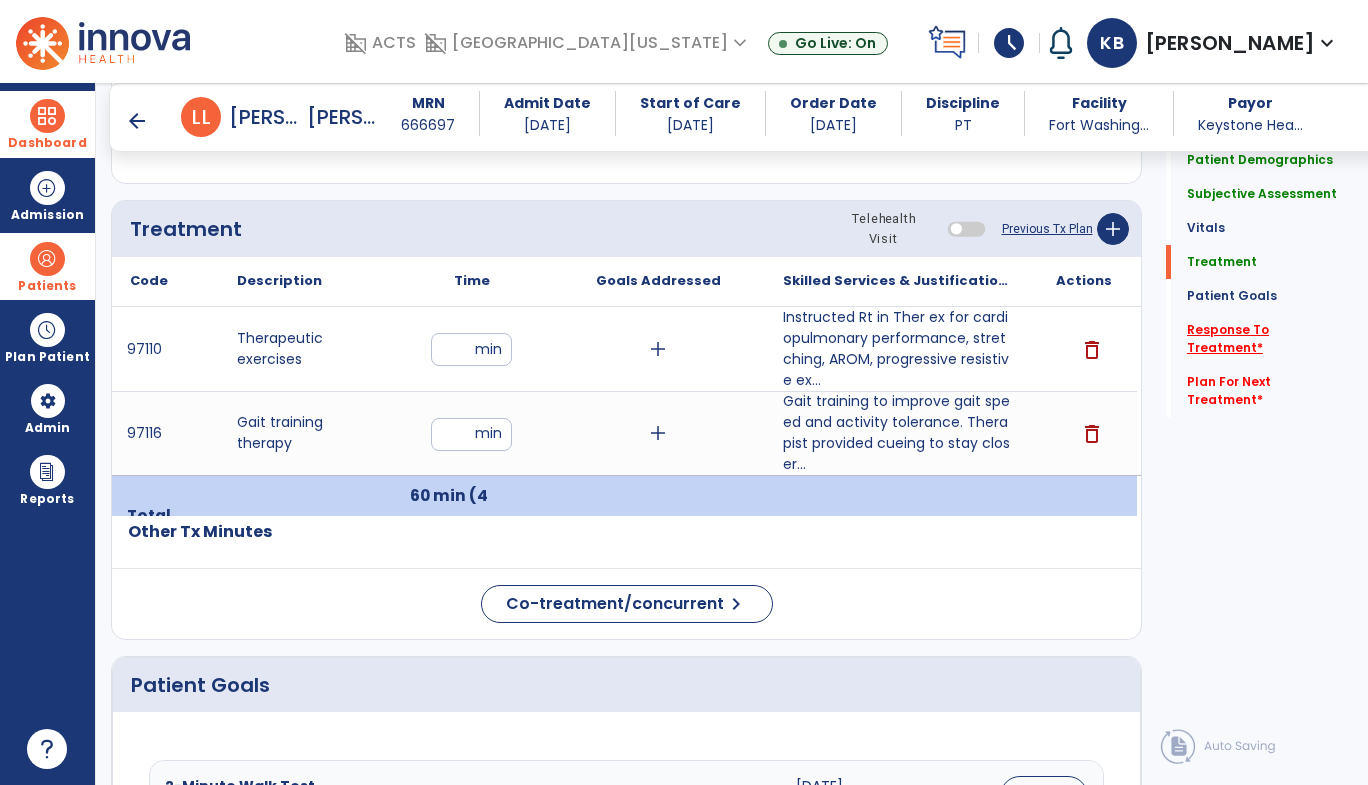click on "Response To Treatment   *" 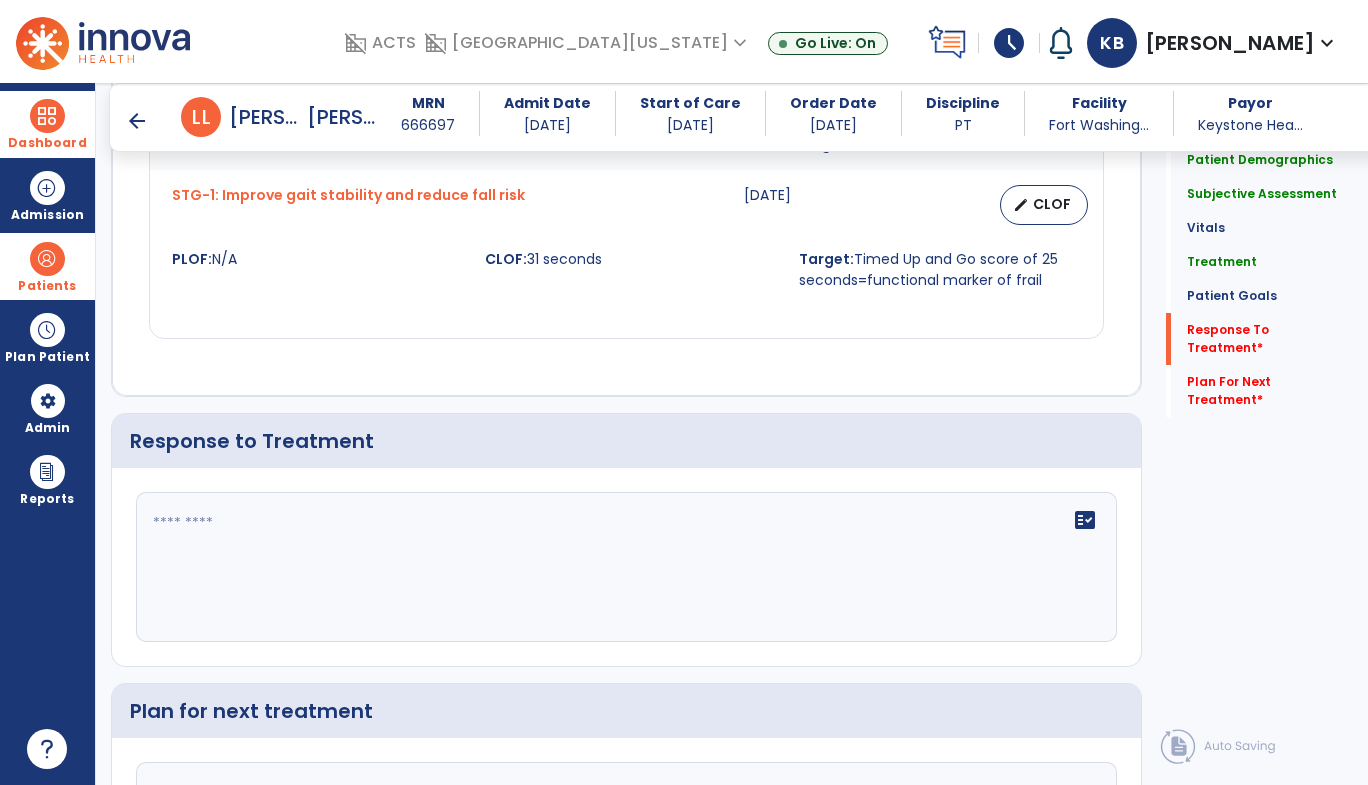 scroll, scrollTop: 3045, scrollLeft: 0, axis: vertical 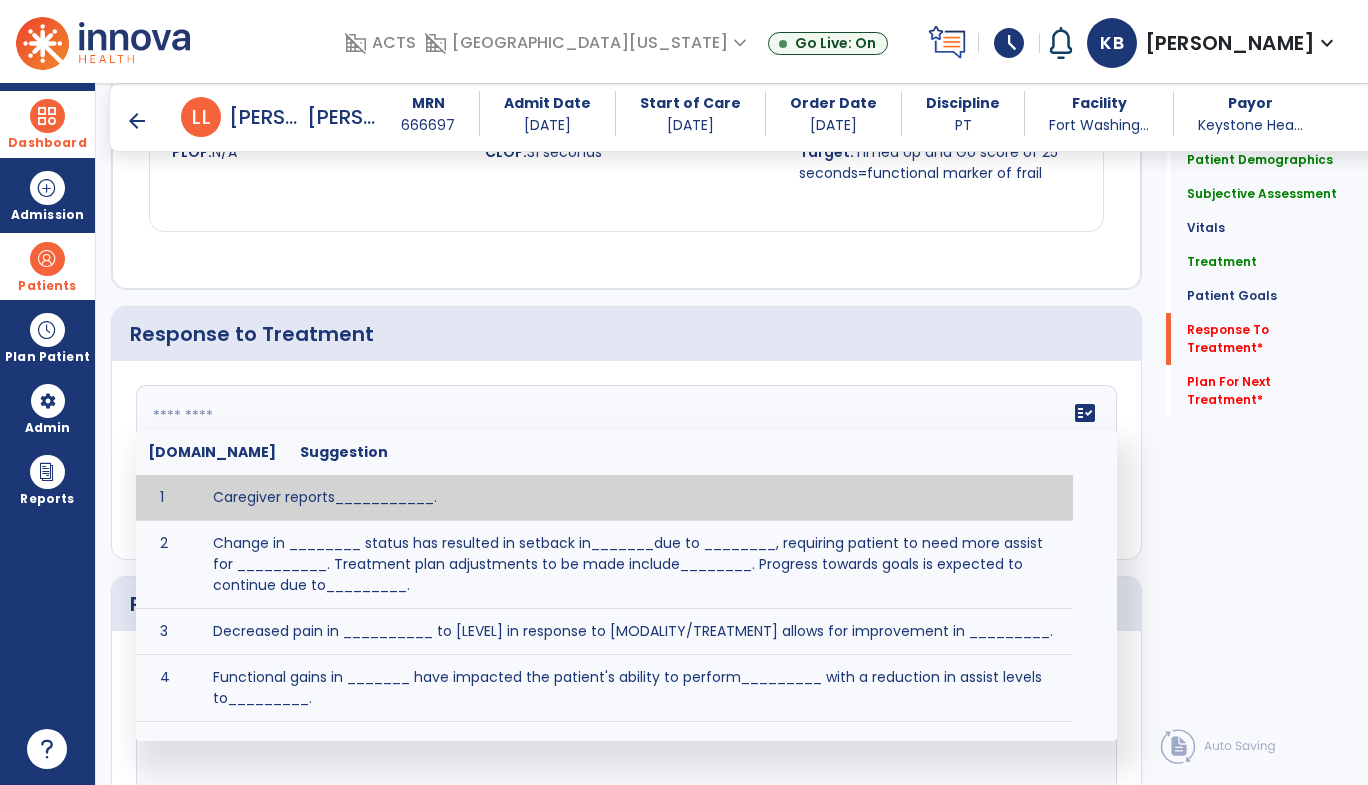click on "fact_check  [DOMAIN_NAME] Suggestion 1 Caregiver reports___________. 2 Change in ________ status has resulted in setback in_______due to ________, requiring patient to need more assist for __________.   Treatment plan adjustments to be made include________.  Progress towards goals is expected to continue due to_________. 3 Decreased pain in __________ to [LEVEL] in response to [MODALITY/TREATMENT] allows for improvement in _________. 4 Functional gains in _______ have impacted the patient's ability to perform_________ with a reduction in assist levels to_________. 5 Functional progress this week has been significant due to__________. 6 Gains in ________ have improved the patient's ability to perform ______with decreased levels of assist to___________. 7 Improvement in ________allows patient to tolerate higher levels of challenges in_________. 8 Pain in [AREA] has decreased to [LEVEL] in response to [TREATMENT/MODALITY], allowing fore ease in completing__________. 9 10 11 12 13 14 15 16 17 18 19 20 21" 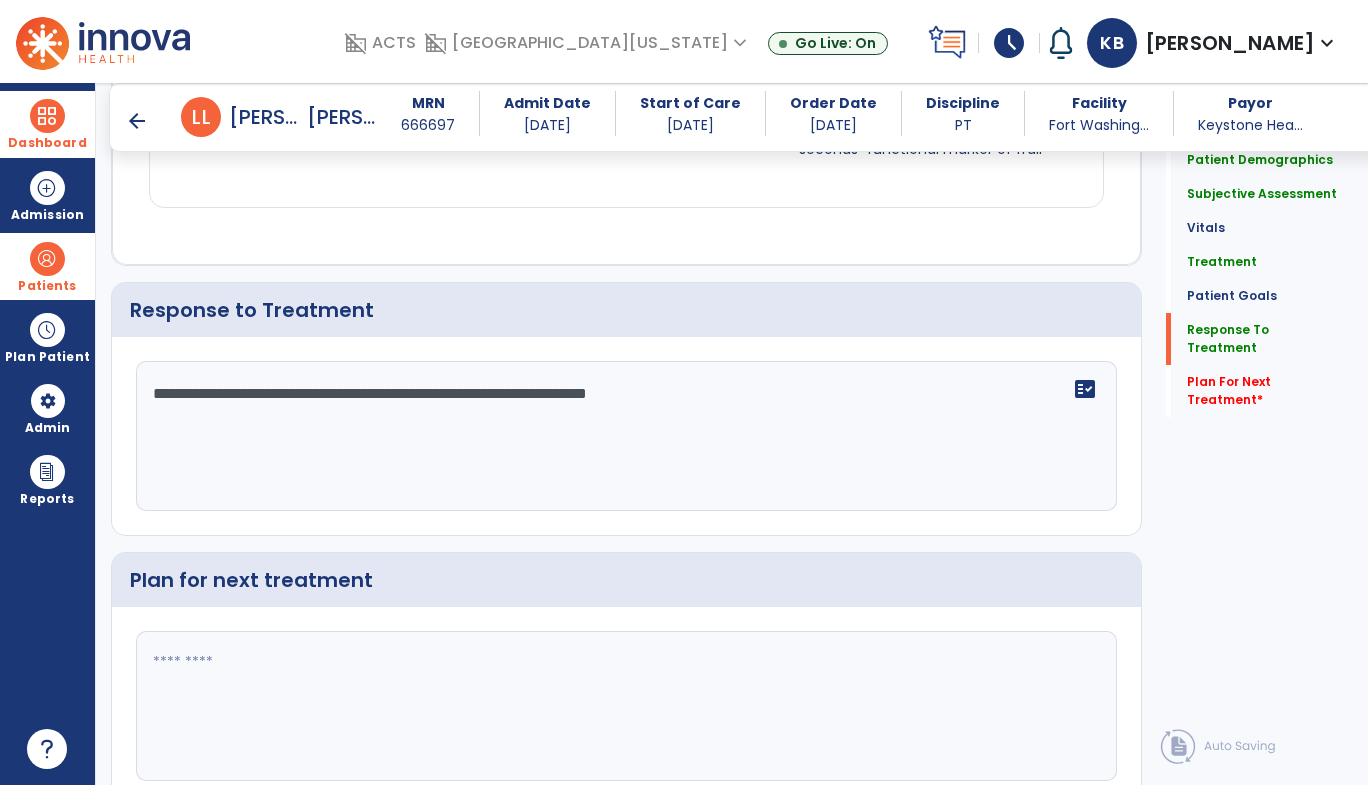 scroll, scrollTop: 3157, scrollLeft: 0, axis: vertical 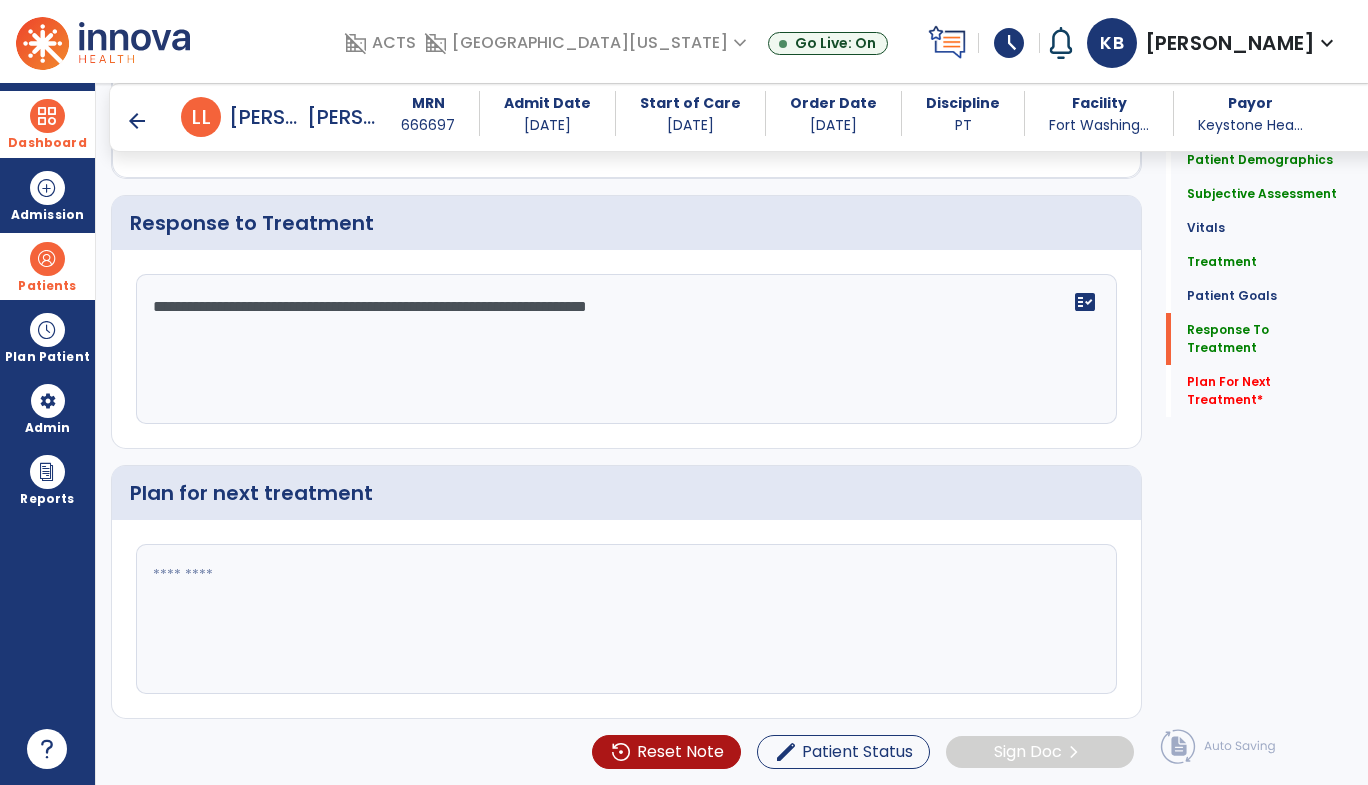 type on "**********" 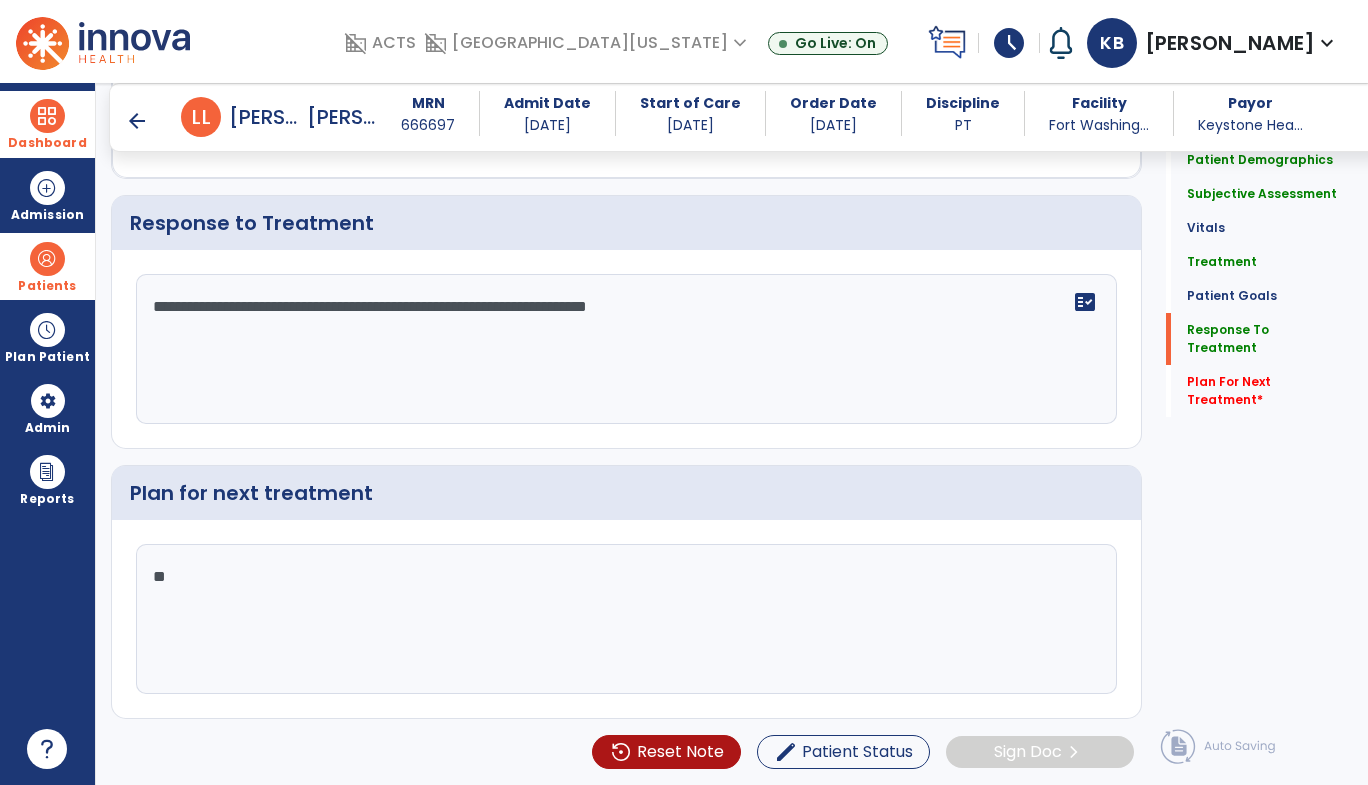 type on "*" 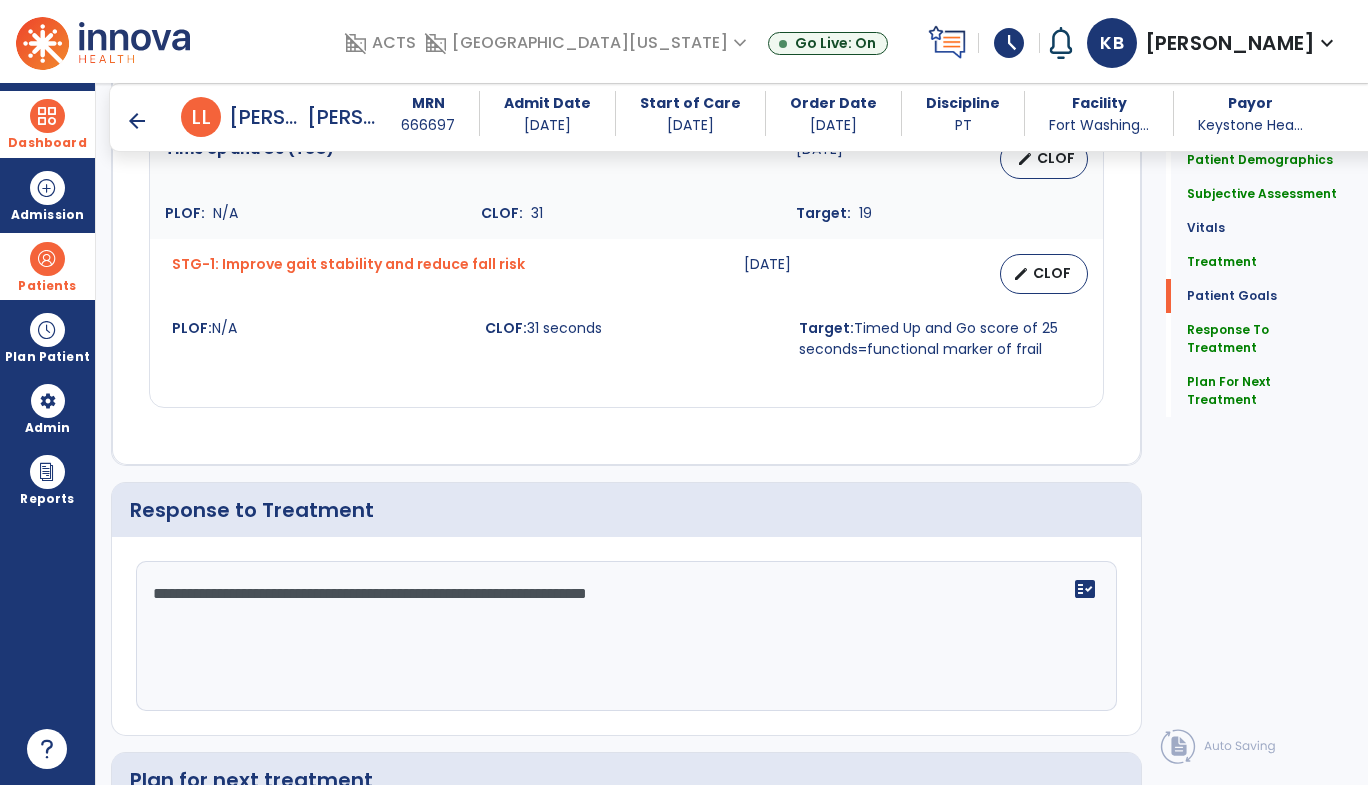 scroll, scrollTop: 3157, scrollLeft: 0, axis: vertical 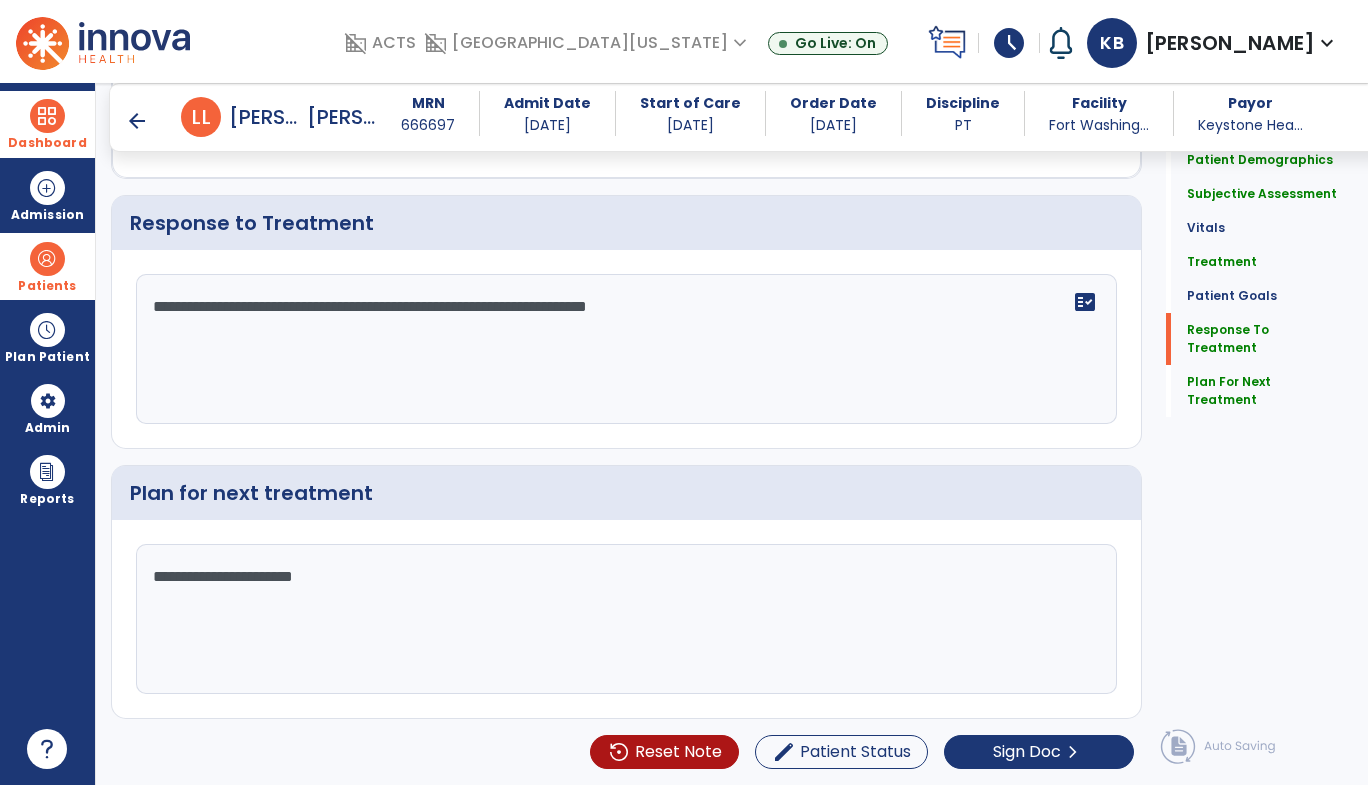 click on "**********" 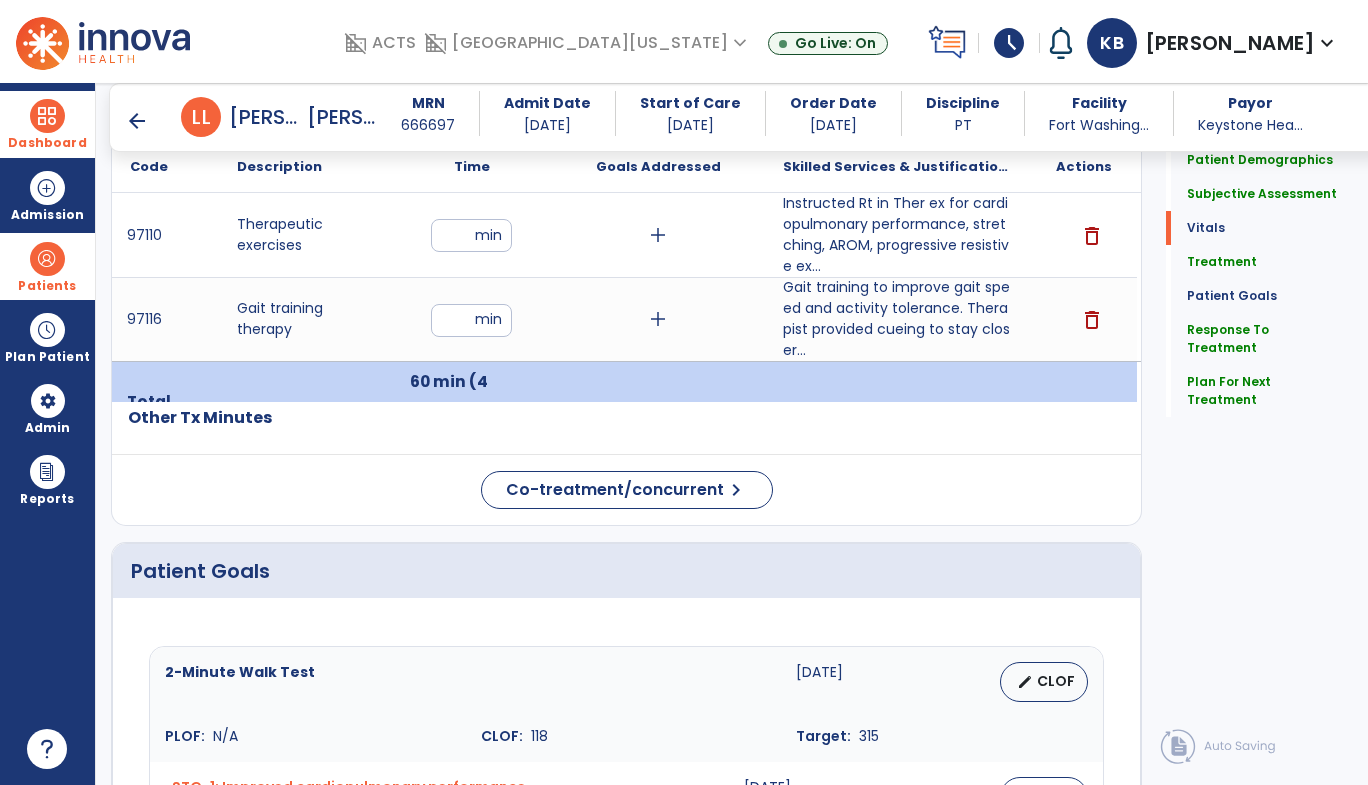 scroll, scrollTop: 0, scrollLeft: 0, axis: both 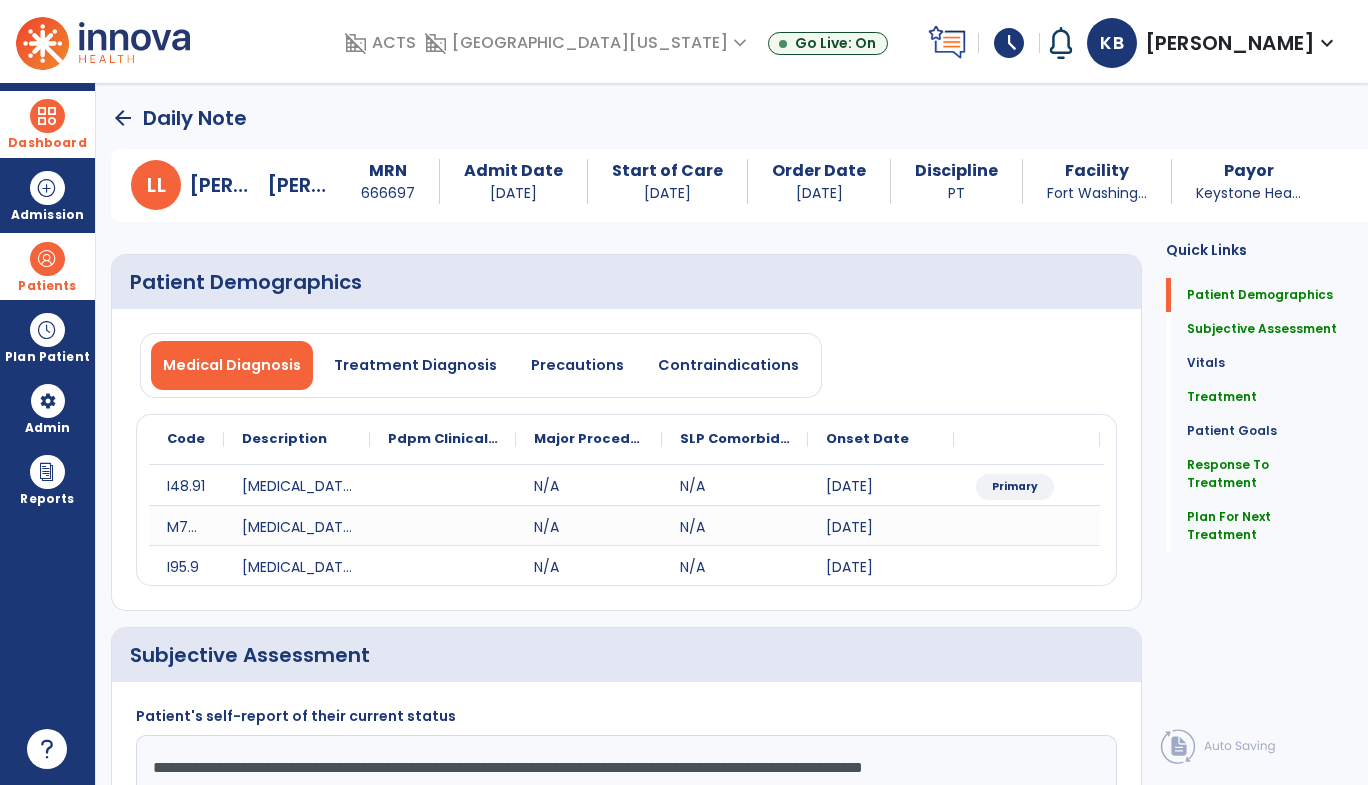 type on "**********" 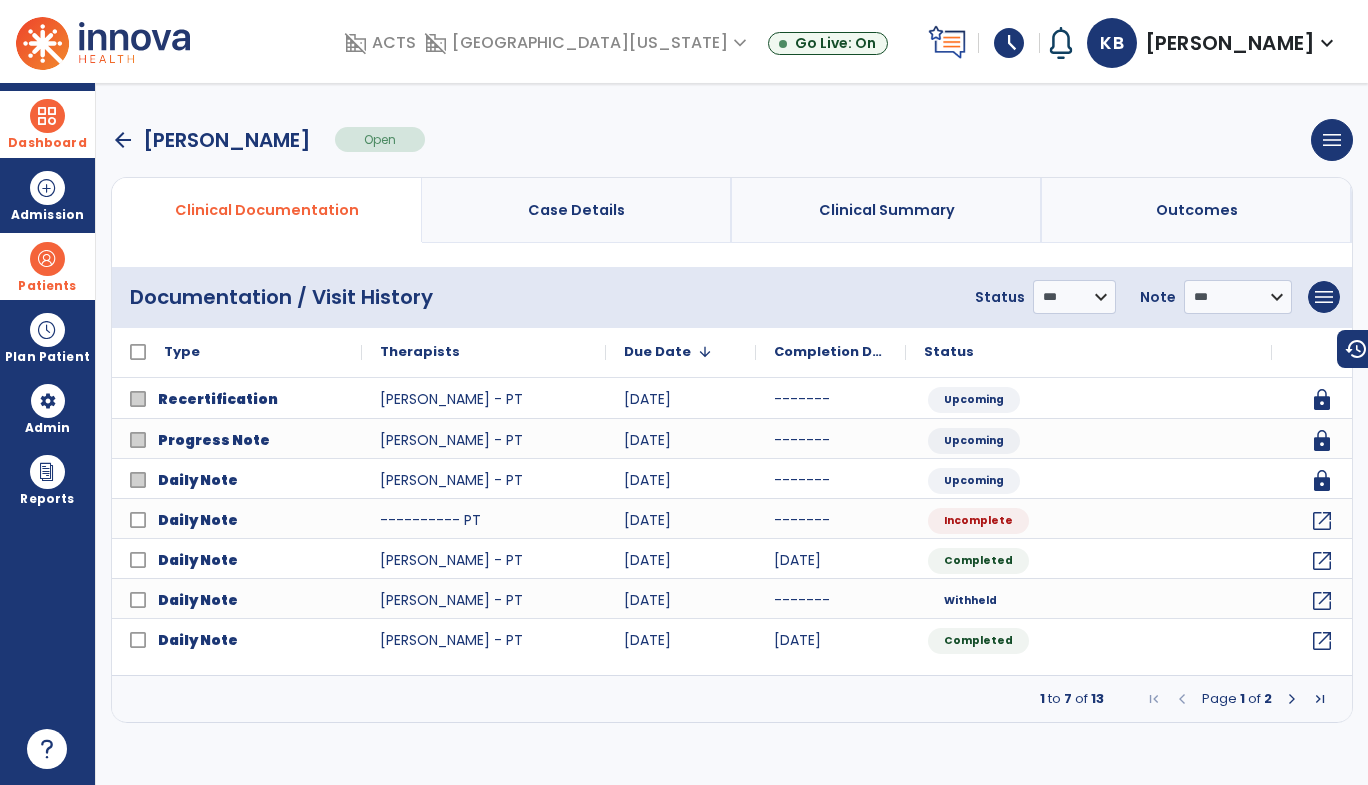 click on "arrow_back" at bounding box center (123, 140) 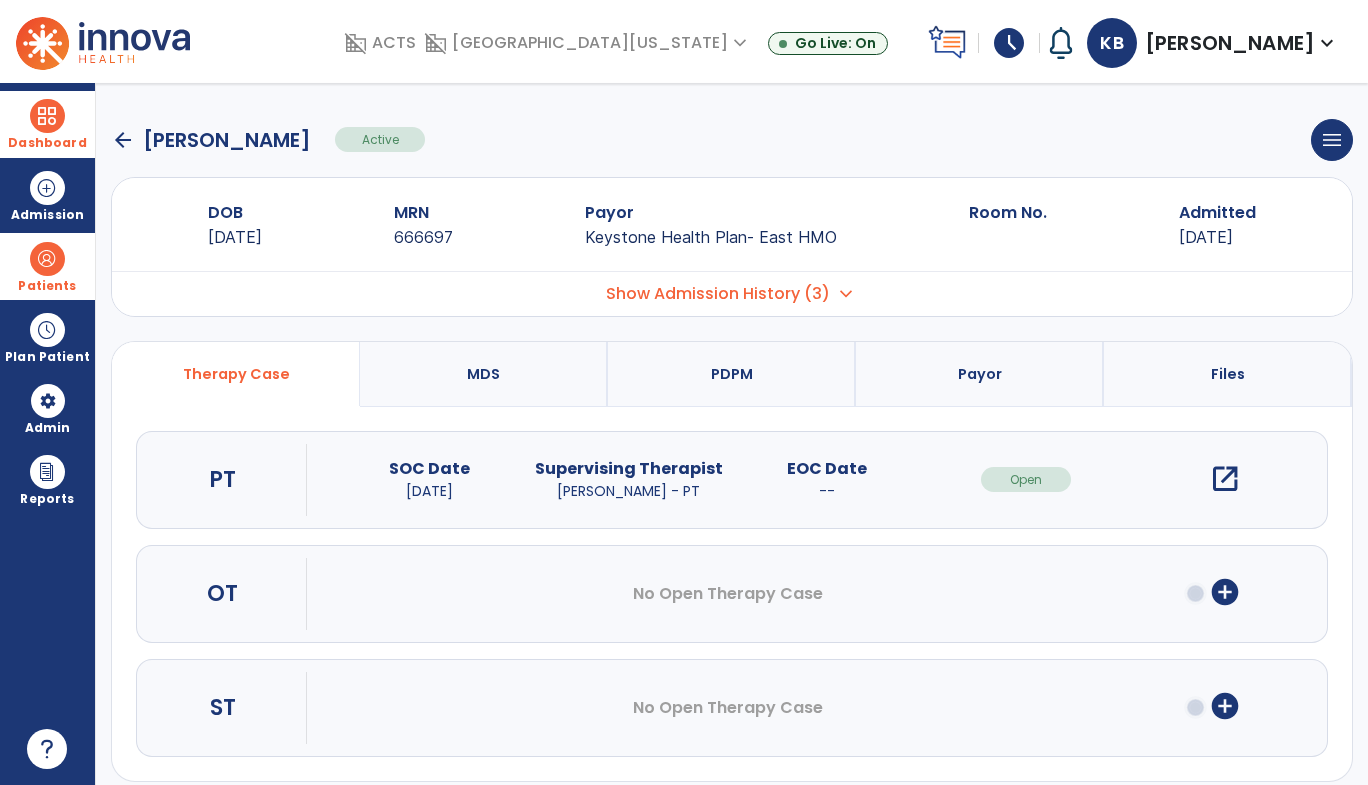 click on "arrow_back" 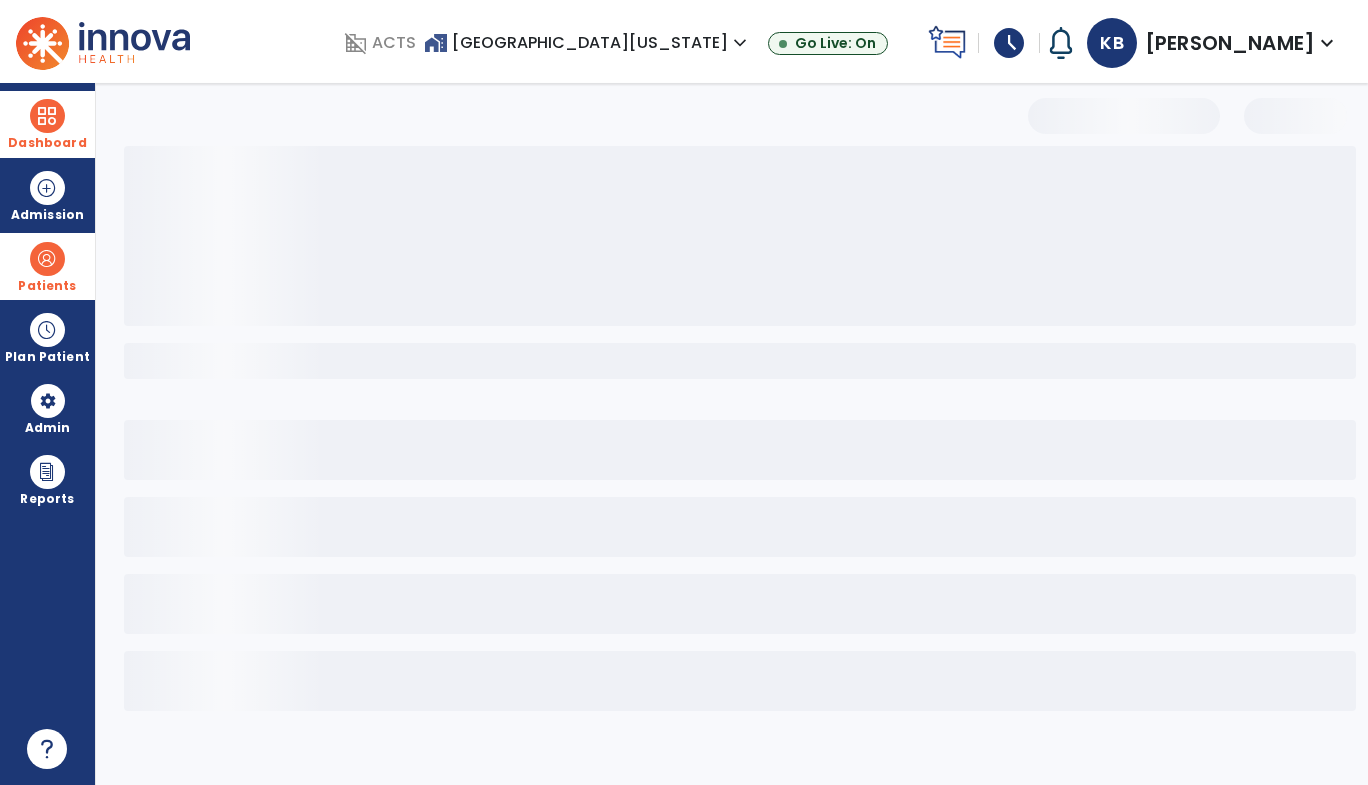 select on "***" 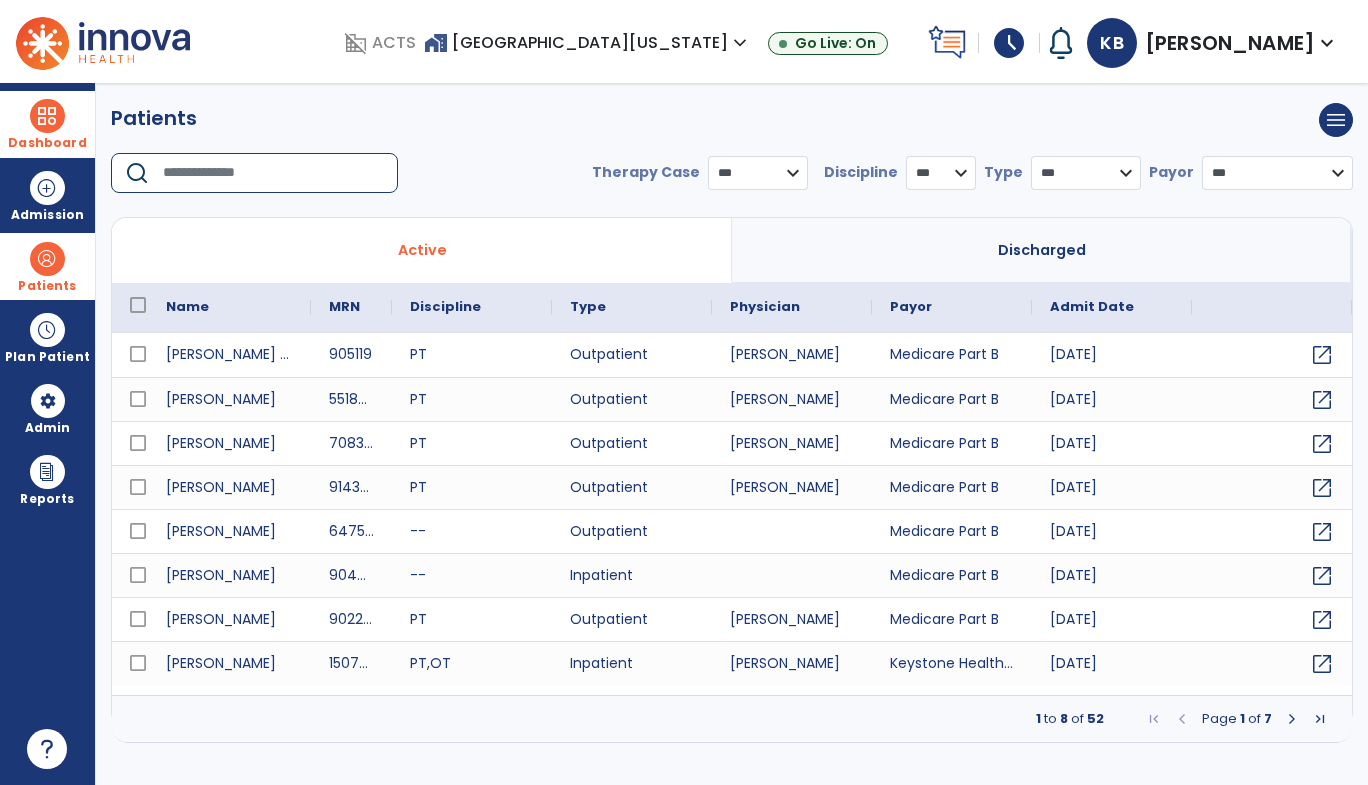 click at bounding box center [273, 173] 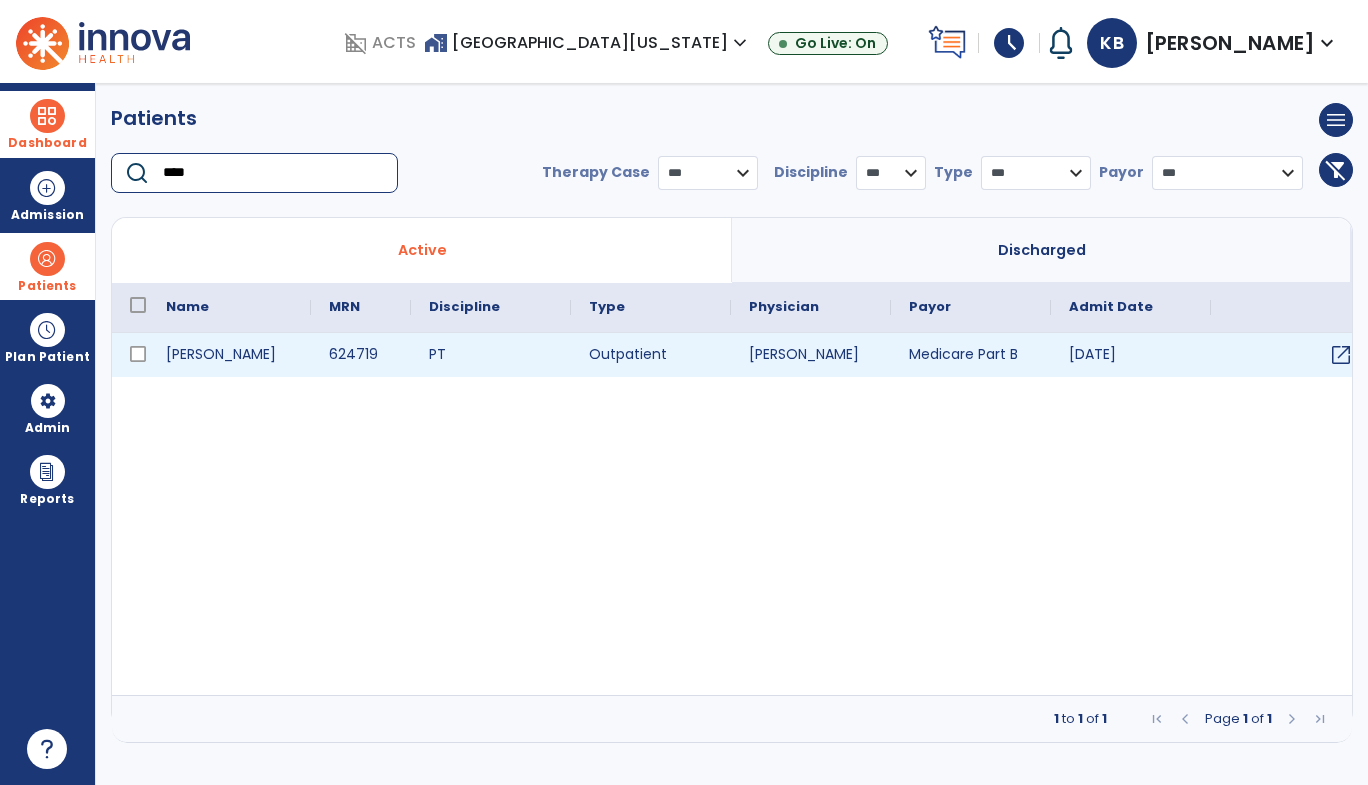 type on "****" 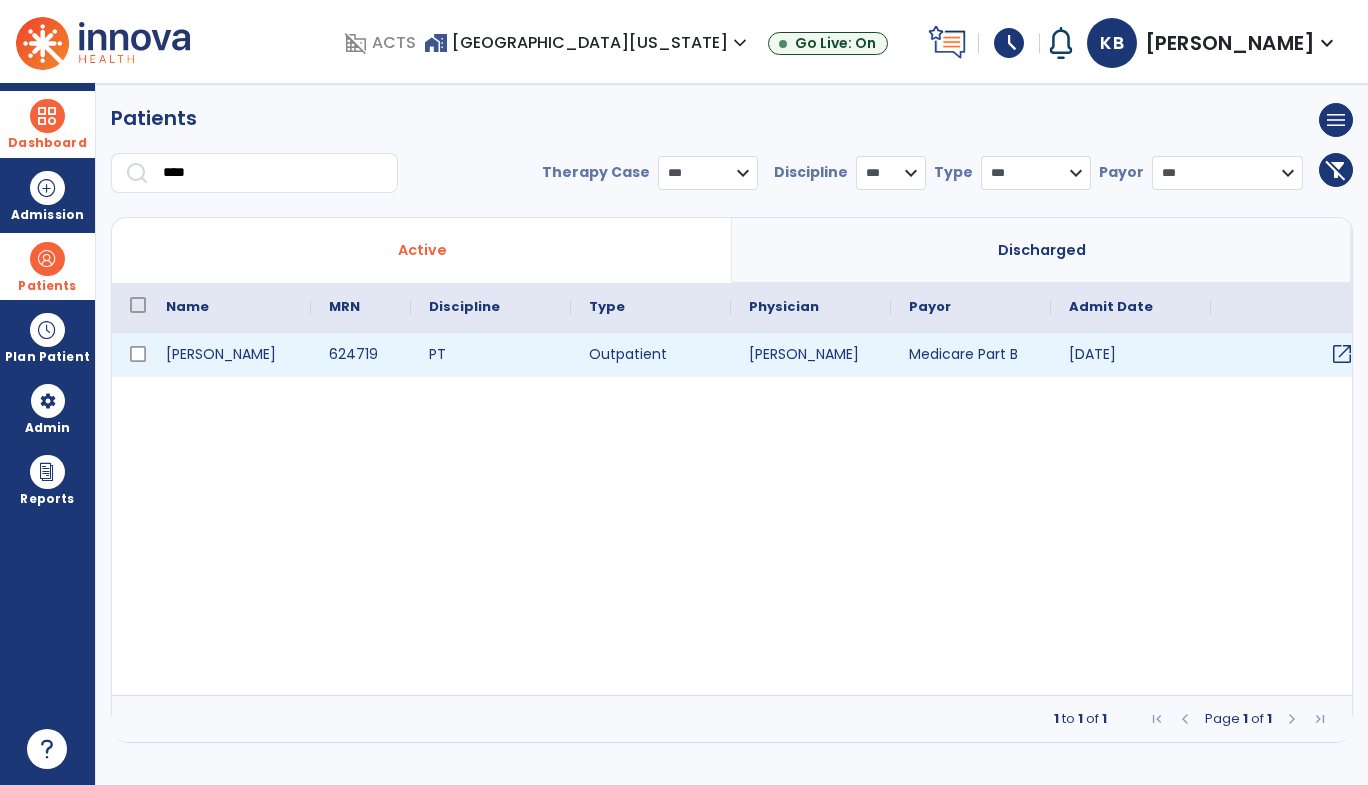 click on "open_in_new" at bounding box center [1342, 354] 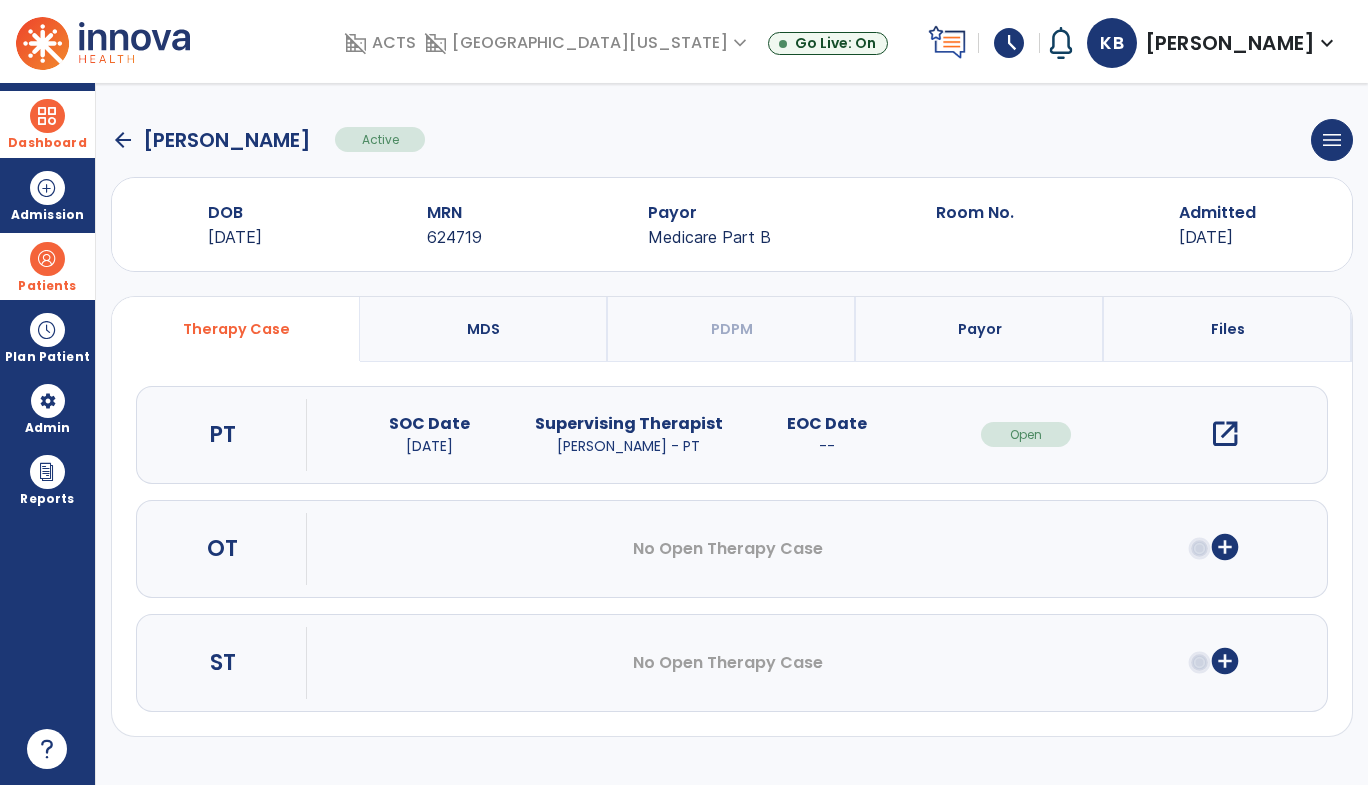 click on "open_in_new" at bounding box center (1225, 434) 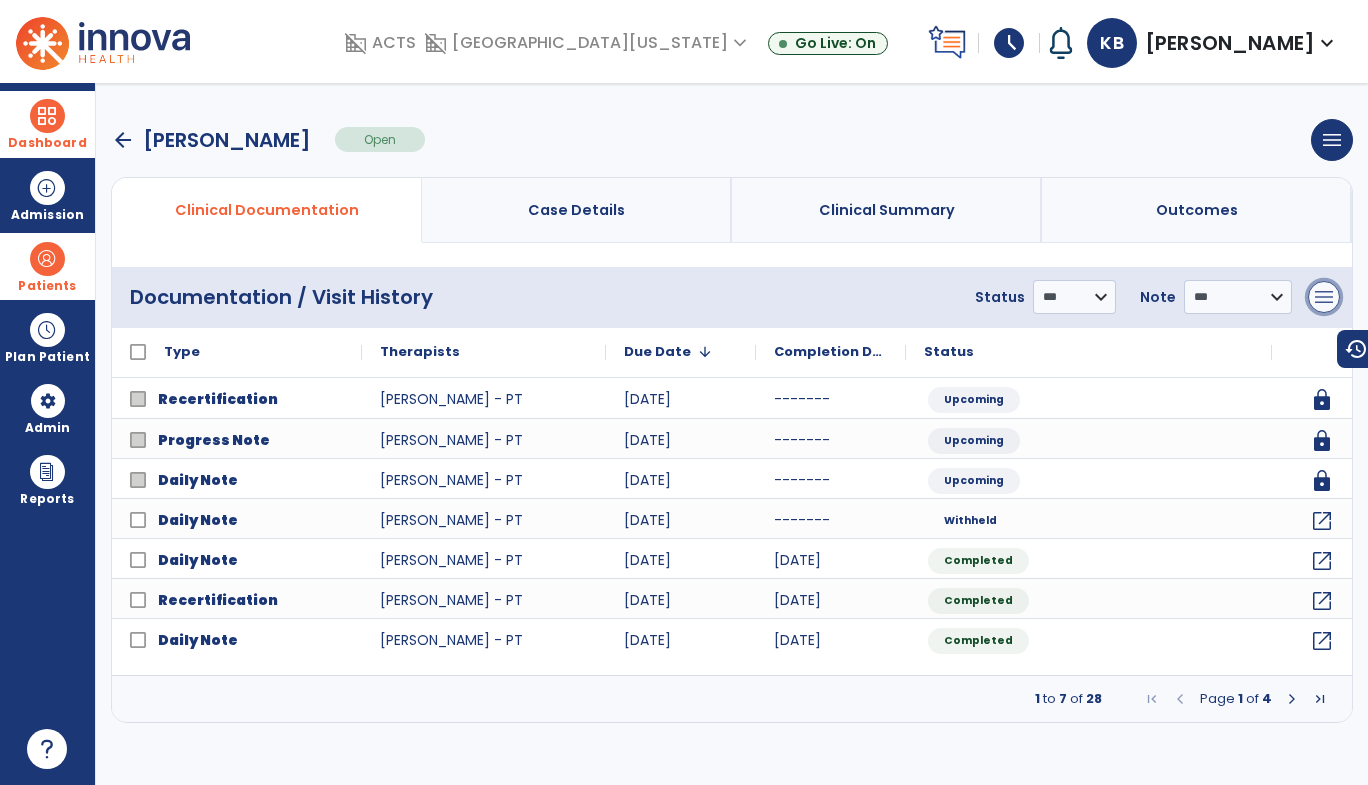 click on "menu" at bounding box center [1324, 297] 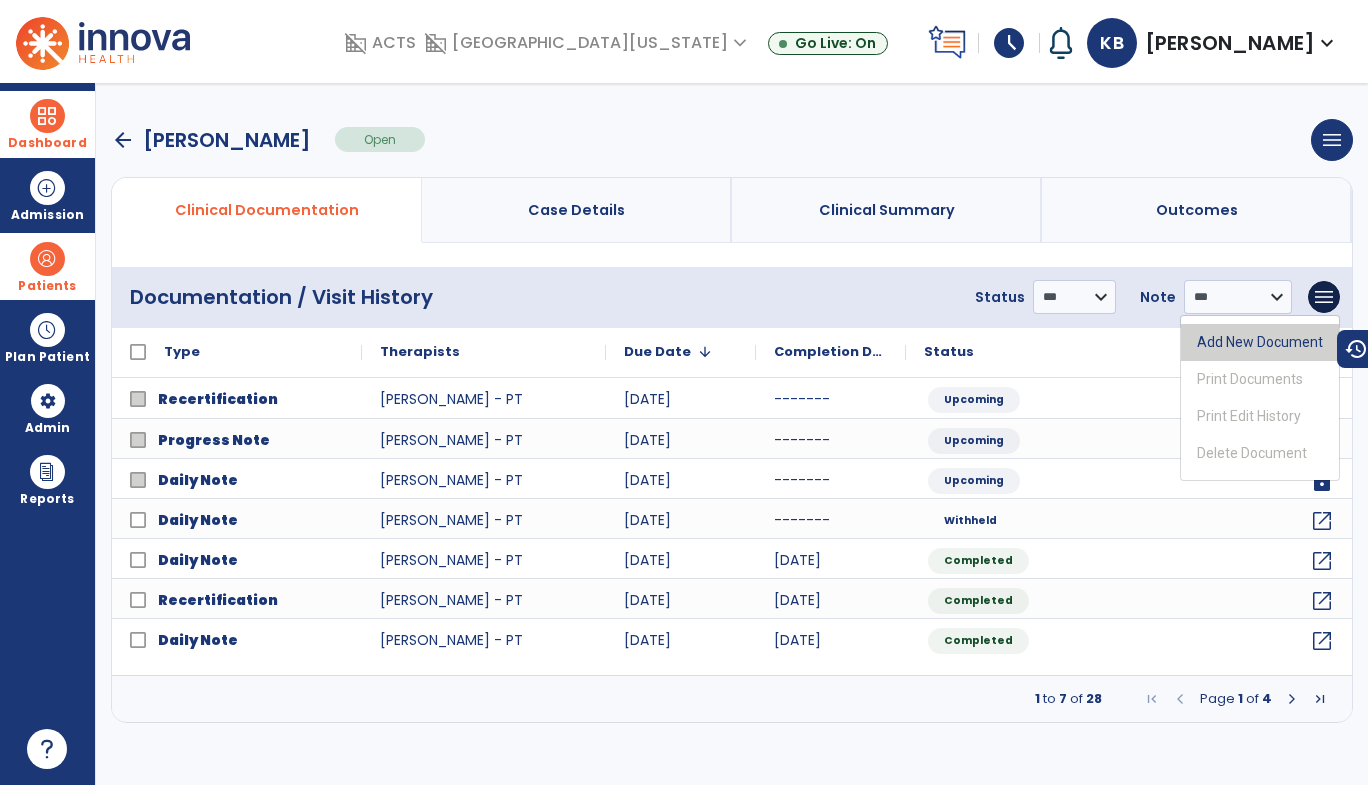 click on "Add New Document" at bounding box center [1260, 342] 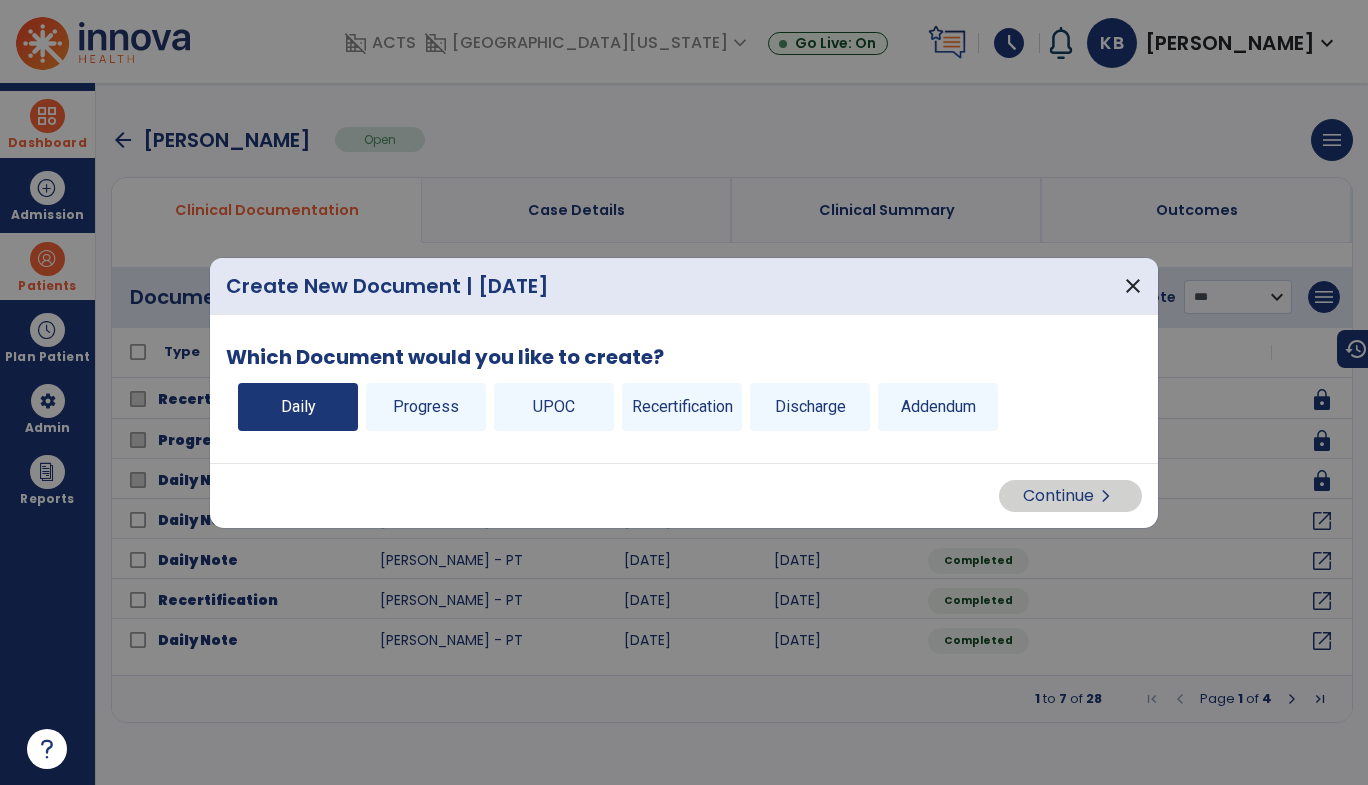 click on "Daily" at bounding box center (298, 407) 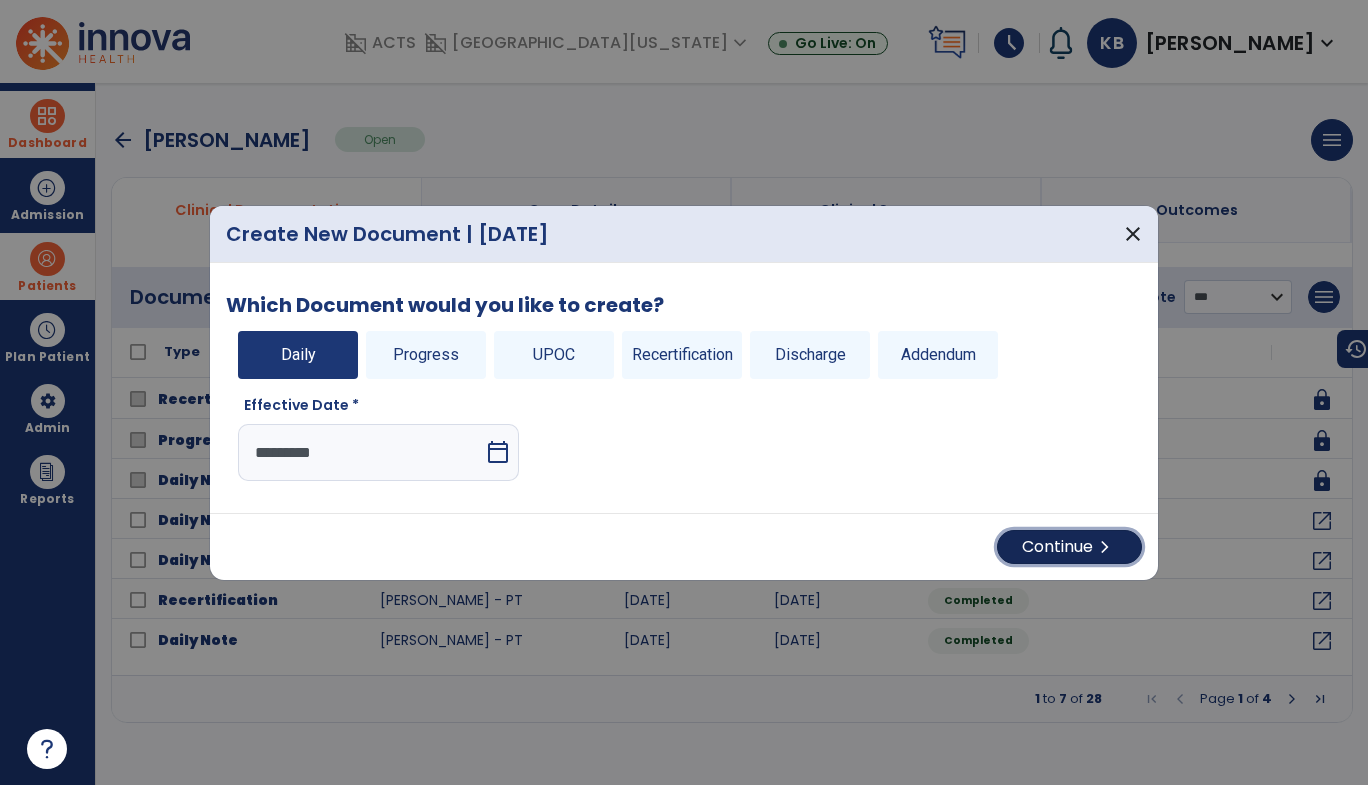 click on "Continue   chevron_right" at bounding box center (1069, 547) 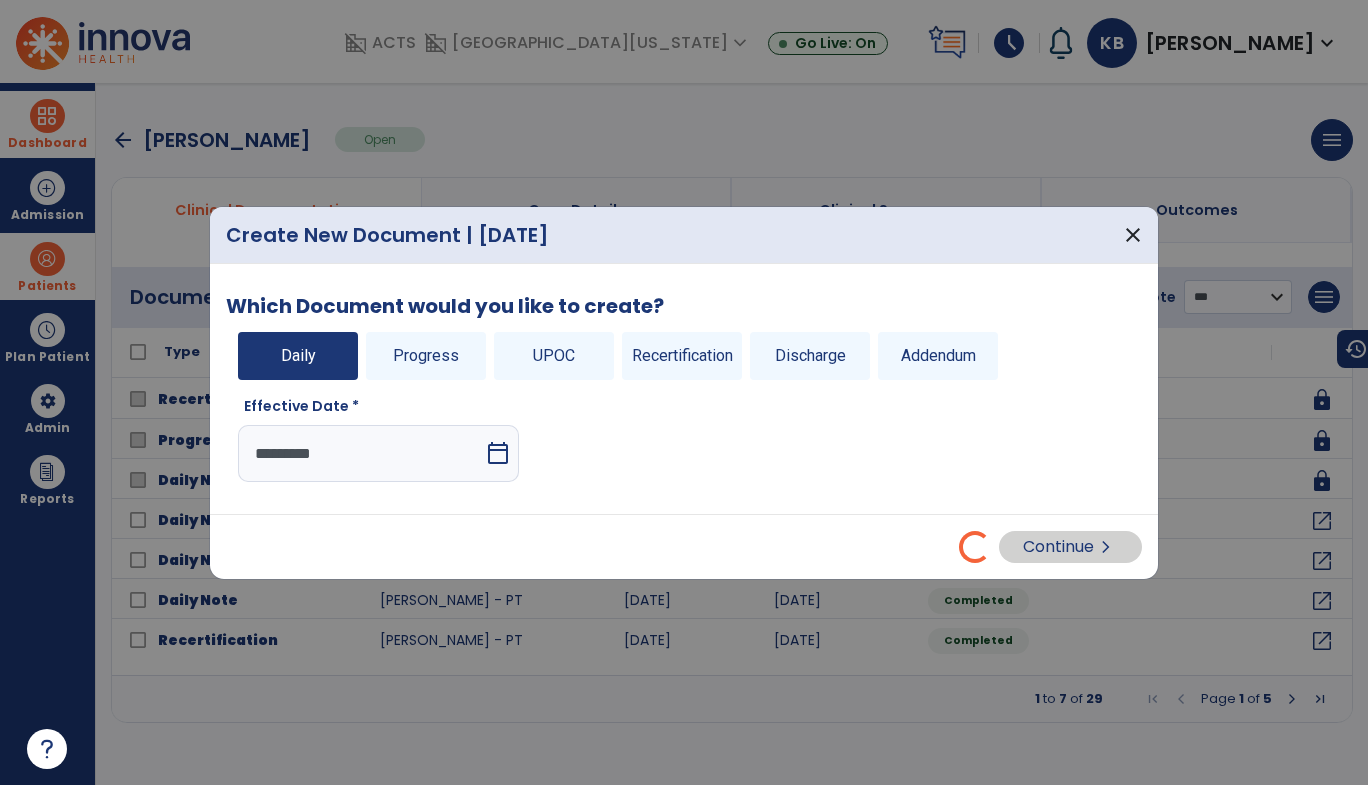 select on "*" 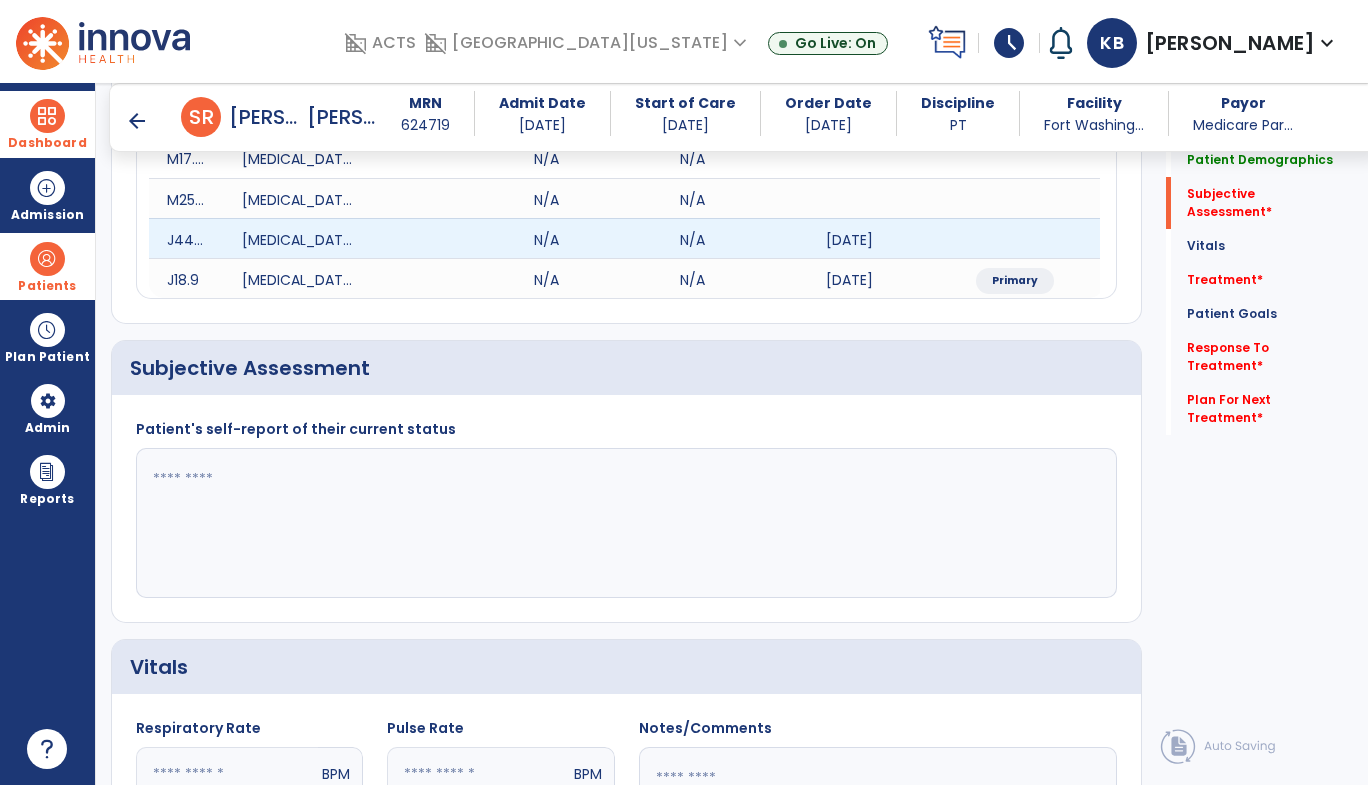 scroll, scrollTop: 309, scrollLeft: 0, axis: vertical 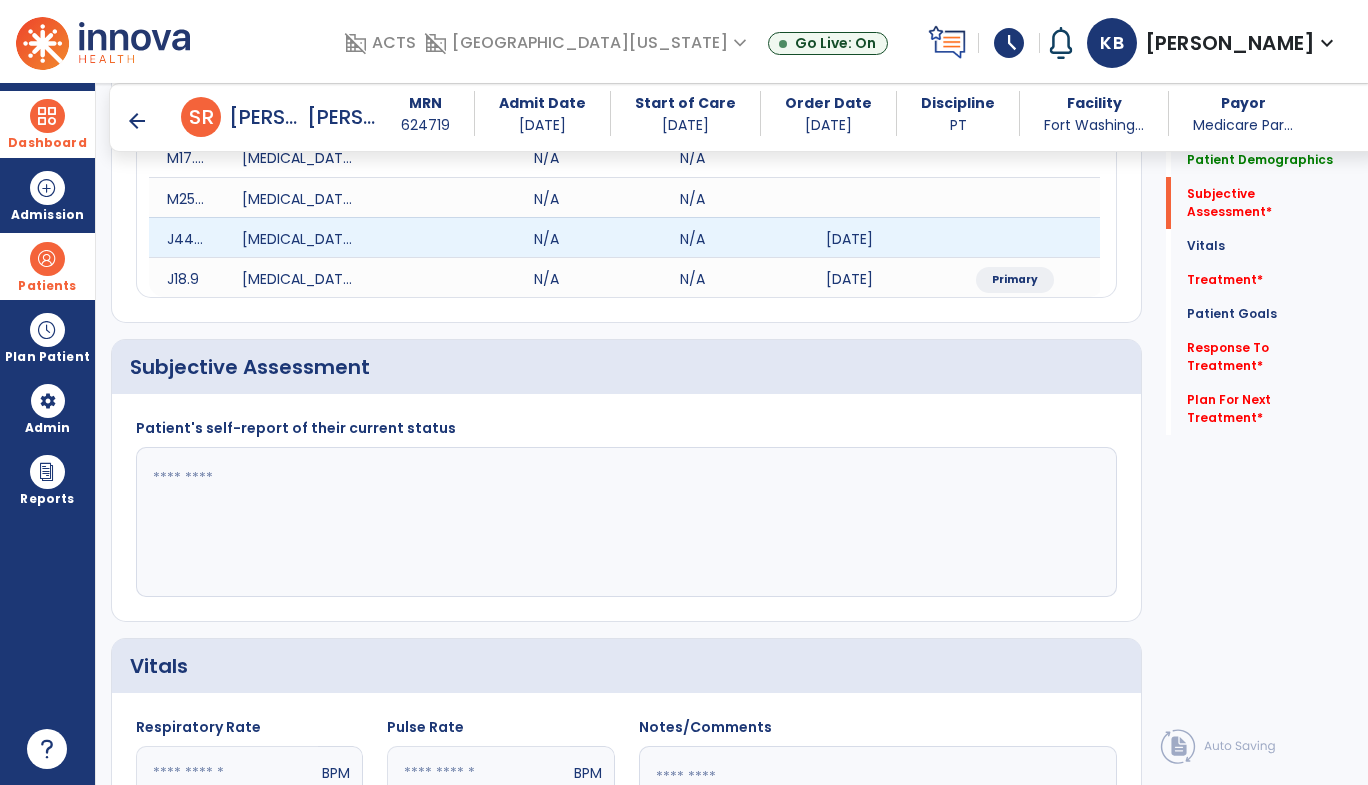 click 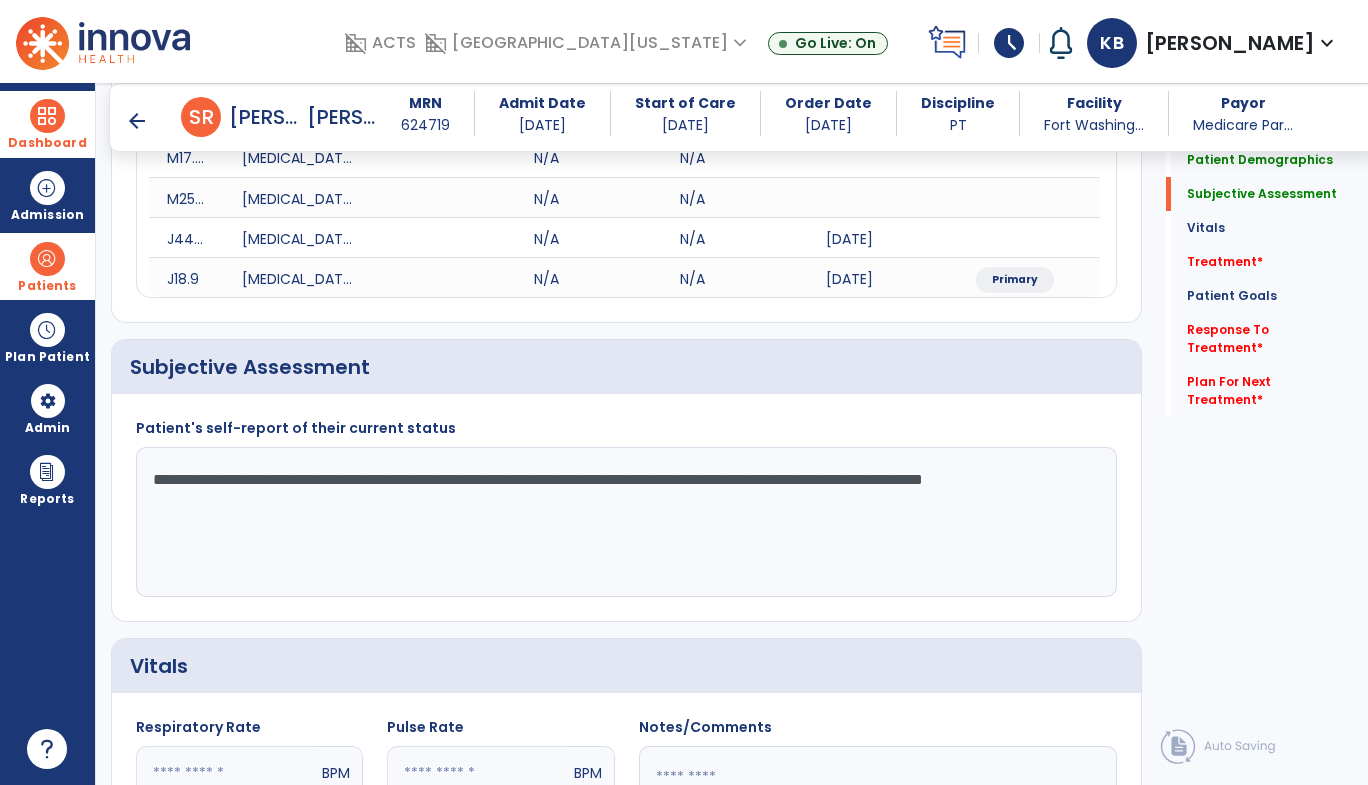 click on "**********" 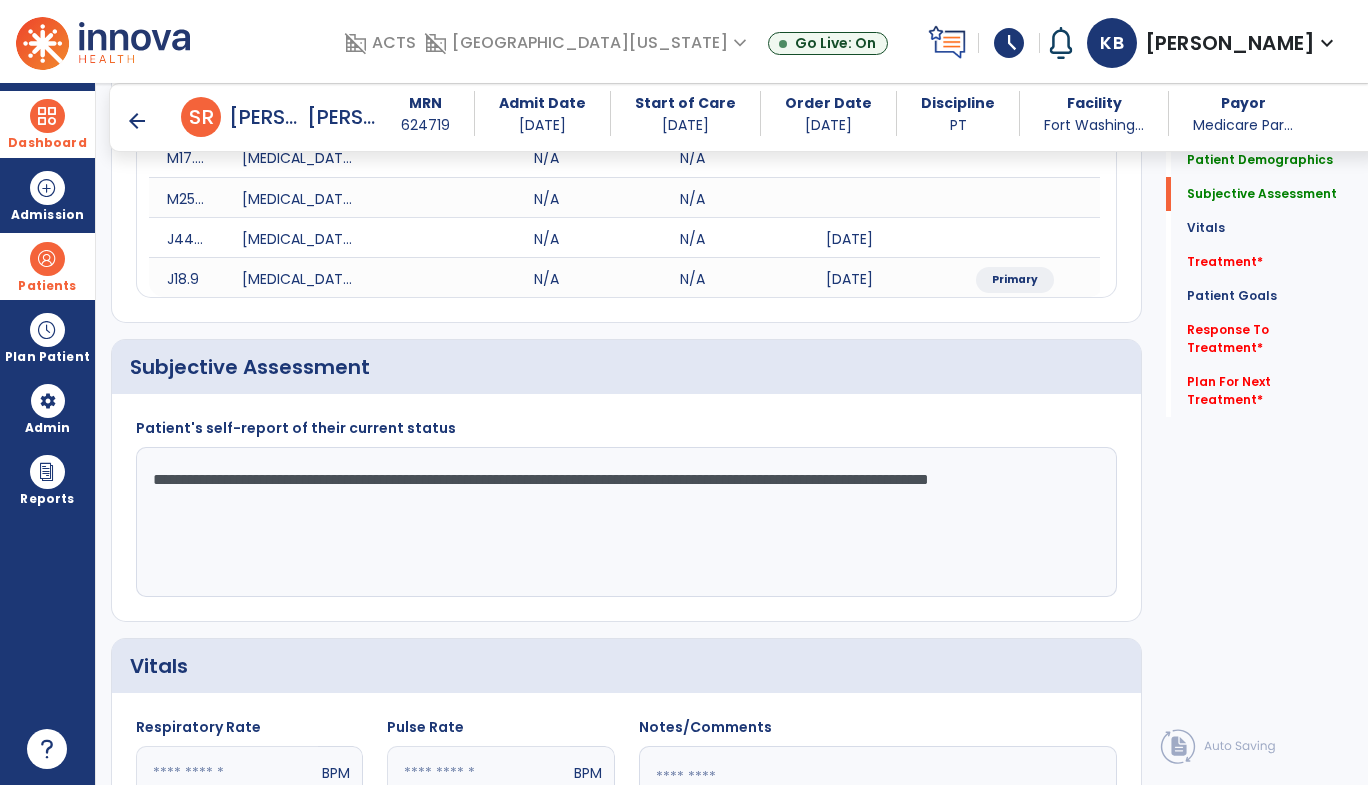 drag, startPoint x: 1033, startPoint y: 480, endPoint x: 993, endPoint y: 478, distance: 40.04997 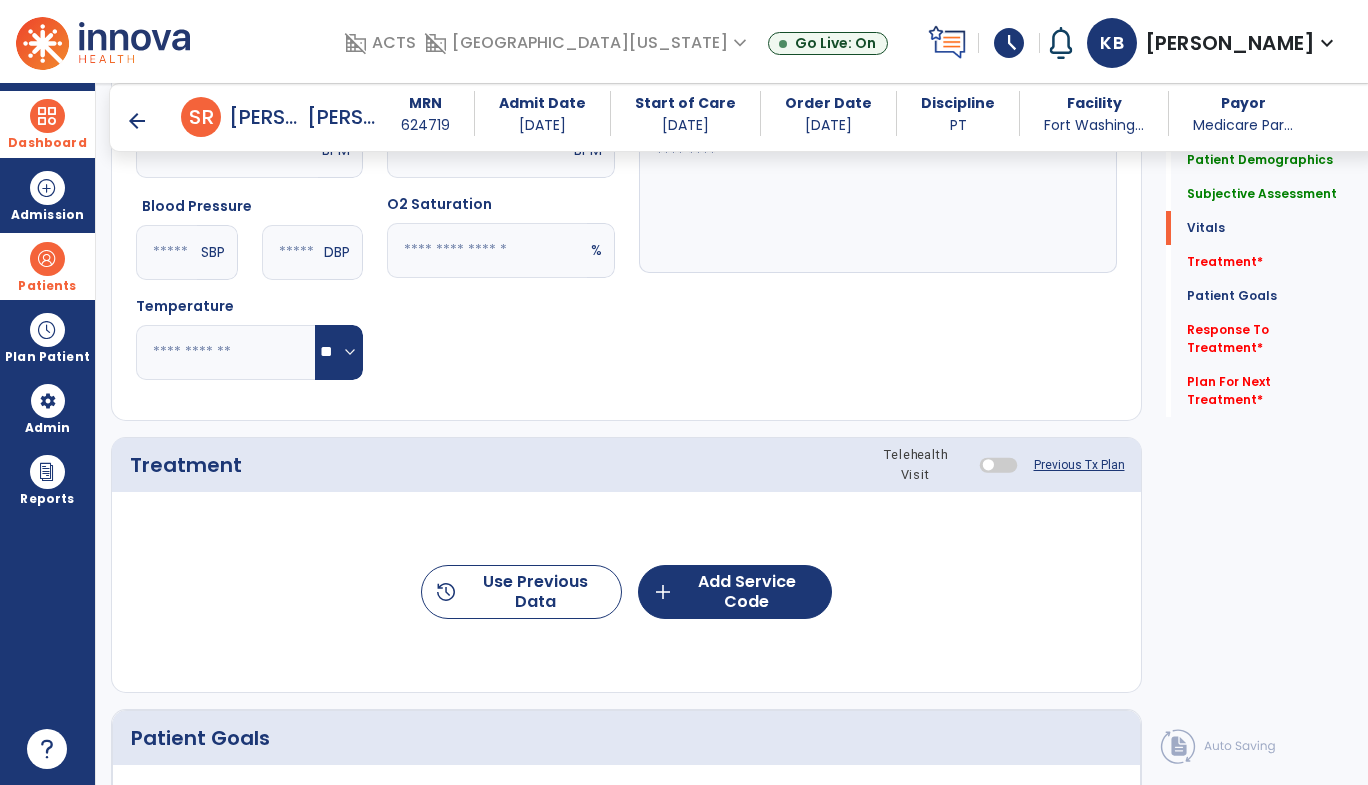 scroll, scrollTop: 926, scrollLeft: 0, axis: vertical 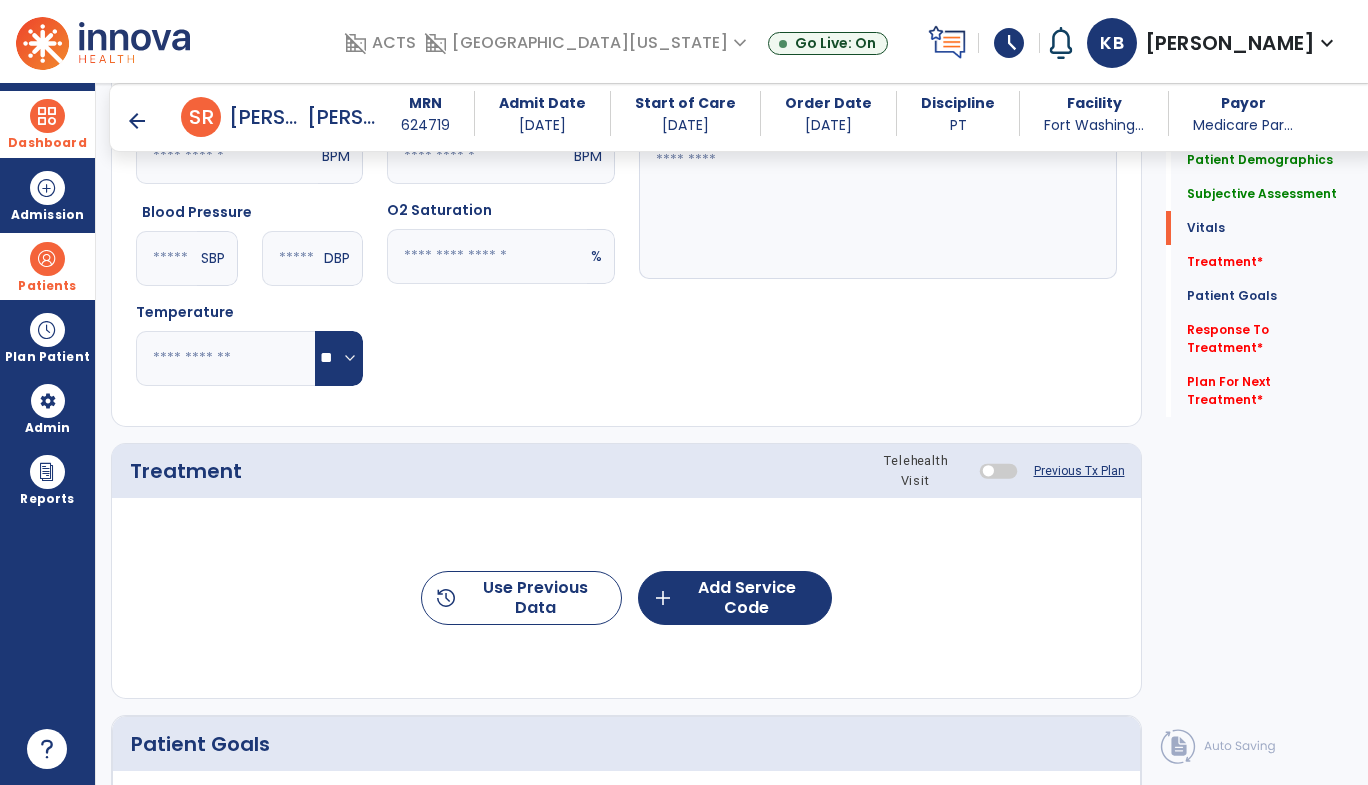 type on "**********" 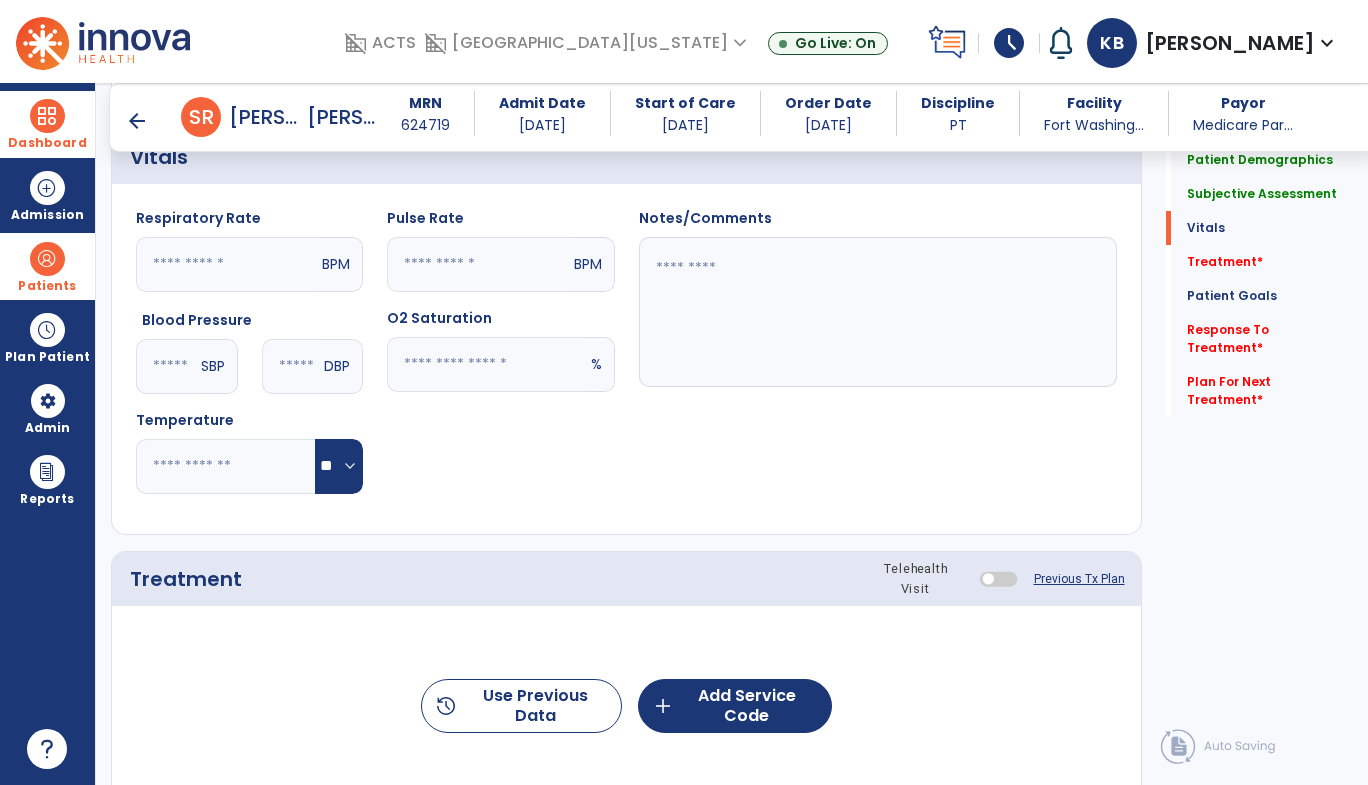 scroll, scrollTop: 825, scrollLeft: 0, axis: vertical 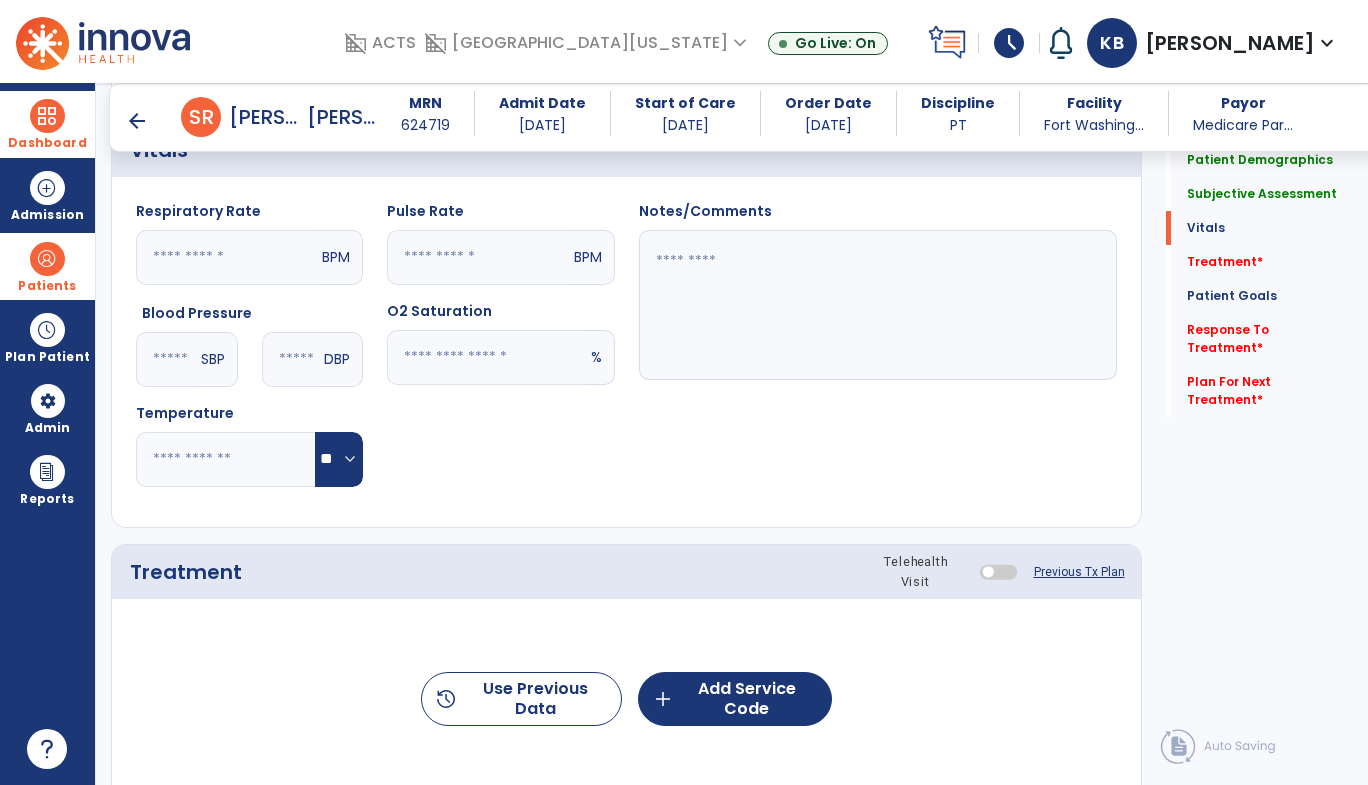 click 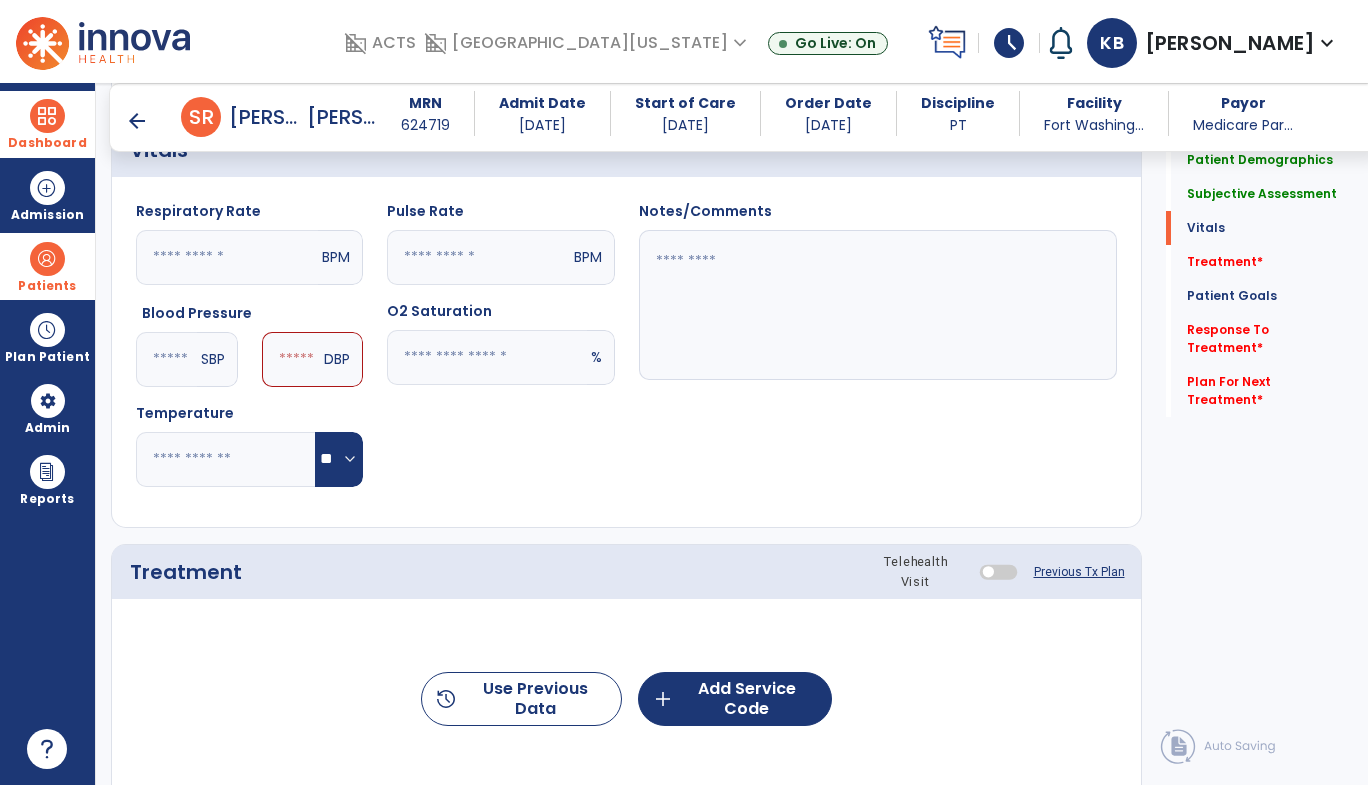 type on "***" 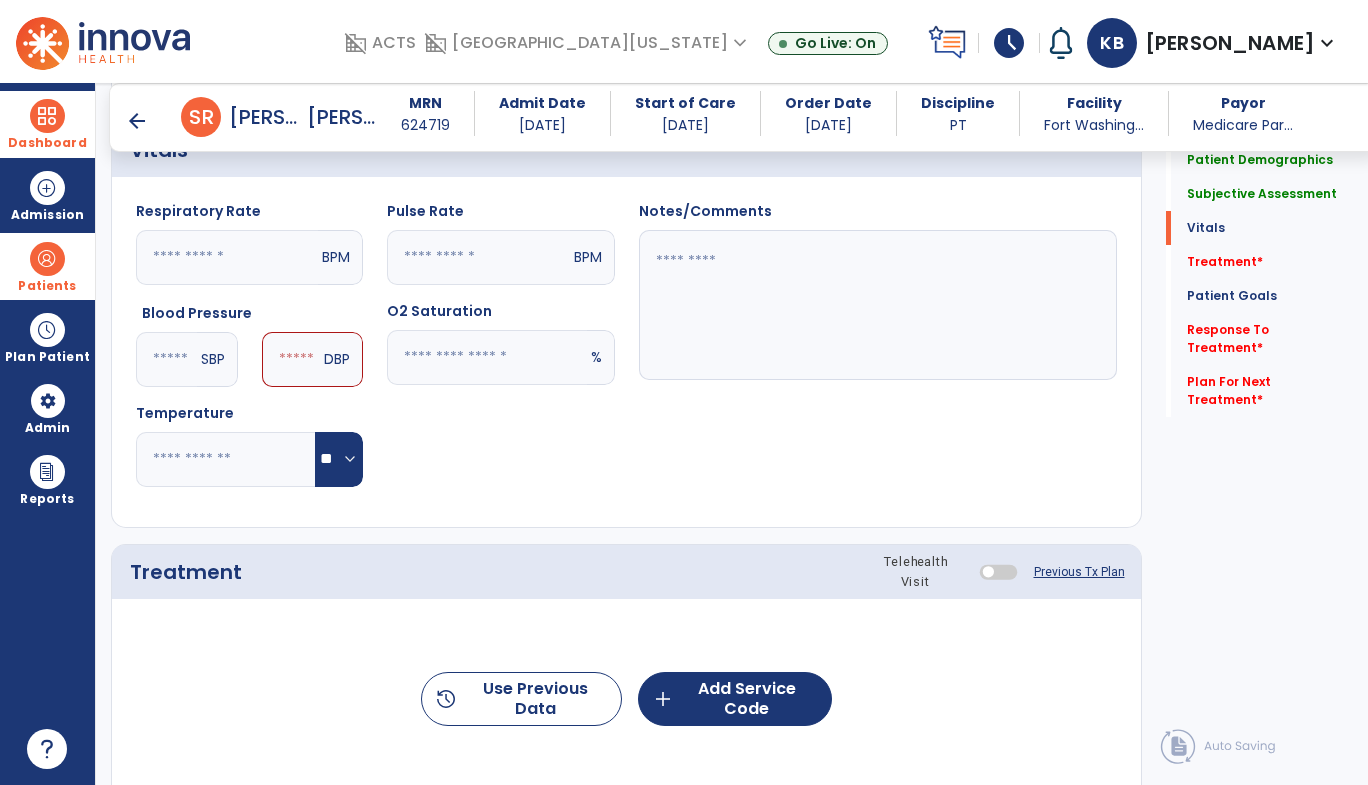 click 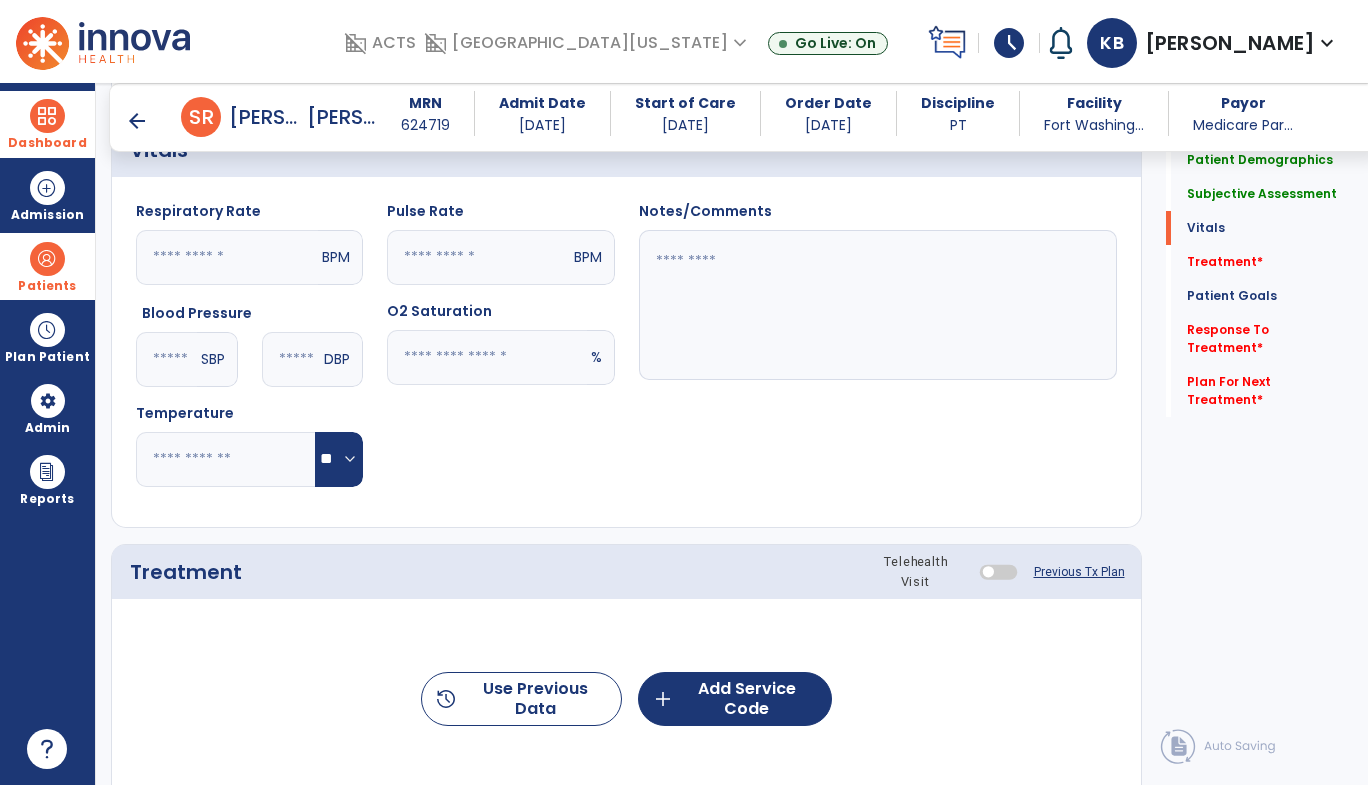 type on "**" 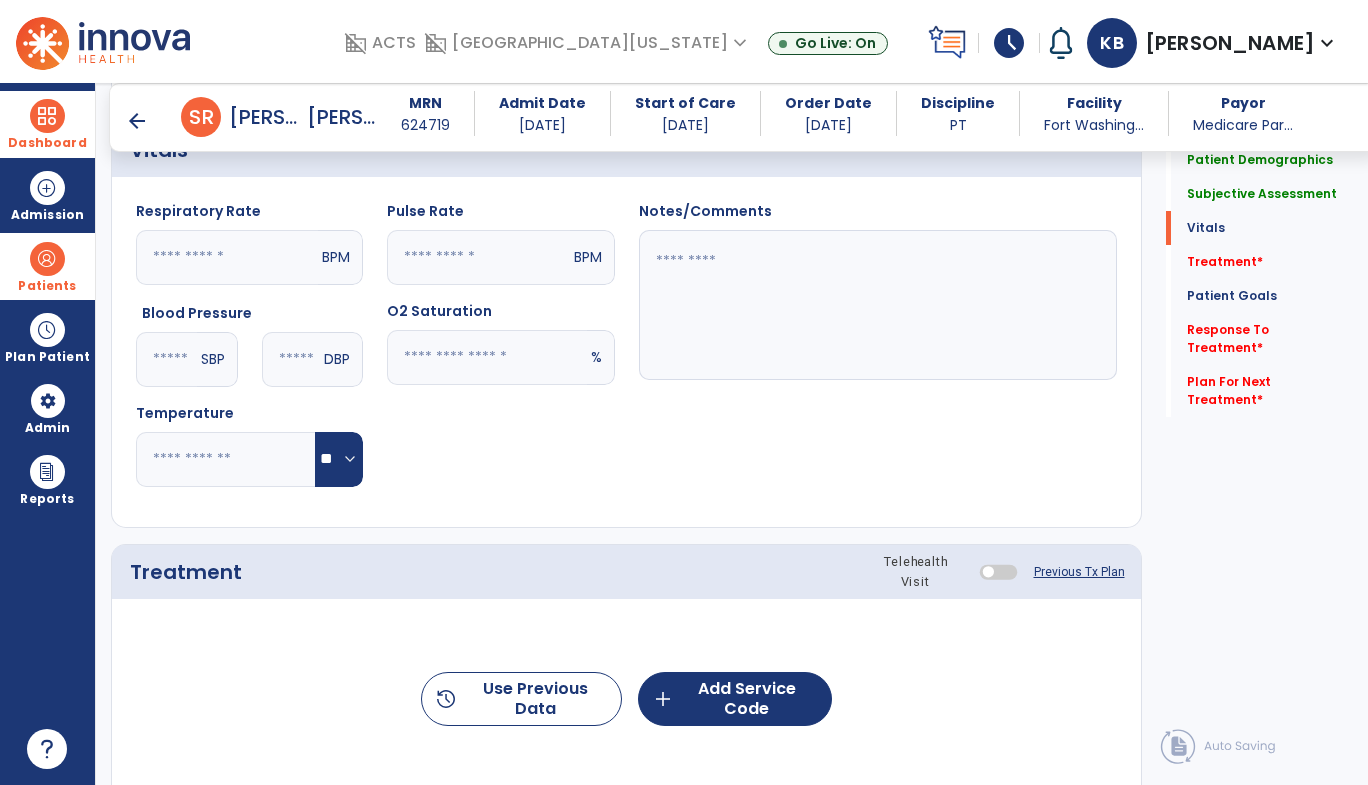click 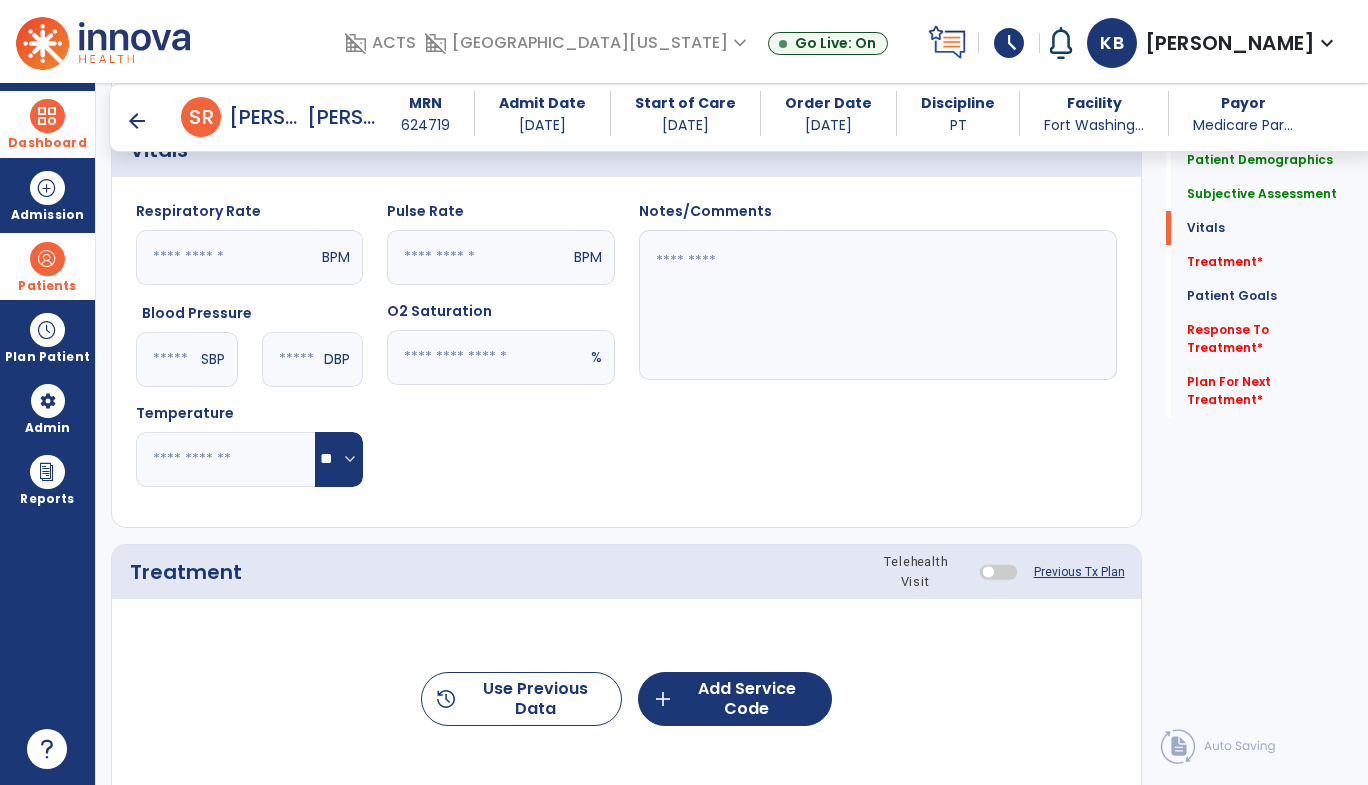 click 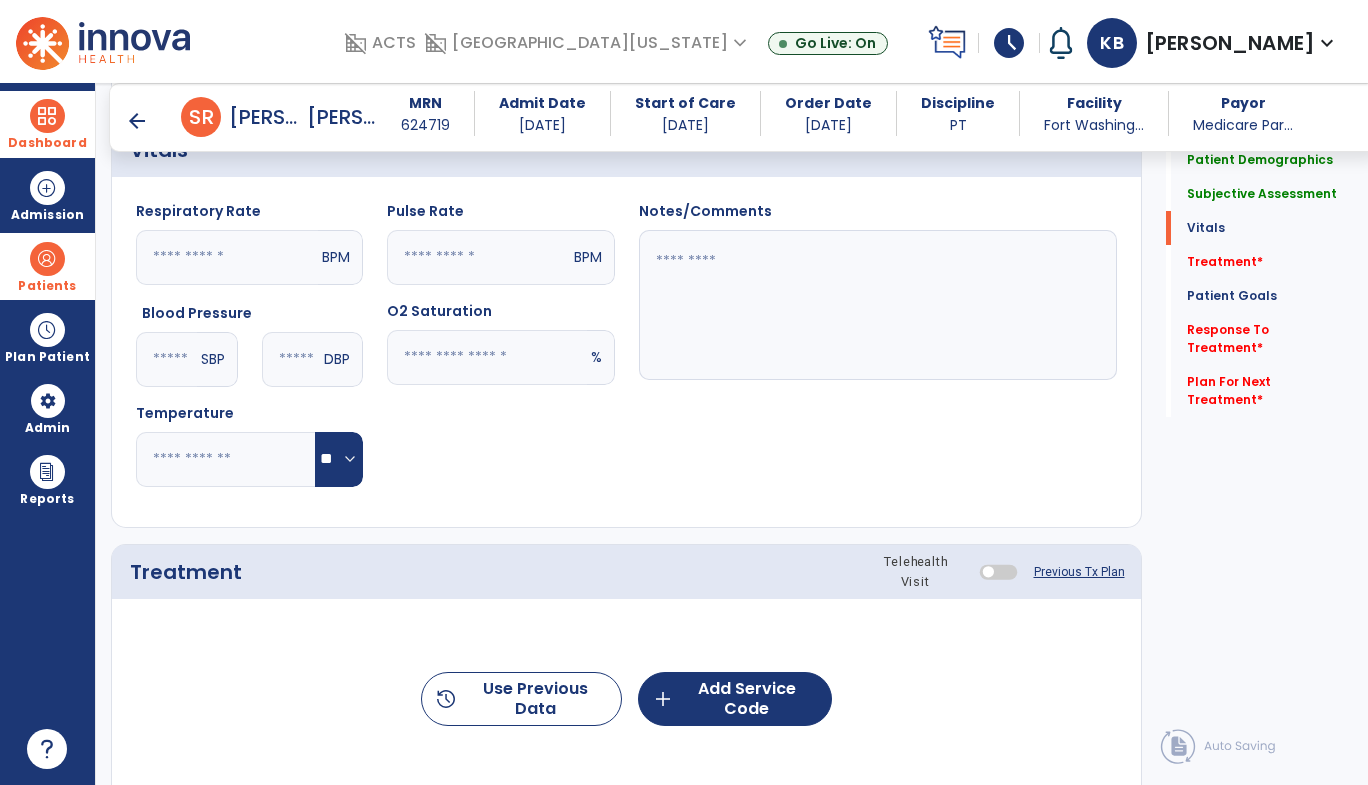 click 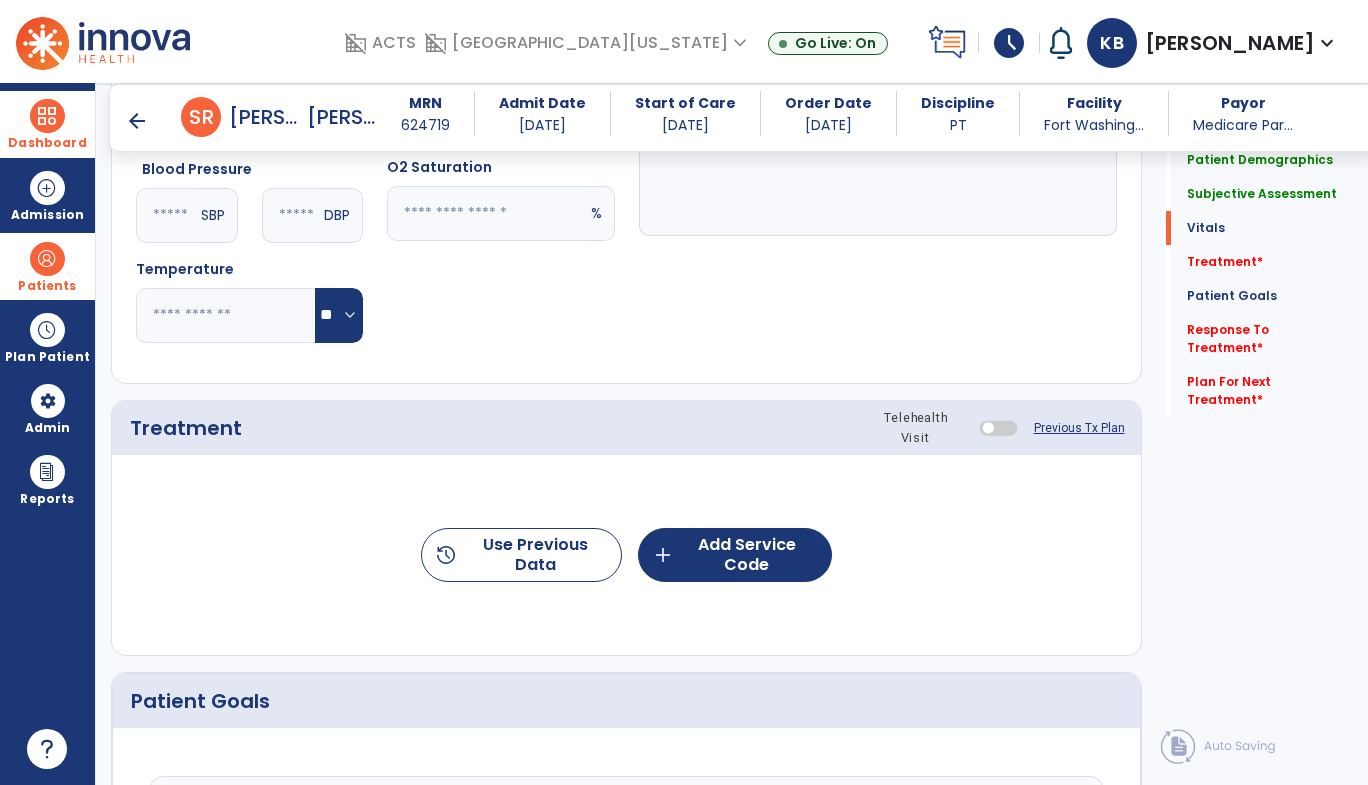 scroll, scrollTop: 975, scrollLeft: 0, axis: vertical 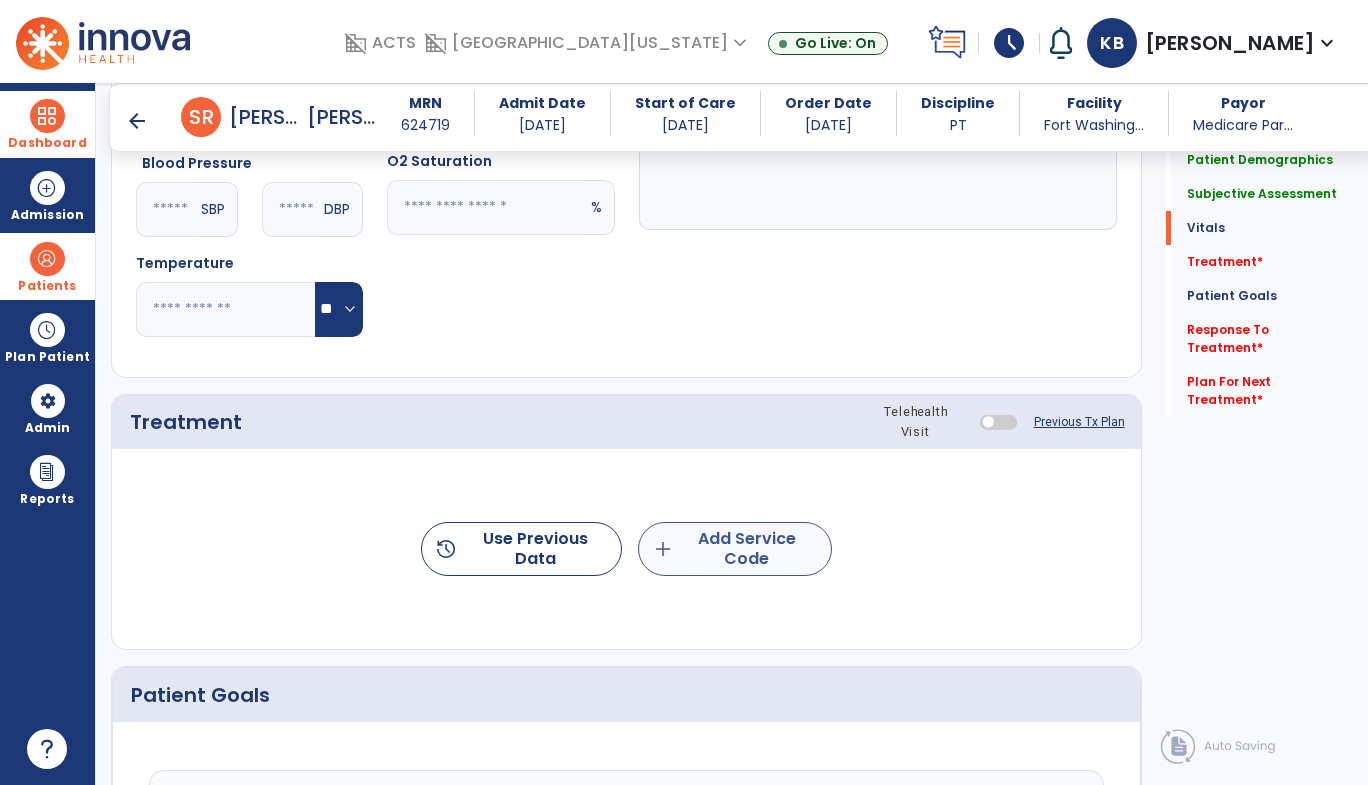 type on "**" 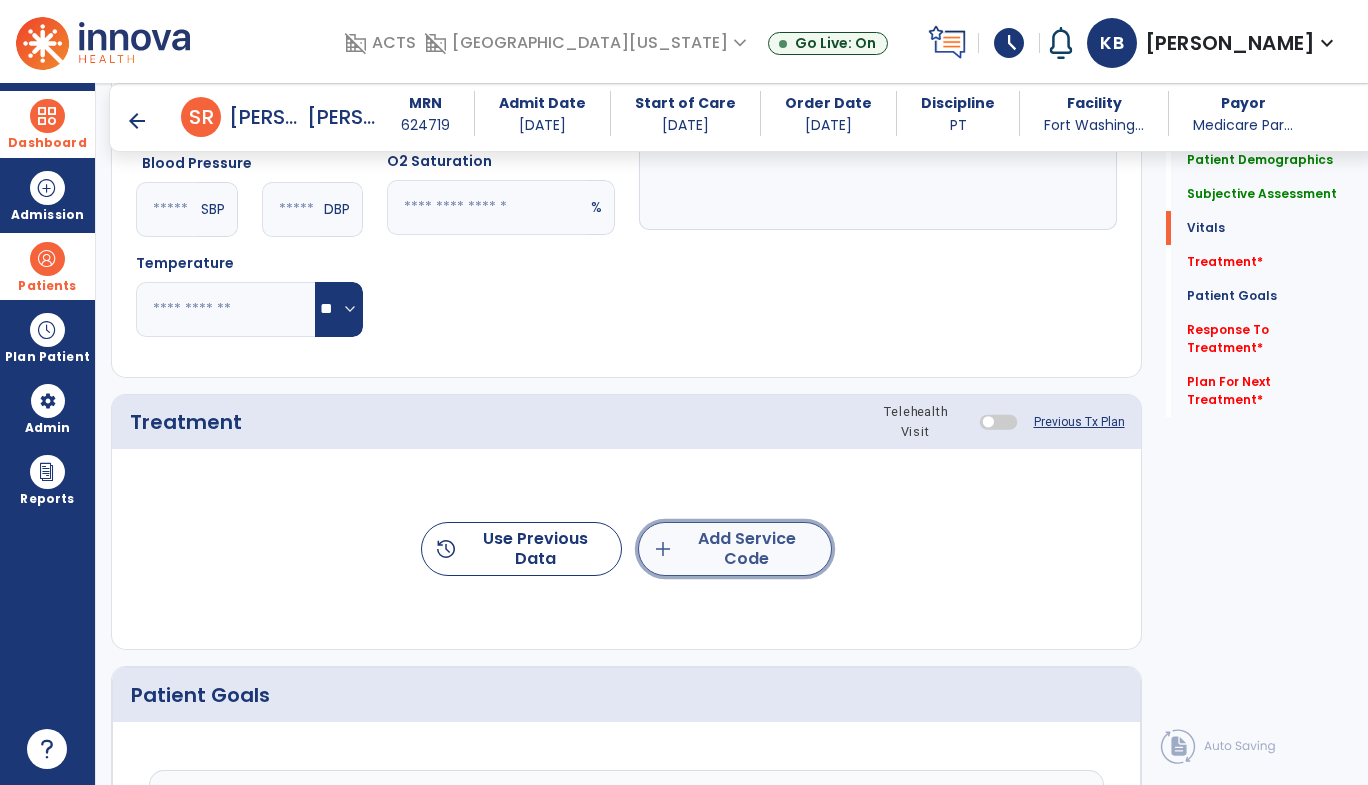 click on "add  Add Service Code" 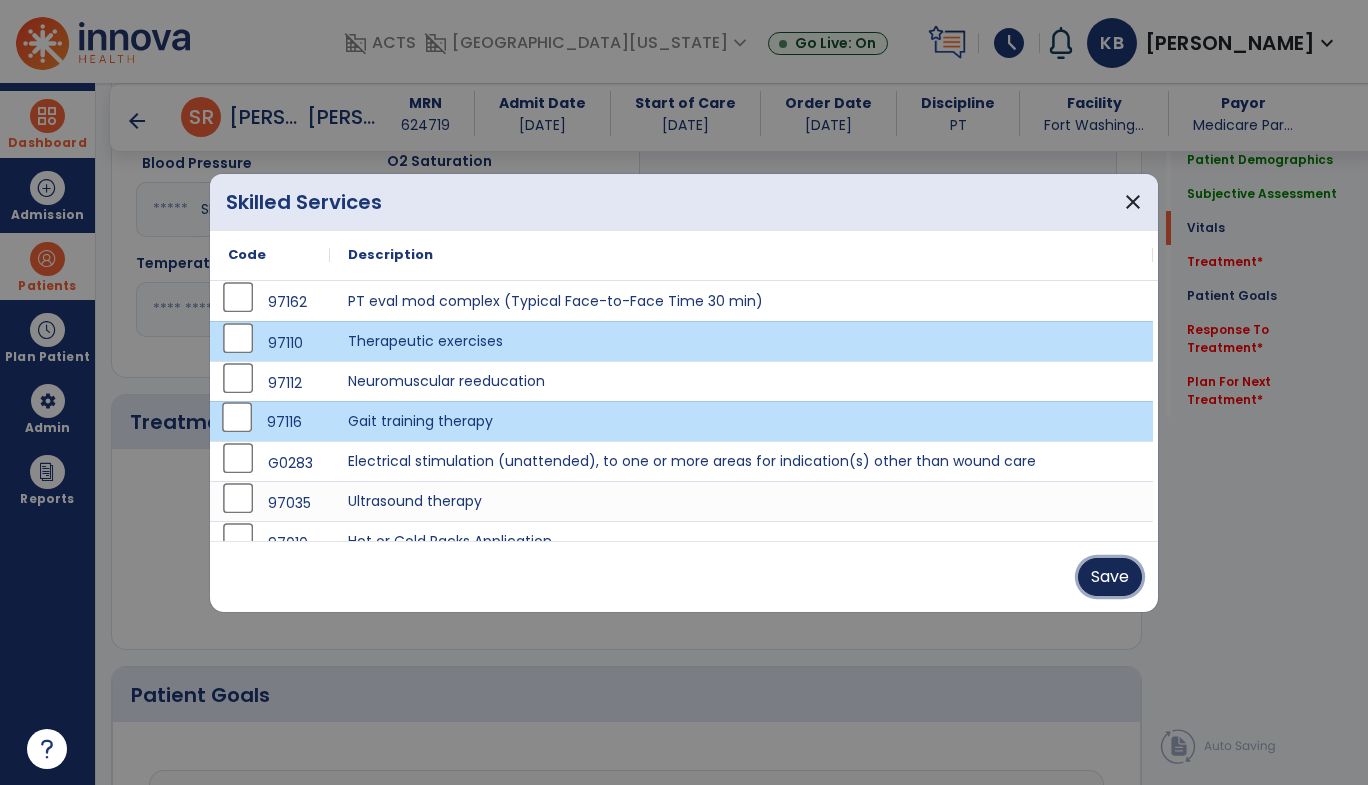 click on "Save" at bounding box center (1110, 577) 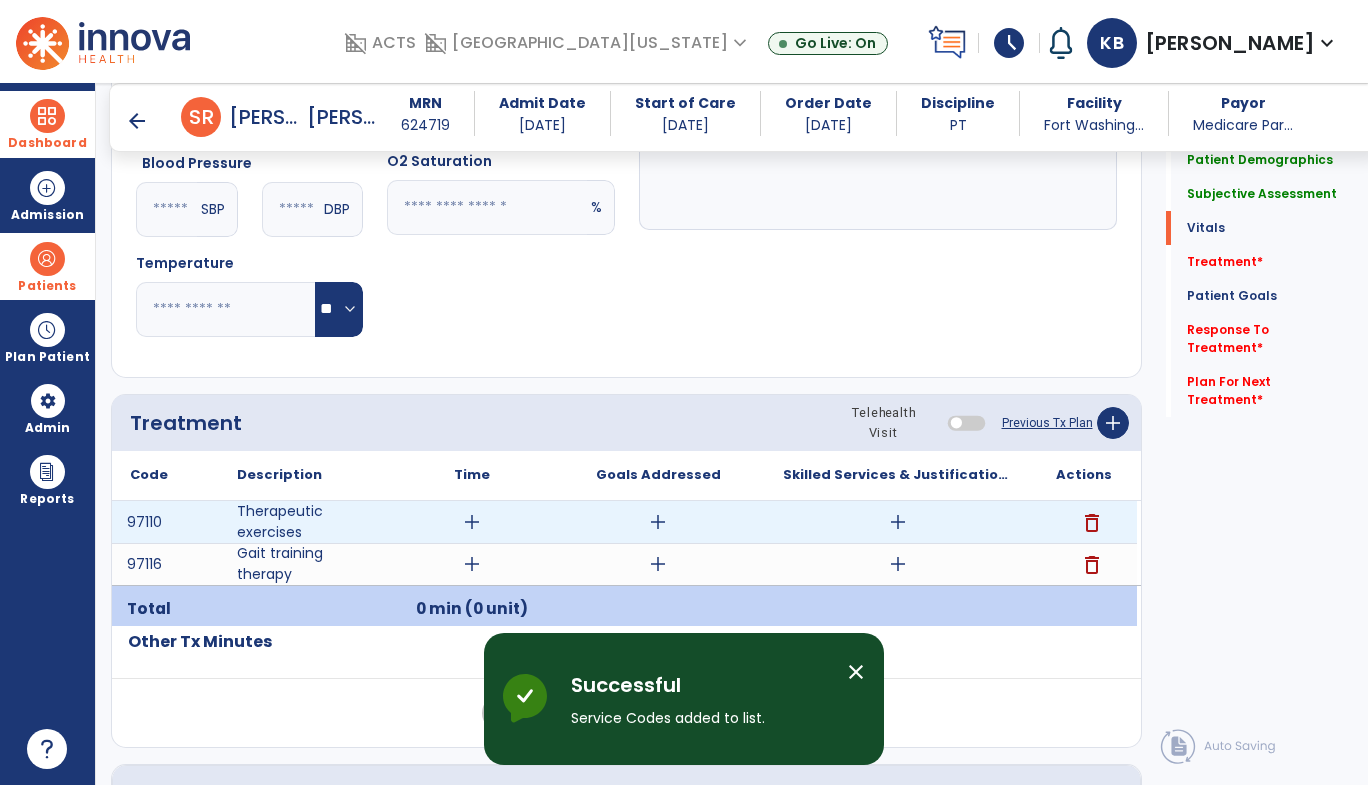 click on "add" at bounding box center [898, 522] 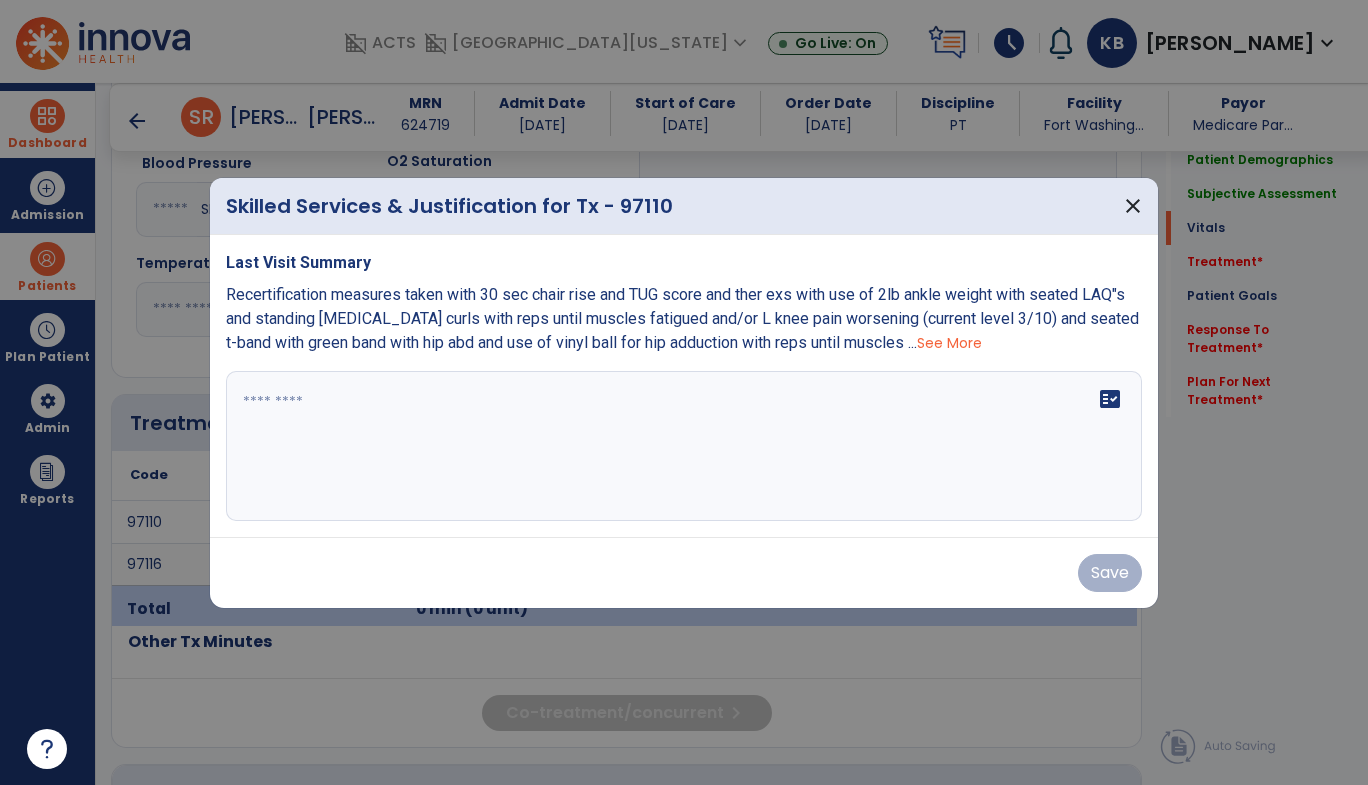click at bounding box center (684, 446) 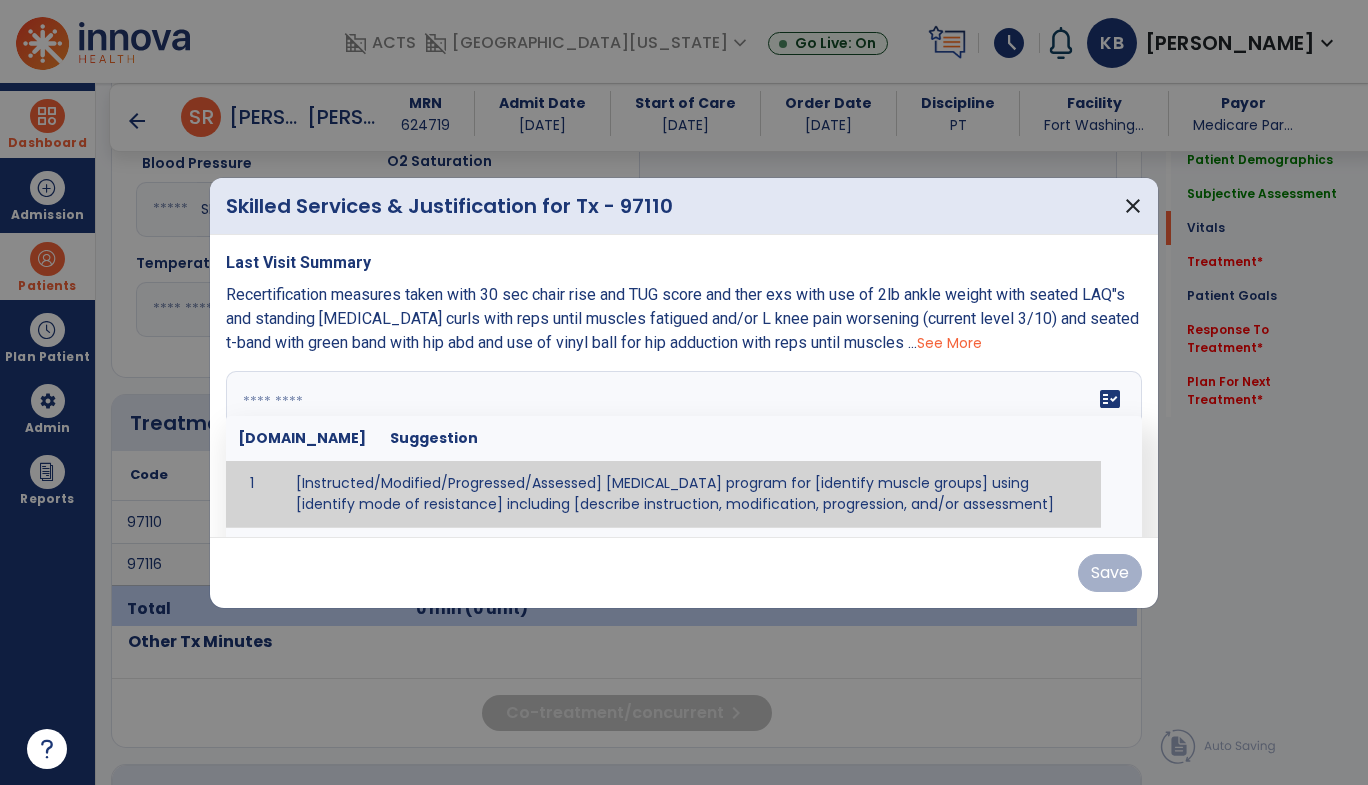 paste on "**********" 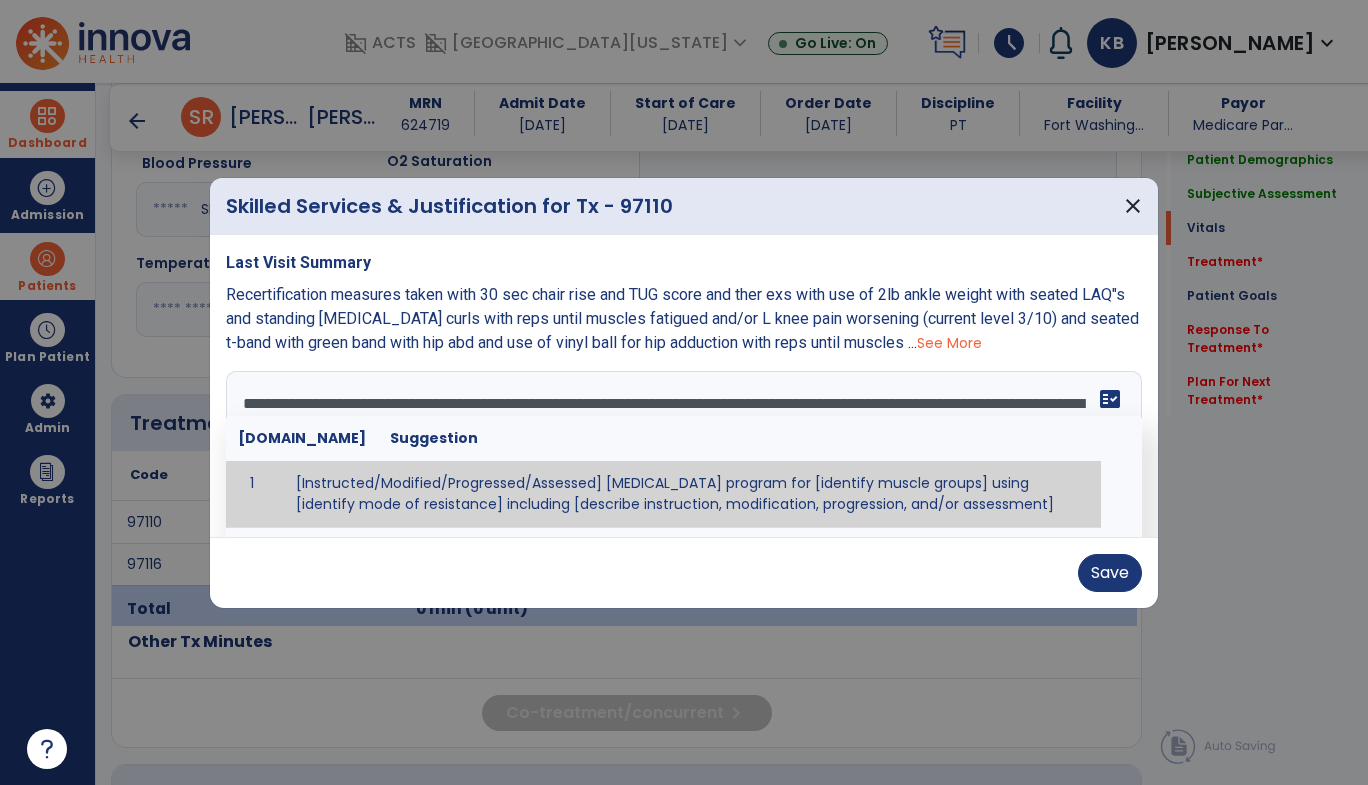 click on "fact_check" at bounding box center (1110, 399) 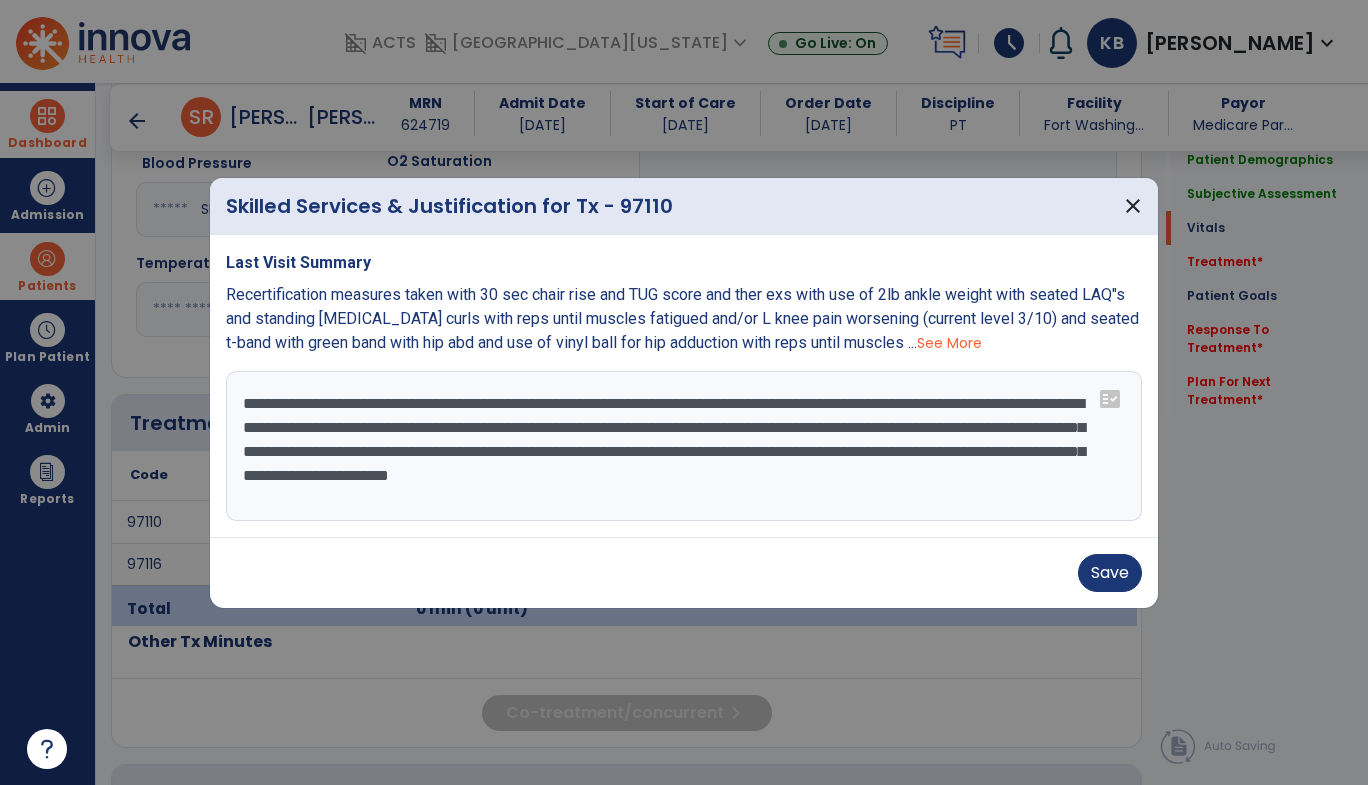 click on "**********" at bounding box center (684, 446) 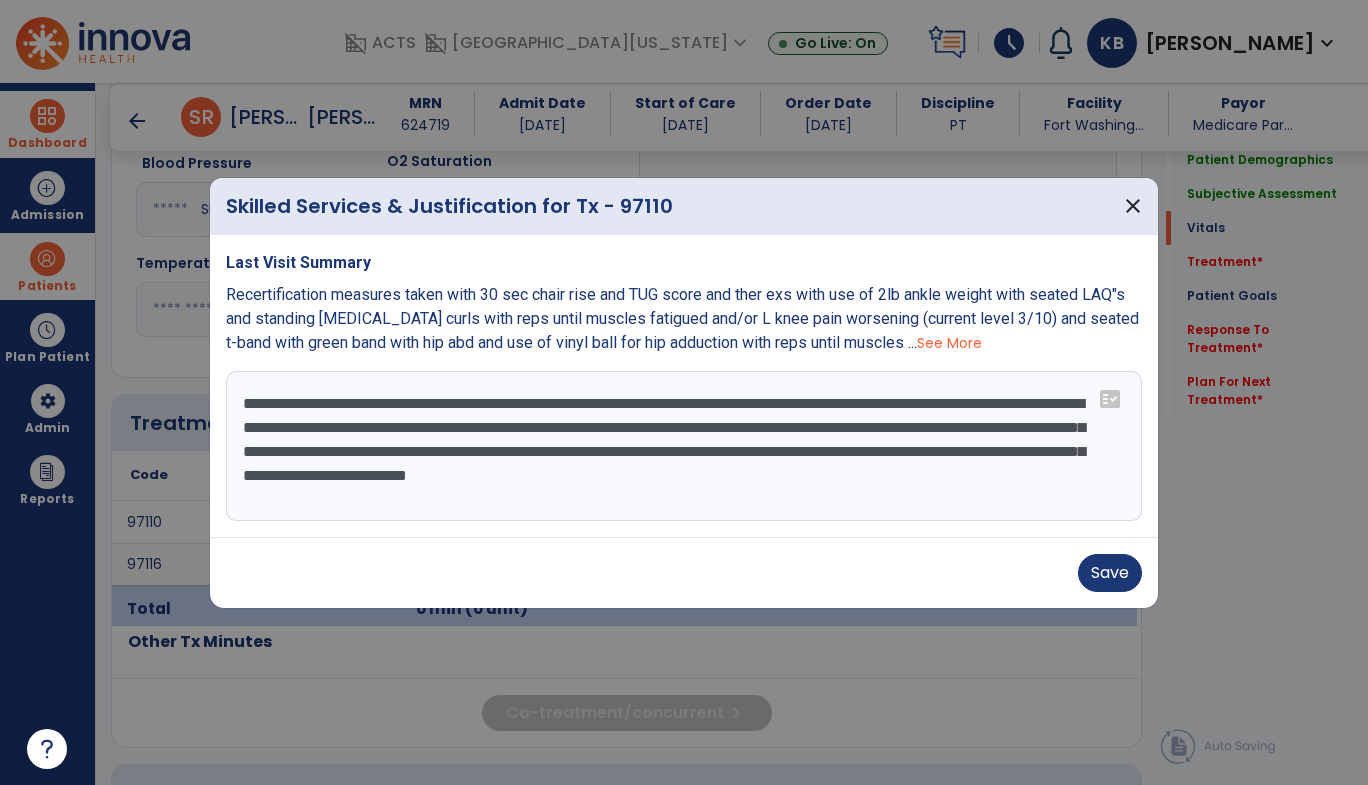 type on "**********" 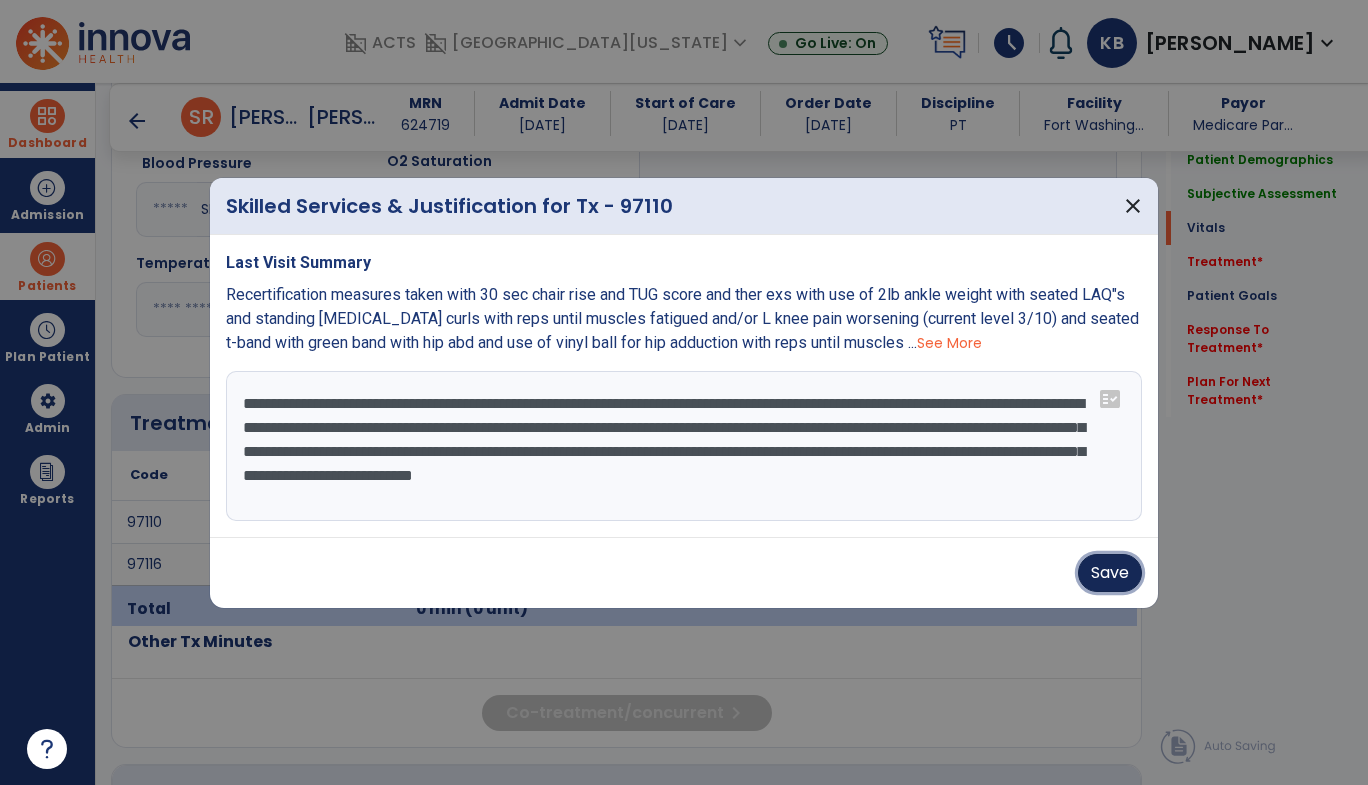 click on "Save" at bounding box center [1110, 573] 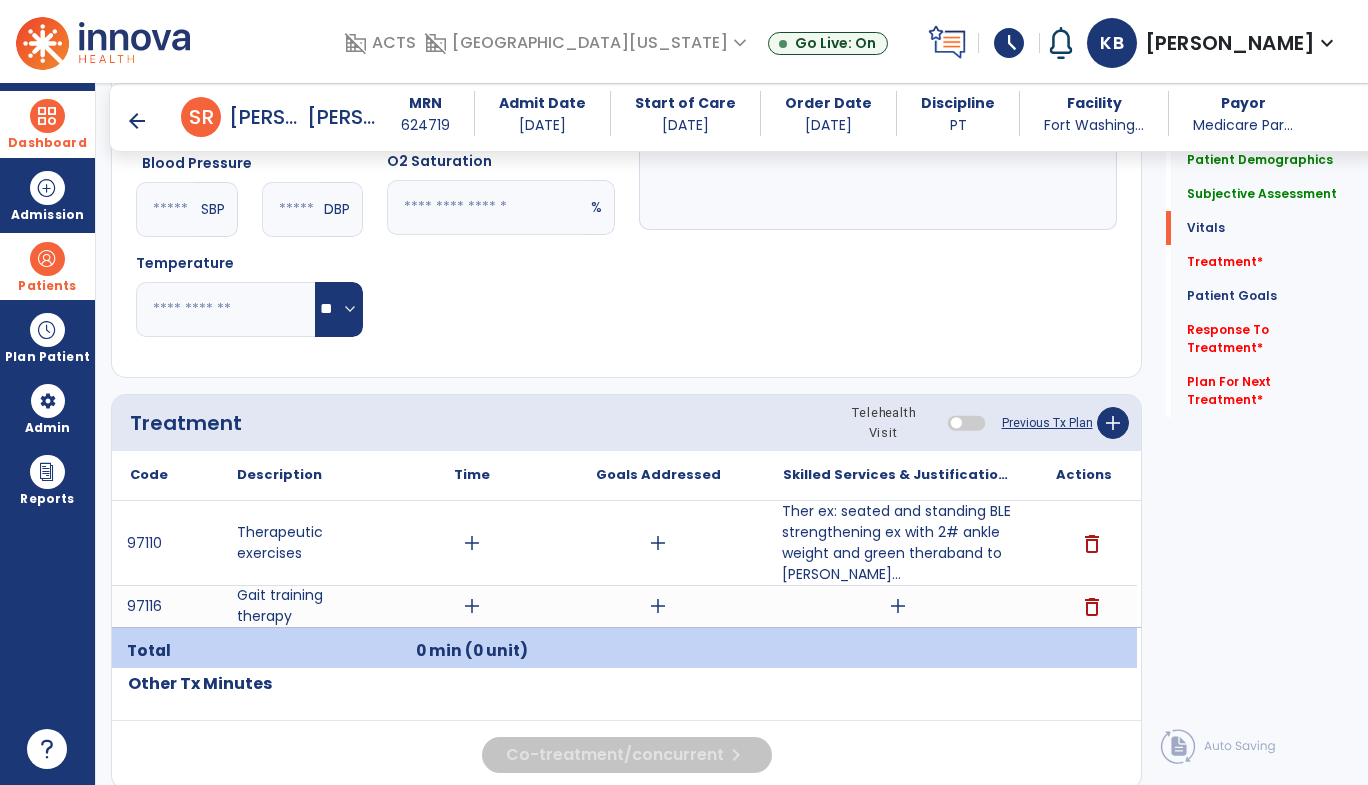 click on "arrow_back" at bounding box center (137, 121) 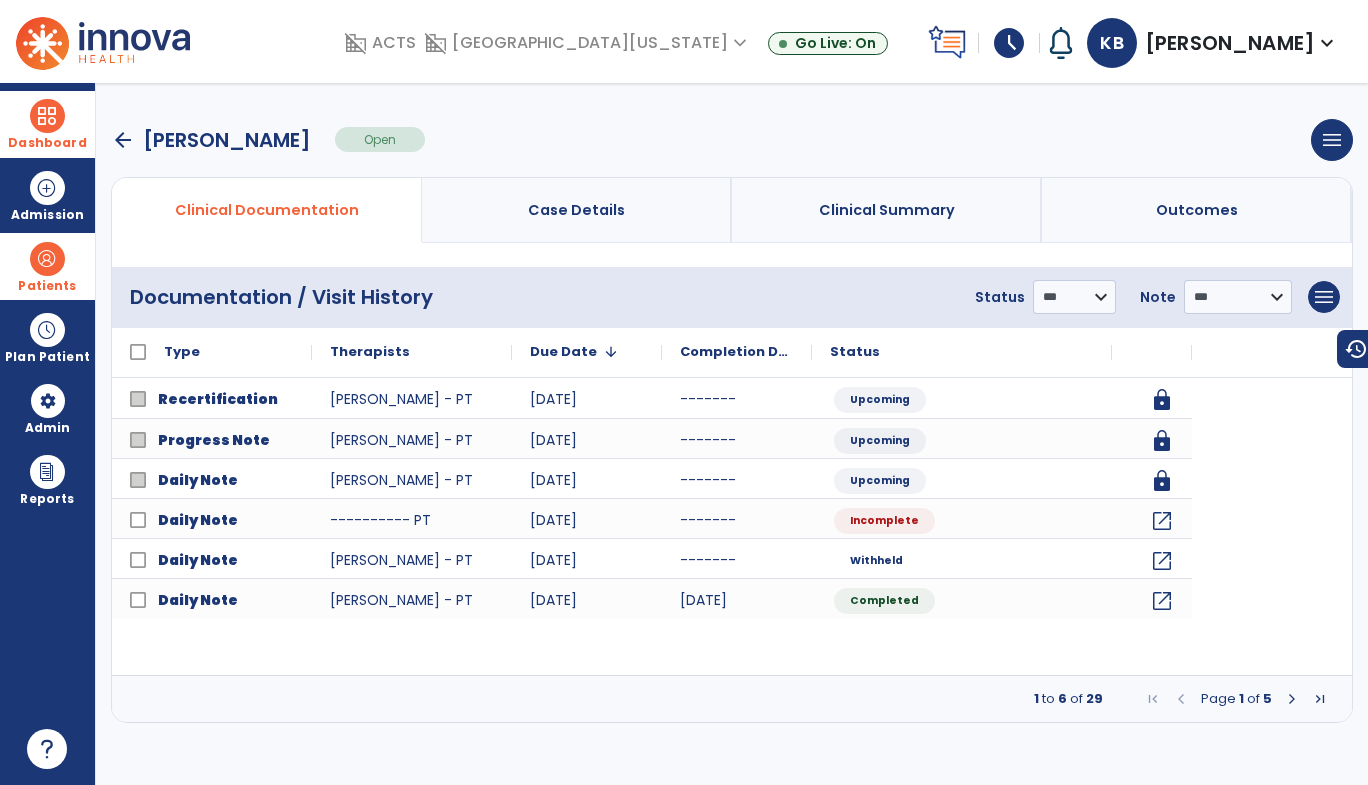 scroll, scrollTop: 0, scrollLeft: 0, axis: both 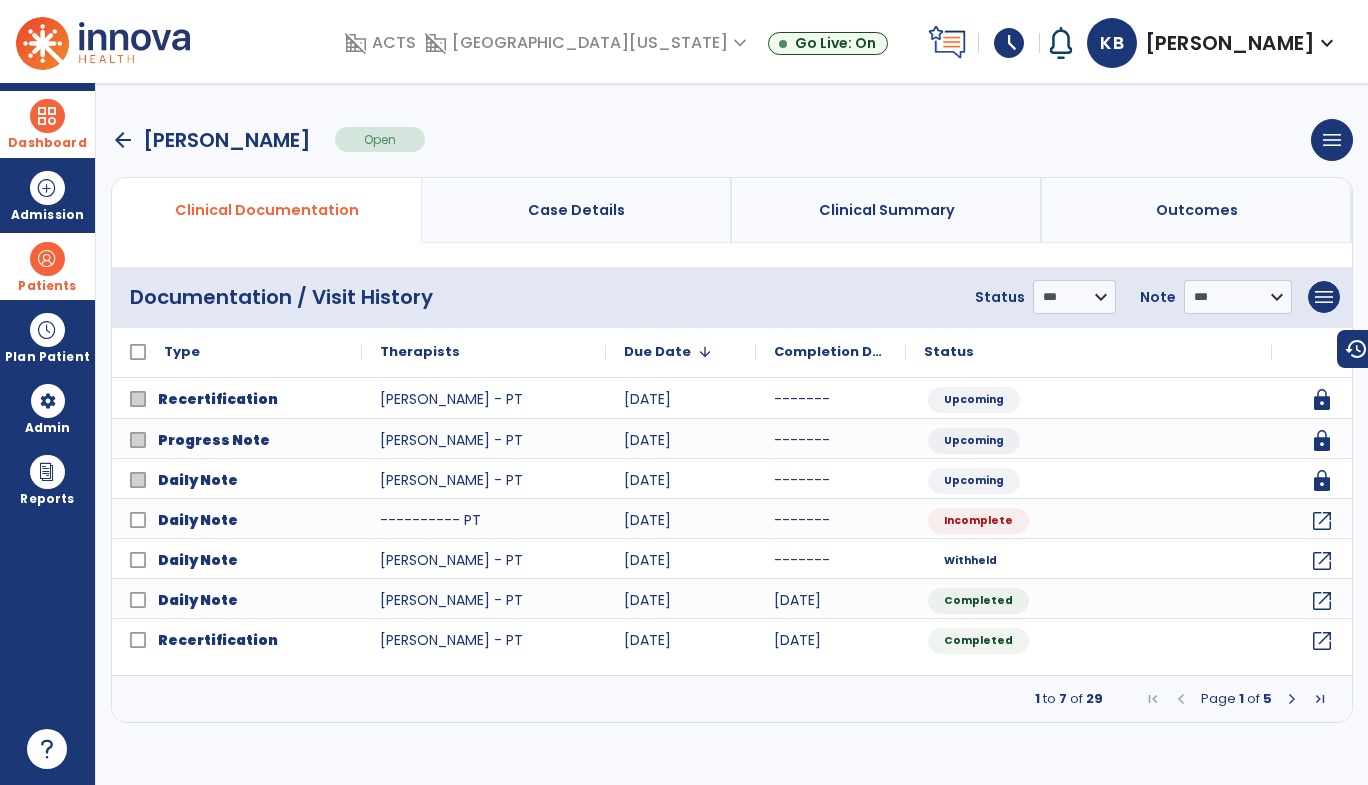 click on "arrow_back" at bounding box center (123, 140) 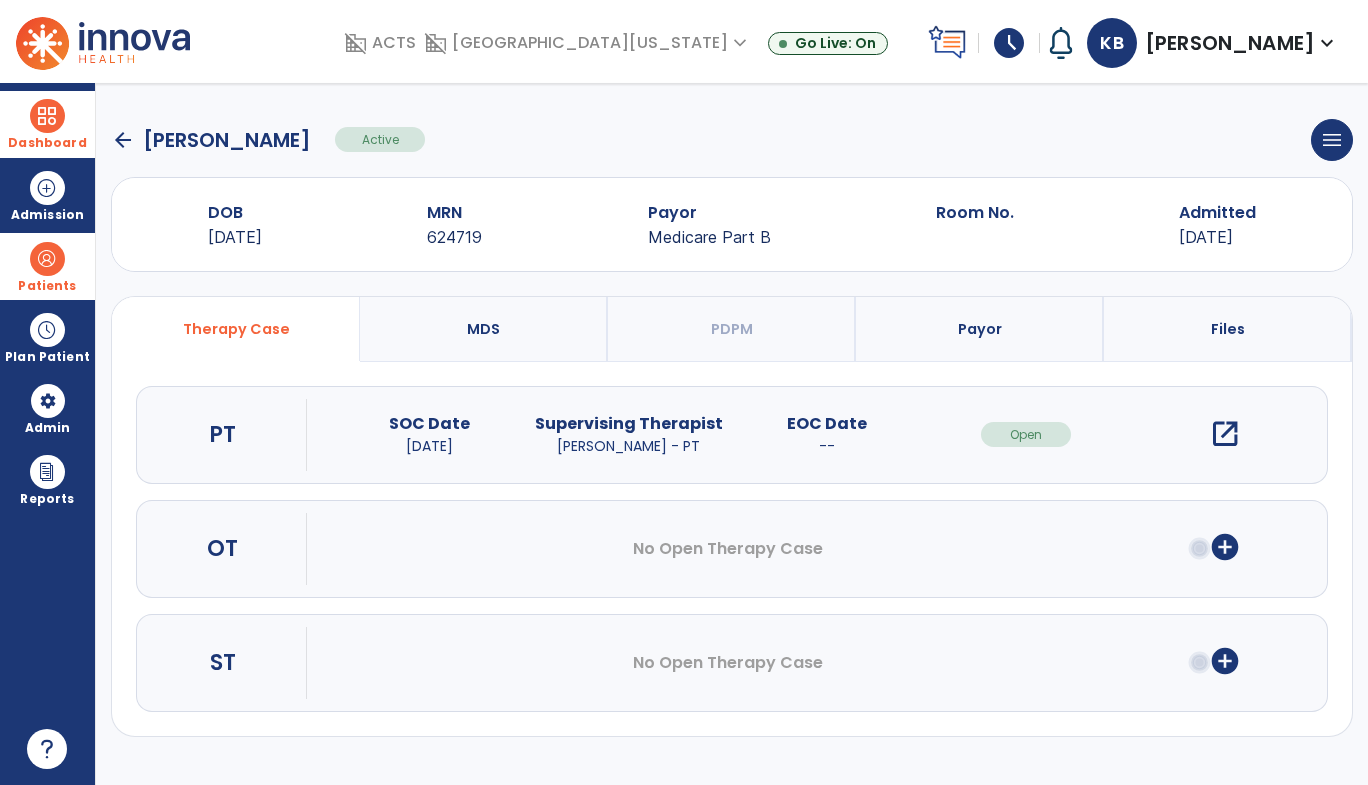 click on "open_in_new" at bounding box center (1225, 434) 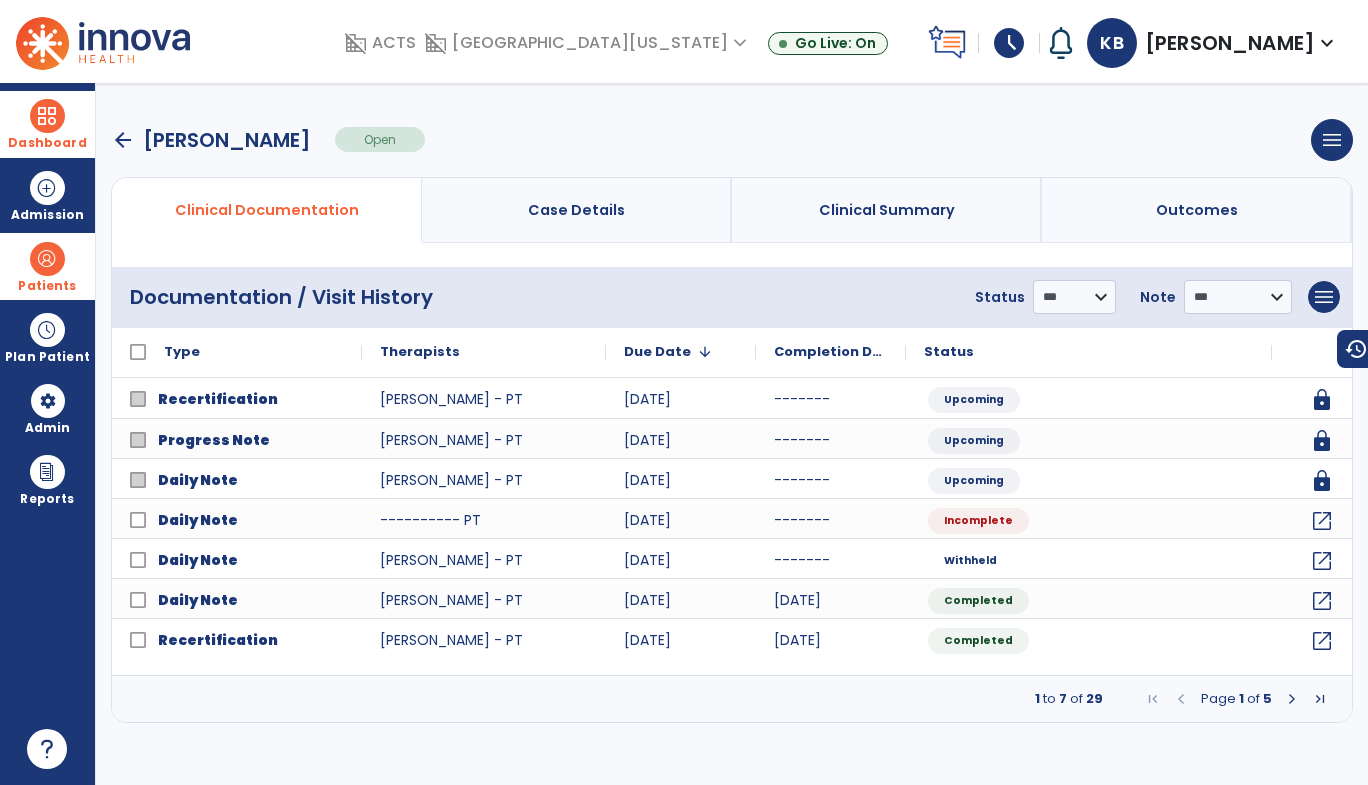 click on "arrow_back" at bounding box center [123, 140] 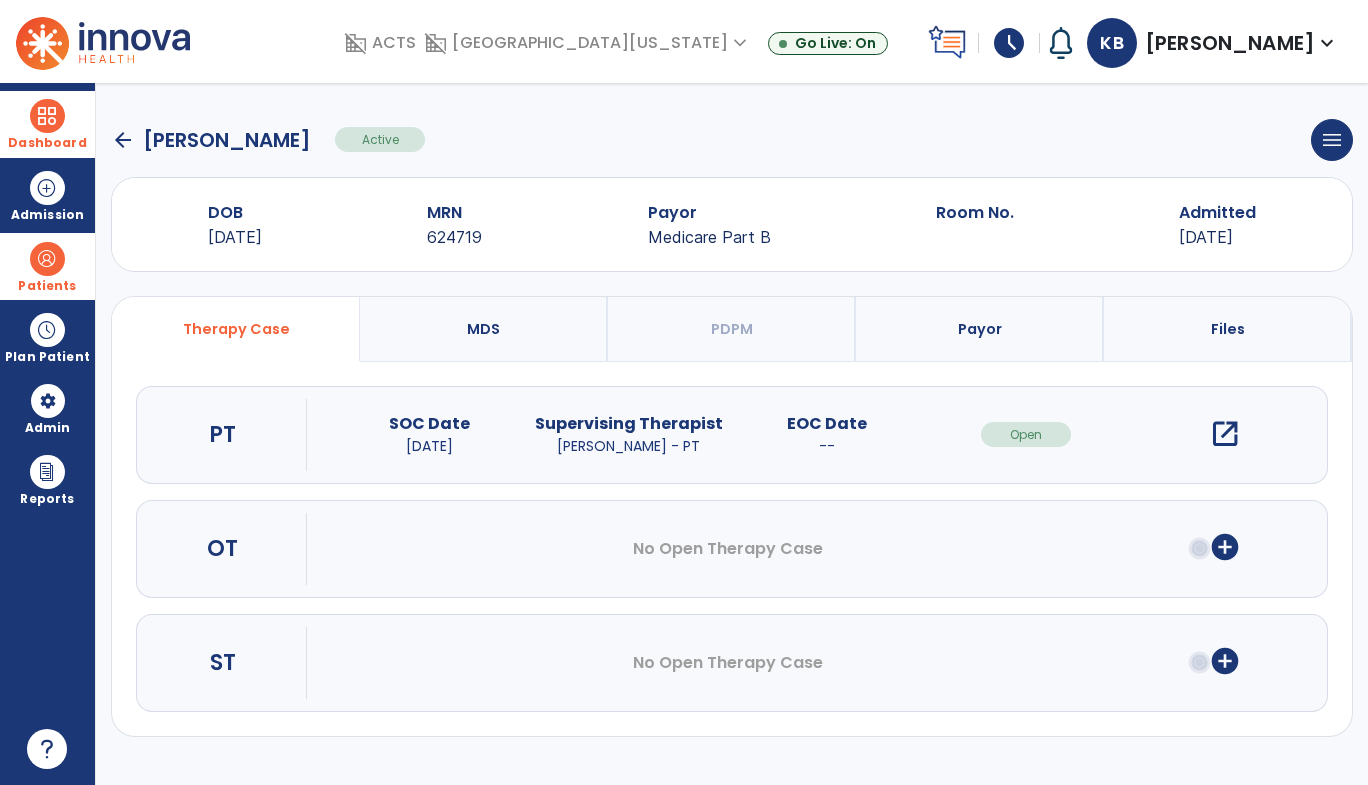 click on "arrow_back" 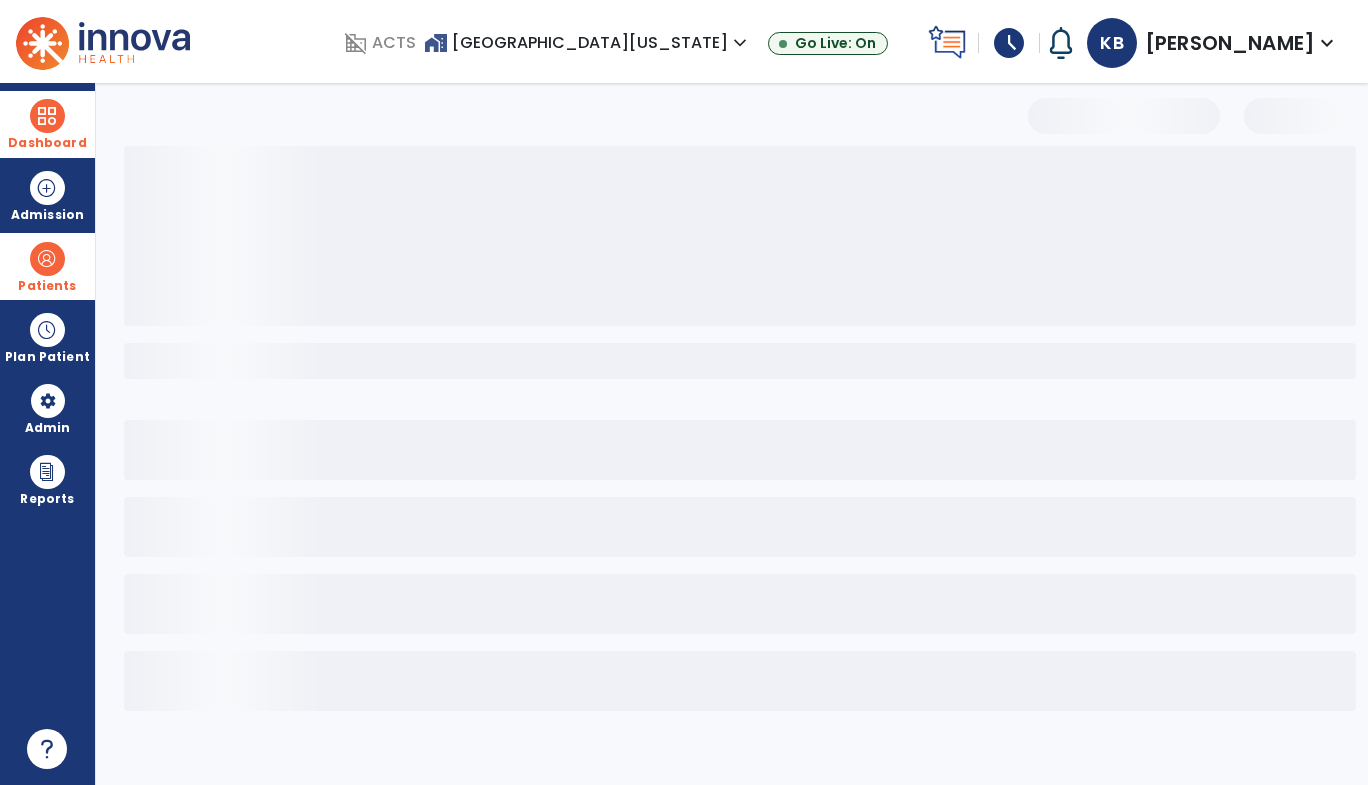 select on "***" 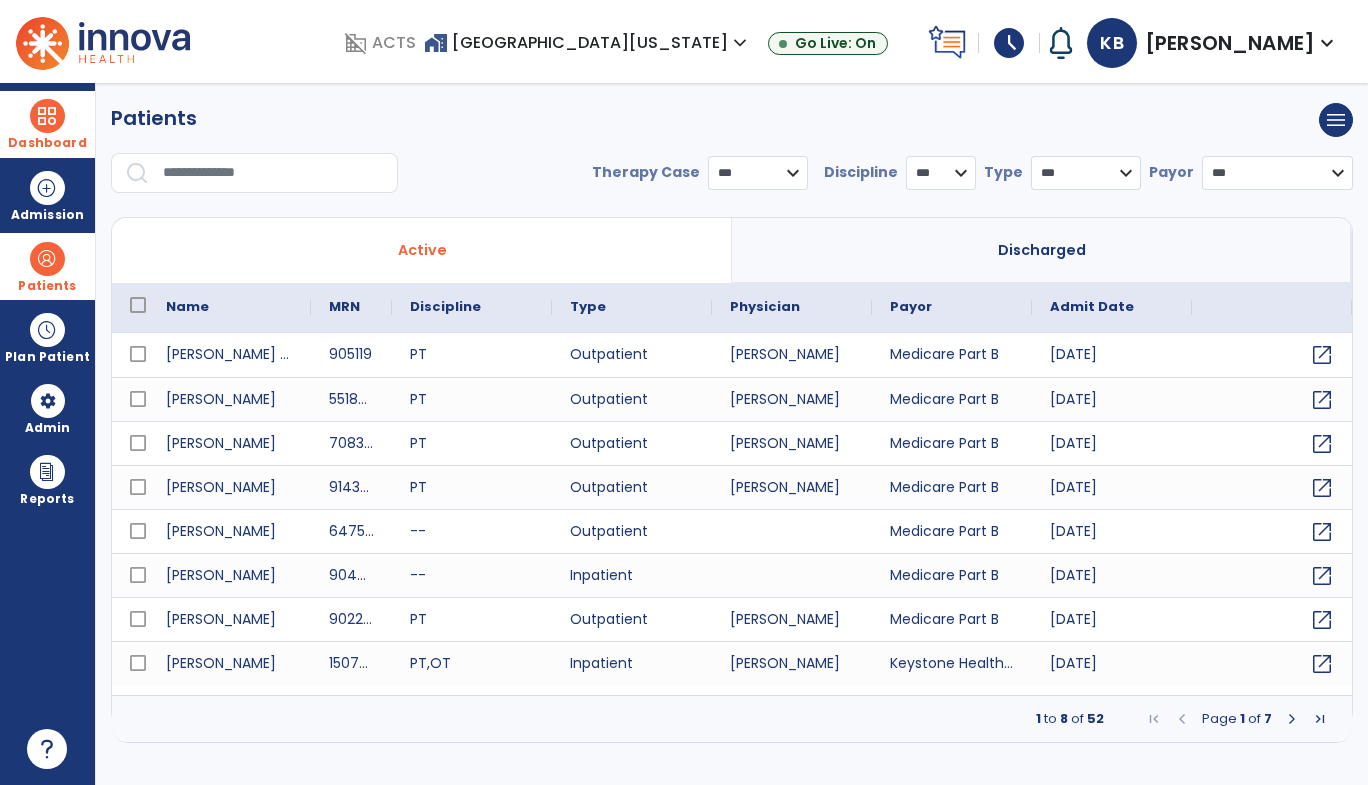 click at bounding box center (137, 172) 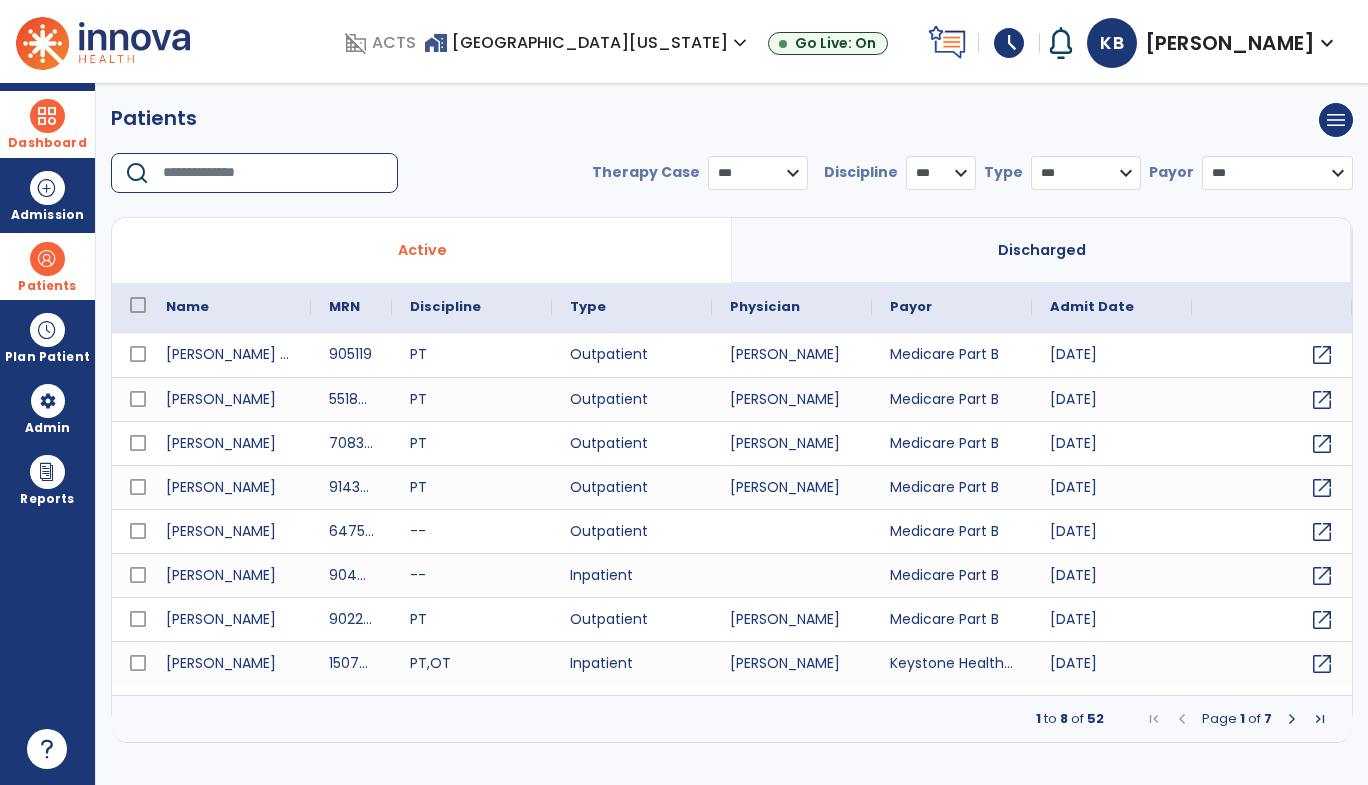 click at bounding box center (273, 173) 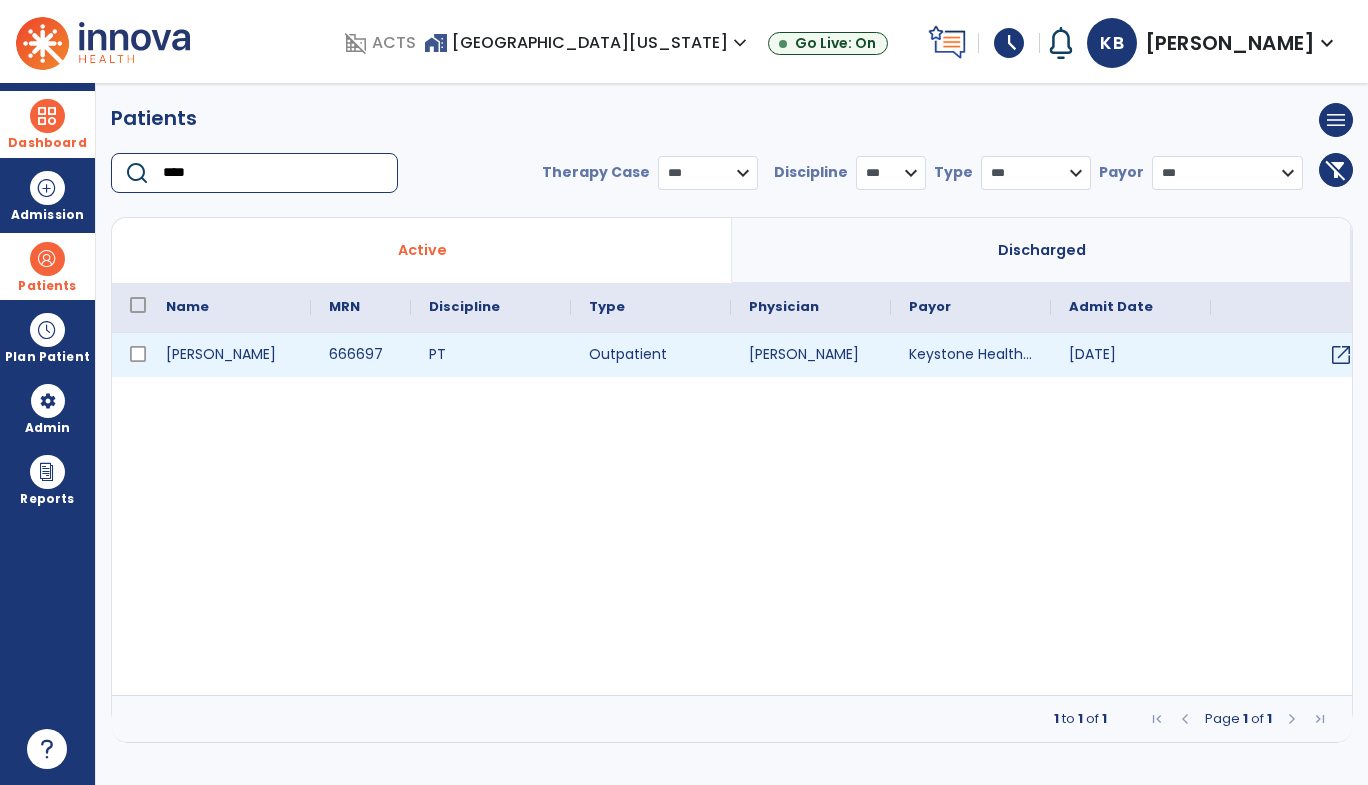 type on "****" 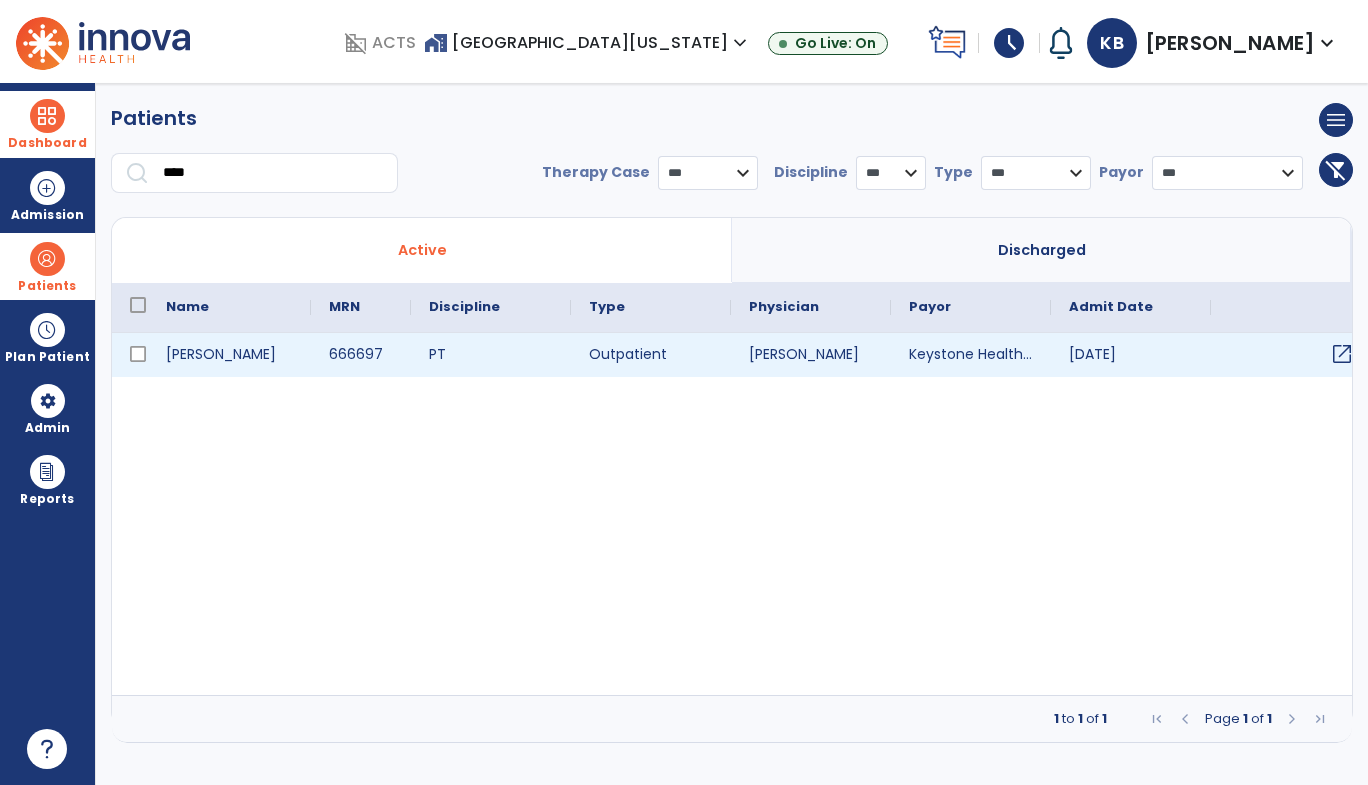 click on "open_in_new" at bounding box center (1342, 354) 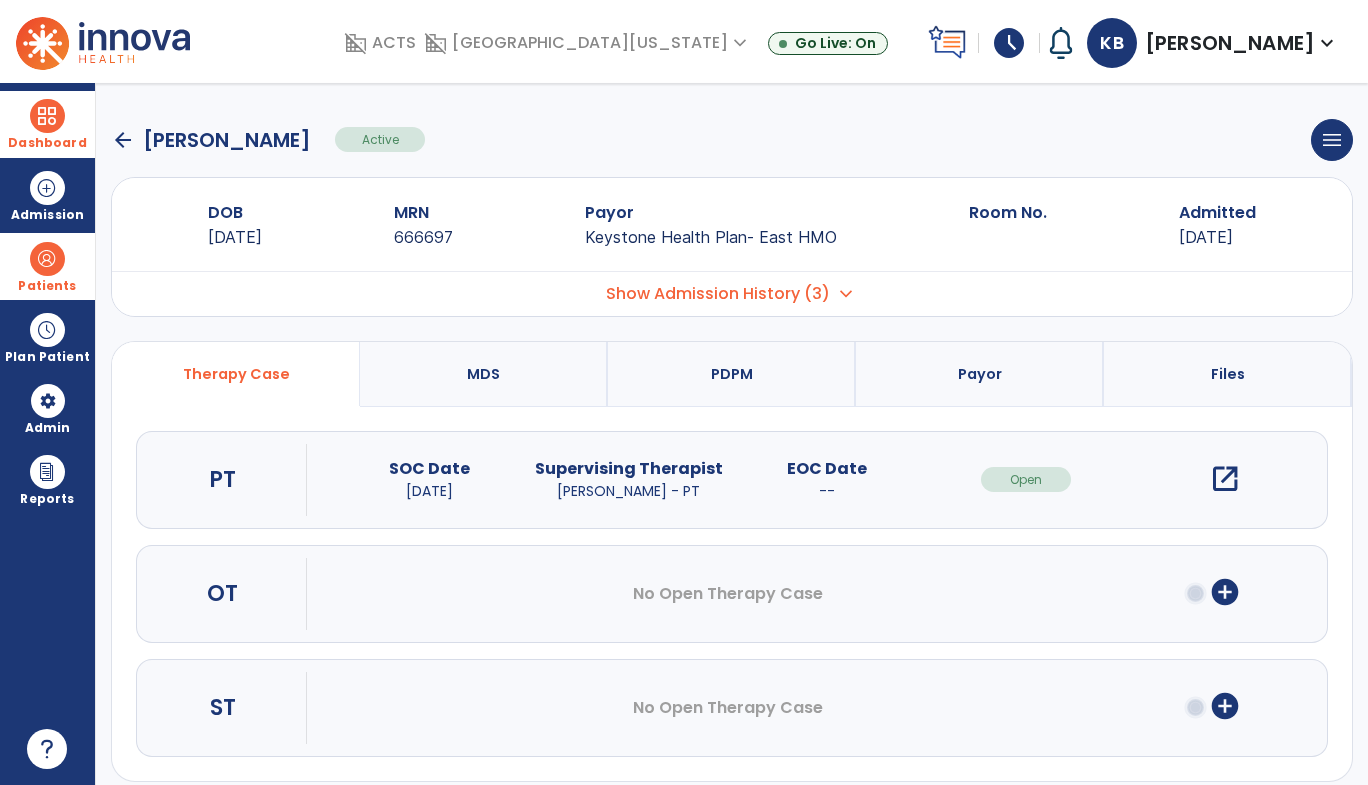 click on "open_in_new" at bounding box center (1225, 479) 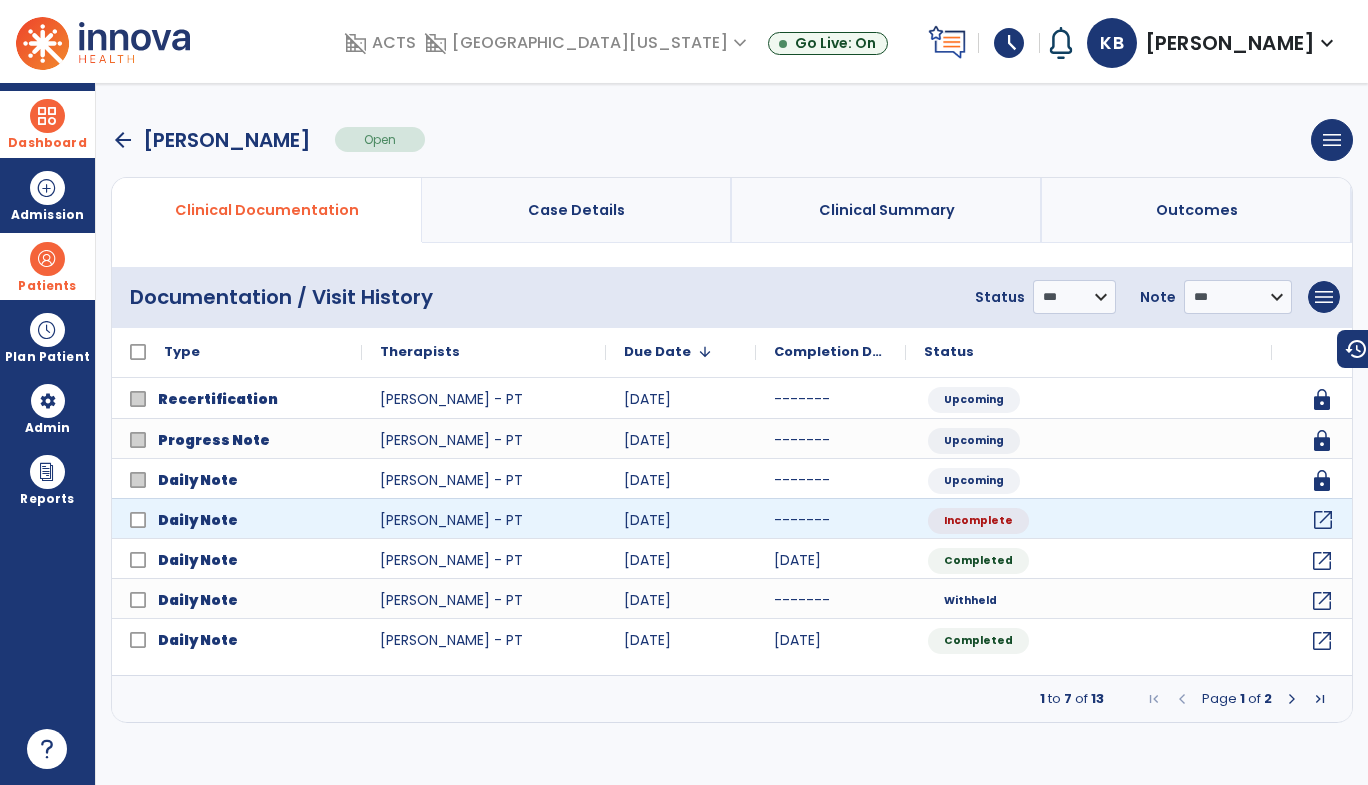 click on "open_in_new" 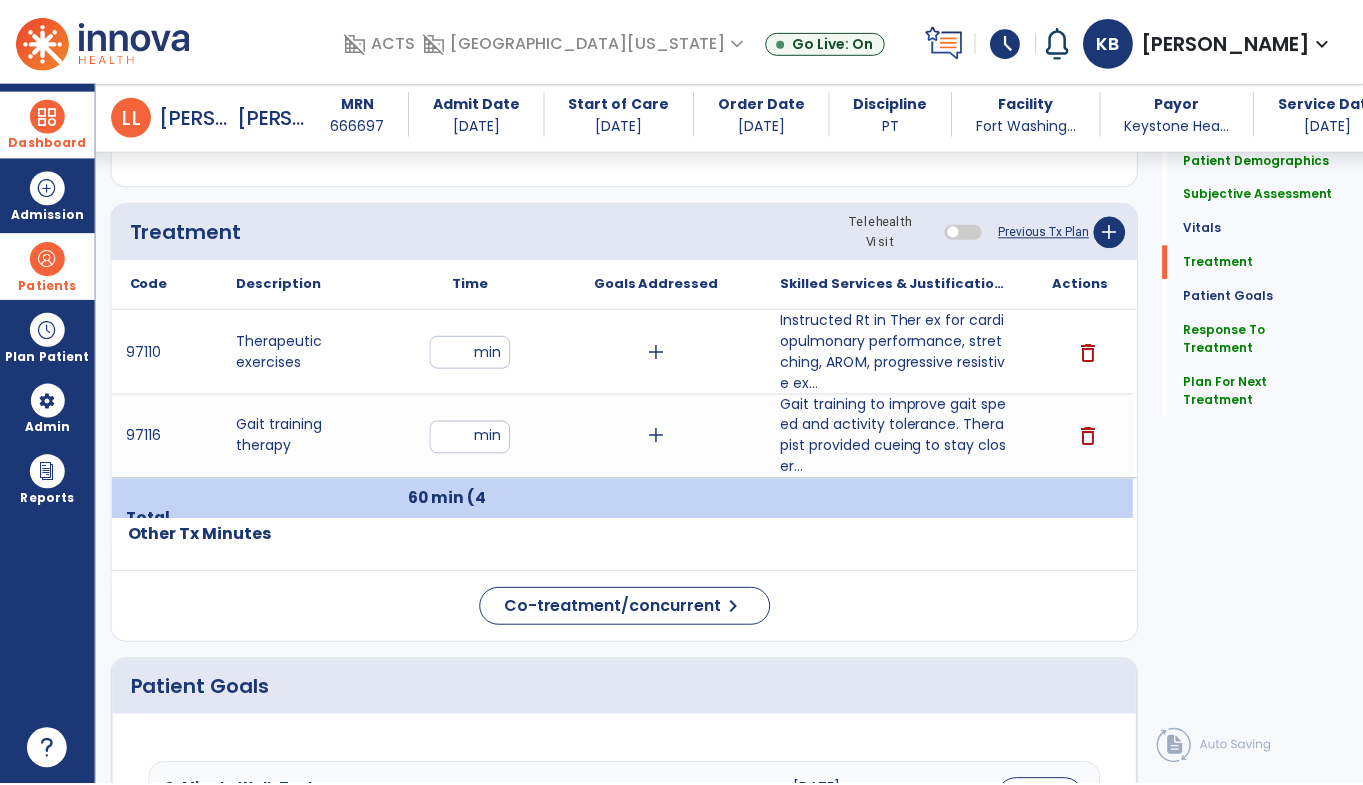 scroll, scrollTop: 1135, scrollLeft: 0, axis: vertical 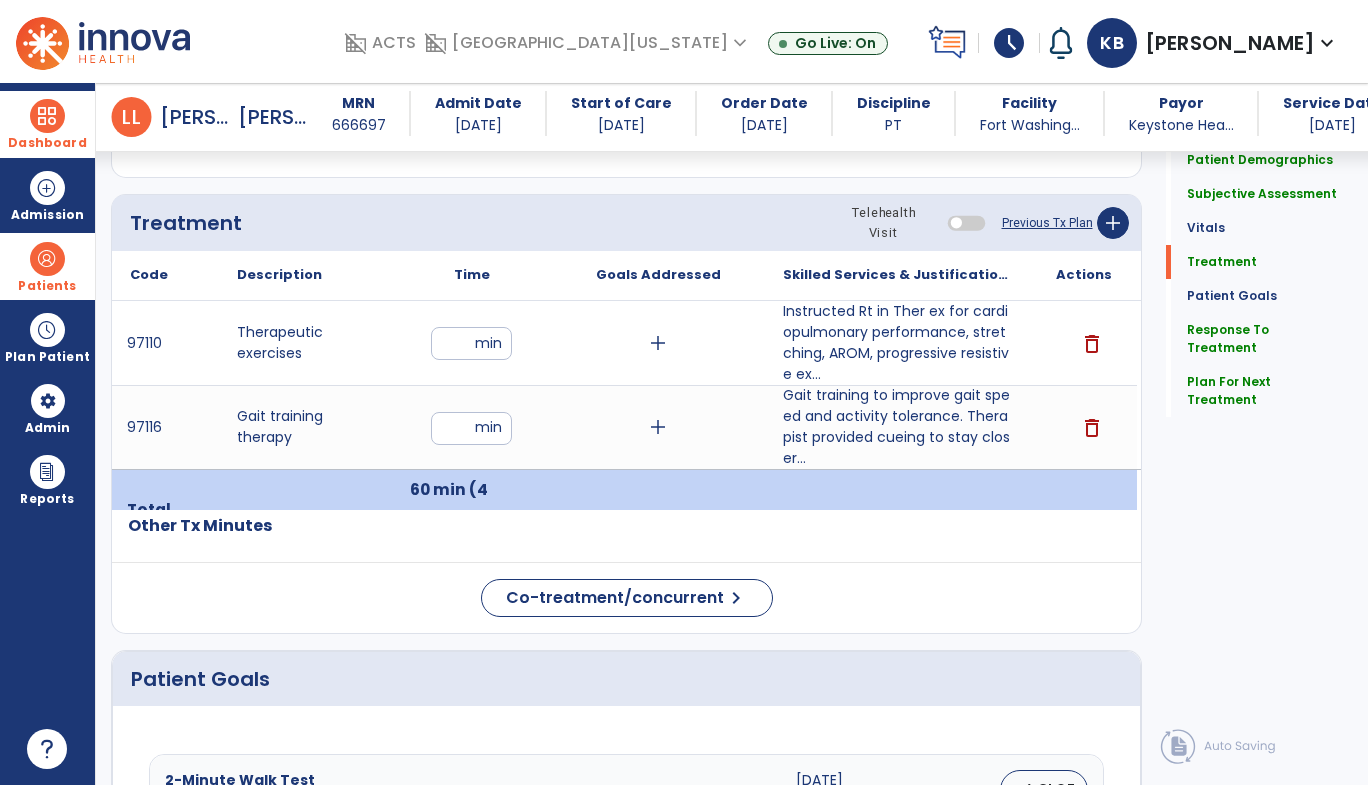 click on "Co-treatment/concurrent  chevron_right" 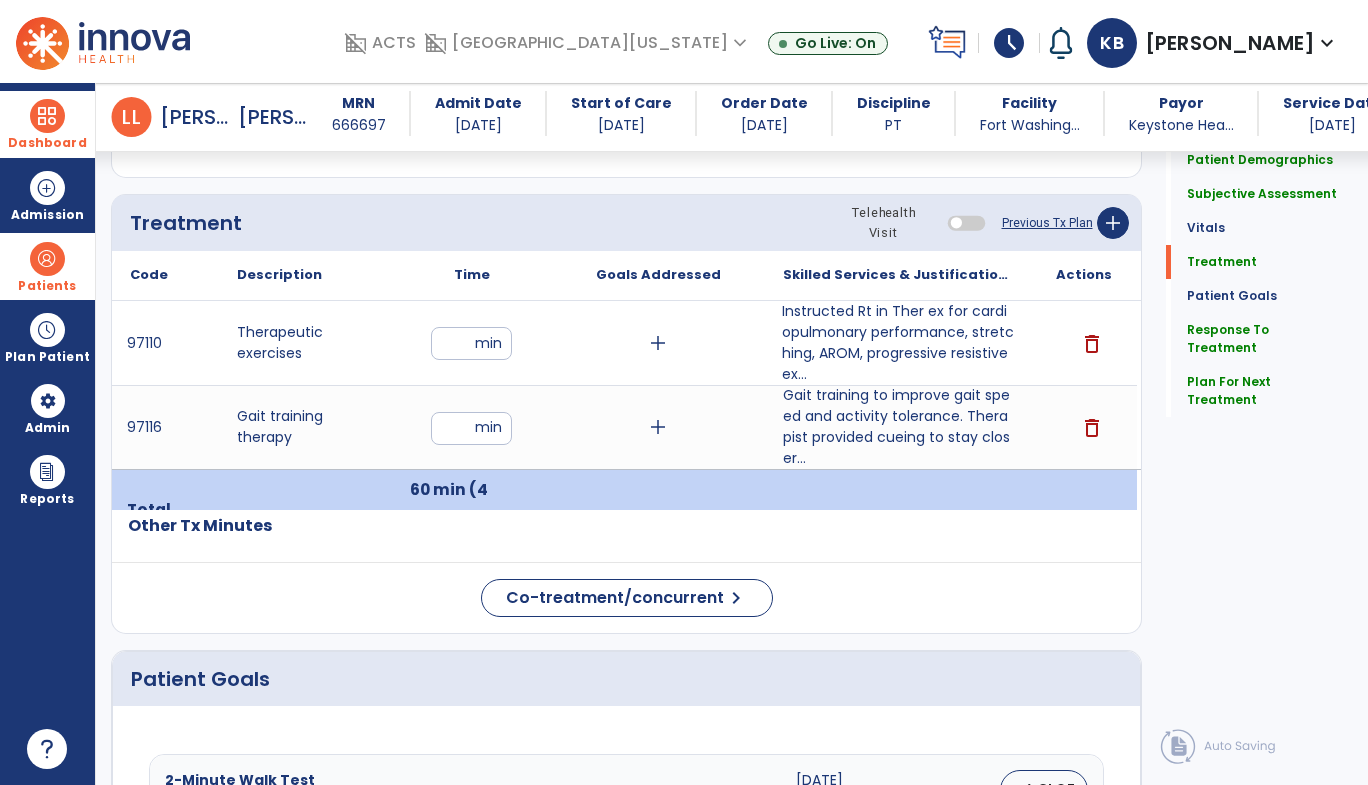 click on "Instructed Rt in Ther ex for cardiopulmonary performance, stretching, AROM, progressive resistive ex..." at bounding box center [898, 343] 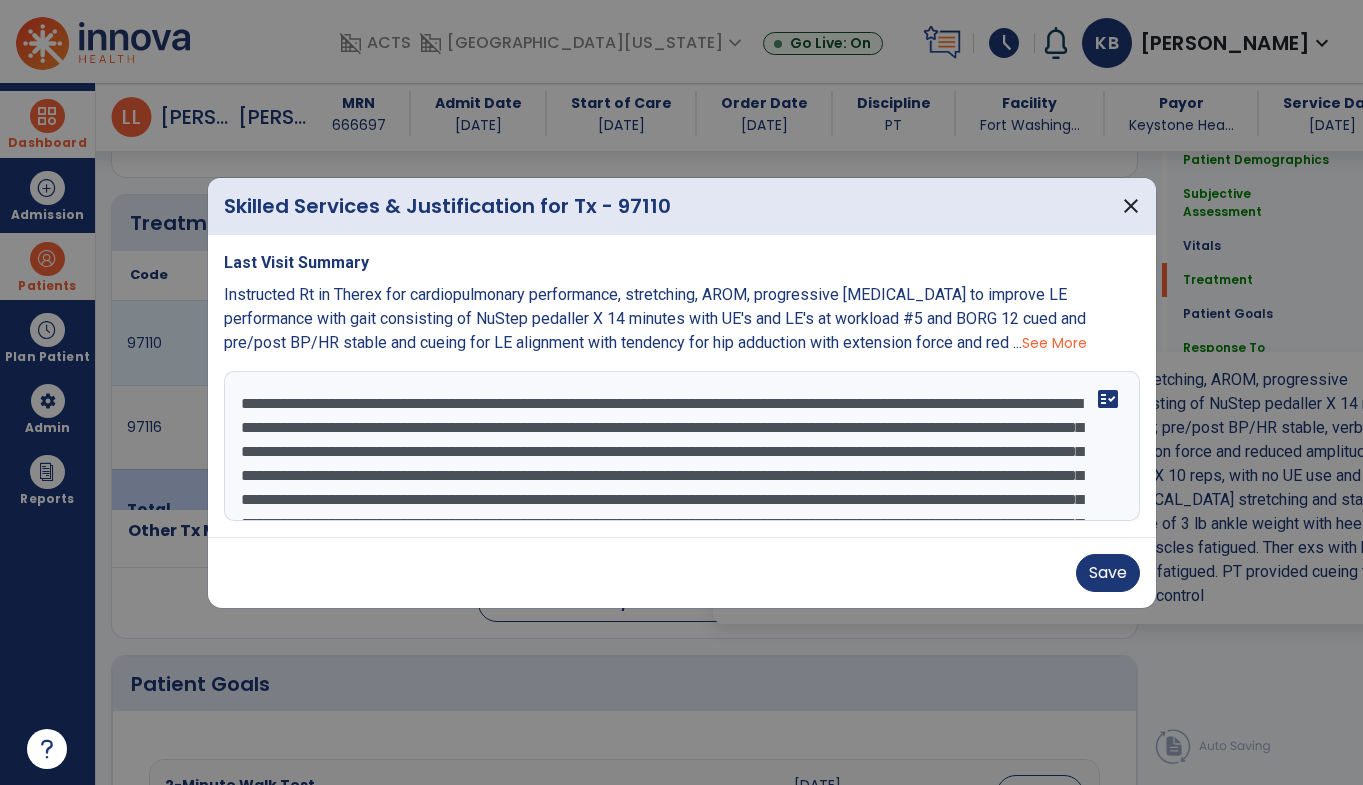 scroll, scrollTop: 1135, scrollLeft: 0, axis: vertical 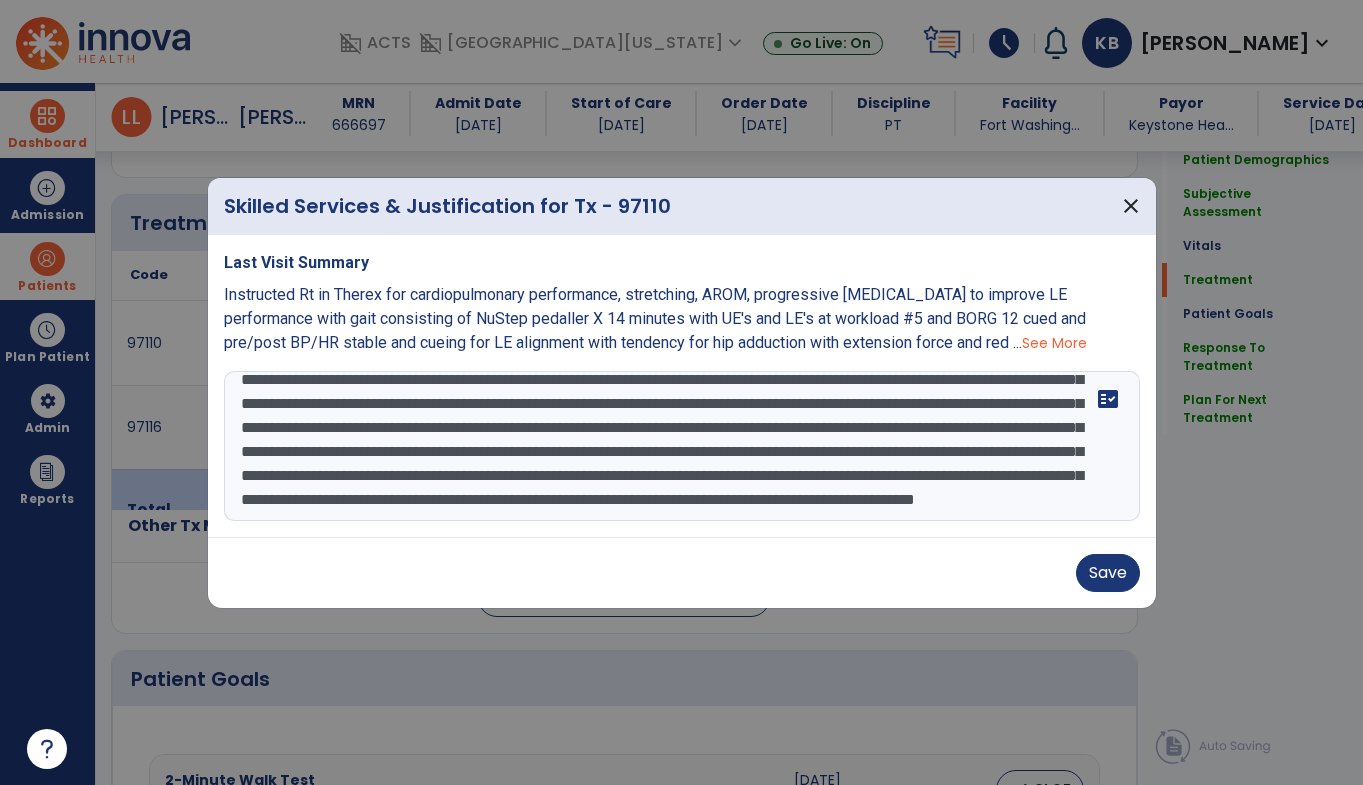 click on "**********" at bounding box center [682, 446] 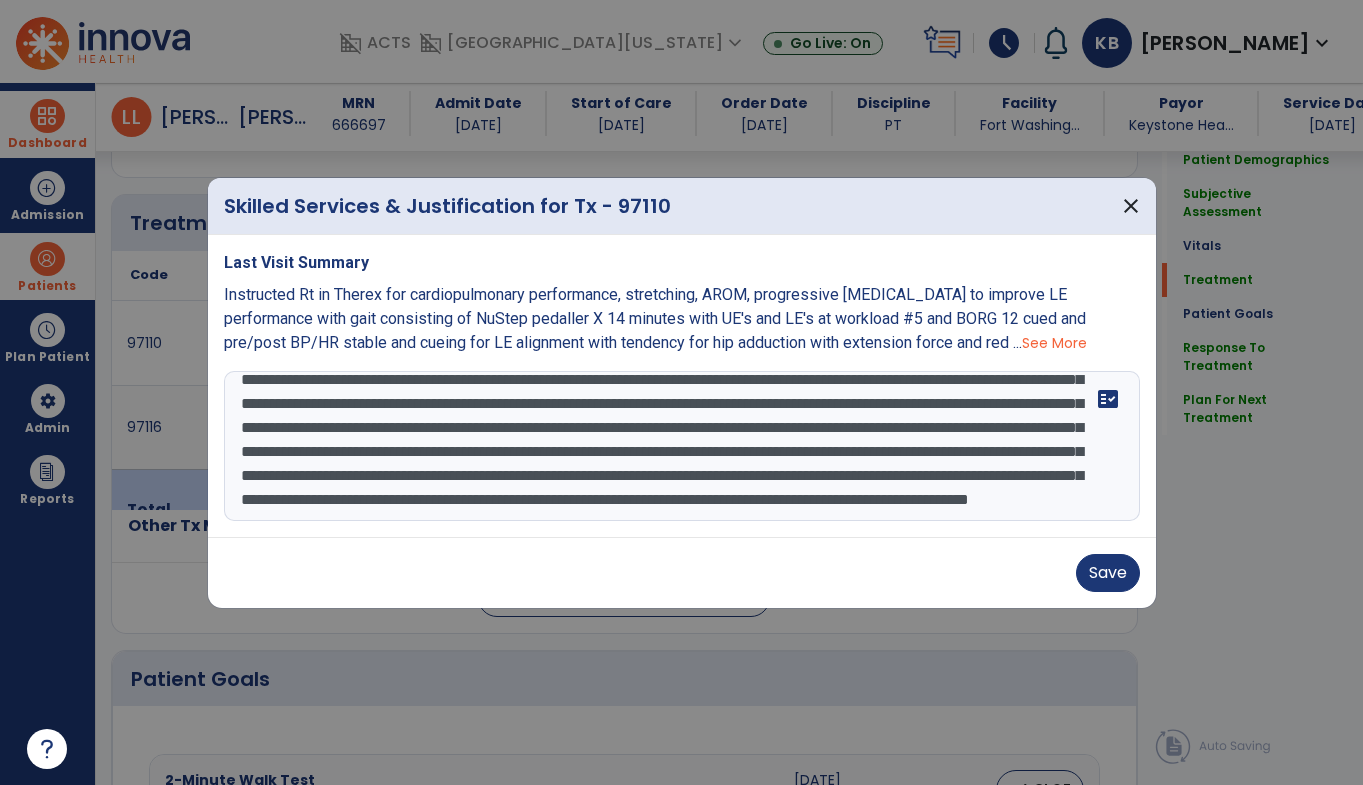 click on "**********" at bounding box center (682, 446) 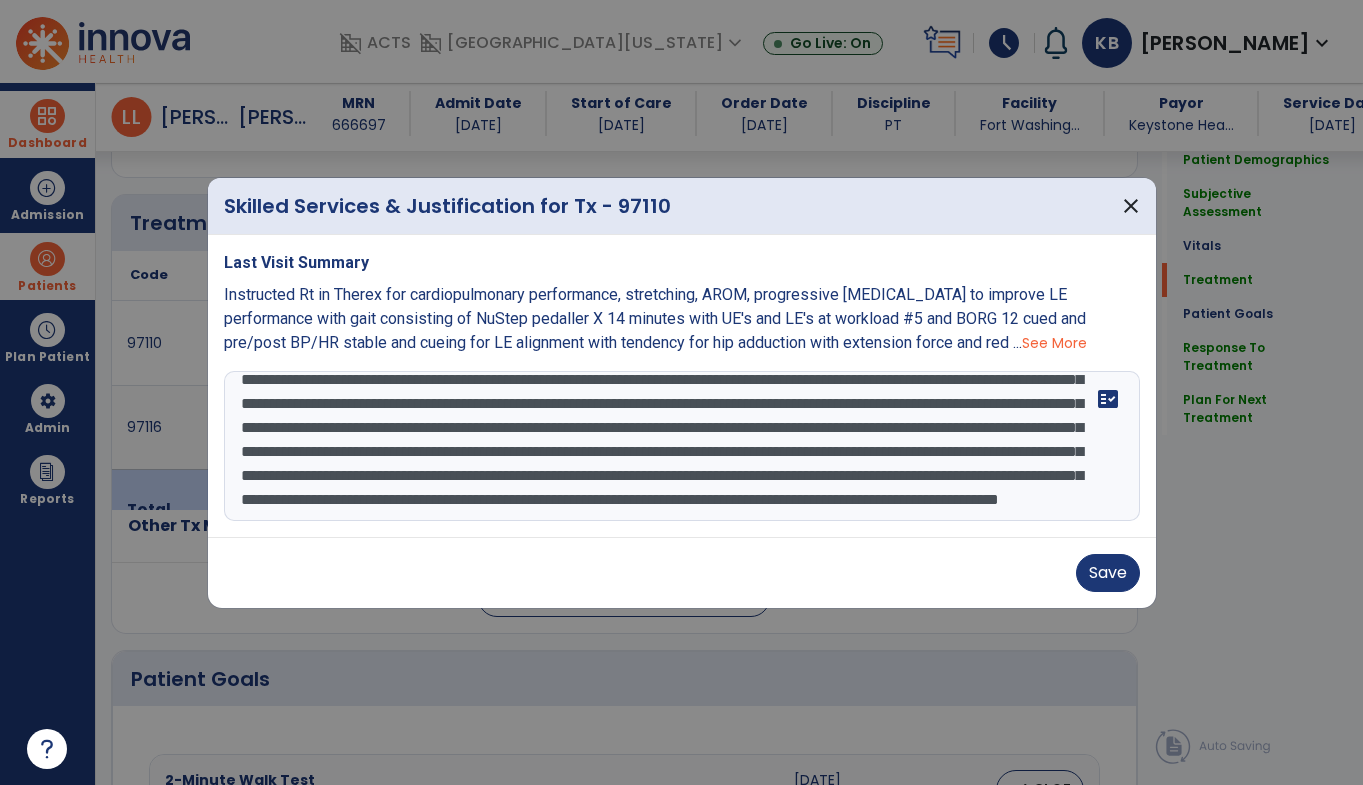 click on "**********" at bounding box center [682, 446] 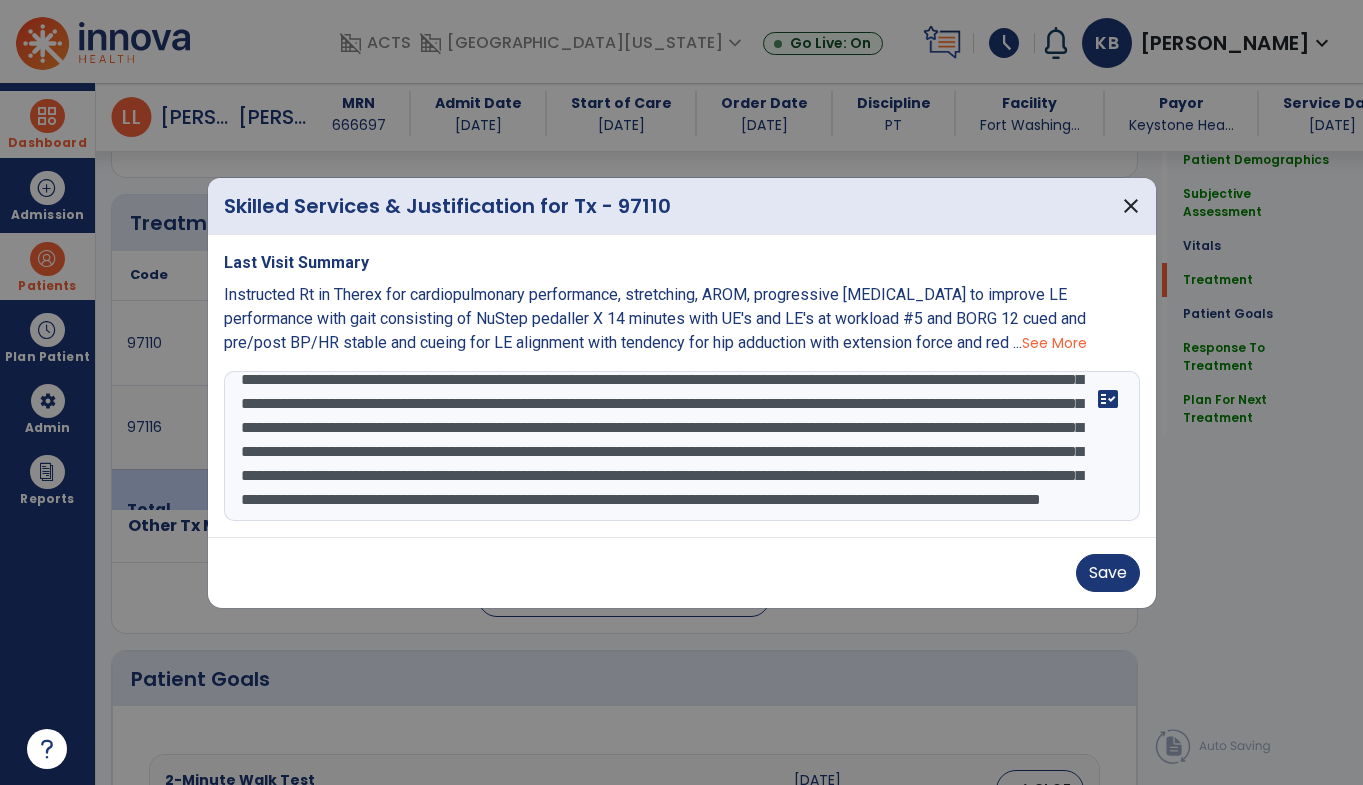 click on "**********" at bounding box center (682, 446) 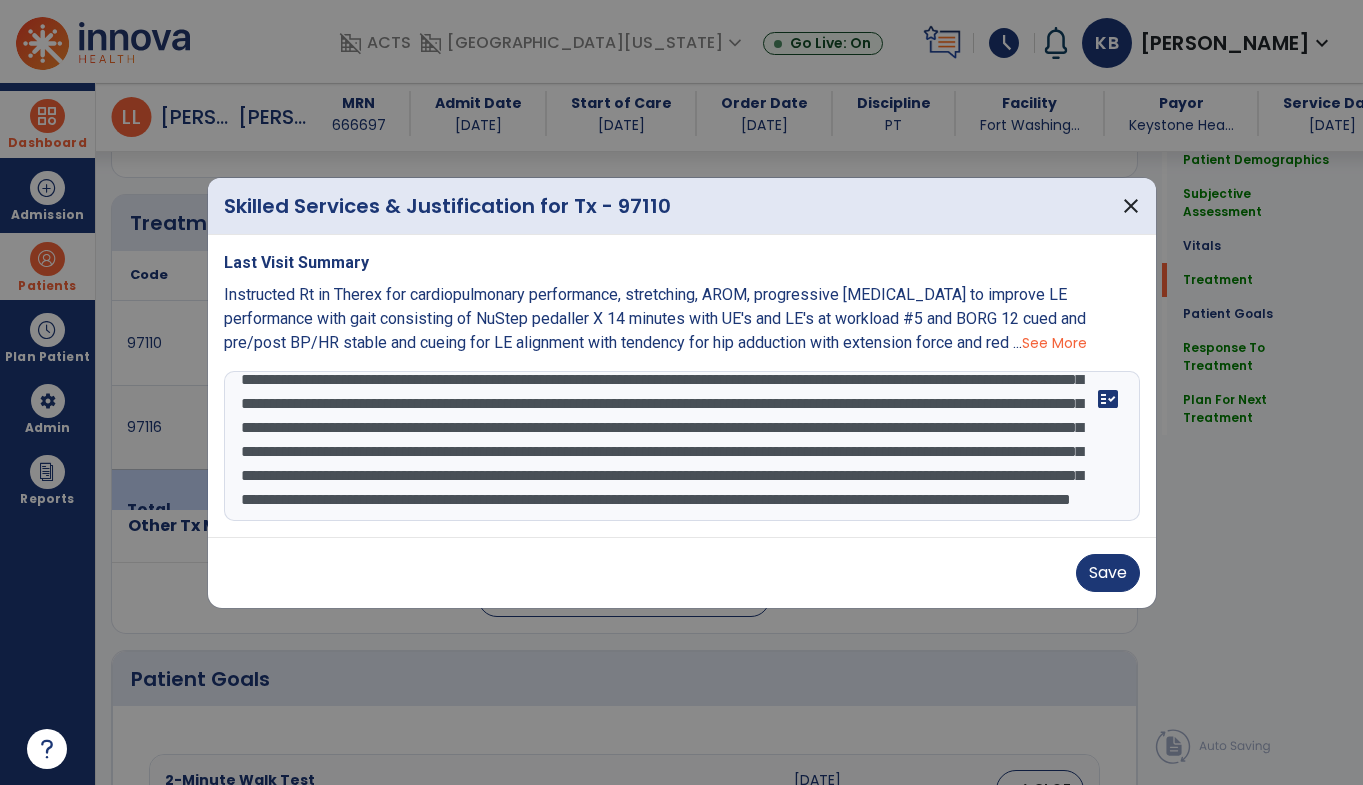 scroll, scrollTop: 120, scrollLeft: 0, axis: vertical 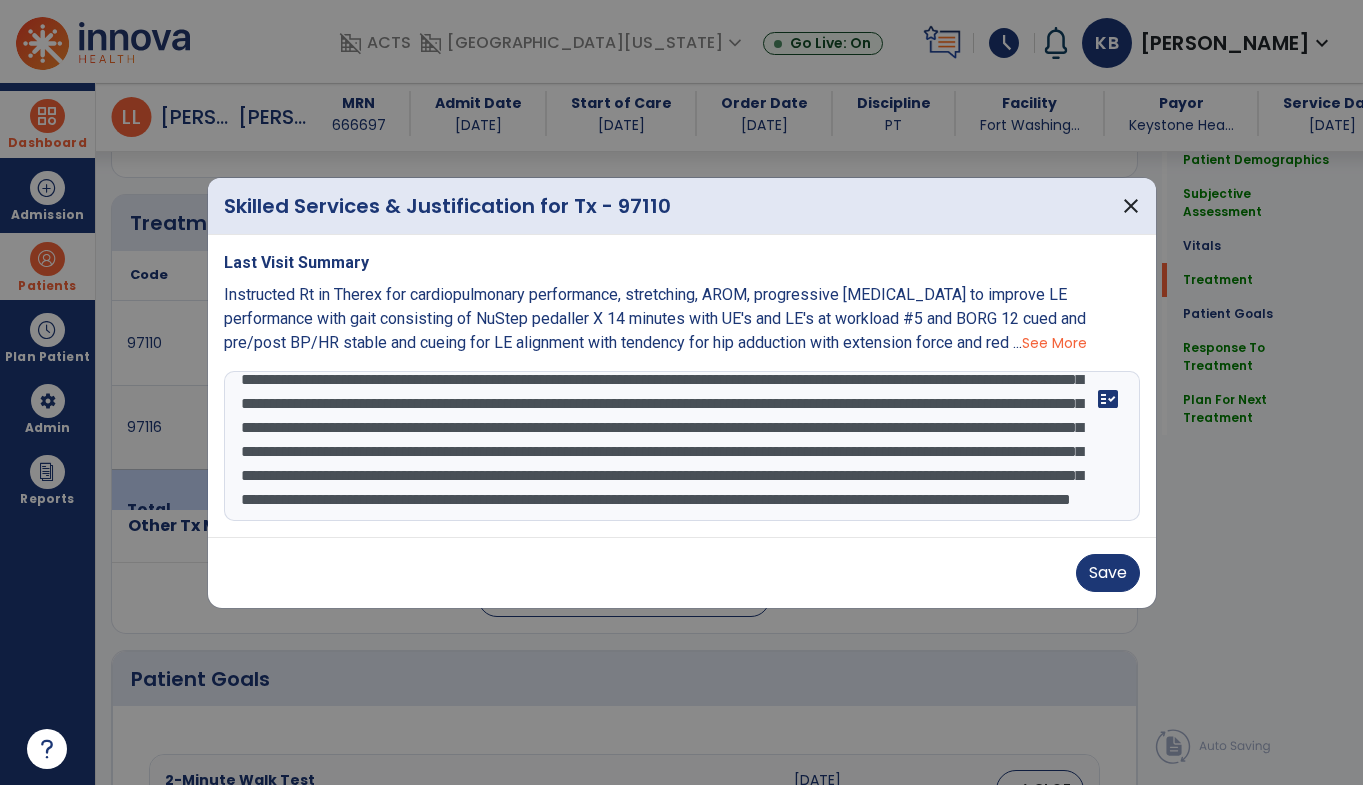 click on "**********" at bounding box center (682, 446) 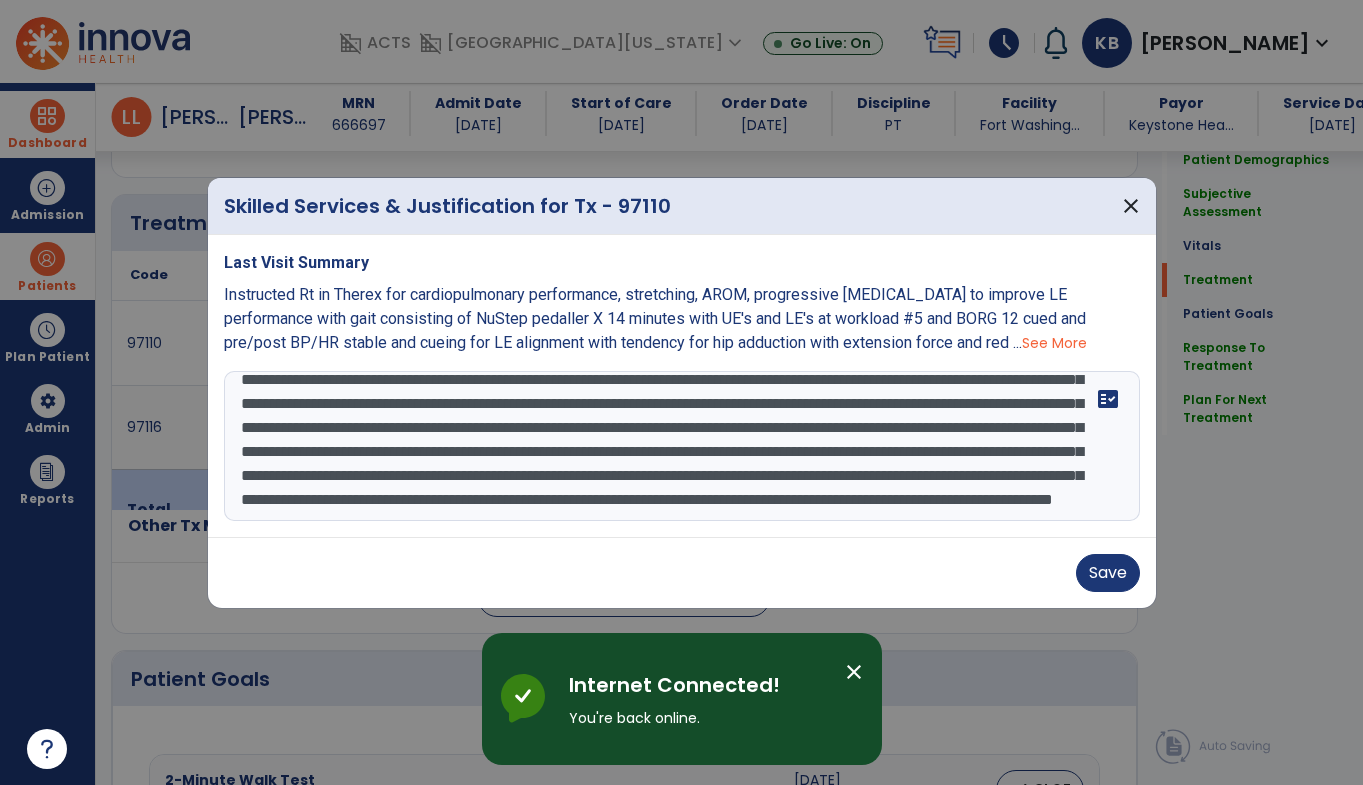 scroll, scrollTop: 55, scrollLeft: 0, axis: vertical 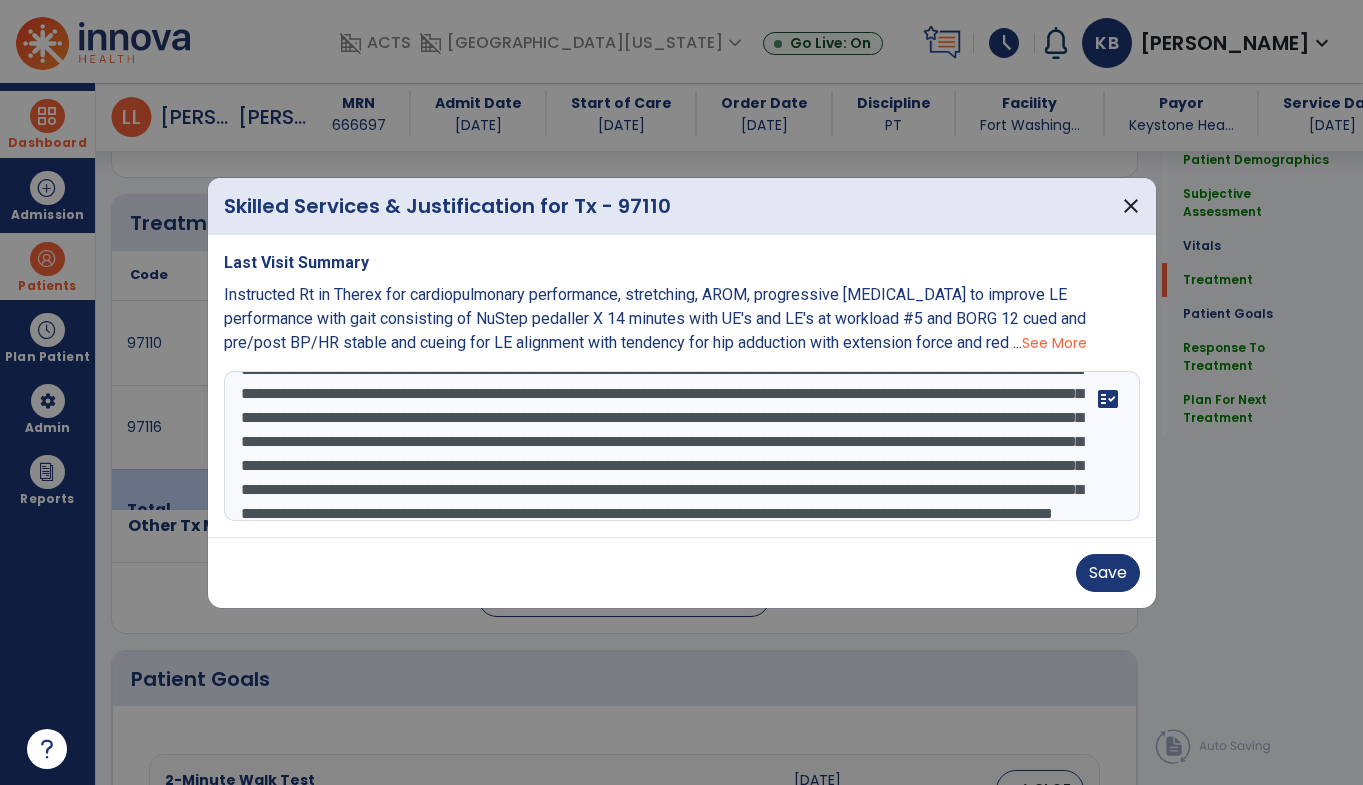 click on "**********" at bounding box center (682, 446) 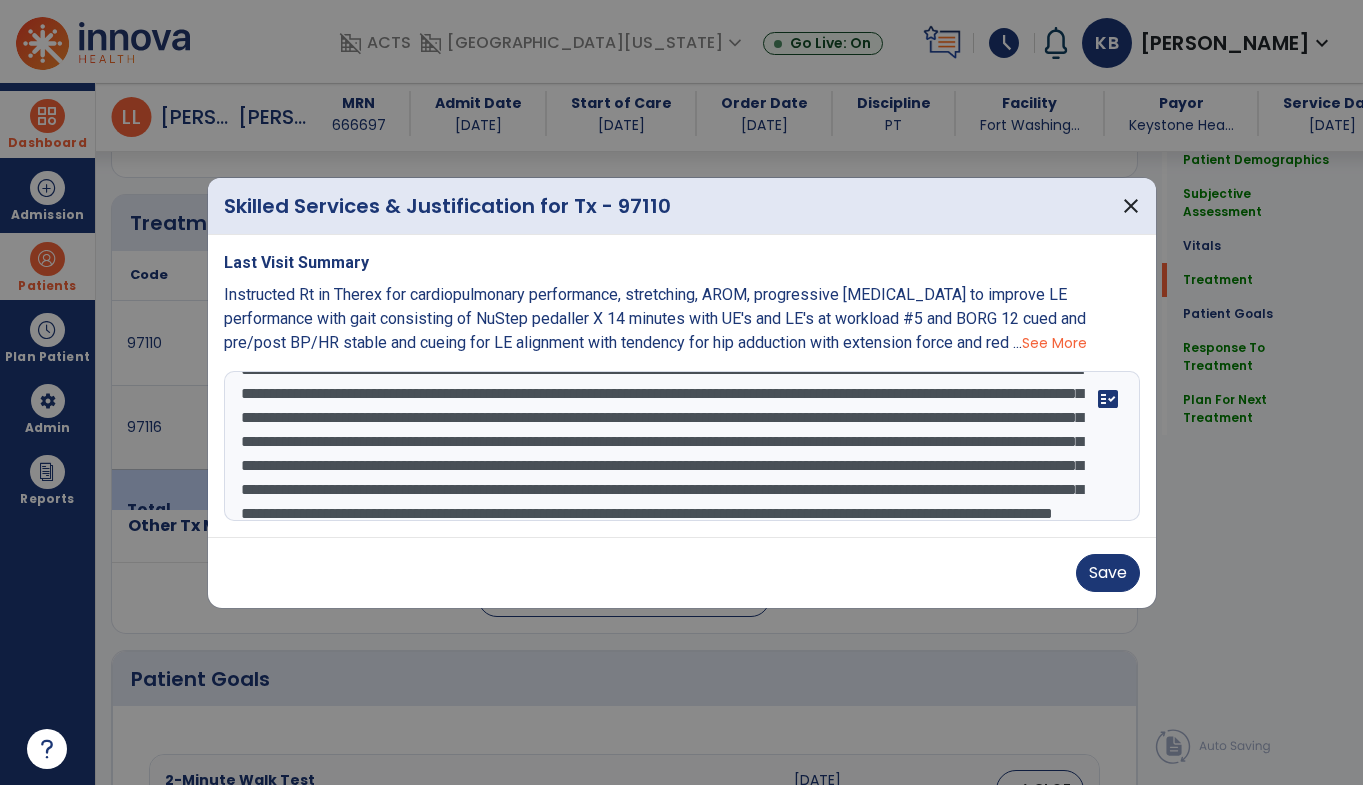 click on "**********" at bounding box center [682, 446] 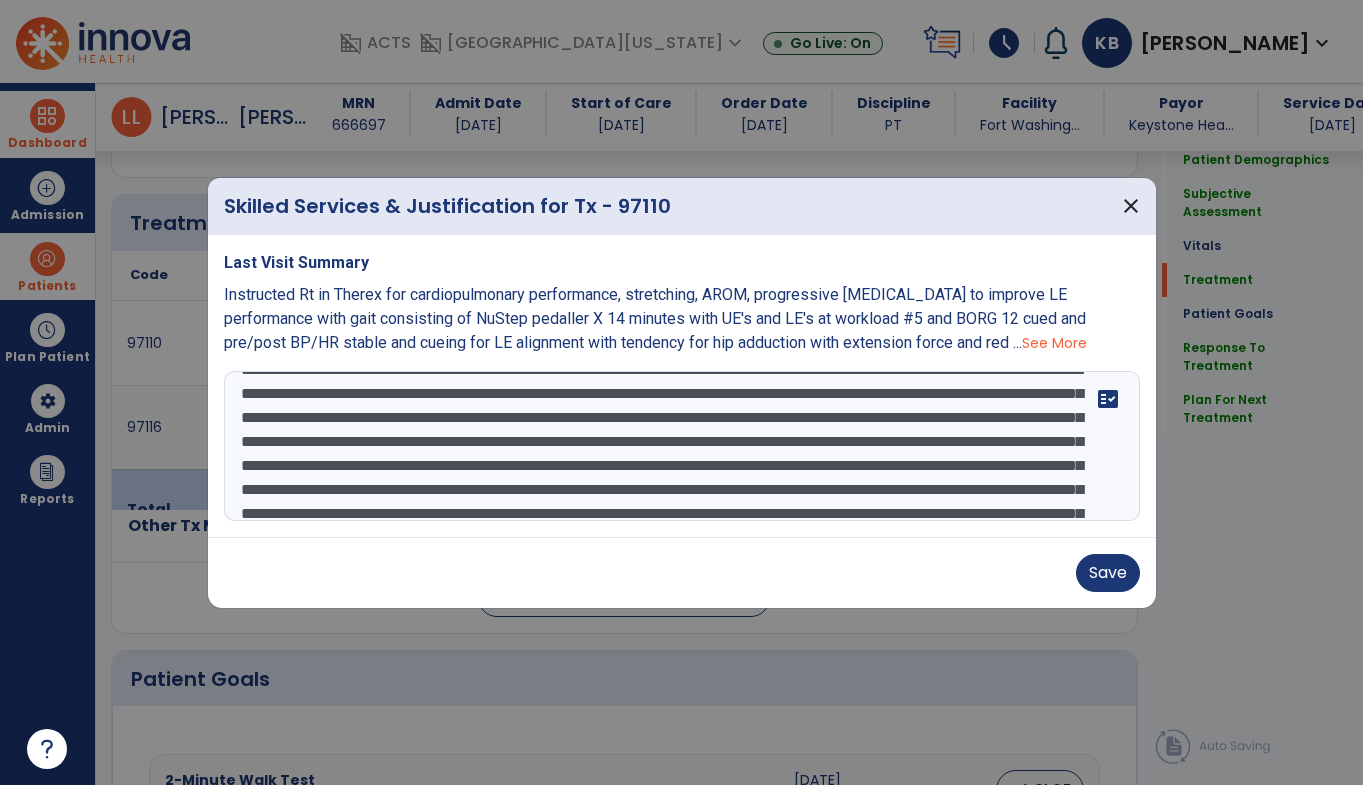 click on "Last Visit Summary Instructed Rt in Therex for cardiopulmonary performance, stretching, AROM, progressive [MEDICAL_DATA] to improve LE performance with gait consisting of NuStep pedaller X 14 minutes with UE's and LE's at workload #5 and BORG 12 cued and pre/post BP/HR stable and cueing for LE alignment with tendency for hip adduction with extension force and red ...  See More   fact_check" at bounding box center [682, 386] 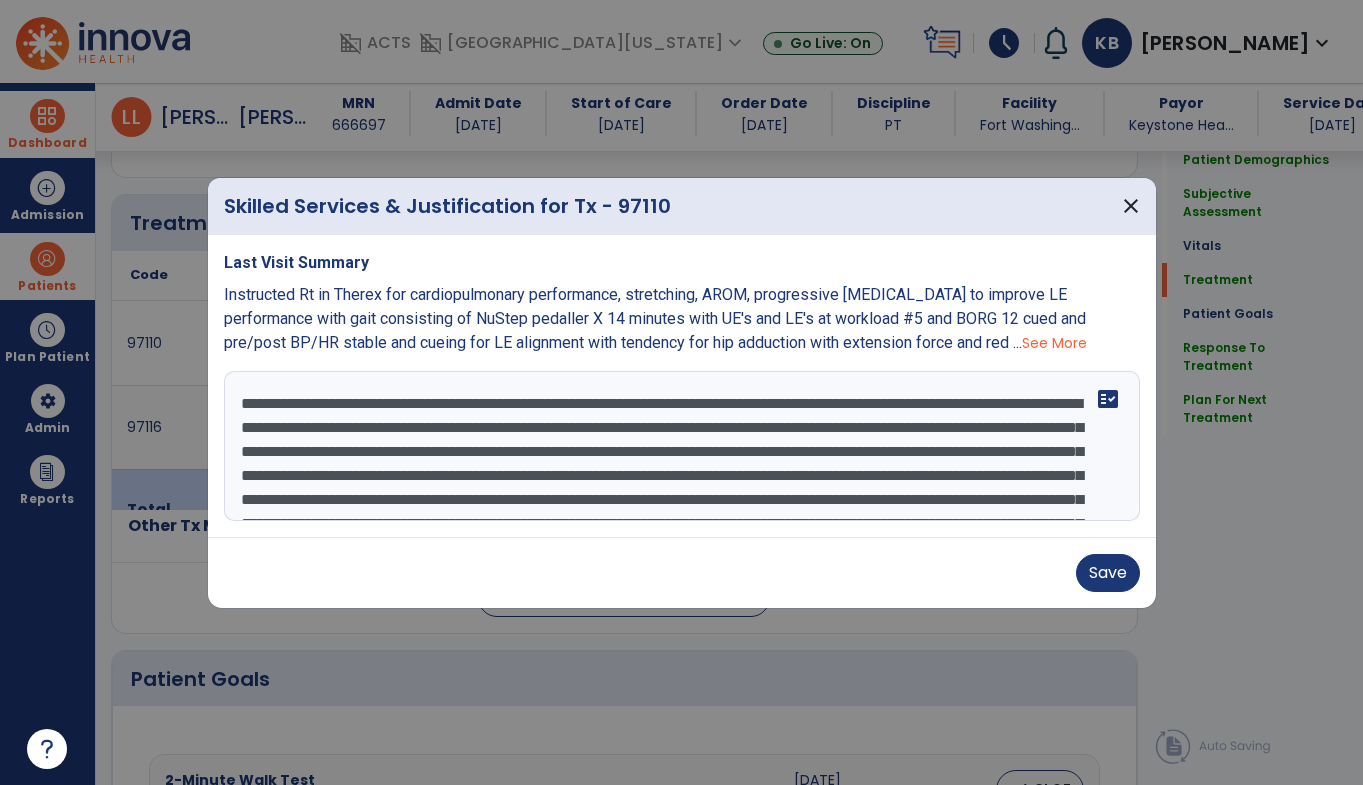 scroll, scrollTop: 25, scrollLeft: 0, axis: vertical 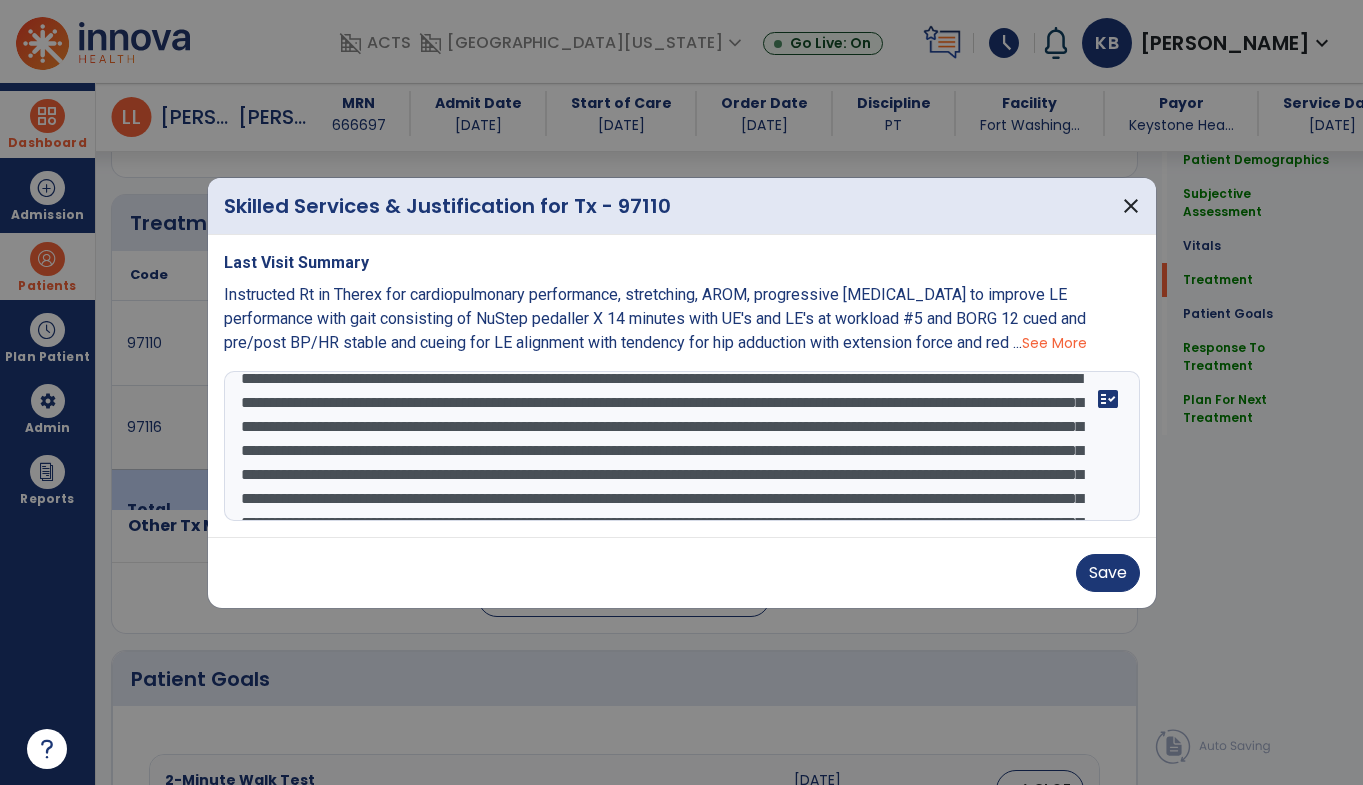 click on "**********" at bounding box center [682, 446] 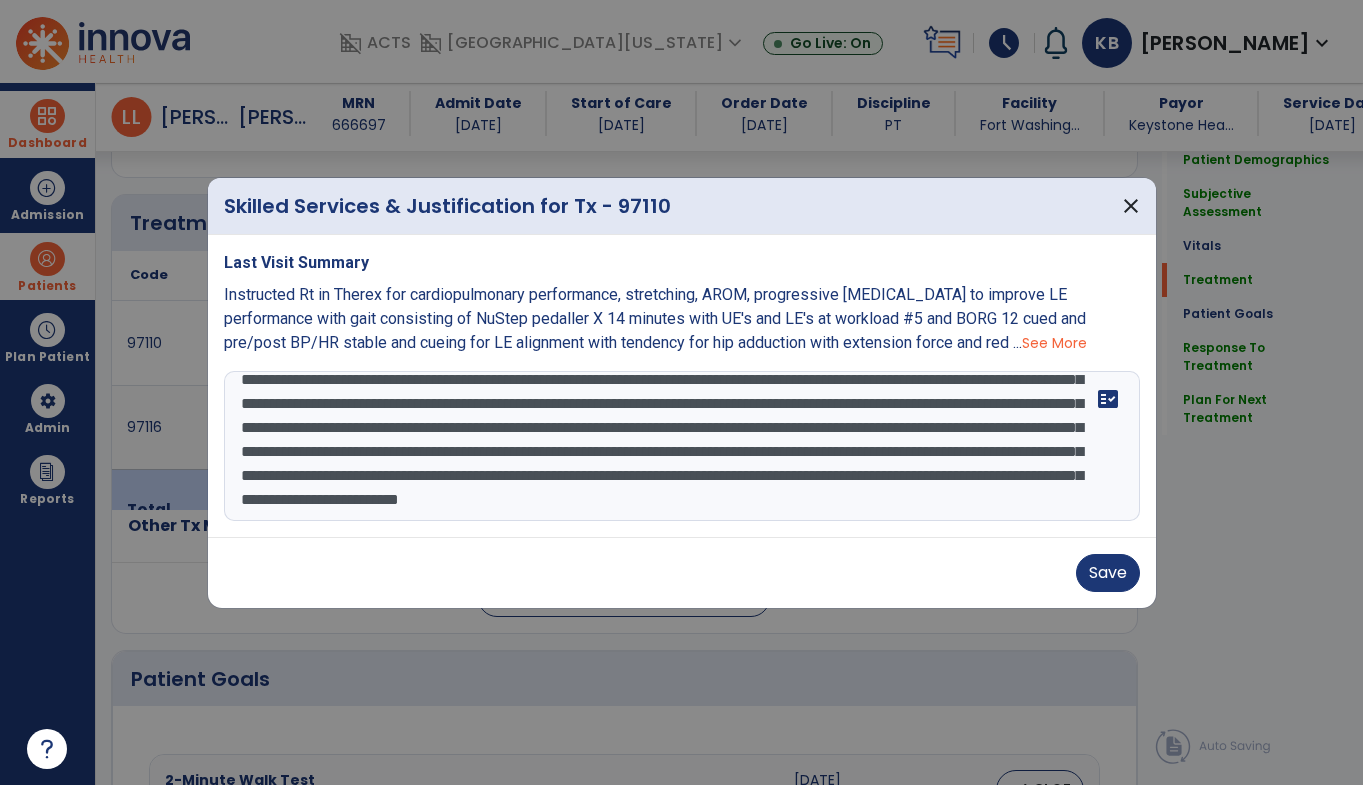 scroll, scrollTop: 98, scrollLeft: 0, axis: vertical 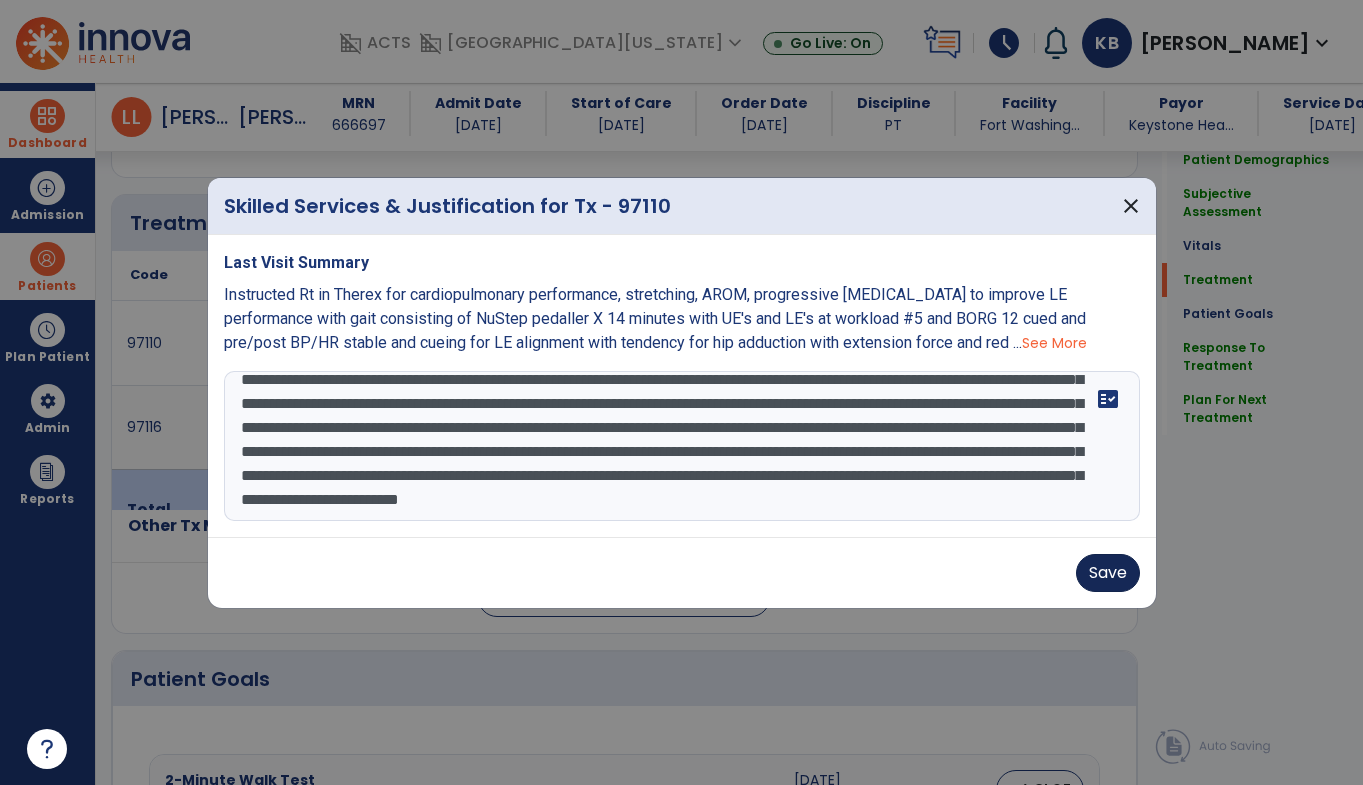 type on "**********" 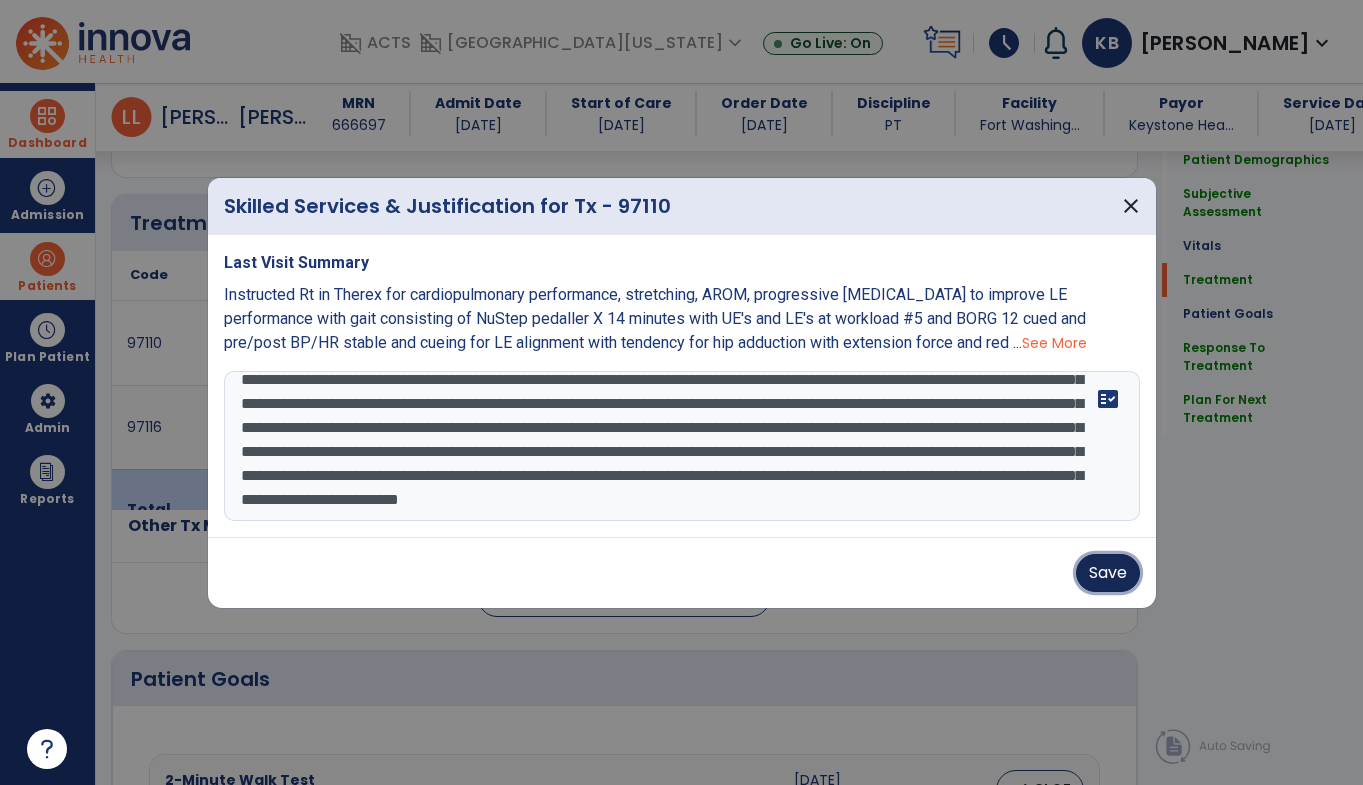 click on "Save" at bounding box center [1108, 573] 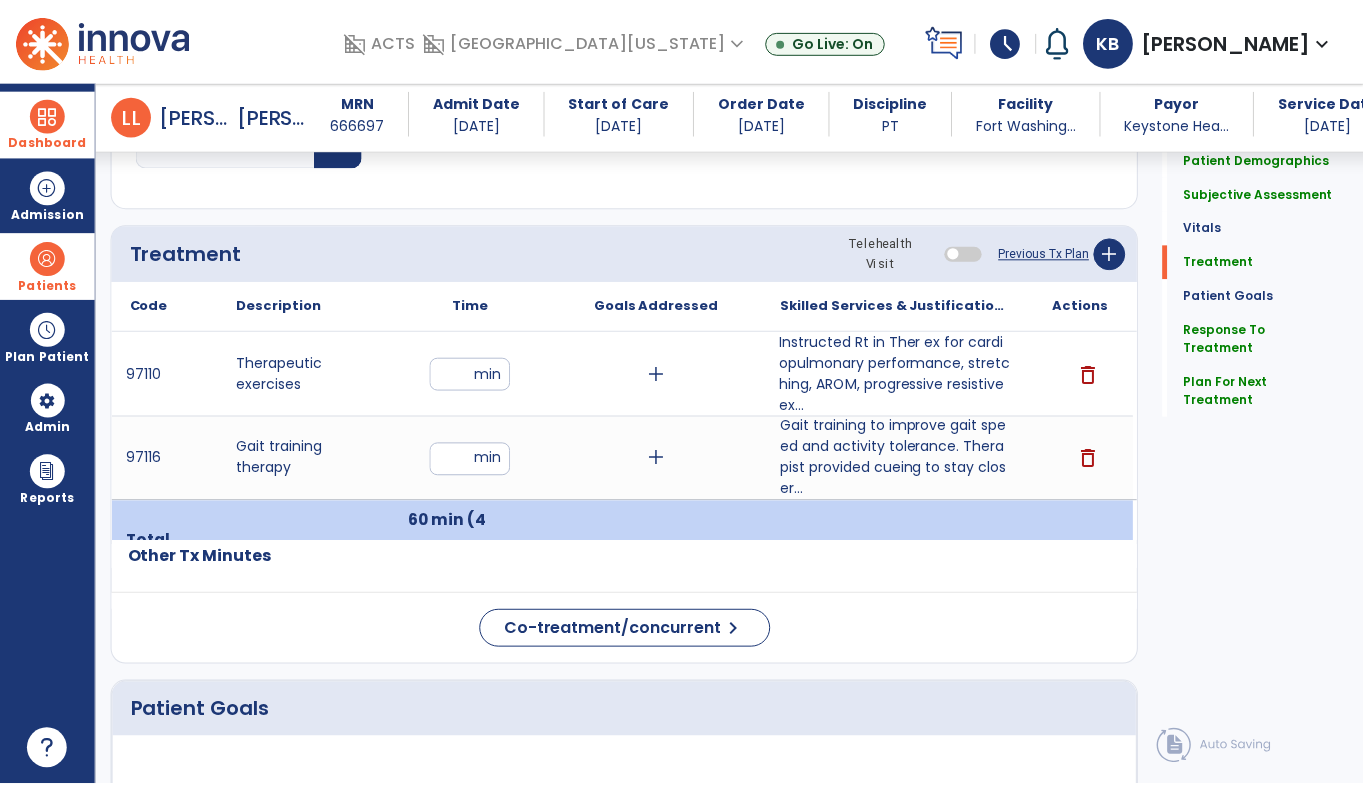 scroll, scrollTop: 1107, scrollLeft: 0, axis: vertical 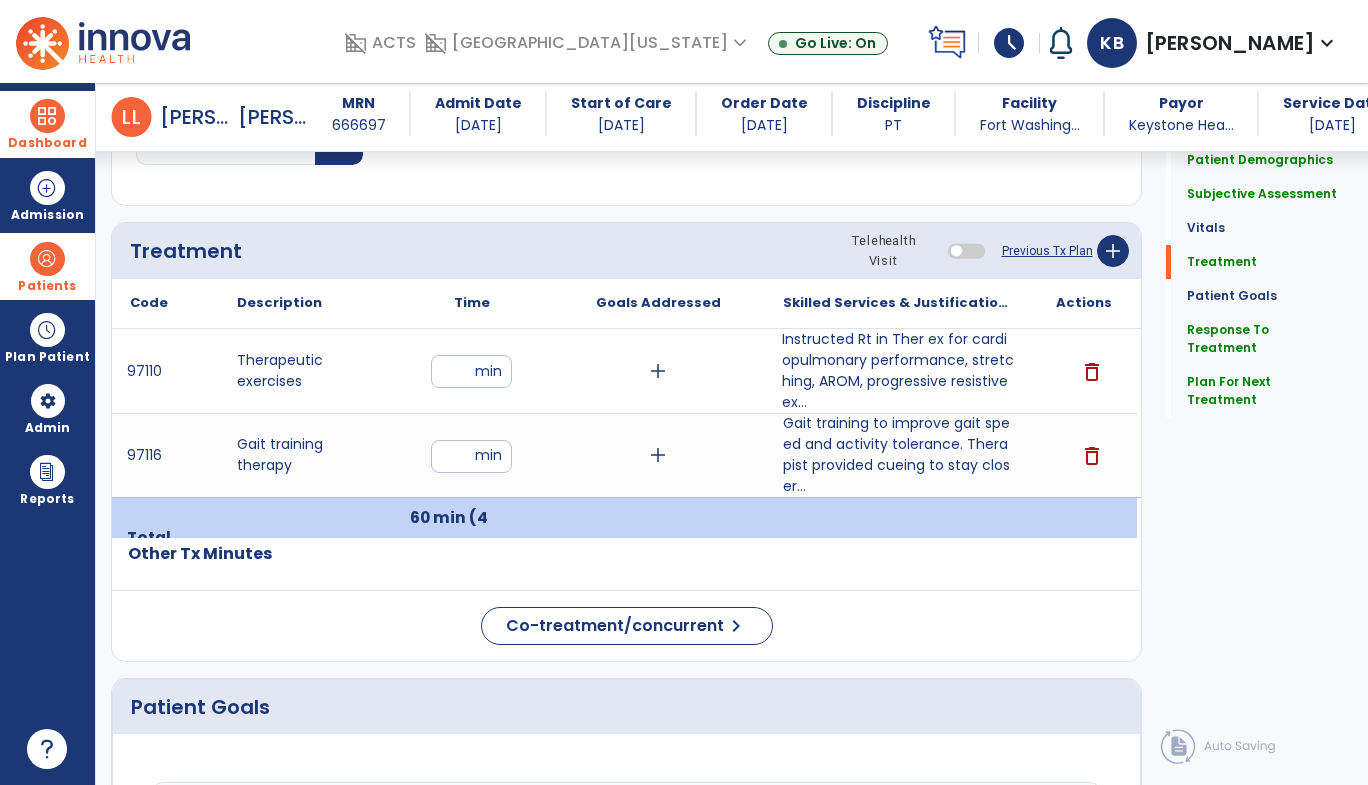 click on "Instructed Rt in Ther ex for cardiopulmonary performance, stretching, AROM, progressive resistive ex..." at bounding box center [898, 371] 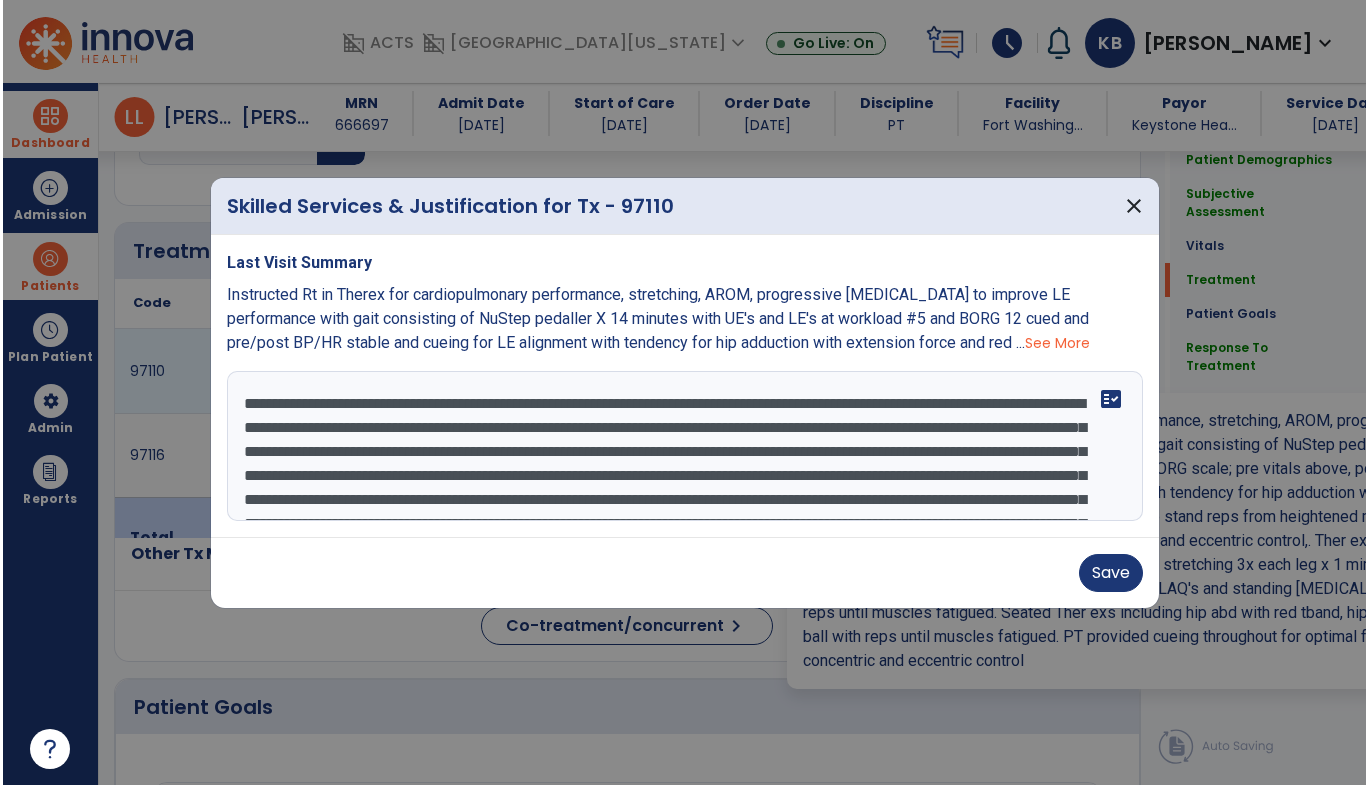 scroll, scrollTop: 1107, scrollLeft: 0, axis: vertical 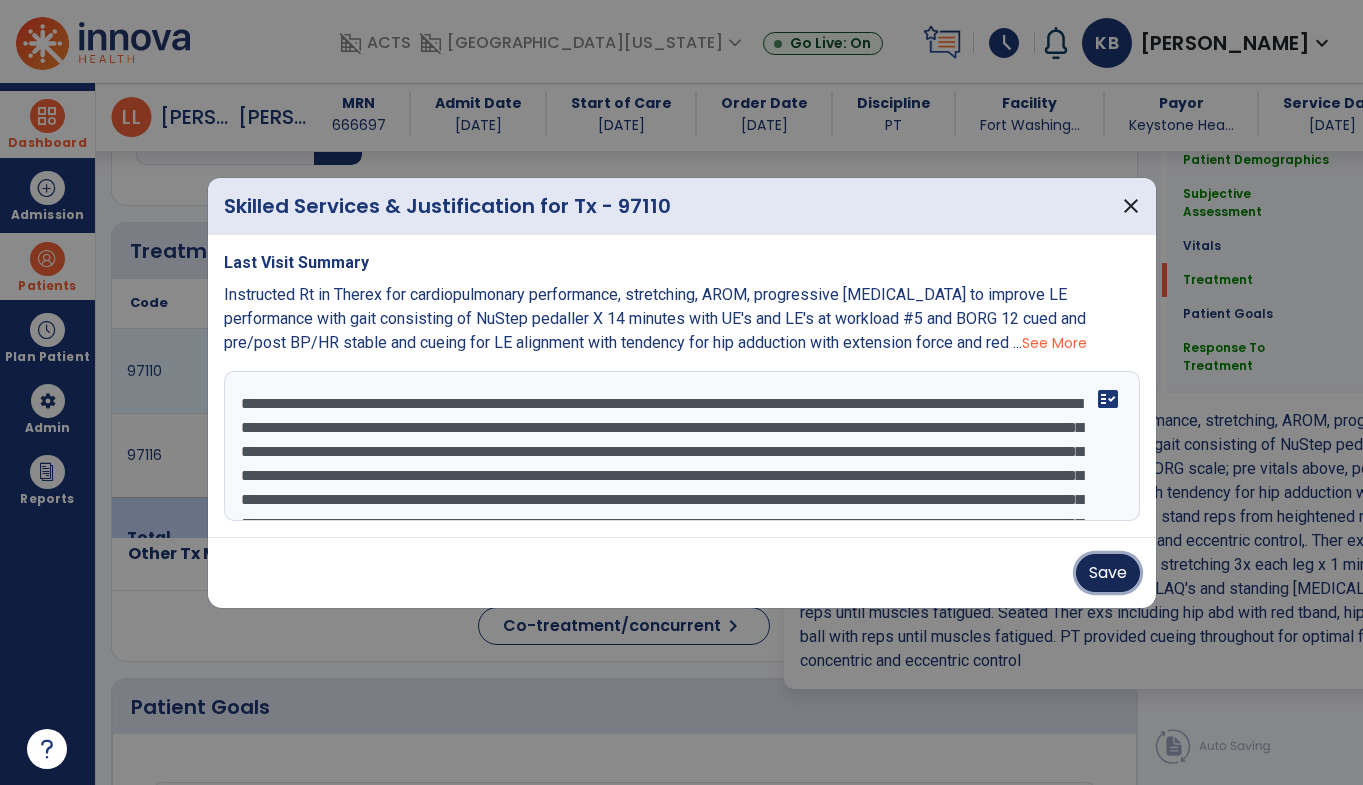 click on "Save" at bounding box center (1108, 573) 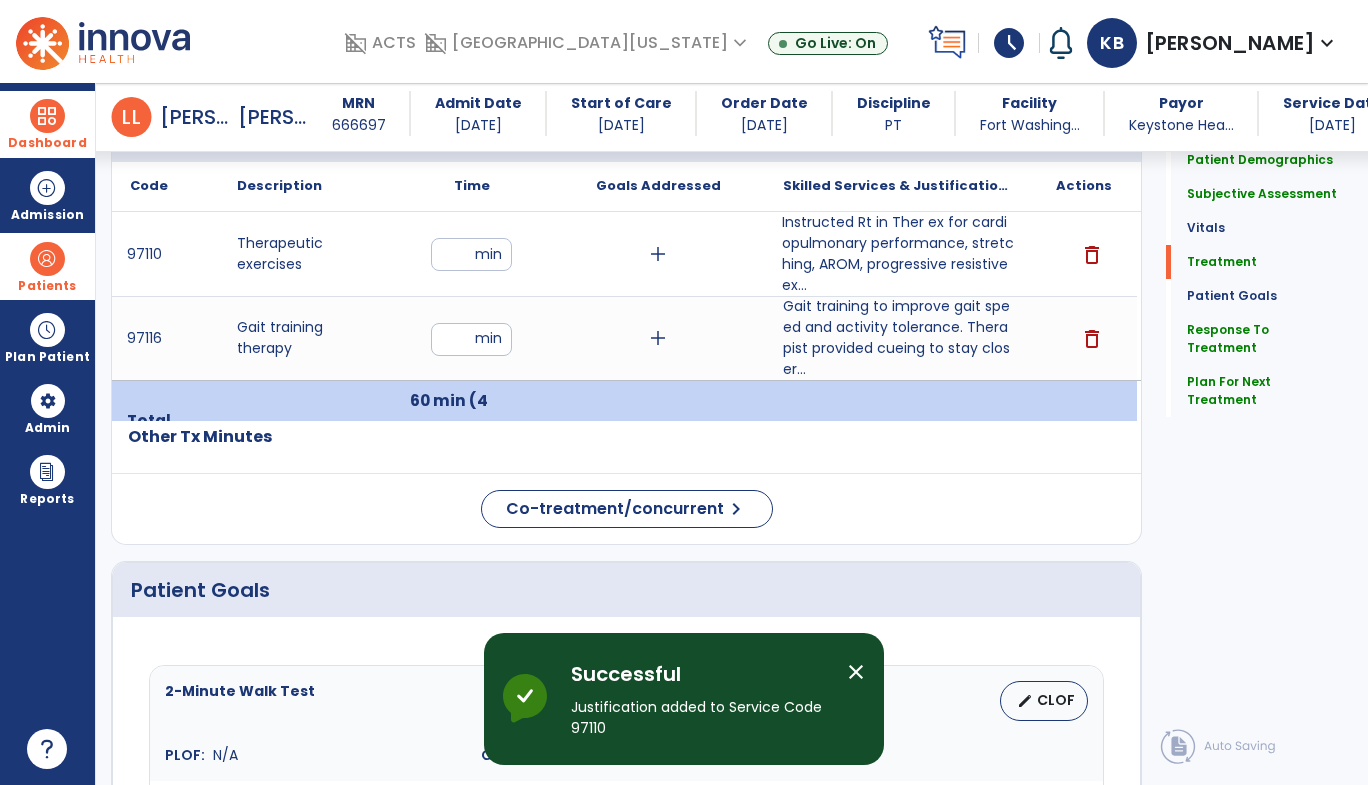 scroll, scrollTop: 1224, scrollLeft: 0, axis: vertical 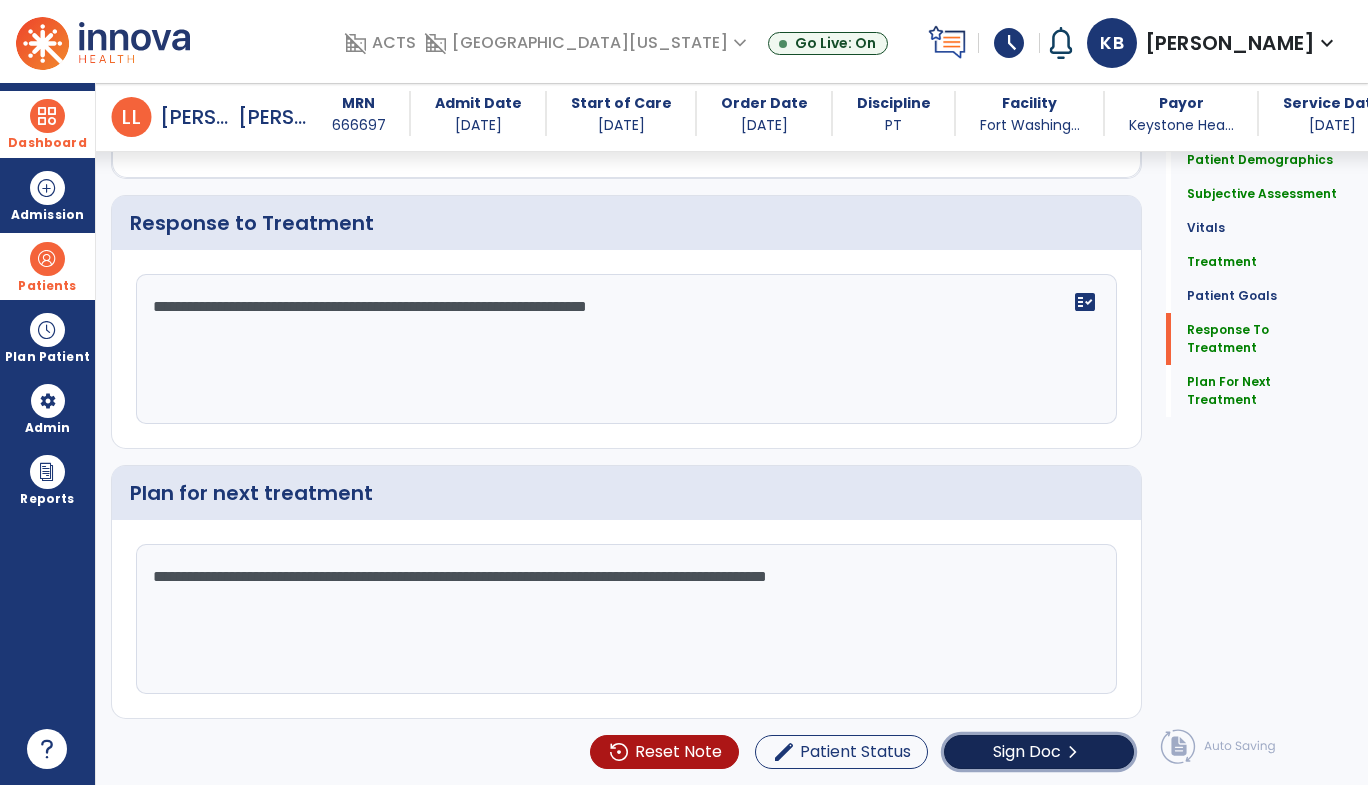click on "Sign Doc" 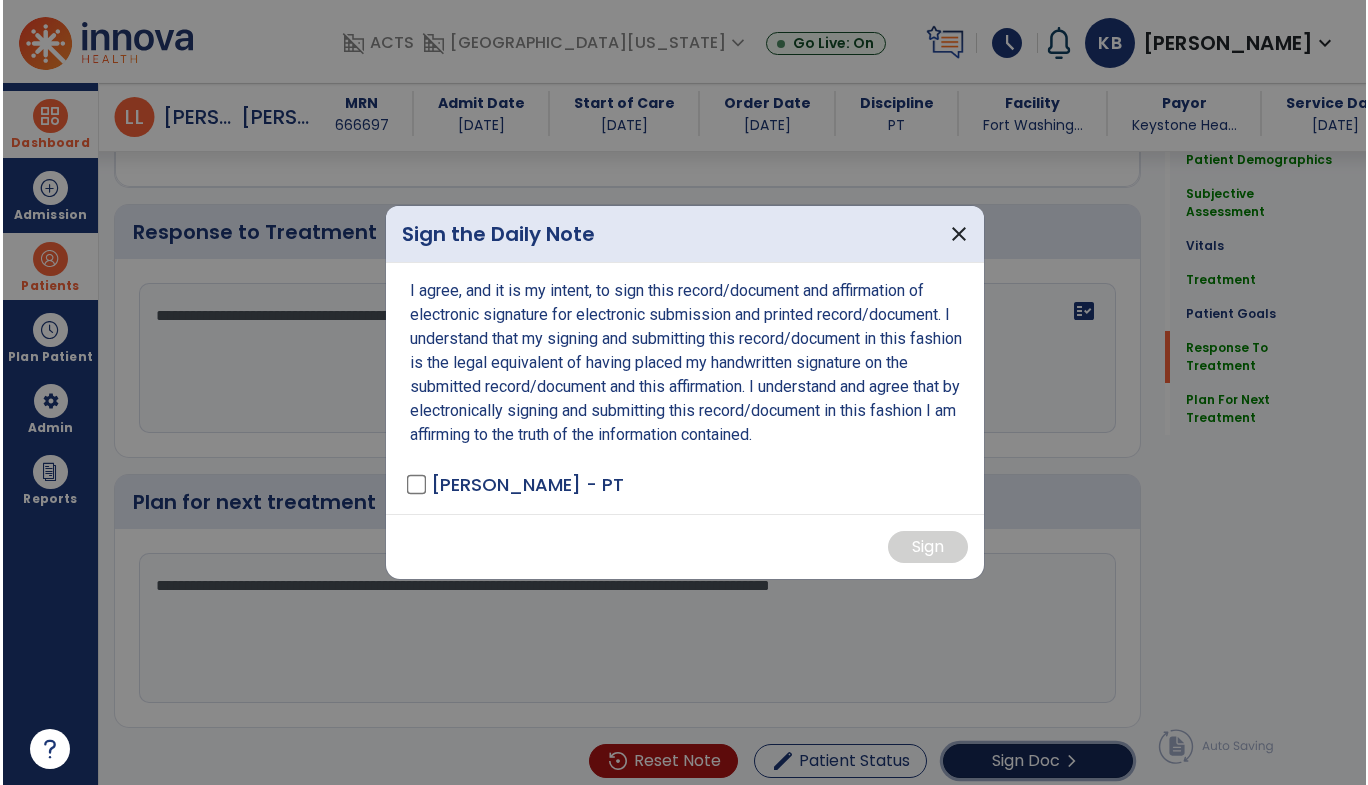 scroll, scrollTop: 3157, scrollLeft: 0, axis: vertical 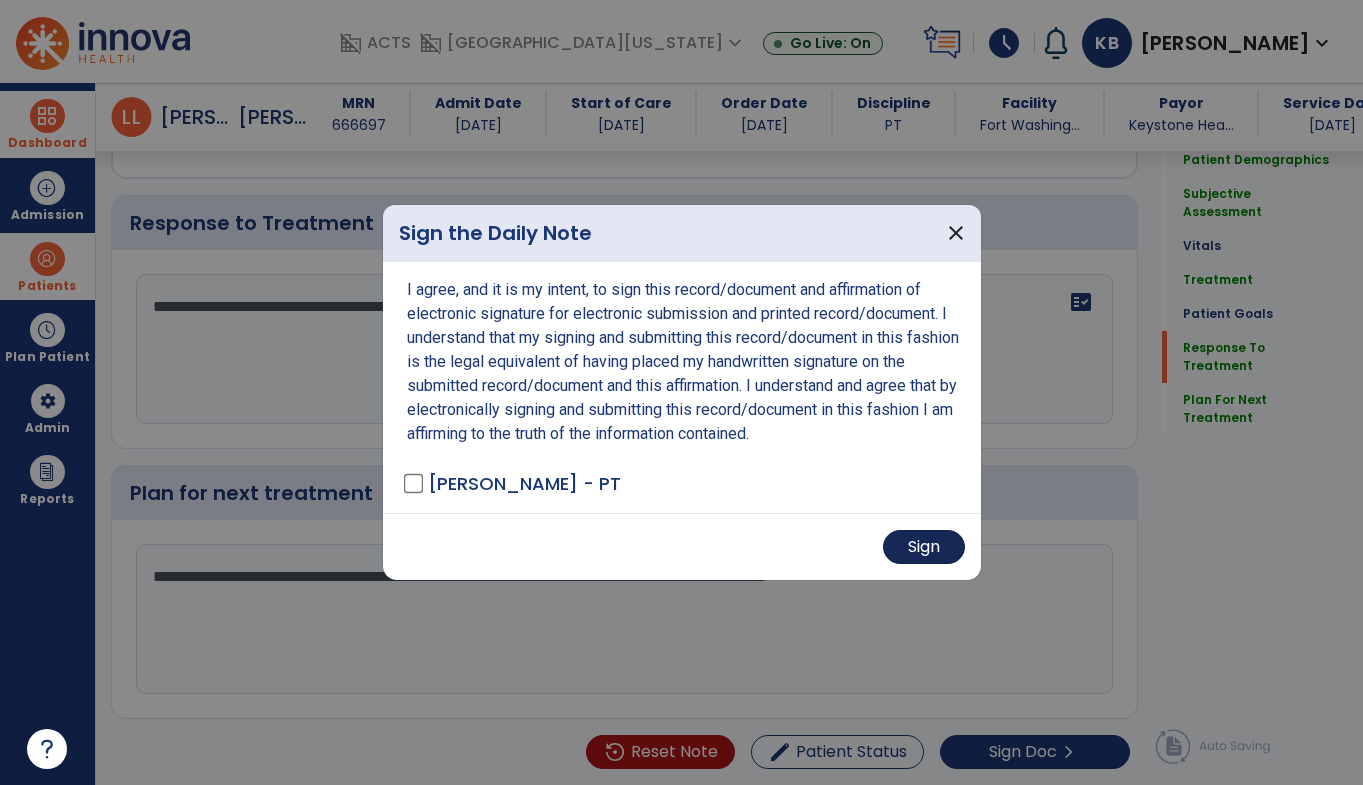 click on "Sign" at bounding box center [924, 547] 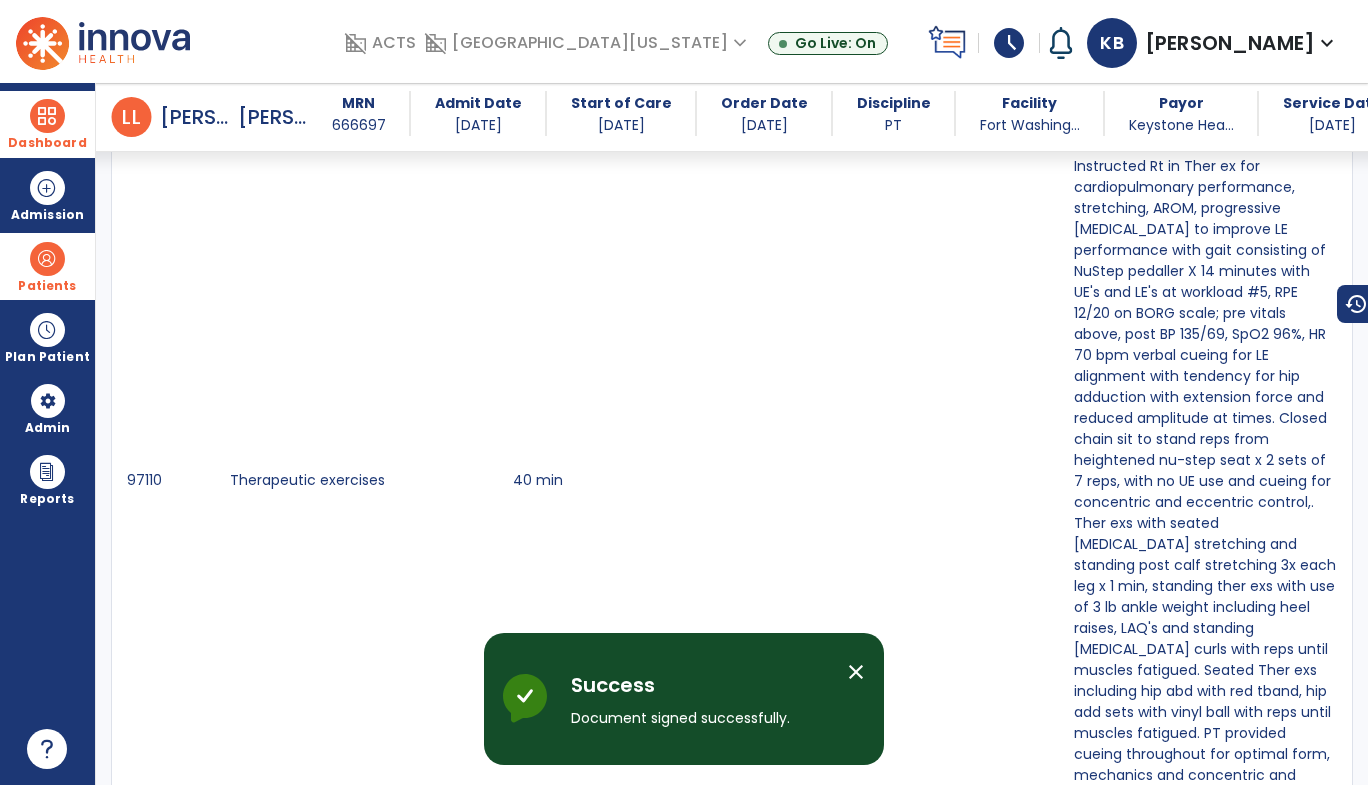 scroll, scrollTop: 0, scrollLeft: 0, axis: both 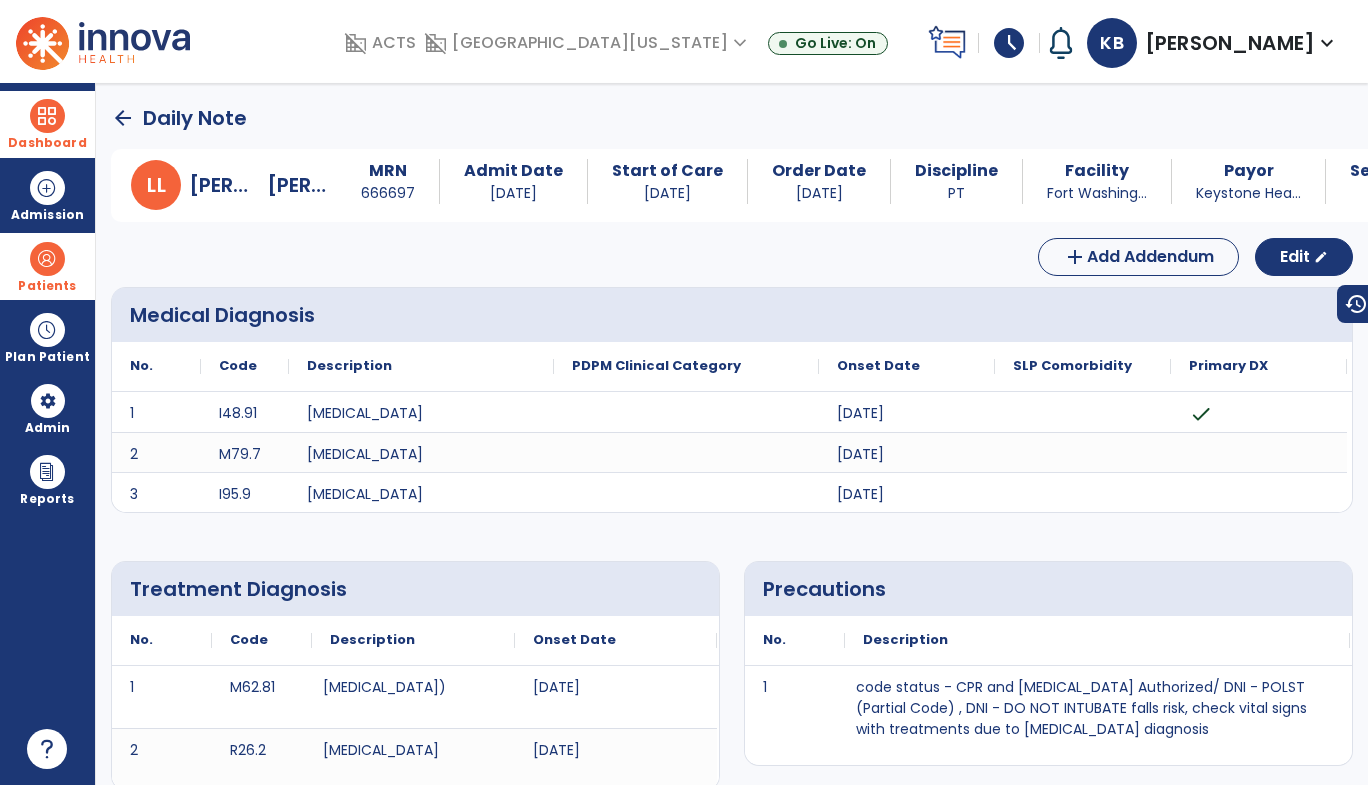 click on "arrow_back" 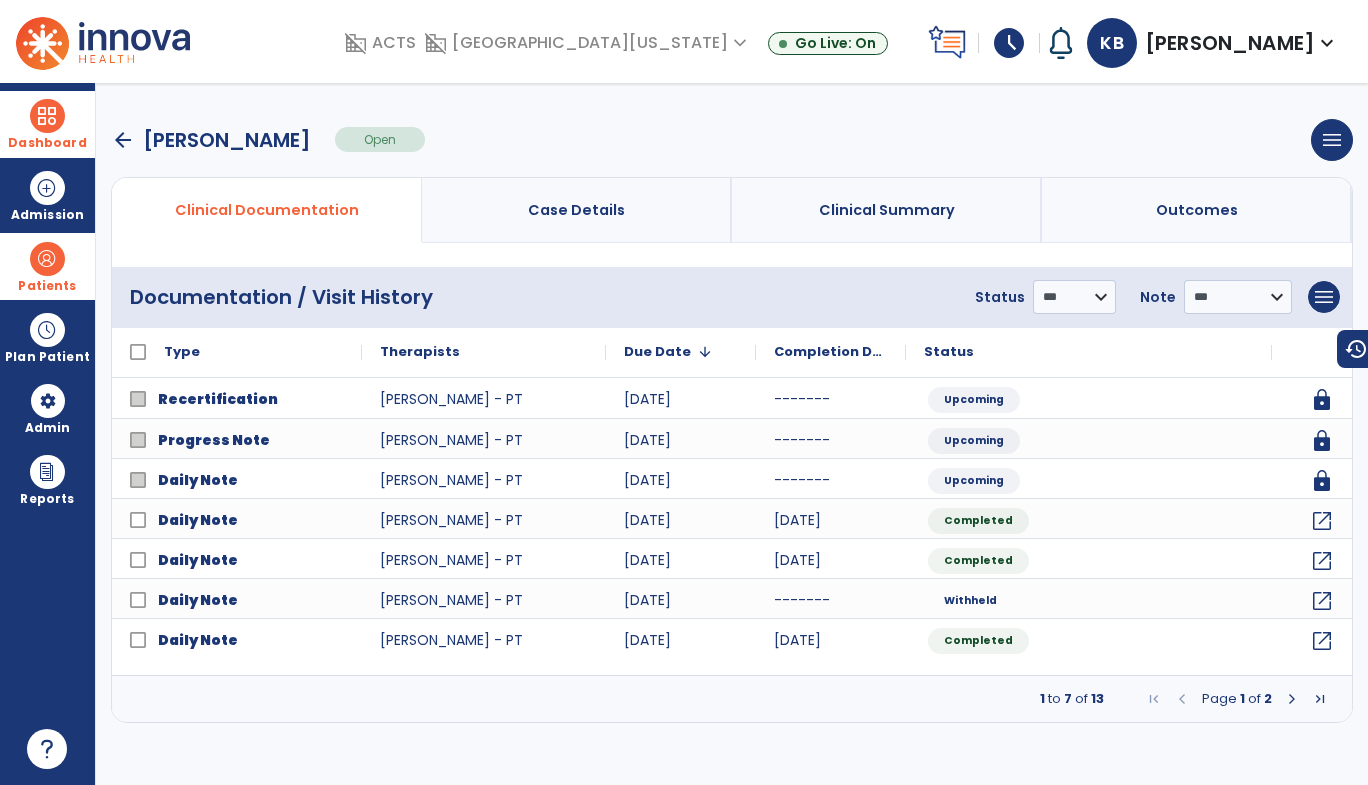 click on "arrow_back" at bounding box center [123, 140] 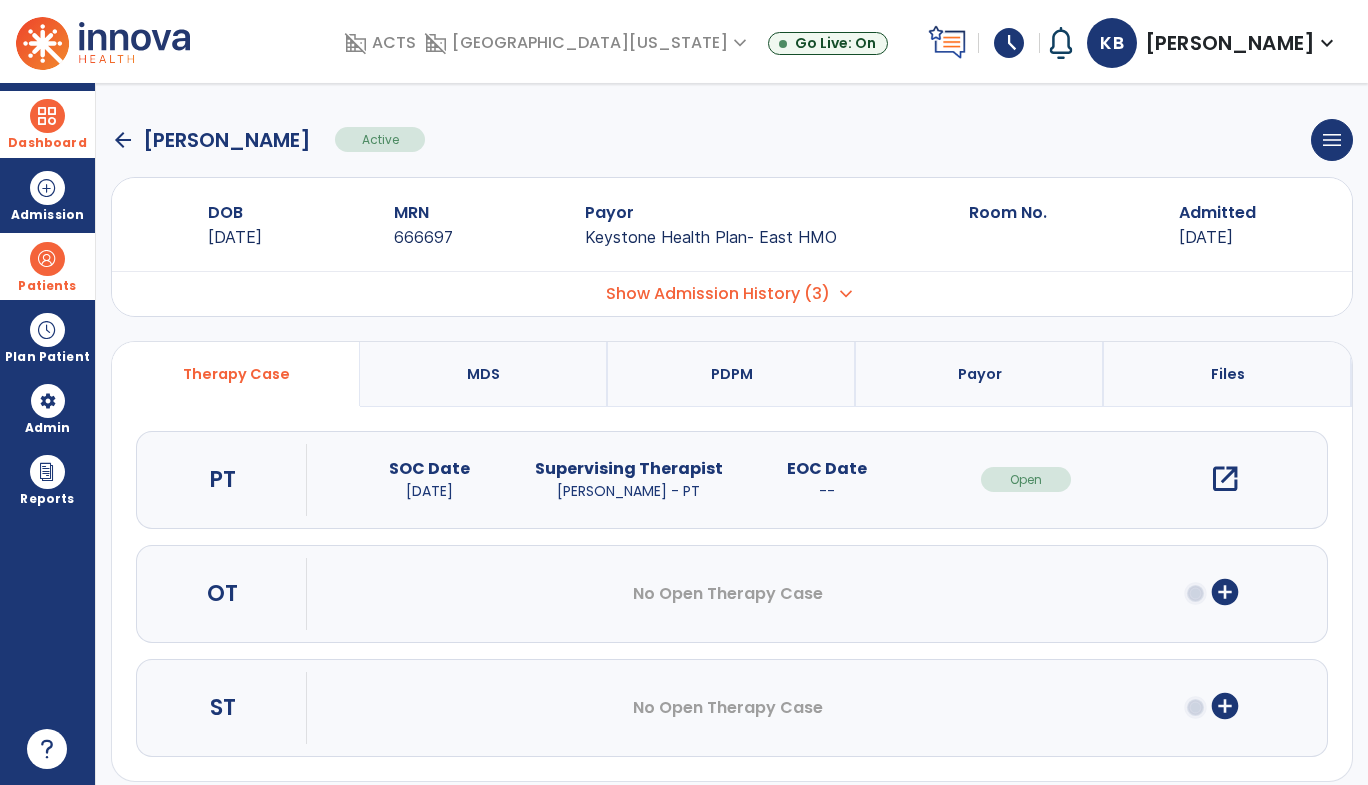 click on "arrow_back" 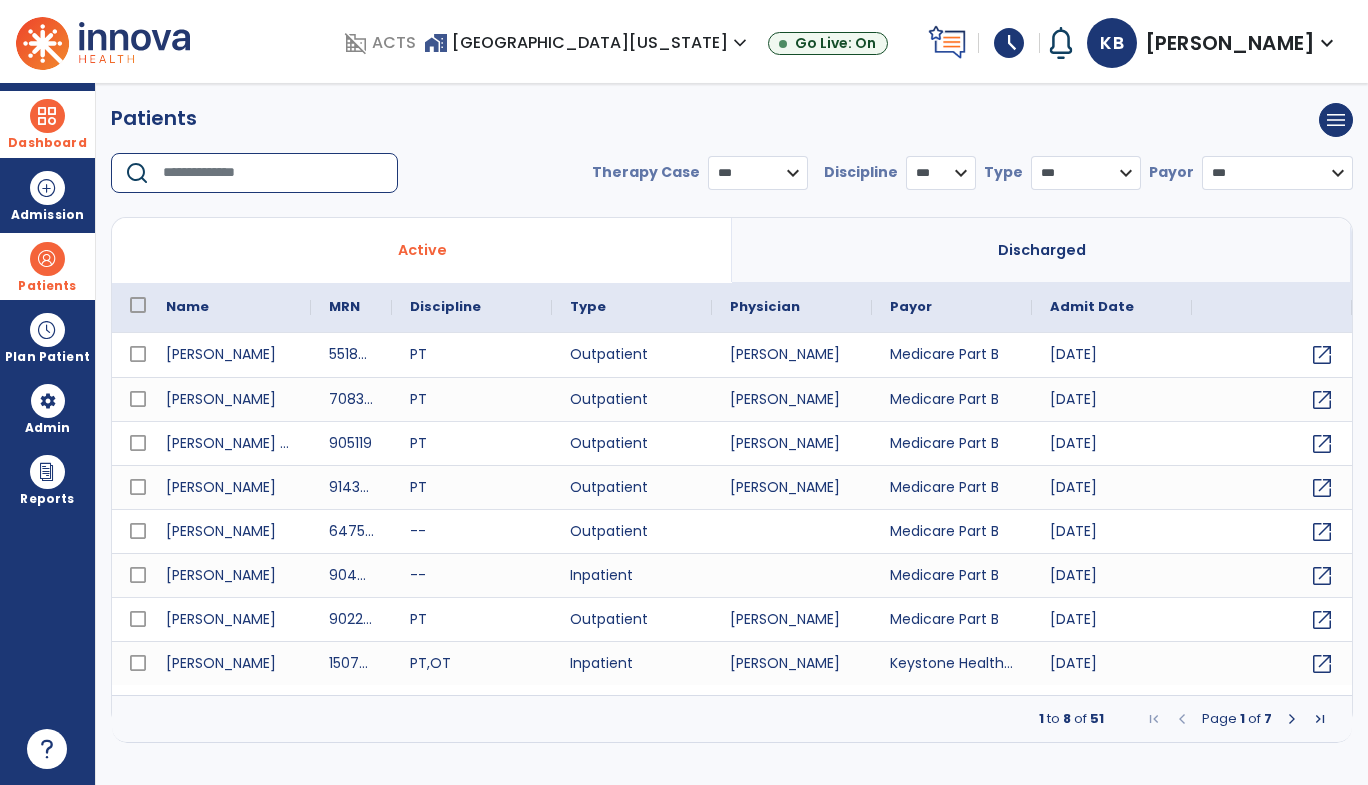 click at bounding box center (273, 173) 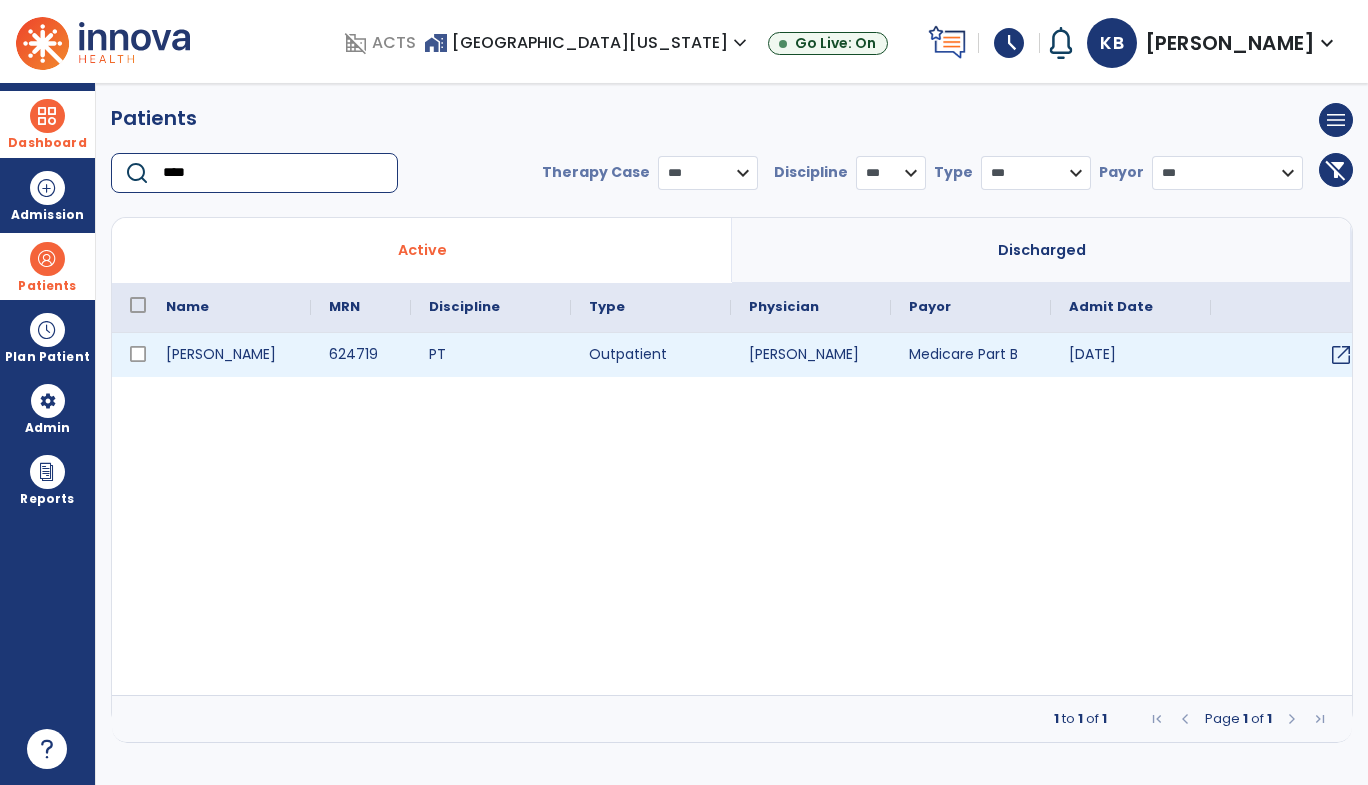 type on "****" 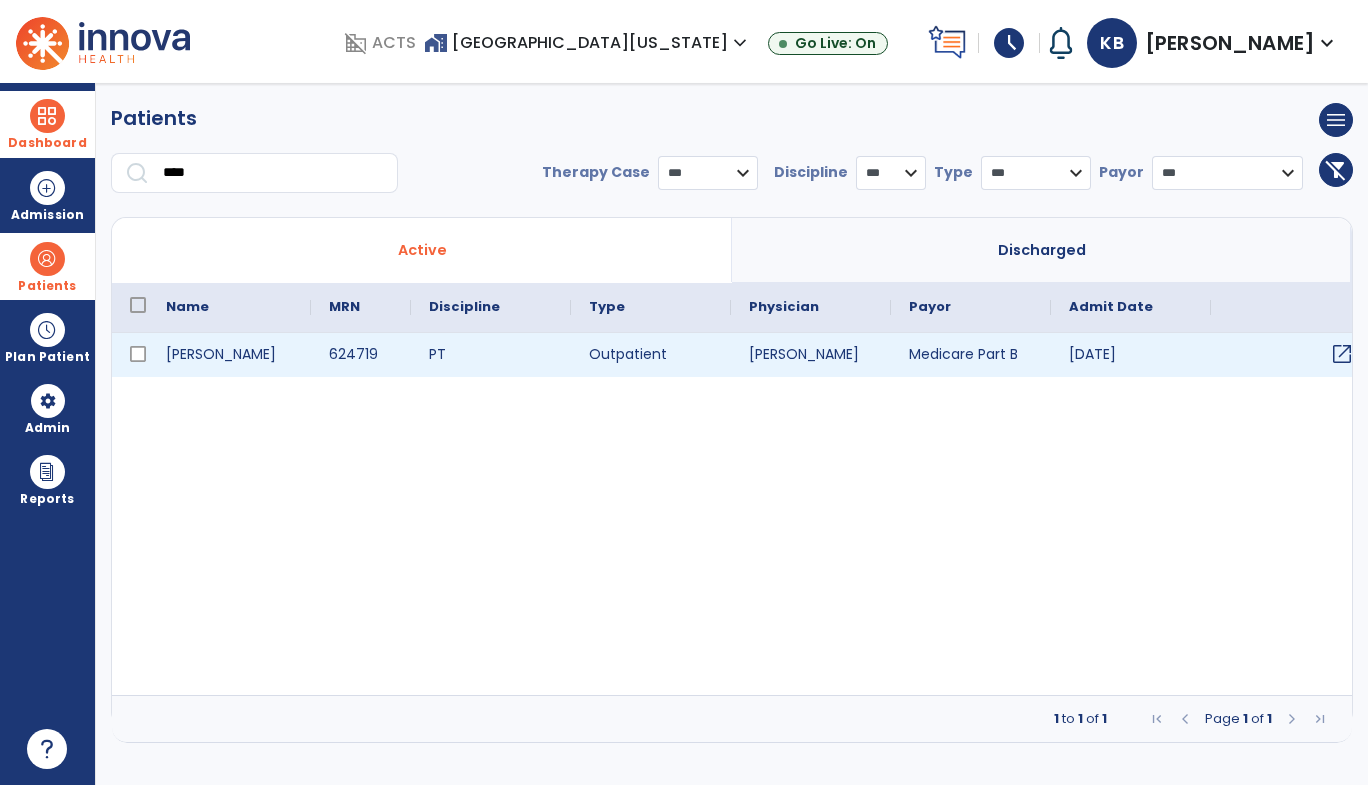 click on "open_in_new" at bounding box center [1342, 354] 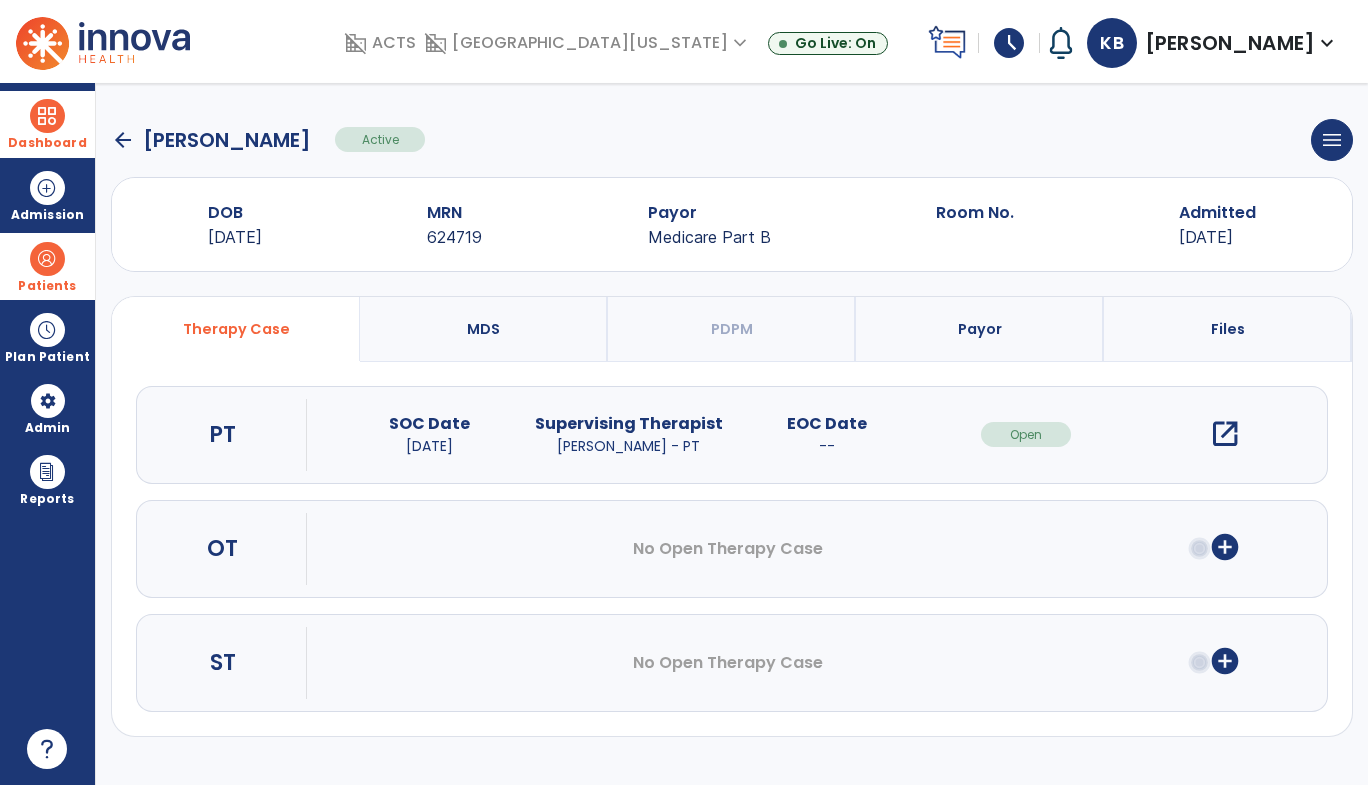 click on "open_in_new" at bounding box center [1225, 434] 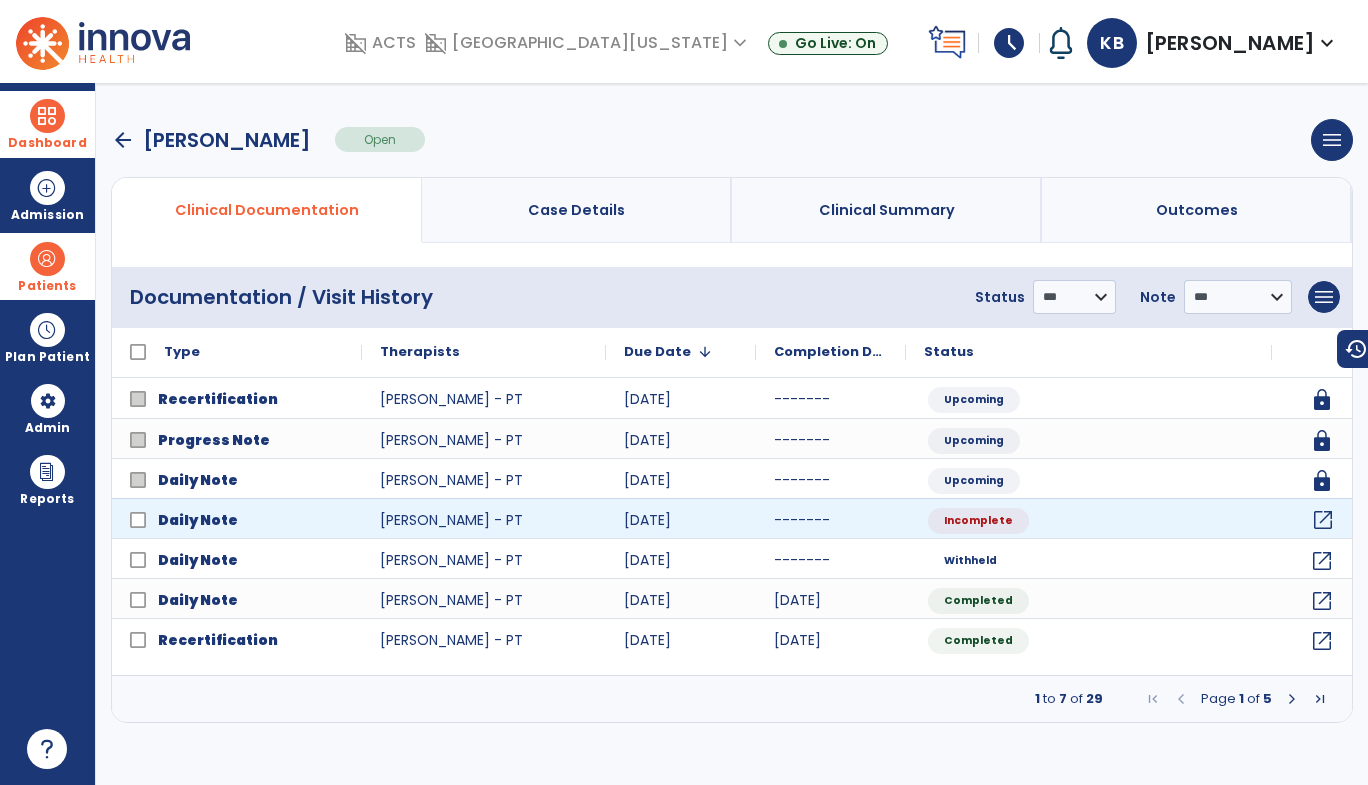 click on "open_in_new" 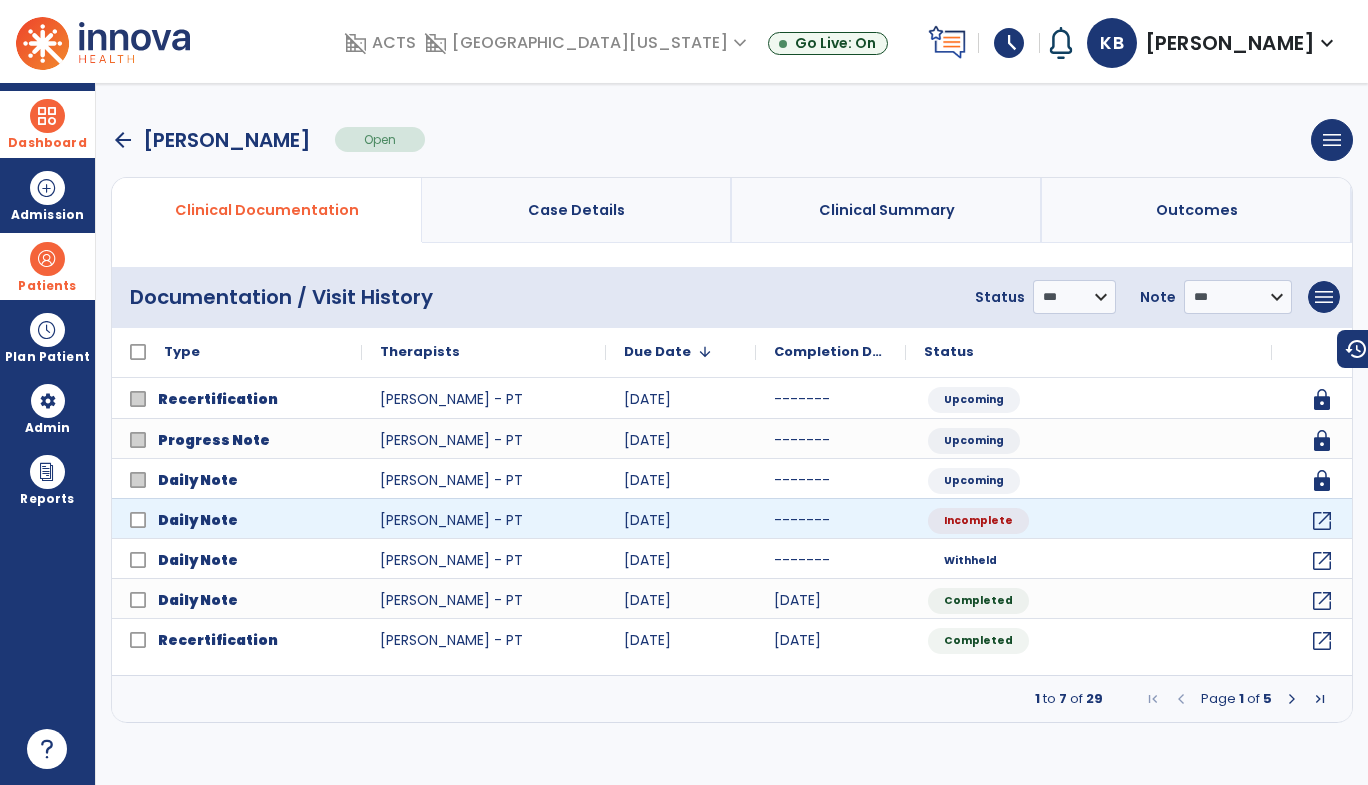 select on "*" 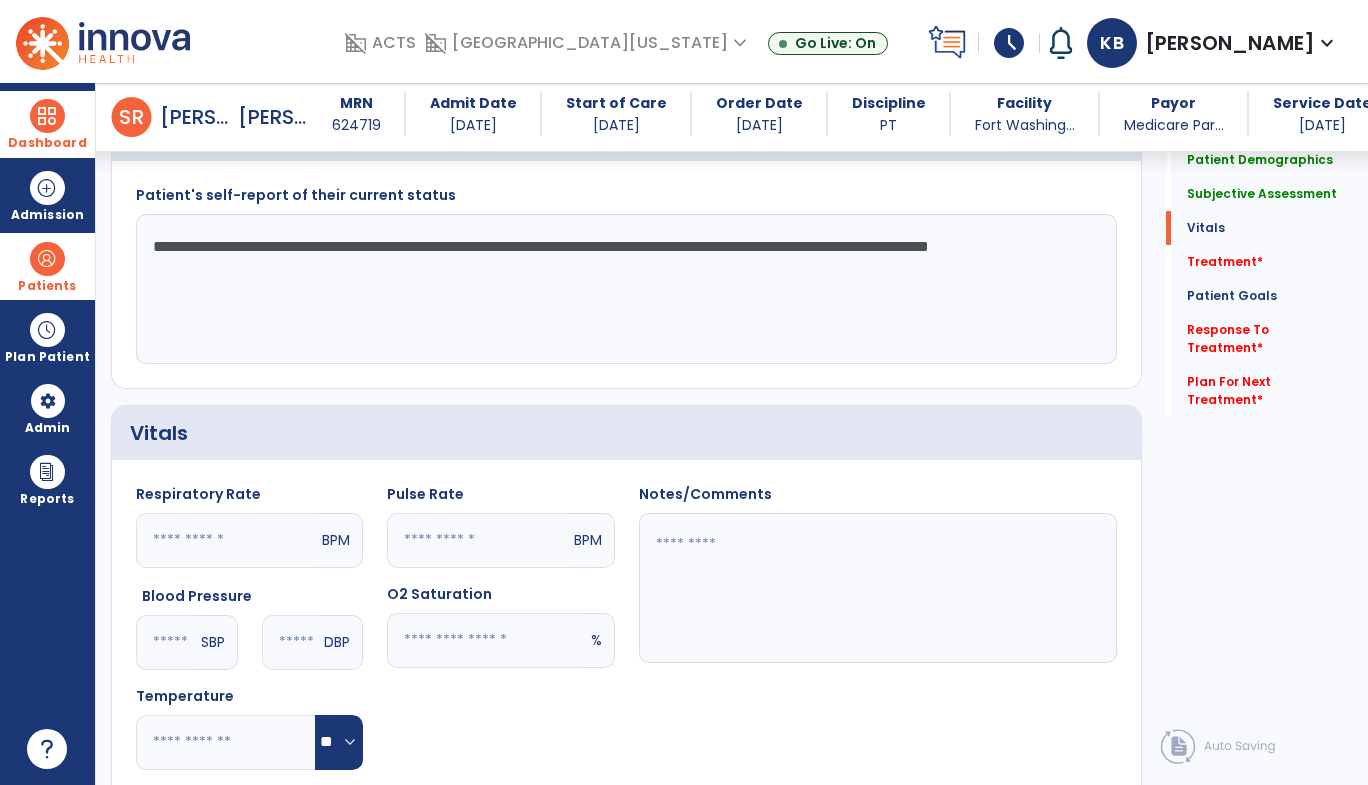 scroll, scrollTop: 542, scrollLeft: 0, axis: vertical 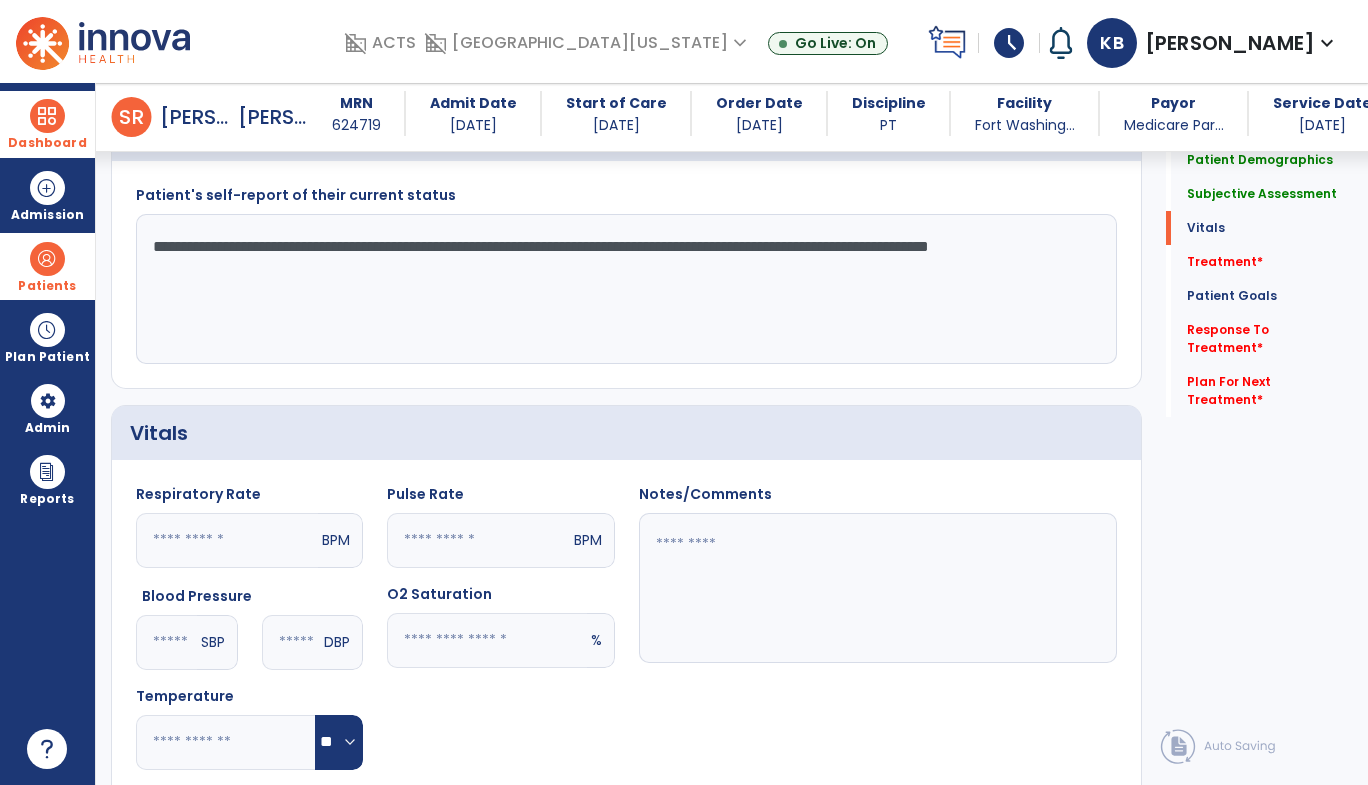 click on "**********" 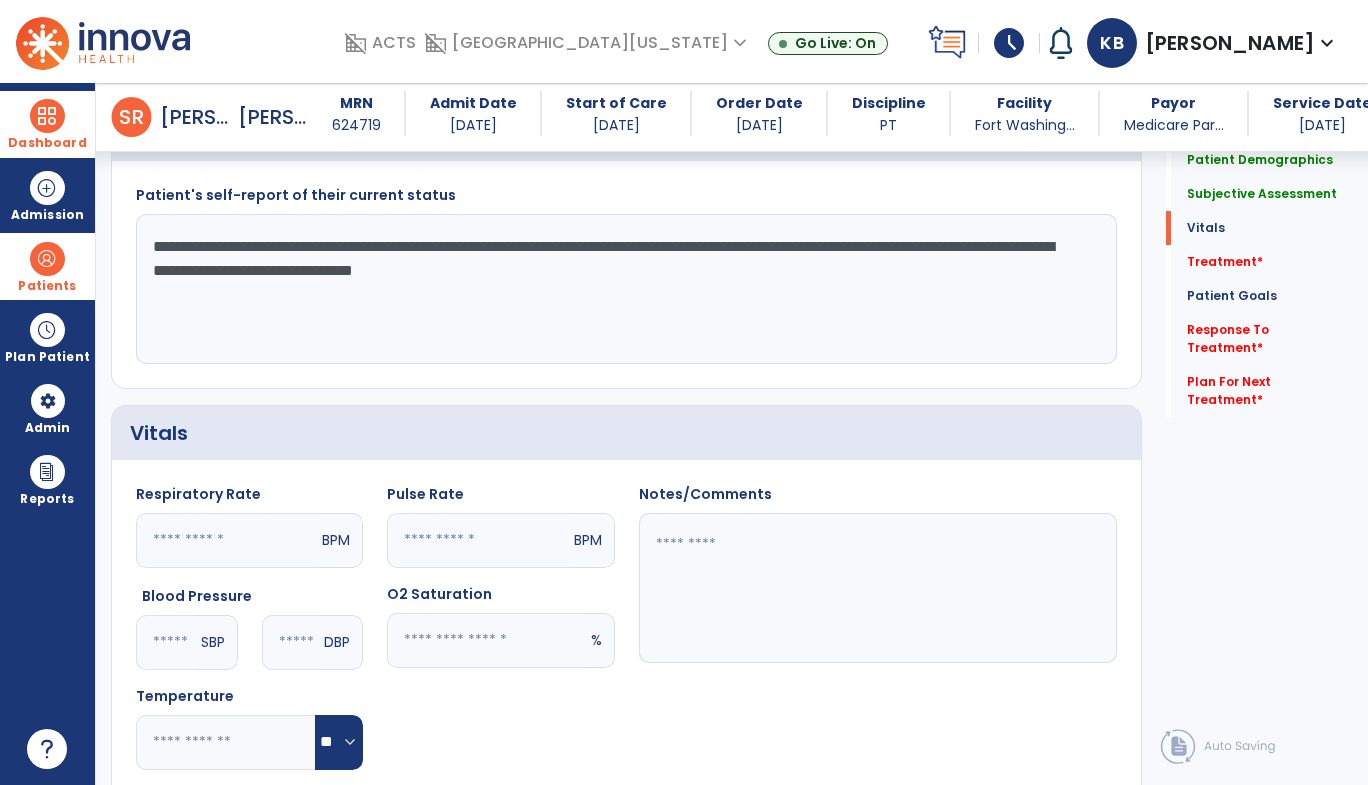 click on "**********" 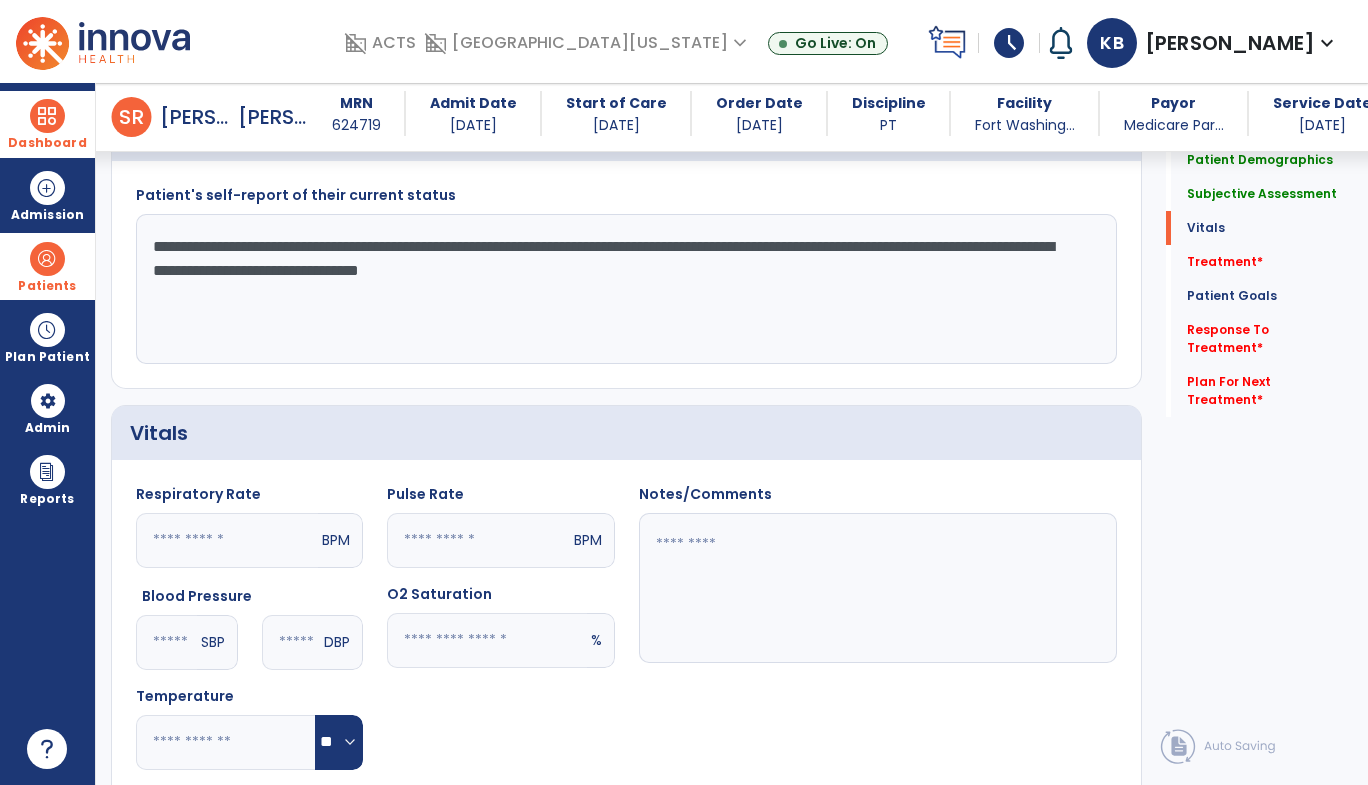 scroll, scrollTop: 801, scrollLeft: 0, axis: vertical 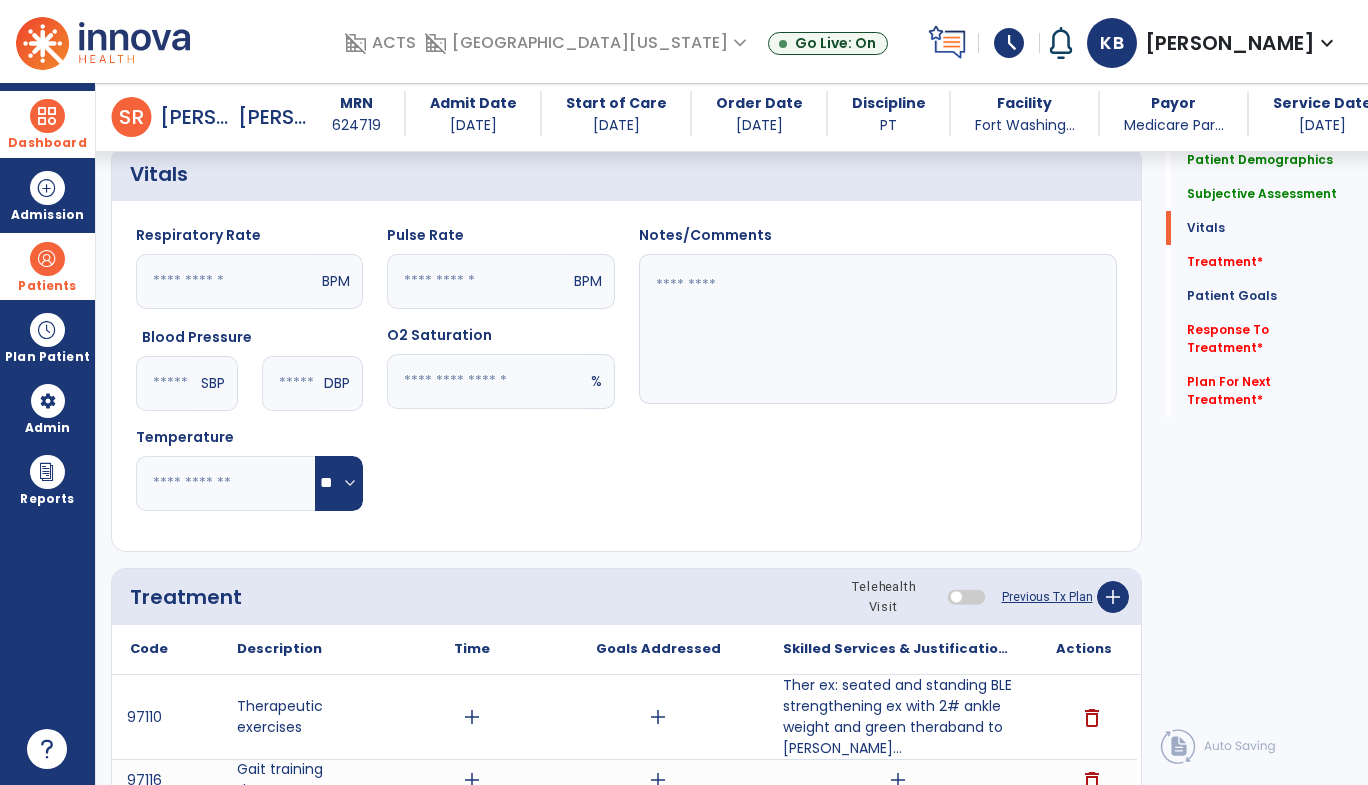 type on "**********" 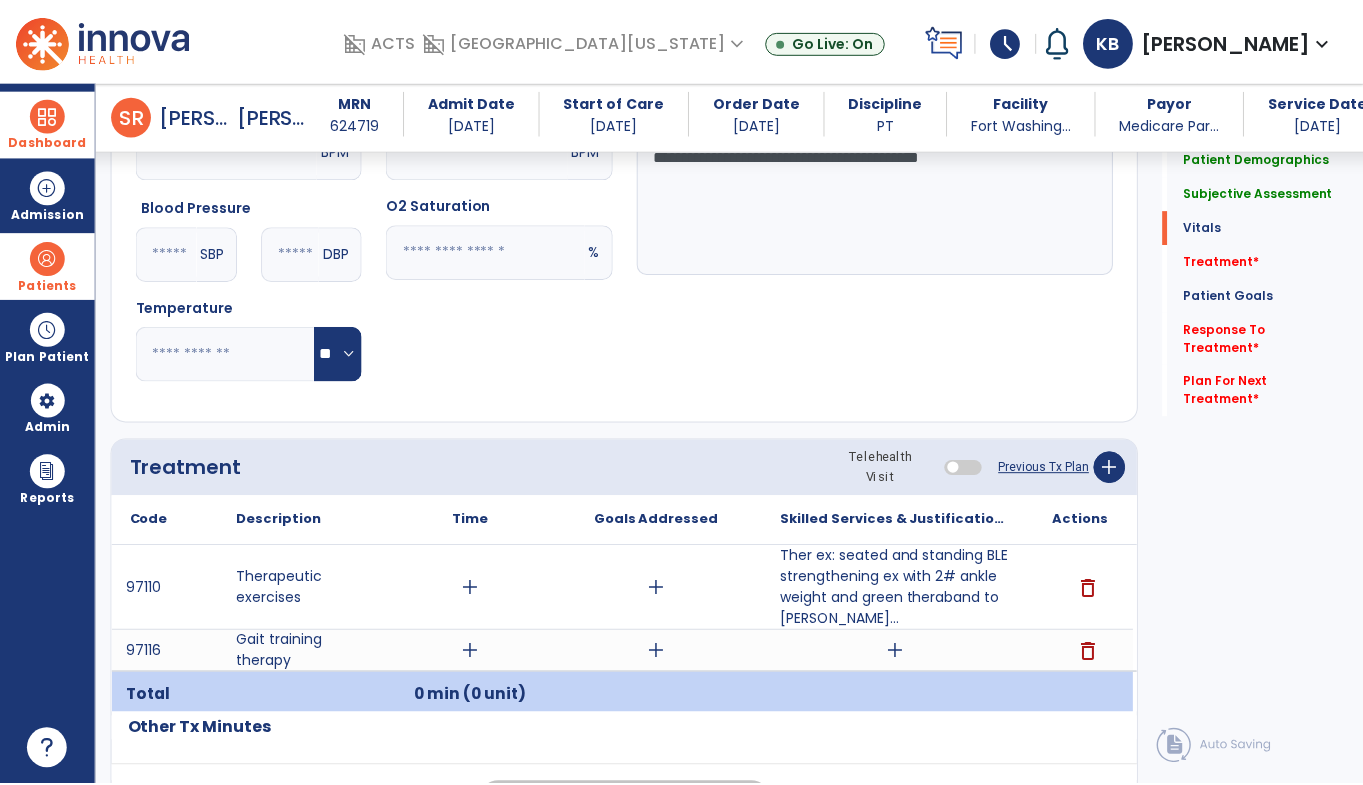 scroll, scrollTop: 954, scrollLeft: 0, axis: vertical 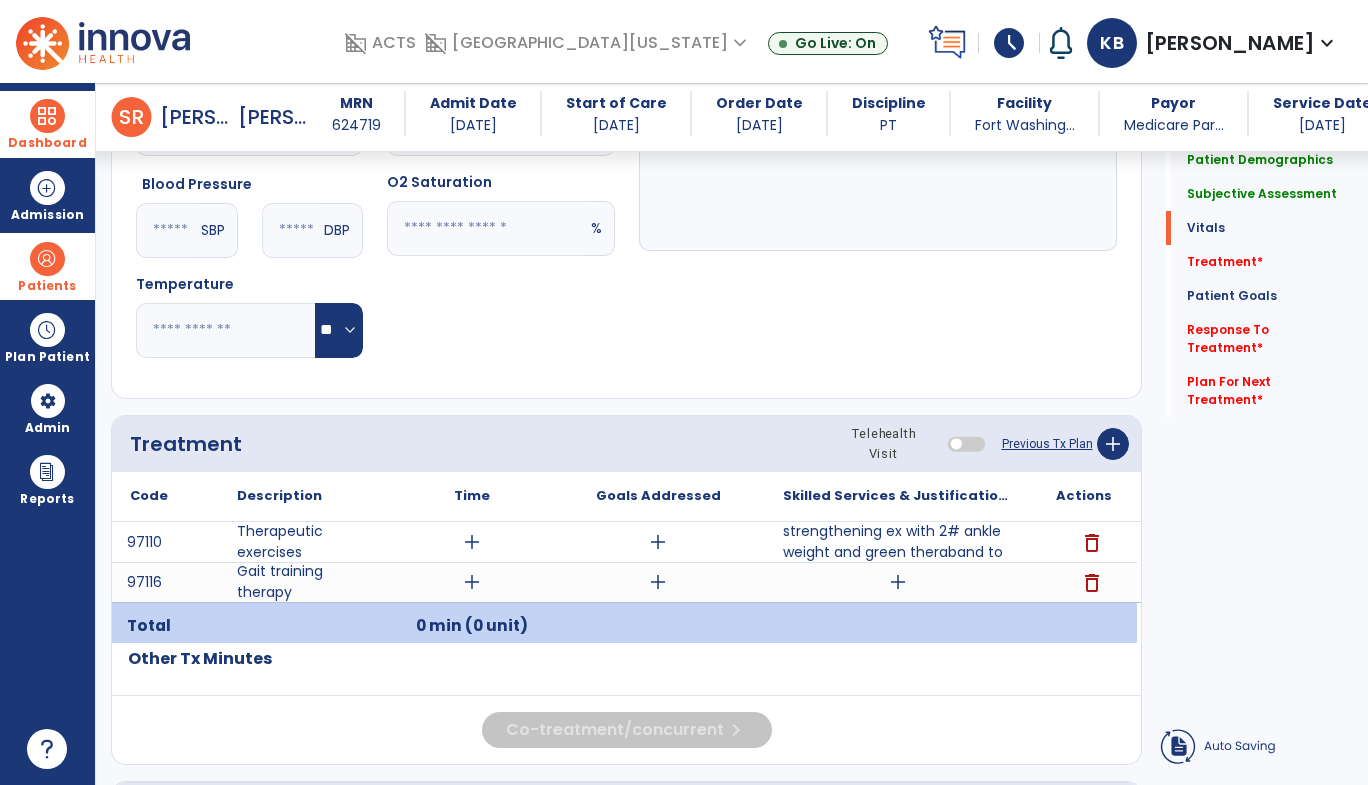 type on "**********" 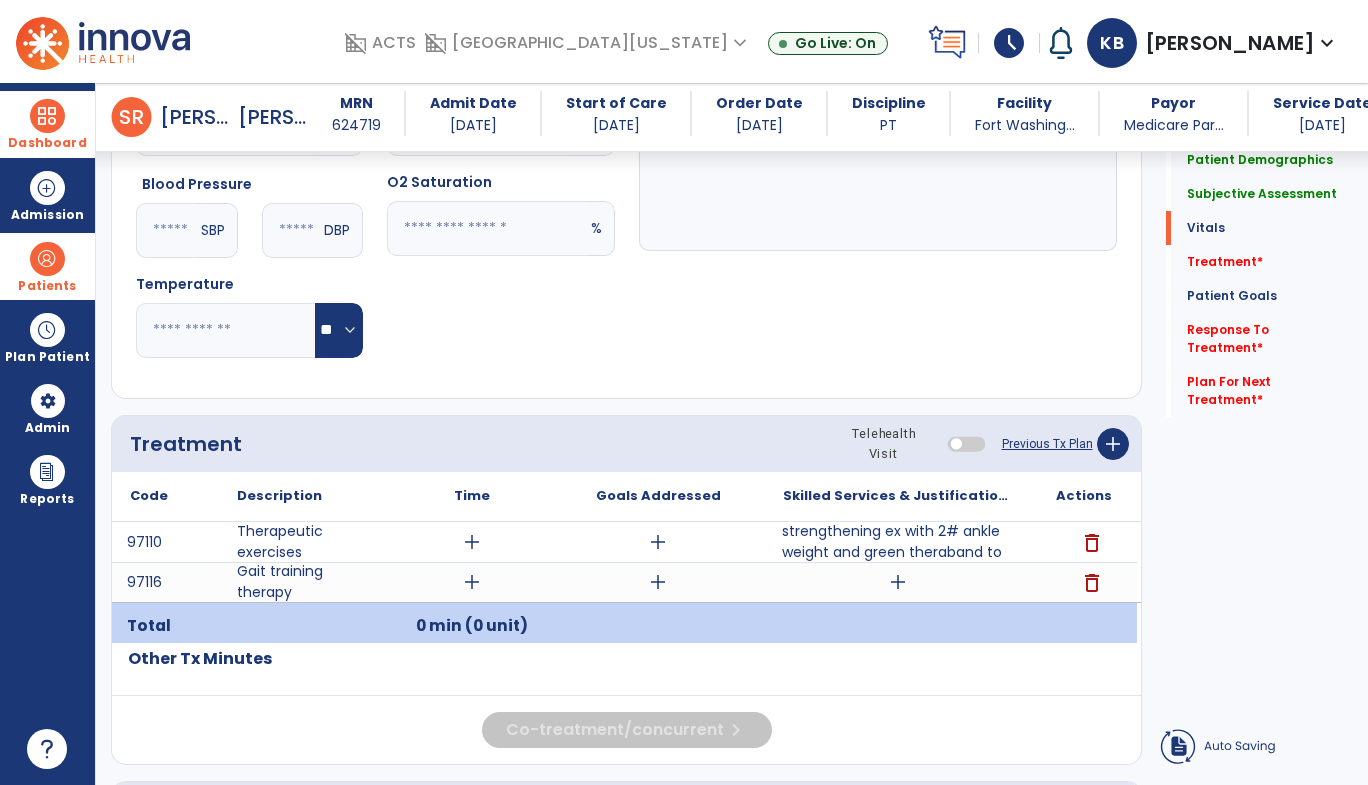 click on "Ther ex: seated and standing BLE strengthening ex with 2# ankle weight and green theraband to [PERSON_NAME]..." at bounding box center (898, 542) 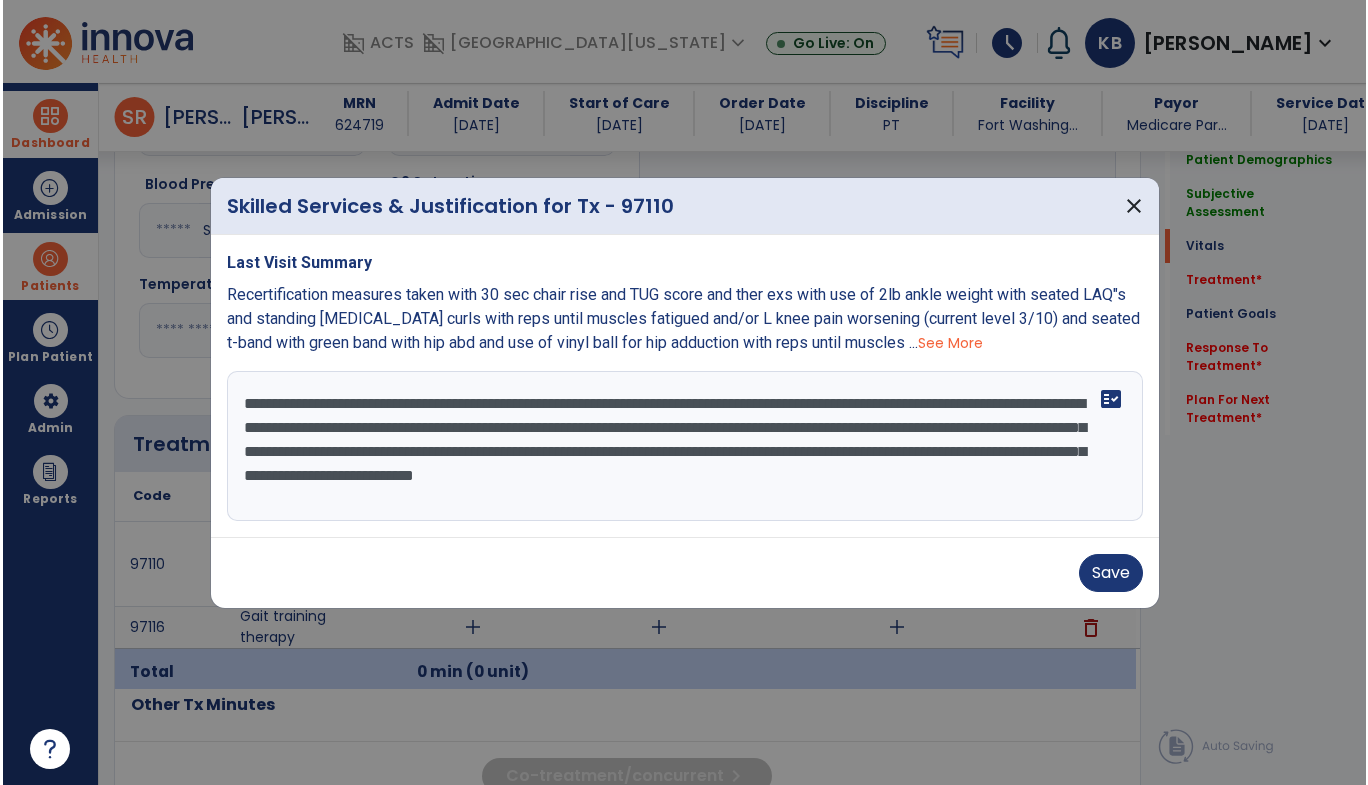 scroll, scrollTop: 954, scrollLeft: 0, axis: vertical 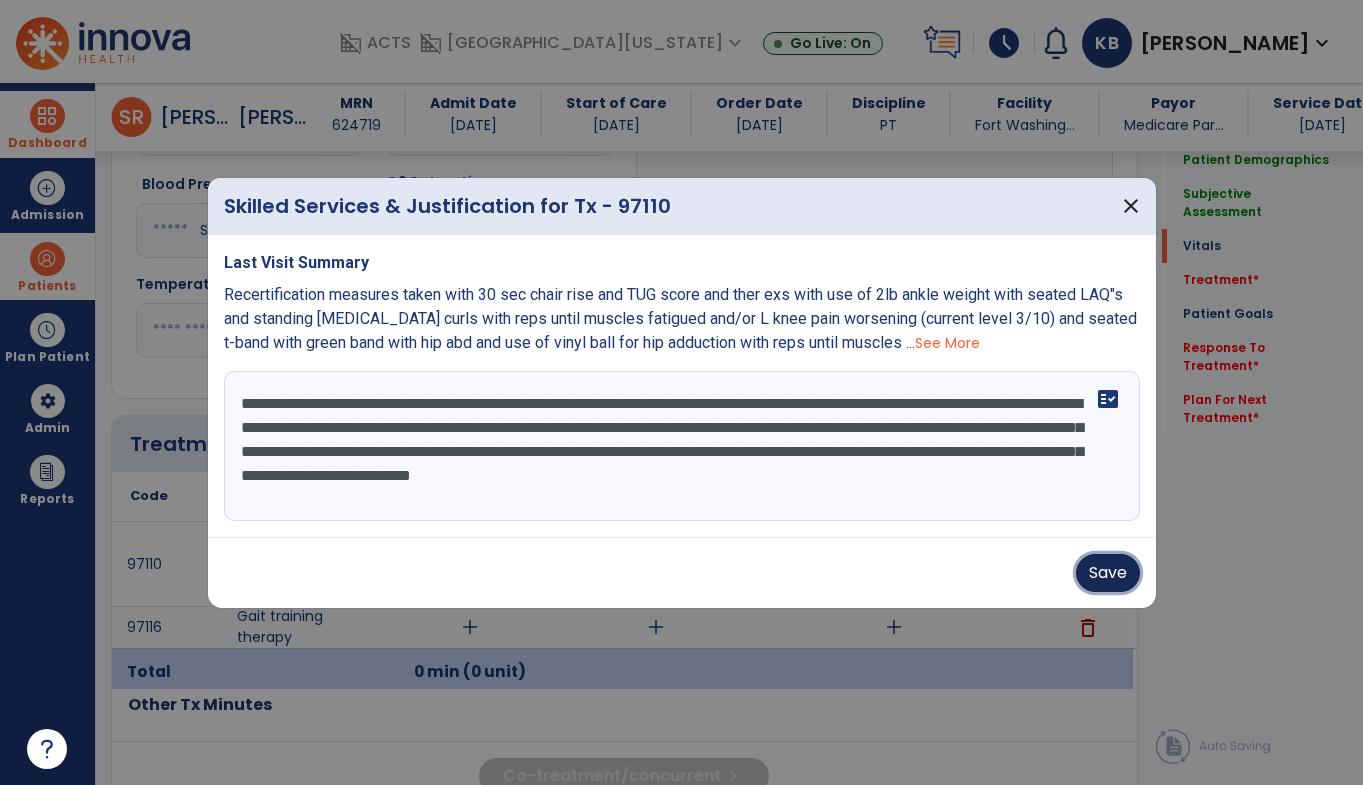 click on "Save" at bounding box center (1108, 573) 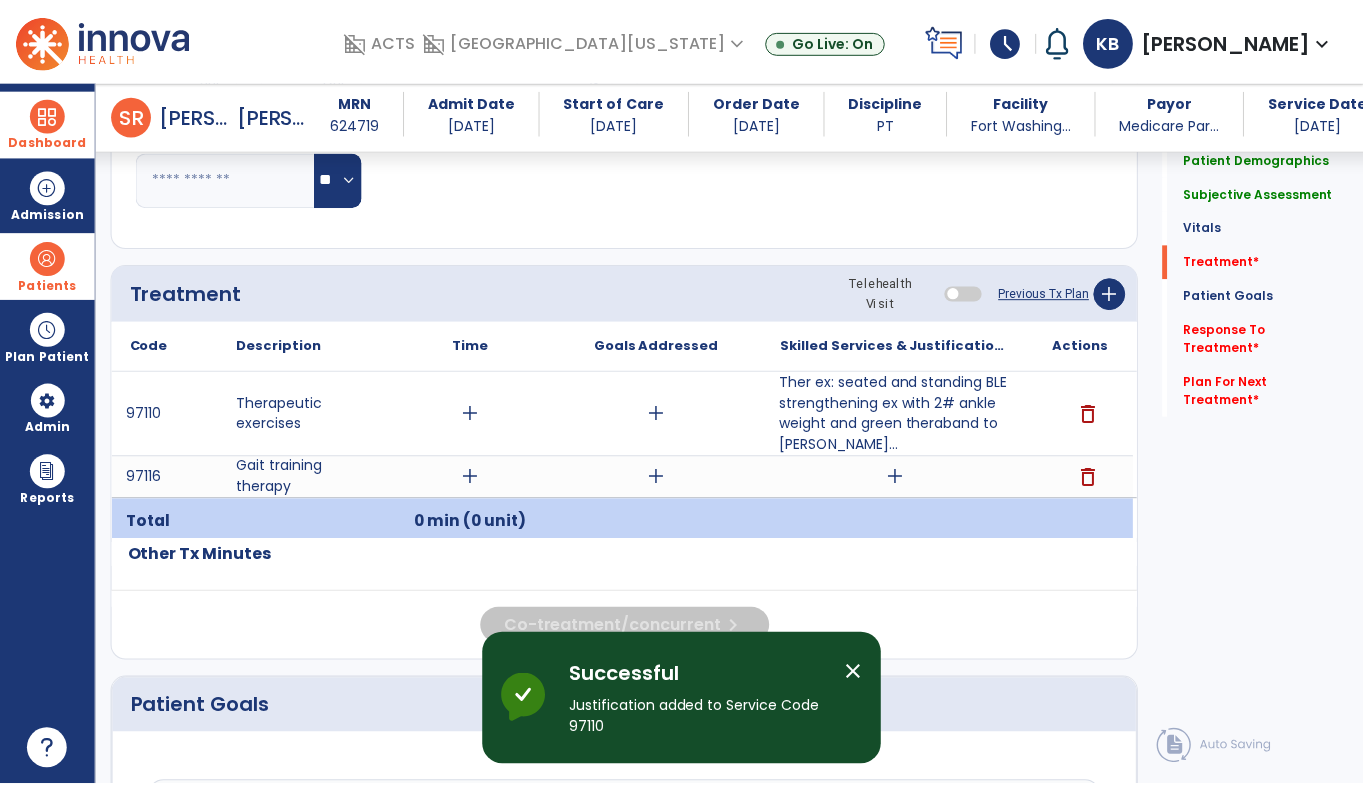 scroll, scrollTop: 1103, scrollLeft: 0, axis: vertical 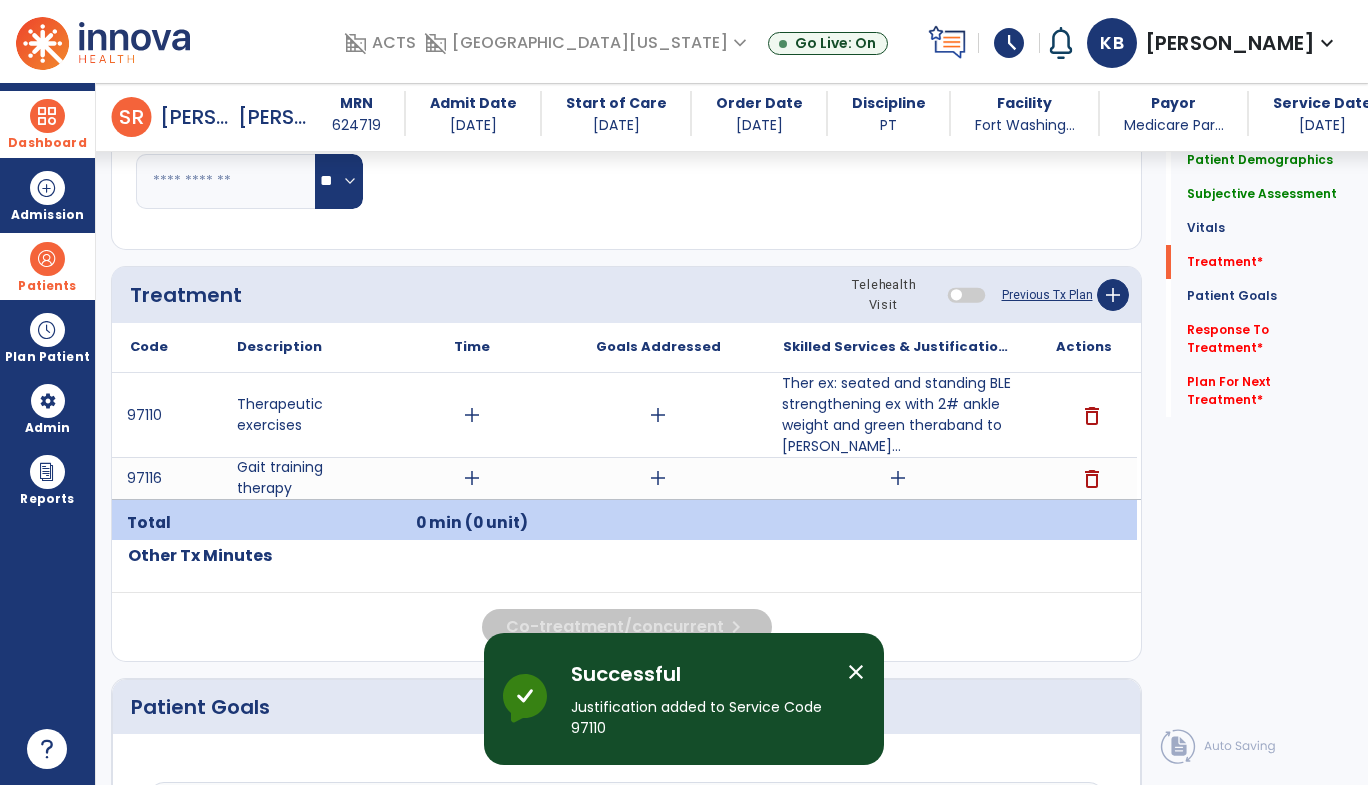 click on "add" at bounding box center (898, 478) 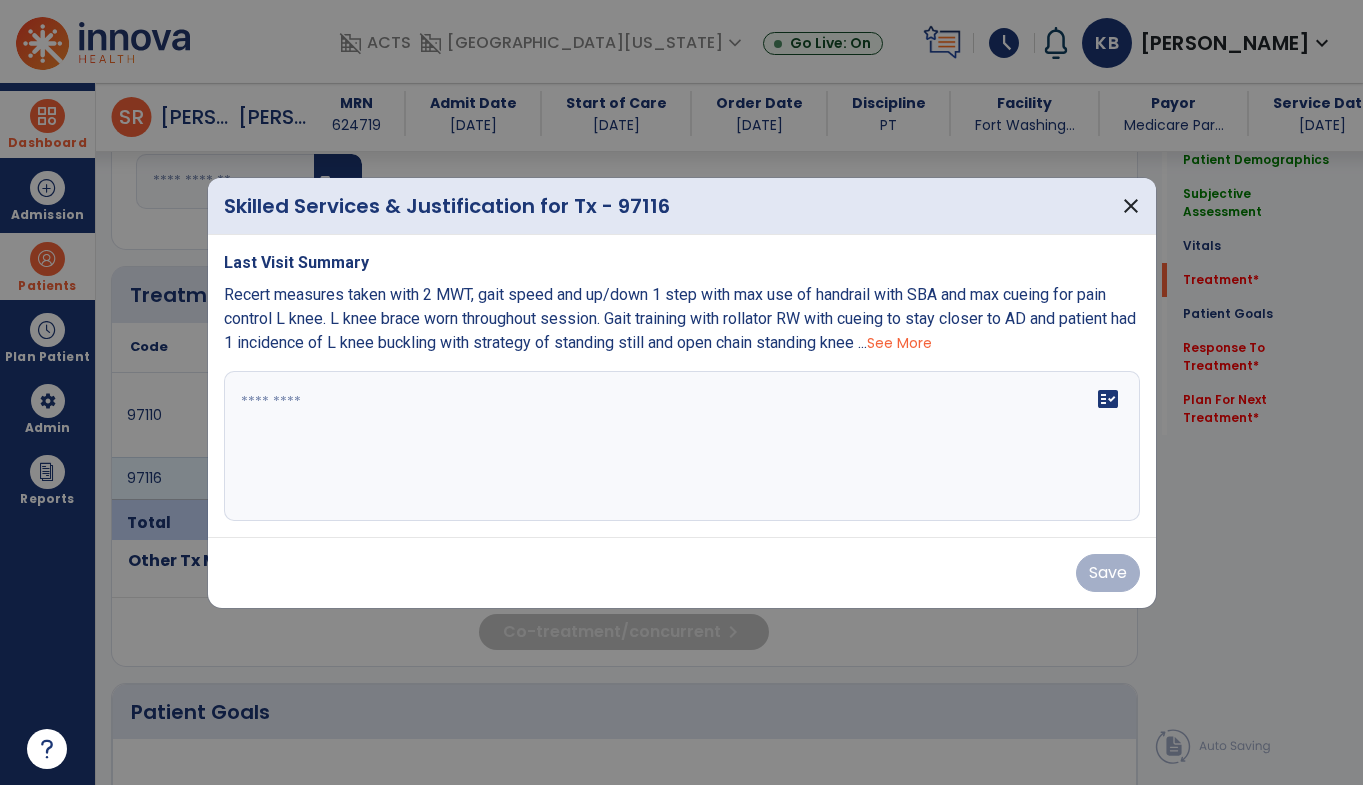 scroll, scrollTop: 1103, scrollLeft: 0, axis: vertical 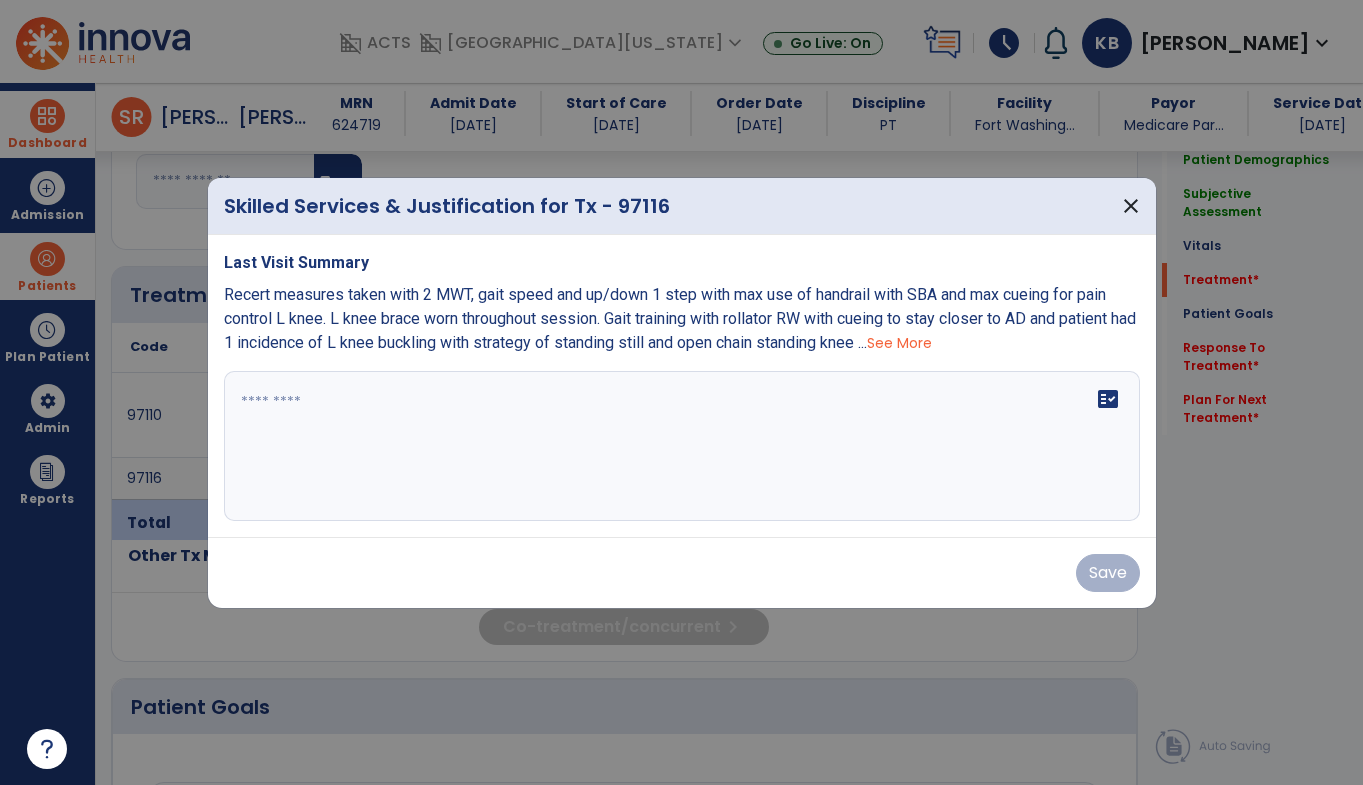 click on "See More" at bounding box center (899, 343) 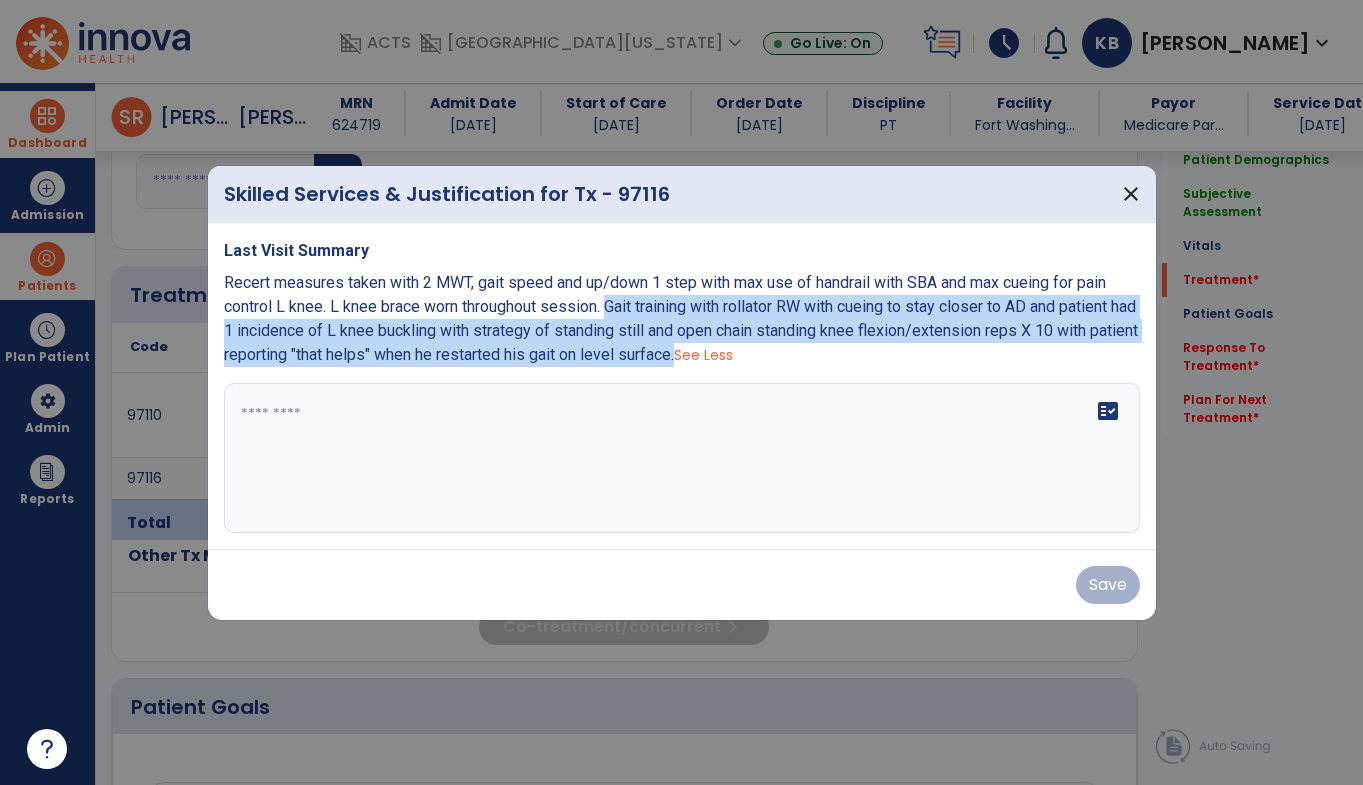 drag, startPoint x: 608, startPoint y: 307, endPoint x: 735, endPoint y: 349, distance: 133.76472 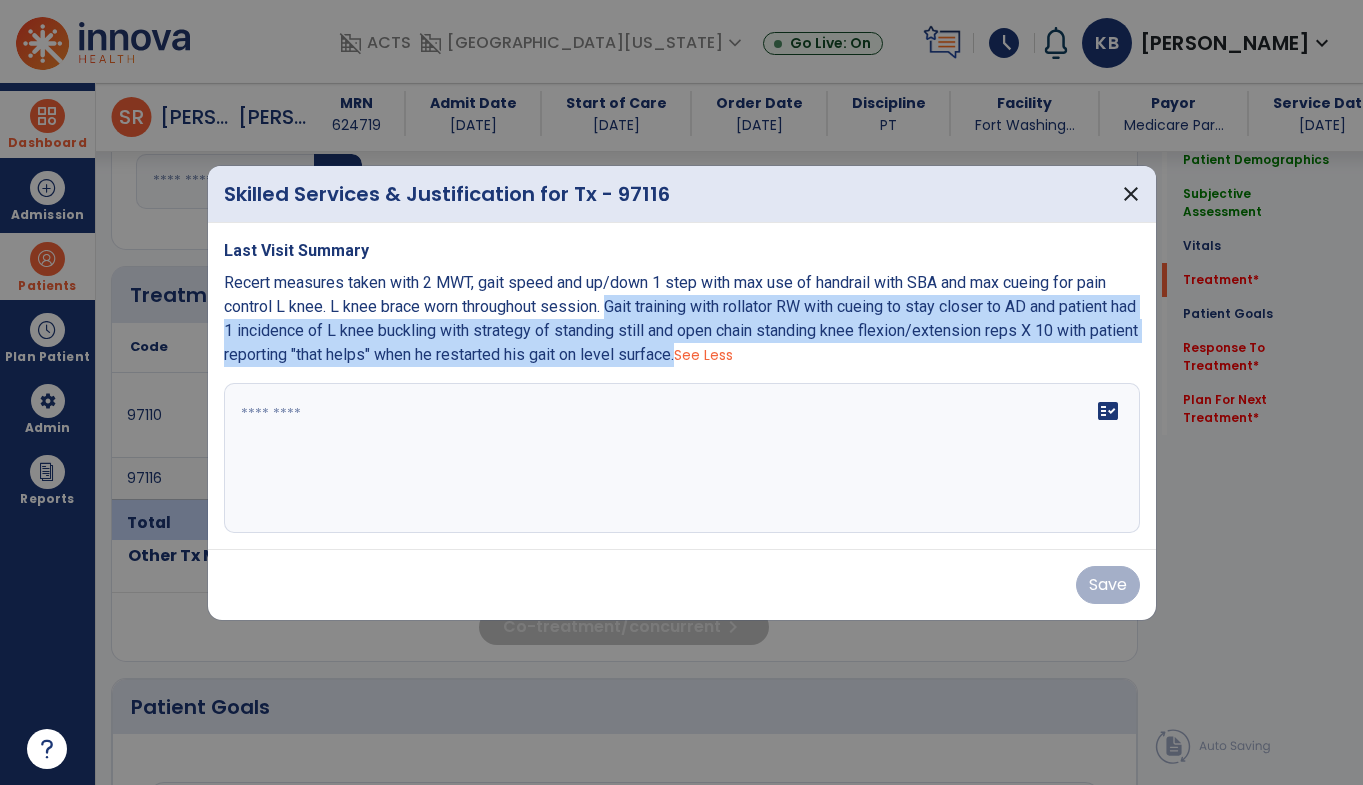 click on "Recert measures taken with 2 MWT, gait speed and up/down 1 step with max use of handrail with SBA and max cueing for pain control L knee.  L knee brace worn throughout session.  Gait training with rollator RW with cueing to stay closer to AD and patient had 1 incidence of L knee buckling with strategy of standing still and open chain standing knee flexion/extension reps X 10 with patient reporting "that helps" when he restarted his gait on level surface.  See Less" at bounding box center (682, 319) 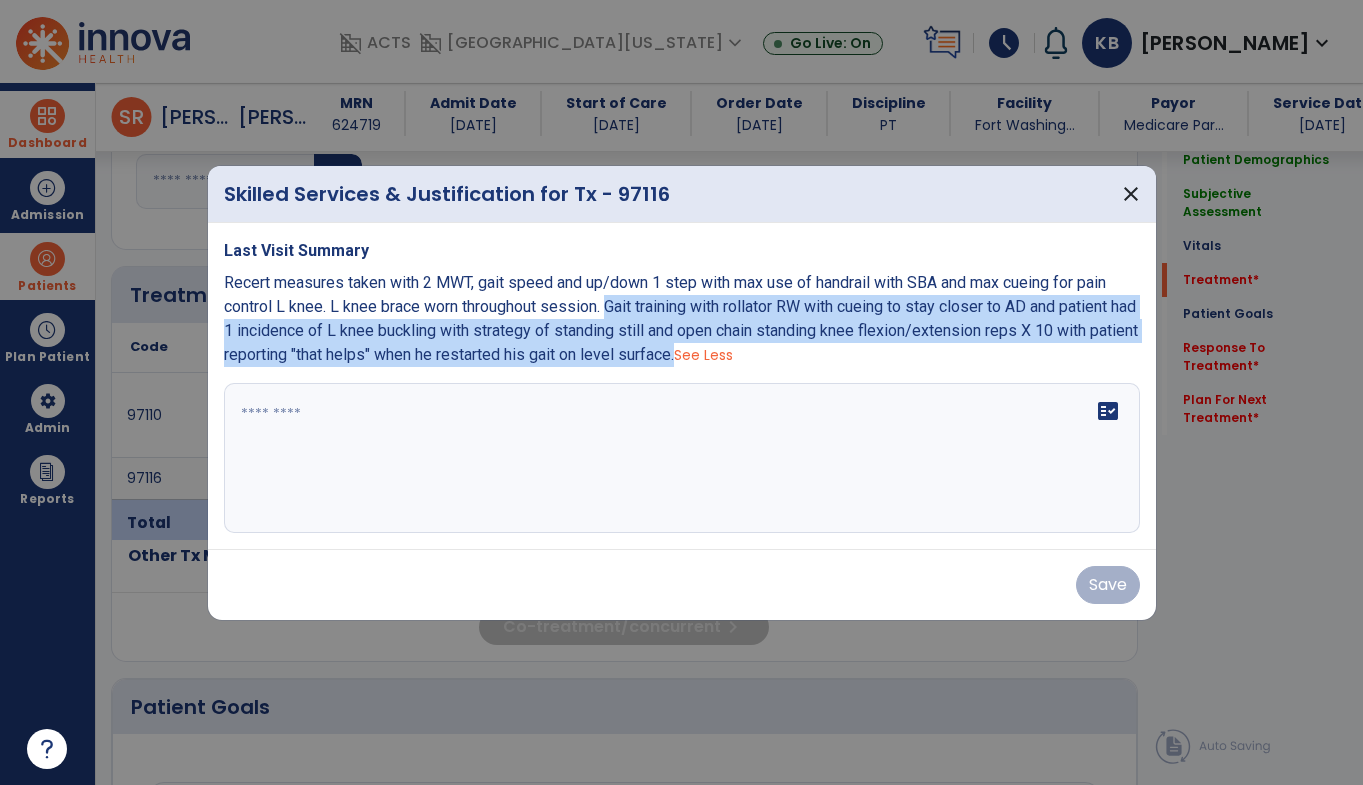 copy on "Gait training with rollator RW with cueing to stay closer to AD and patient had 1 incidence of L knee buckling with strategy of standing still and open chain standing knee flexion/extension reps X 10 with patient reporting "that helps" when he restarted his gait on level surface." 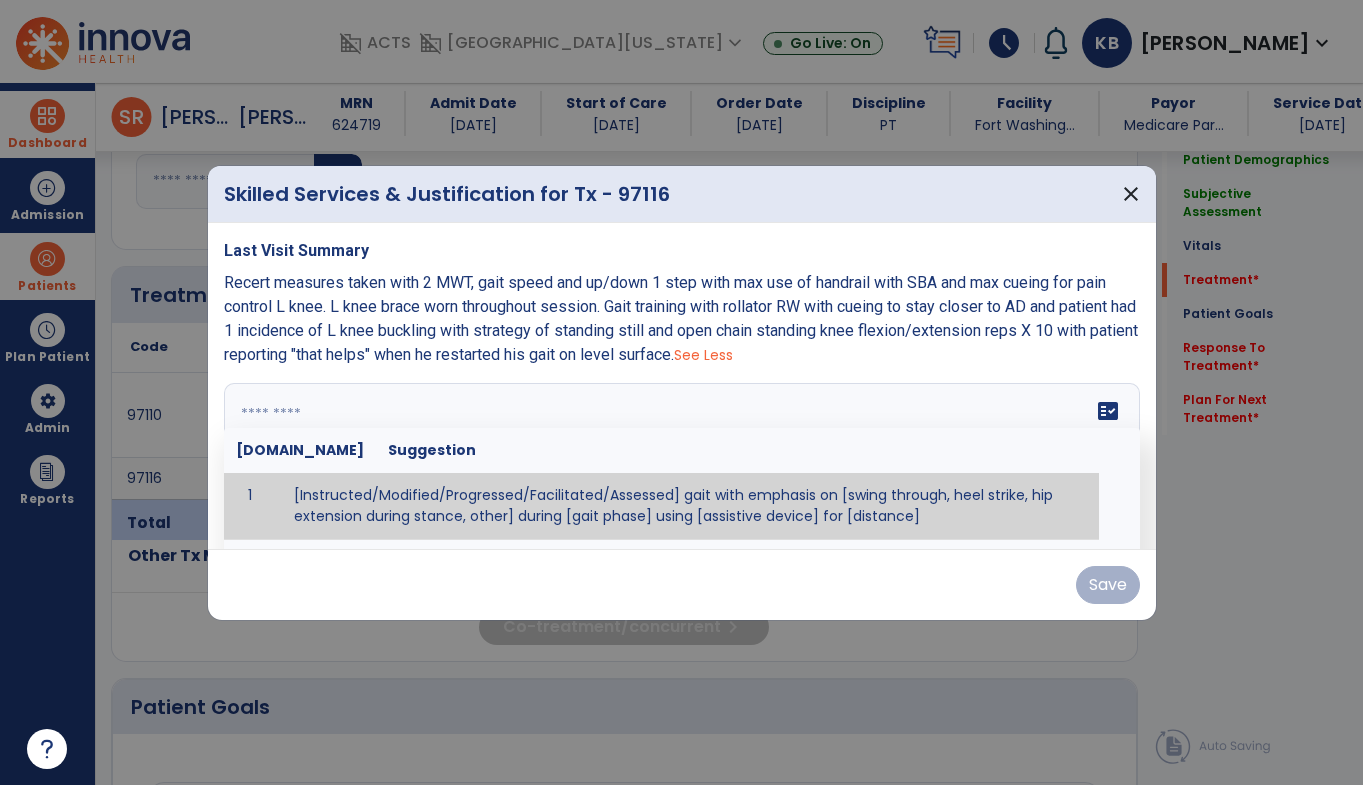 click at bounding box center [679, 458] 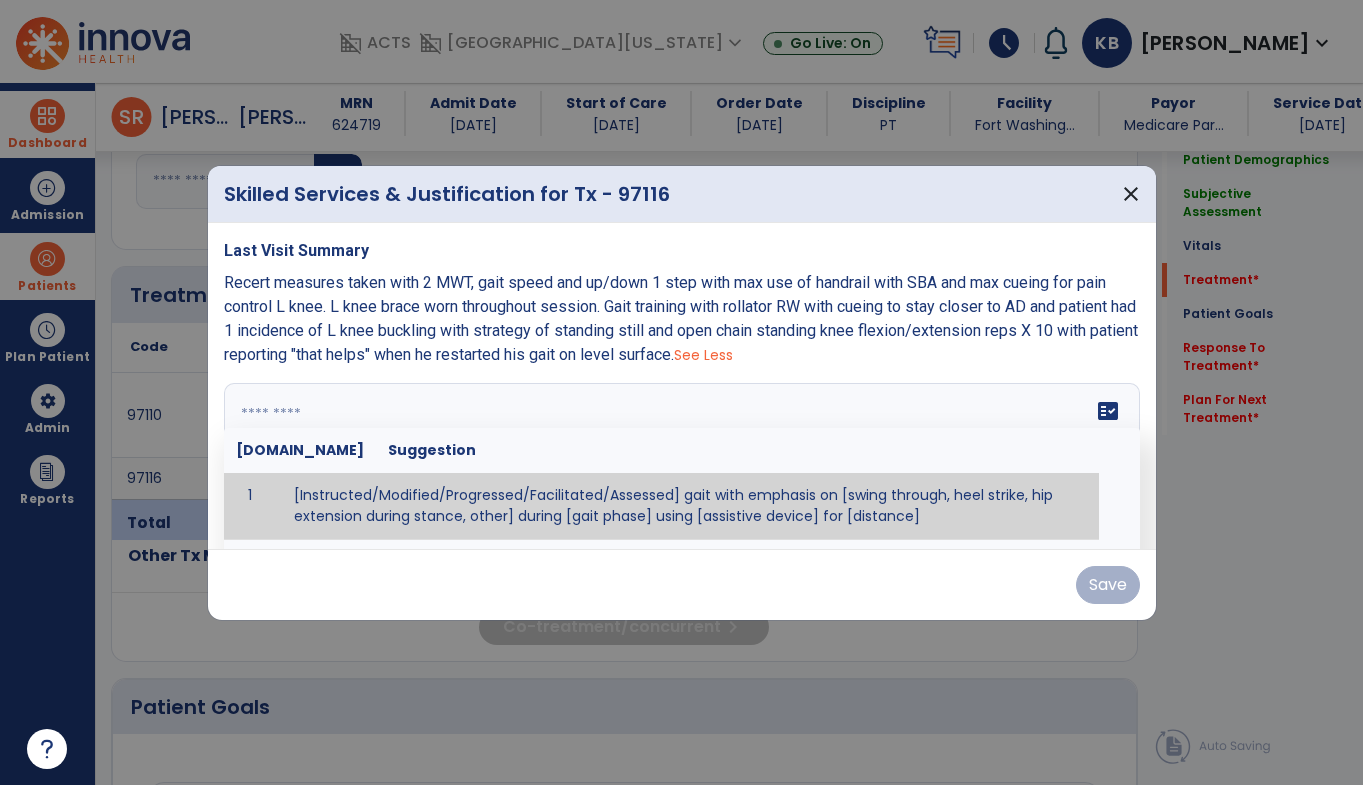 paste on "**********" 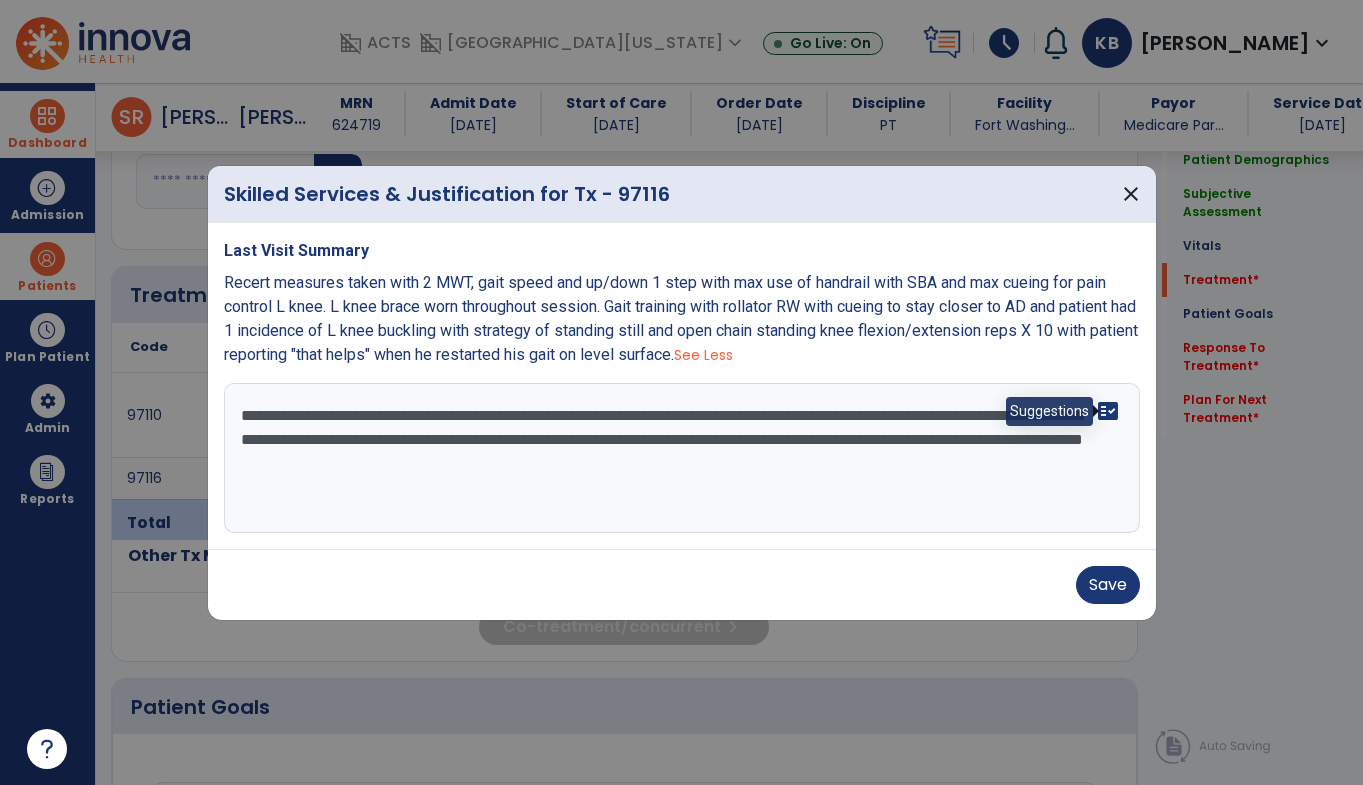 click on "fact_check" at bounding box center [1108, 411] 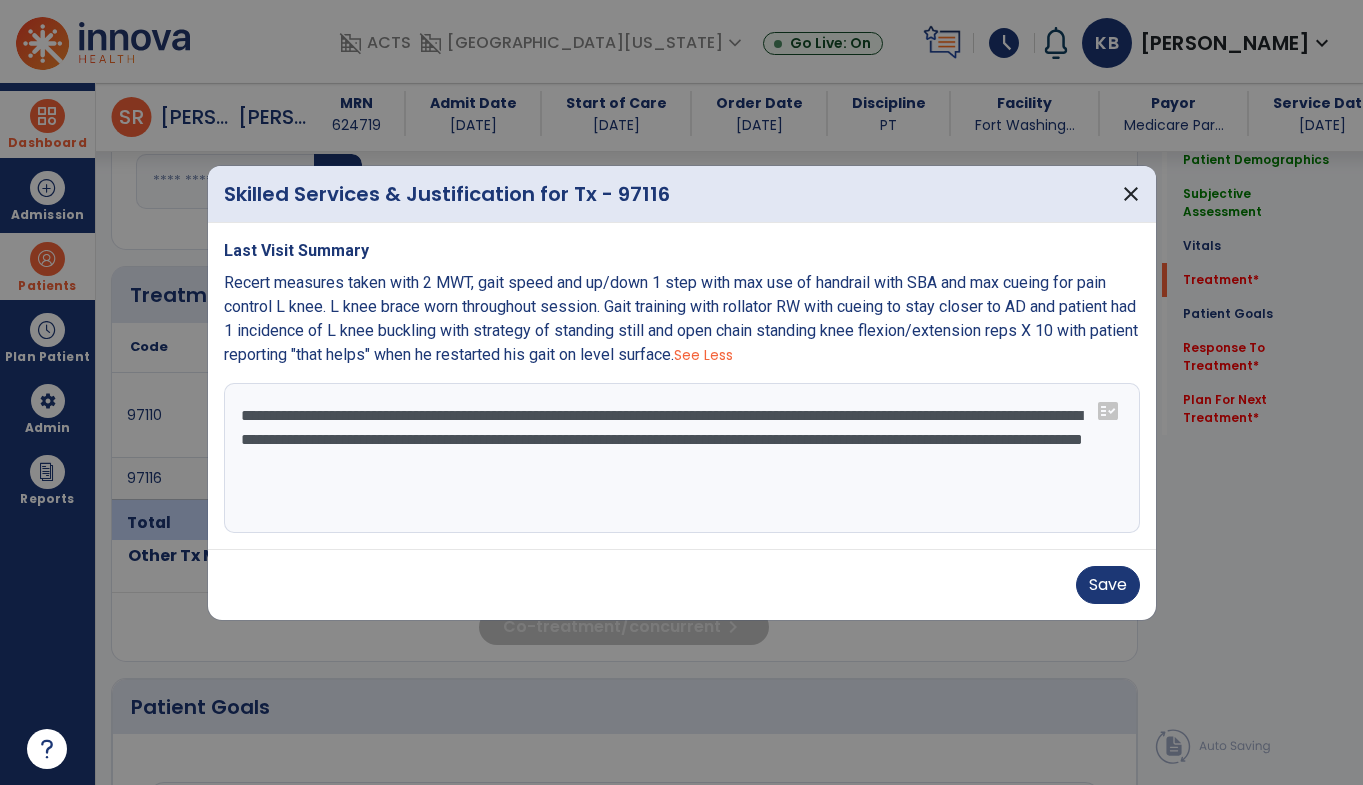 click on "**********" at bounding box center [682, 458] 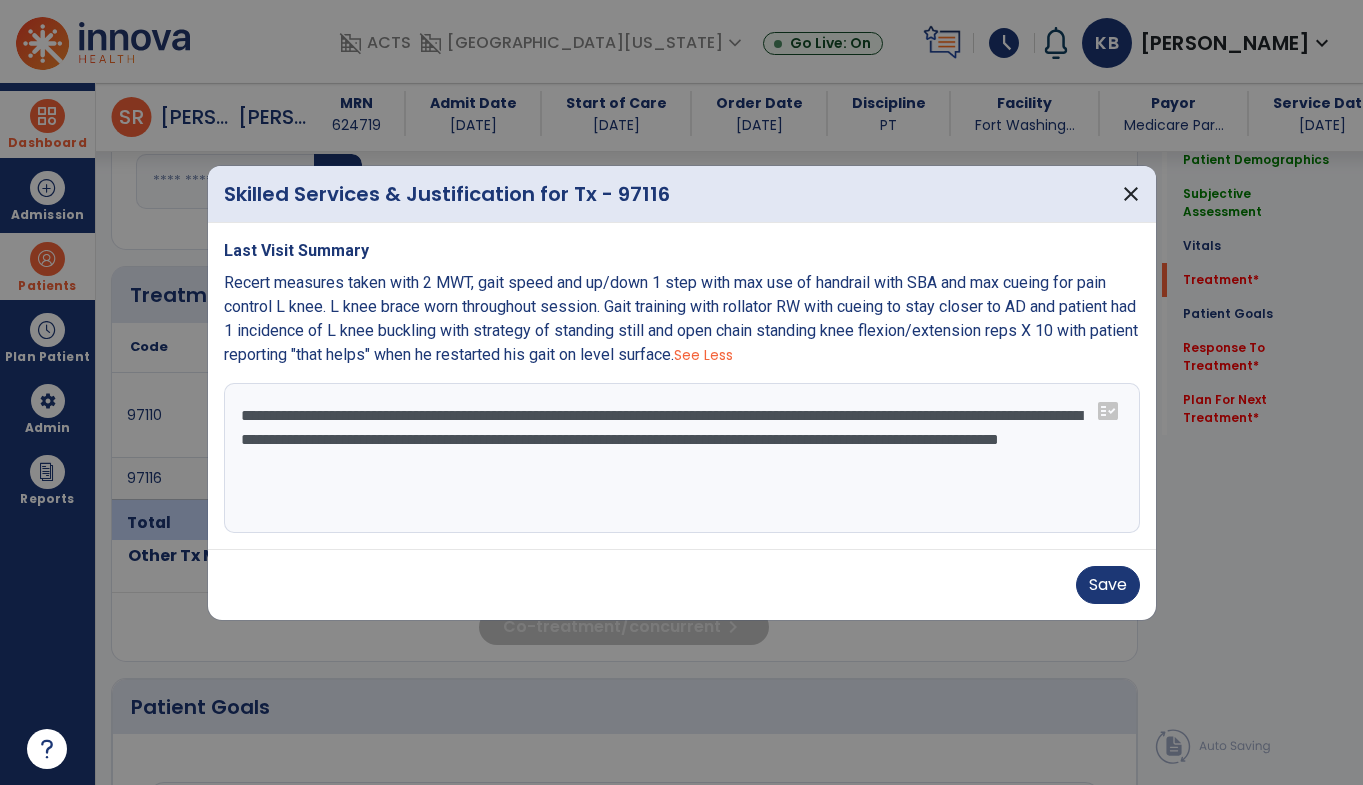 click on "**********" at bounding box center (682, 458) 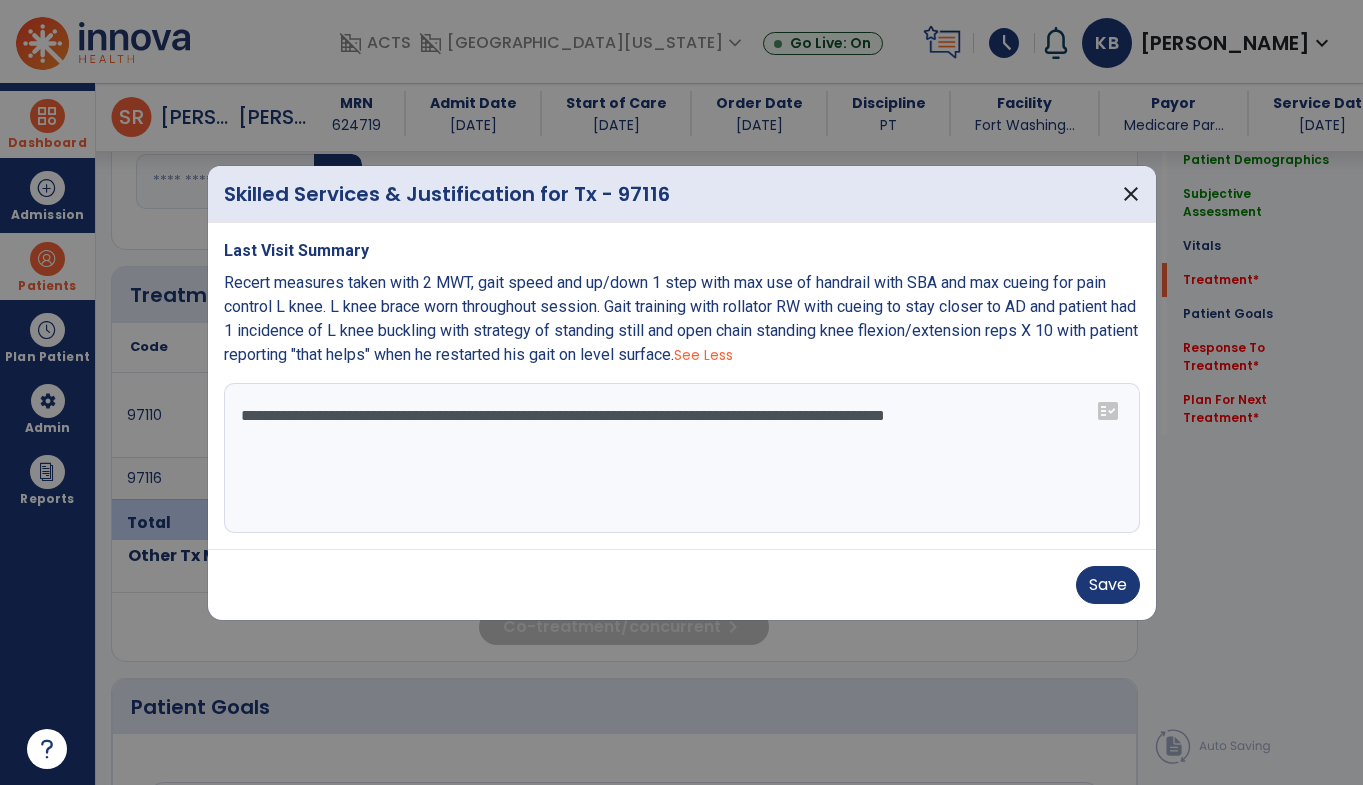 type on "**********" 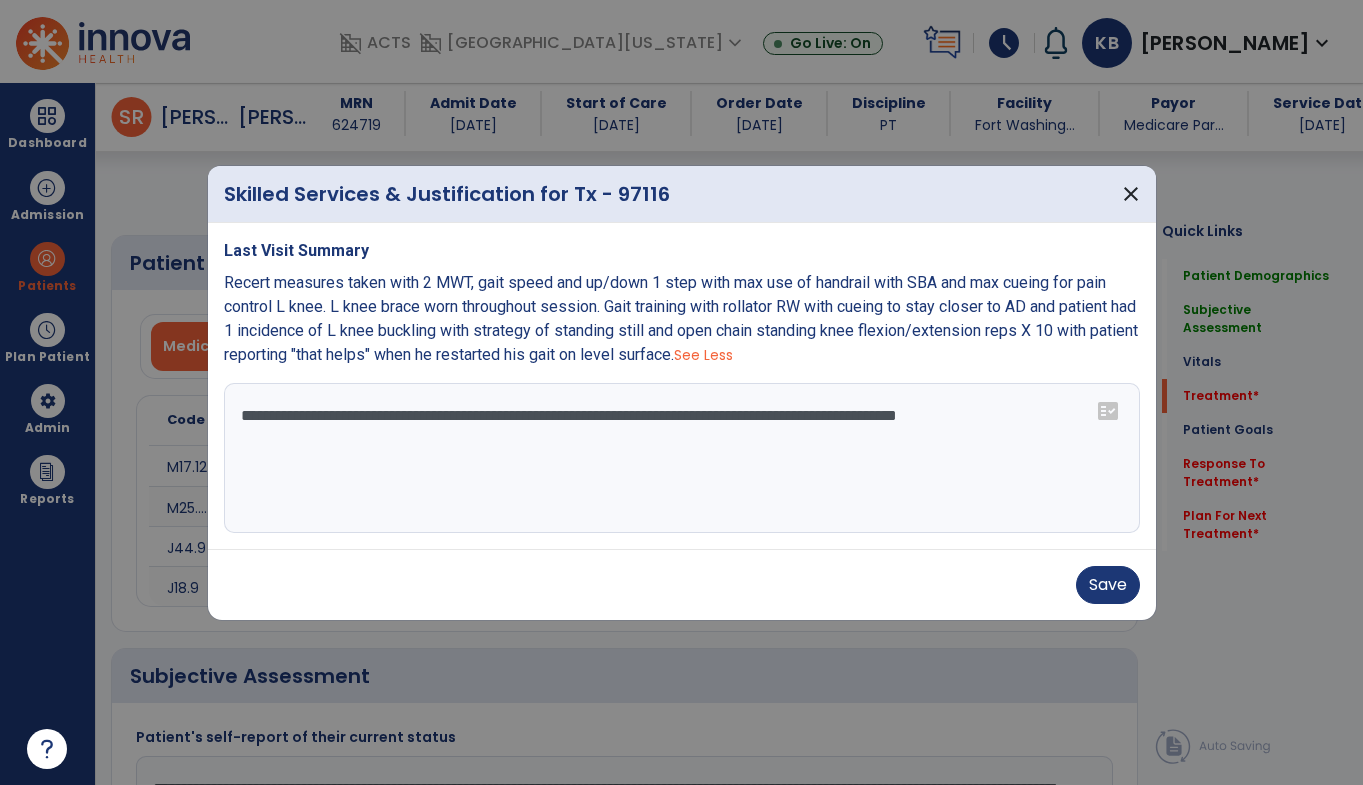 select on "*" 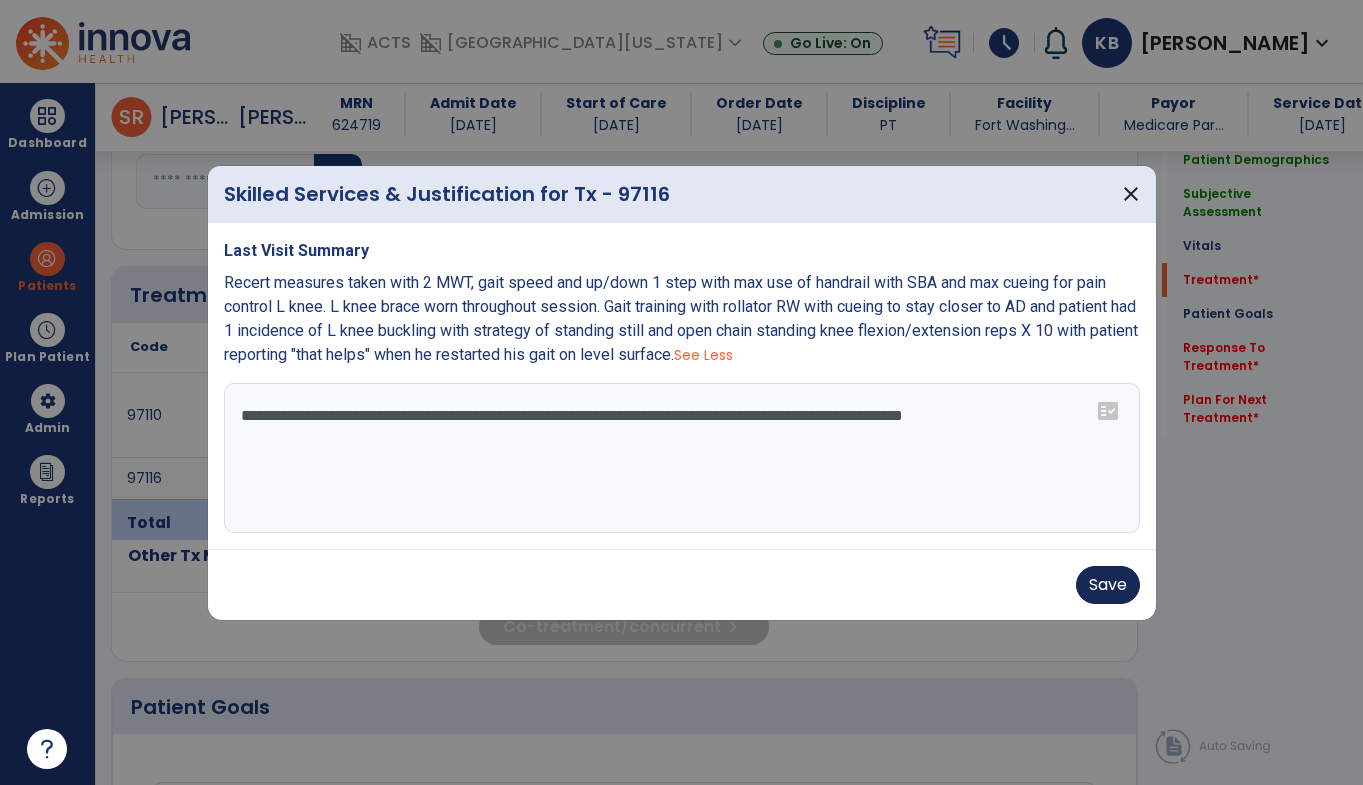 type on "**********" 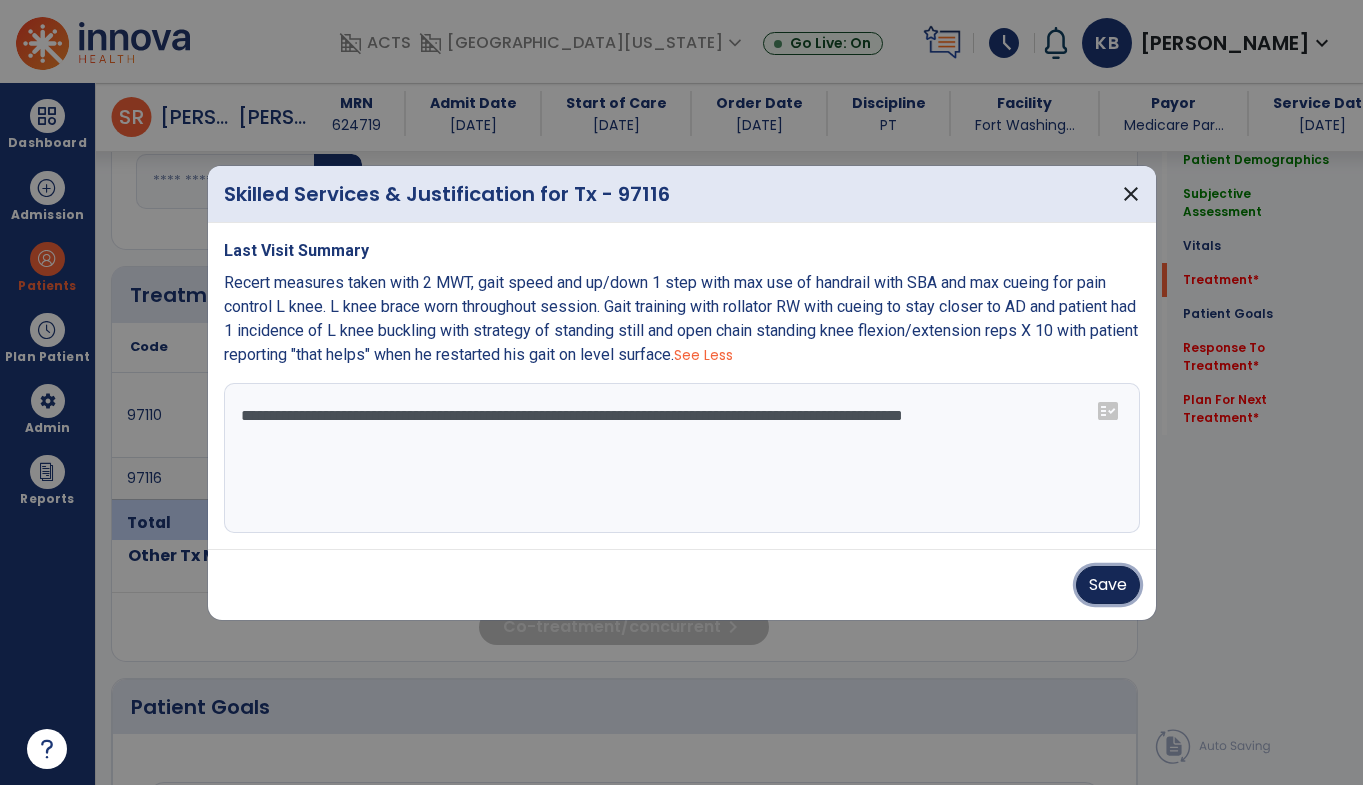 click on "Save" at bounding box center [1108, 585] 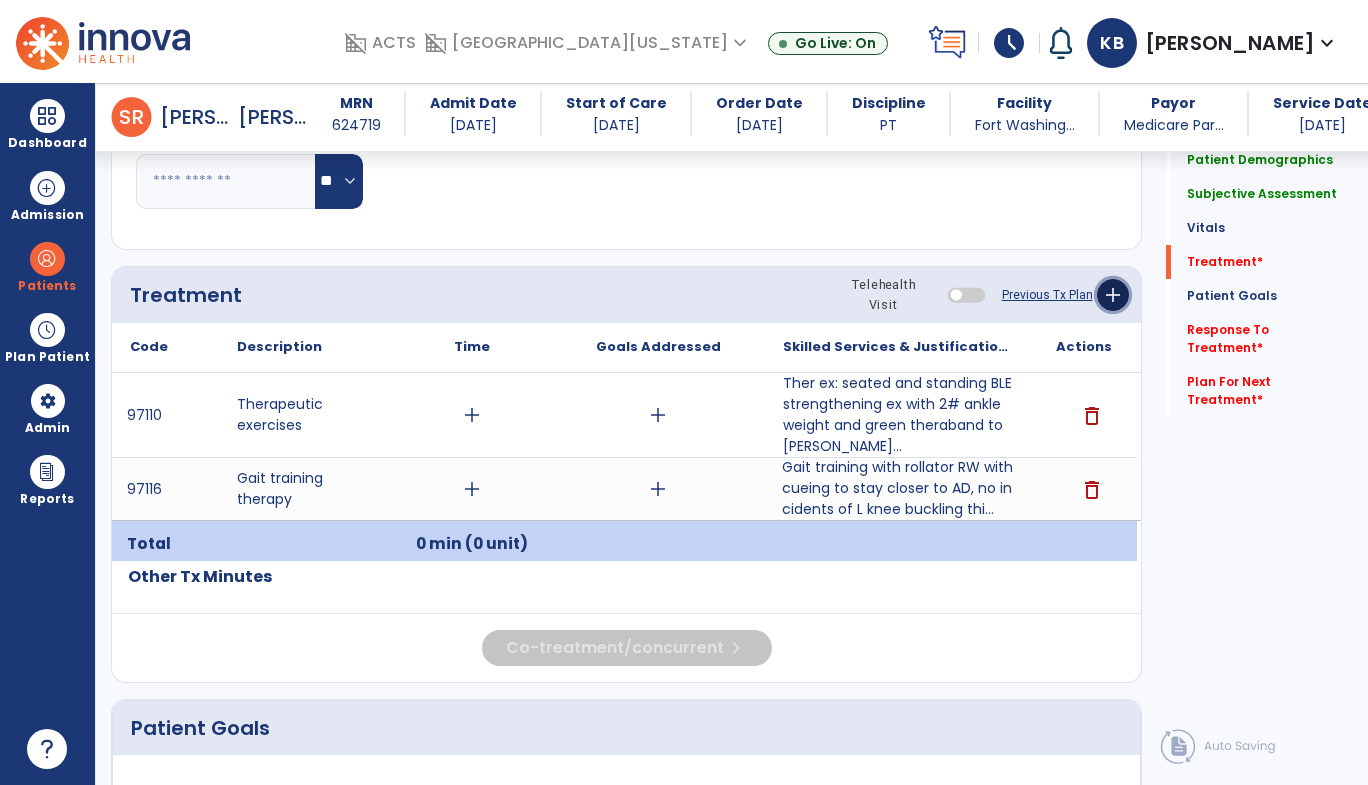 click on "add" 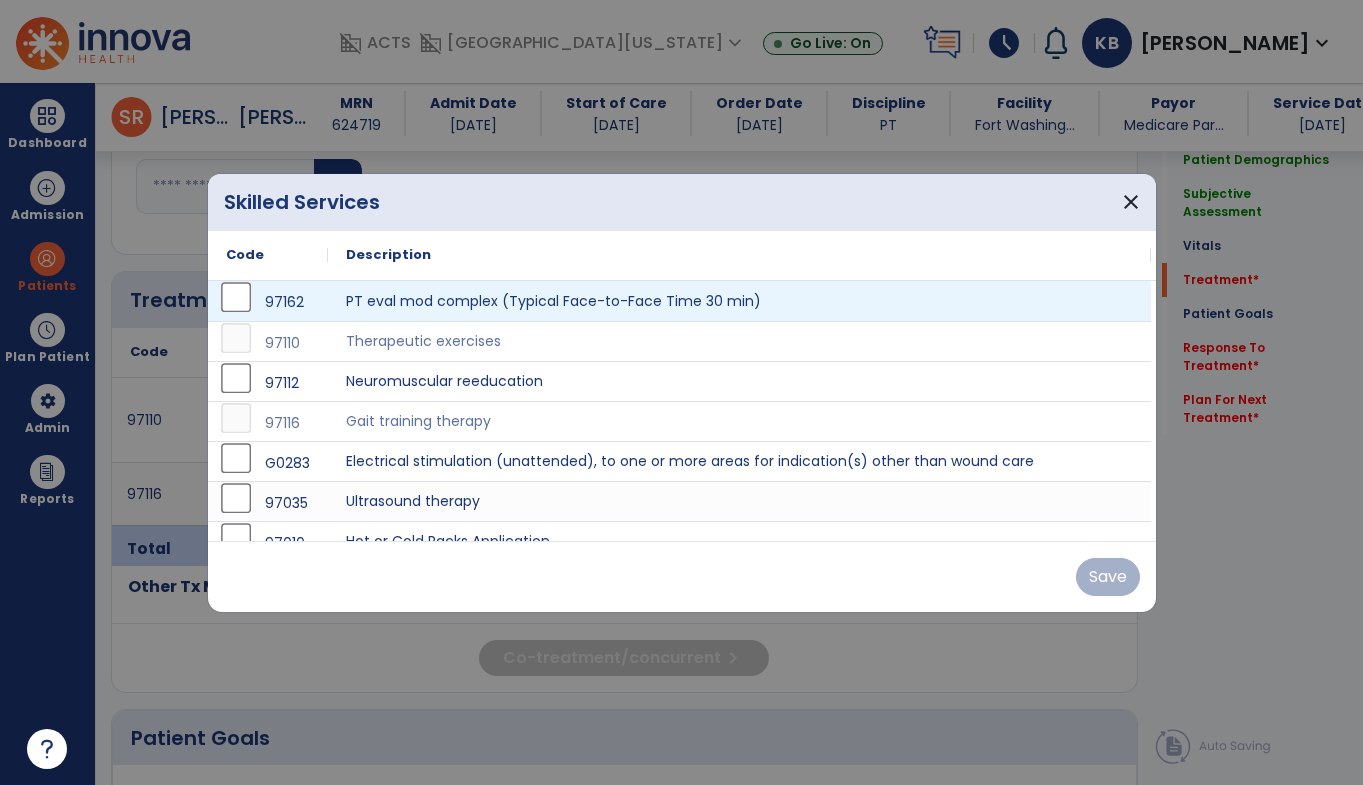 scroll, scrollTop: 1103, scrollLeft: 0, axis: vertical 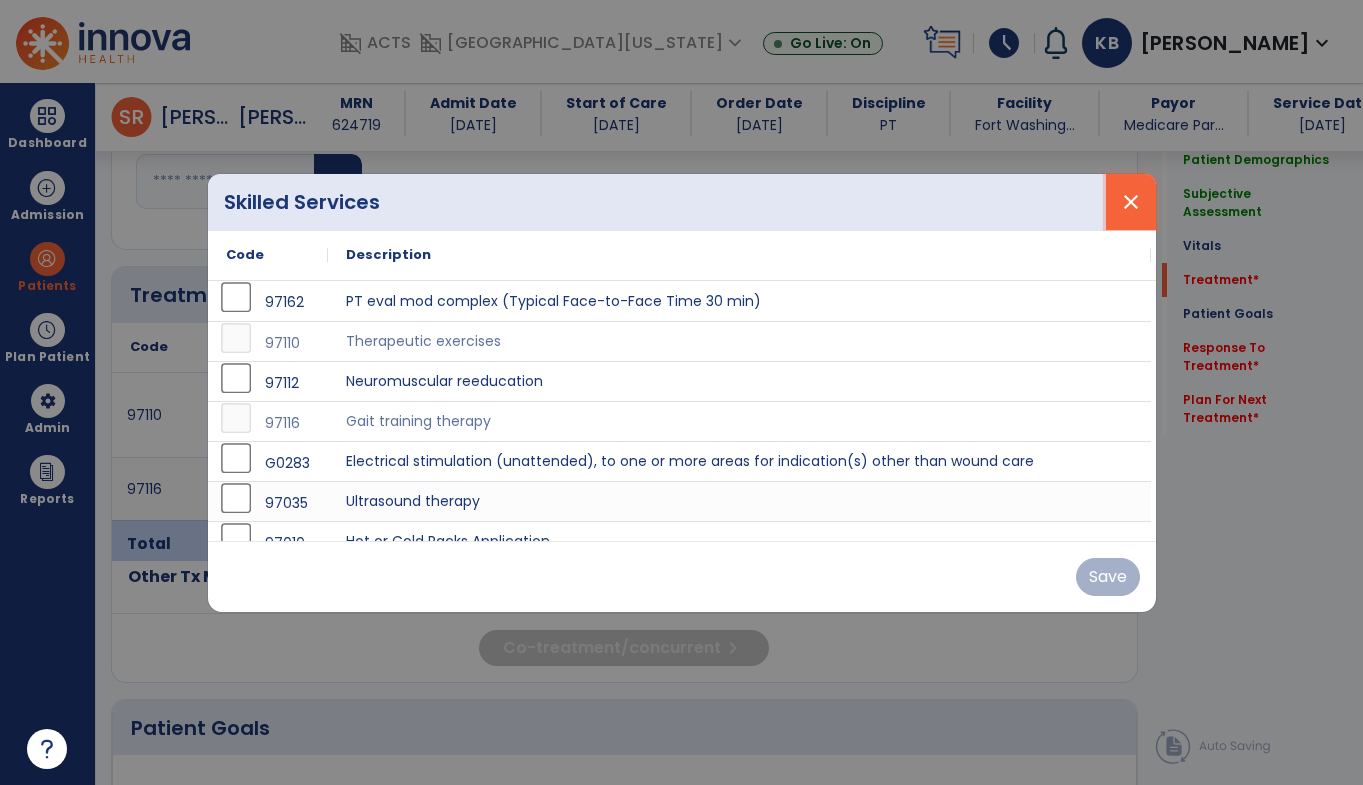 click on "close" at bounding box center (1131, 202) 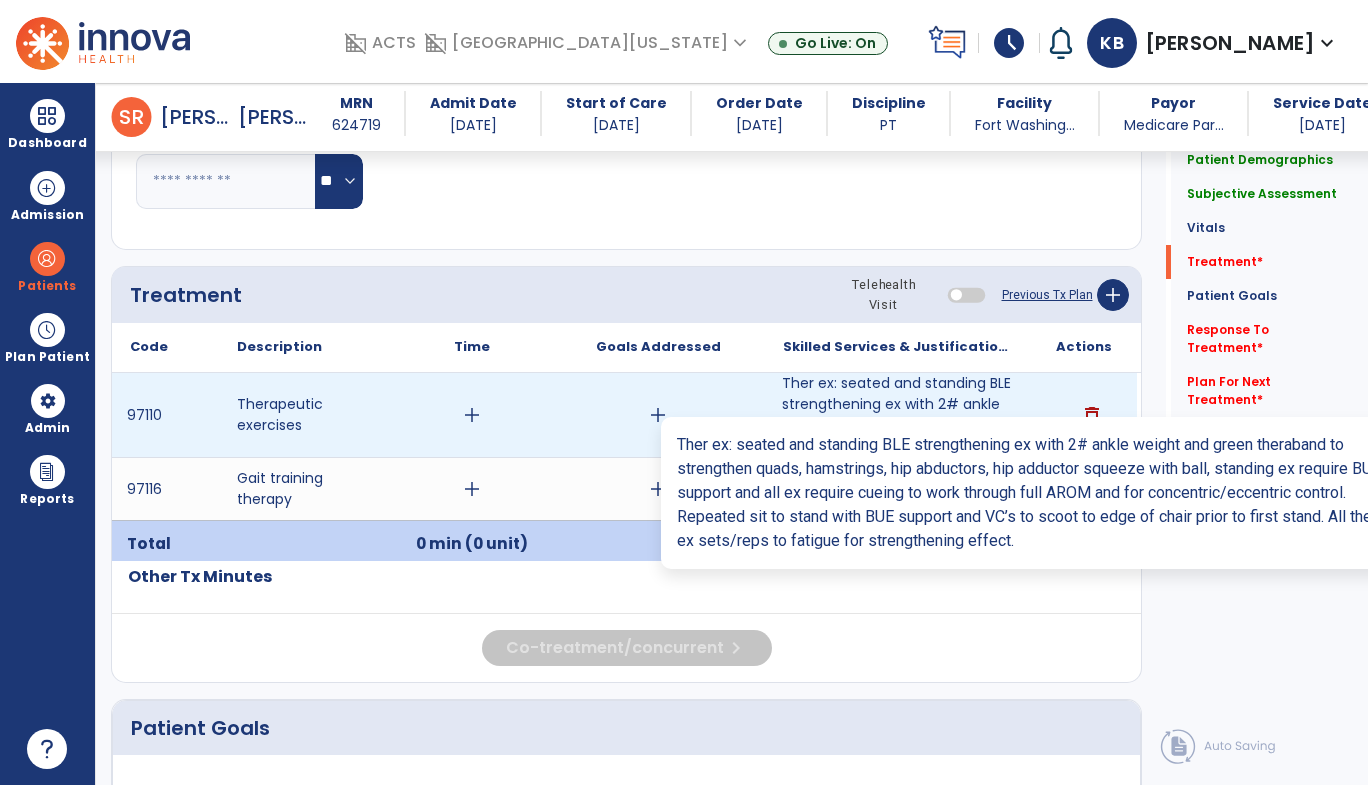 click on "Ther ex: seated and standing BLE strengthening ex with 2# ankle weight and green theraband to [PERSON_NAME]..." at bounding box center (898, 415) 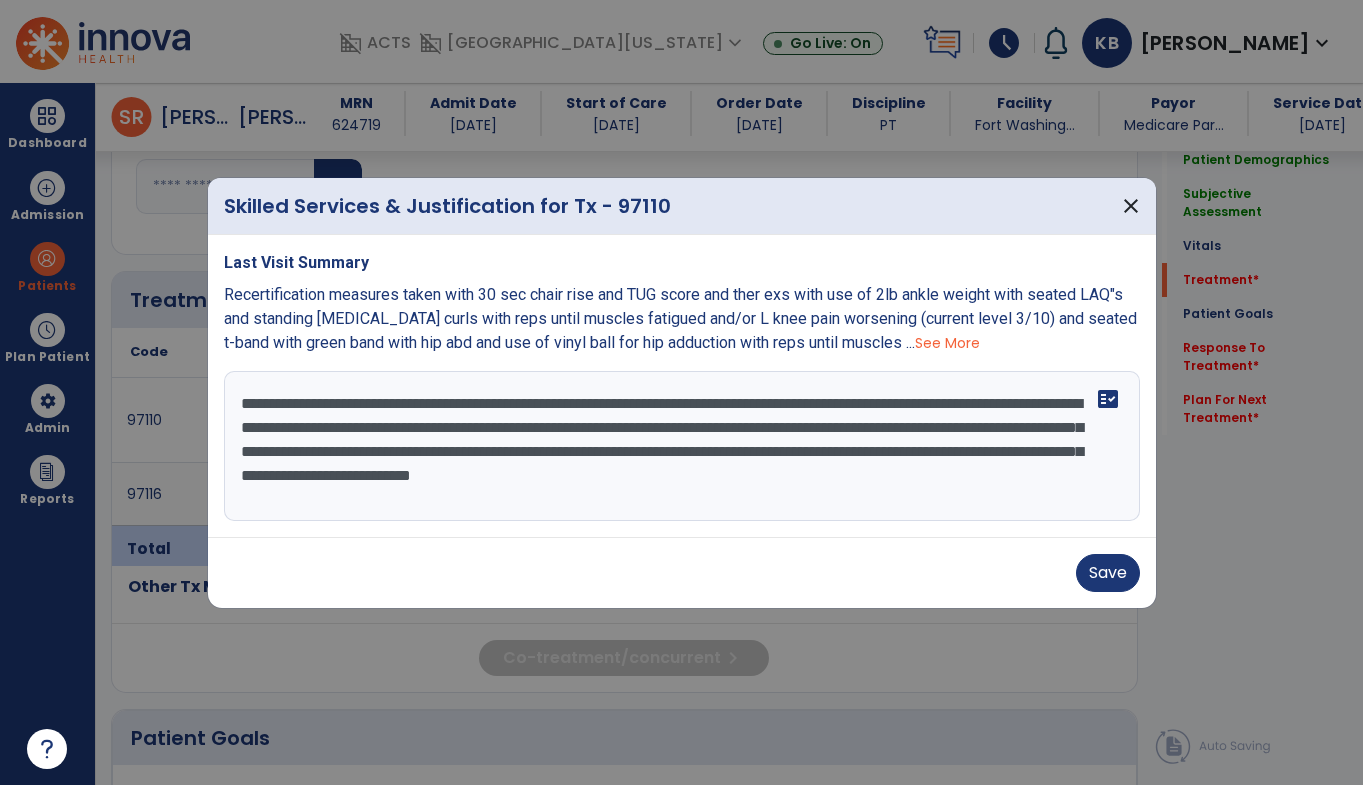 scroll, scrollTop: 1103, scrollLeft: 0, axis: vertical 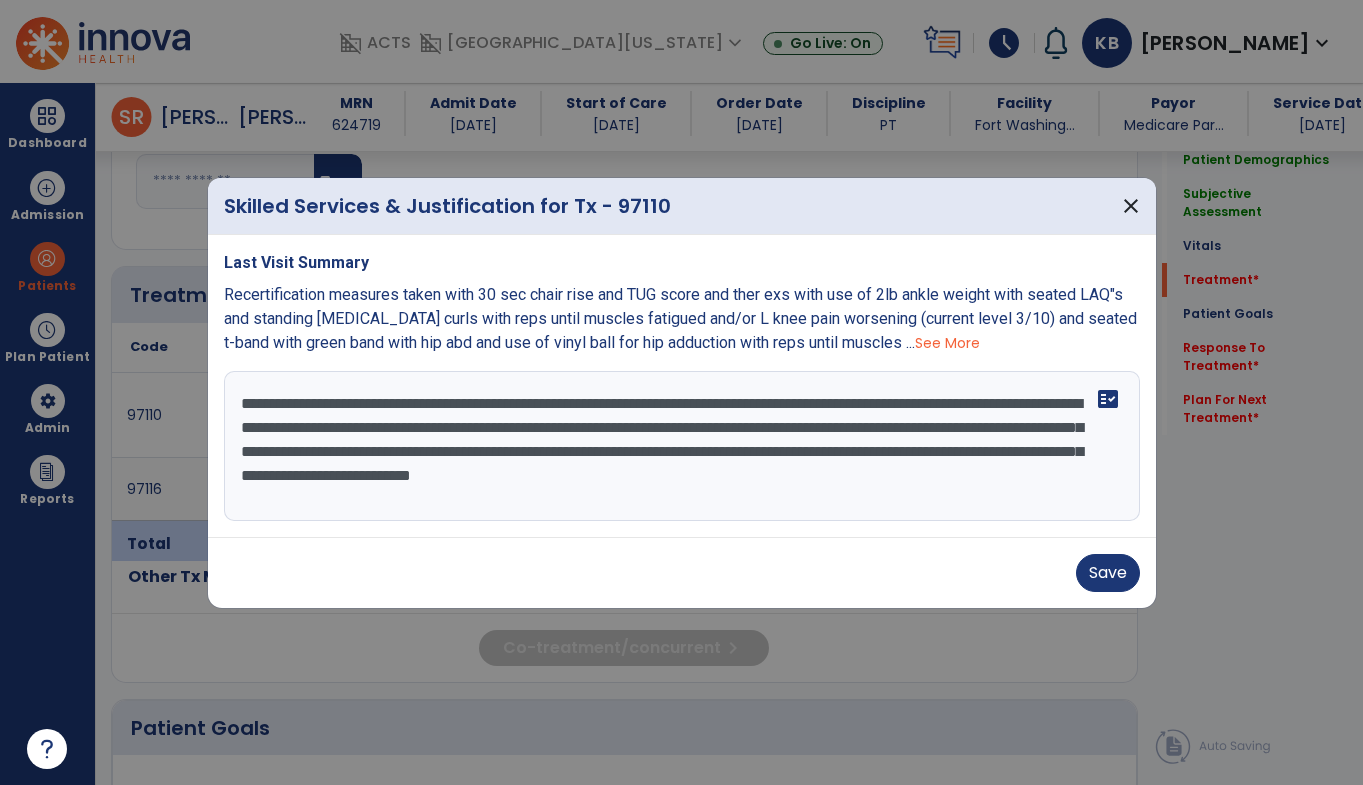 click on "**********" at bounding box center [682, 446] 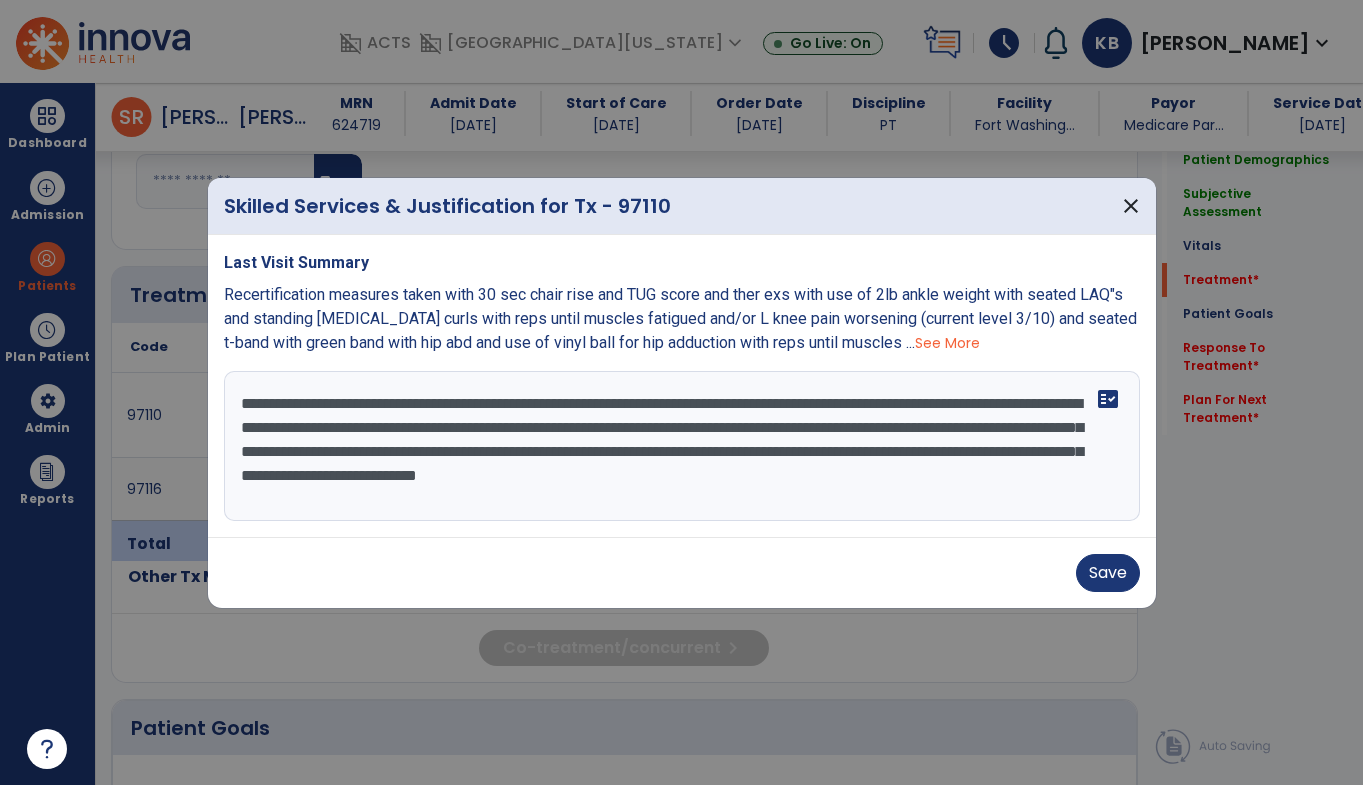 scroll, scrollTop: 15, scrollLeft: 0, axis: vertical 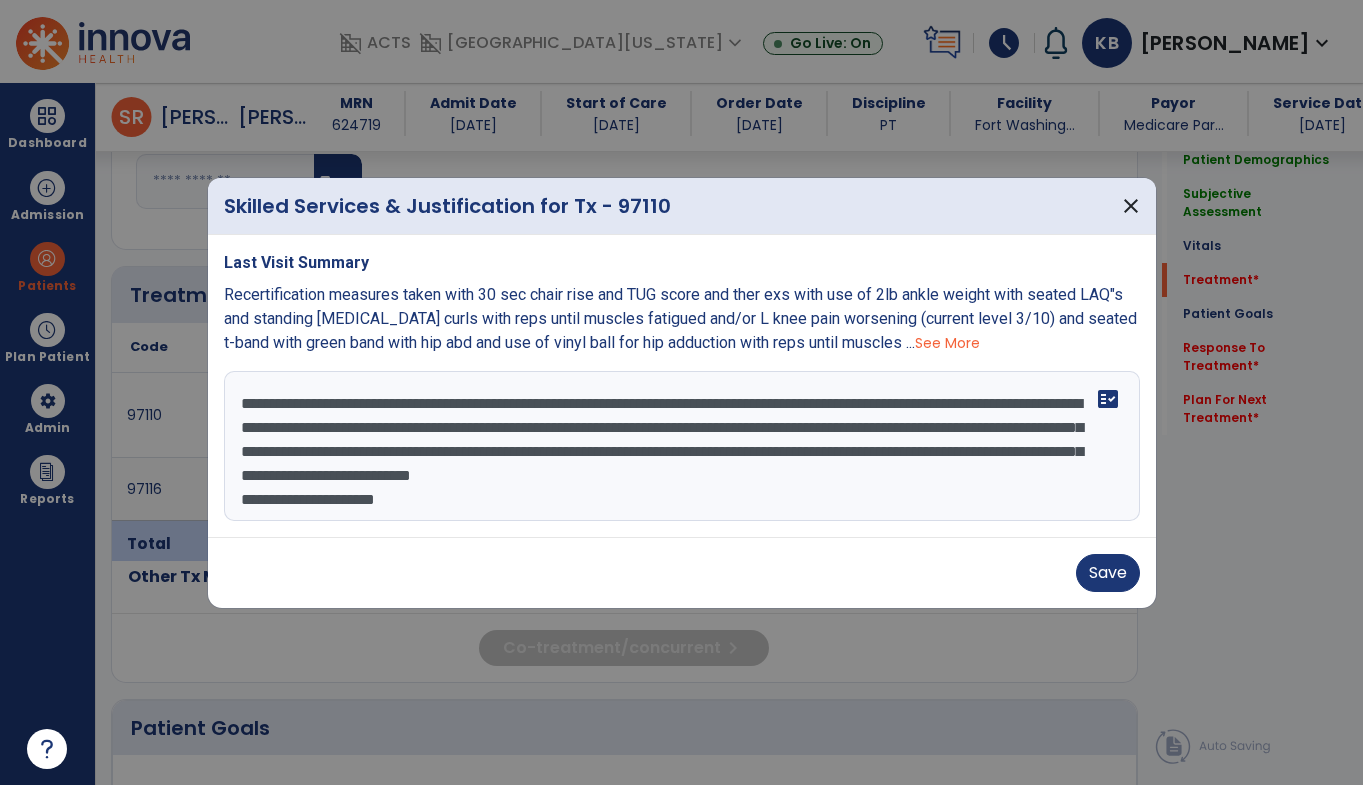 click on "**********" at bounding box center (682, 446) 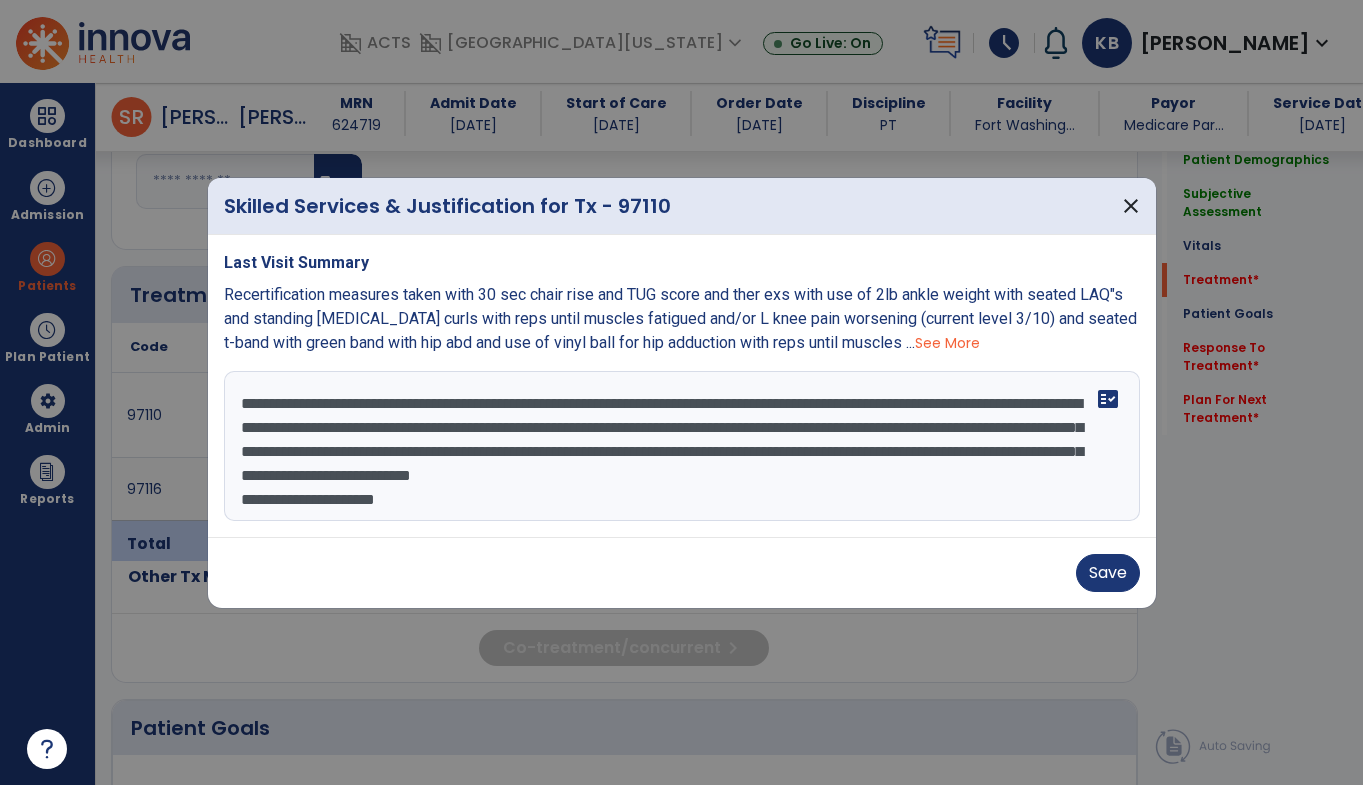 paste on "**********" 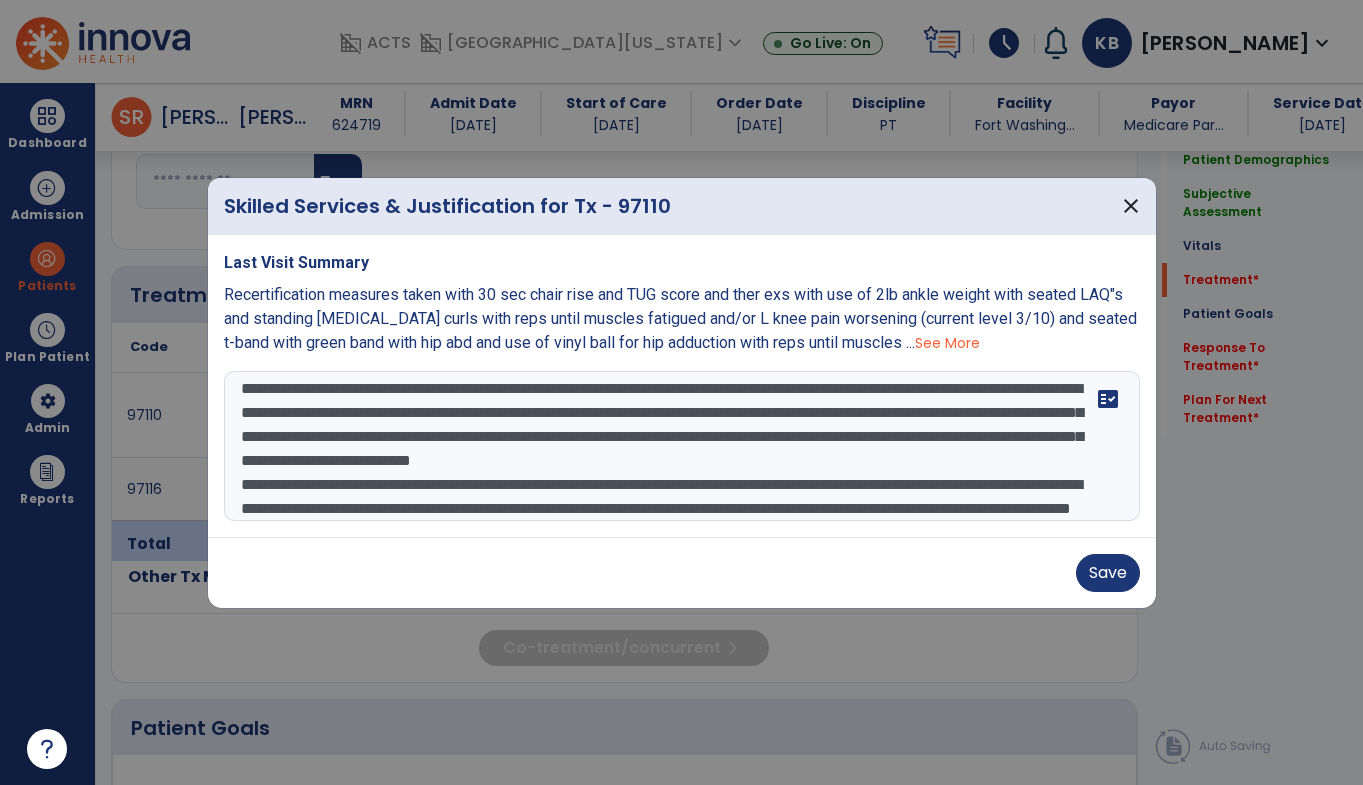 scroll, scrollTop: 159, scrollLeft: 0, axis: vertical 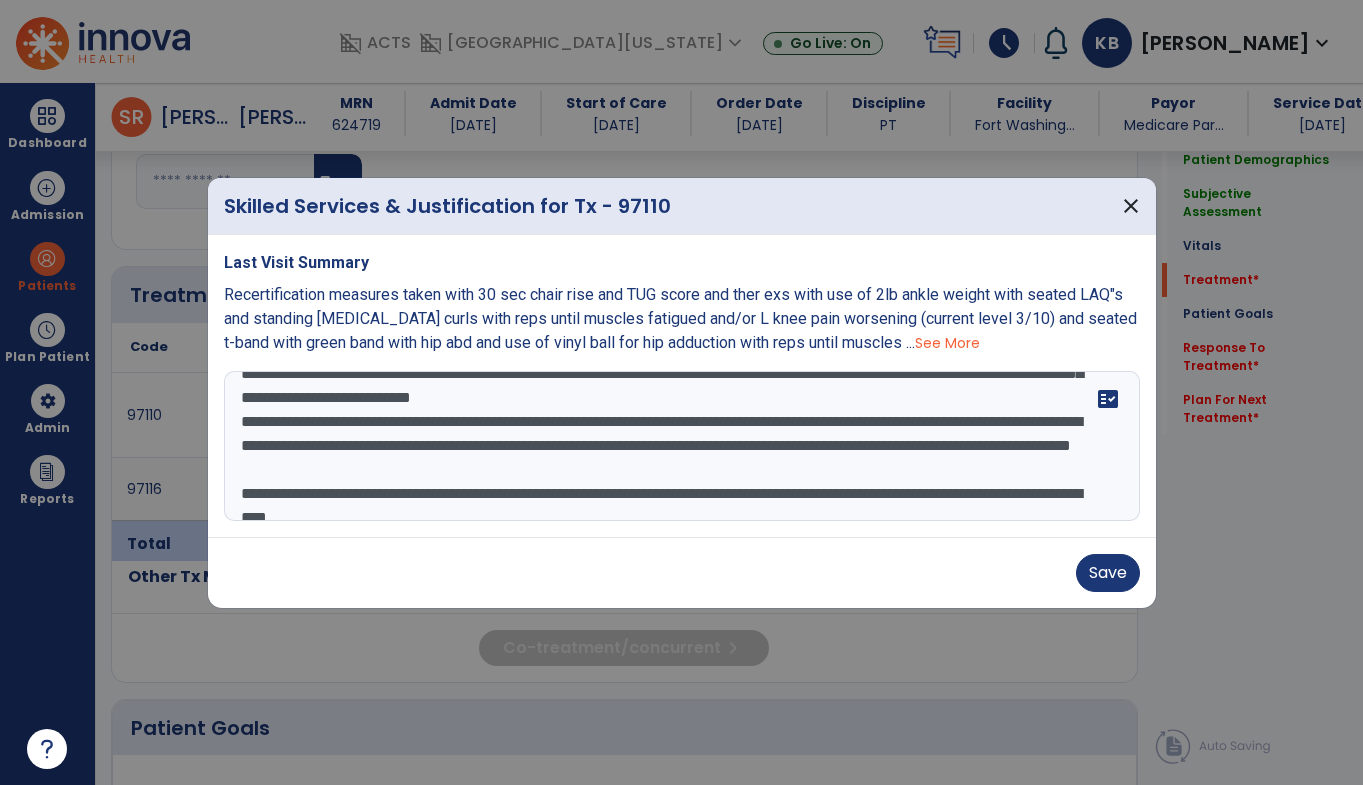 click on "**********" at bounding box center (682, 446) 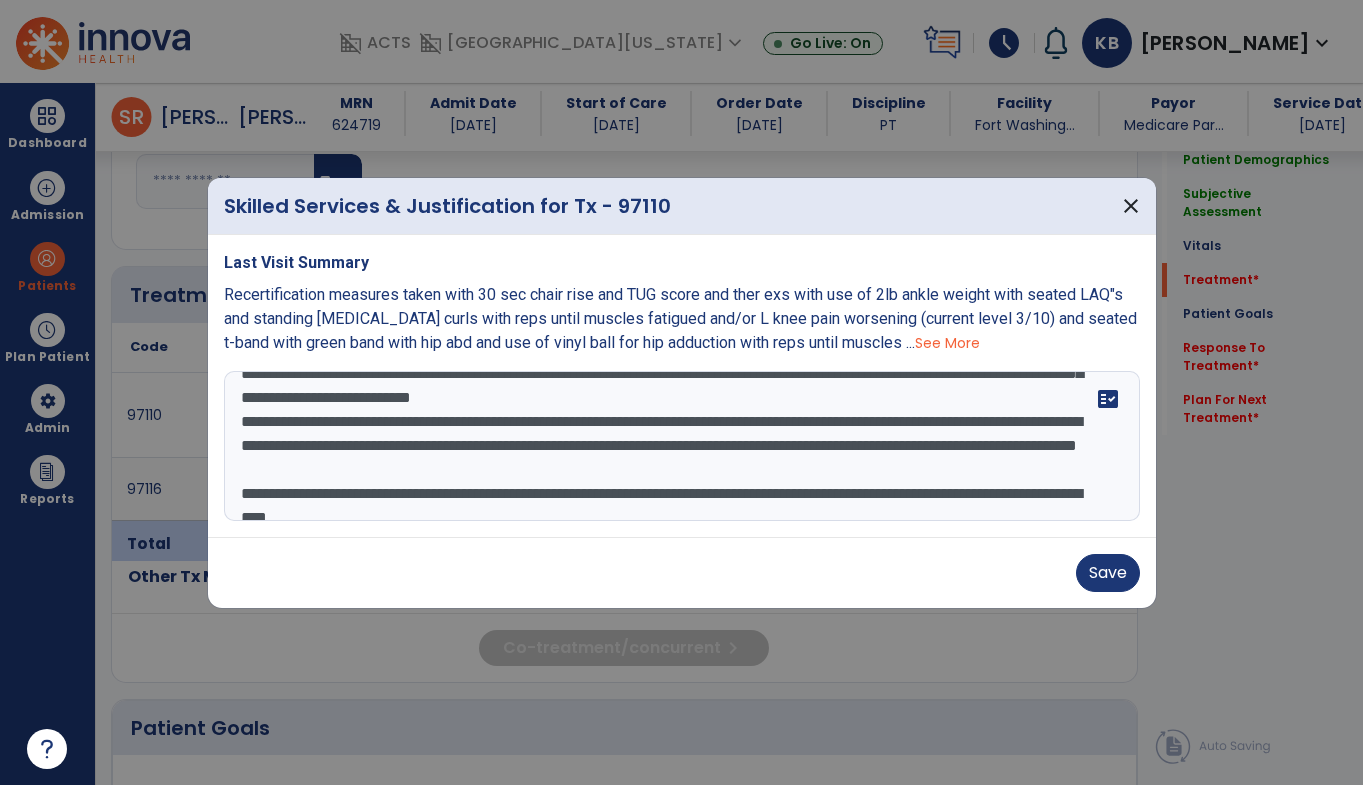 scroll, scrollTop: 0, scrollLeft: 0, axis: both 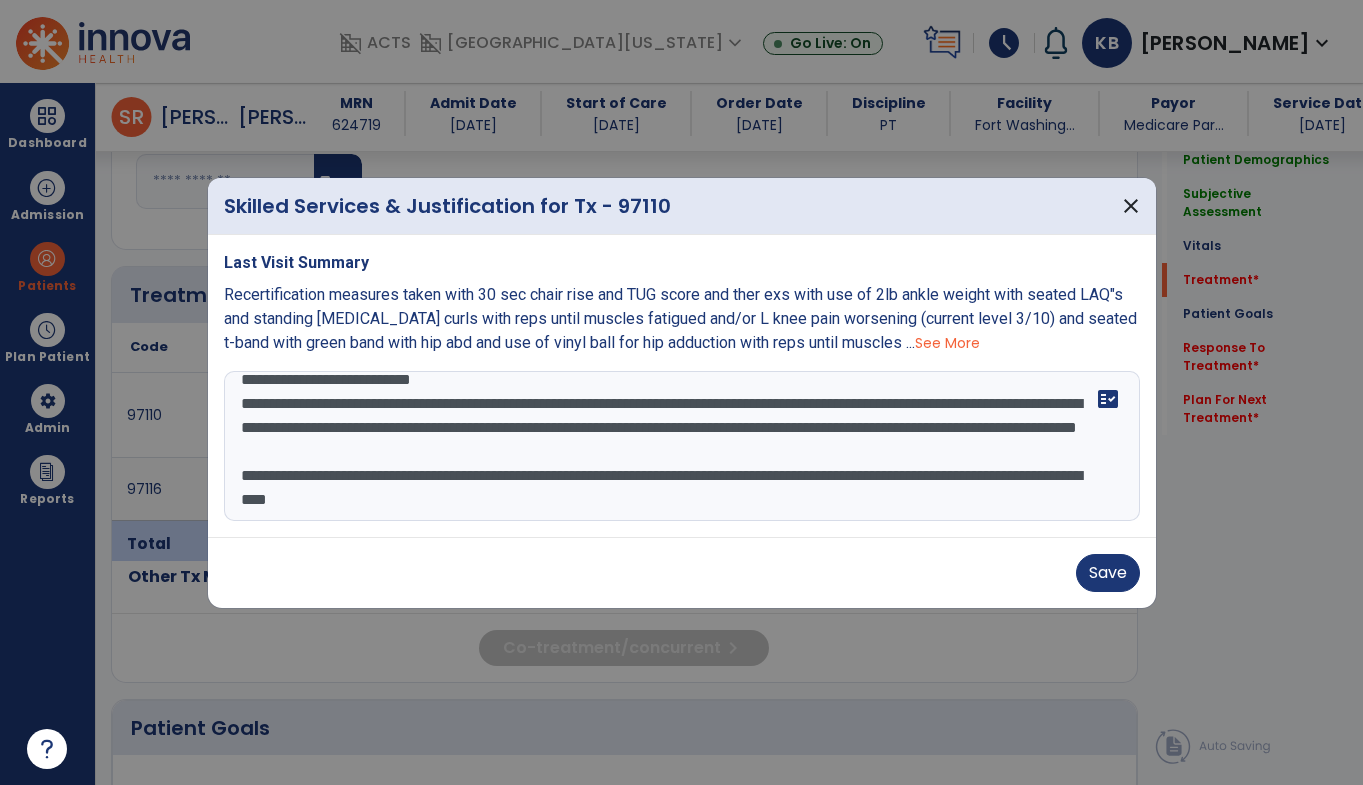 click on "**********" at bounding box center (682, 446) 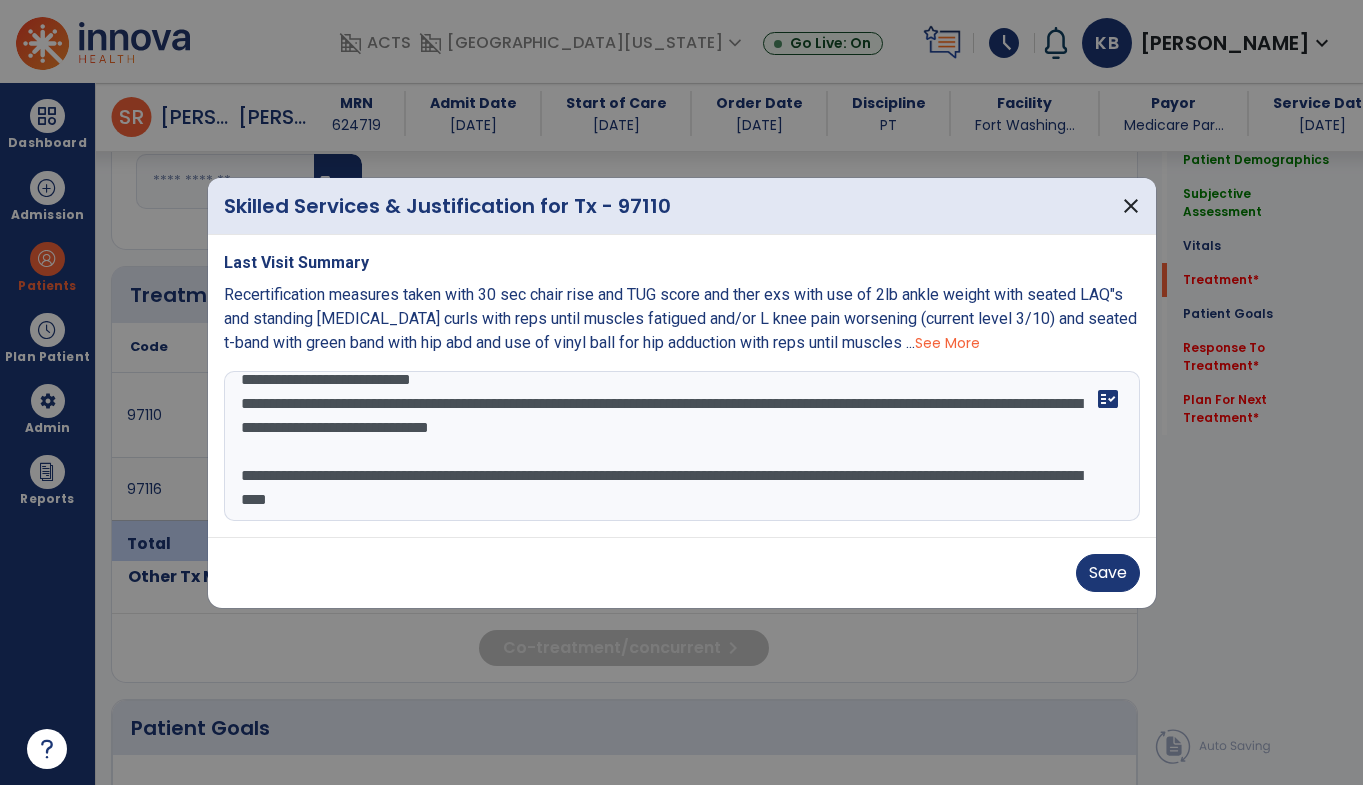 scroll, scrollTop: 143, scrollLeft: 0, axis: vertical 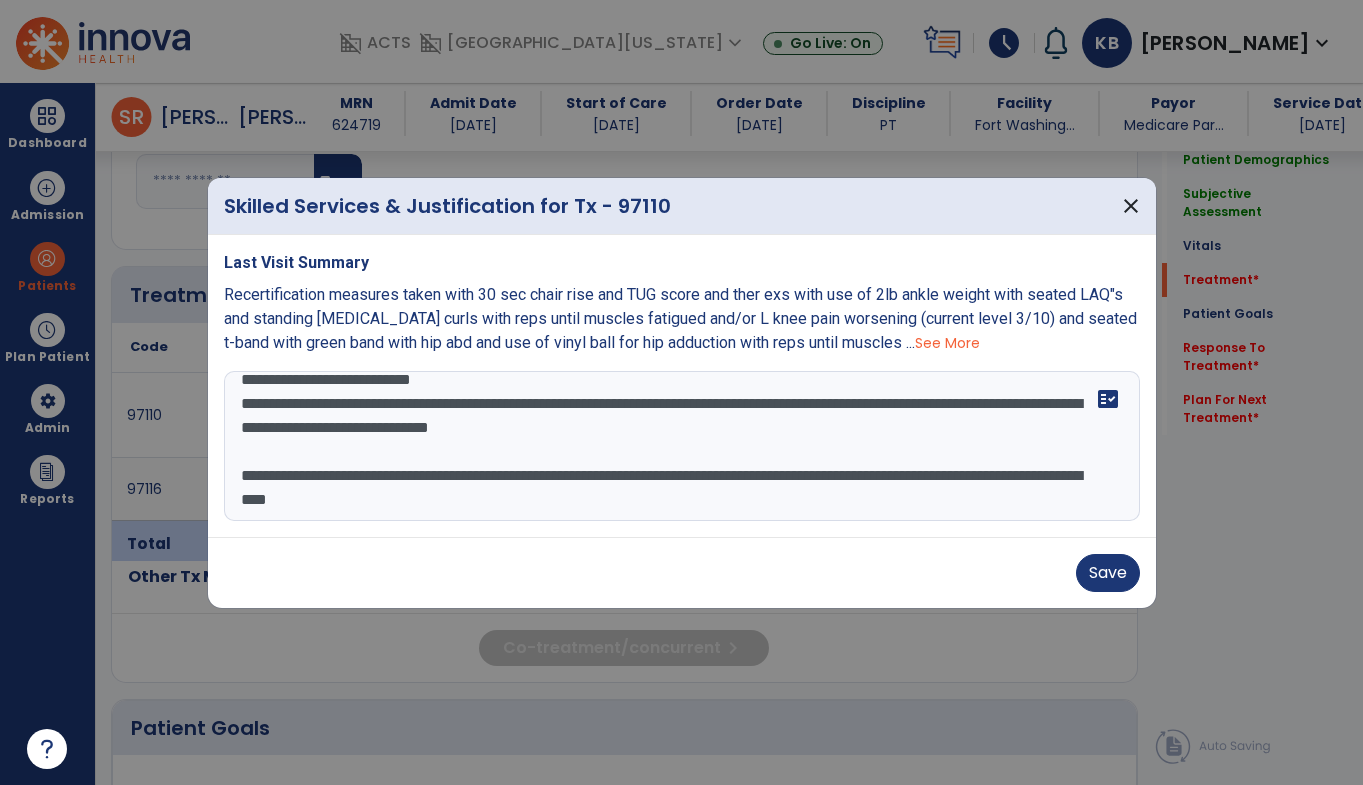 click on "**********" at bounding box center [682, 446] 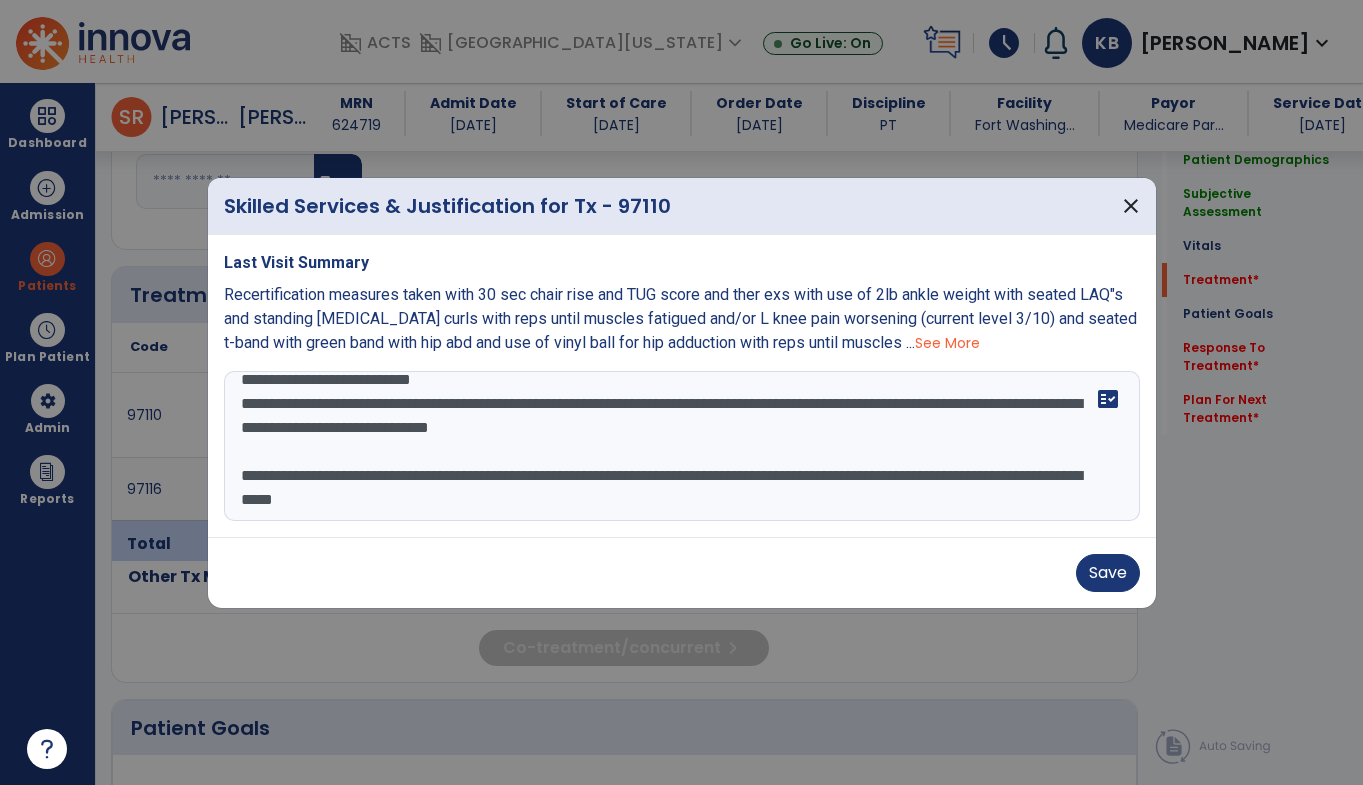 scroll 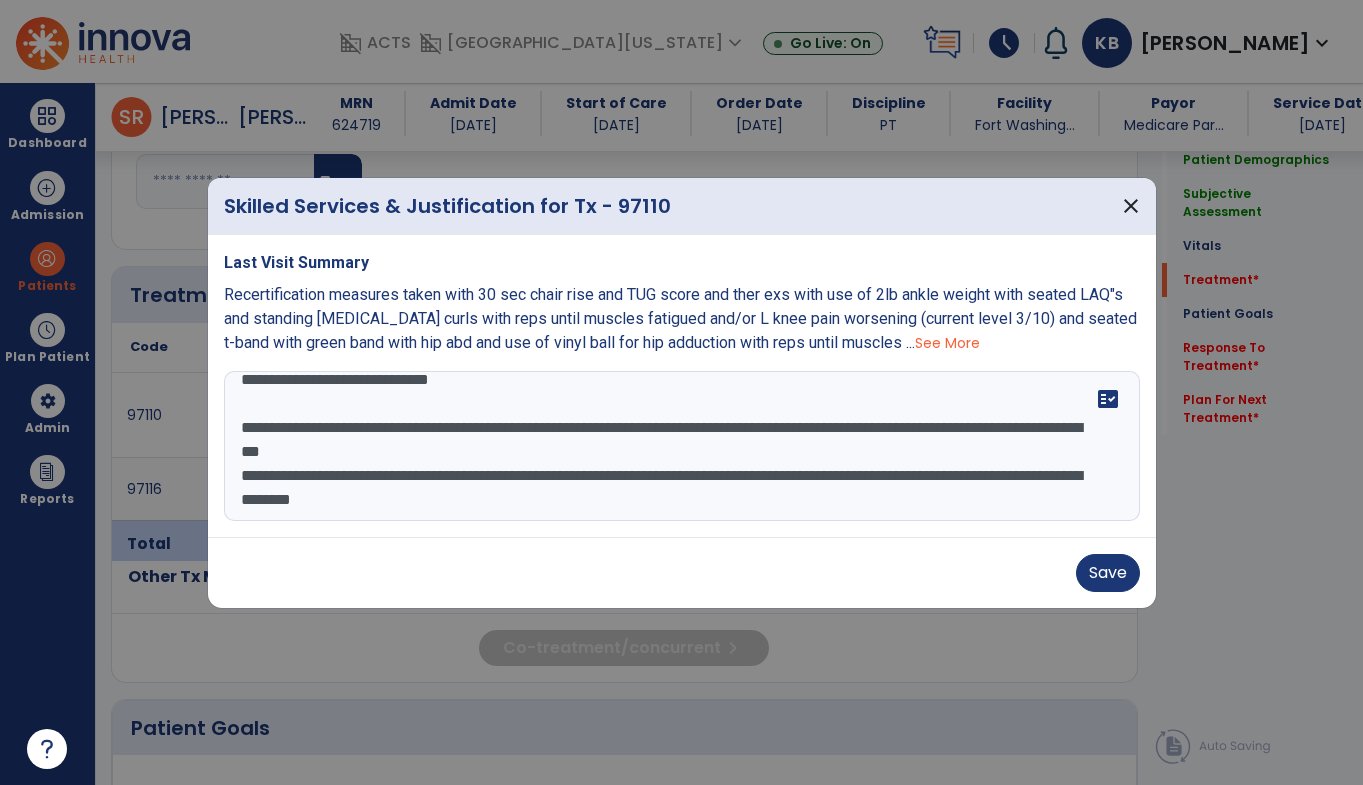 click on "**********" at bounding box center (682, 446) 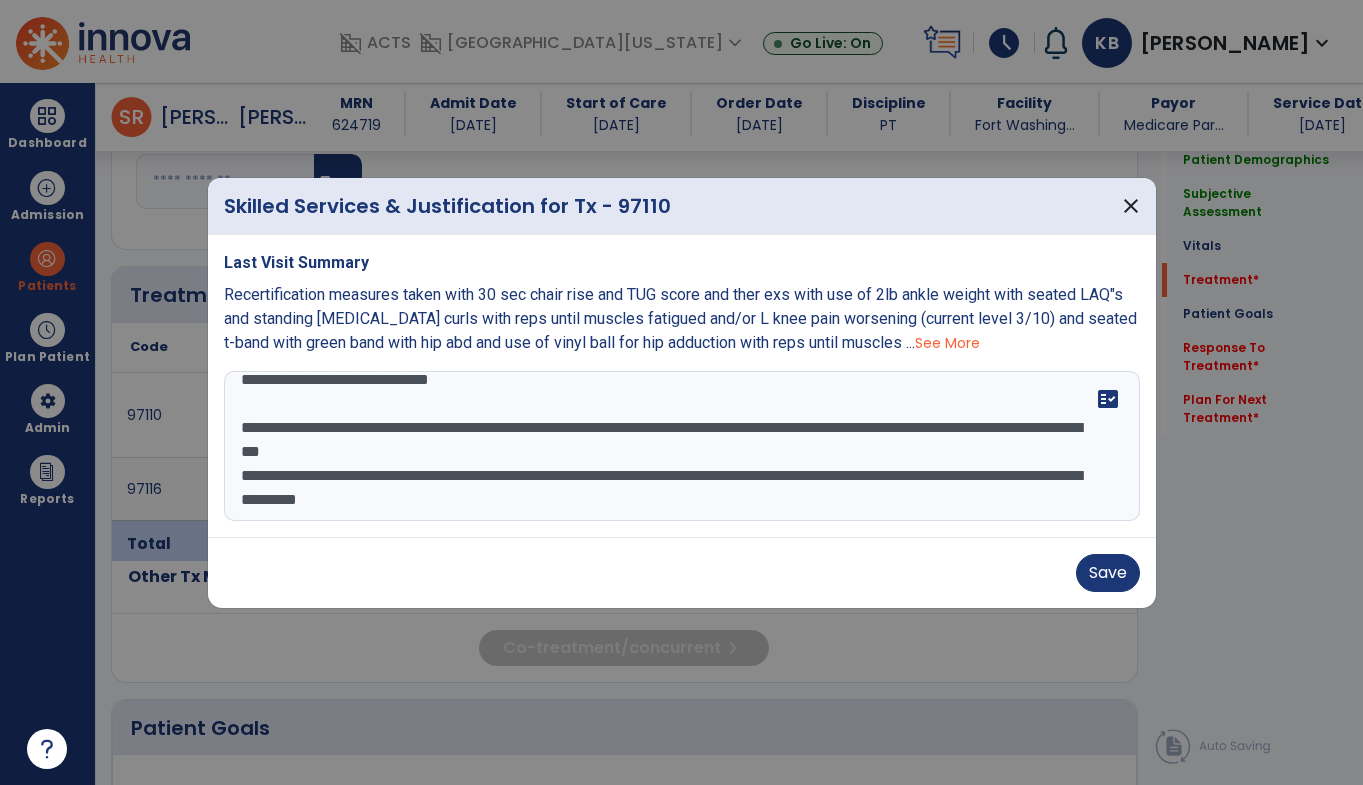 scroll, scrollTop: 183, scrollLeft: 0, axis: vertical 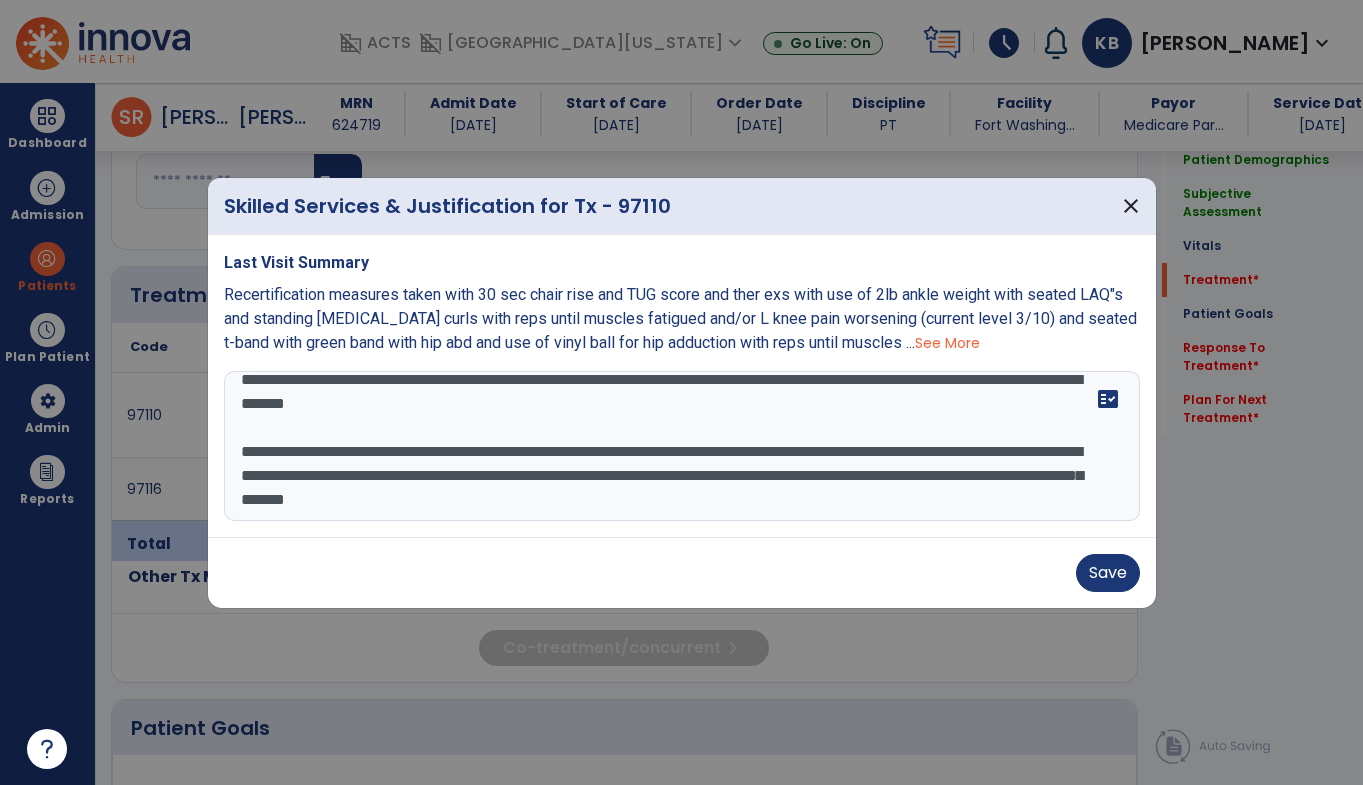 click on "Last Visit Summary Recertification measures taken with 30 sec chair rise and TUG score and ther exs with use of 2lb ankle weight with seated LAQ"s and standing hamstring curls with reps until muscles fatigued and/or L knee pain worsening (current level 3/10) and seated t-band with green band with hip abd and use of vinyl ball for hip adduction with reps until muscles ...  See More   fact_check" at bounding box center (682, 386) 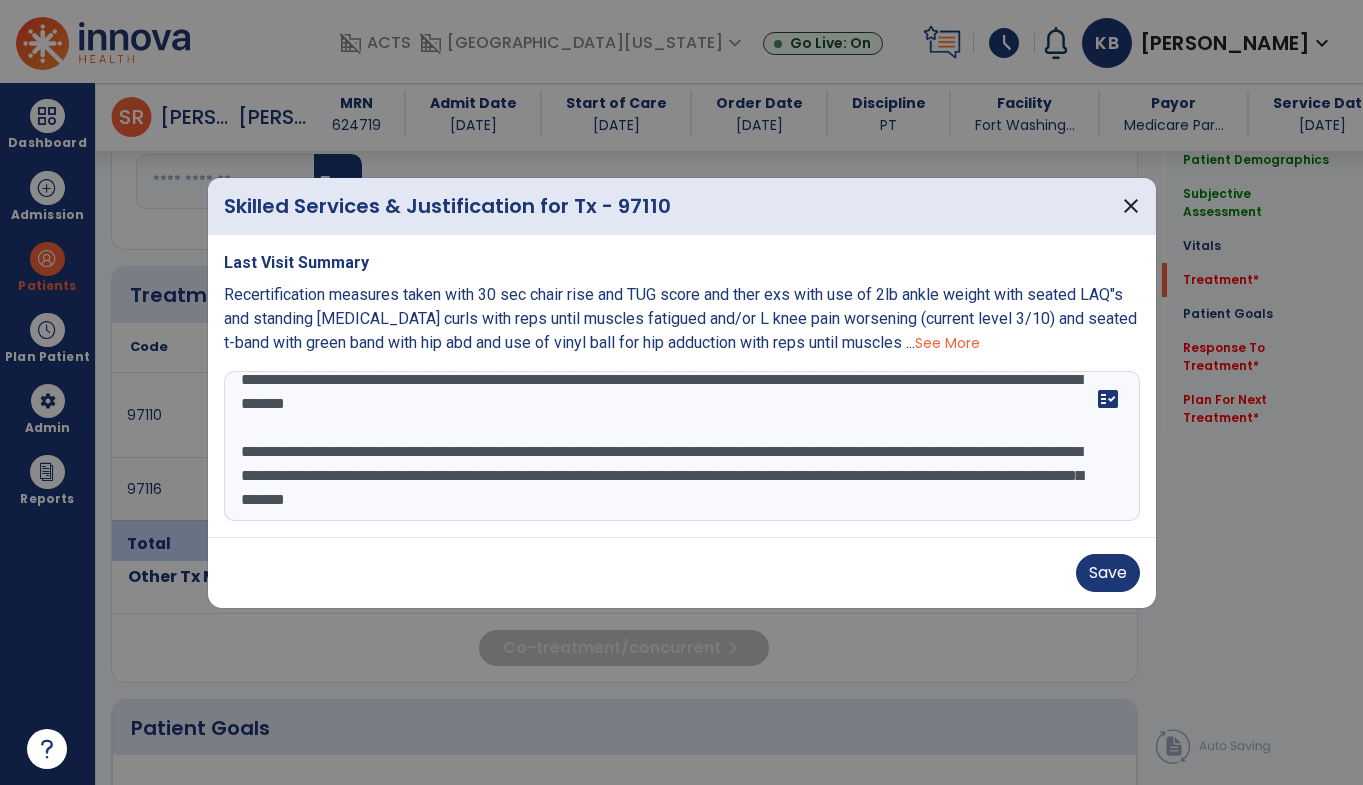 scroll, scrollTop: 75, scrollLeft: 0, axis: vertical 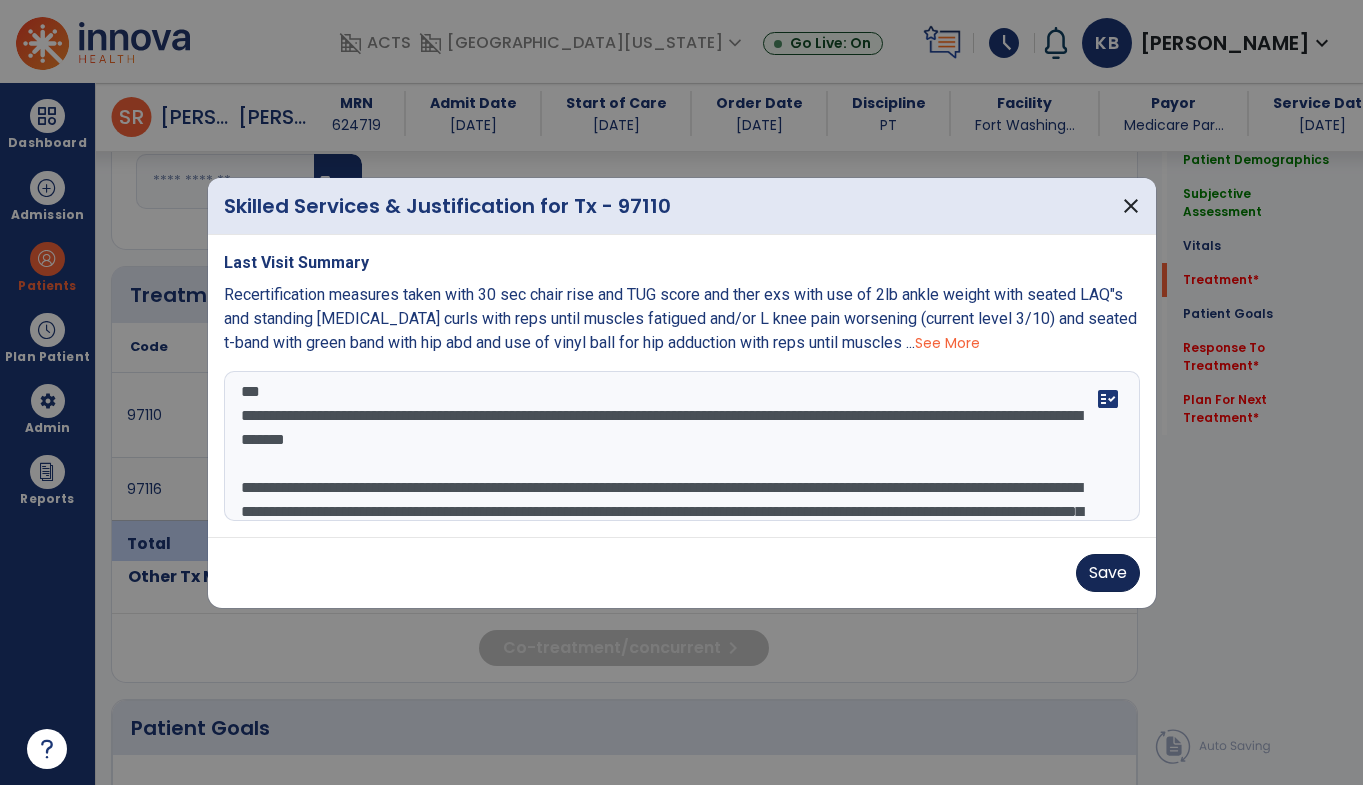 type on "**********" 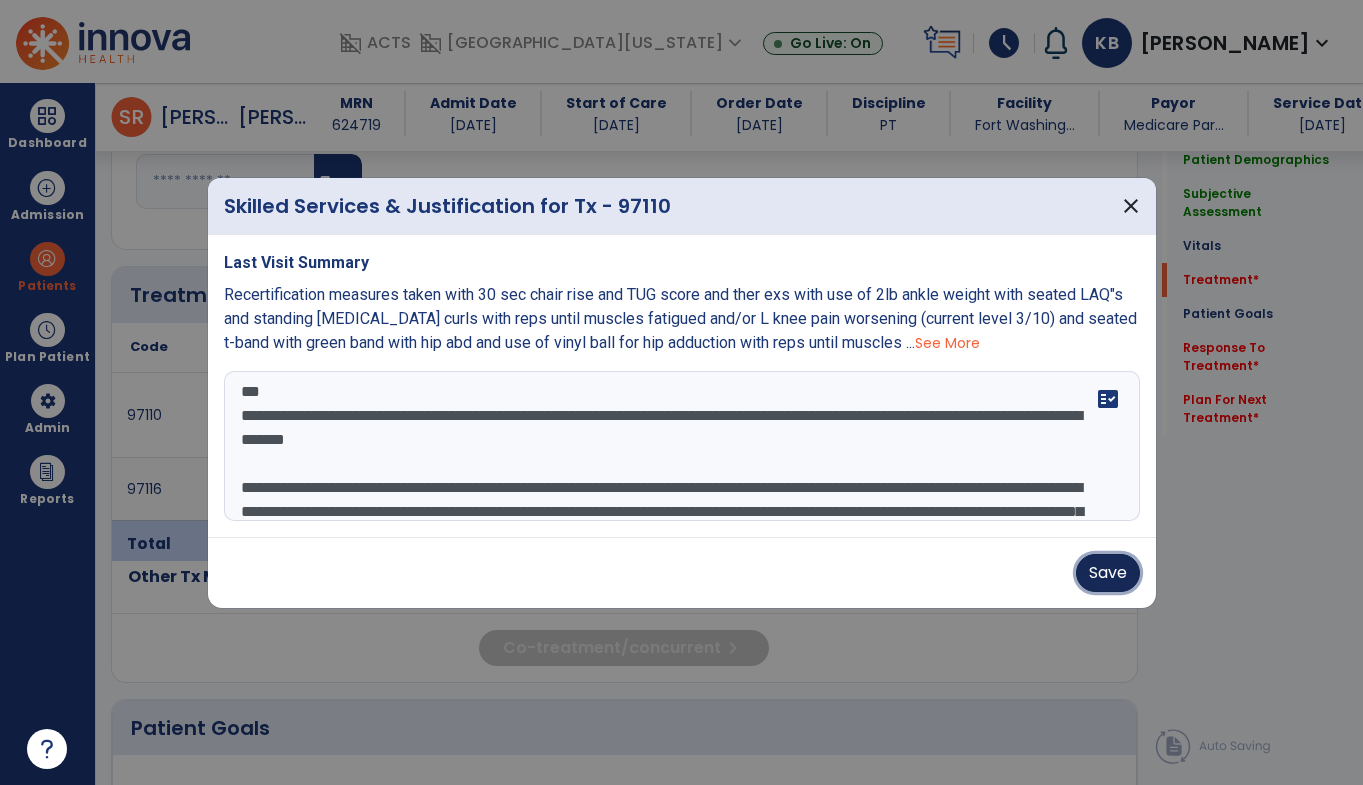 click on "Save" at bounding box center [1108, 573] 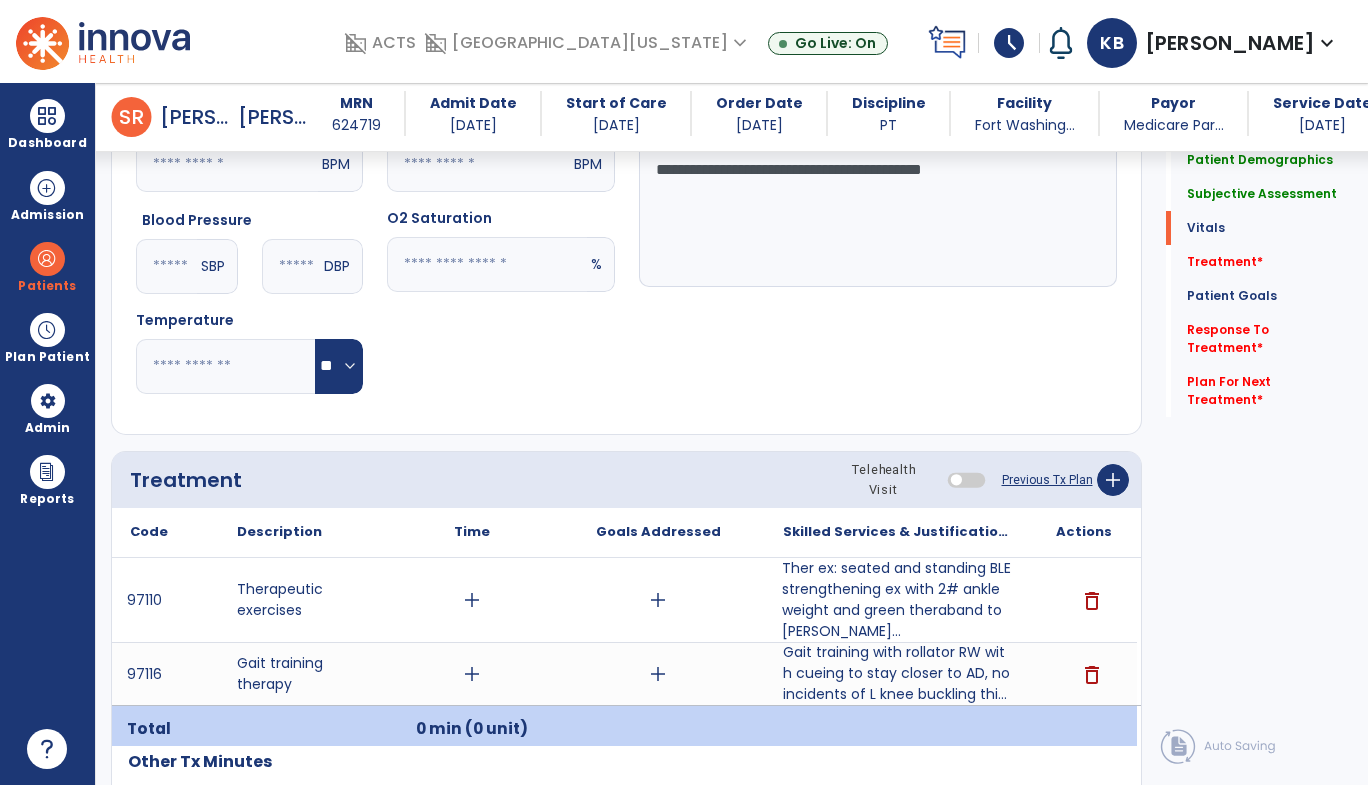 scroll, scrollTop: 885, scrollLeft: 0, axis: vertical 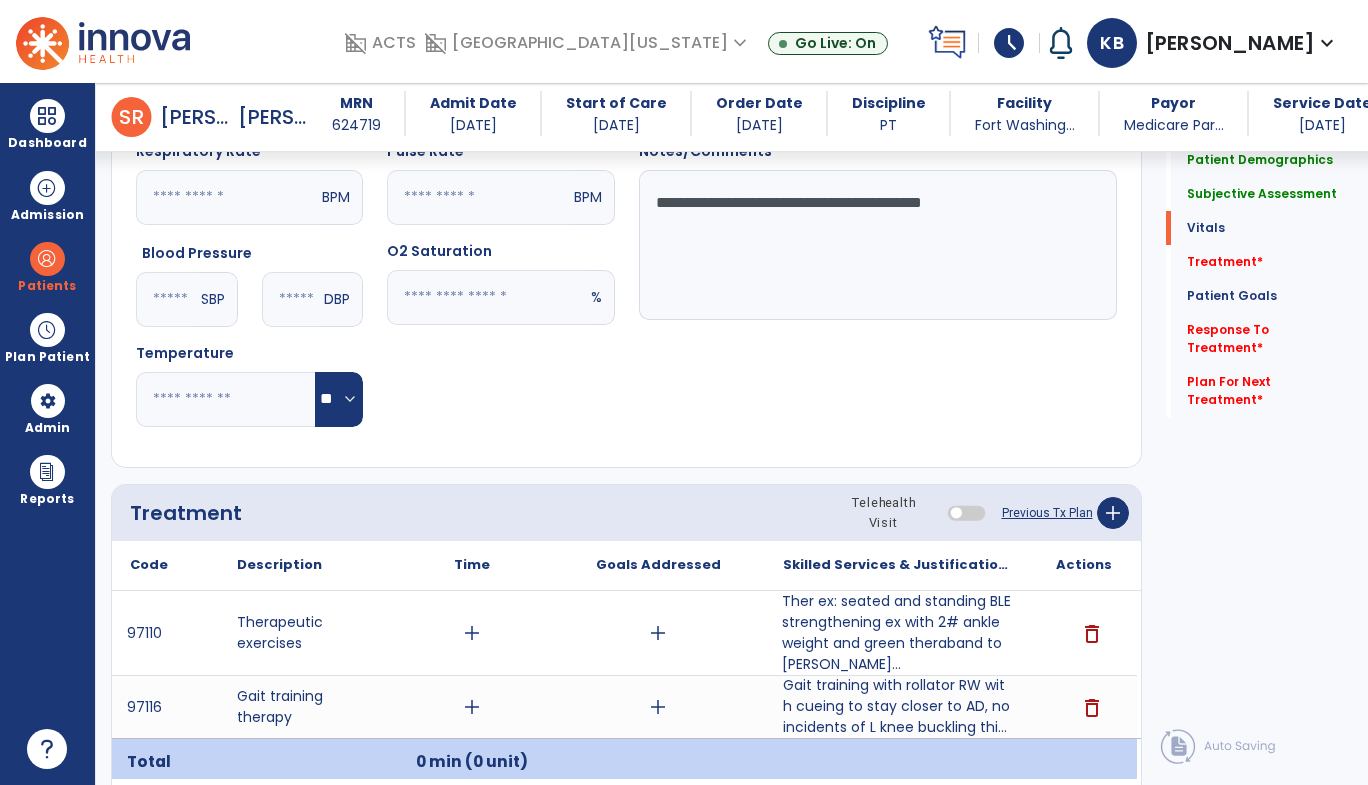 click on "**********" 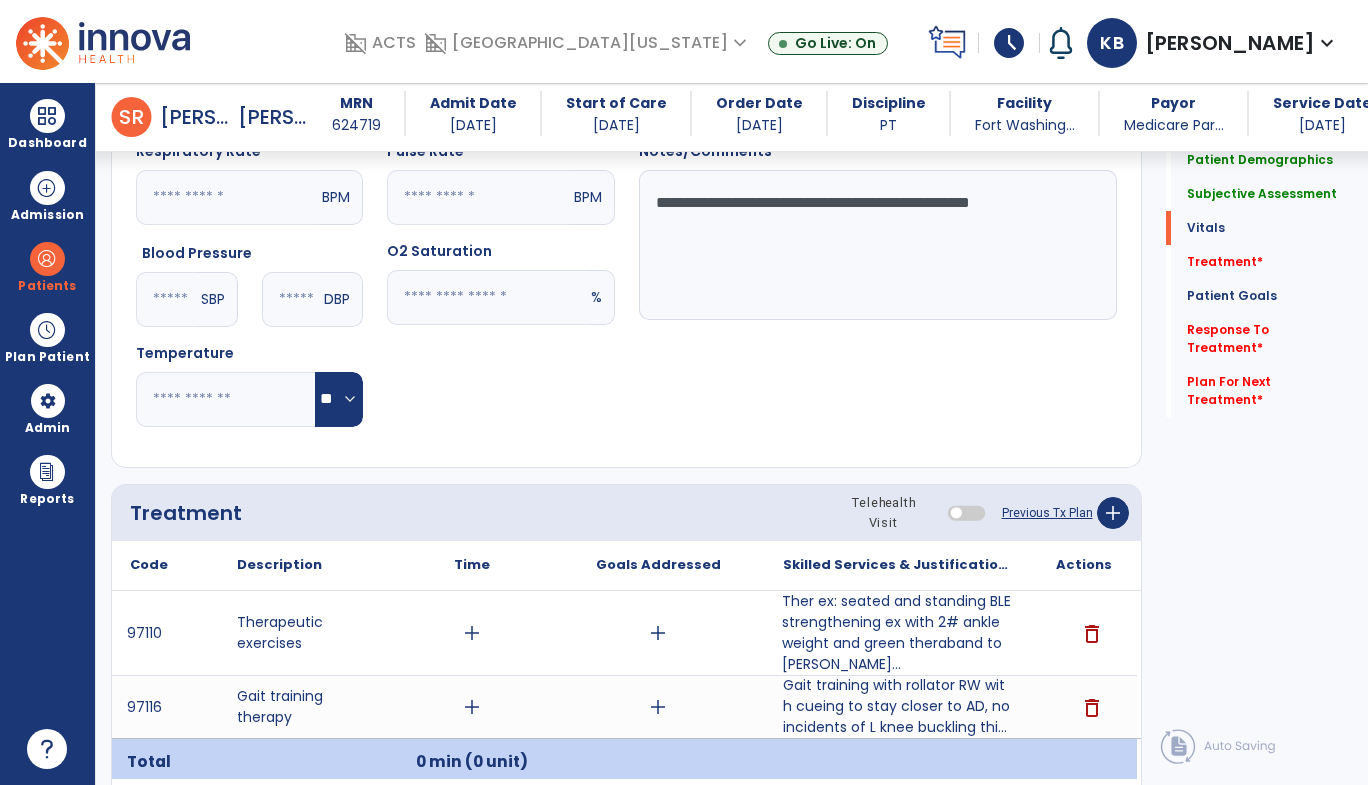 scroll, scrollTop: 935, scrollLeft: 0, axis: vertical 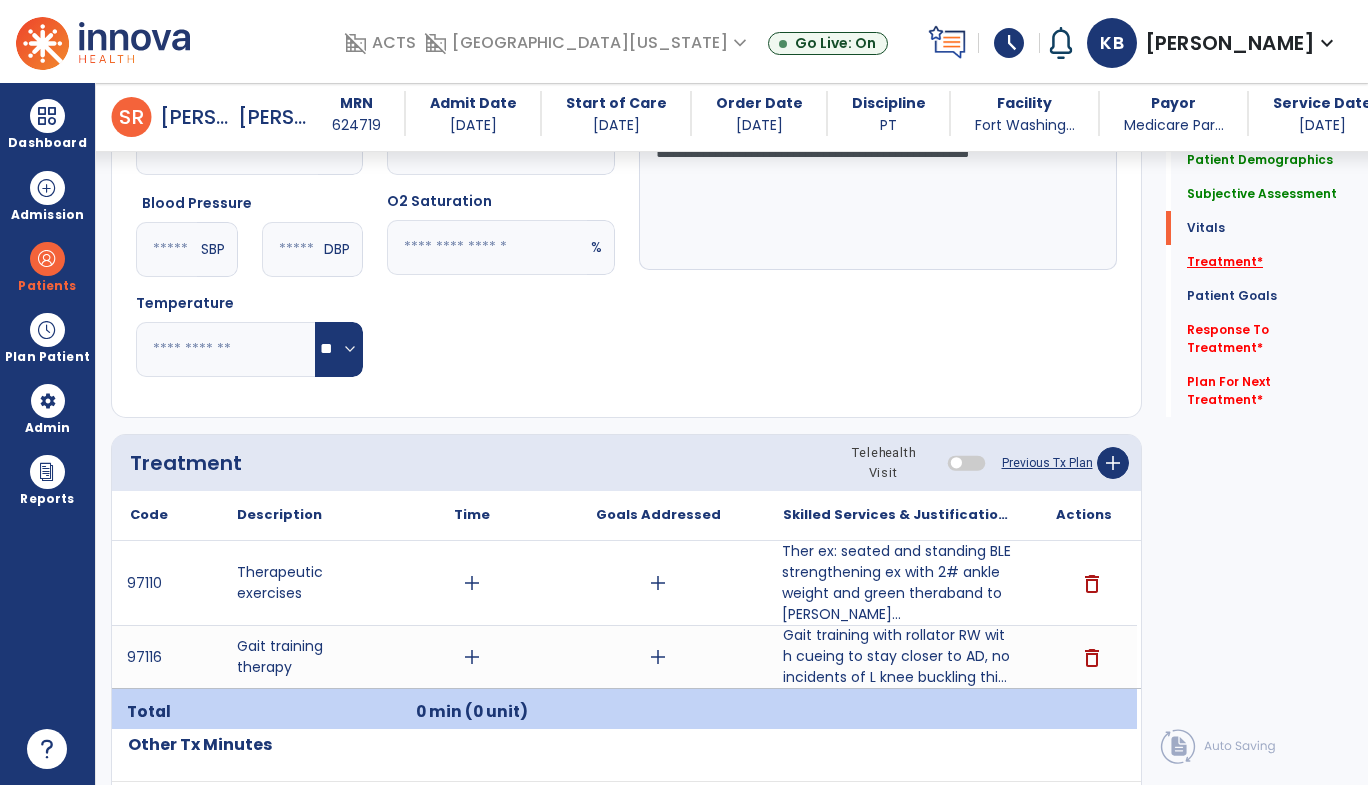 type on "**********" 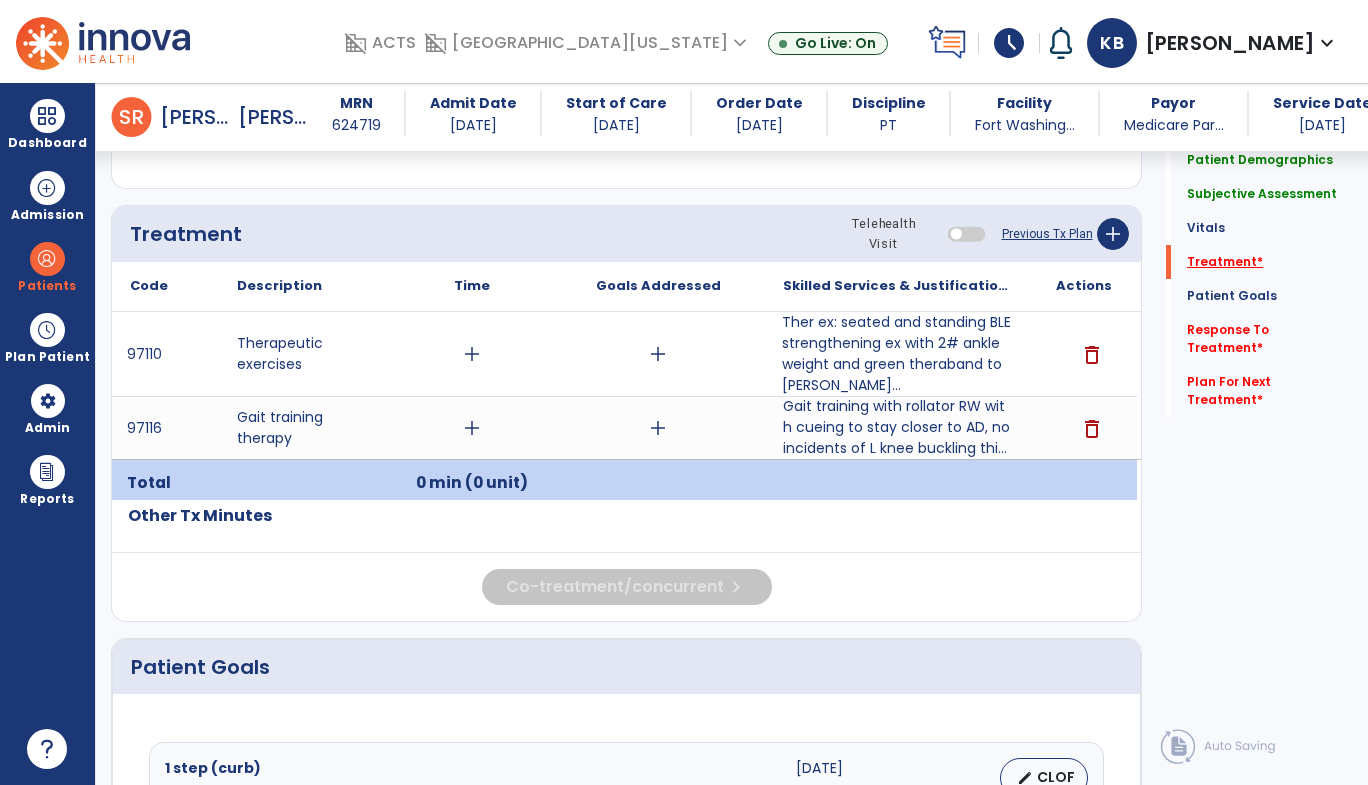 scroll, scrollTop: 1162, scrollLeft: 0, axis: vertical 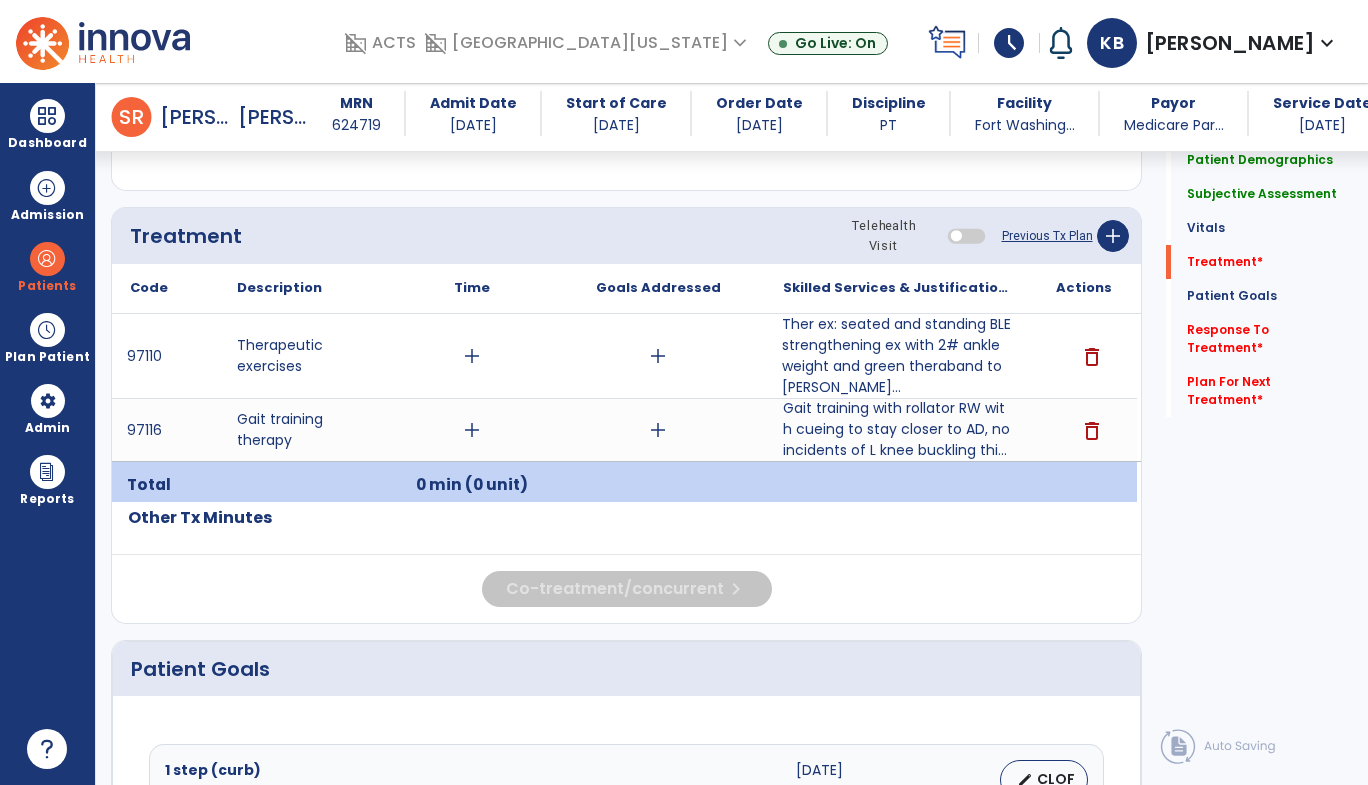 click on "add" at bounding box center (472, 356) 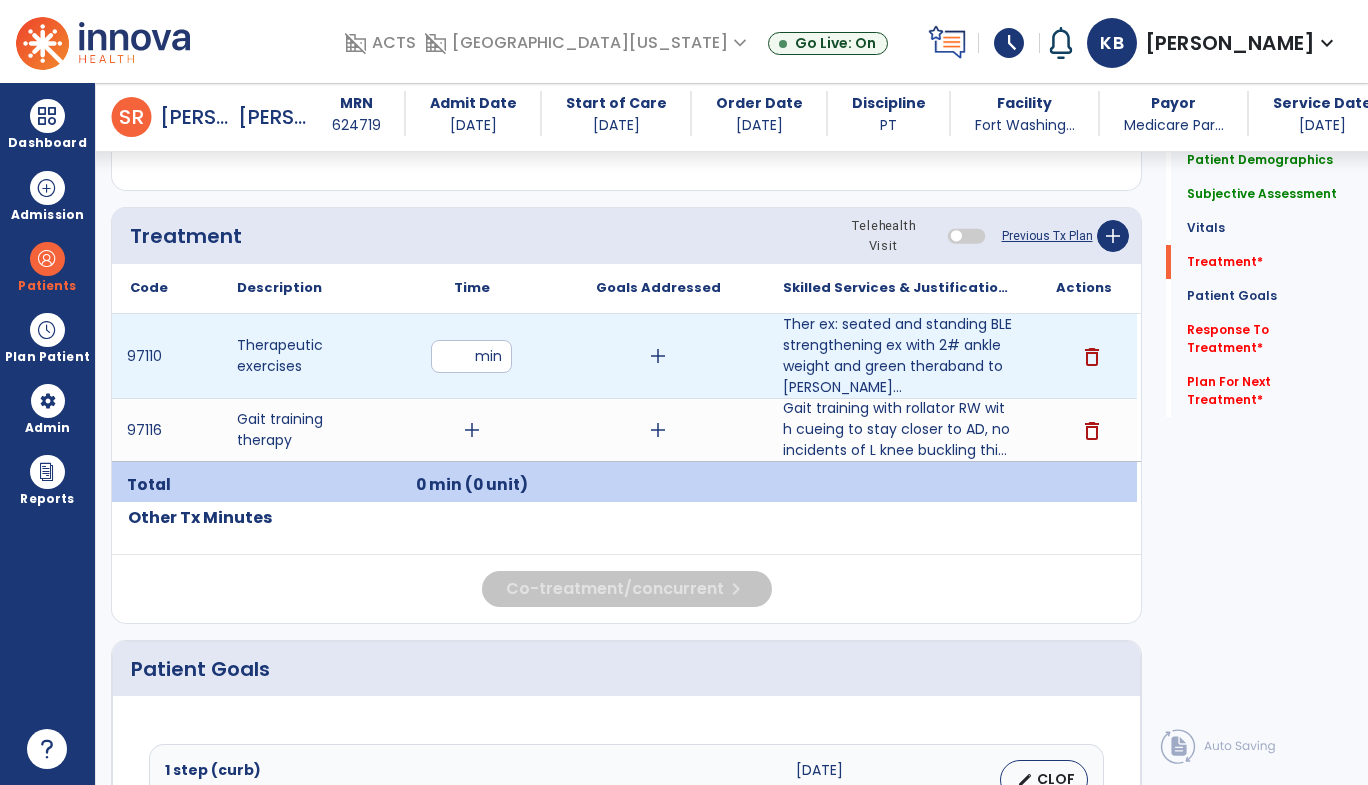 type on "**" 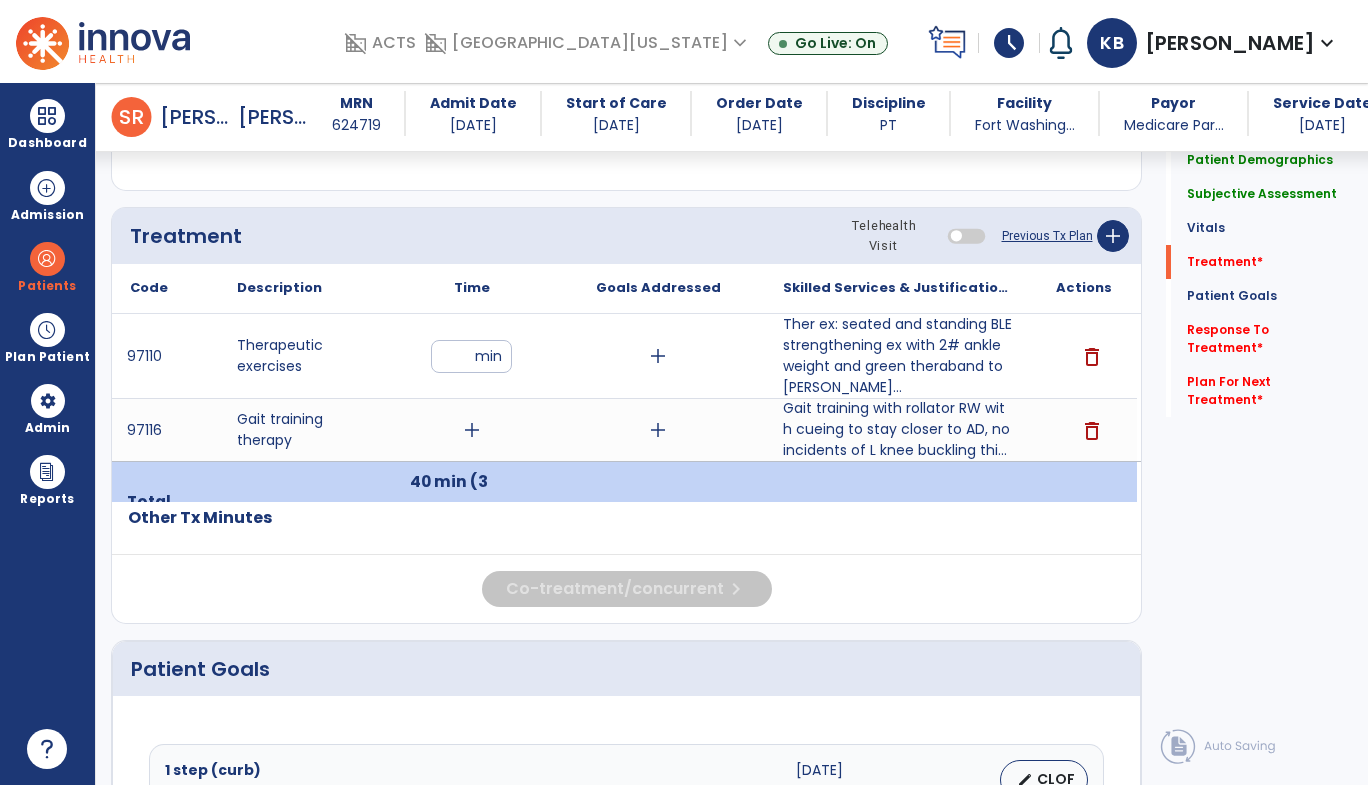 click on "add" at bounding box center (472, 430) 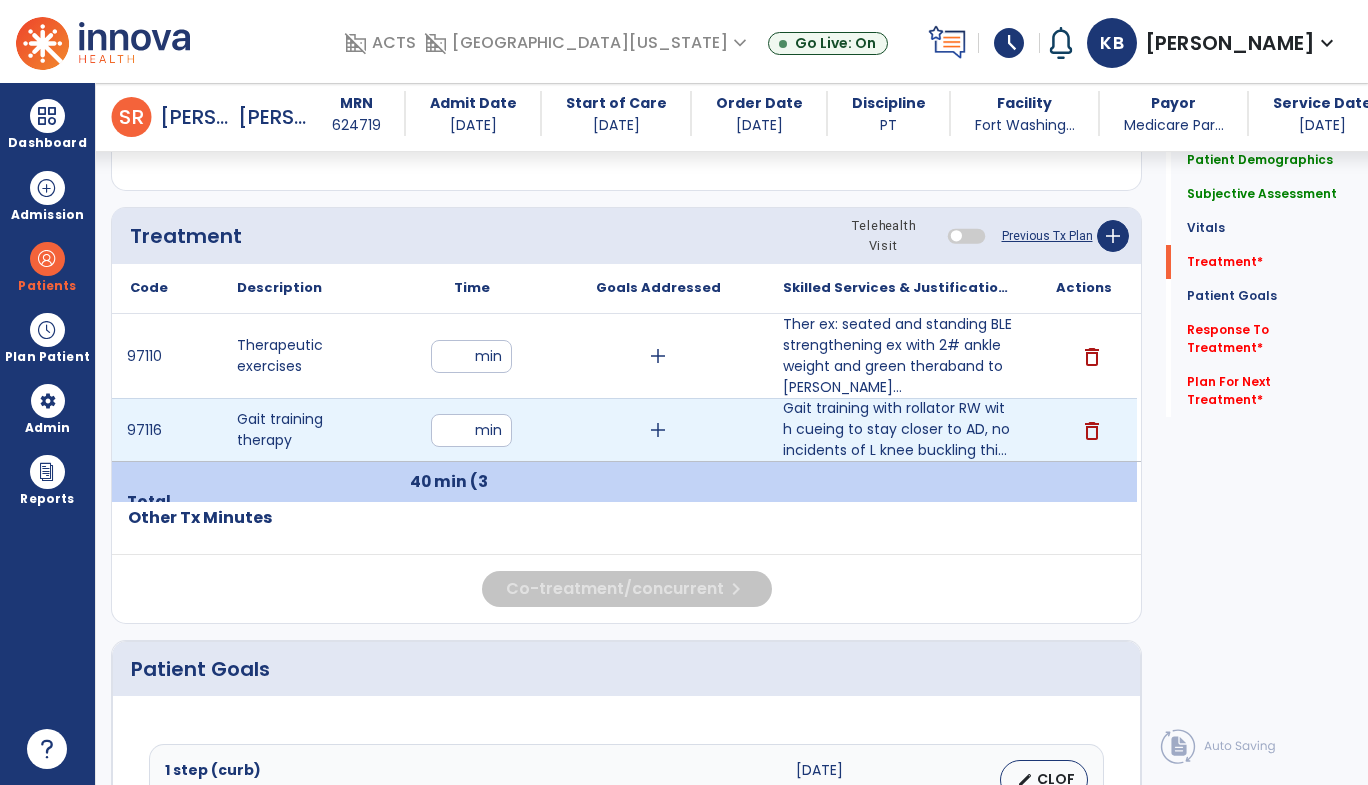 type on "**" 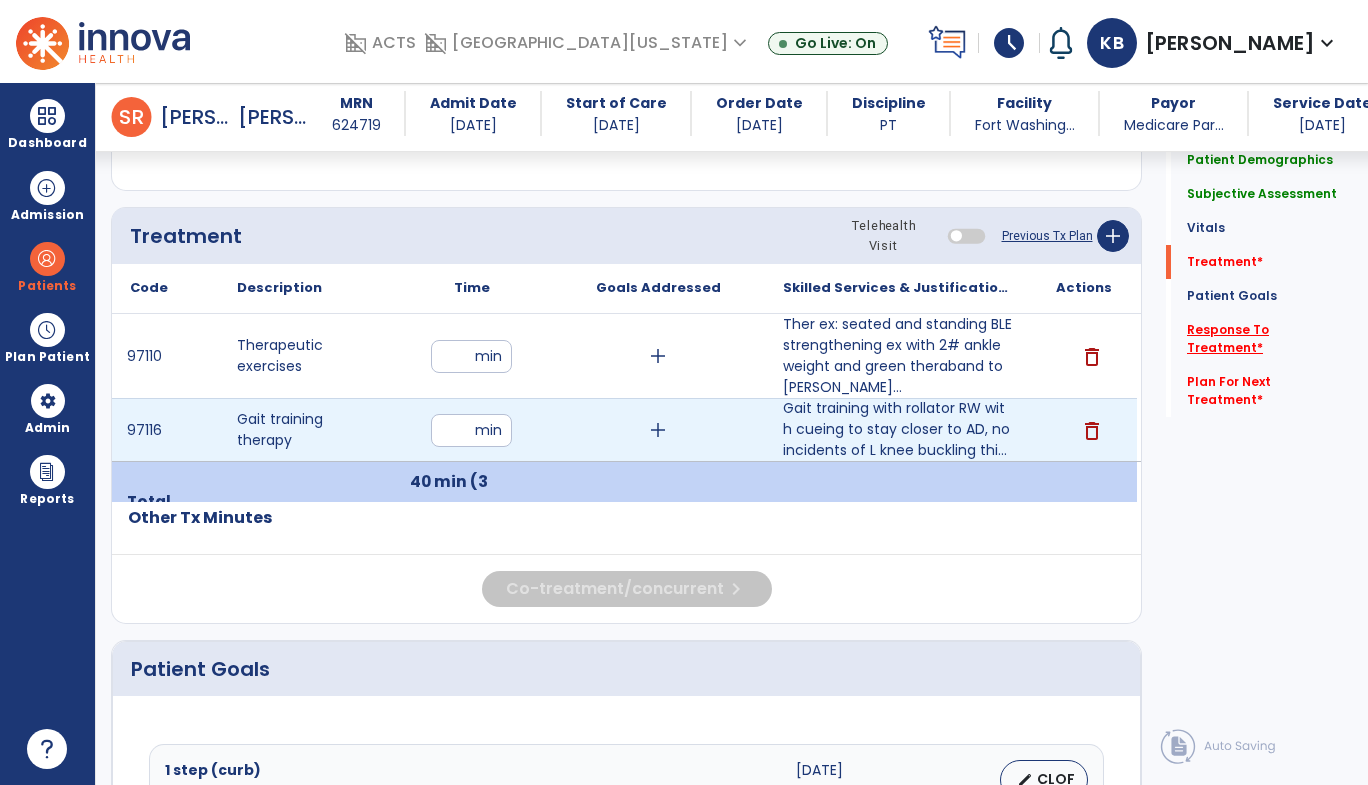 click on "Response To Treatment   *" 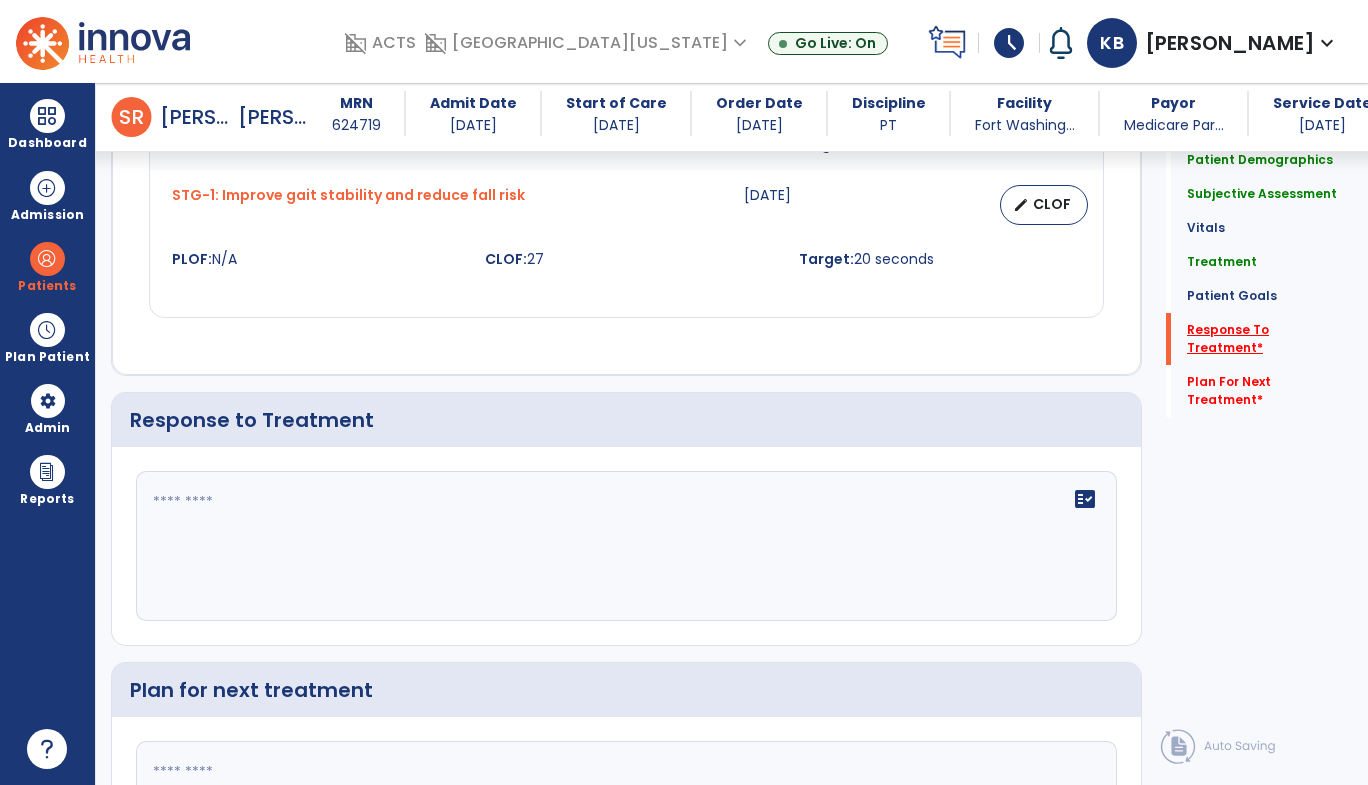 scroll, scrollTop: 2823, scrollLeft: 0, axis: vertical 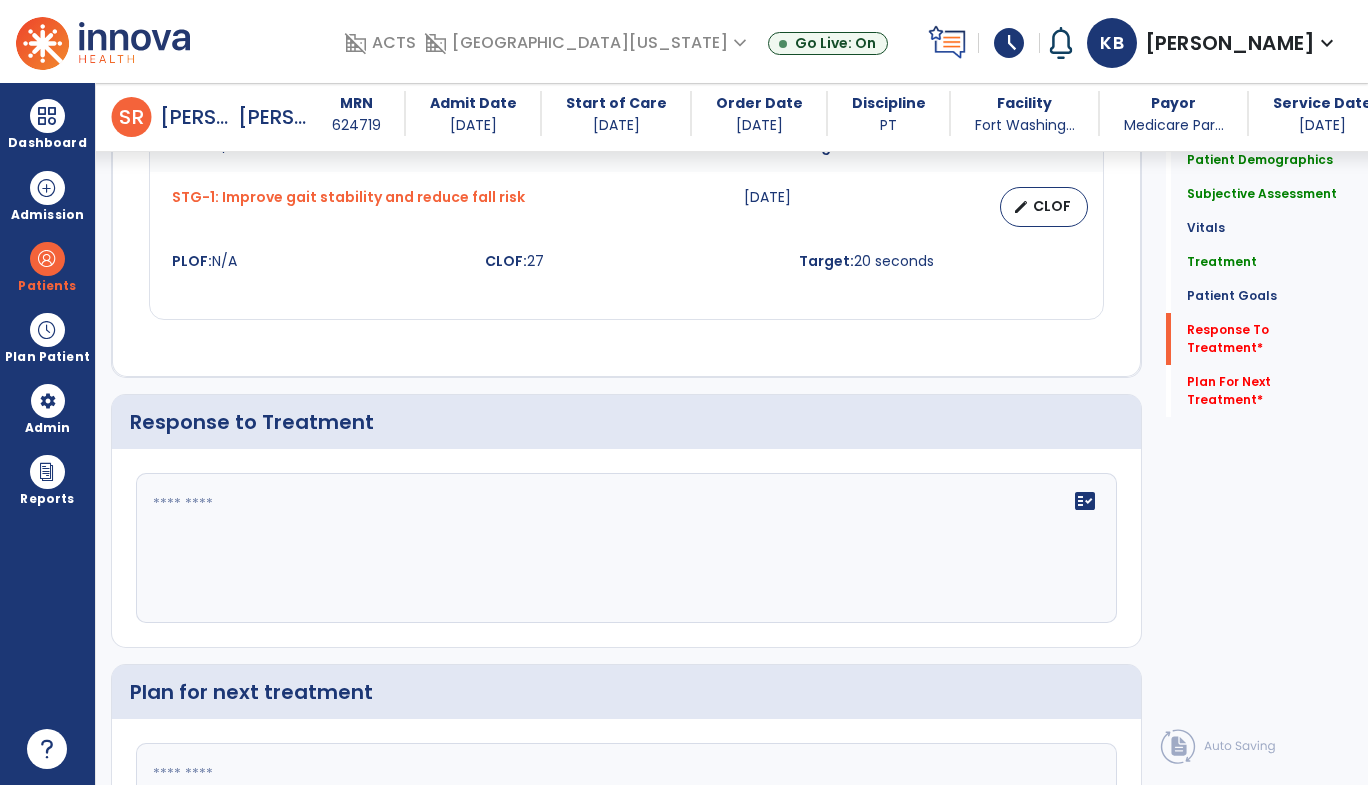click 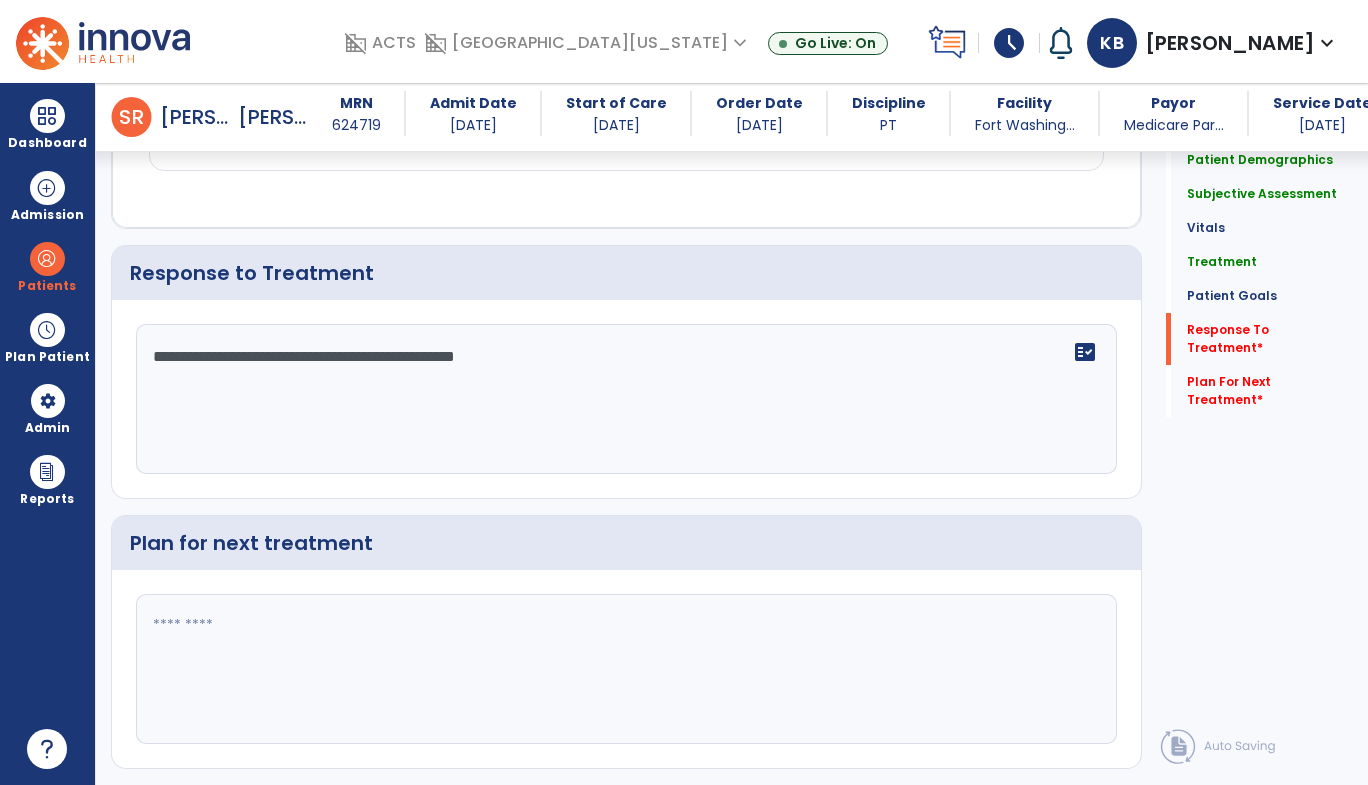 scroll, scrollTop: 2972, scrollLeft: 0, axis: vertical 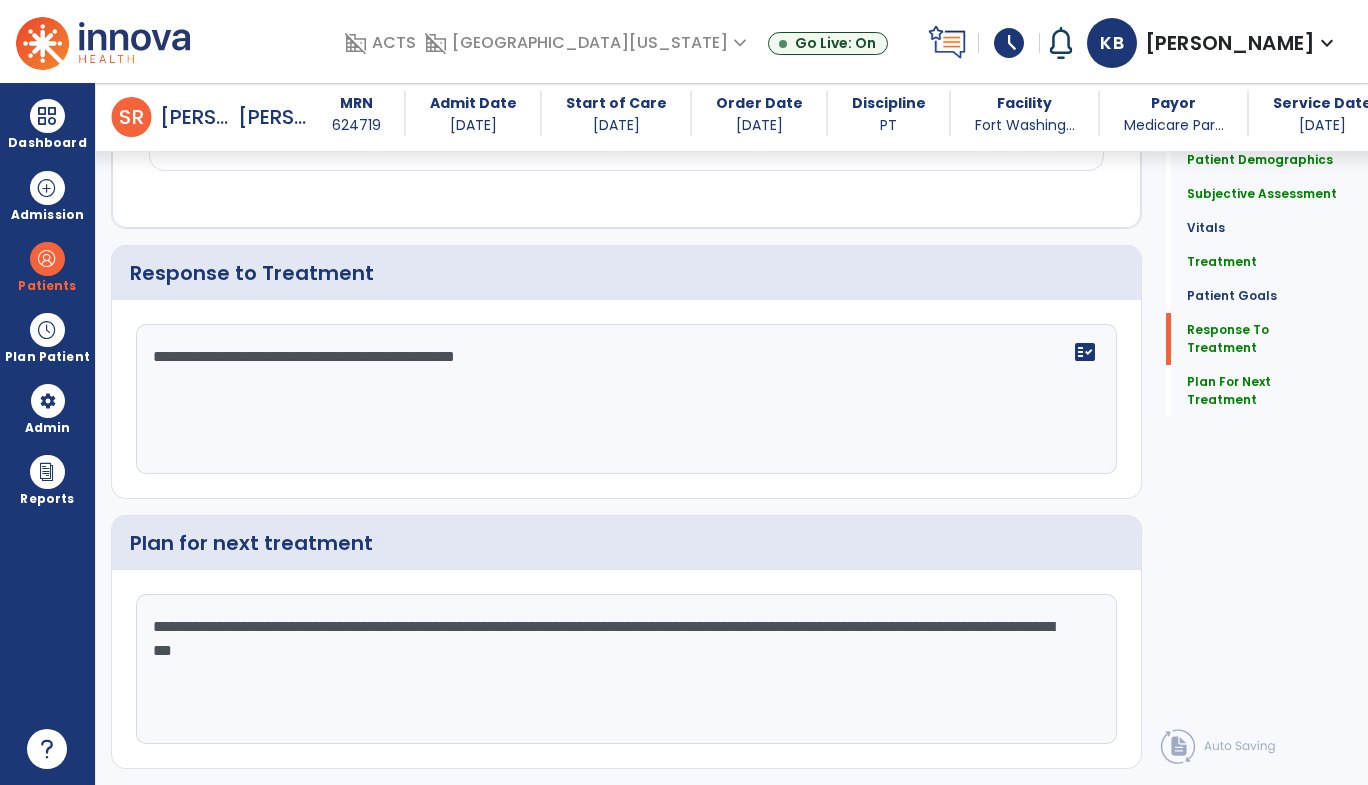 click on "**********" 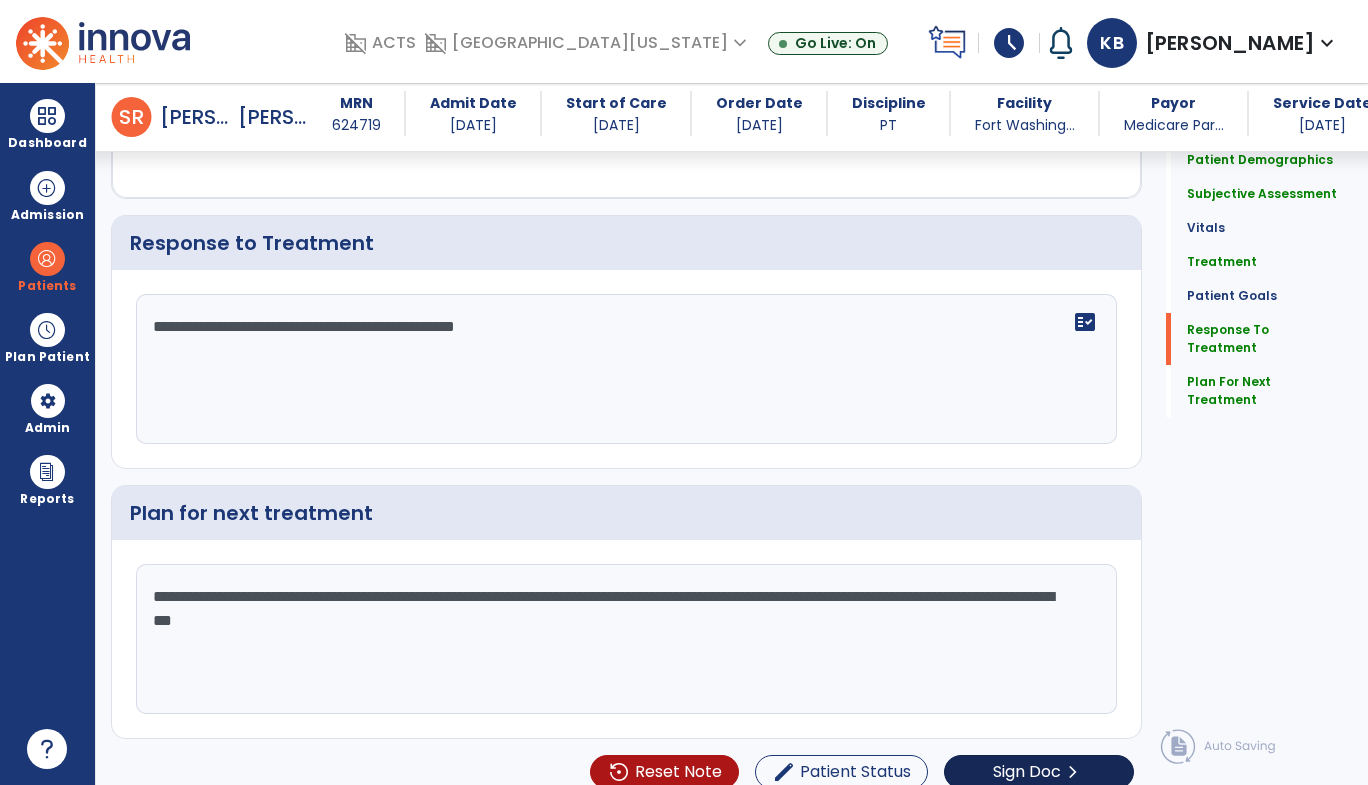 type on "**********" 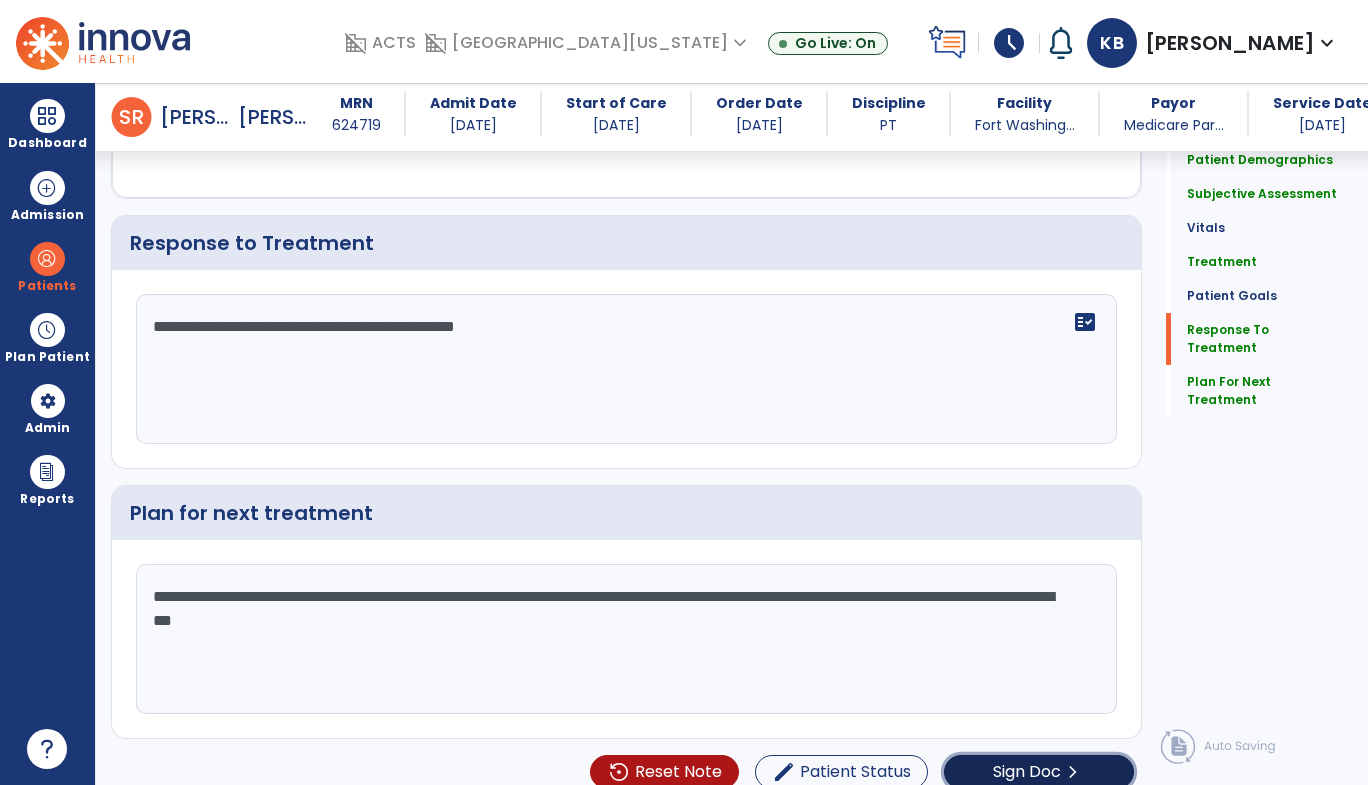 click on "Sign Doc" 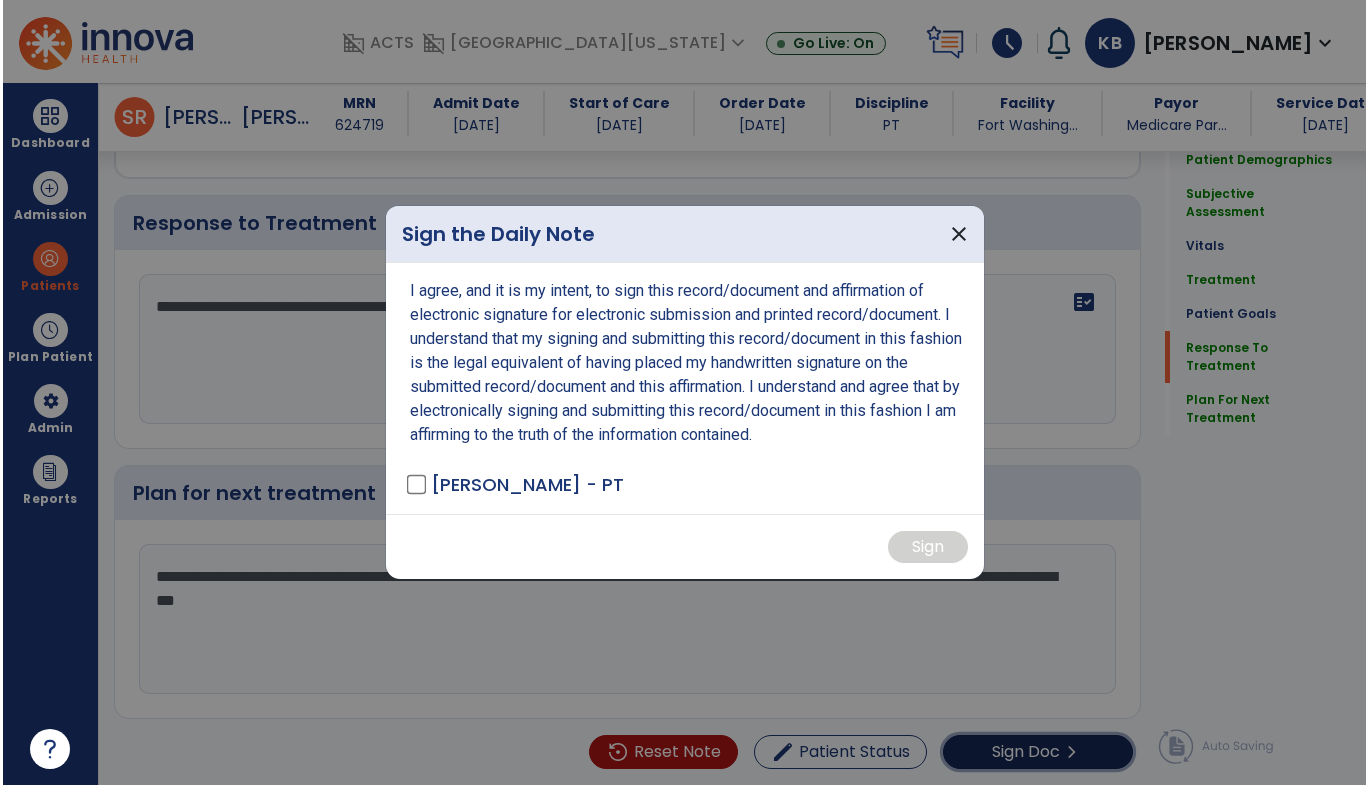 scroll, scrollTop: 3023, scrollLeft: 0, axis: vertical 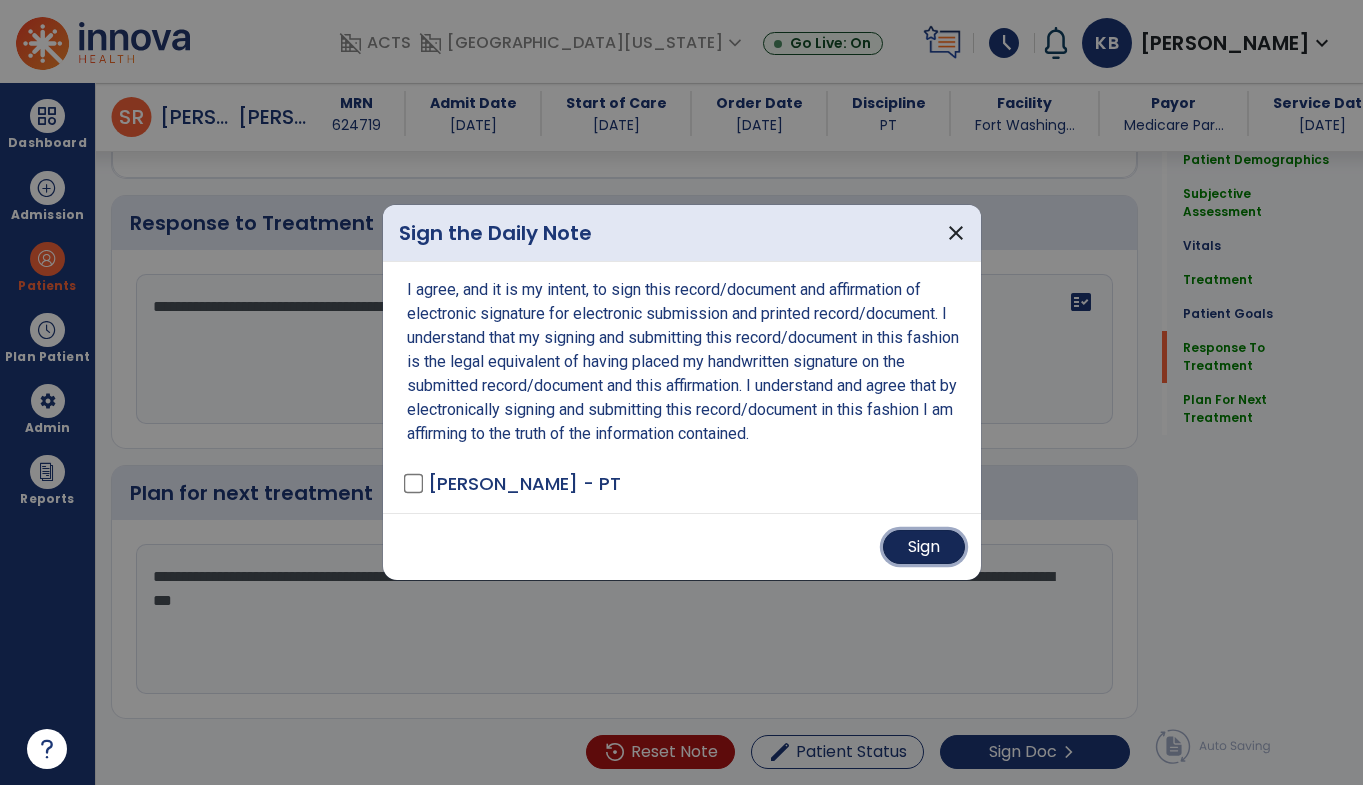 click on "Sign" at bounding box center (924, 547) 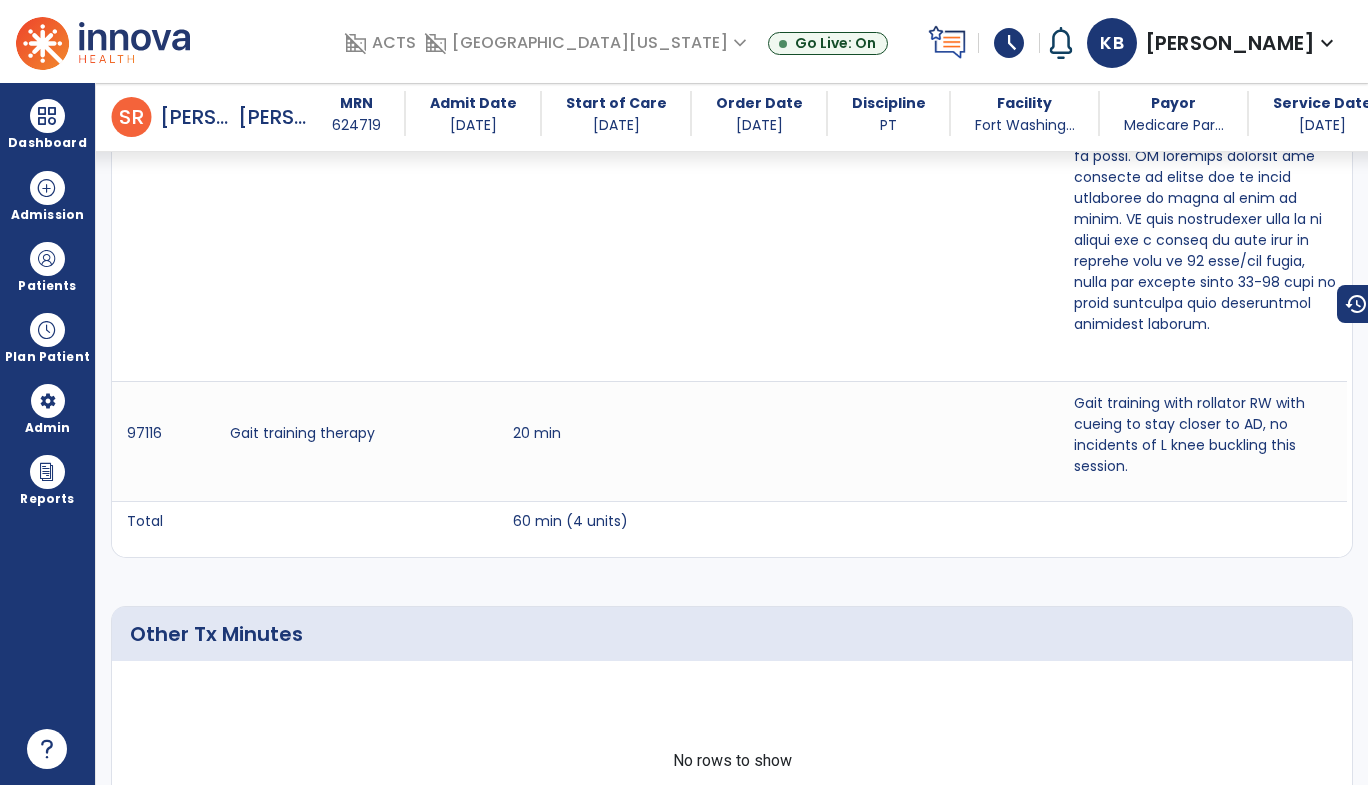scroll, scrollTop: 1986, scrollLeft: 0, axis: vertical 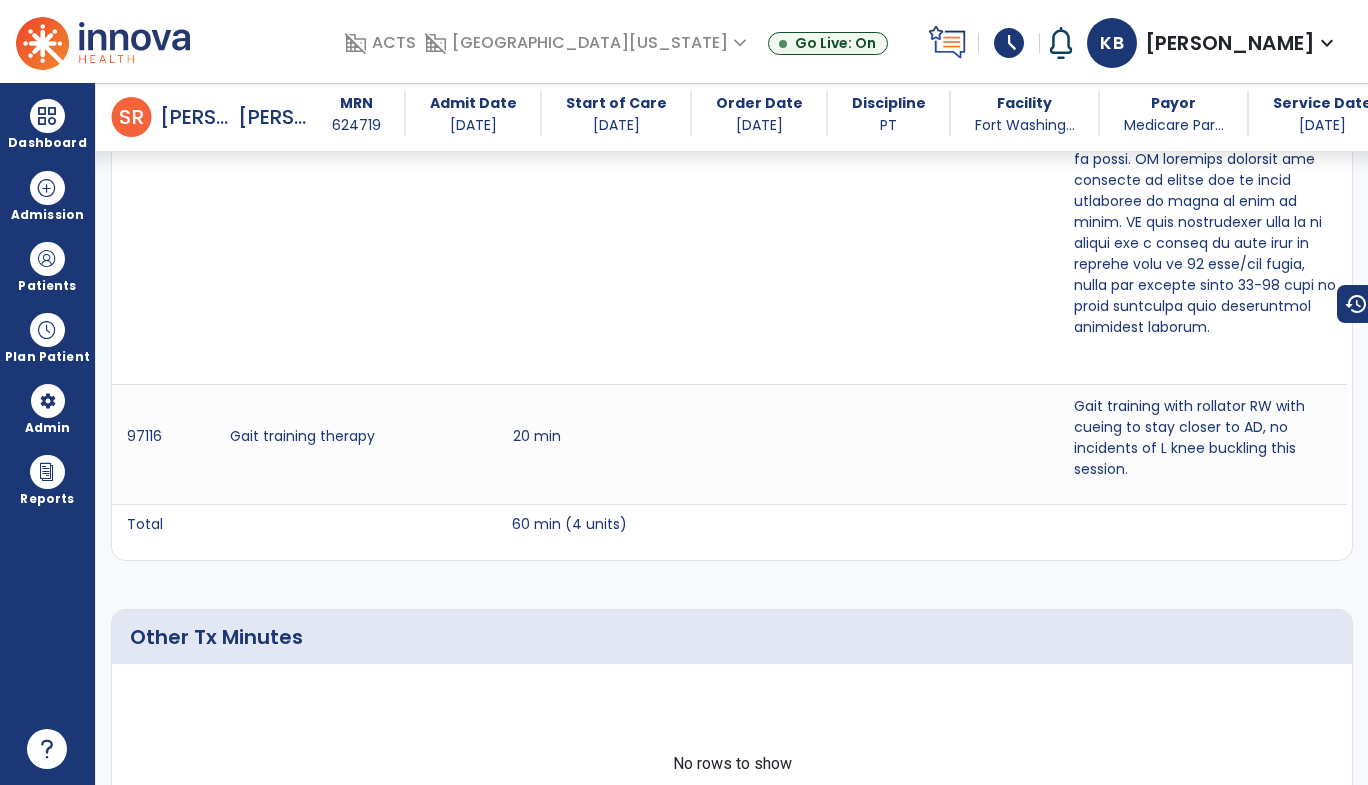 click on "60 min (4 units)" at bounding box center (569, 532) 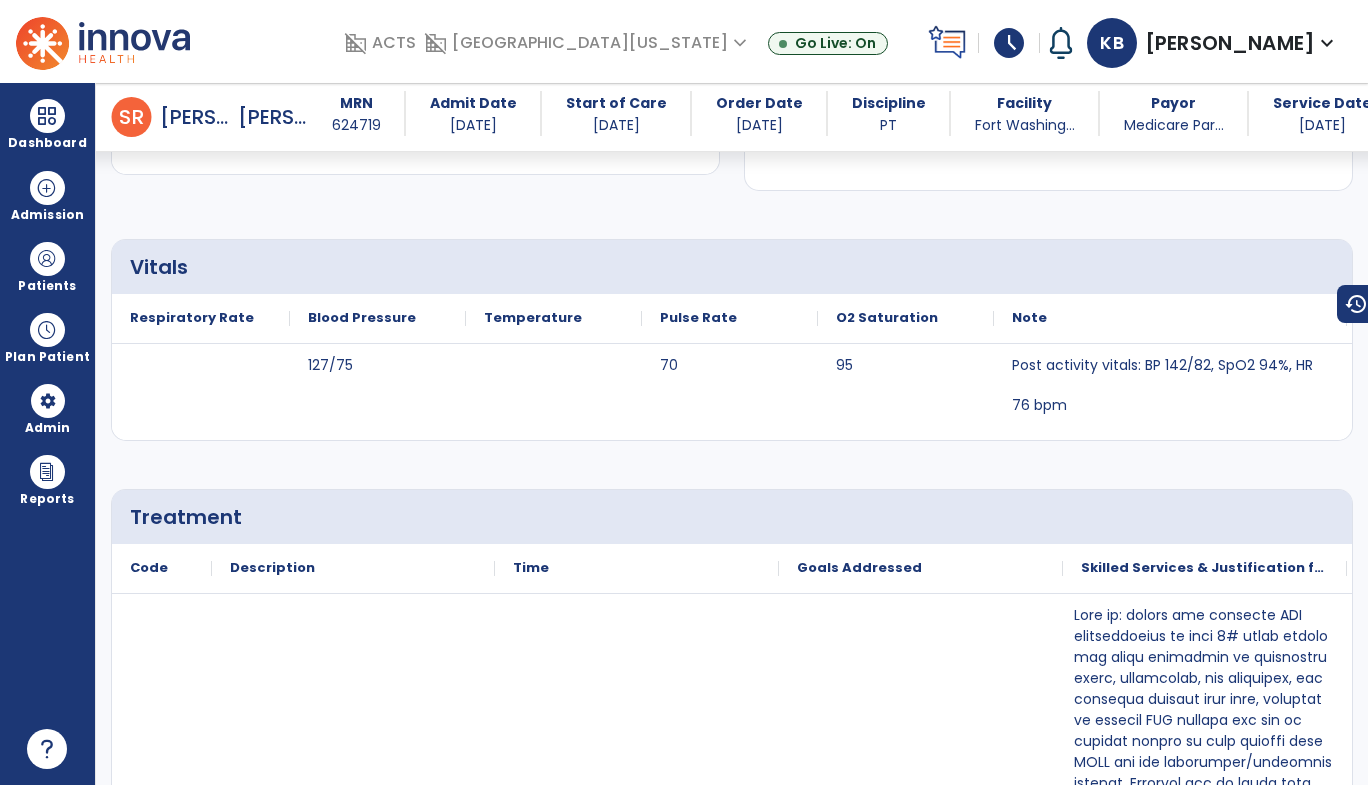 scroll, scrollTop: 330, scrollLeft: 0, axis: vertical 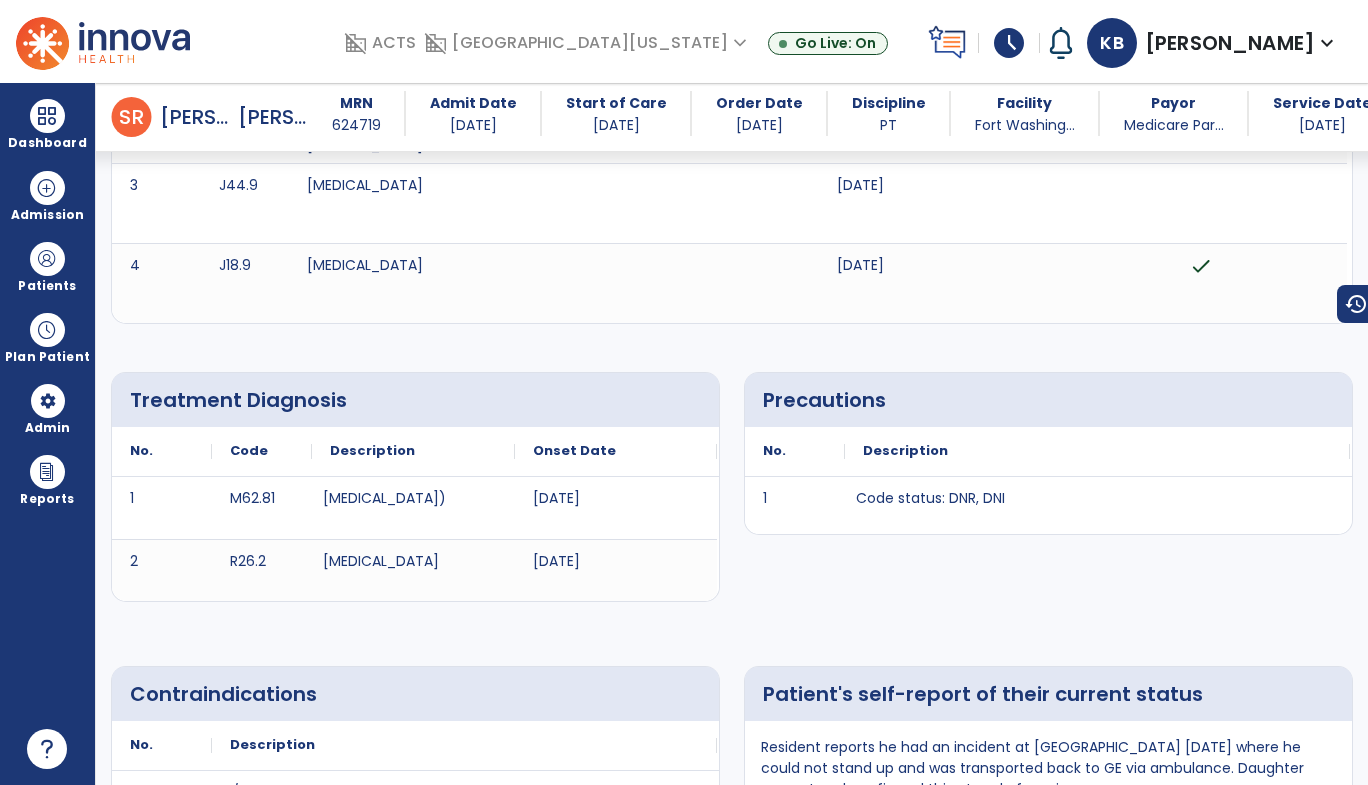 click on "[MEDICAL_DATA]" at bounding box center [421, 63] 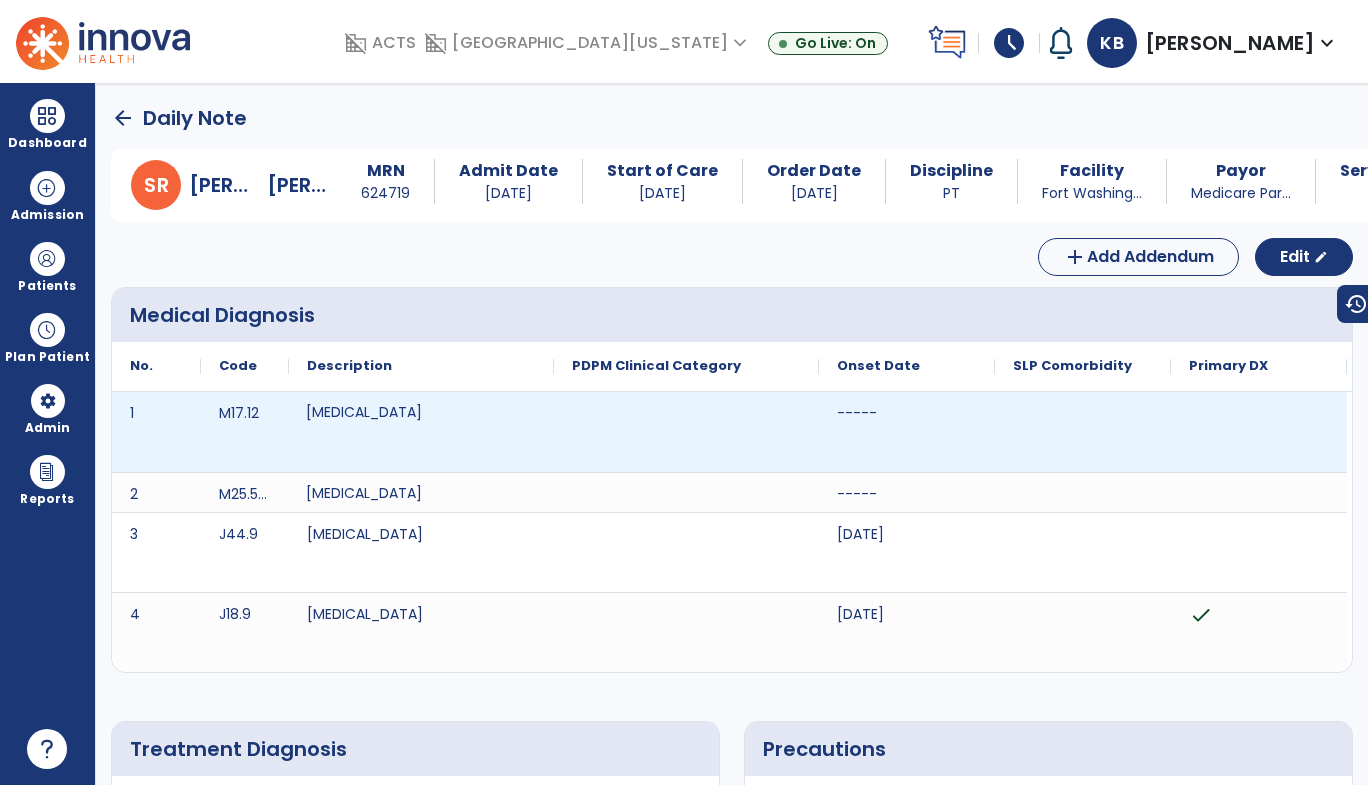 click on "[MEDICAL_DATA]" at bounding box center (421, 493) 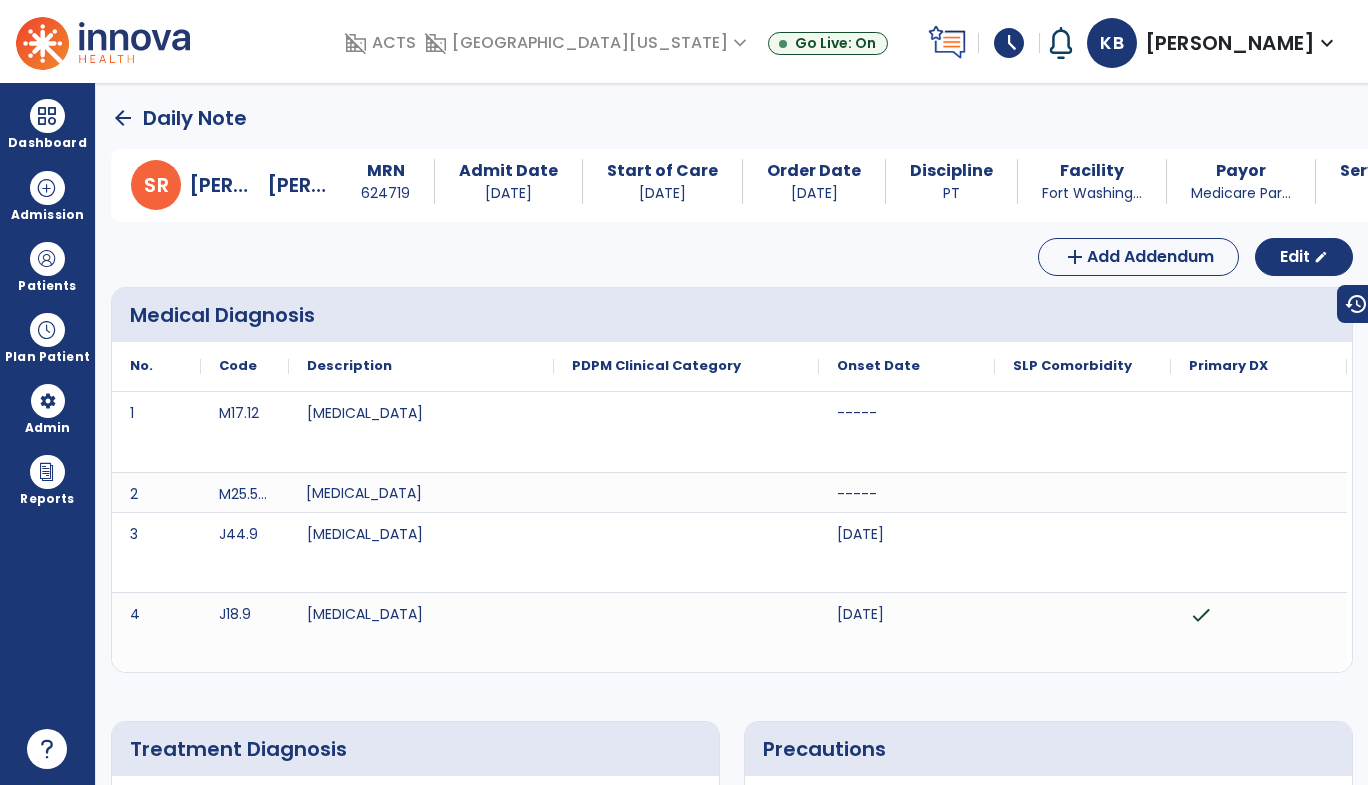 click on "arrow_back" 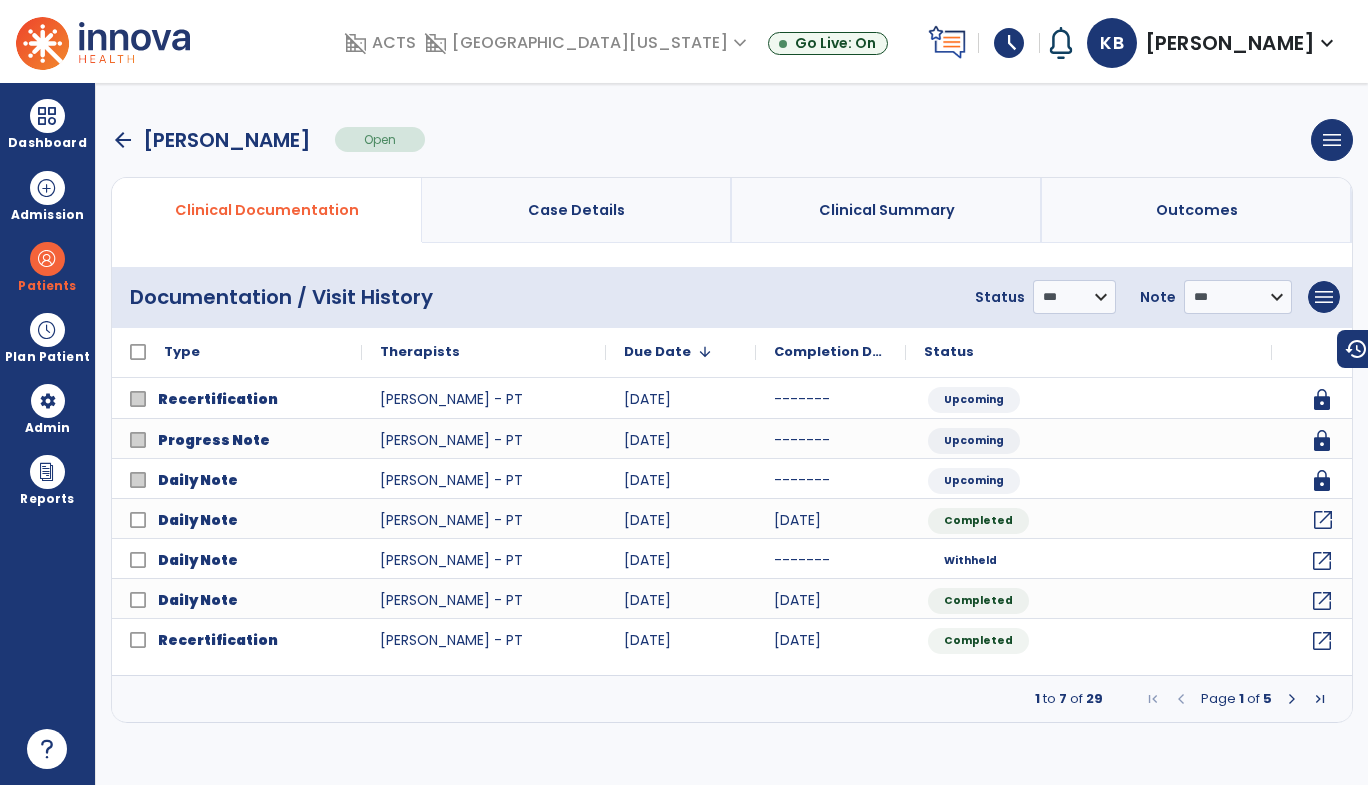 click on "open_in_new" 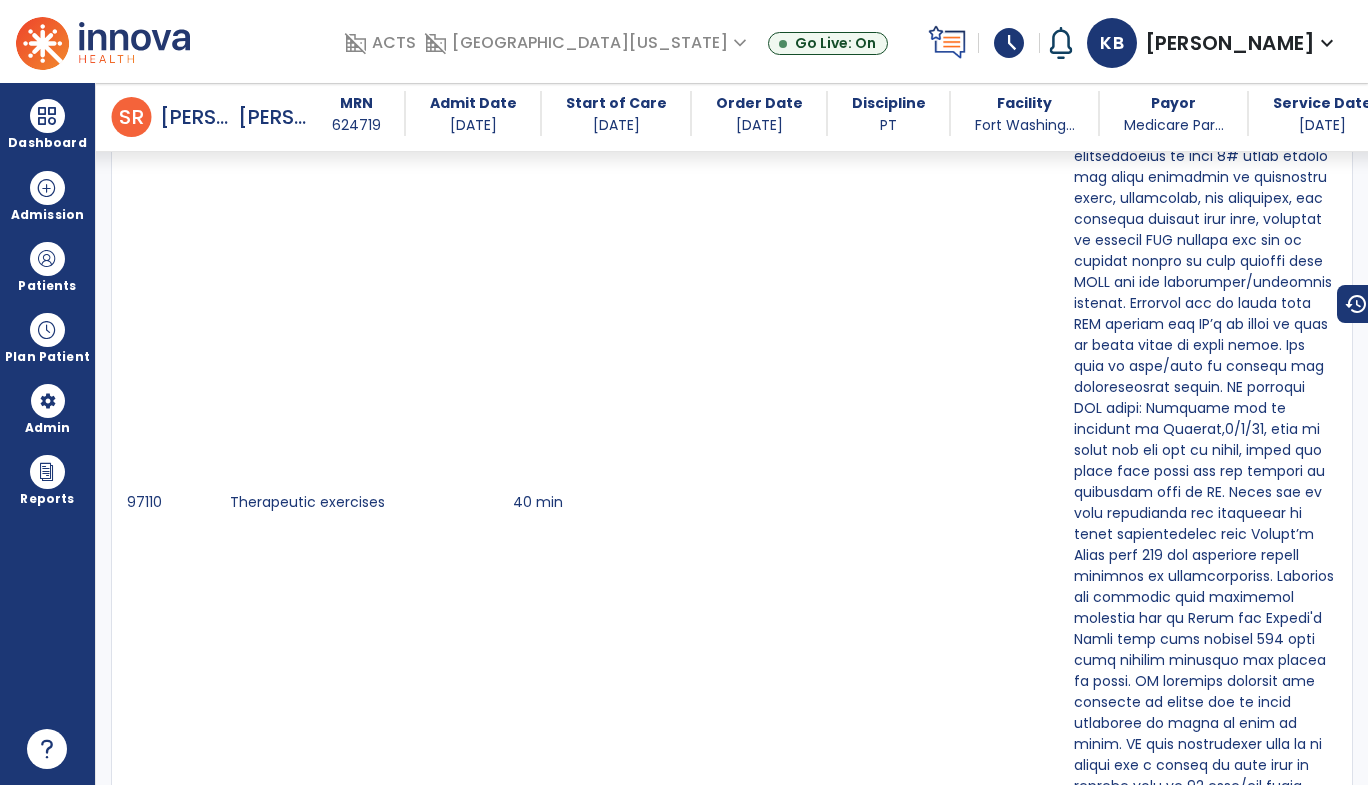 scroll, scrollTop: 1455, scrollLeft: 0, axis: vertical 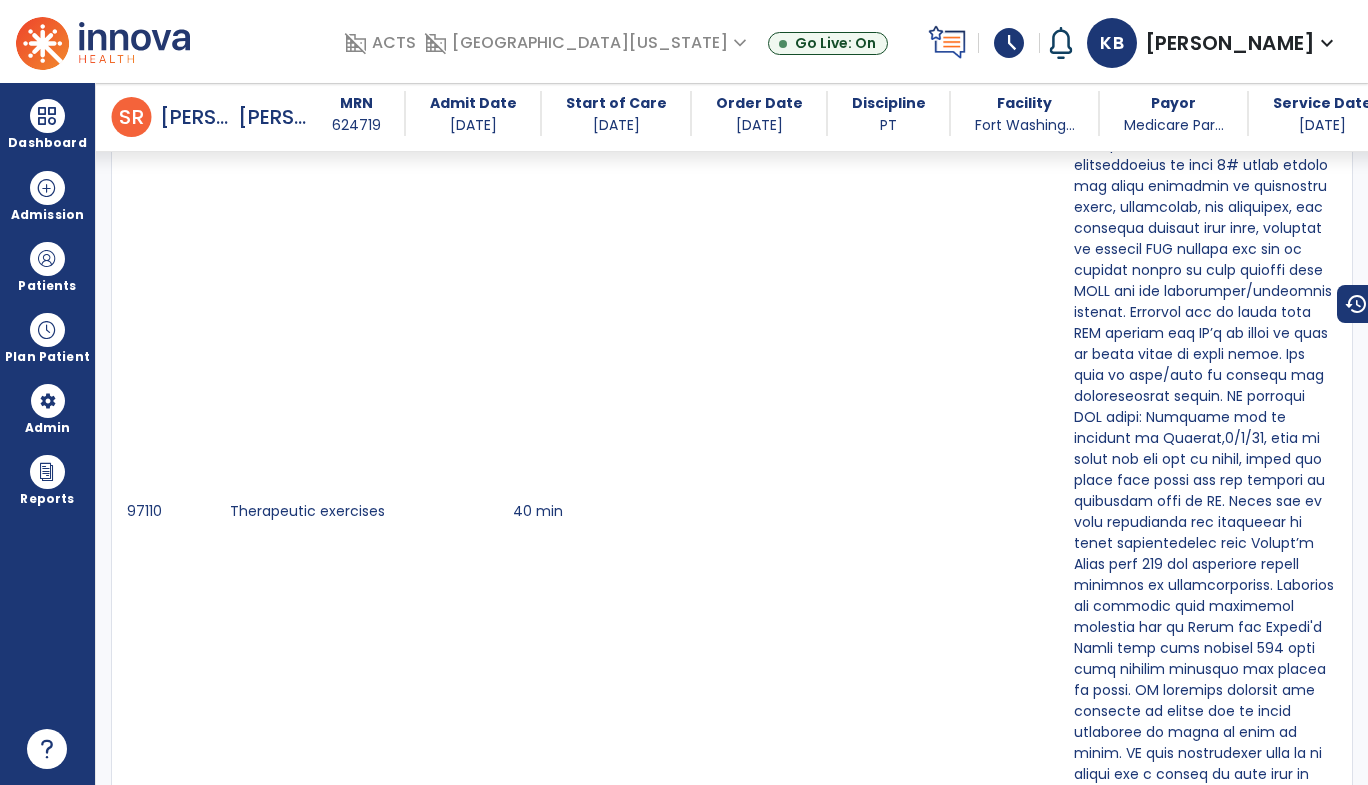 click at bounding box center [921, 519] 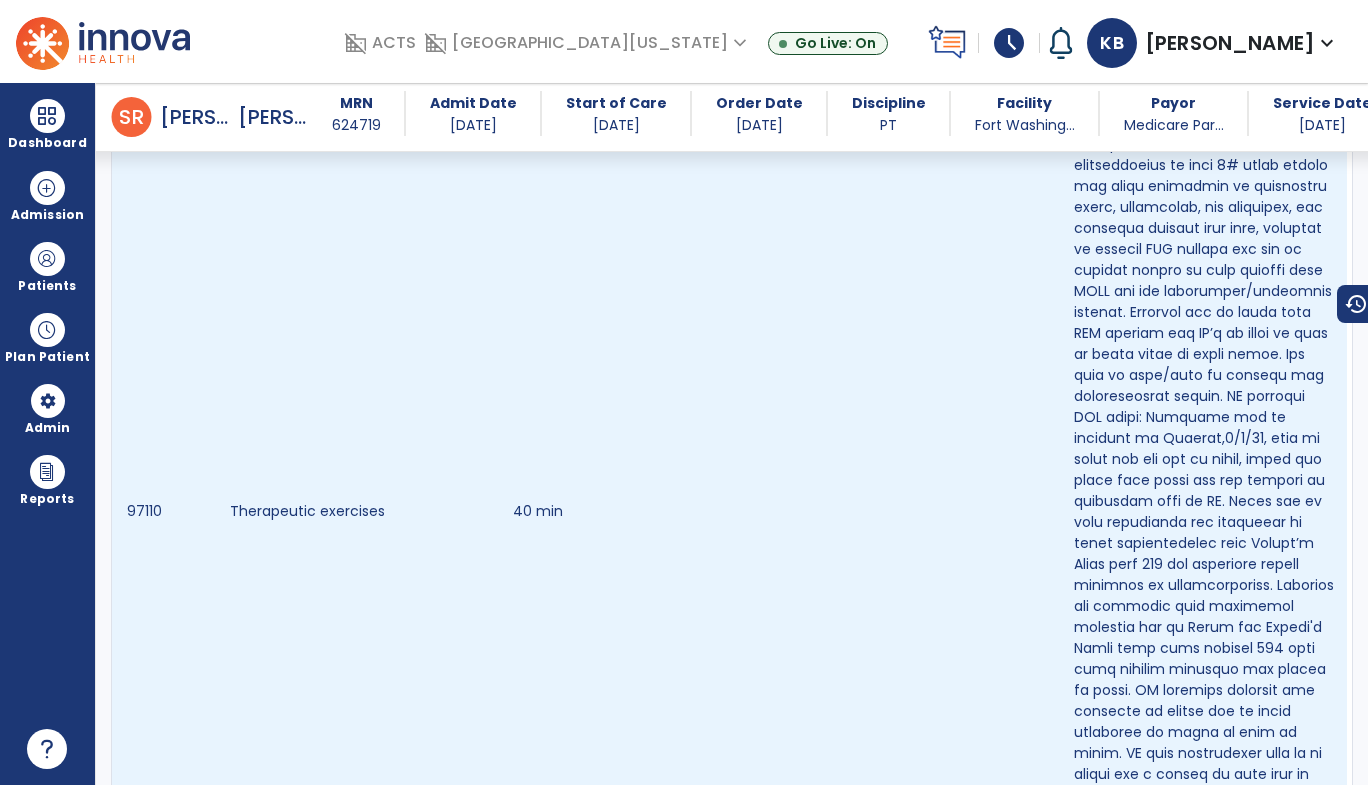 click at bounding box center [921, 519] 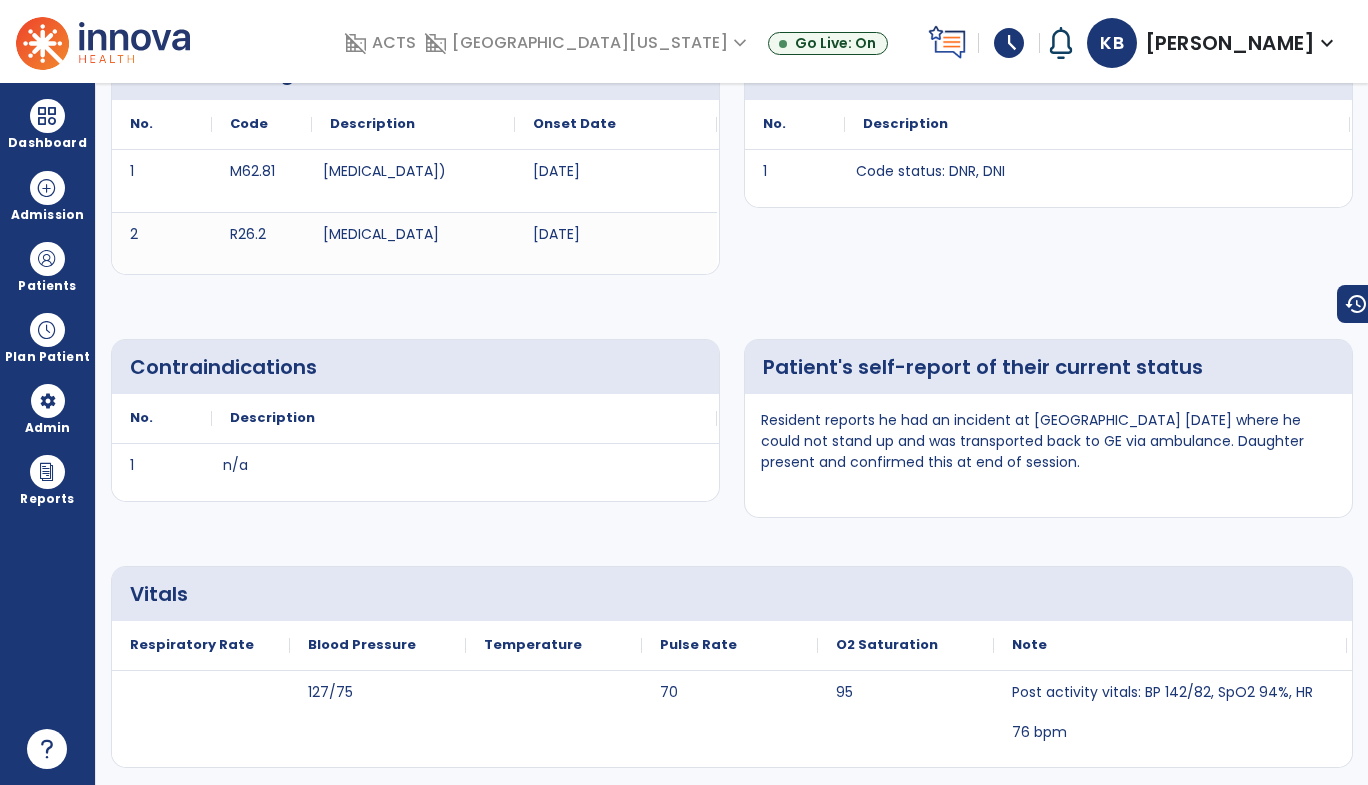 scroll, scrollTop: 0, scrollLeft: 0, axis: both 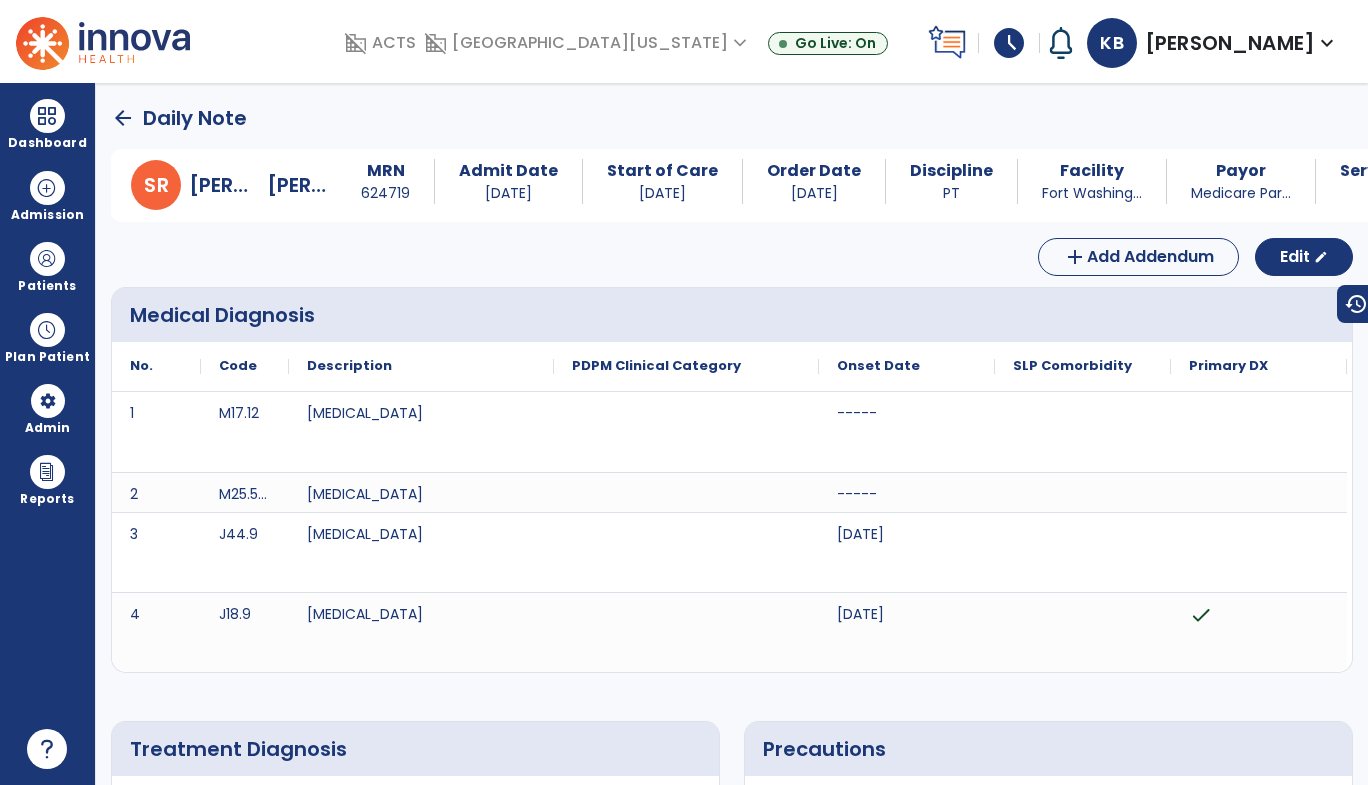 click on "arrow_back" 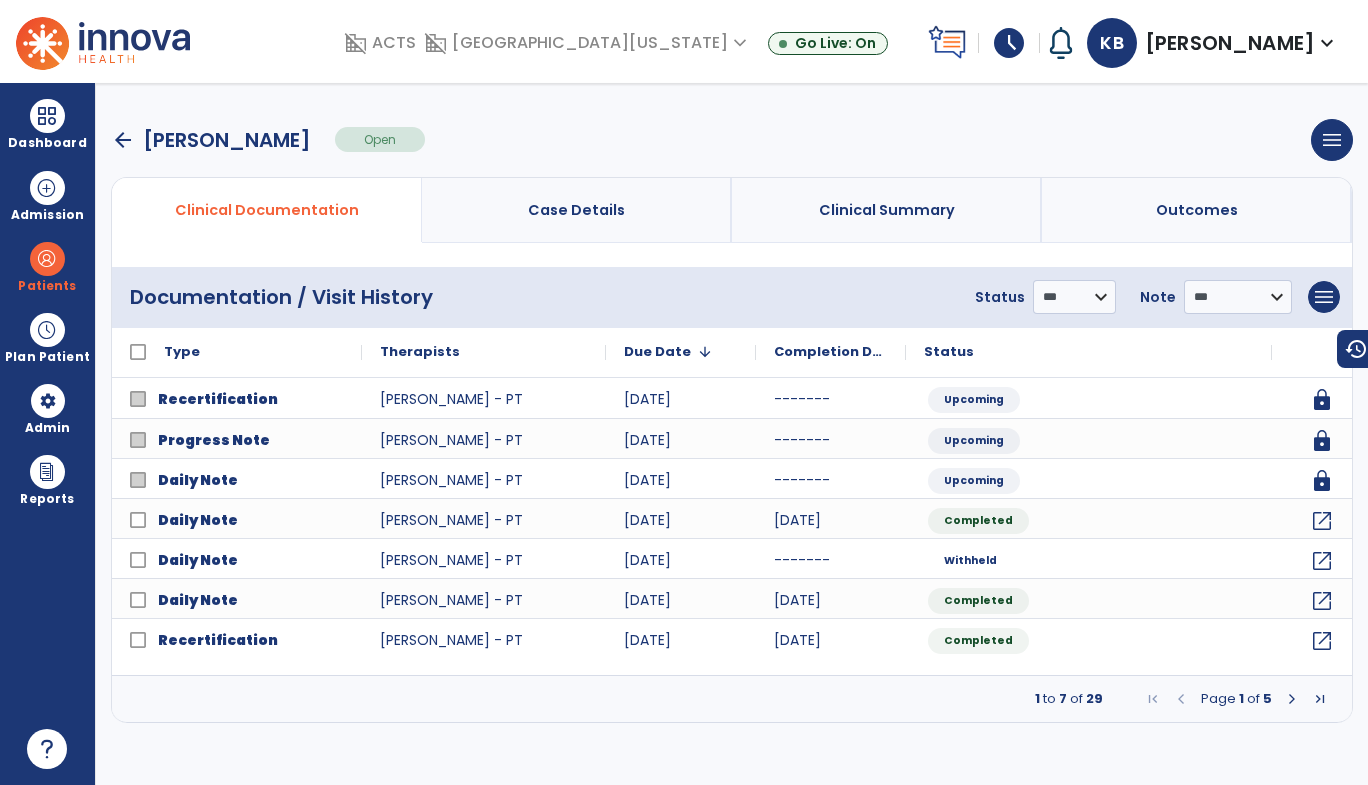 click on "arrow_back" at bounding box center (123, 140) 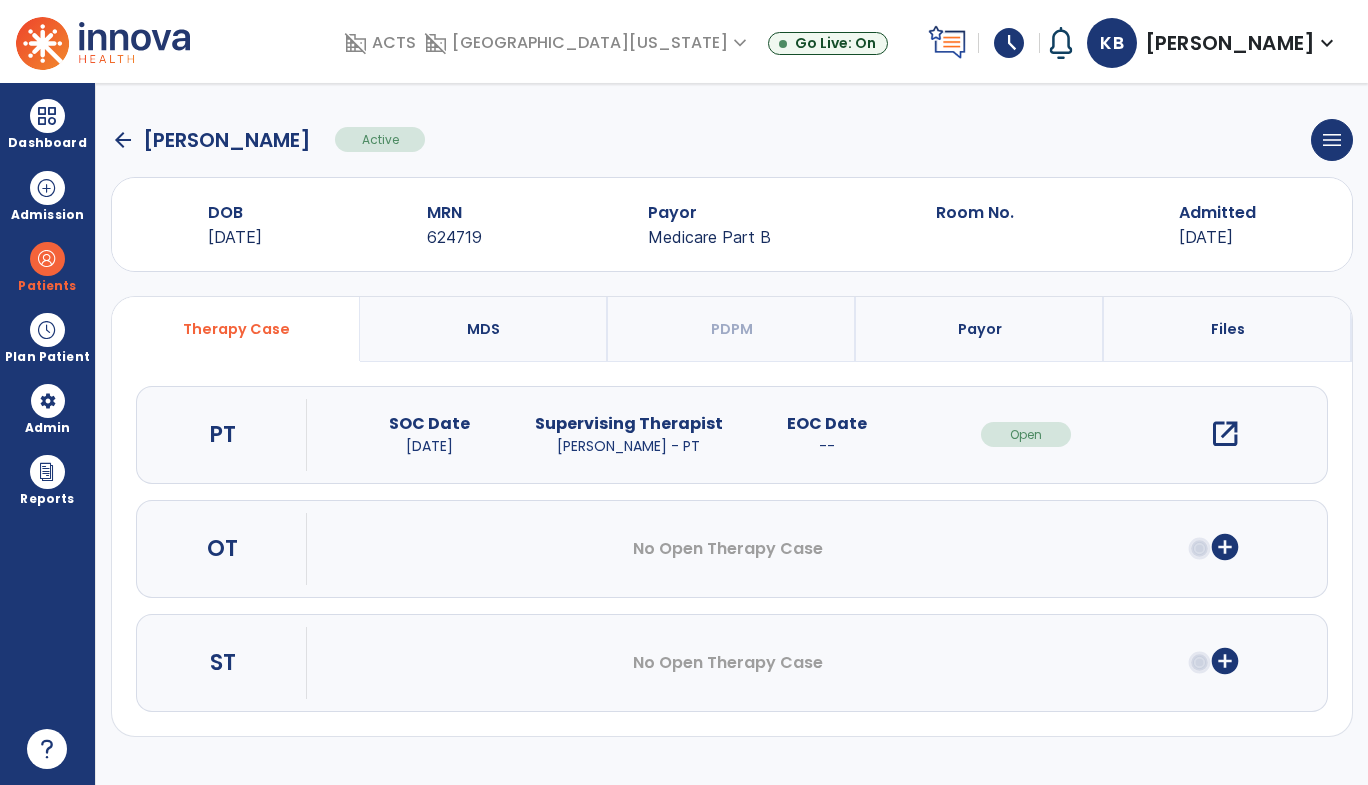 click on "arrow_back" 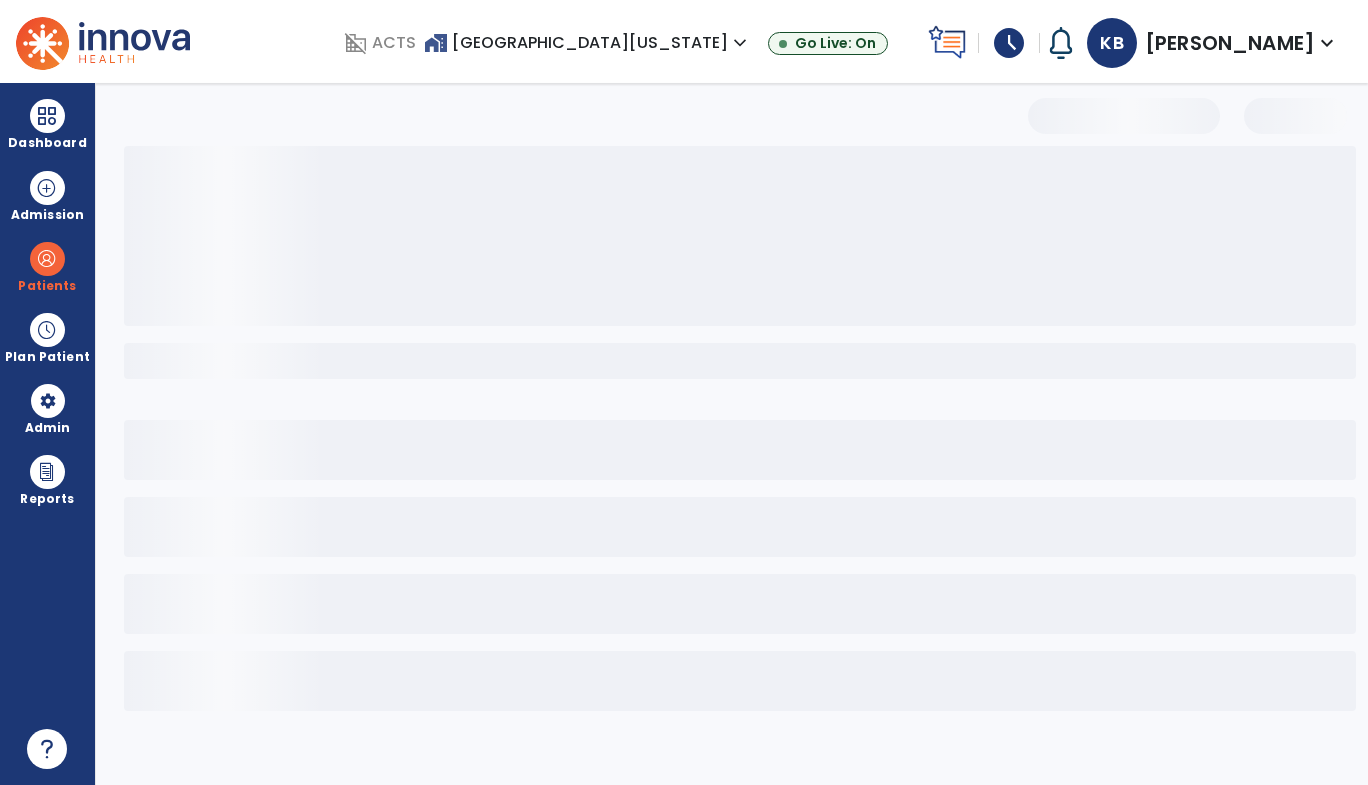 select on "***" 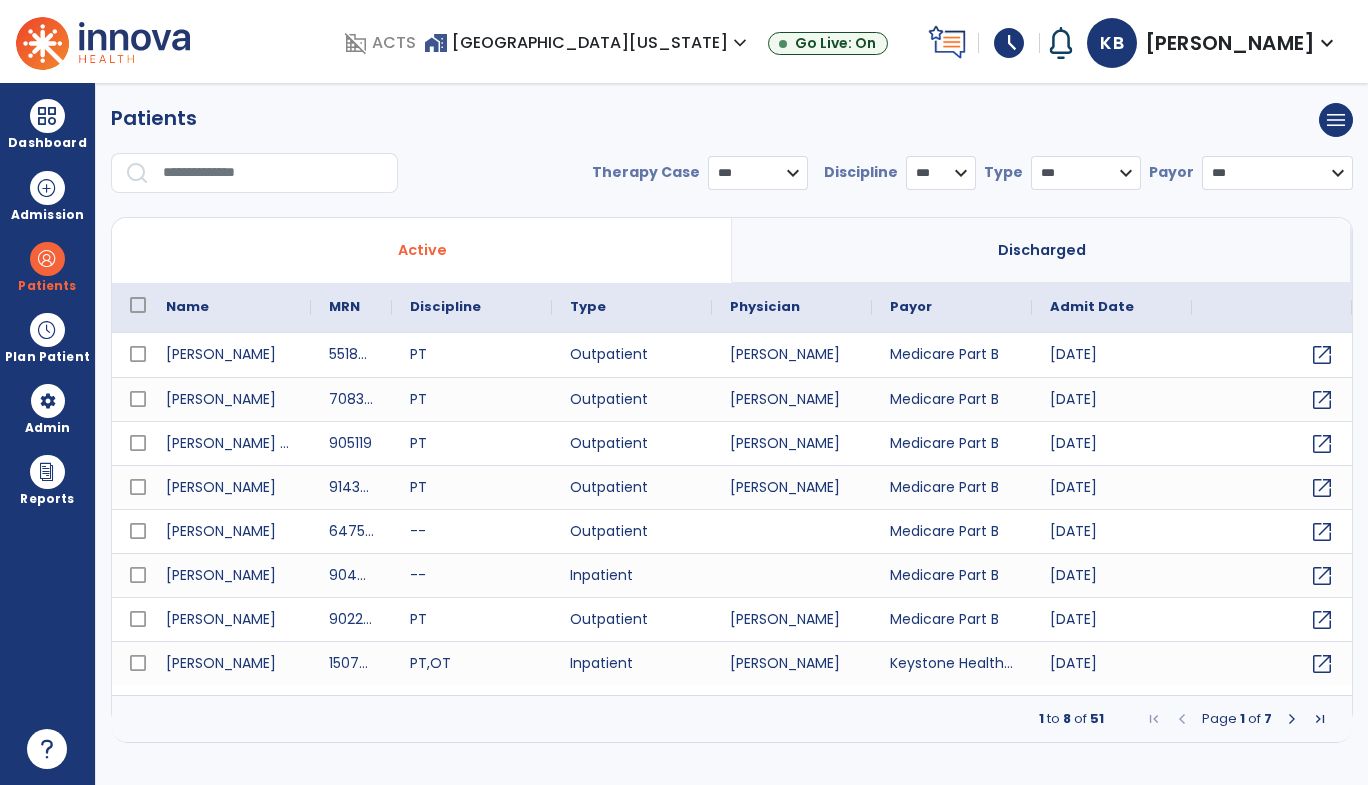 click at bounding box center [137, 172] 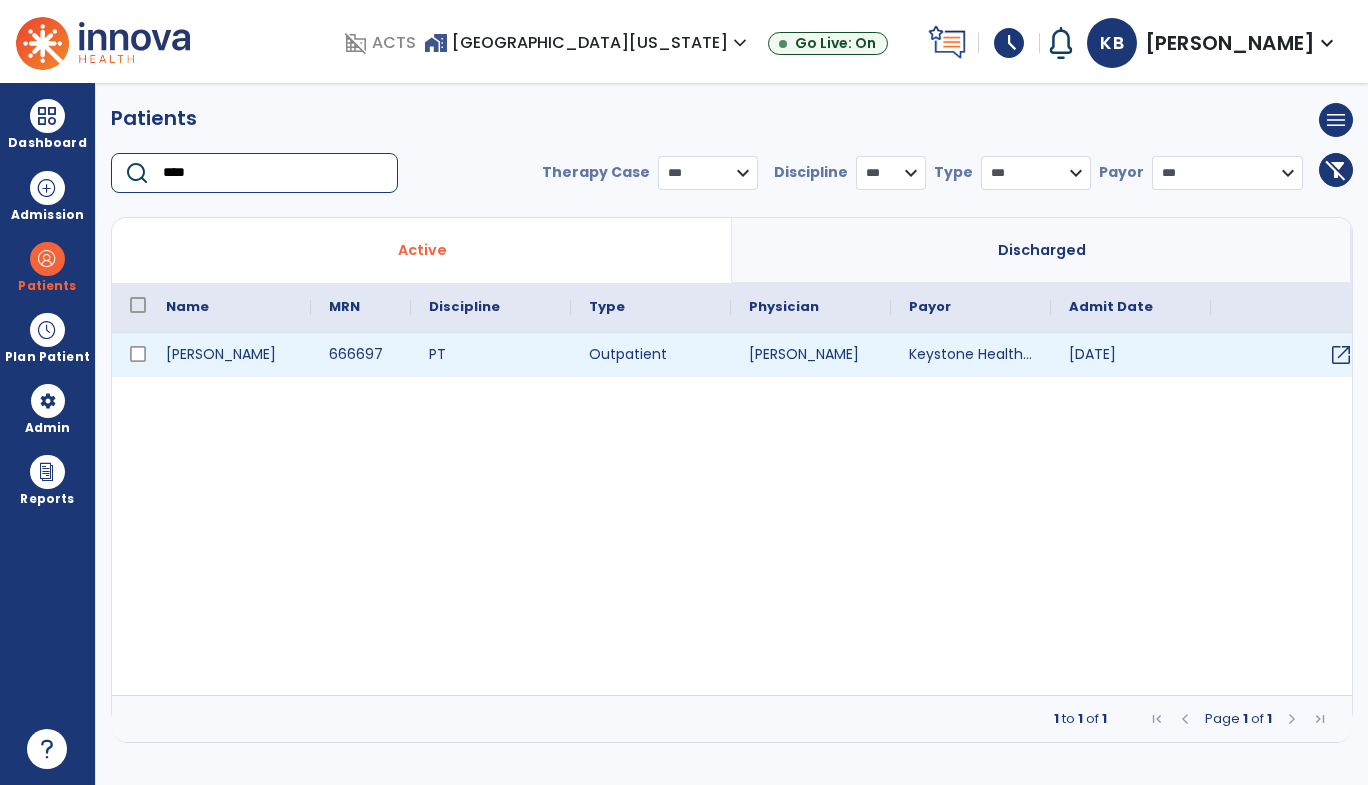 type on "****" 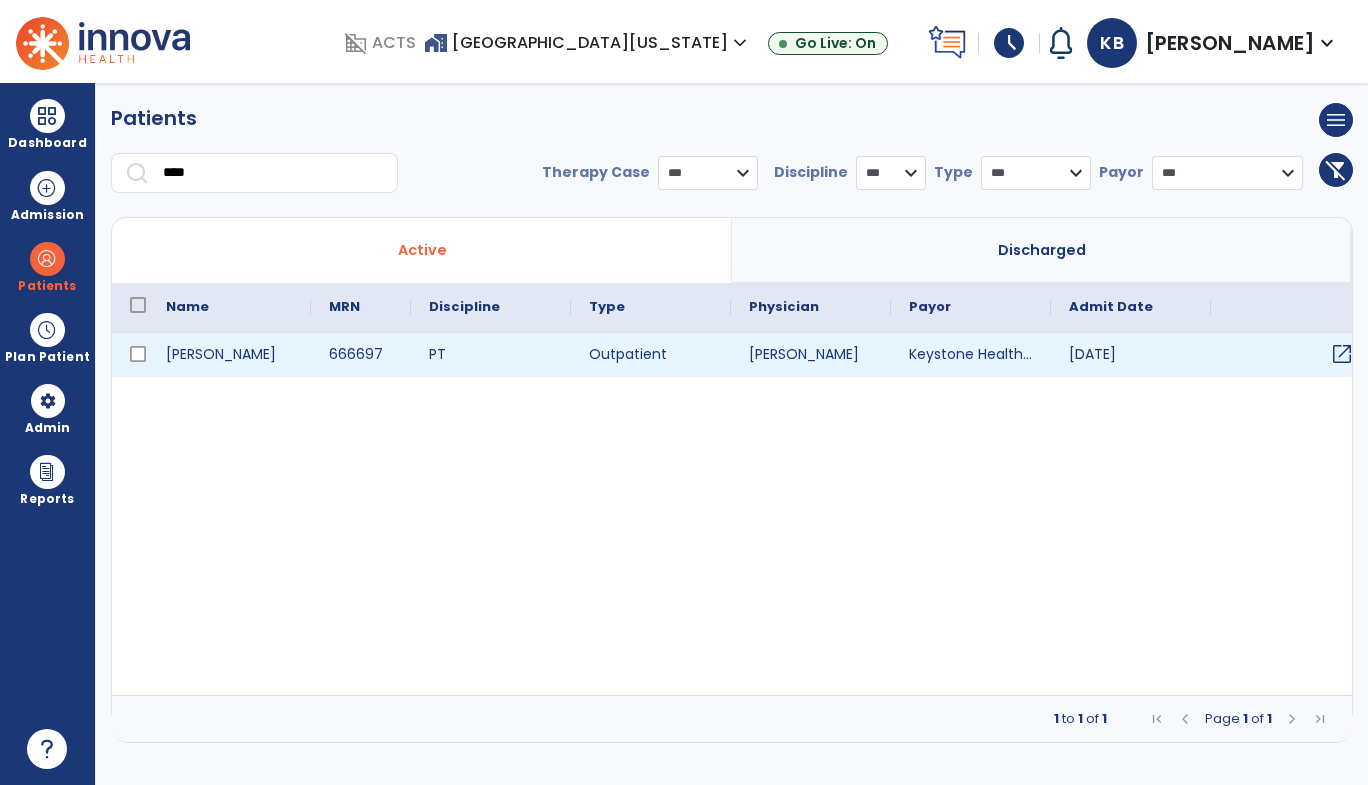 click on "open_in_new" at bounding box center (1342, 354) 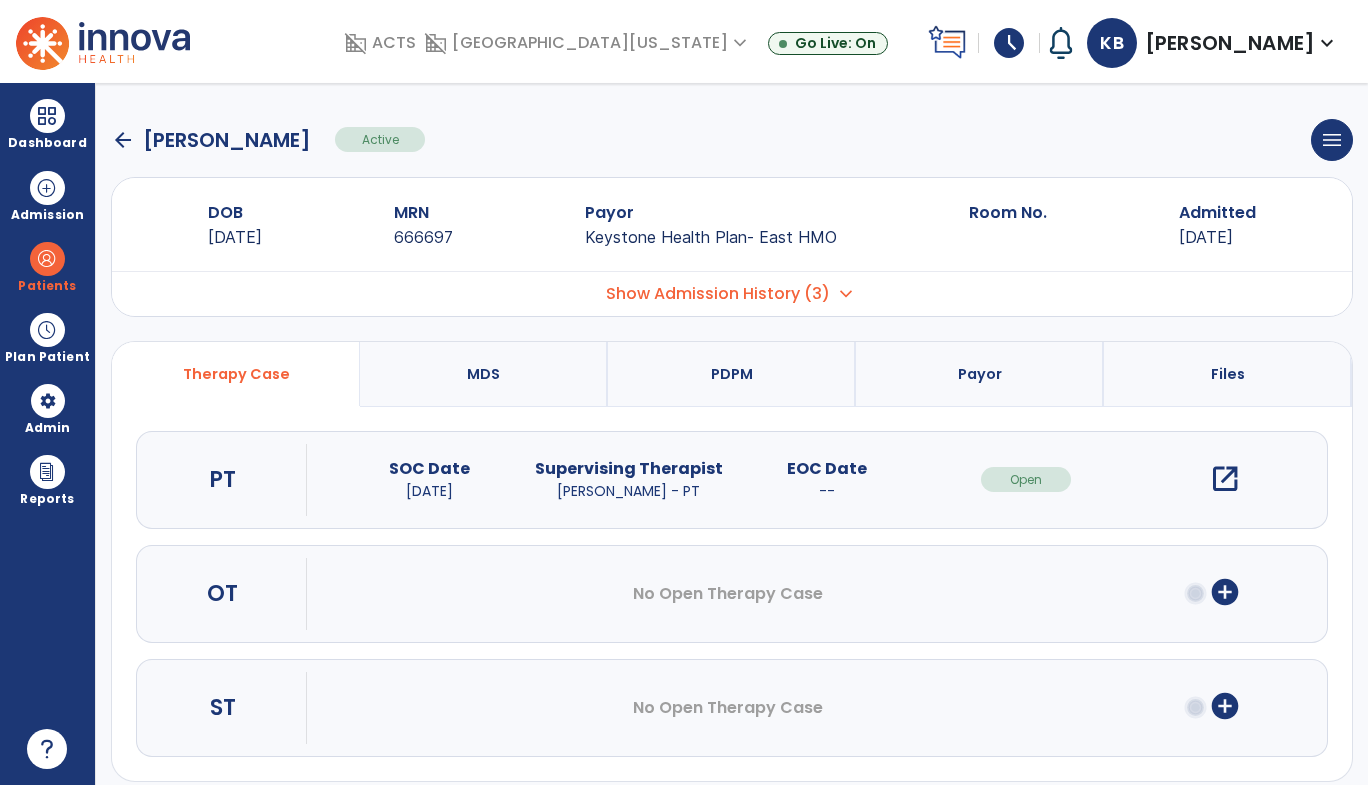 click on "open_in_new" at bounding box center (1225, 479) 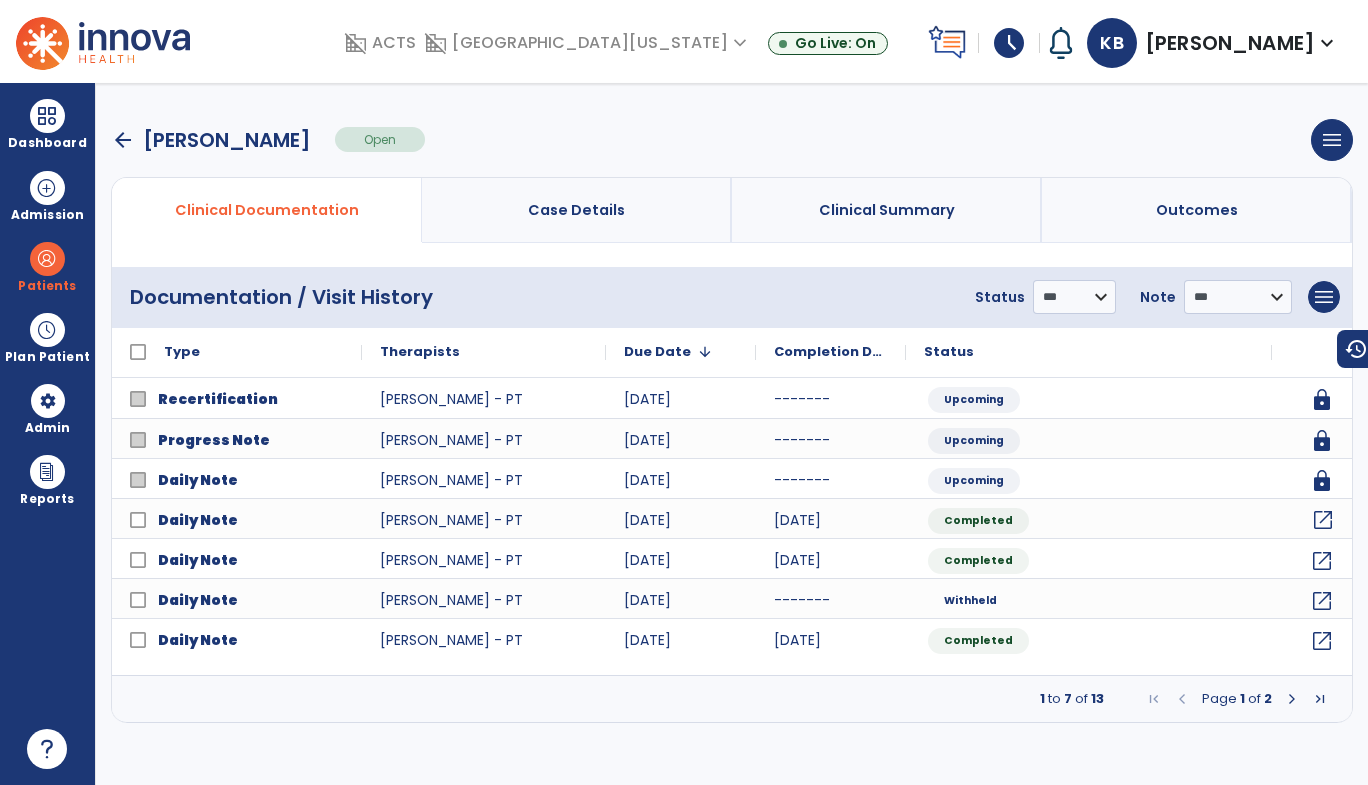click on "open_in_new" 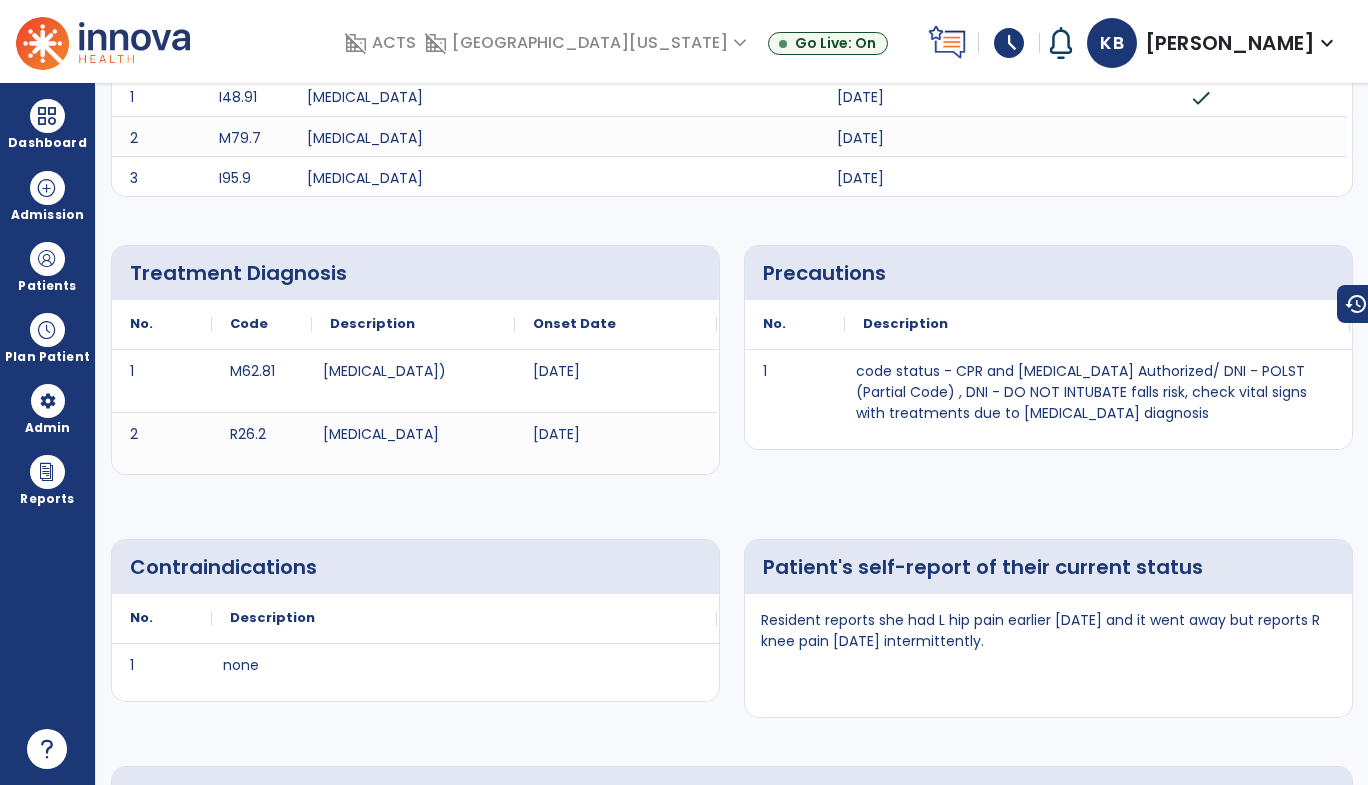 scroll, scrollTop: 0, scrollLeft: 0, axis: both 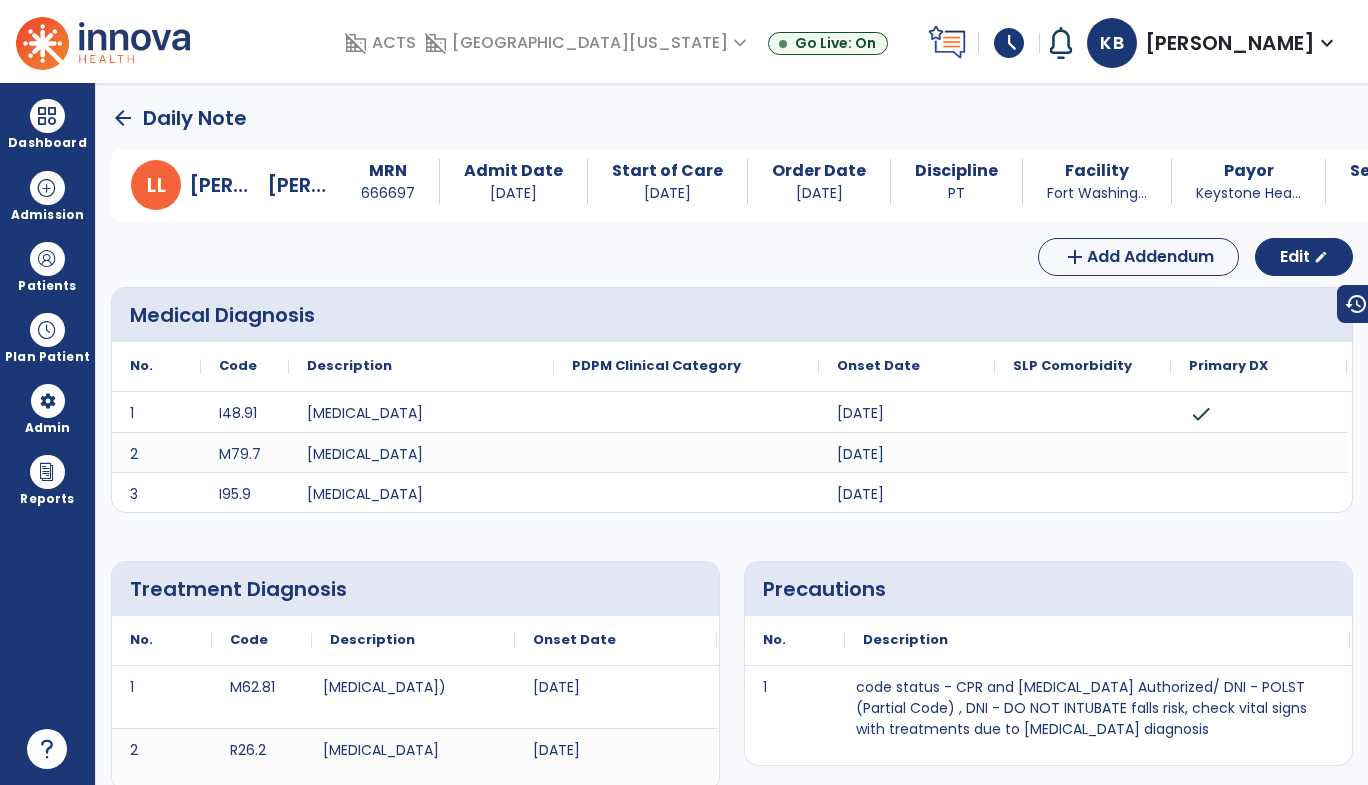click on "arrow_back" 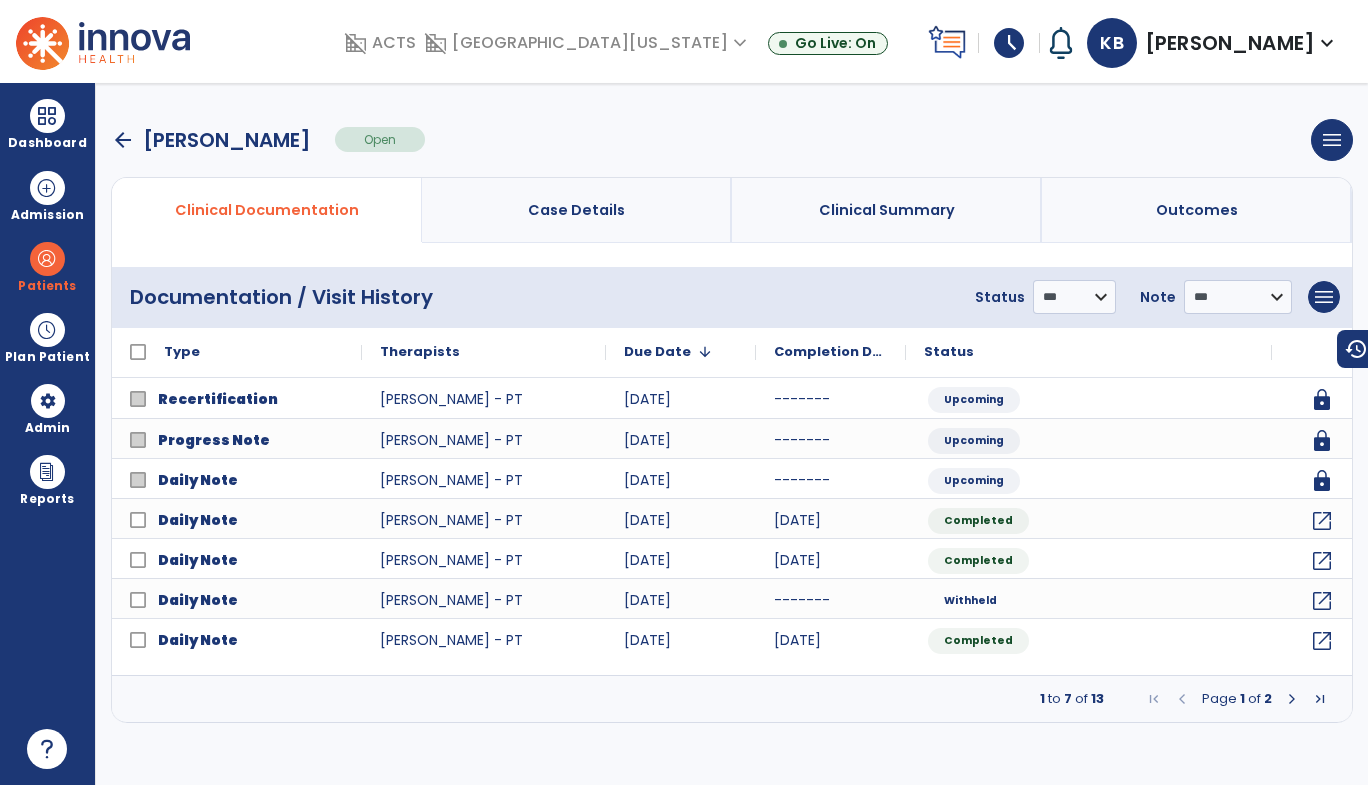click on "arrow_back" at bounding box center [123, 140] 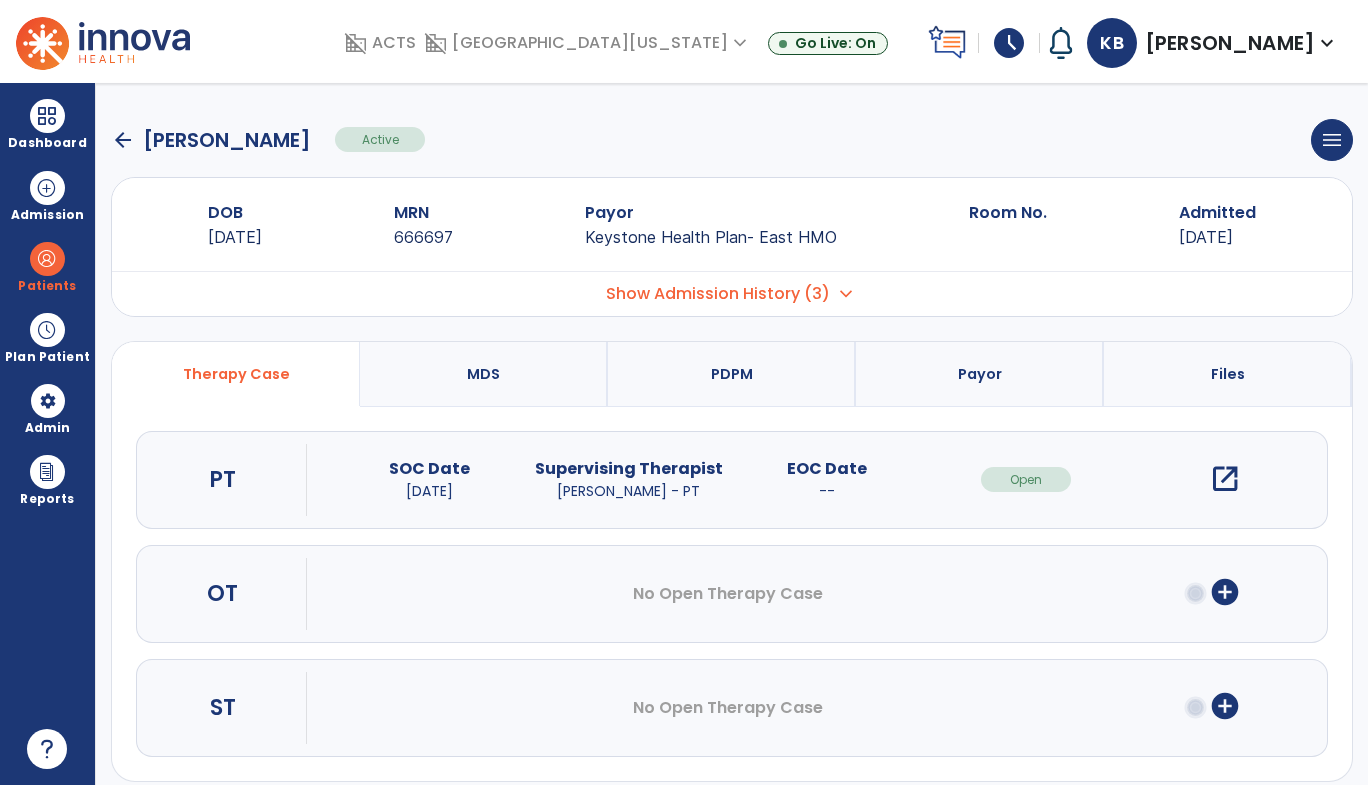 click on "arrow_back" 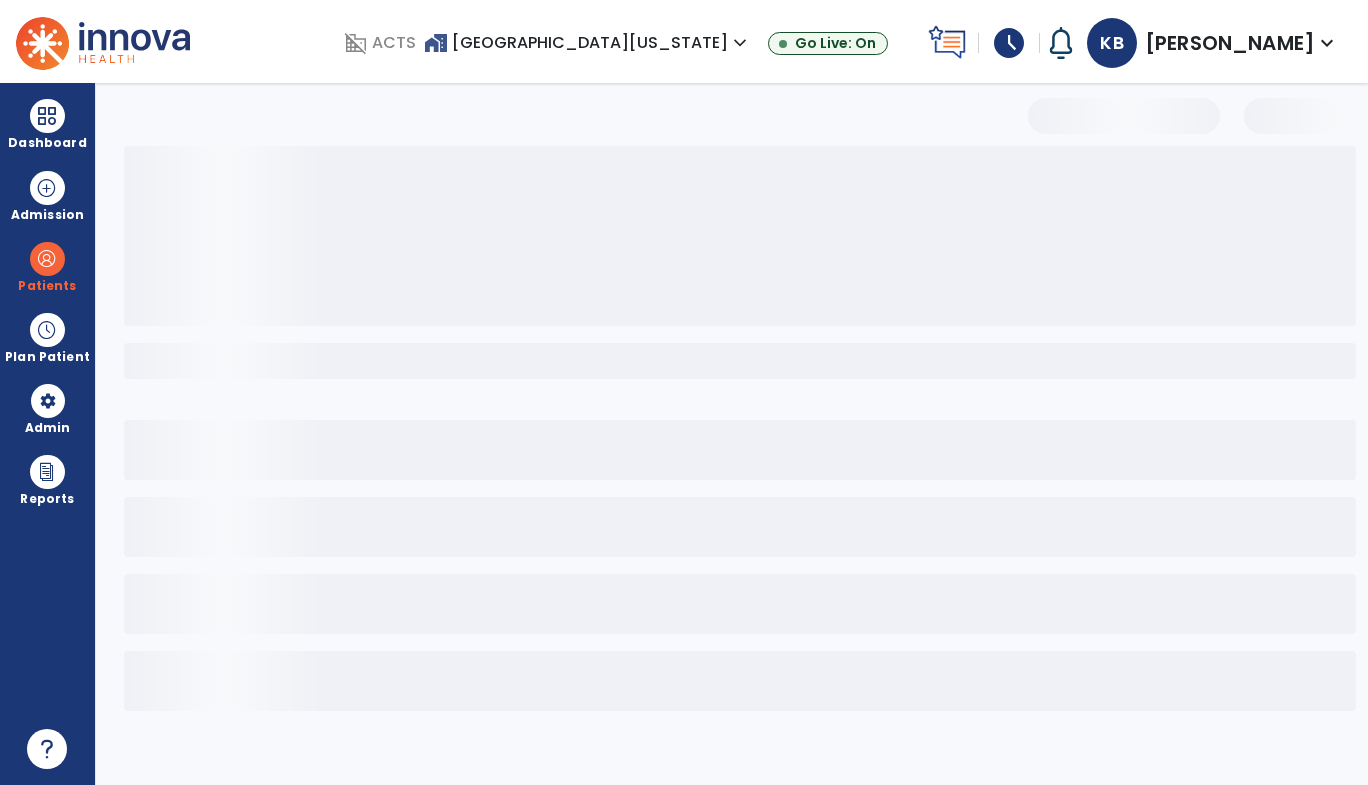 select on "***" 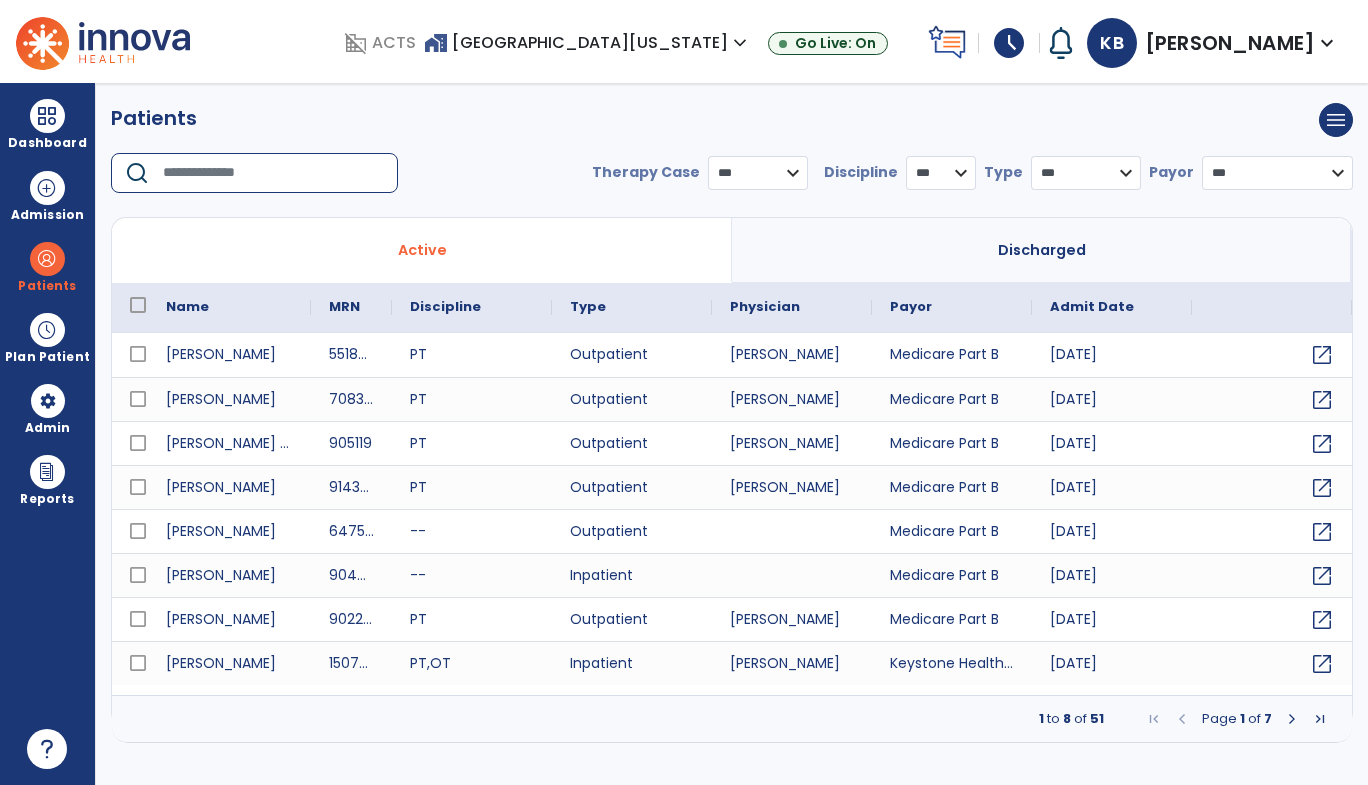 click at bounding box center (273, 173) 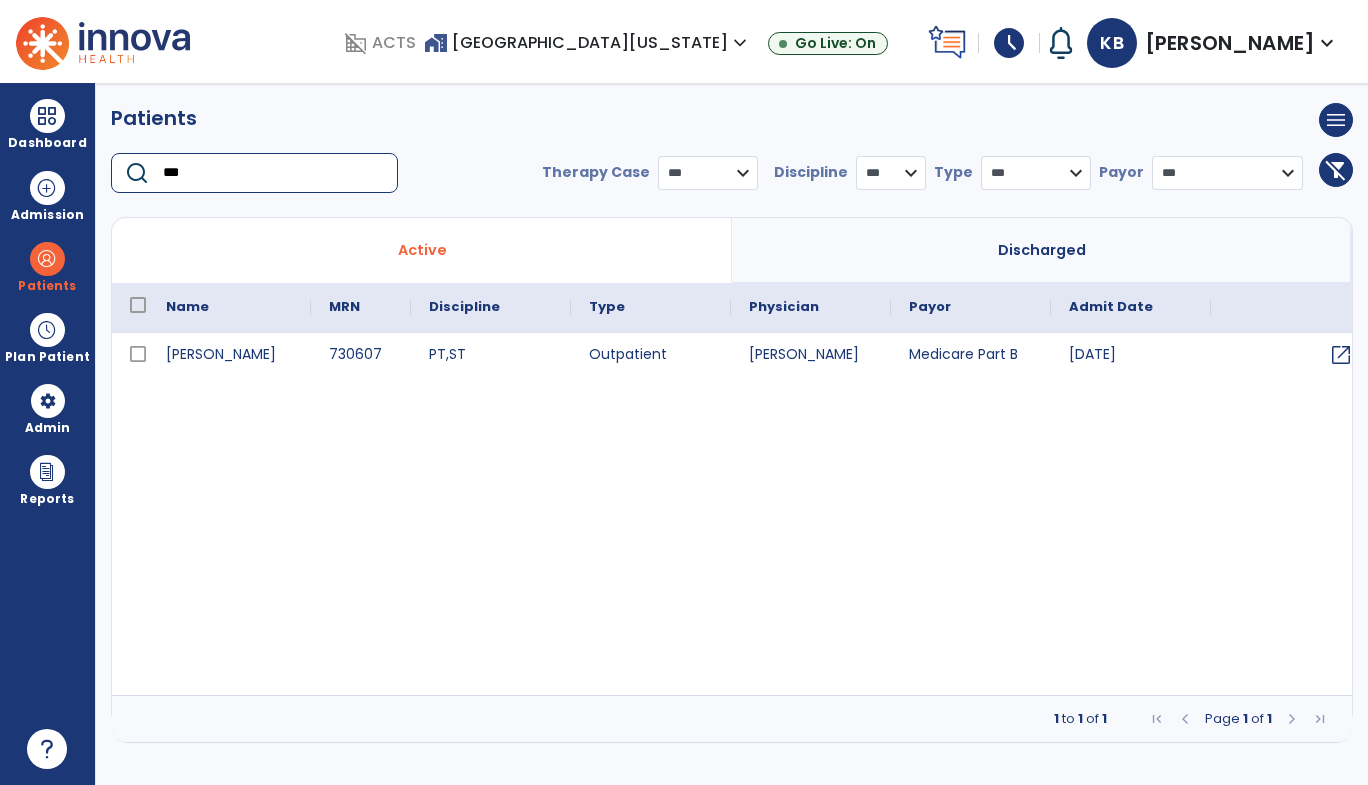 type on "***" 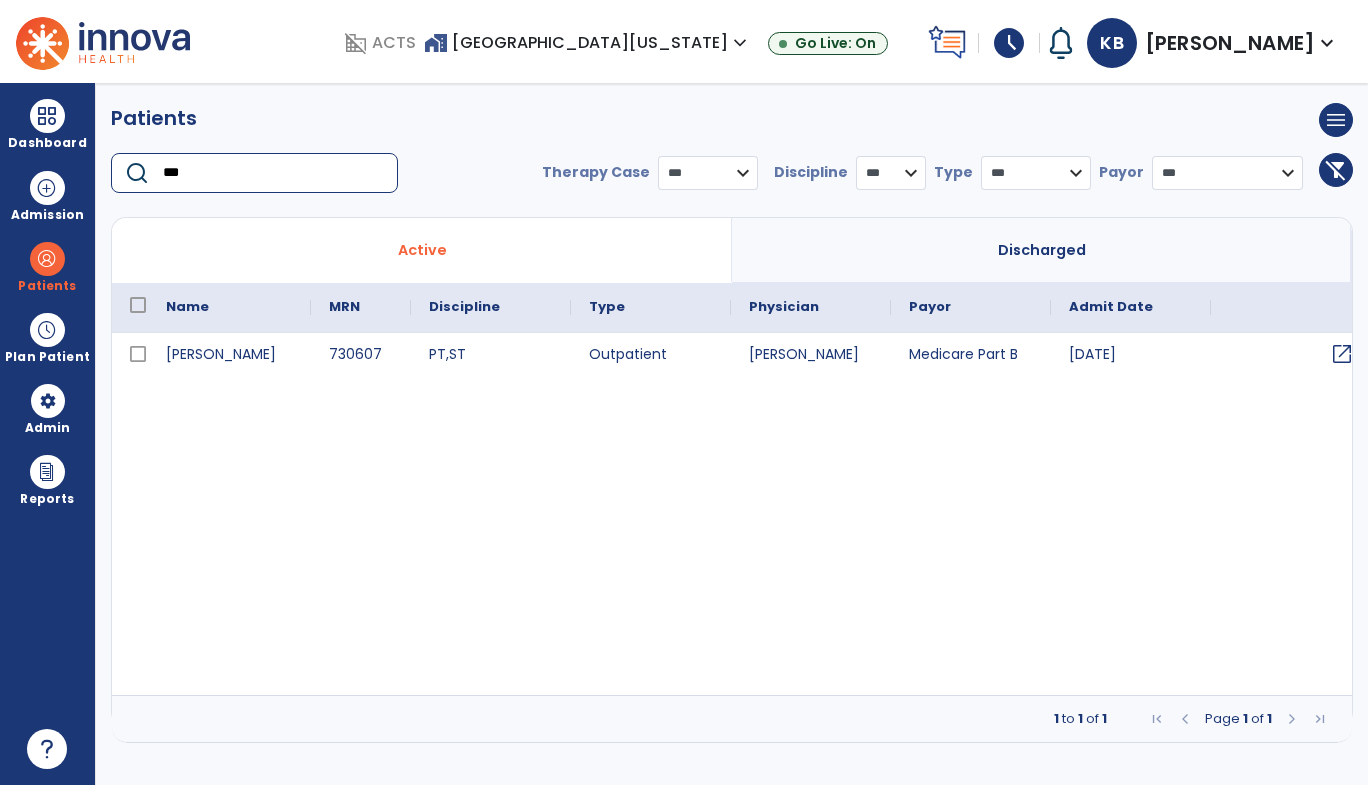 click on "open_in_new" at bounding box center [1342, 354] 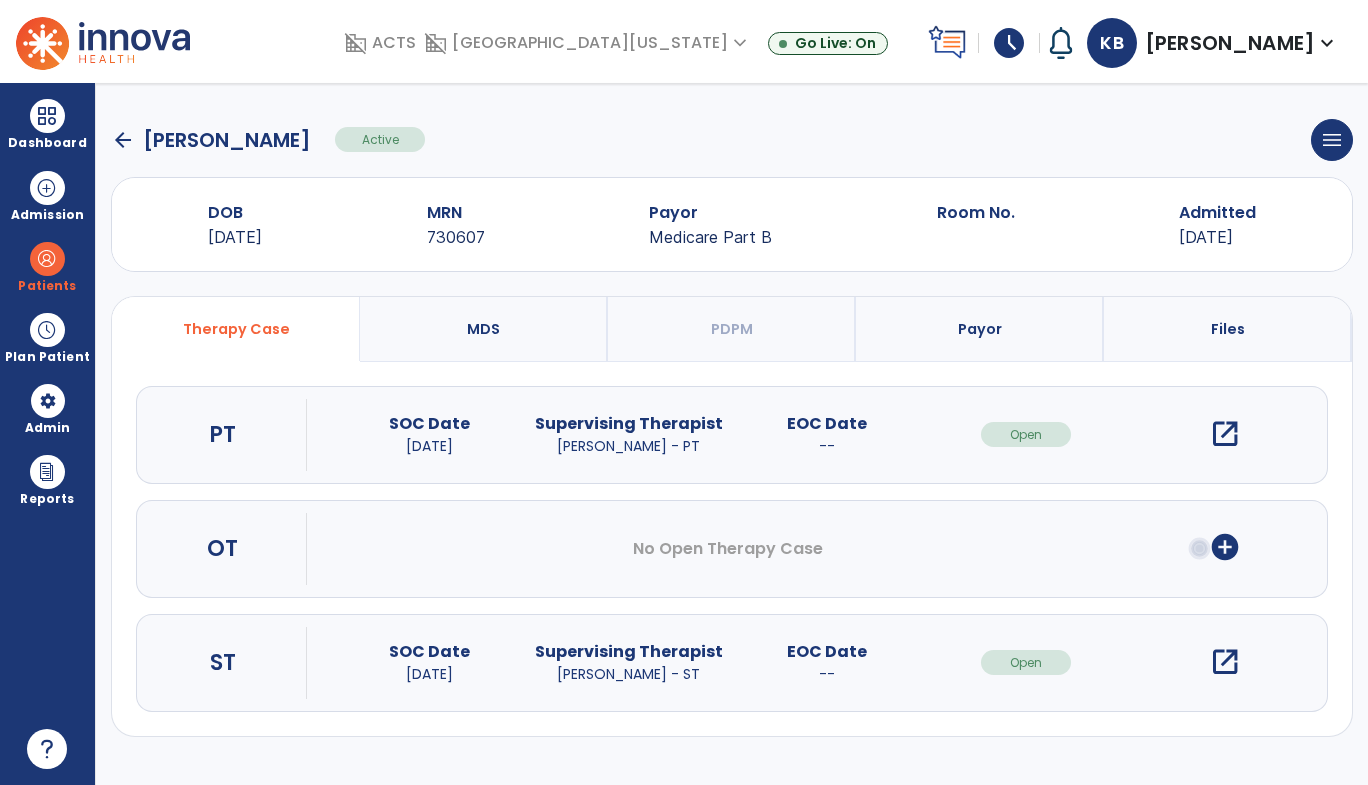 click on "open_in_new" at bounding box center [1225, 434] 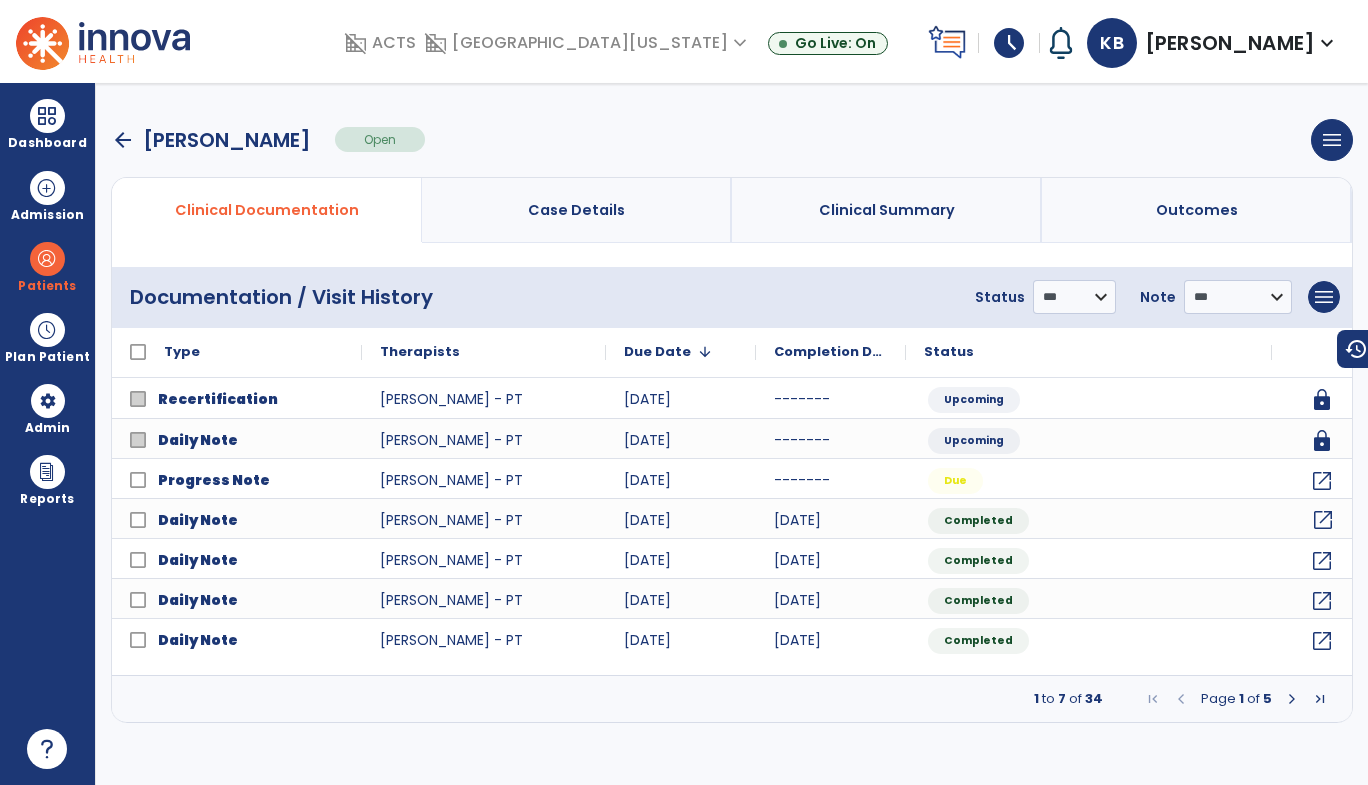 click on "open_in_new" 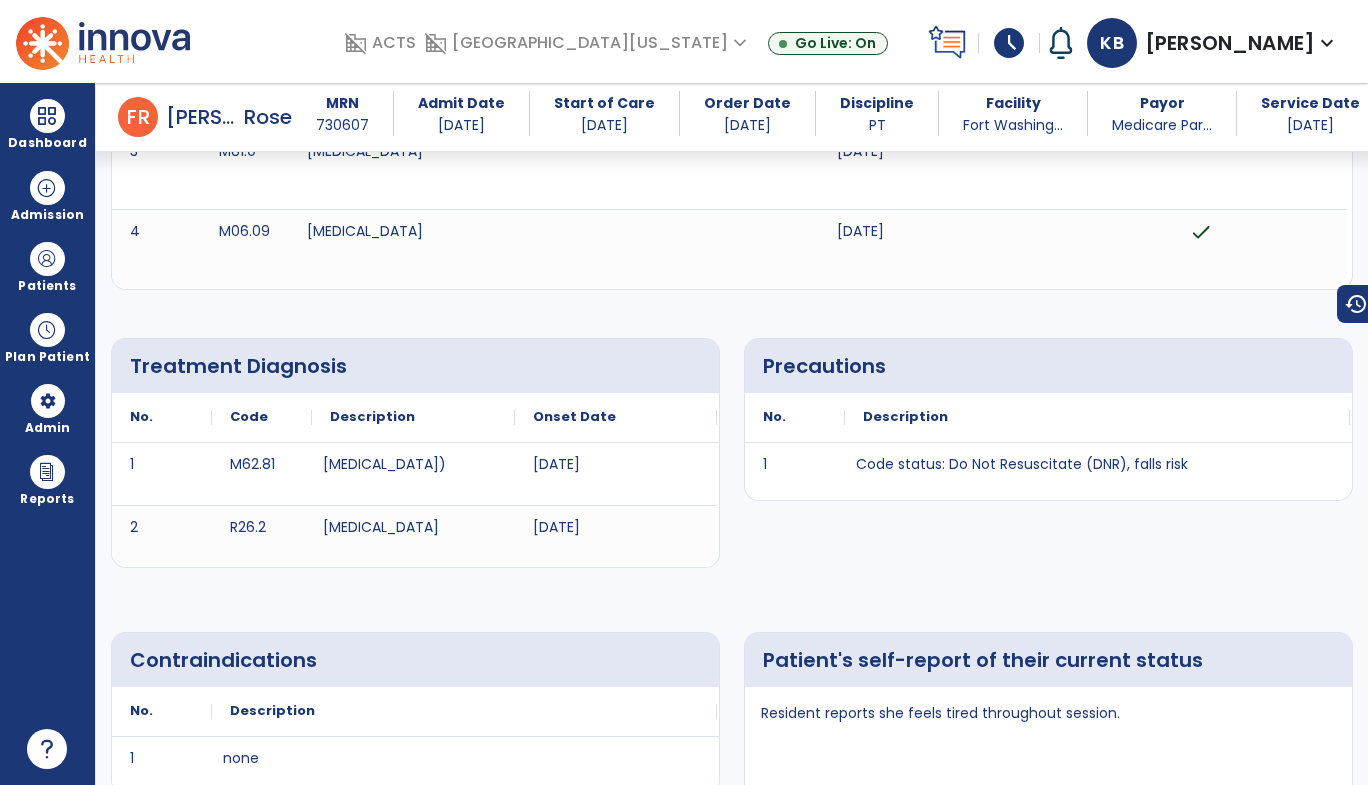 scroll, scrollTop: 0, scrollLeft: 0, axis: both 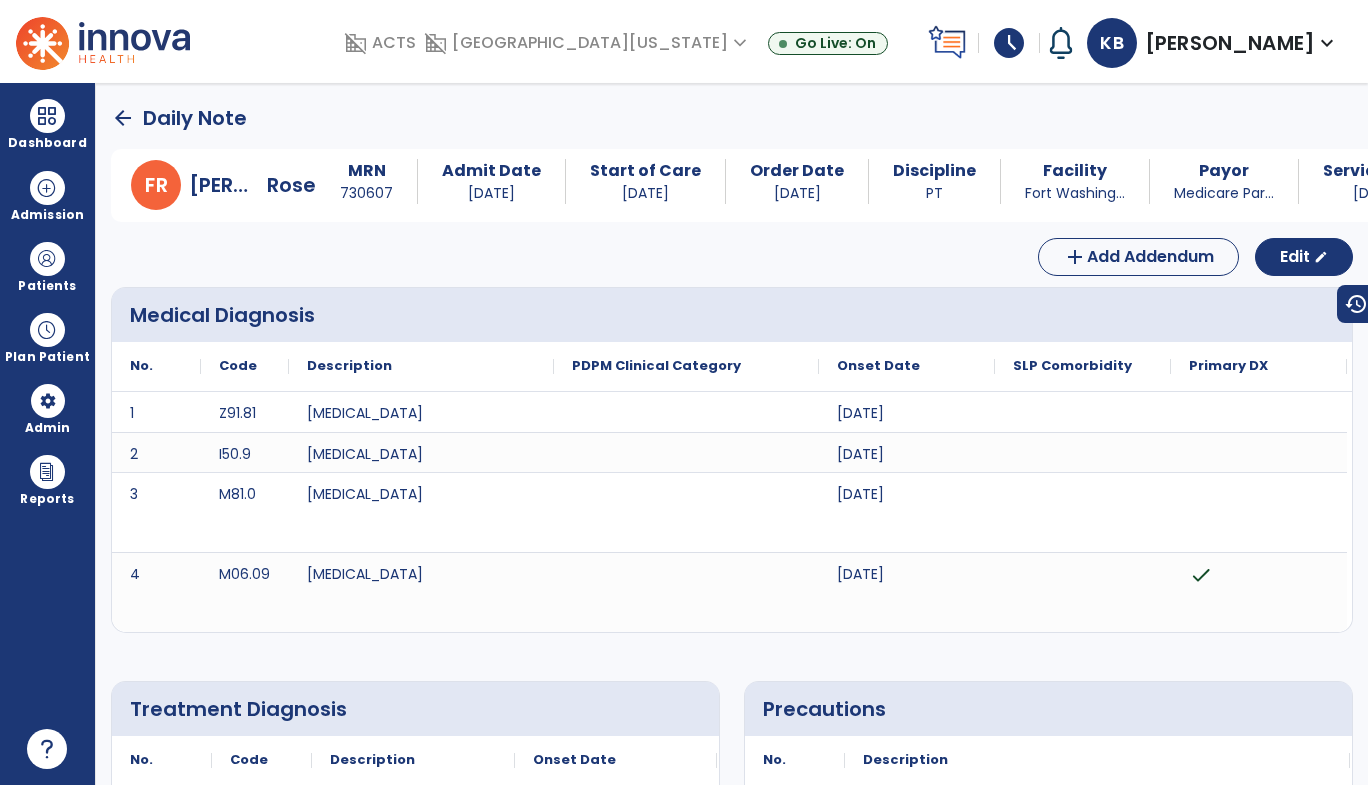 click on "arrow_back" 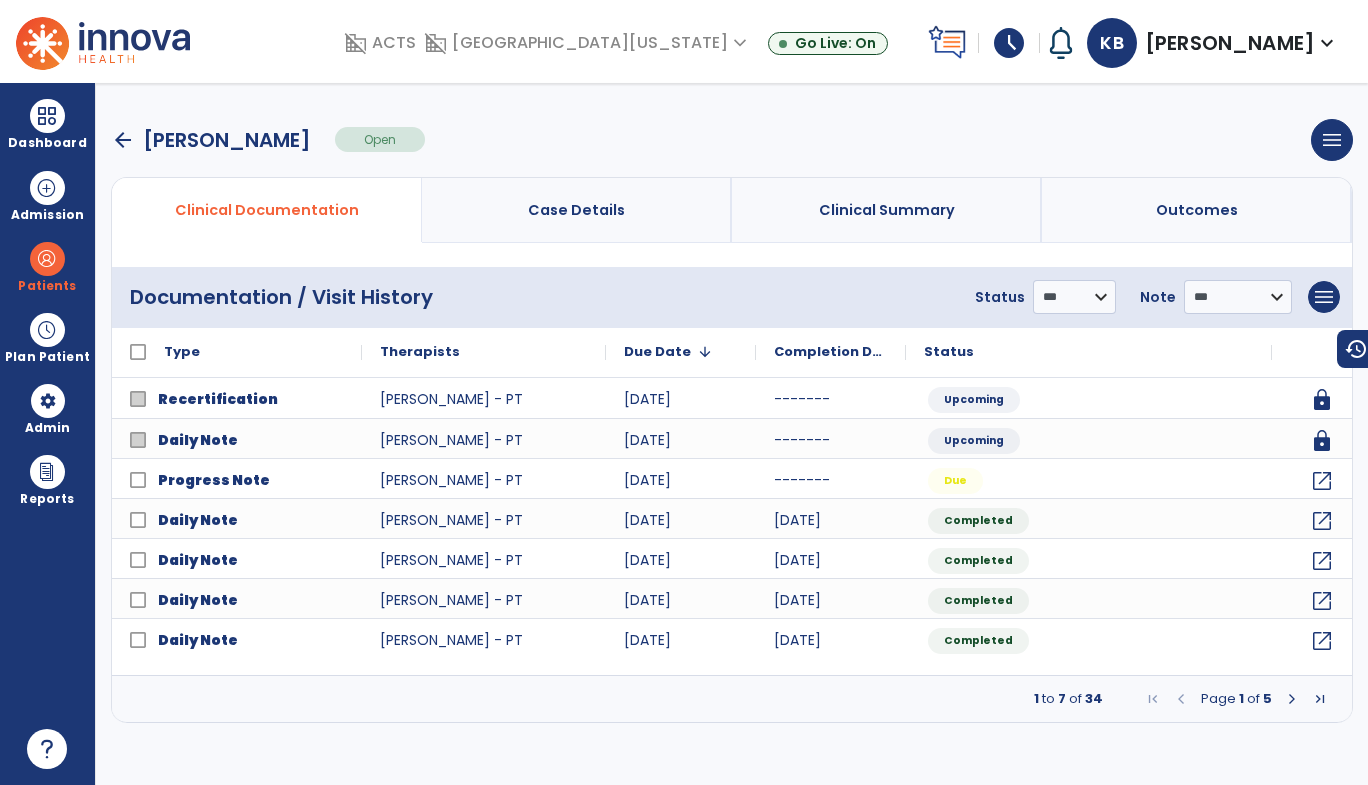 click on "arrow_back" at bounding box center (123, 140) 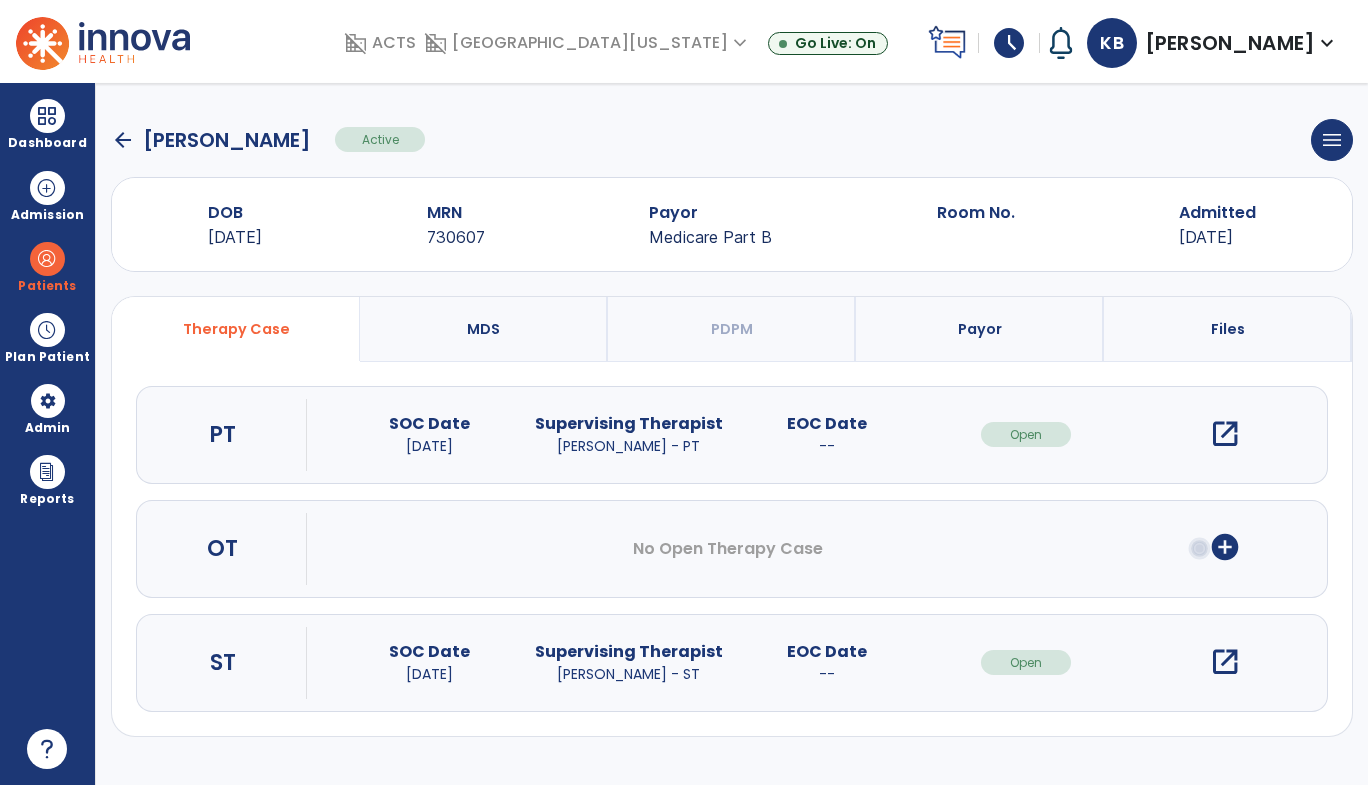 click on "arrow_back" 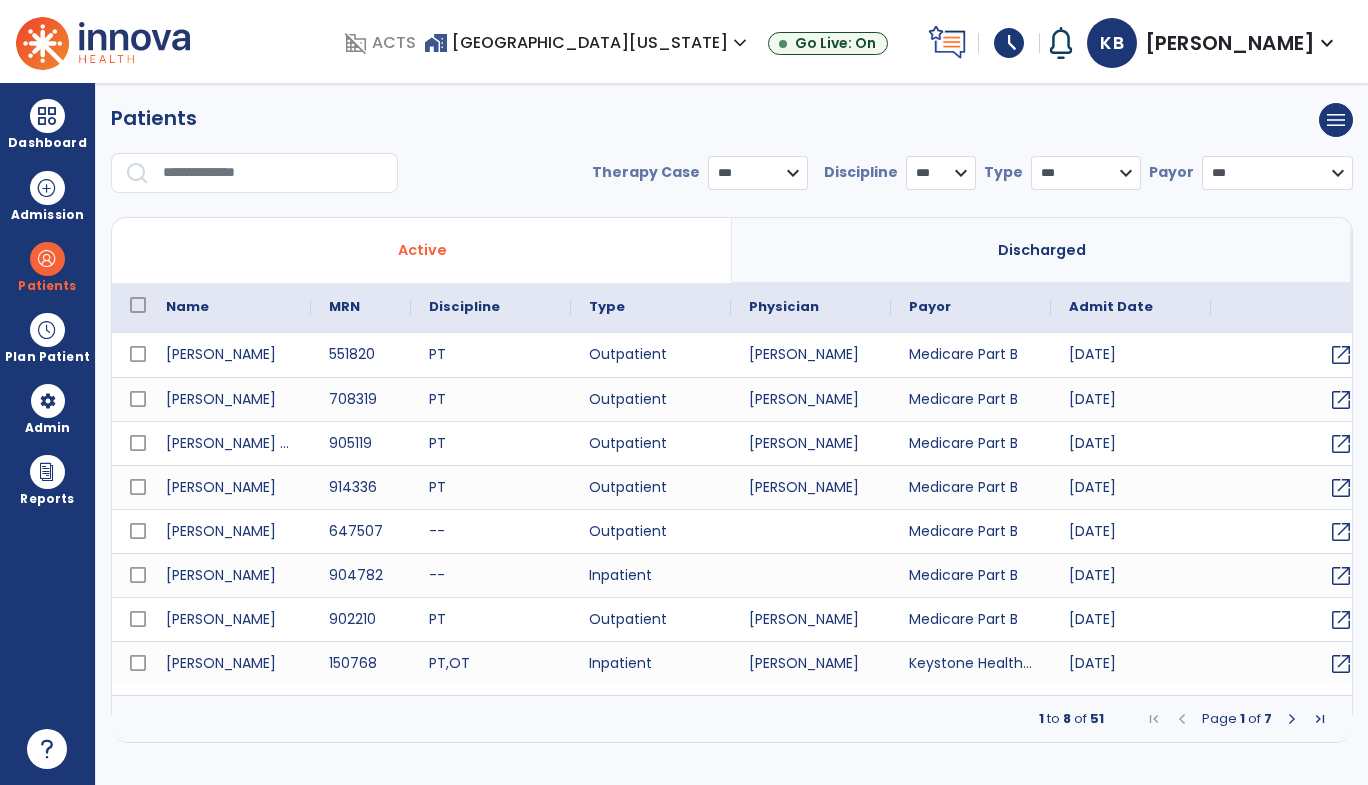 select on "***" 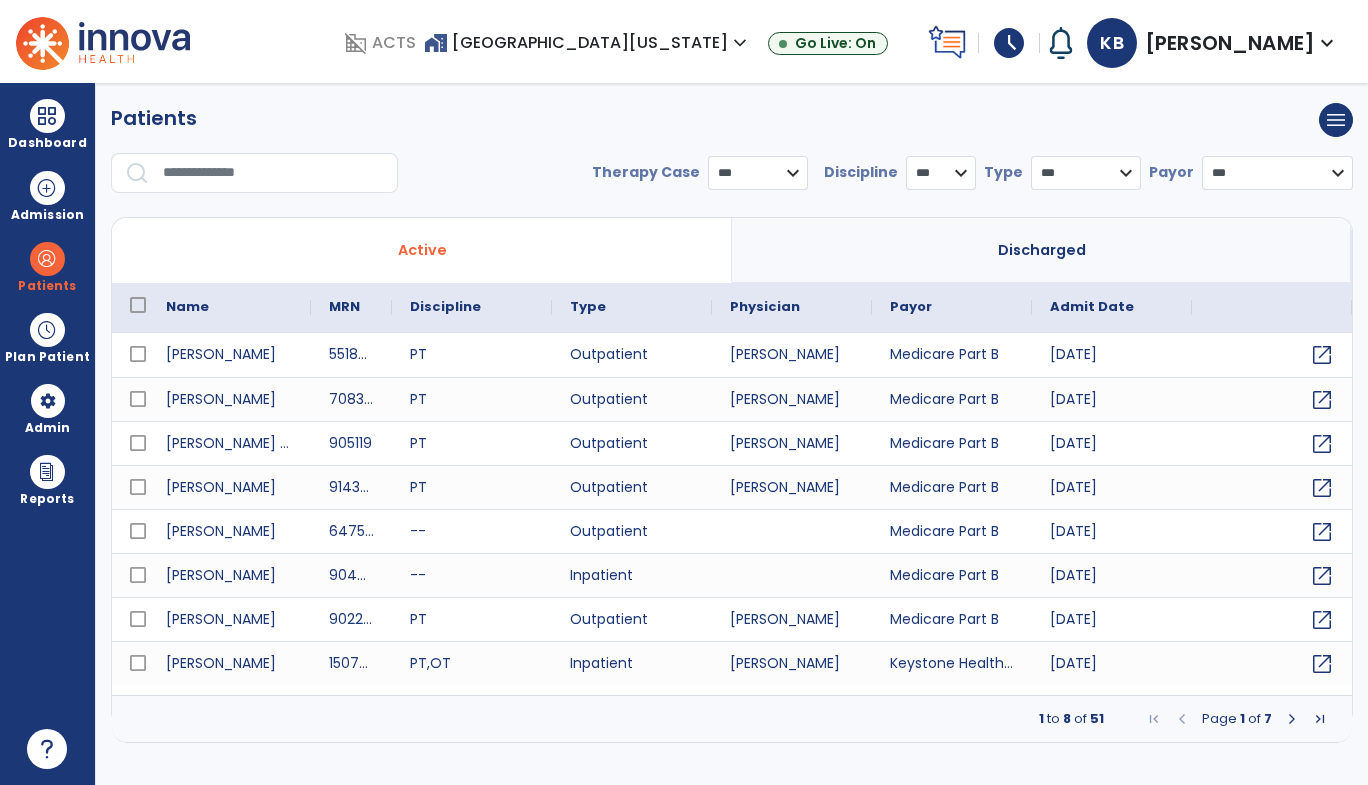 click on "schedule" at bounding box center [1009, 43] 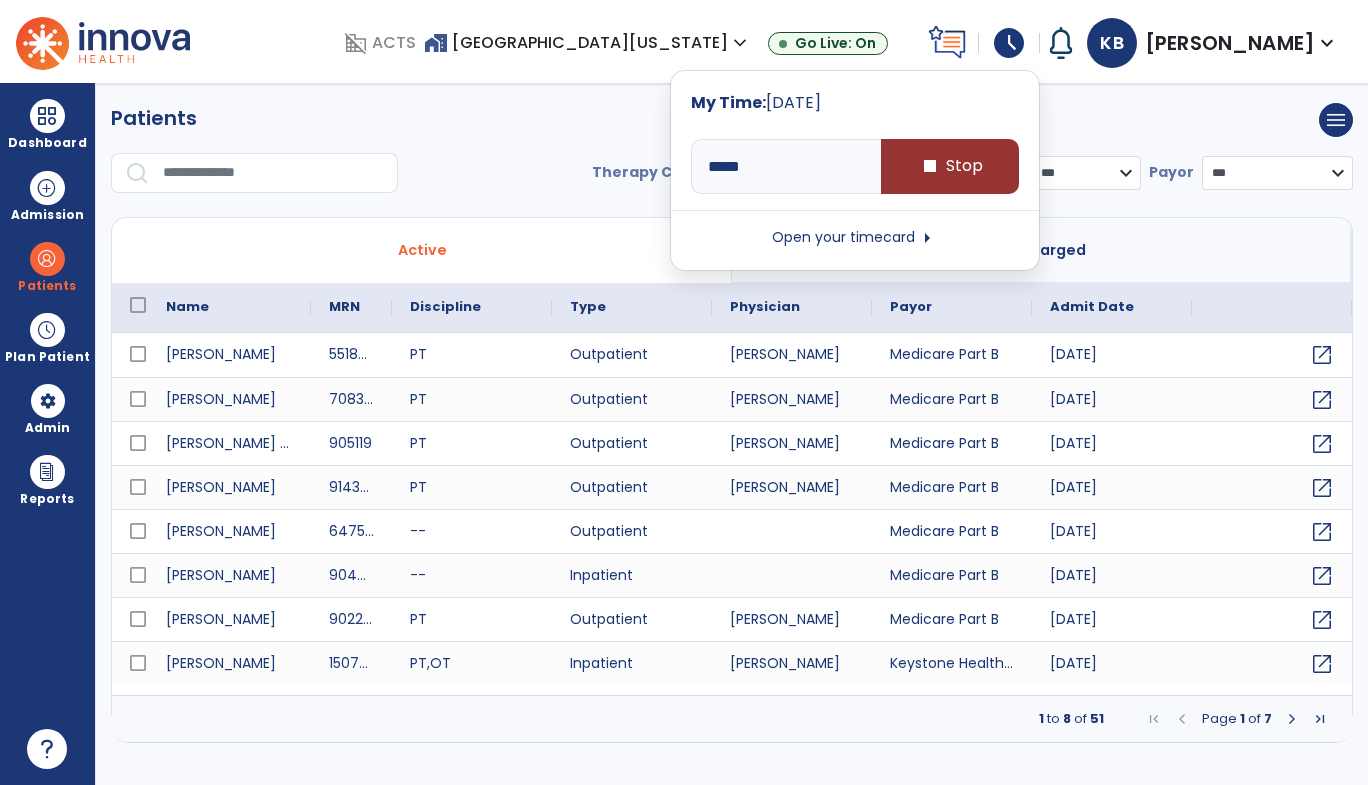 click on "stop  Stop" at bounding box center [950, 166] 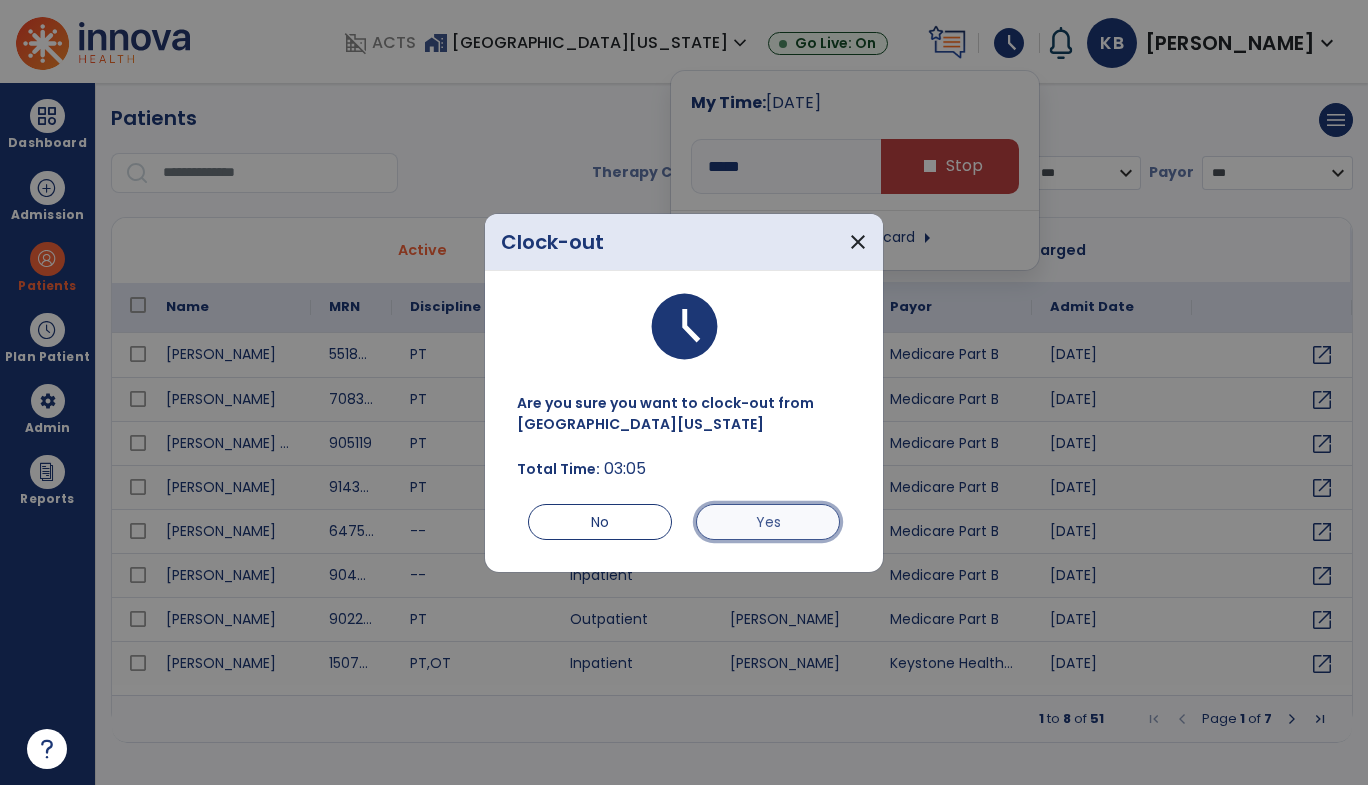 click on "Yes" at bounding box center [768, 522] 